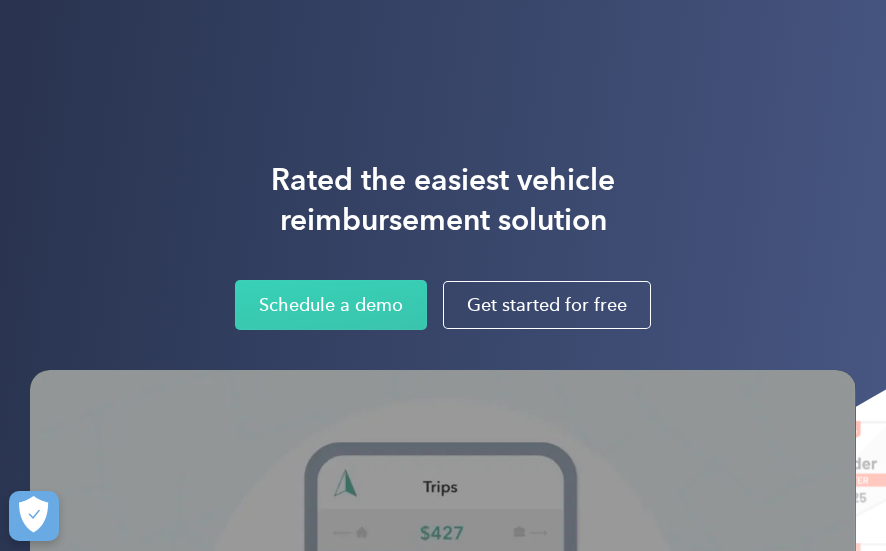 scroll, scrollTop: 0, scrollLeft: 0, axis: both 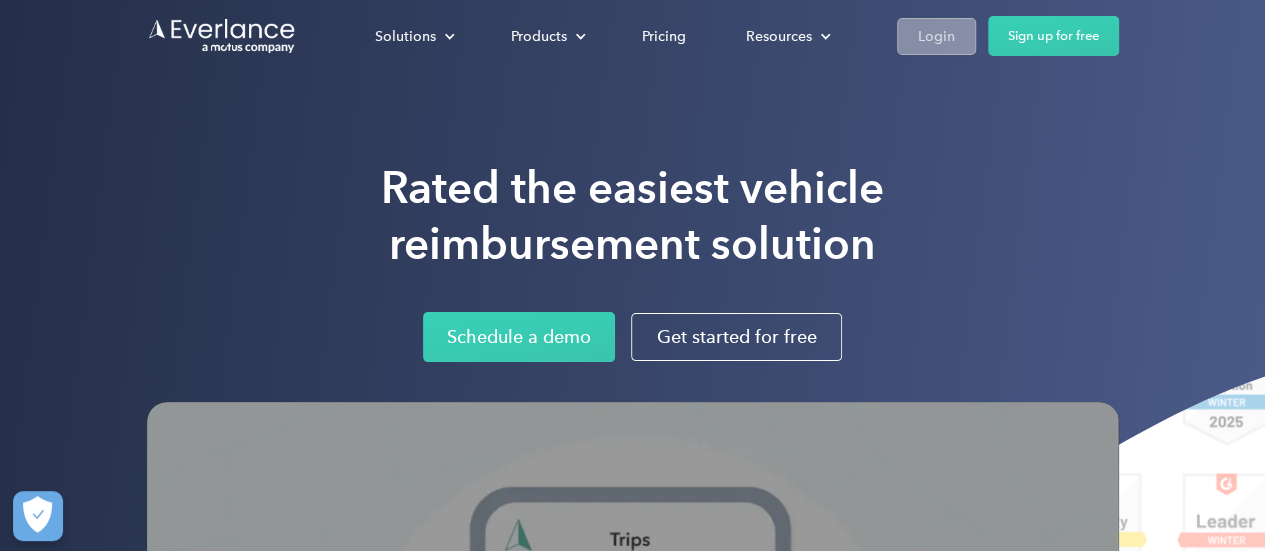 click on "Login" at bounding box center [936, 36] 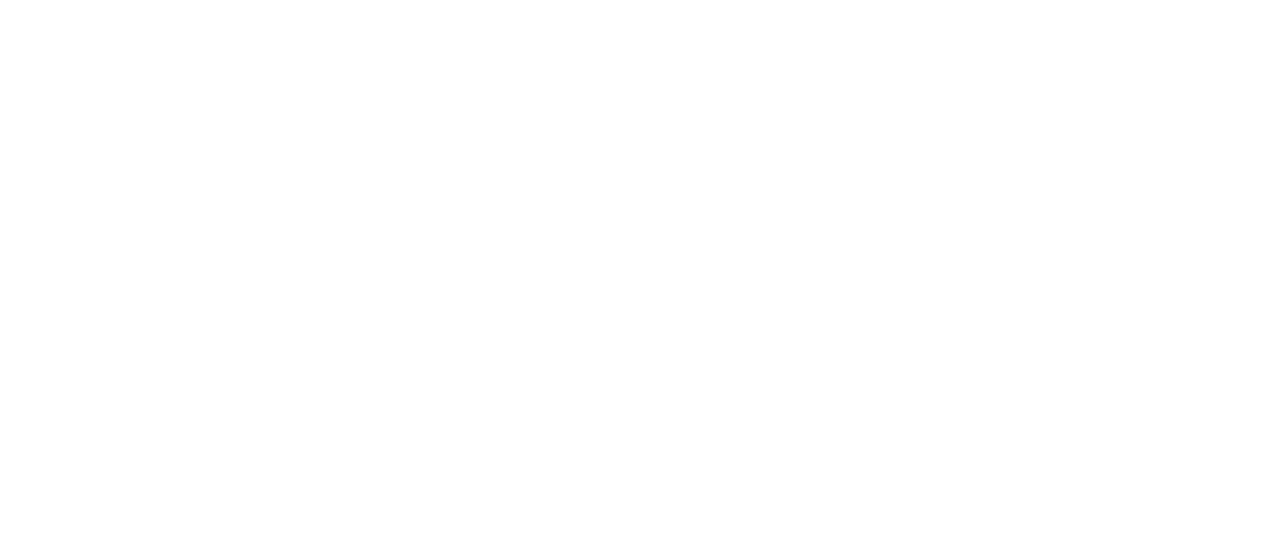 scroll, scrollTop: 0, scrollLeft: 0, axis: both 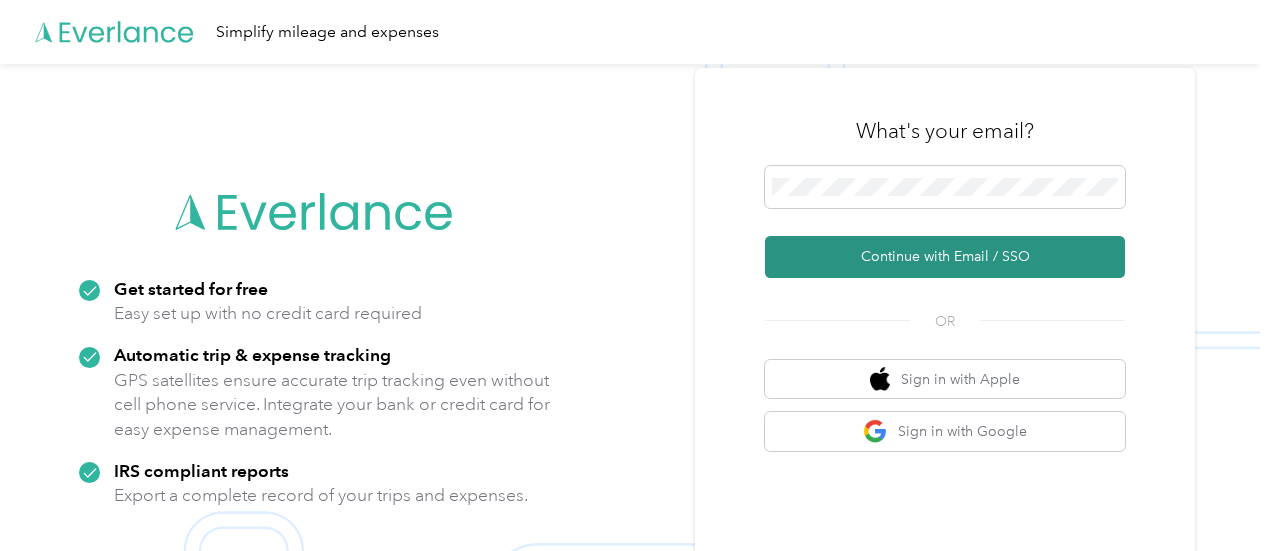 click on "Continue with Email / SSO" at bounding box center (945, 257) 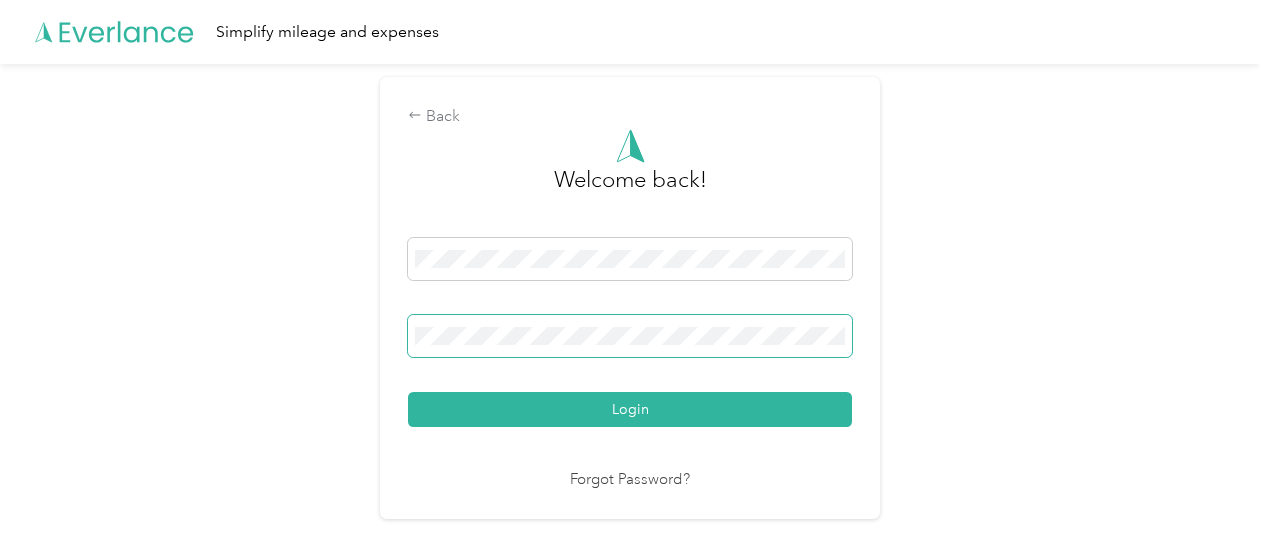 click on "Login" at bounding box center [630, 409] 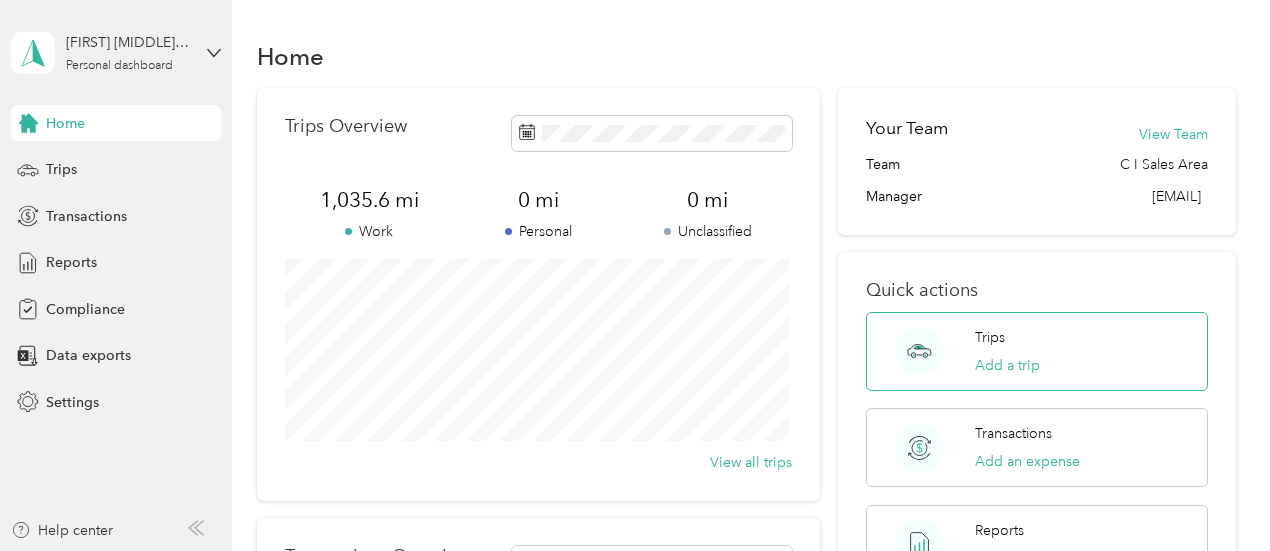 click on "Trips" at bounding box center (990, 337) 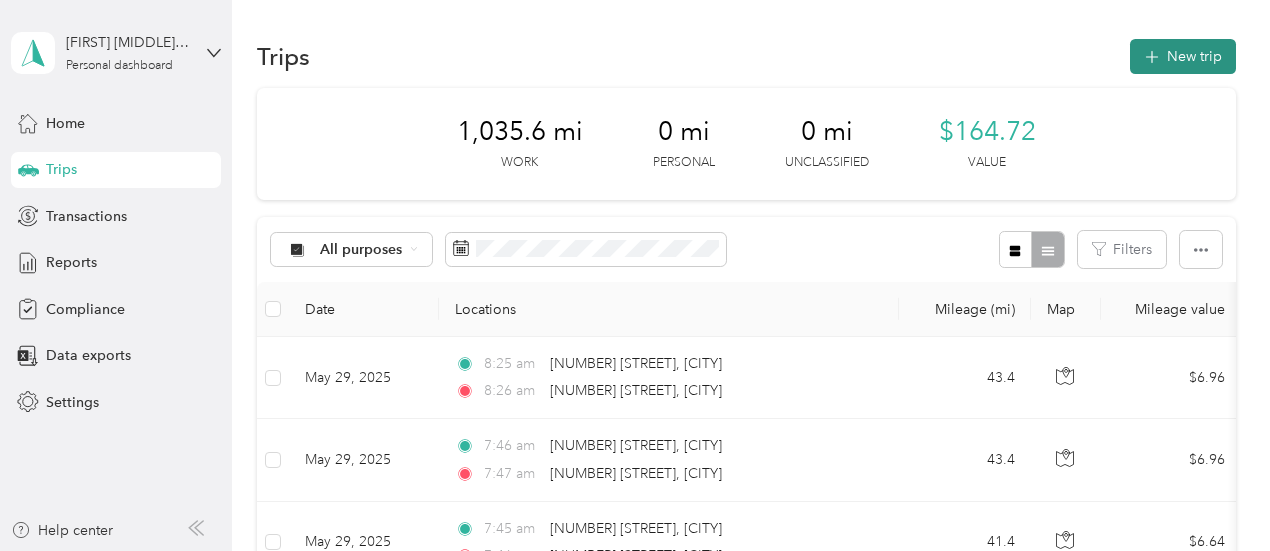 click on "New trip" at bounding box center [1183, 56] 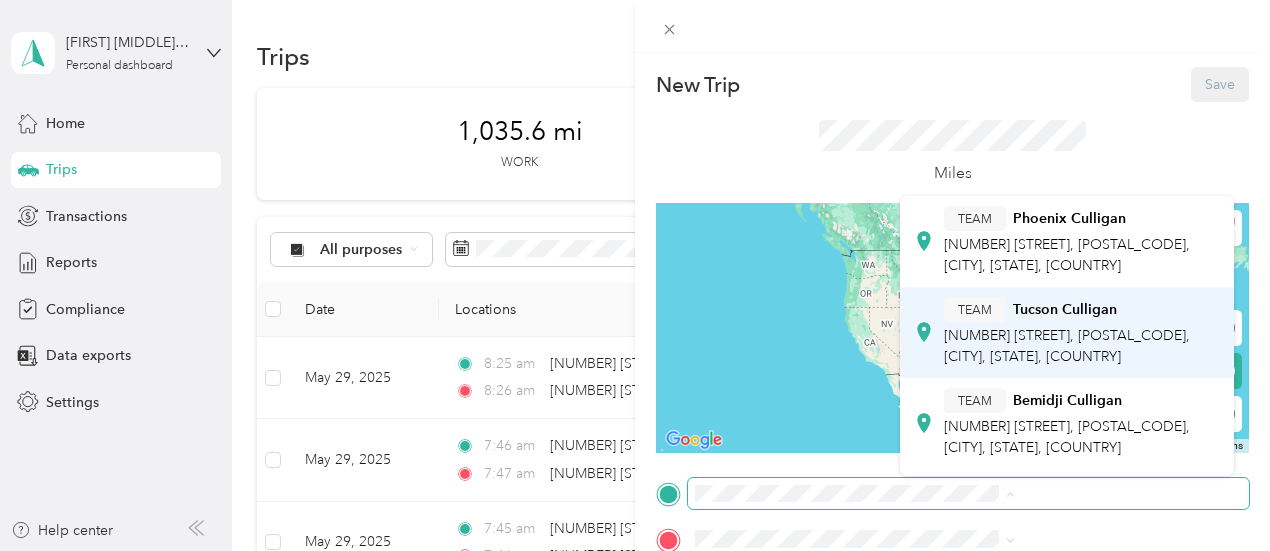 scroll, scrollTop: 500, scrollLeft: 0, axis: vertical 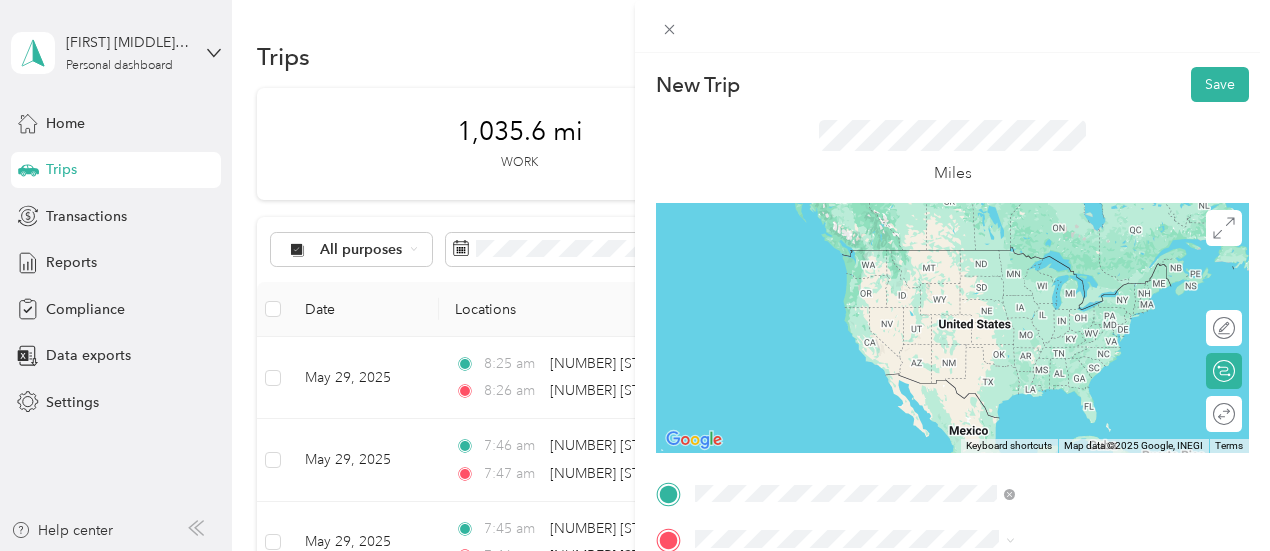 click on "[NUMBER] [STREET]
[CITY], [STATE] [POSTAL_CODE], [COUNTRY]" at bounding box center (1081, 267) 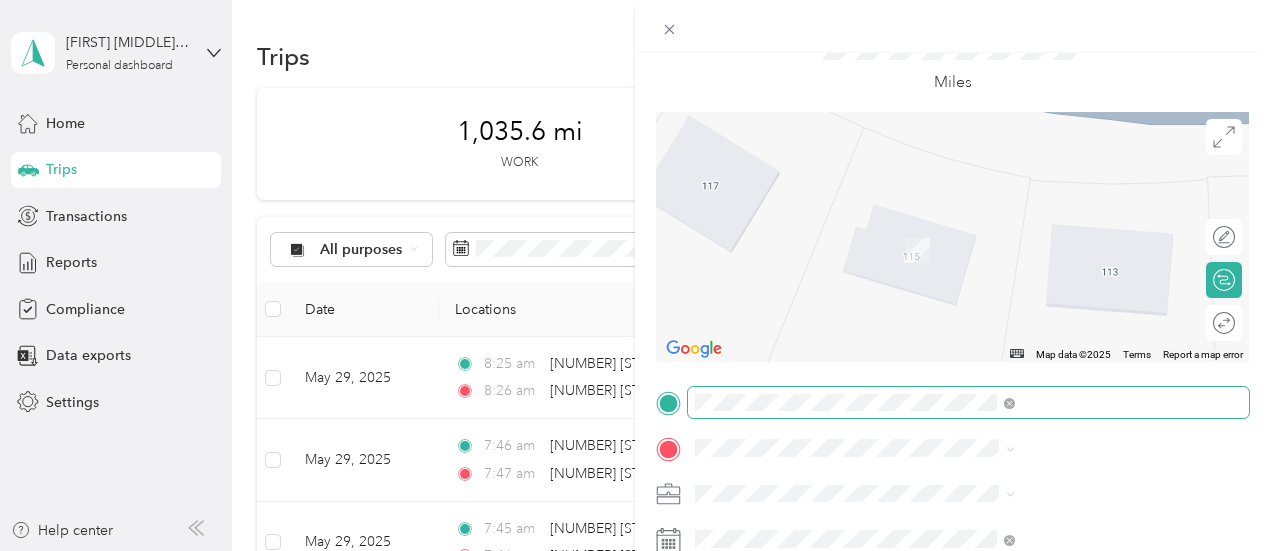scroll, scrollTop: 200, scrollLeft: 0, axis: vertical 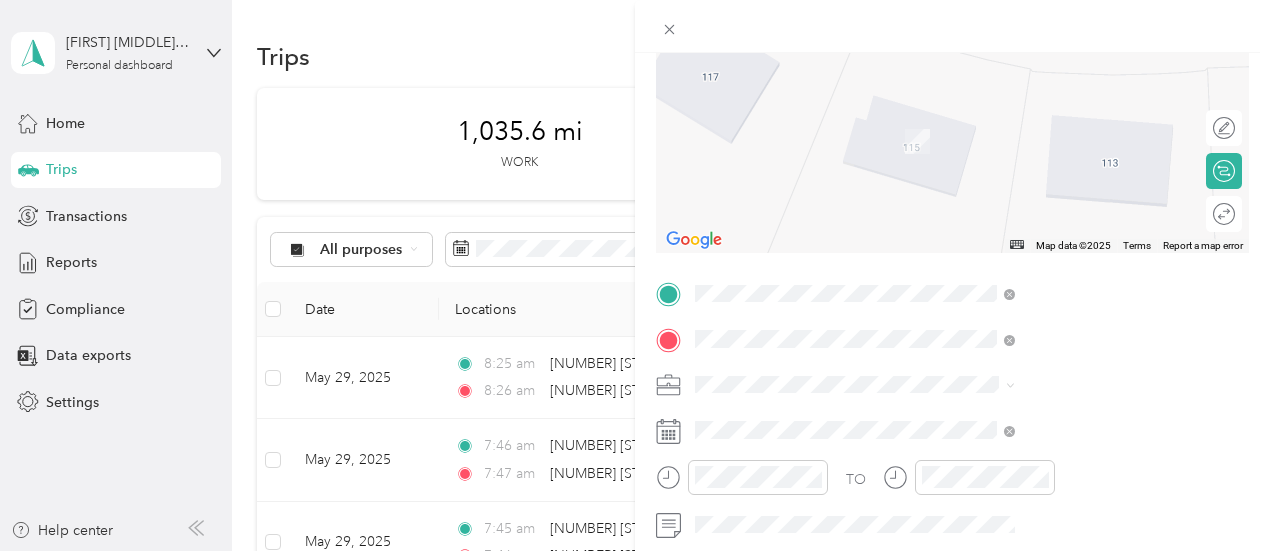 click on "TEAM [CITY] [NUMBER] [STREET], [POSTAL_CODE], [CITY], [STATE], [COUNTRY]" at bounding box center [1081, 129] 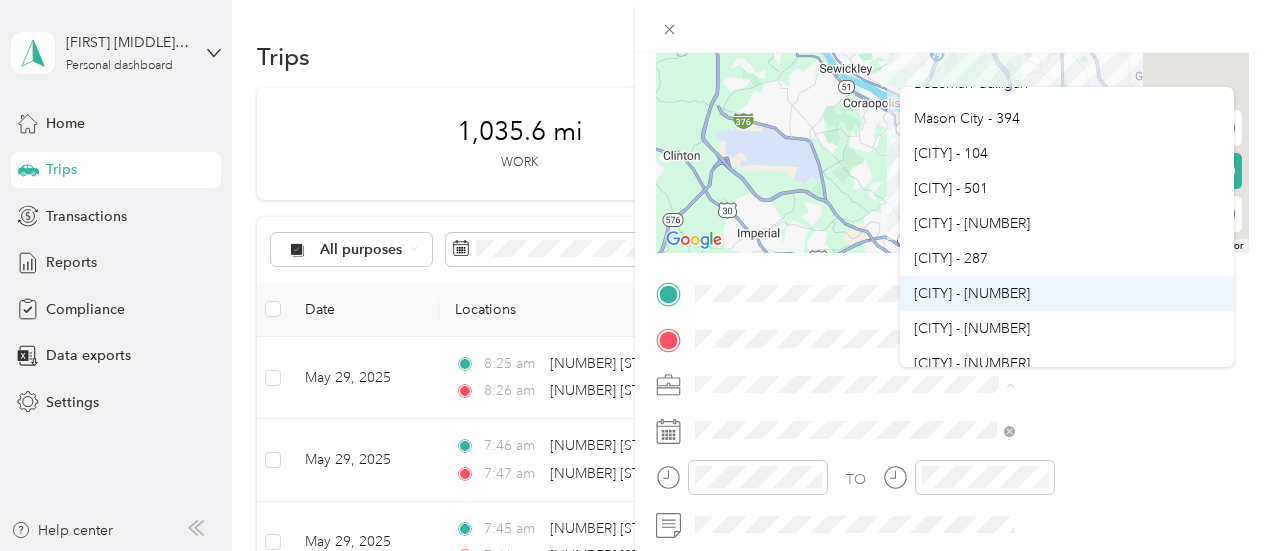 scroll, scrollTop: 100, scrollLeft: 0, axis: vertical 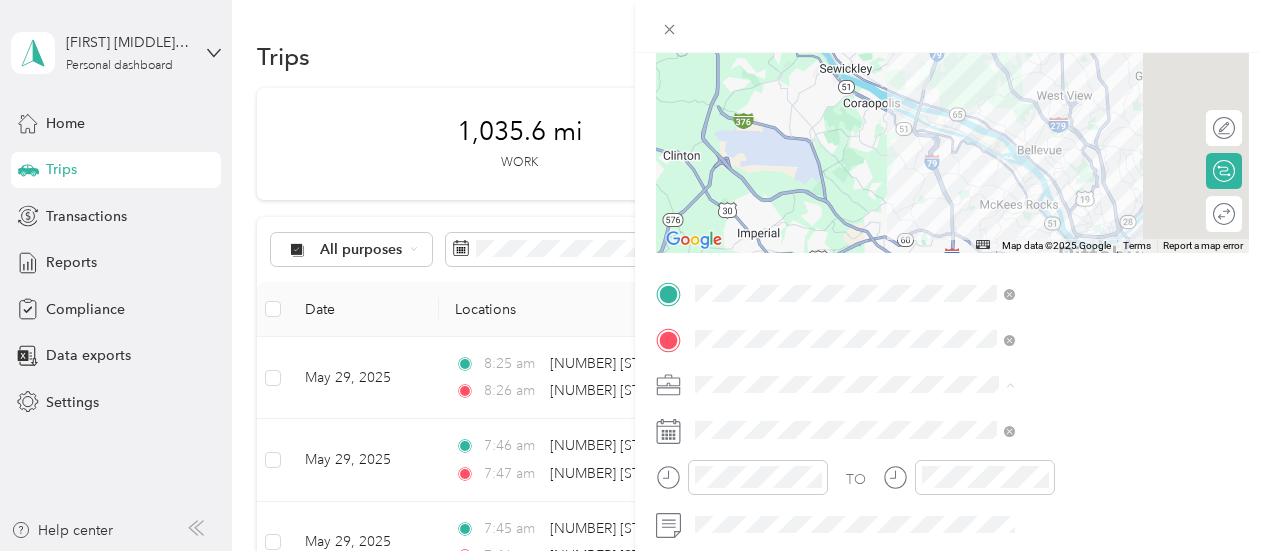 click on "[CITY] - [NUMBER]" at bounding box center [1067, 319] 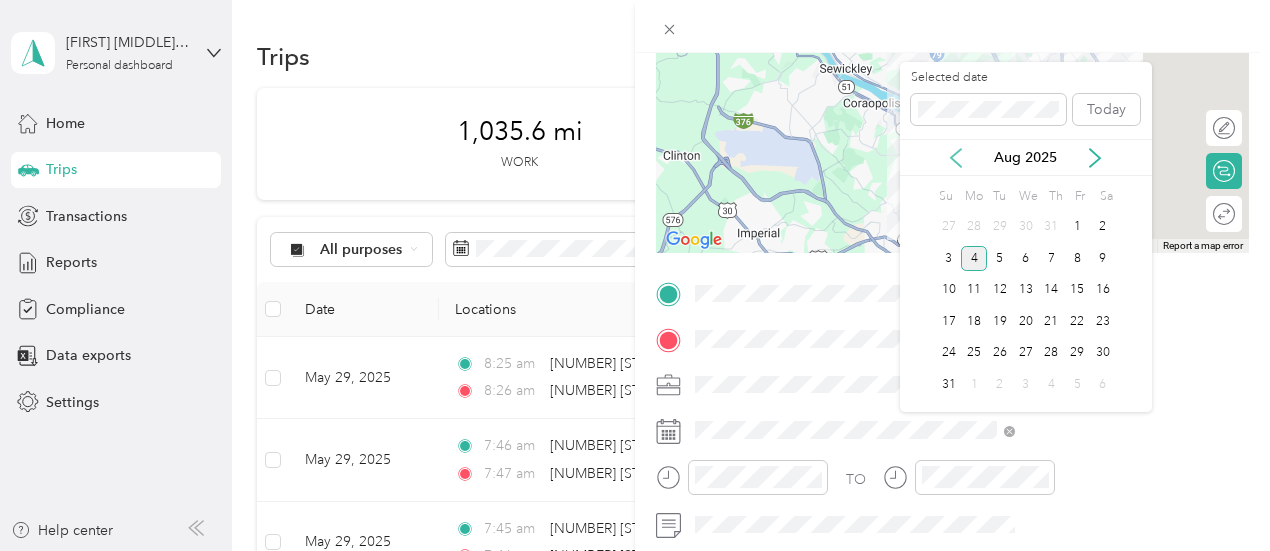 click 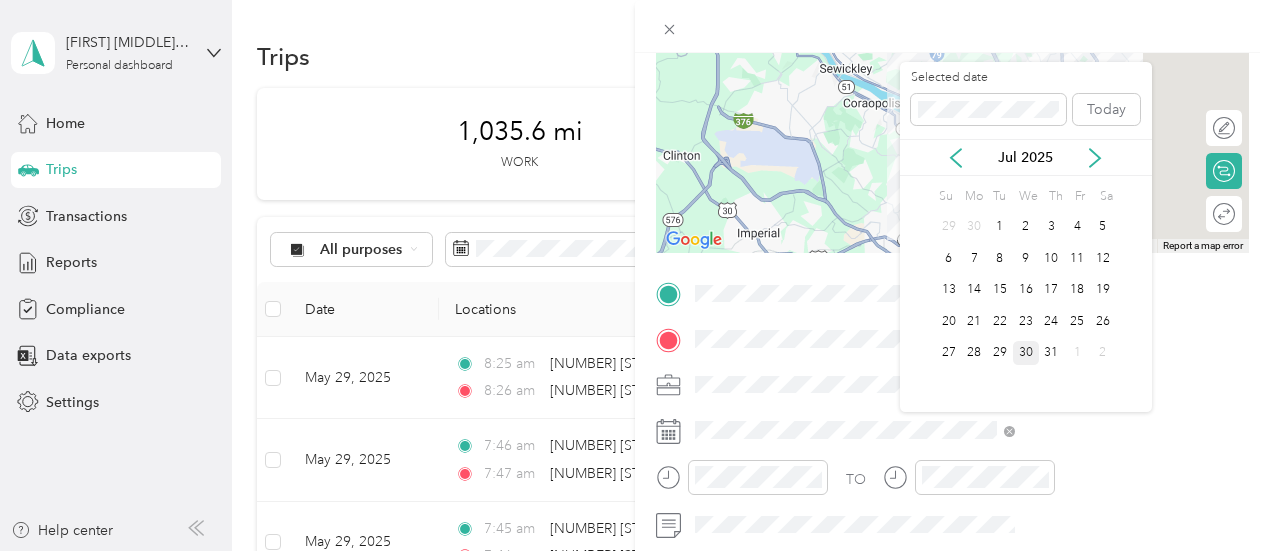 click on "30" at bounding box center (1026, 353) 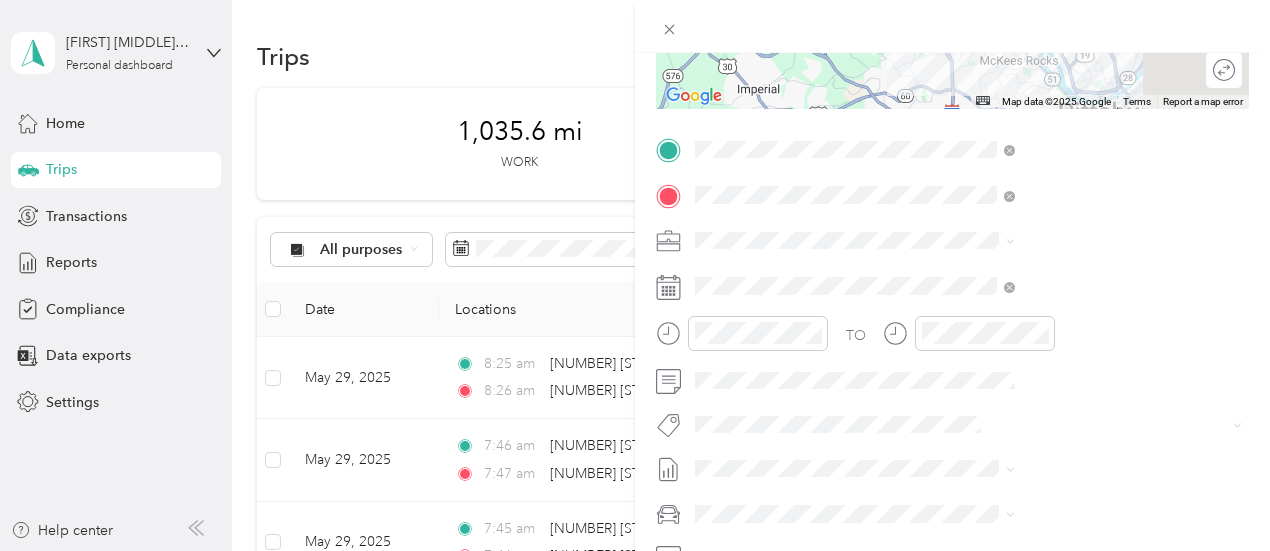 scroll, scrollTop: 400, scrollLeft: 0, axis: vertical 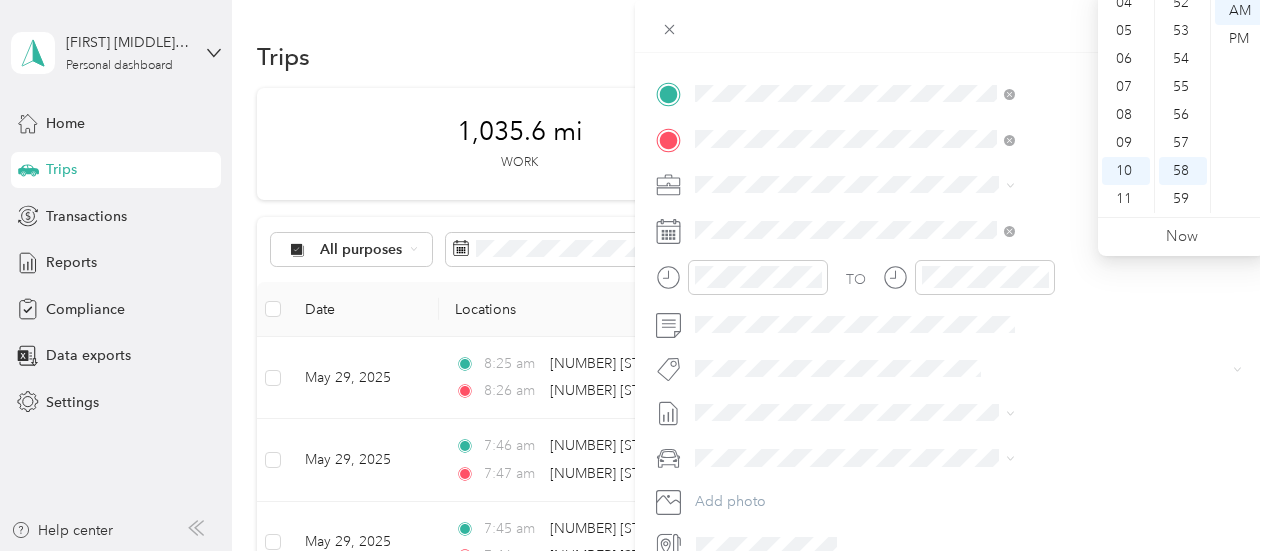 click on "TO Add photo" at bounding box center [952, 319] 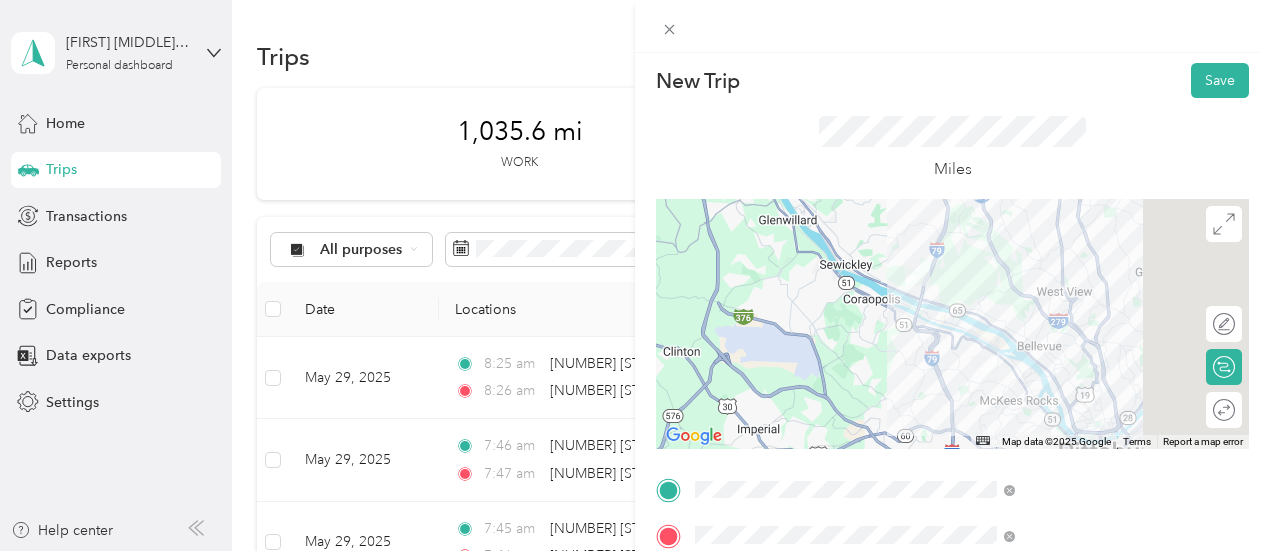 scroll, scrollTop: 0, scrollLeft: 0, axis: both 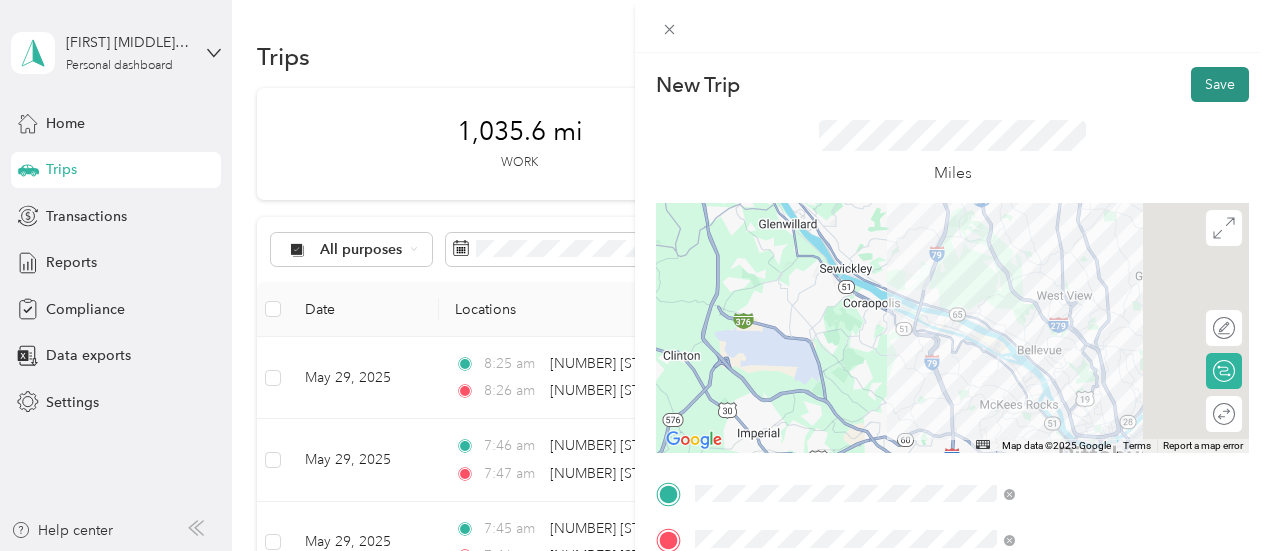 click on "Save" at bounding box center (1220, 84) 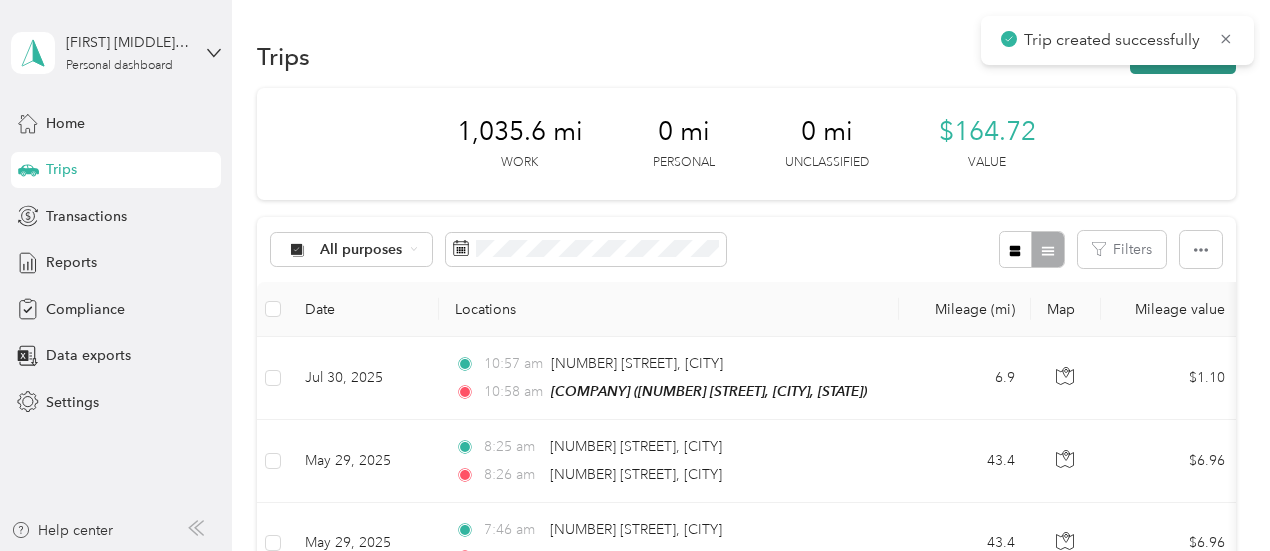 click on "New trip" at bounding box center (1183, 56) 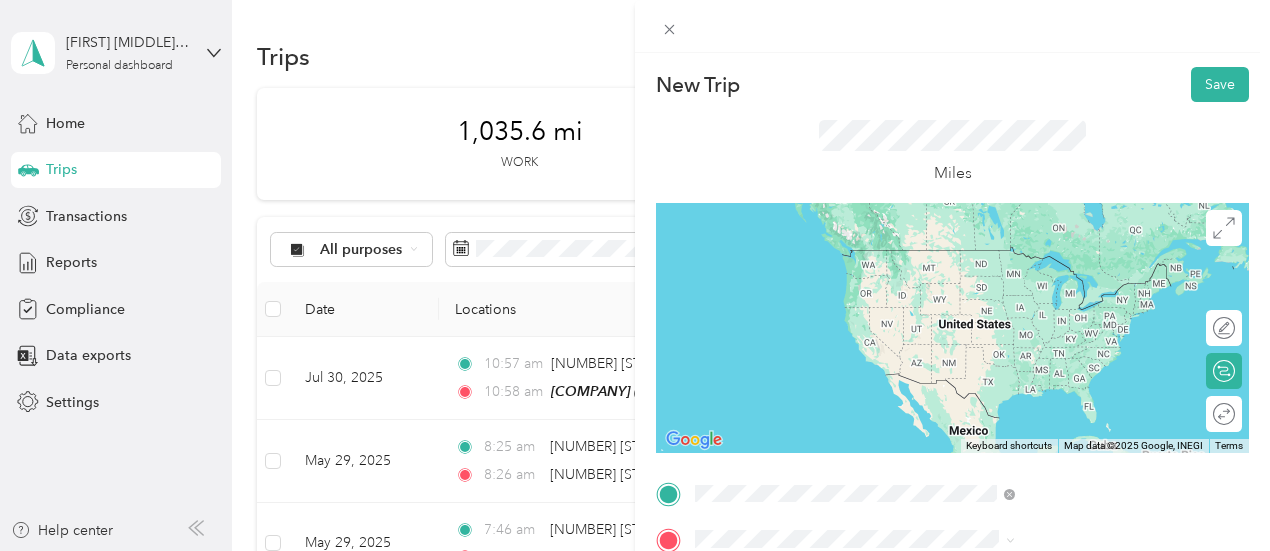 click on "[NUMBER] [STREET], [POSTAL_CODE], [CITY], [STATE], [COUNTRY]" at bounding box center (1067, 297) 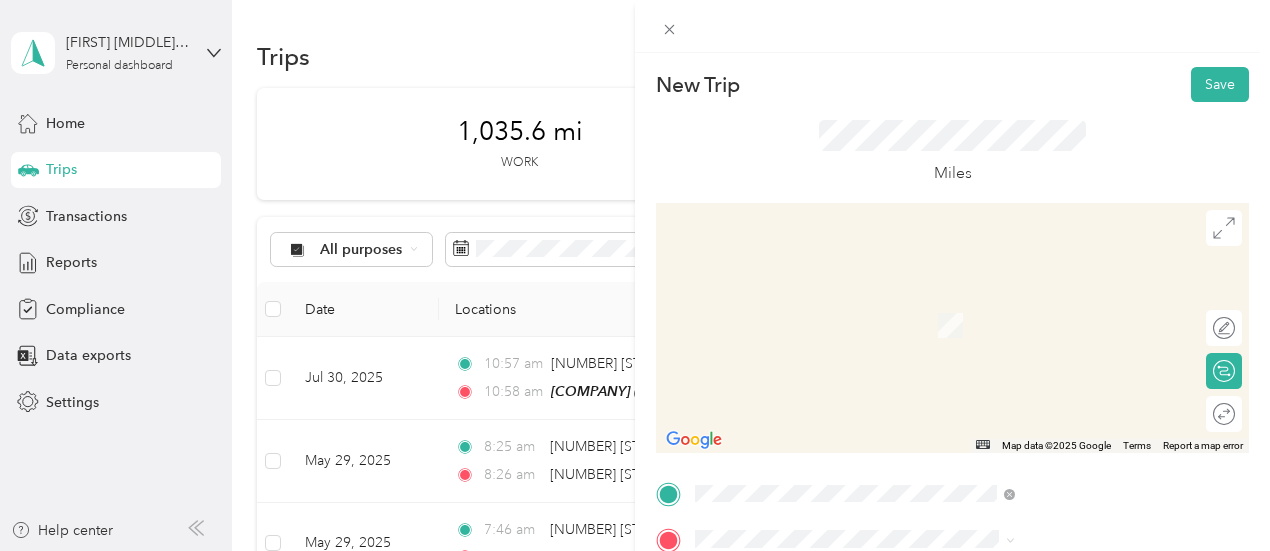 click on "[NUMBER] [STREET]
[CITY], [STATE] [POSTAL_CODE], [COUNTRY]" at bounding box center (1081, 307) 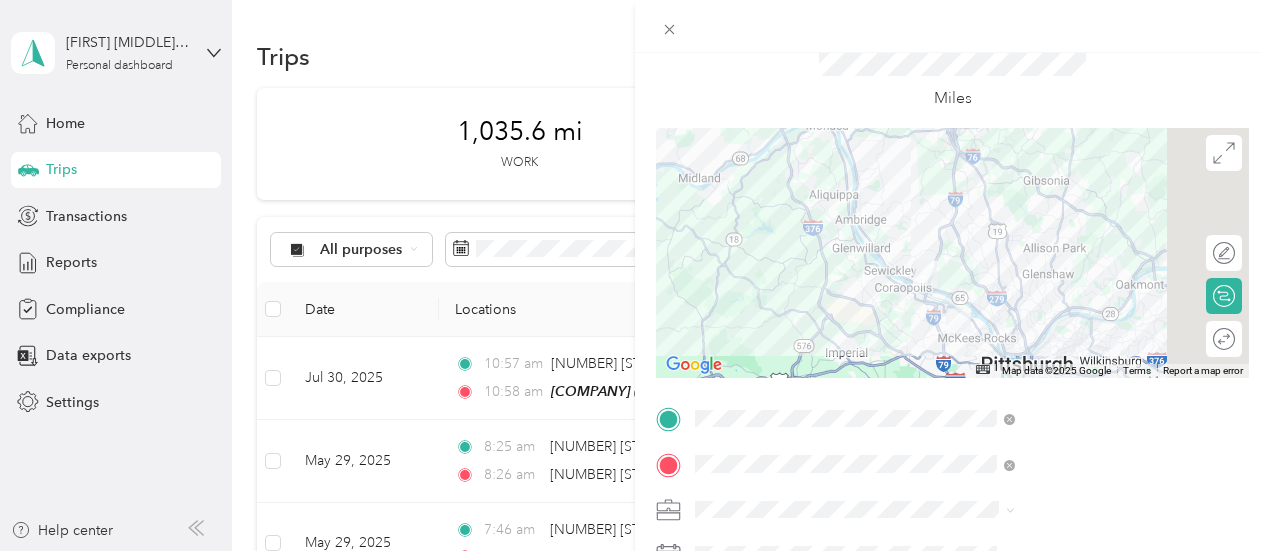 scroll, scrollTop: 200, scrollLeft: 0, axis: vertical 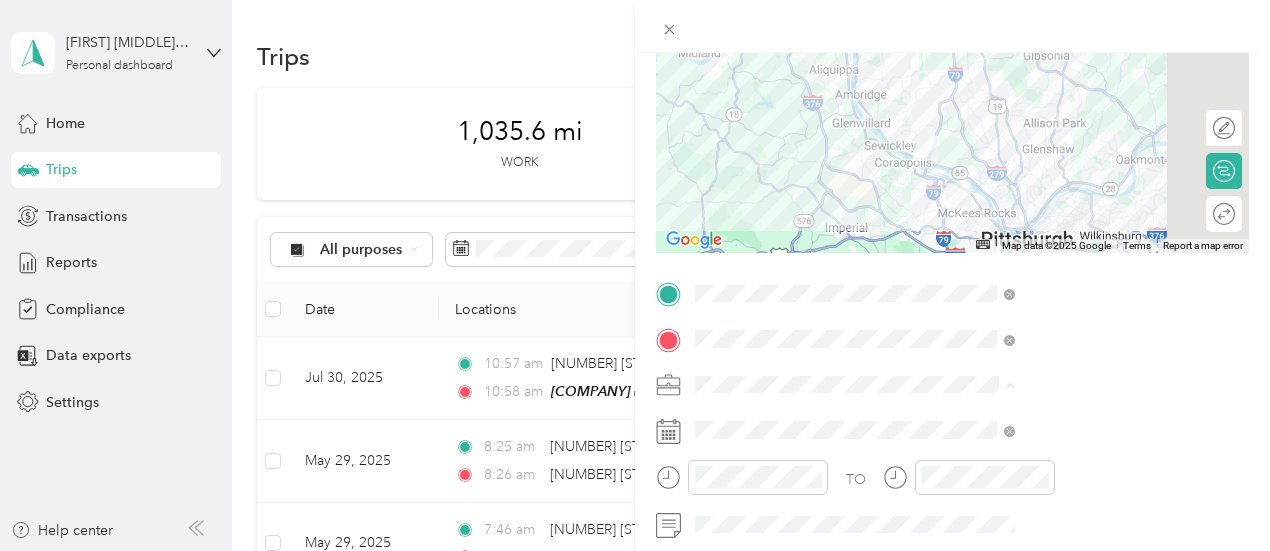 click on "[CITY] - [NUMBER]" at bounding box center (972, 319) 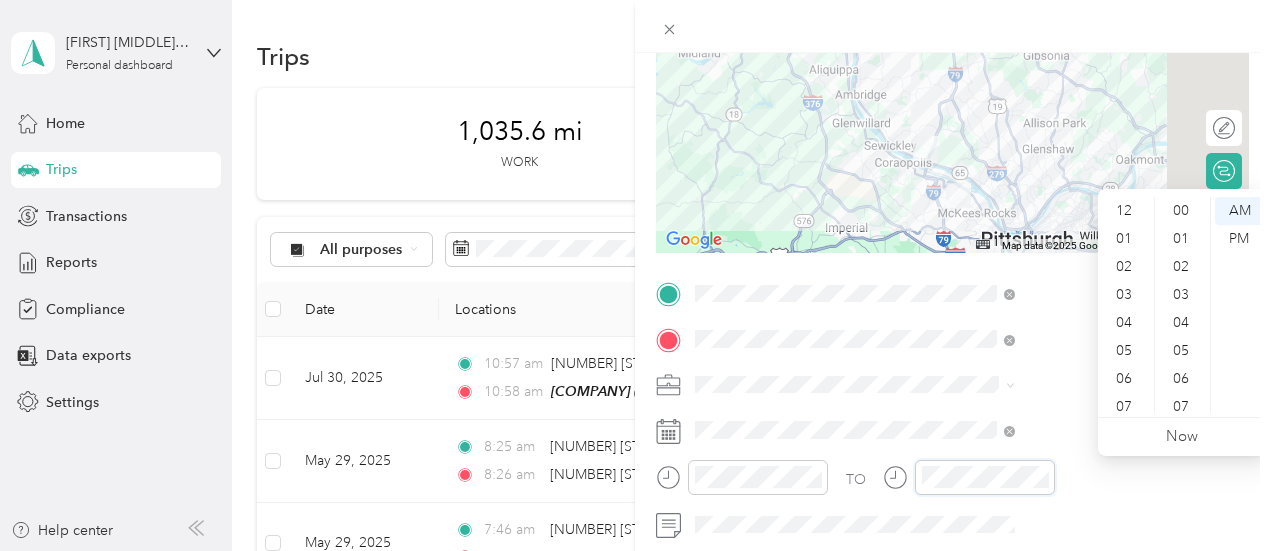 scroll, scrollTop: 120, scrollLeft: 0, axis: vertical 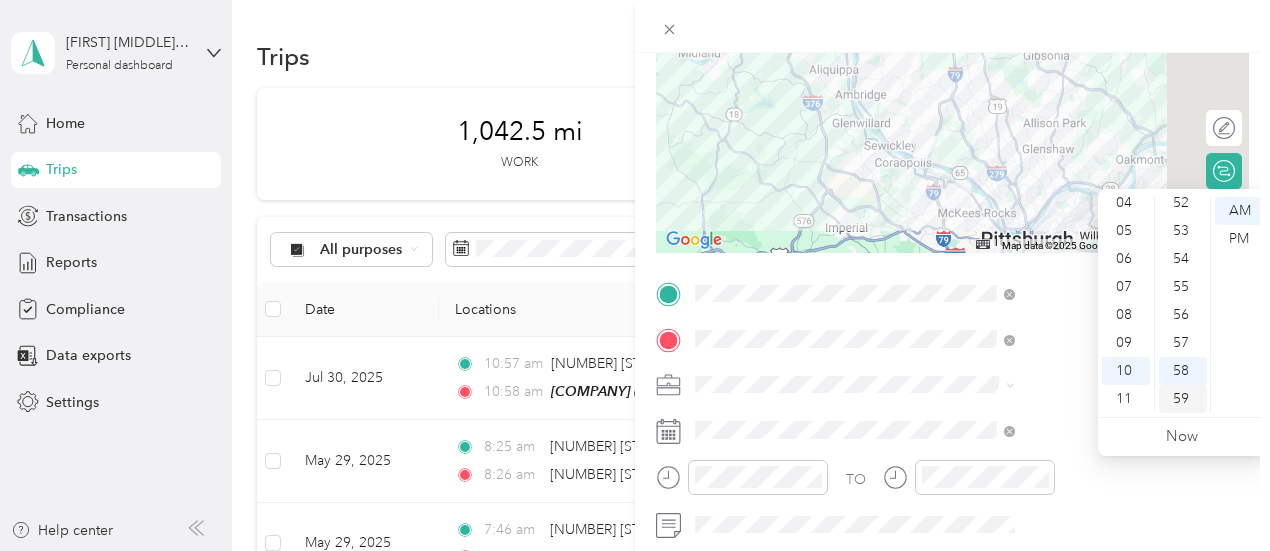 click on "59" at bounding box center [1183, 399] 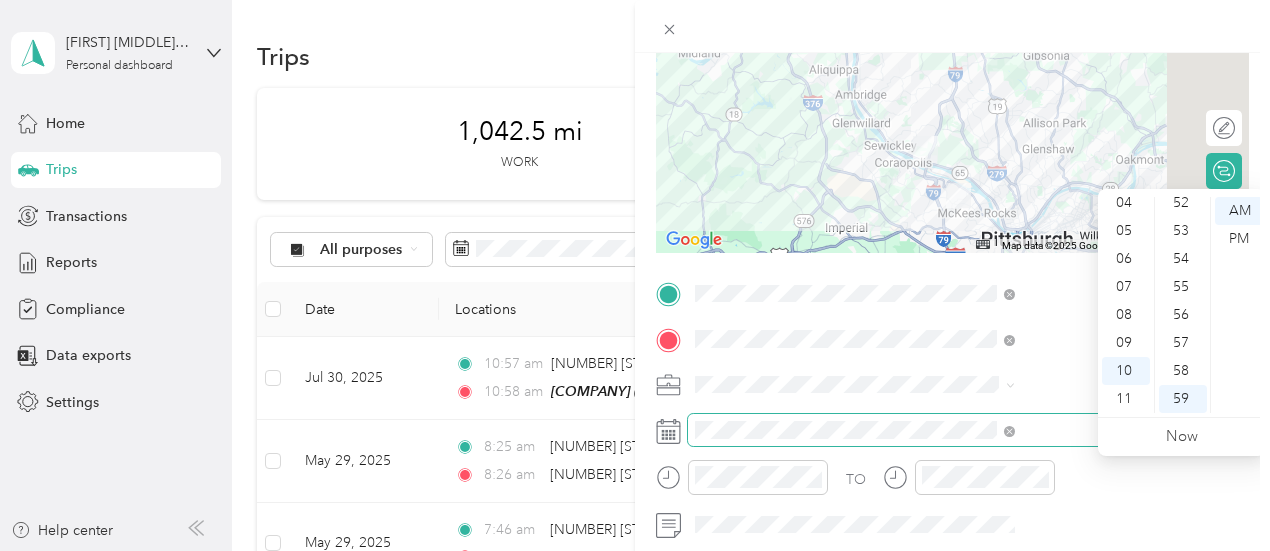 click at bounding box center (968, 430) 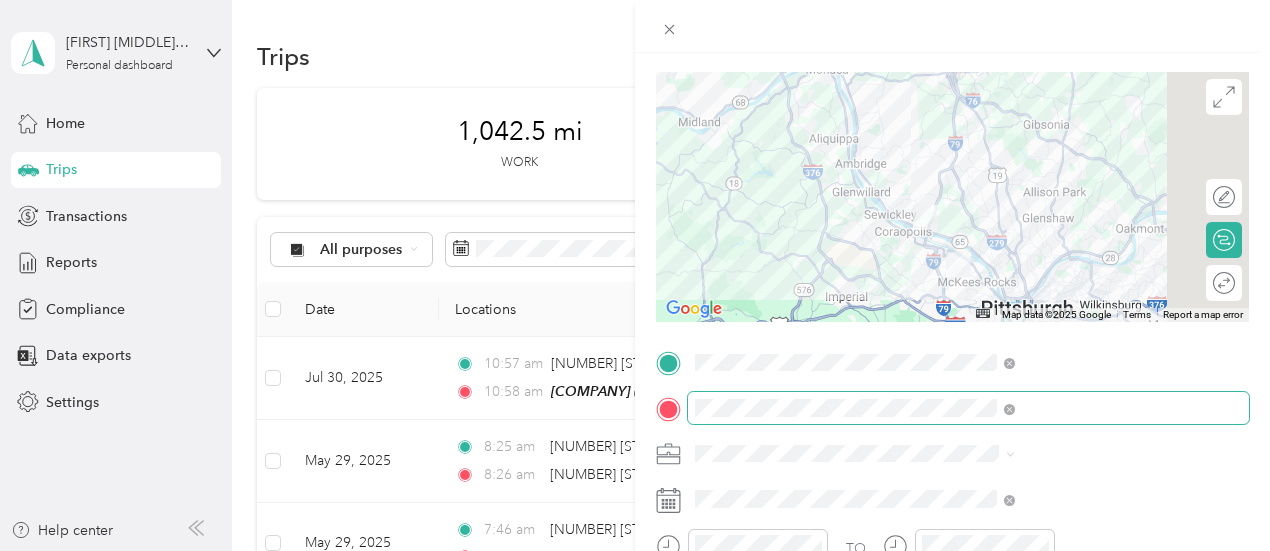 scroll, scrollTop: 100, scrollLeft: 0, axis: vertical 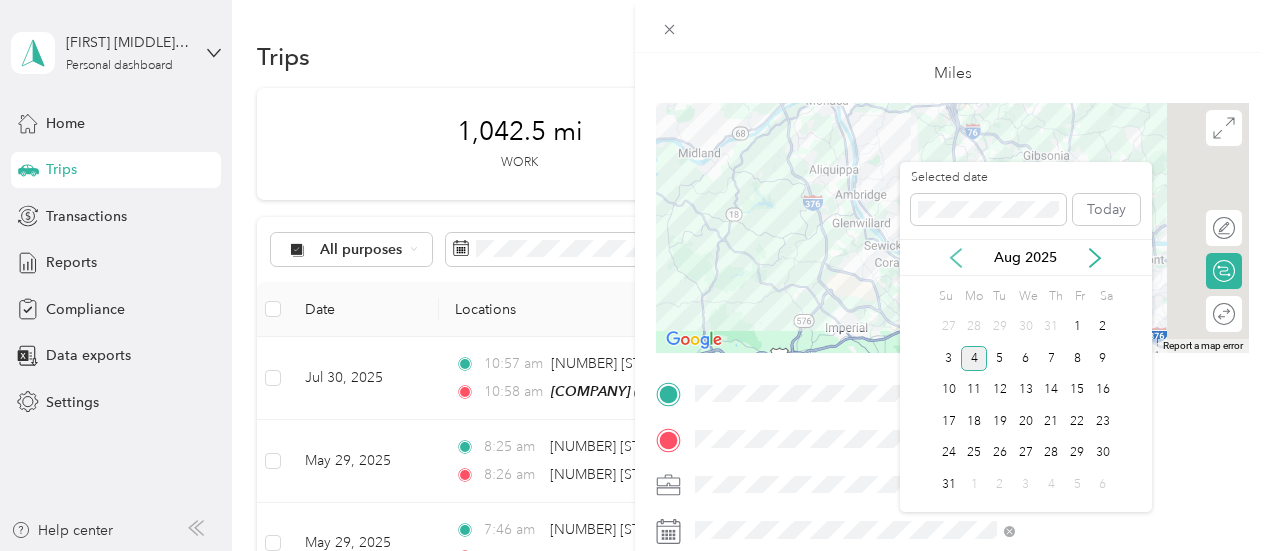 click 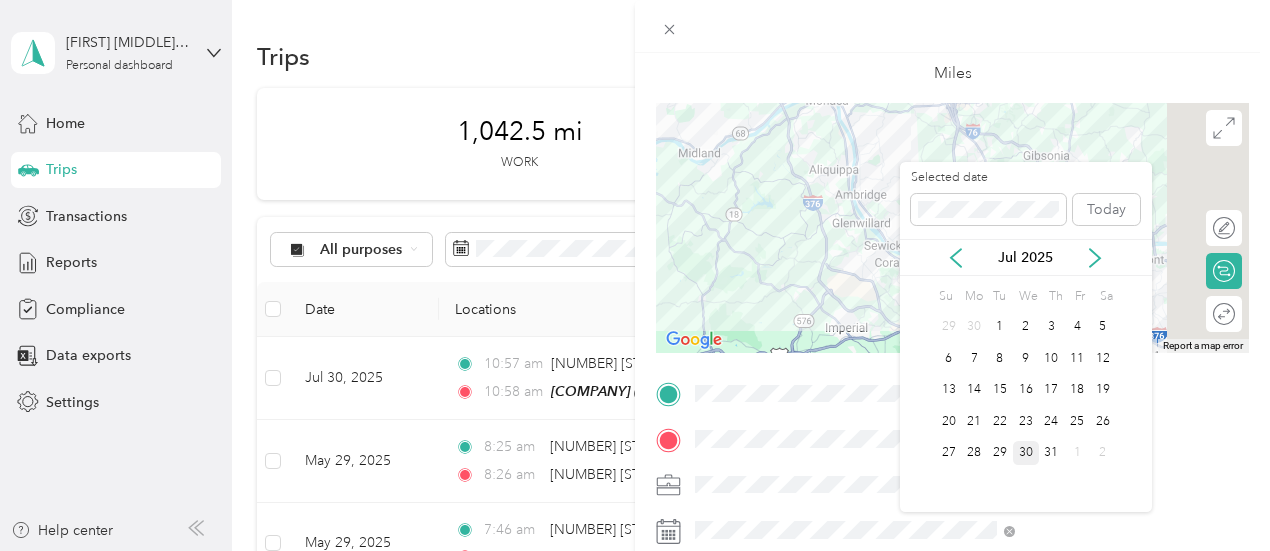 click on "30" at bounding box center (1026, 453) 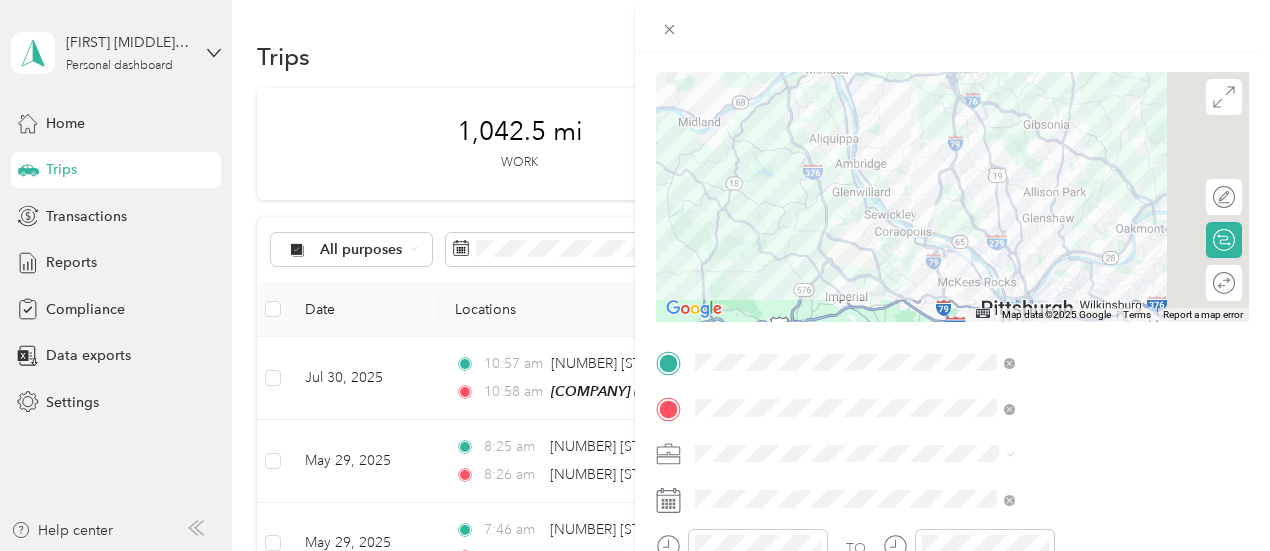 scroll, scrollTop: 0, scrollLeft: 0, axis: both 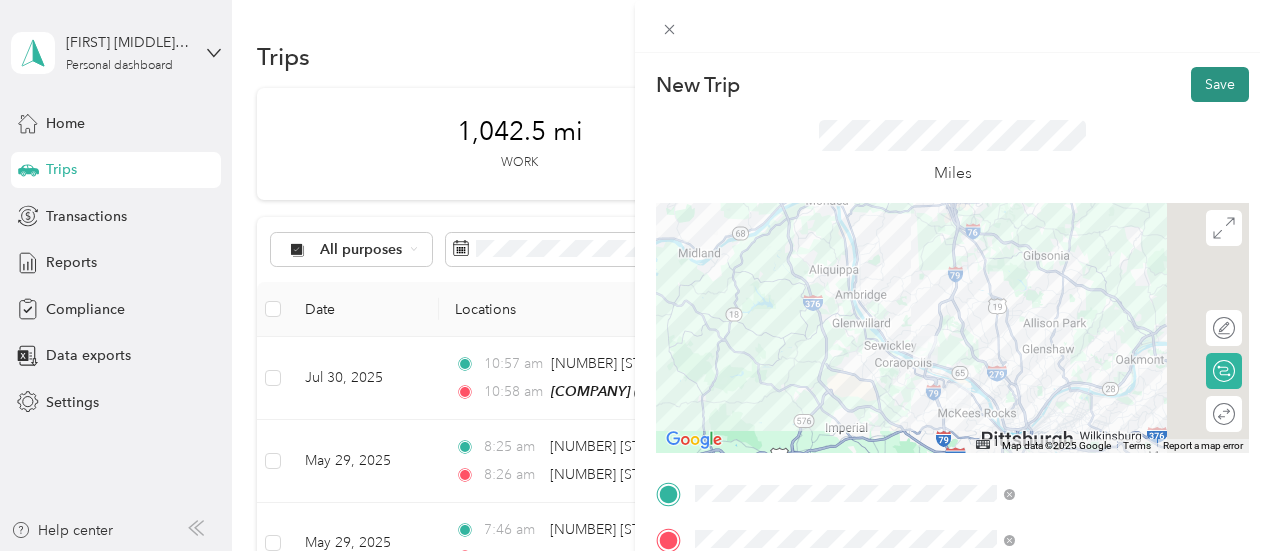 click on "Save" at bounding box center [1220, 84] 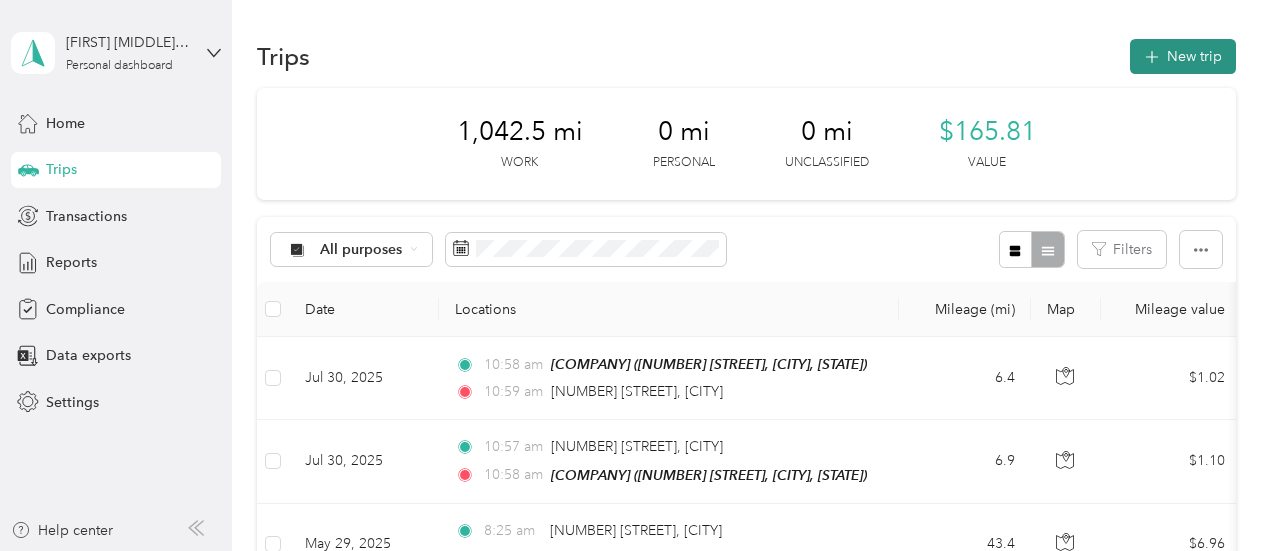 click on "New trip" at bounding box center (1183, 56) 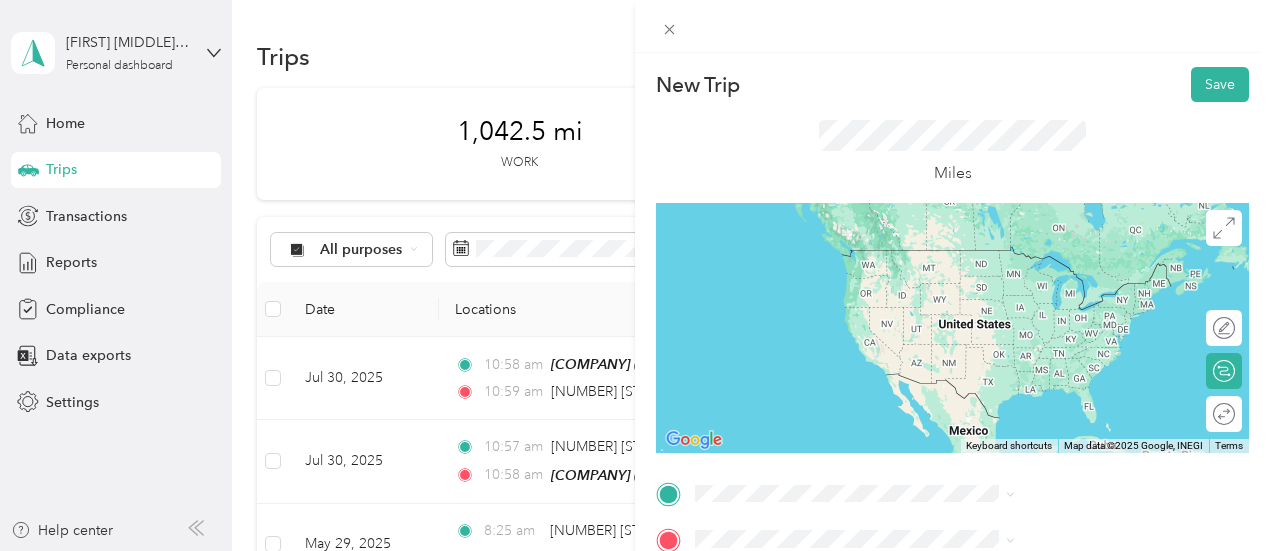 click on "[NUMBER] [STREET]
[CITY], [STATE] [POSTAL_CODE], [COUNTRY]" at bounding box center [1081, 265] 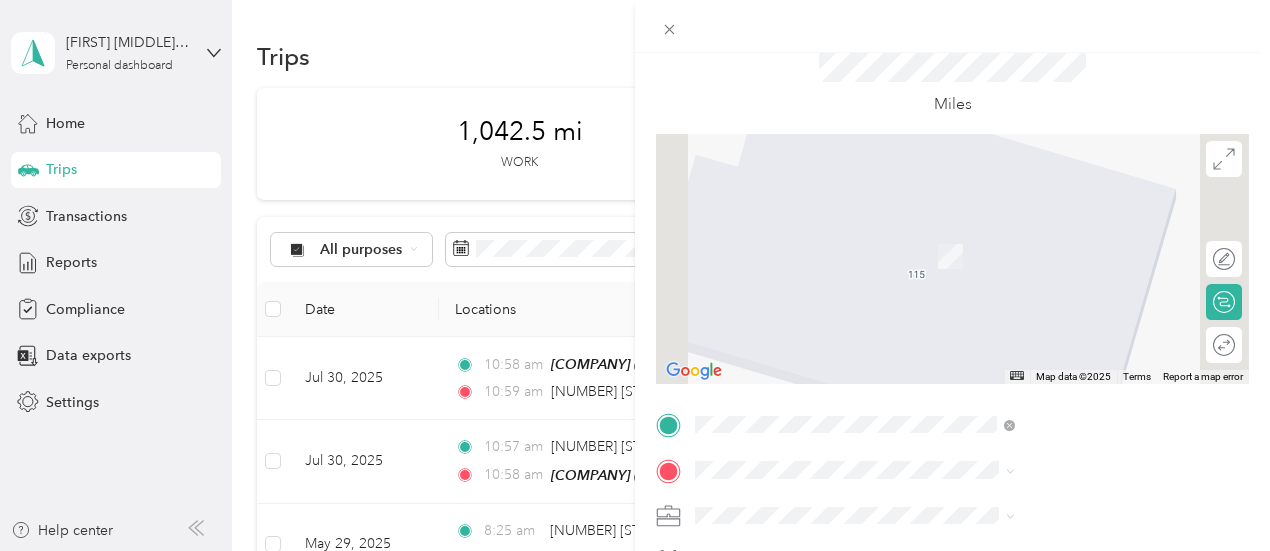 scroll, scrollTop: 100, scrollLeft: 0, axis: vertical 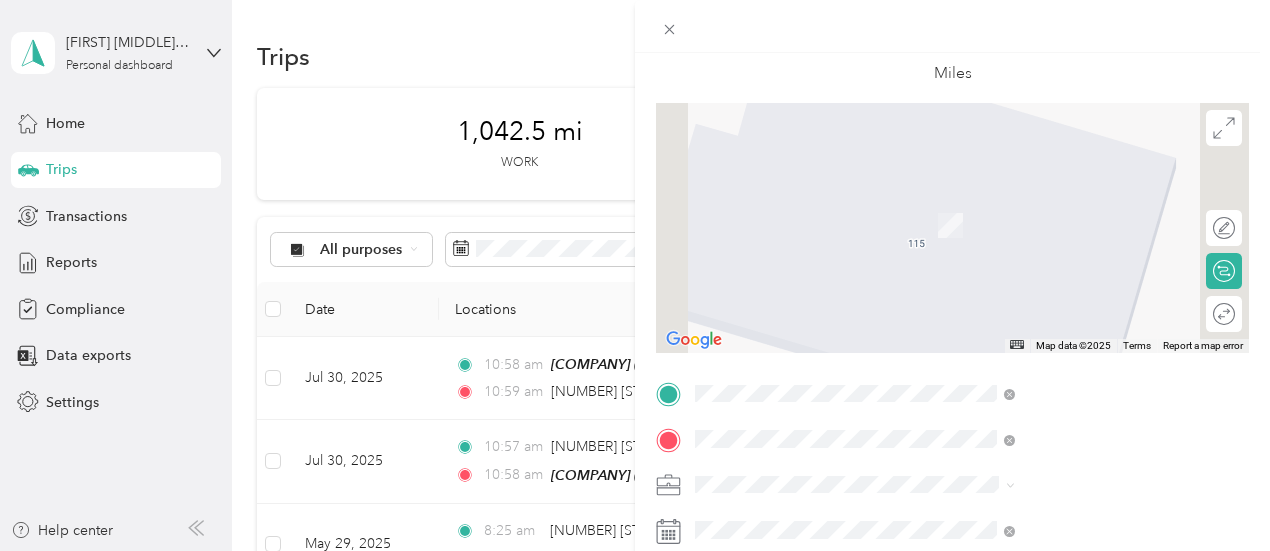 click on "[NUMBER] [STREET]
[CITY], [STATE] [POSTAL_CODE], [COUNTRY]" at bounding box center (1081, 213) 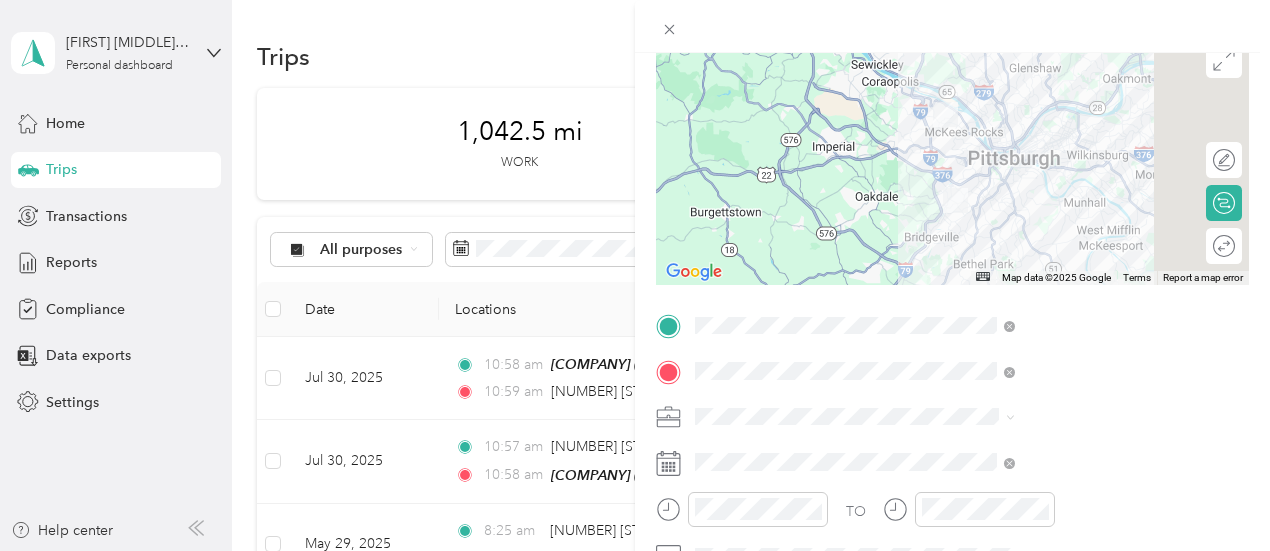 scroll, scrollTop: 200, scrollLeft: 0, axis: vertical 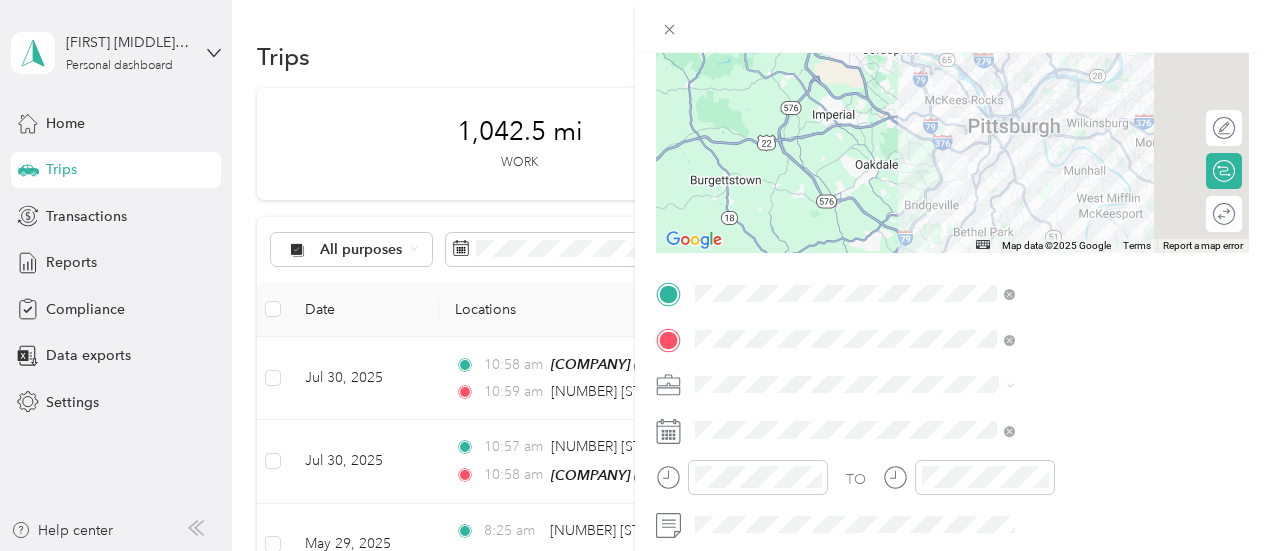 click at bounding box center [968, 385] 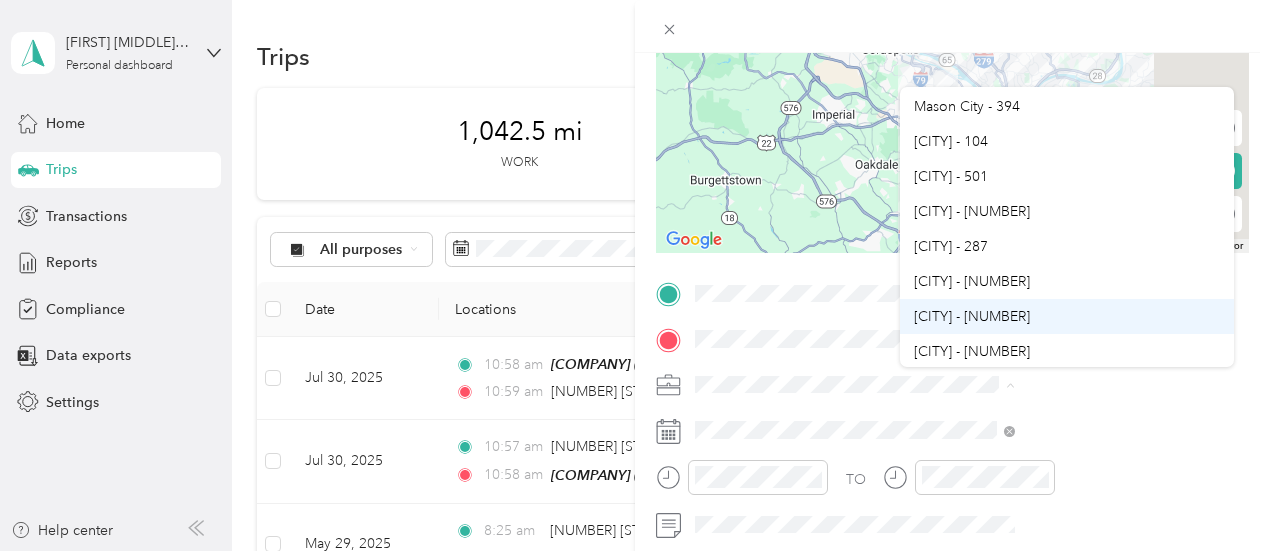 scroll, scrollTop: 100, scrollLeft: 0, axis: vertical 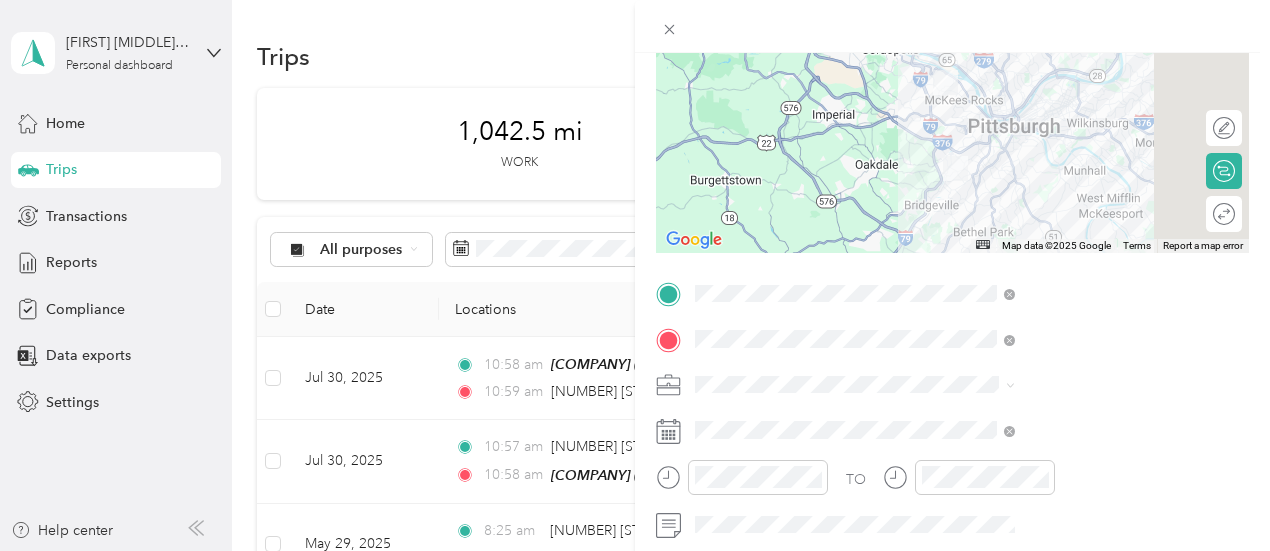 click on "[CITY] - [NUMBER]" at bounding box center [1067, 317] 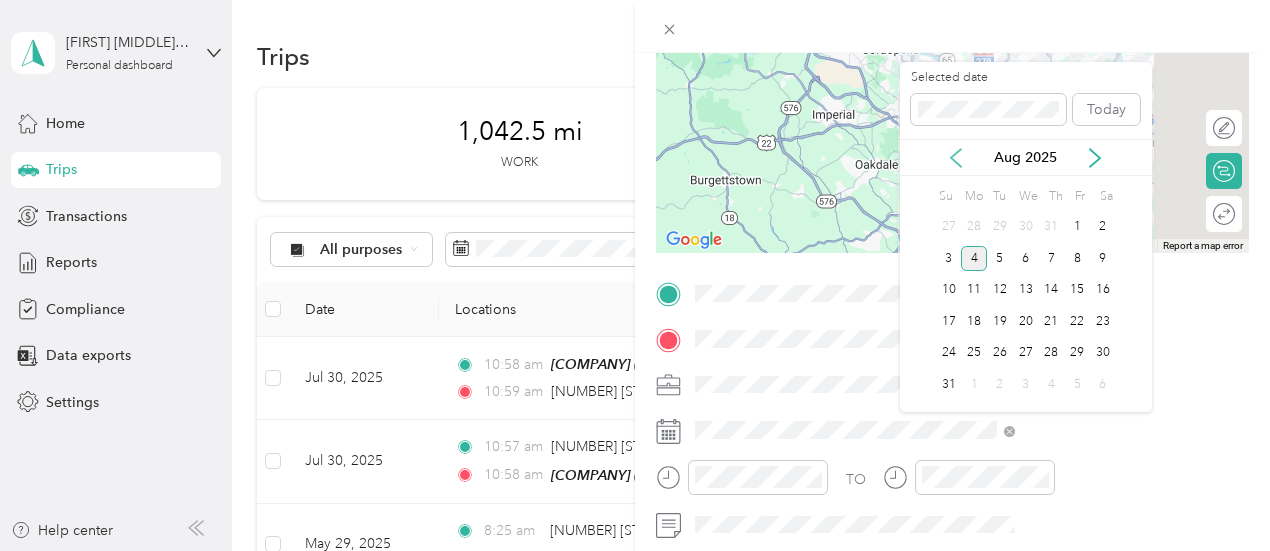 click 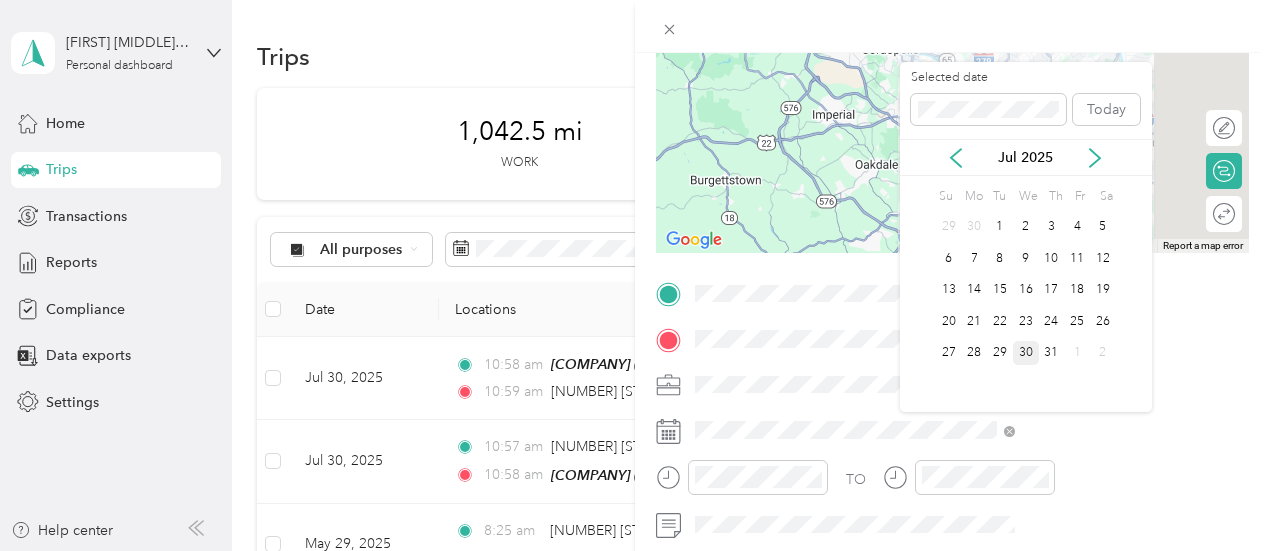 click on "30" at bounding box center [1026, 353] 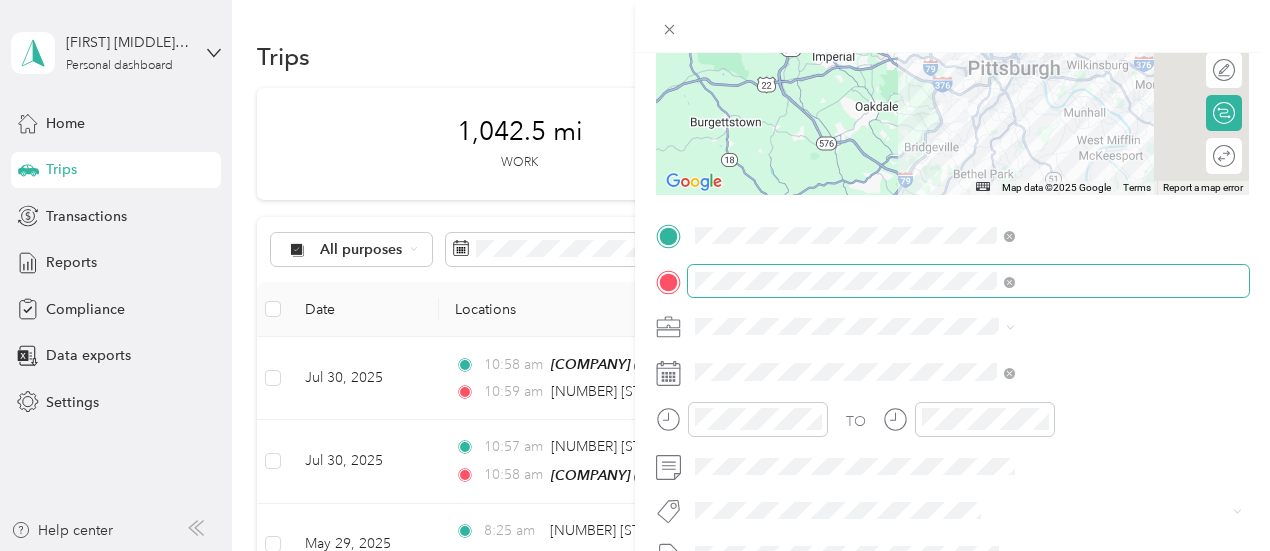 scroll, scrollTop: 300, scrollLeft: 0, axis: vertical 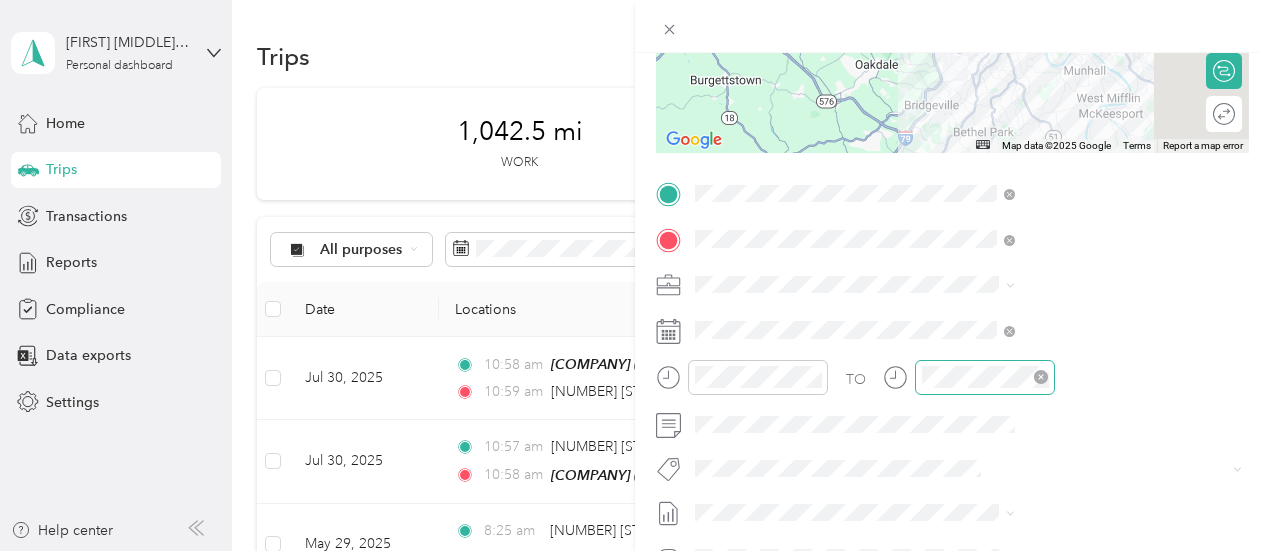 click at bounding box center [985, 377] 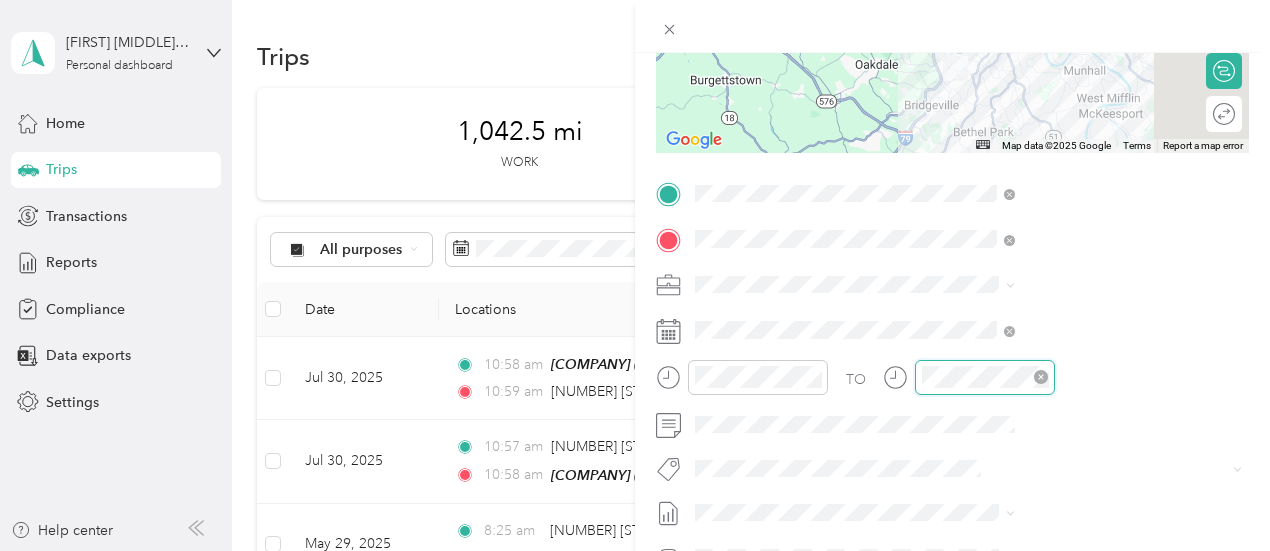 scroll, scrollTop: 300, scrollLeft: 4, axis: both 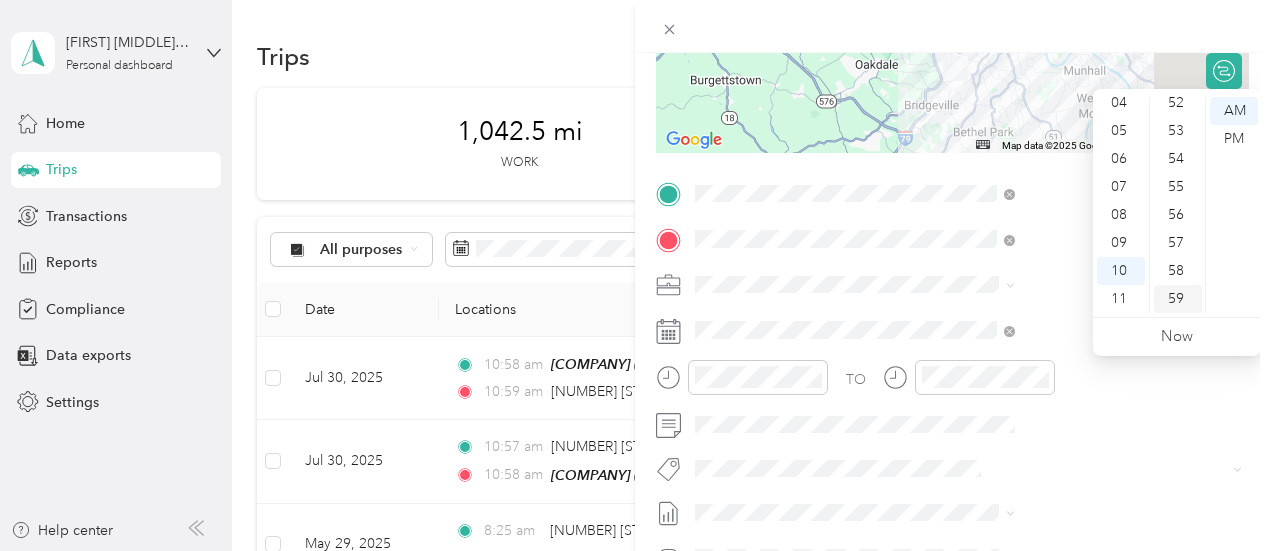 click on "59" at bounding box center (1178, 299) 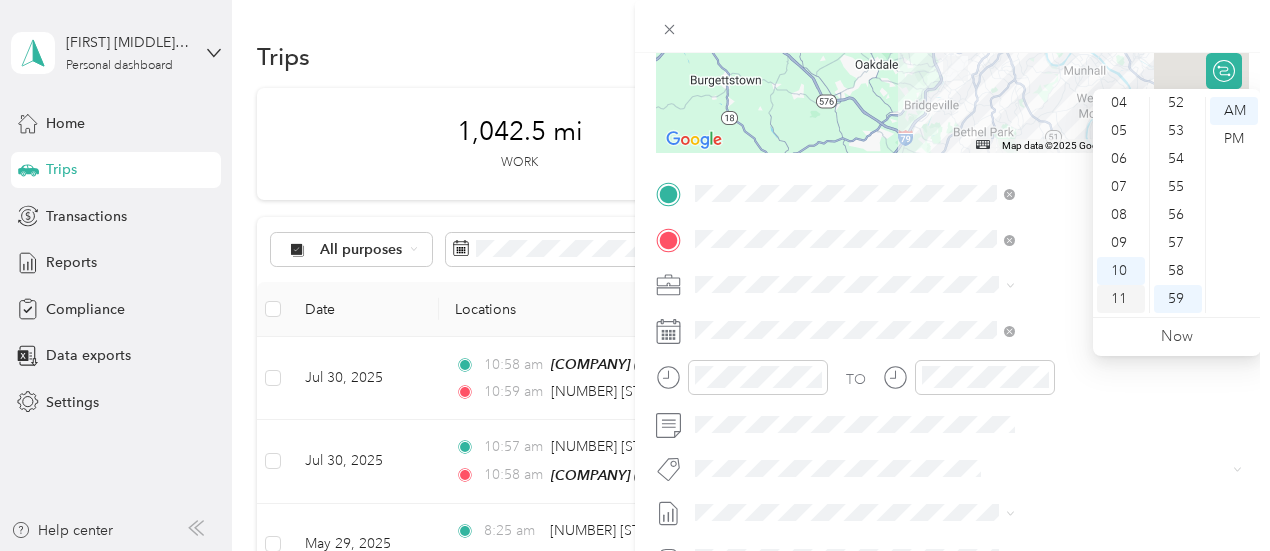 click on "11" at bounding box center (1121, 299) 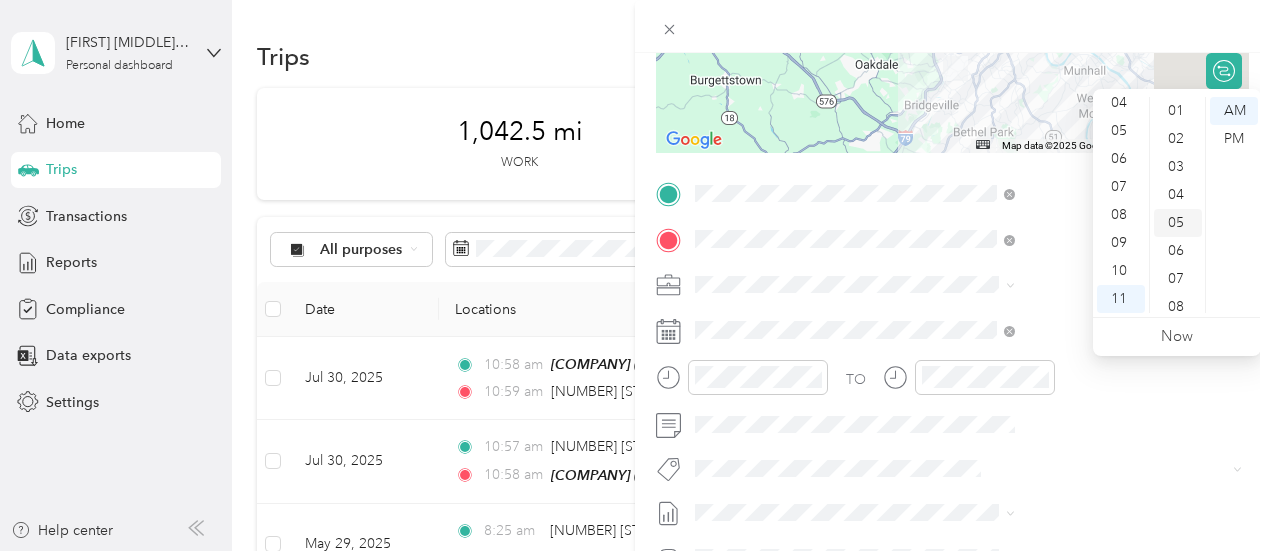 scroll, scrollTop: 0, scrollLeft: 0, axis: both 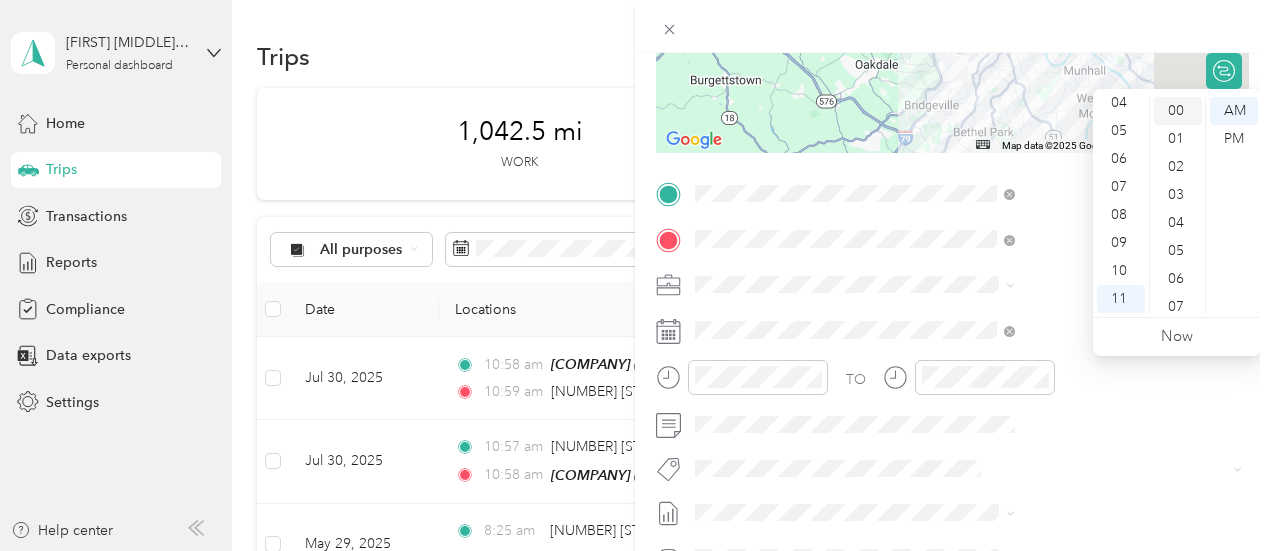click on "00" at bounding box center [1178, 111] 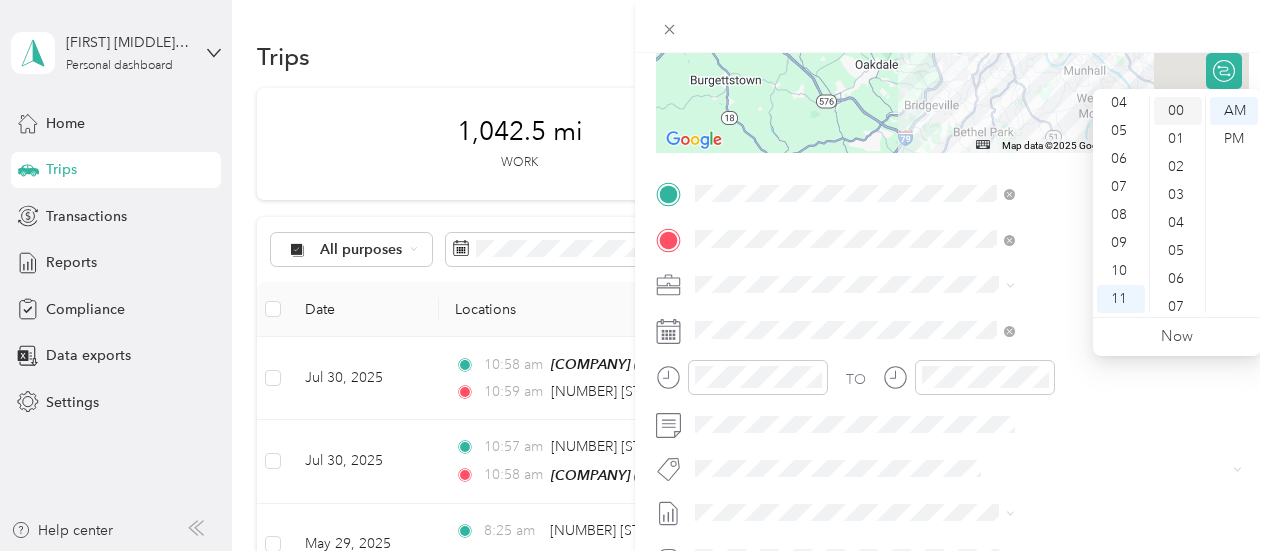 click on "00" at bounding box center (1178, 111) 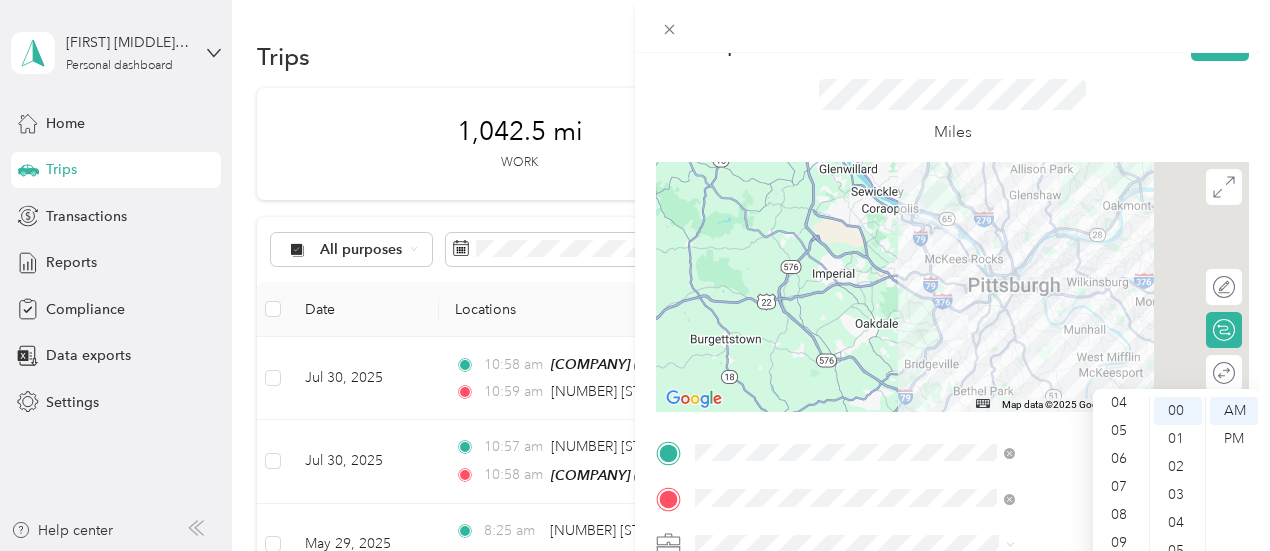 scroll, scrollTop: 0, scrollLeft: 4, axis: horizontal 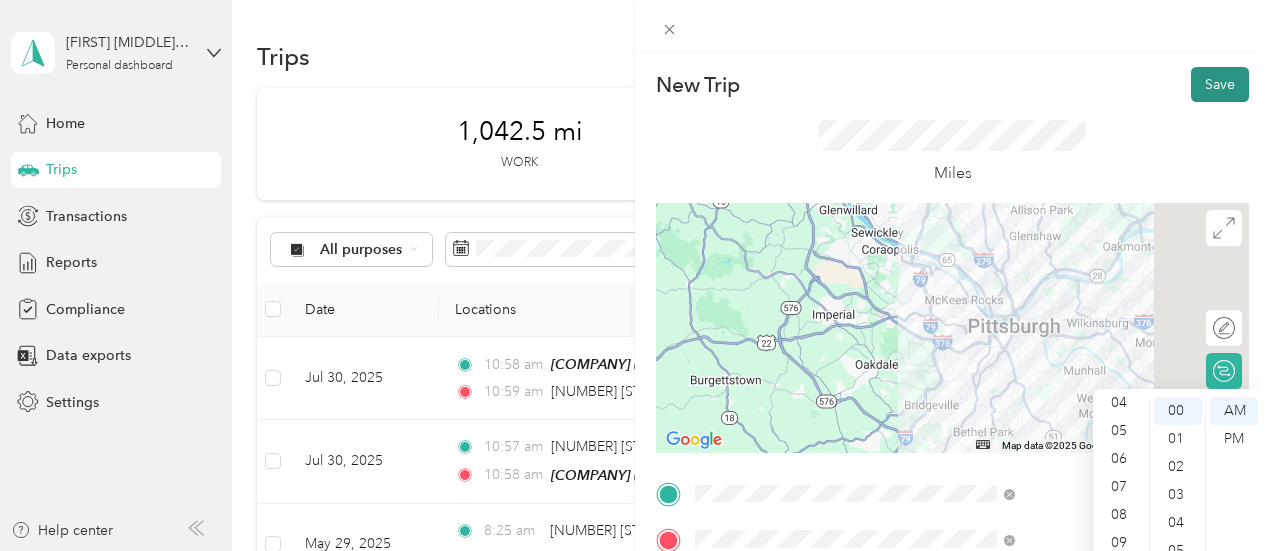 click on "Save" at bounding box center (1220, 84) 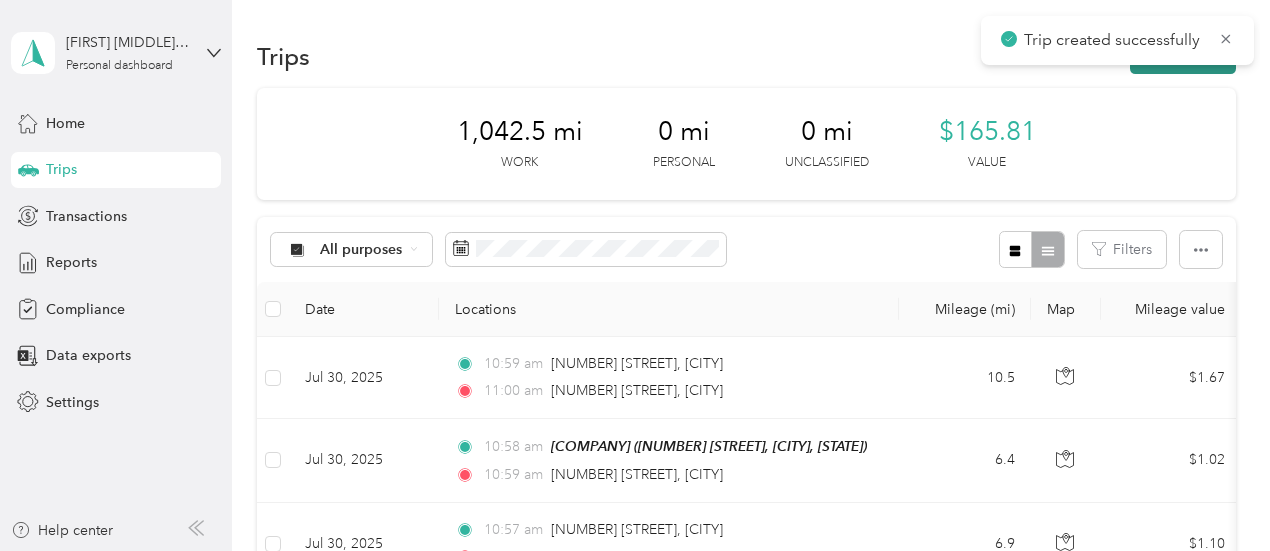 click on "New trip" at bounding box center [1183, 56] 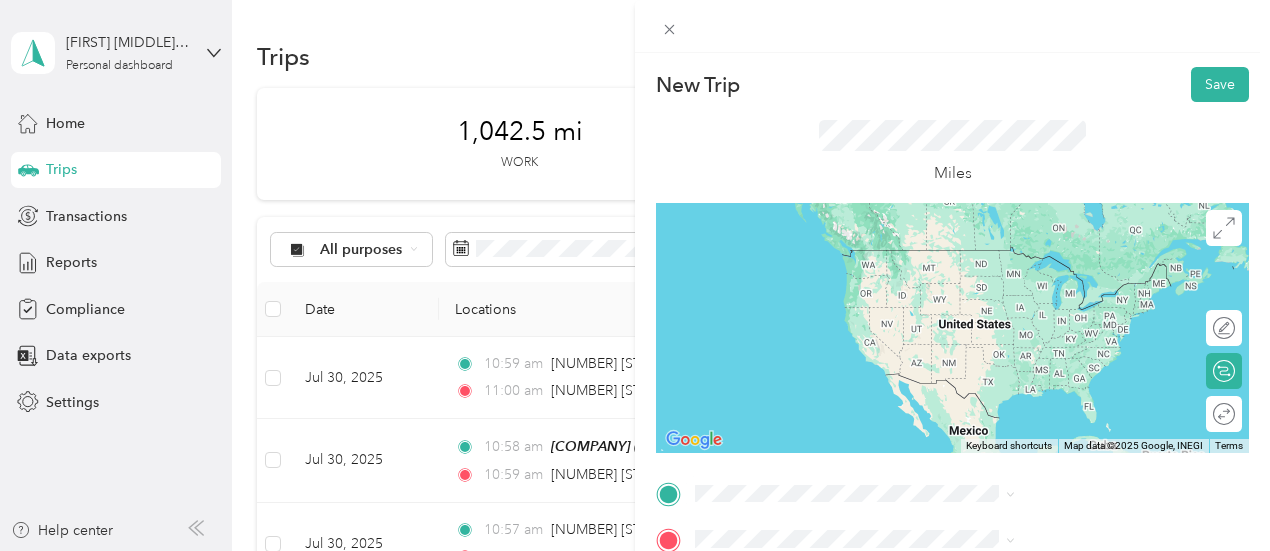 click on "[NUMBER] [STREET]
[CITY], [STATE] [POSTAL_CODE], [COUNTRY]" at bounding box center (1081, 257) 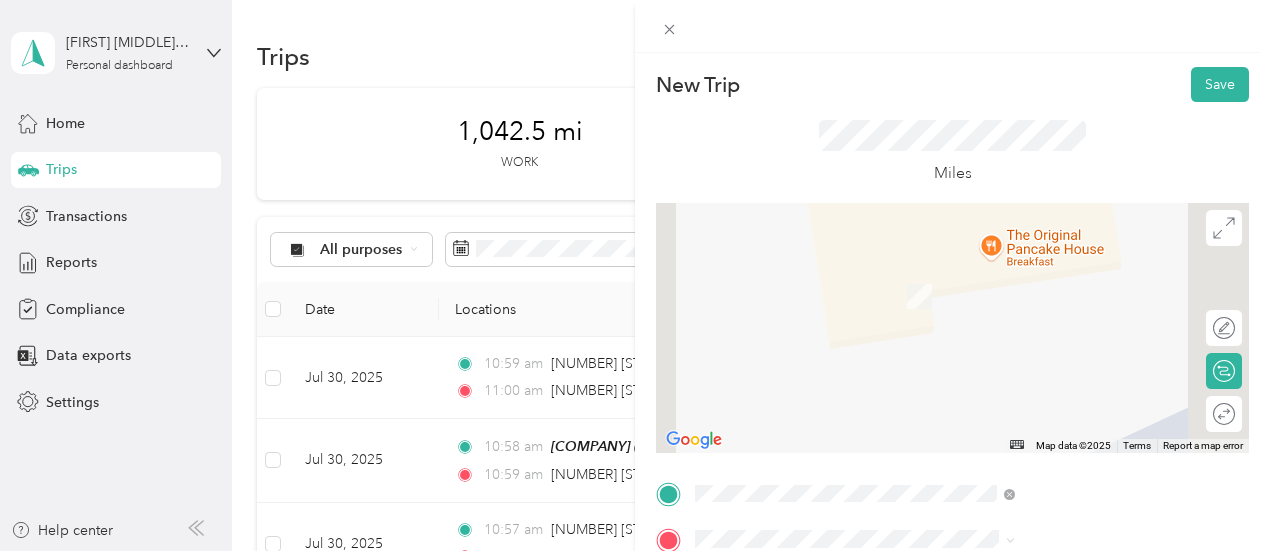 click on "[NUMBER] [STREET]
[CITY], [STATE] [POSTAL_CODE], [COUNTRY]" at bounding box center [1081, 309] 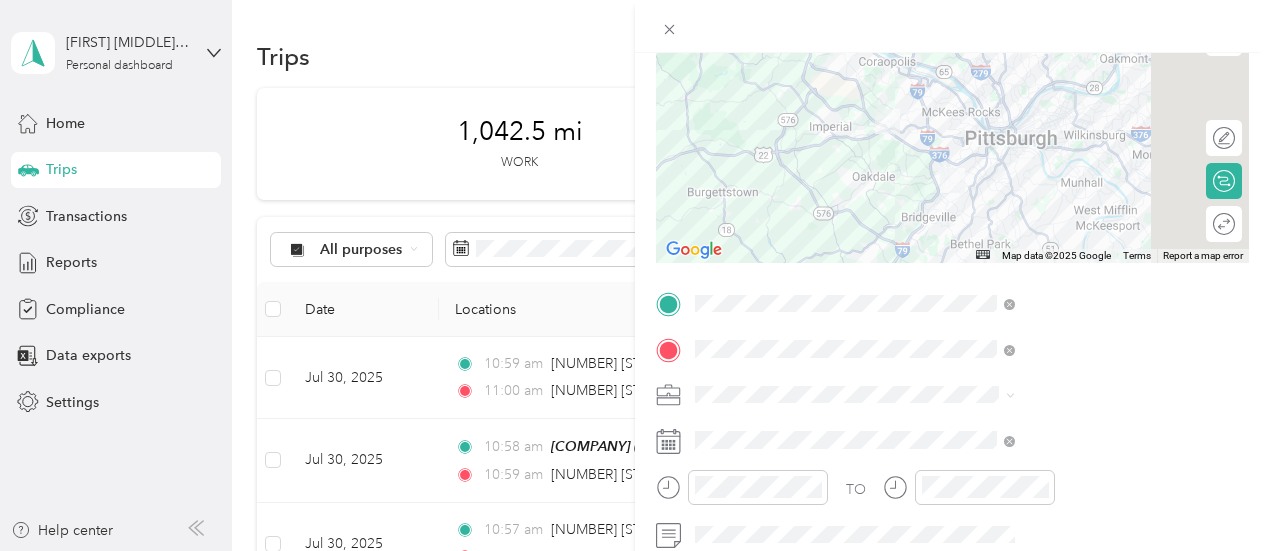 scroll, scrollTop: 200, scrollLeft: 0, axis: vertical 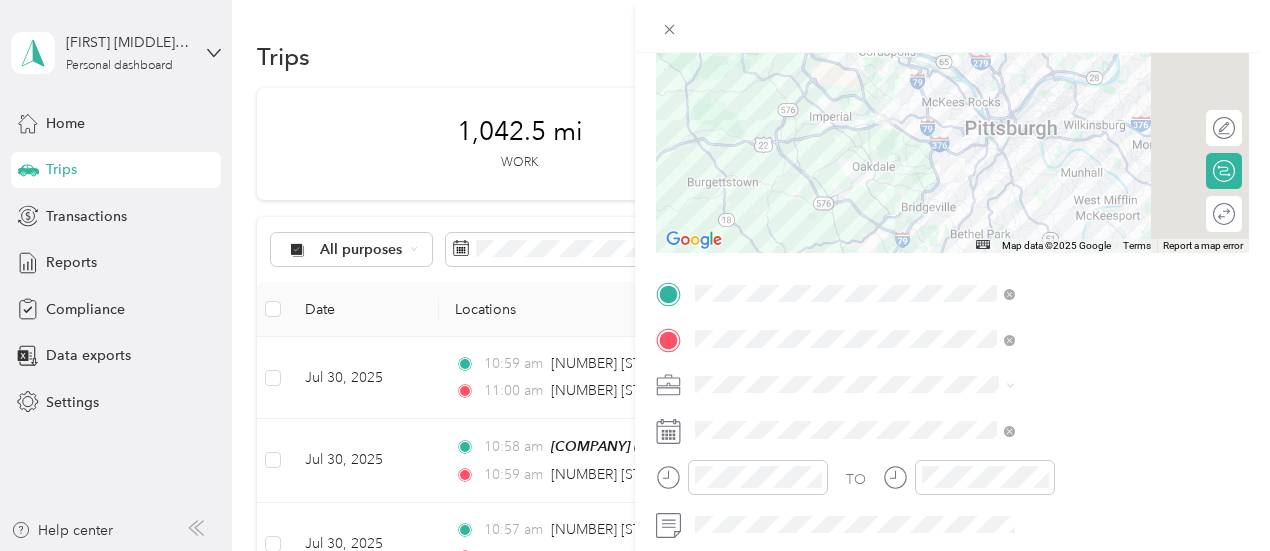 click on "[CITY] - [NUMBER]" at bounding box center (1067, 313) 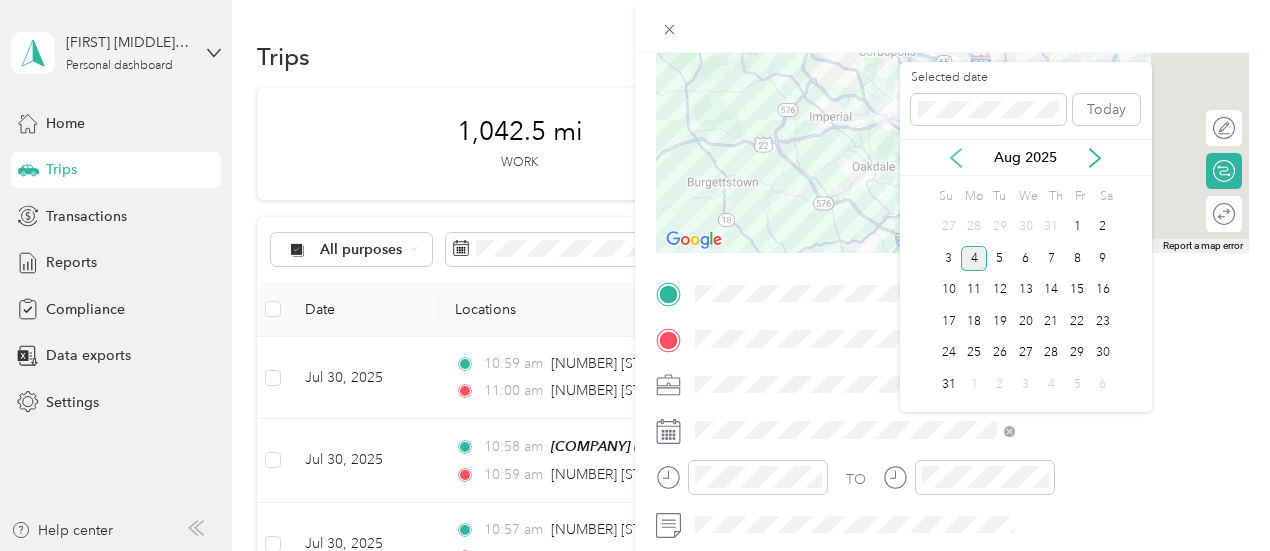 click 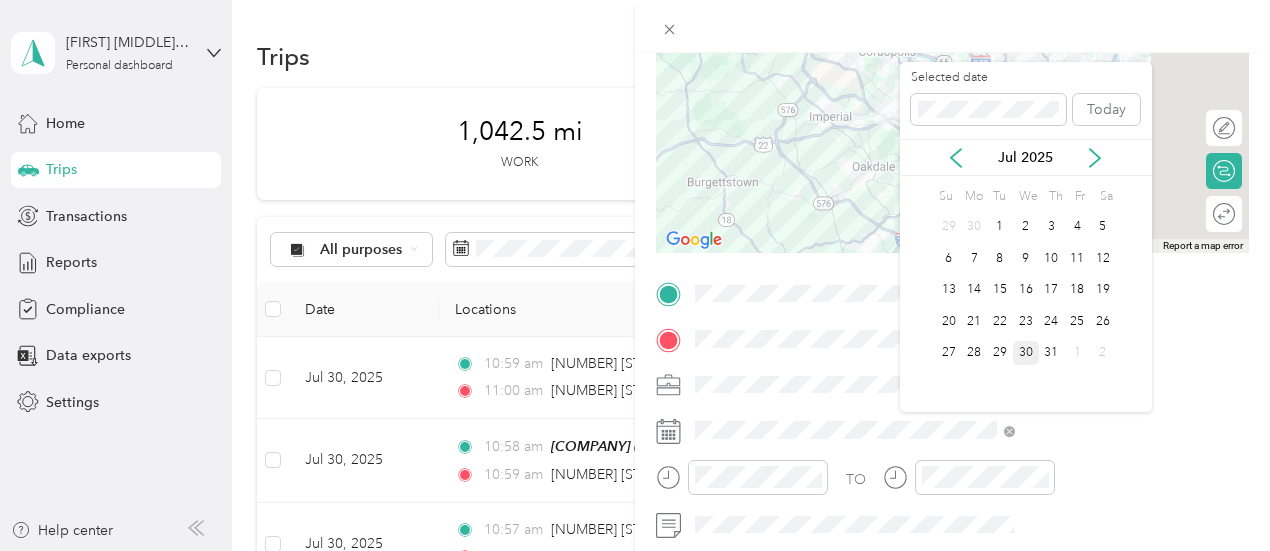 click on "30" at bounding box center (1026, 353) 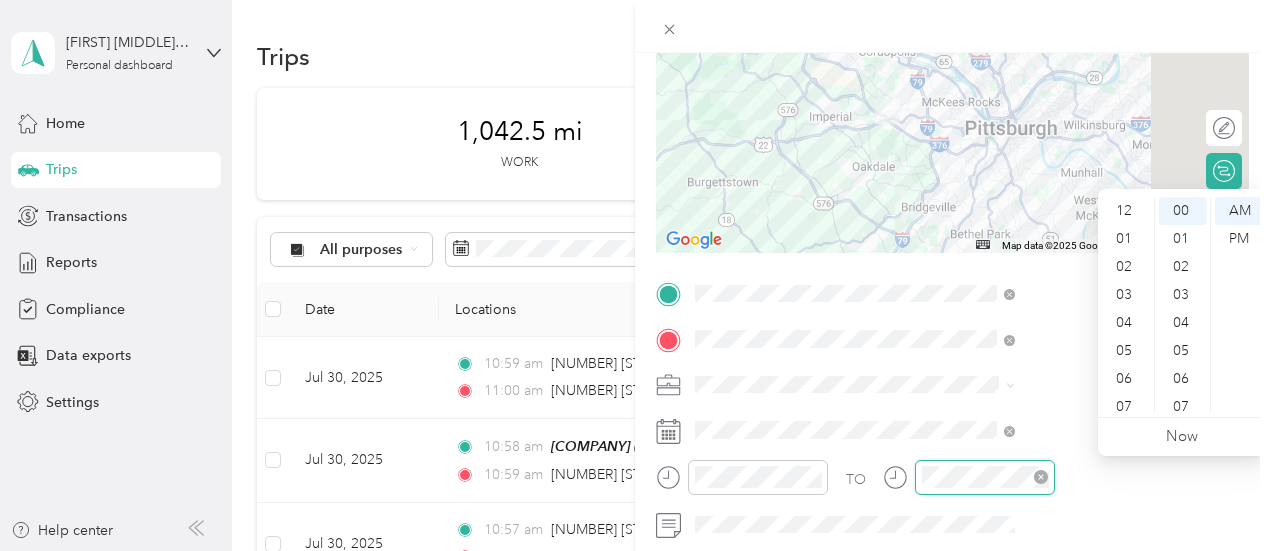 scroll, scrollTop: 120, scrollLeft: 0, axis: vertical 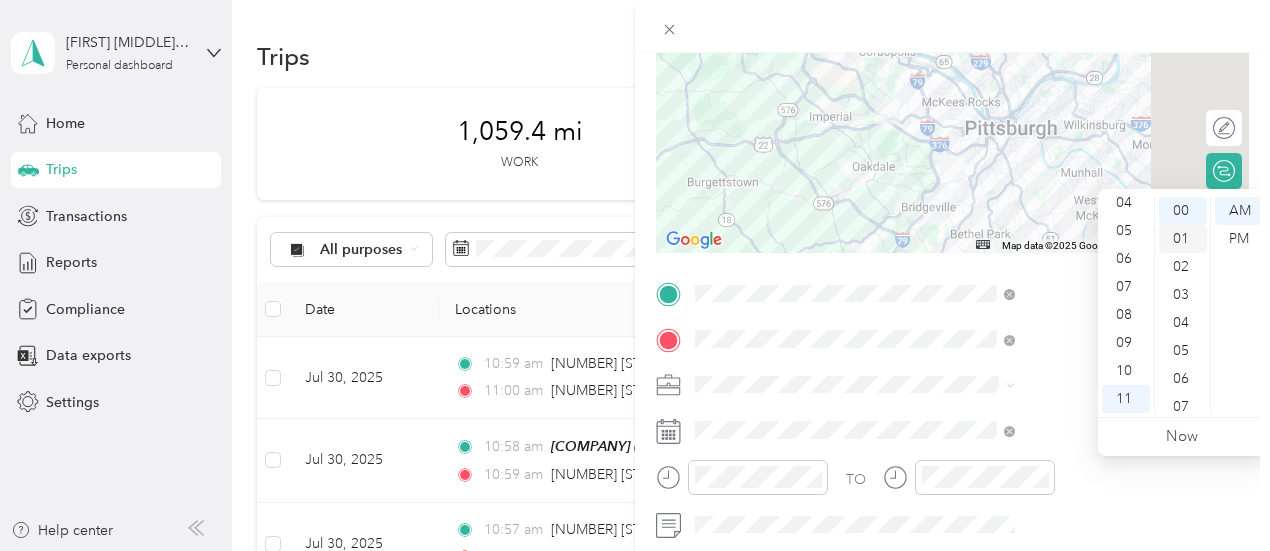 click on "01" at bounding box center [1183, 239] 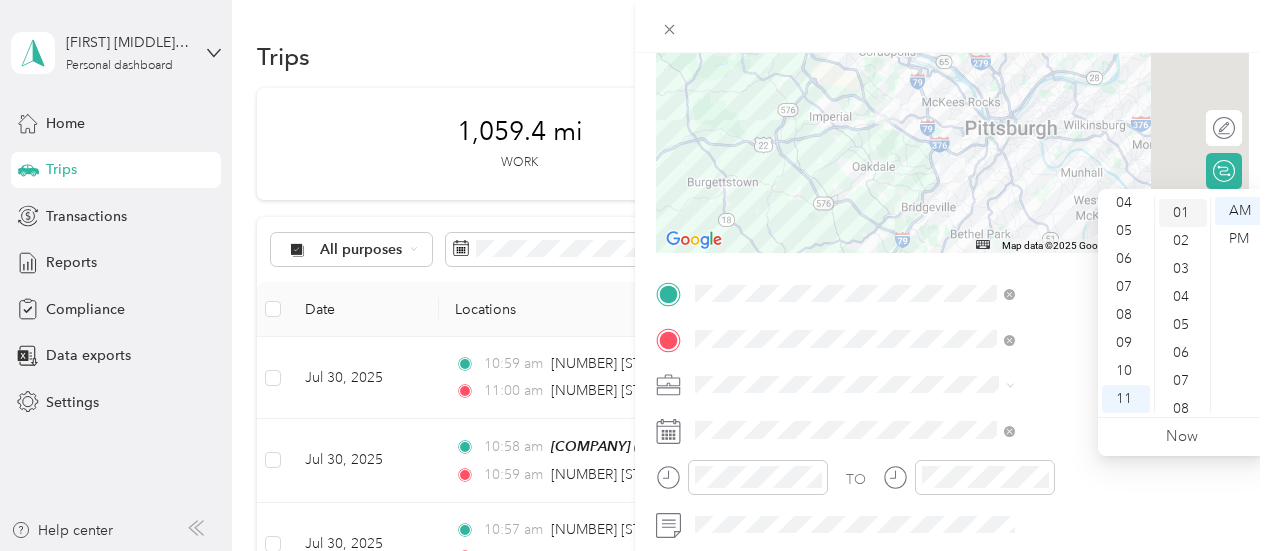 scroll, scrollTop: 28, scrollLeft: 0, axis: vertical 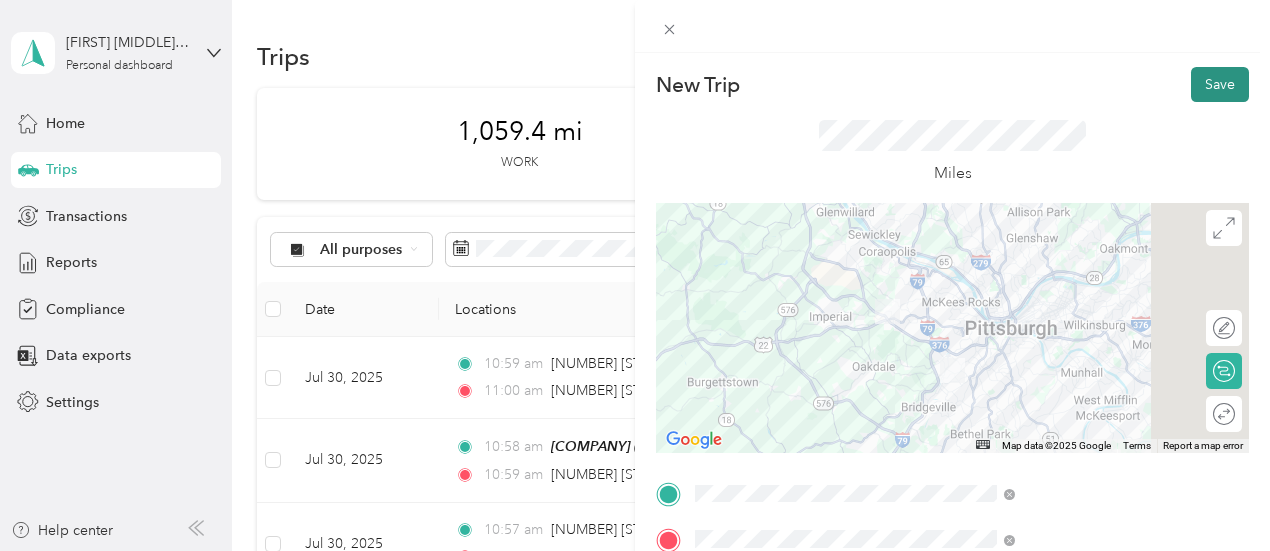 click on "Save" at bounding box center [1220, 84] 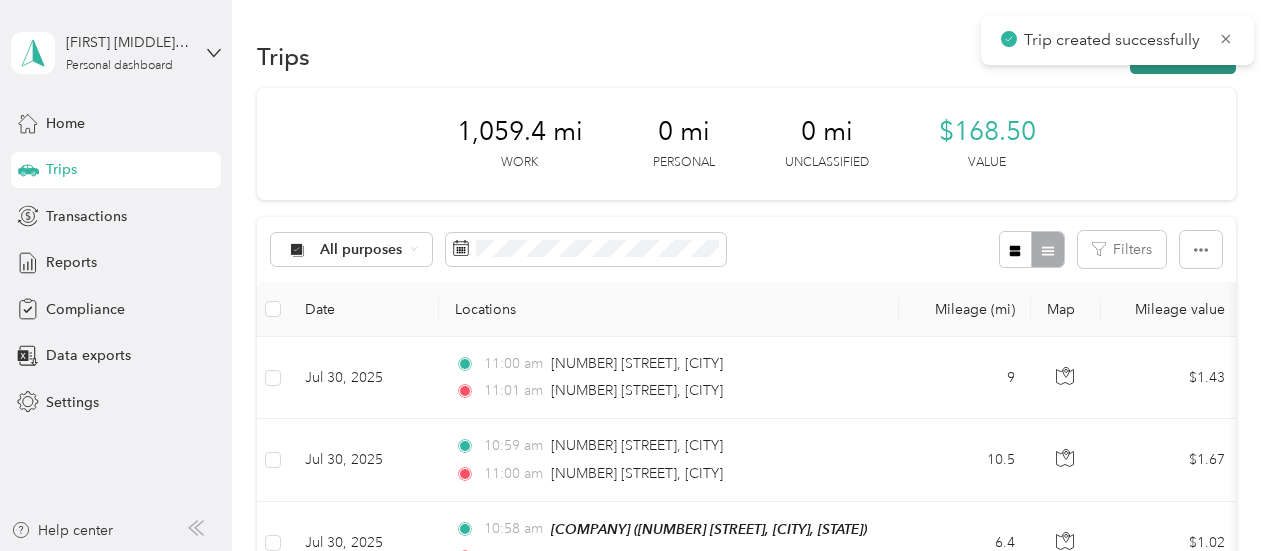 click on "New trip" at bounding box center [1183, 56] 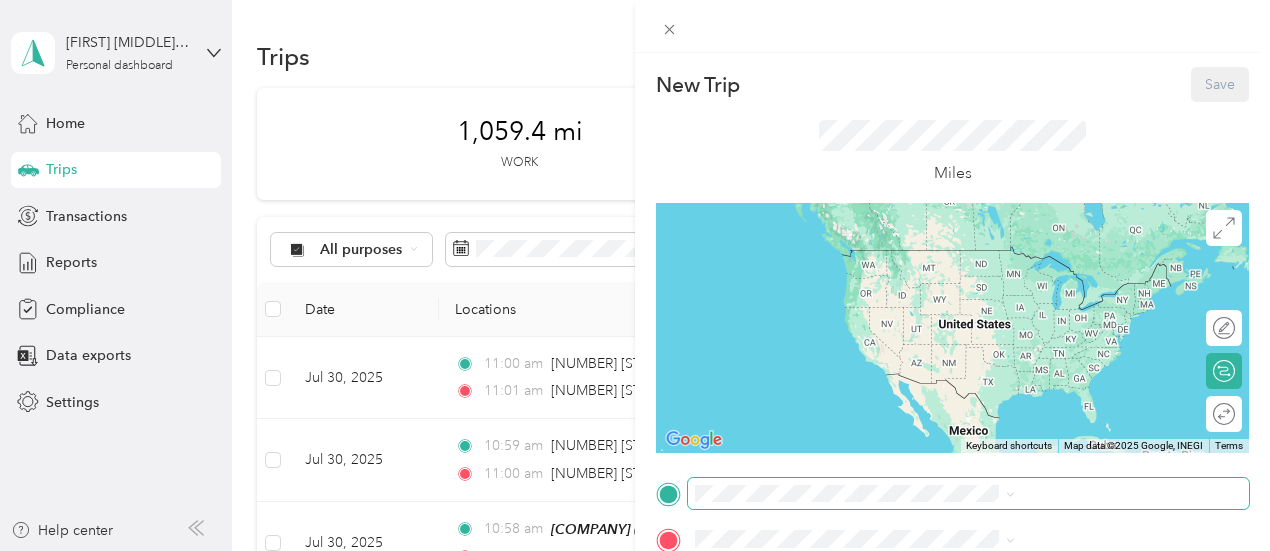 click at bounding box center [968, 494] 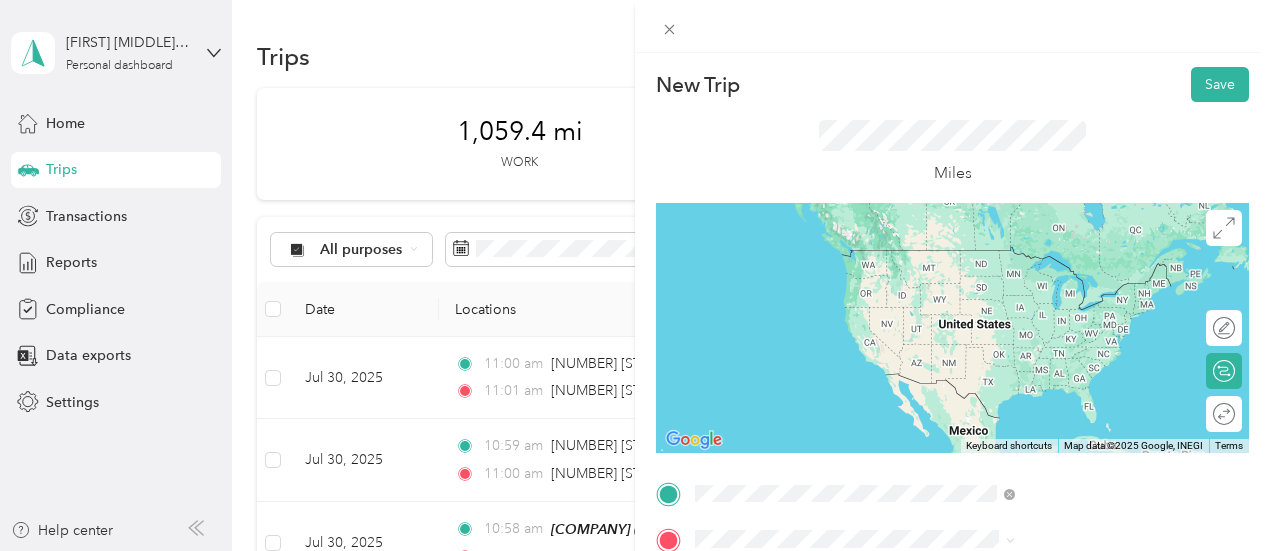 click on "[NUMBER] [STREET]
[CITY], [STATE] [POSTAL_CODE], [COUNTRY]" at bounding box center [1081, 267] 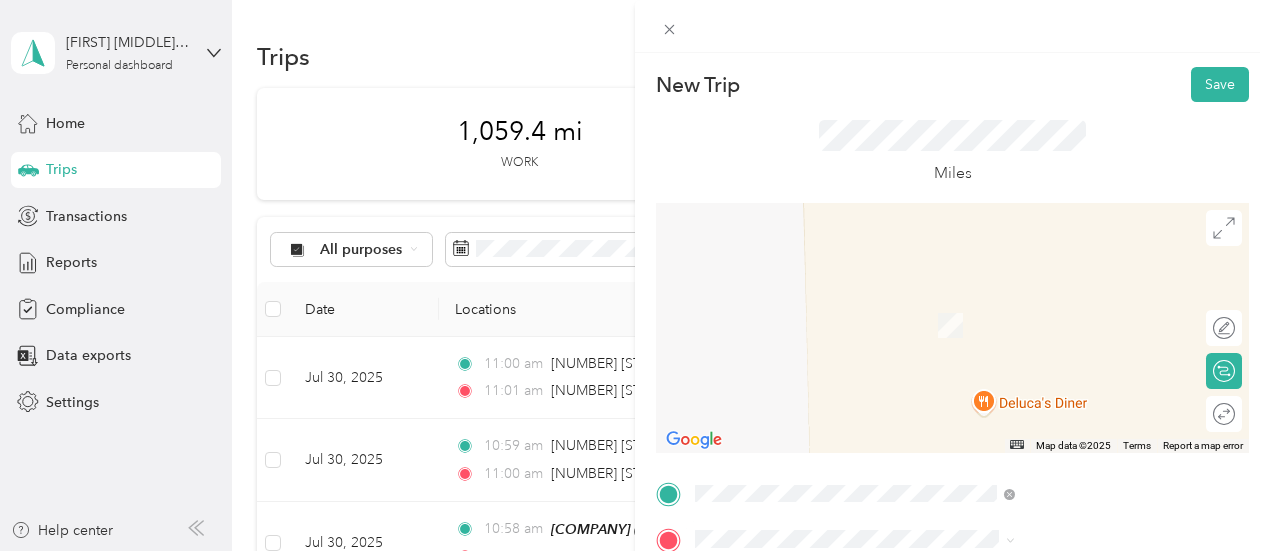 click on "[NUMBER] [STREET]
[CITY], [STATE] [POSTAL_CODE], [COUNTRY]" at bounding box center (1081, 311) 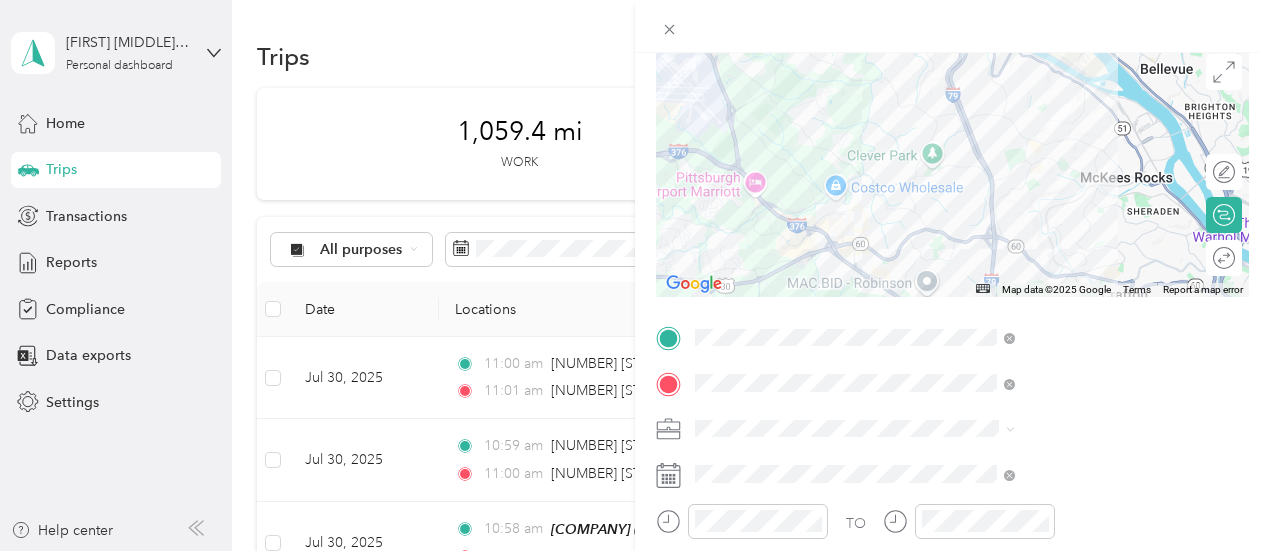 scroll, scrollTop: 200, scrollLeft: 0, axis: vertical 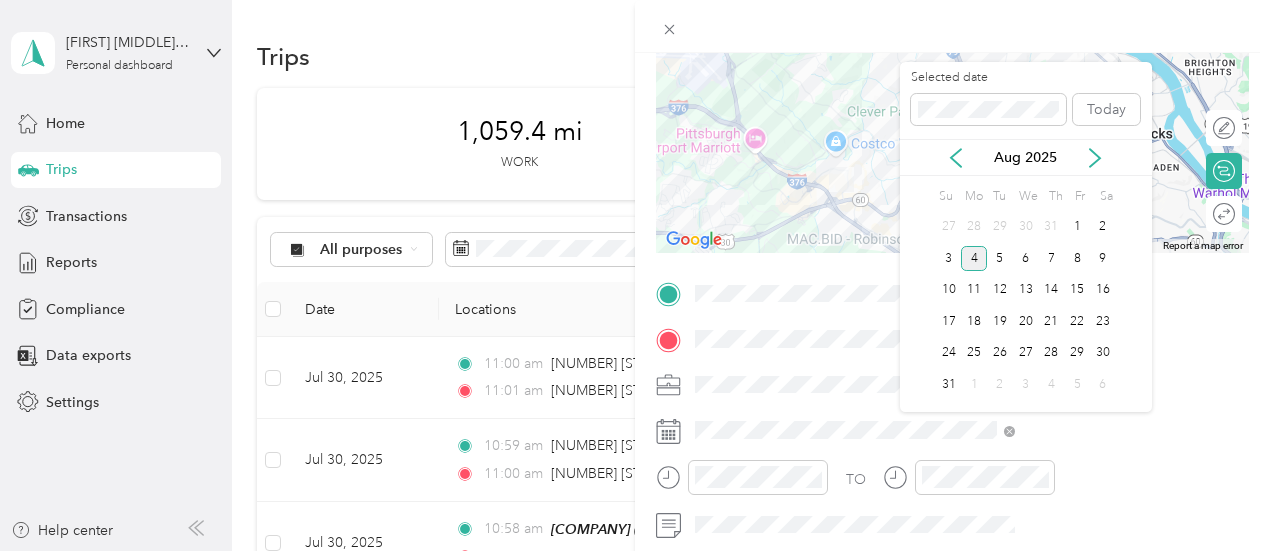 click on "Aug 2025" at bounding box center (1026, 157) 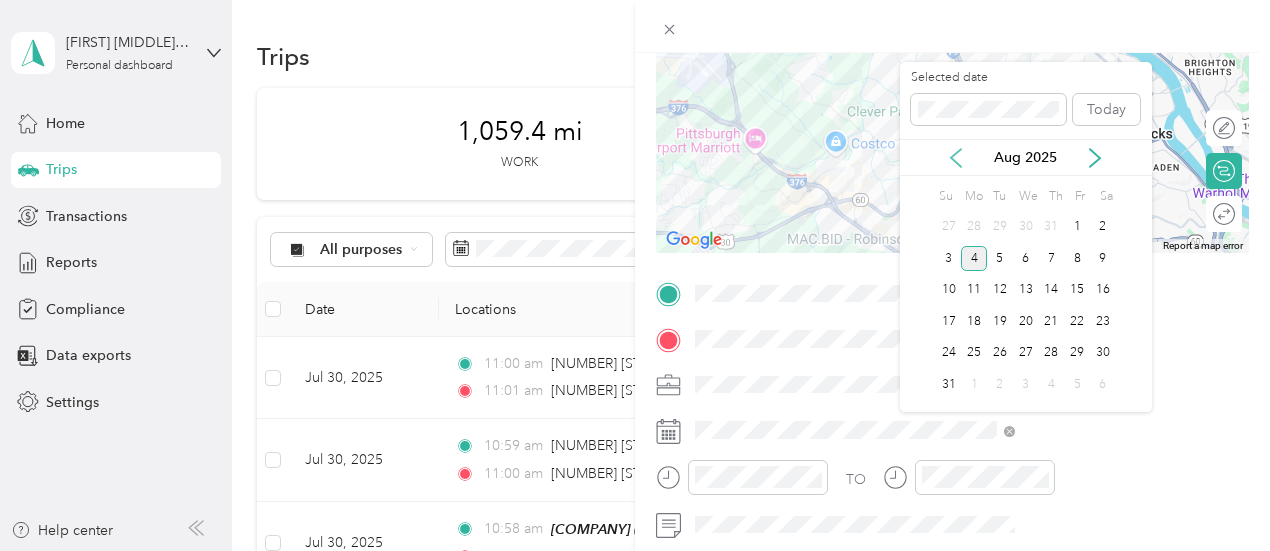 click 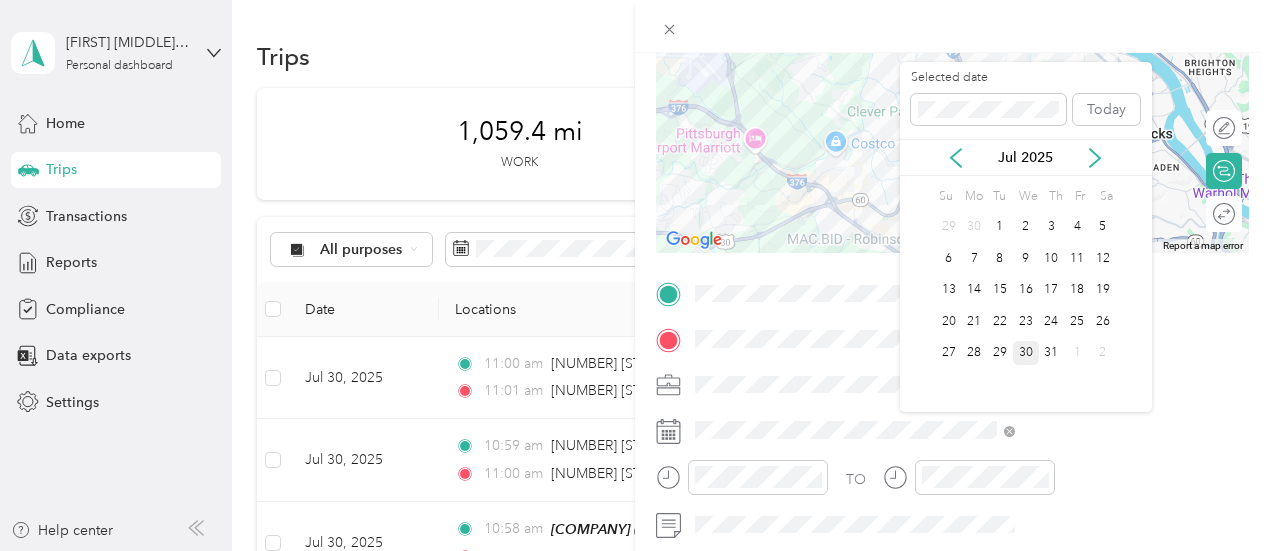 click on "30" at bounding box center (1026, 353) 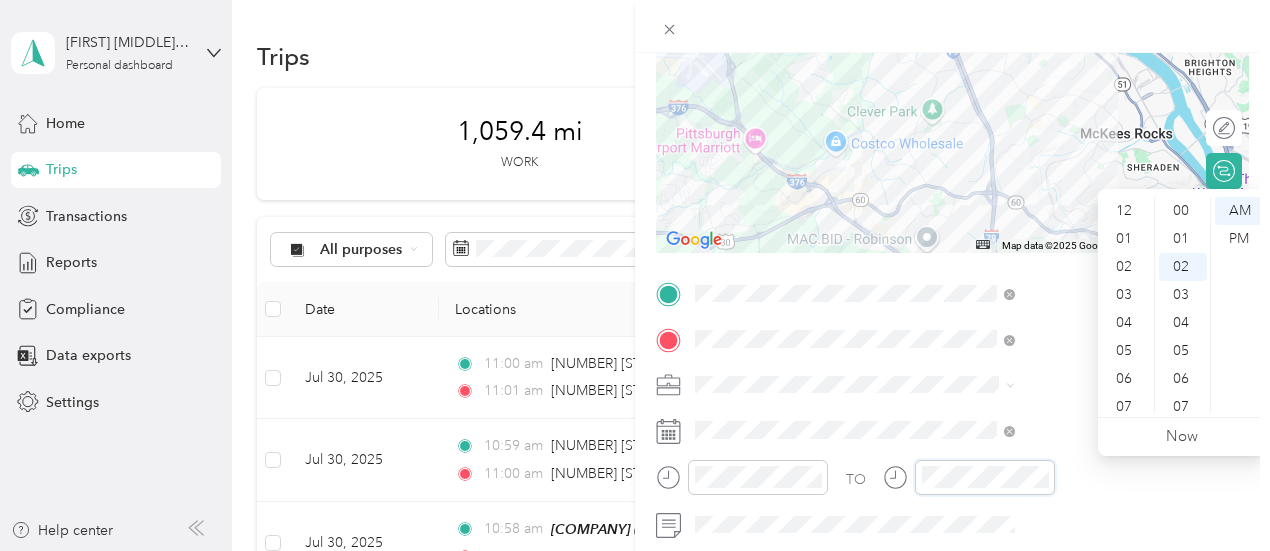 scroll, scrollTop: 56, scrollLeft: 0, axis: vertical 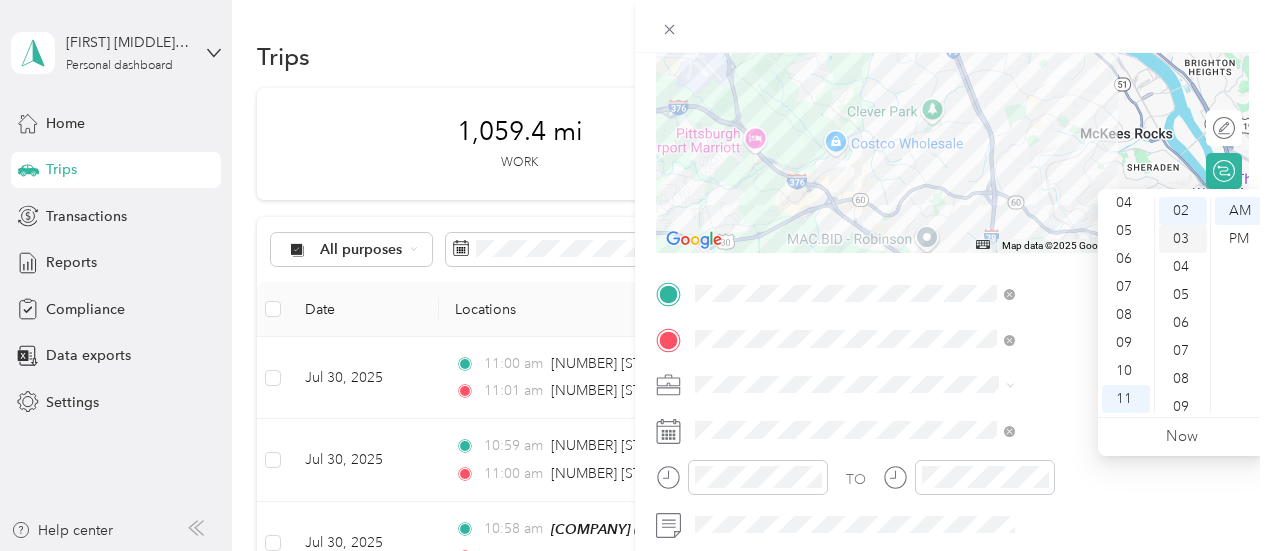 click on "03" at bounding box center [1183, 239] 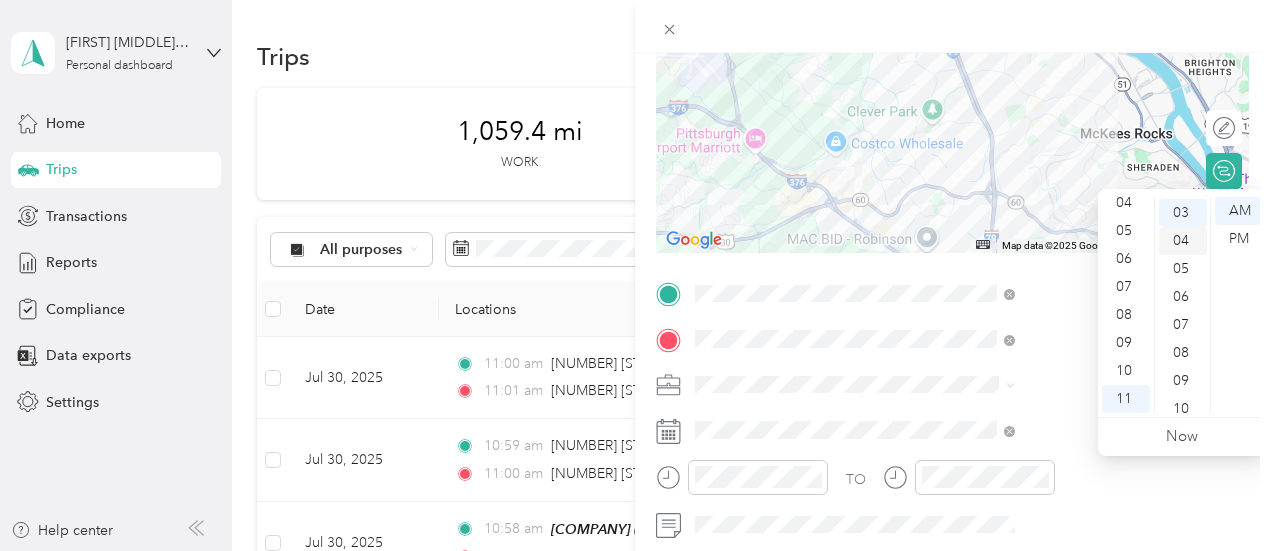 scroll, scrollTop: 84, scrollLeft: 0, axis: vertical 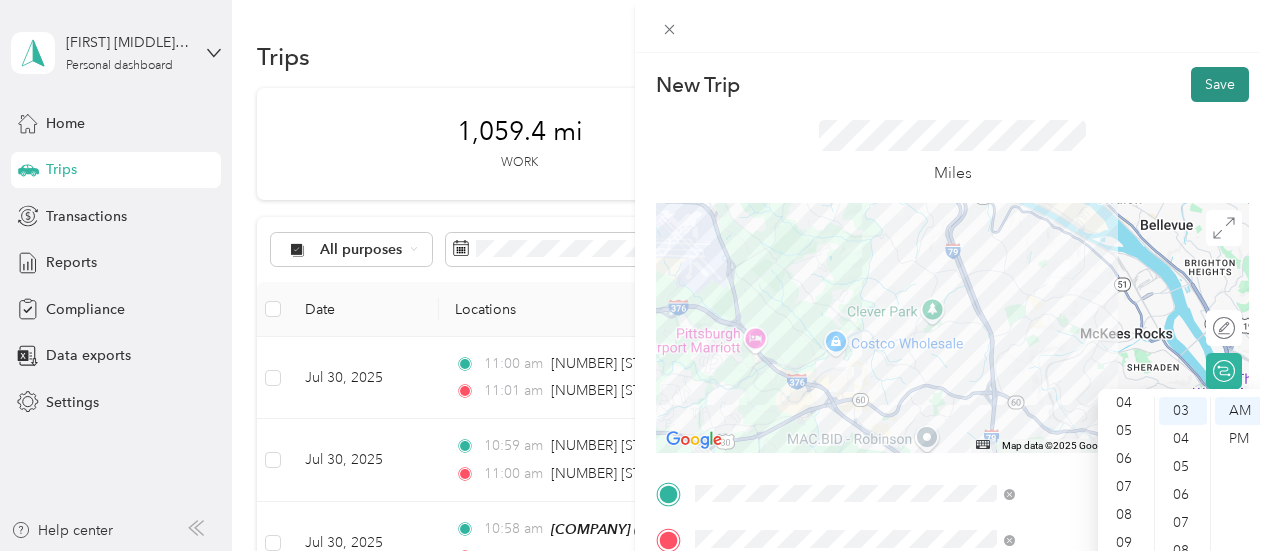 click on "Save" at bounding box center (1220, 84) 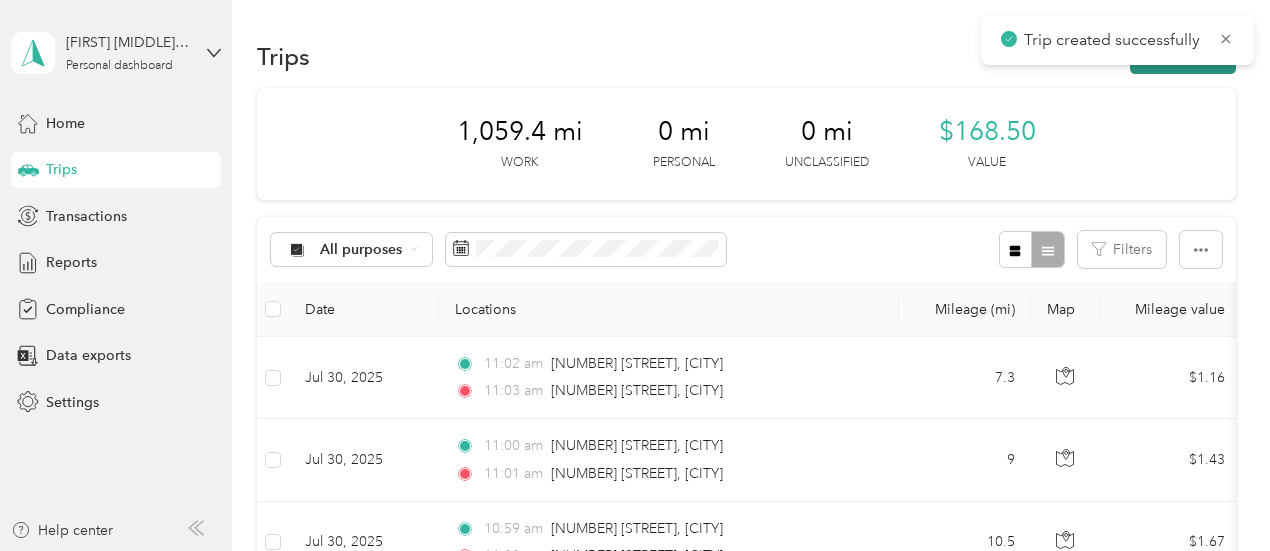 click on "New trip" at bounding box center [1183, 56] 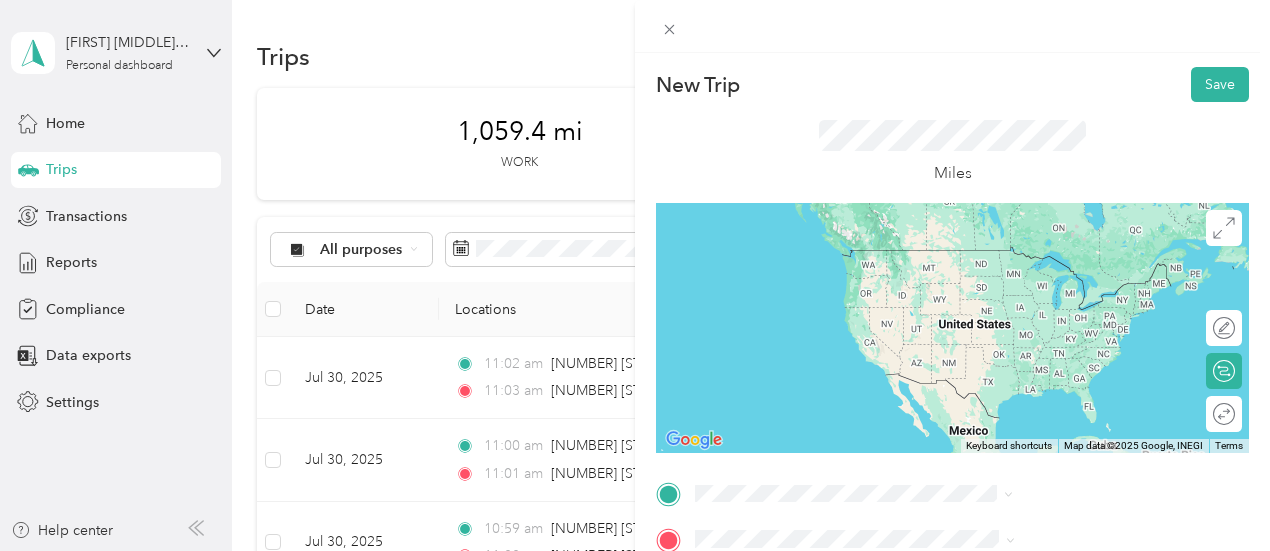 click on "[NUMBER] [STREET]
[CITY], [STATE] [POSTAL_CODE], [COUNTRY]" at bounding box center [1081, 267] 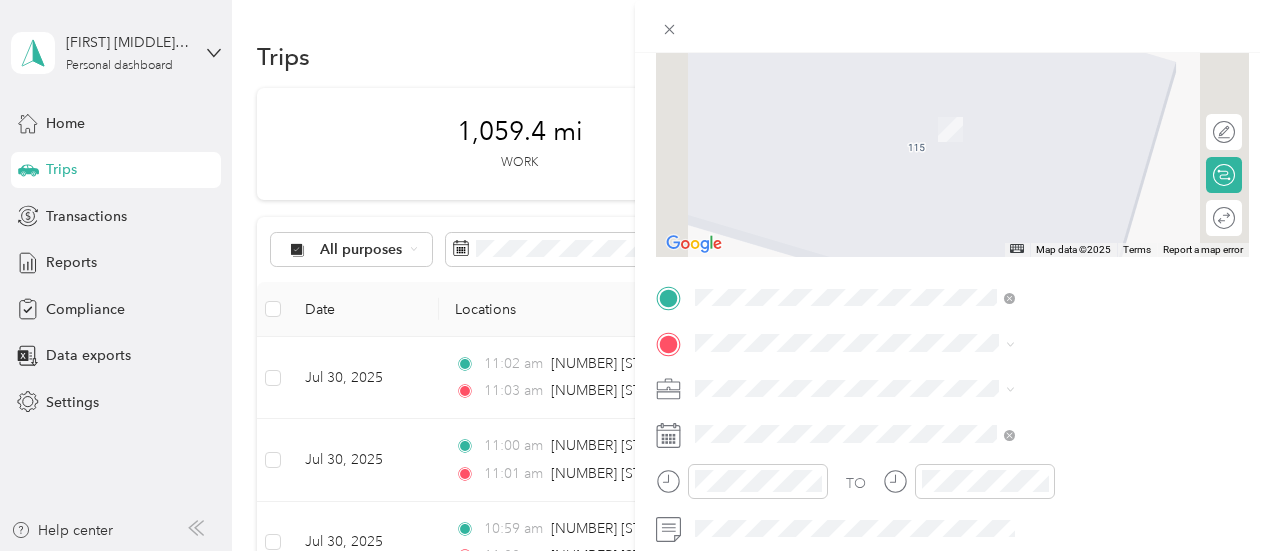 scroll, scrollTop: 200, scrollLeft: 0, axis: vertical 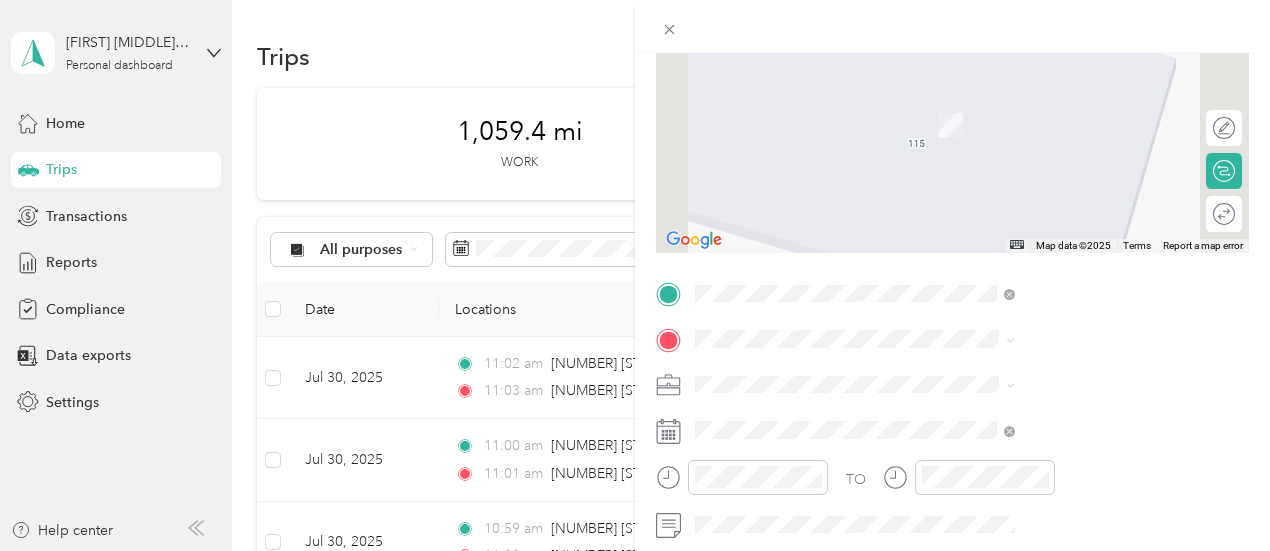 click on "[NUMBER] [STREET], [POSTAL_CODE], [CITY], [STATE], [COUNTRY]" at bounding box center (1067, 137) 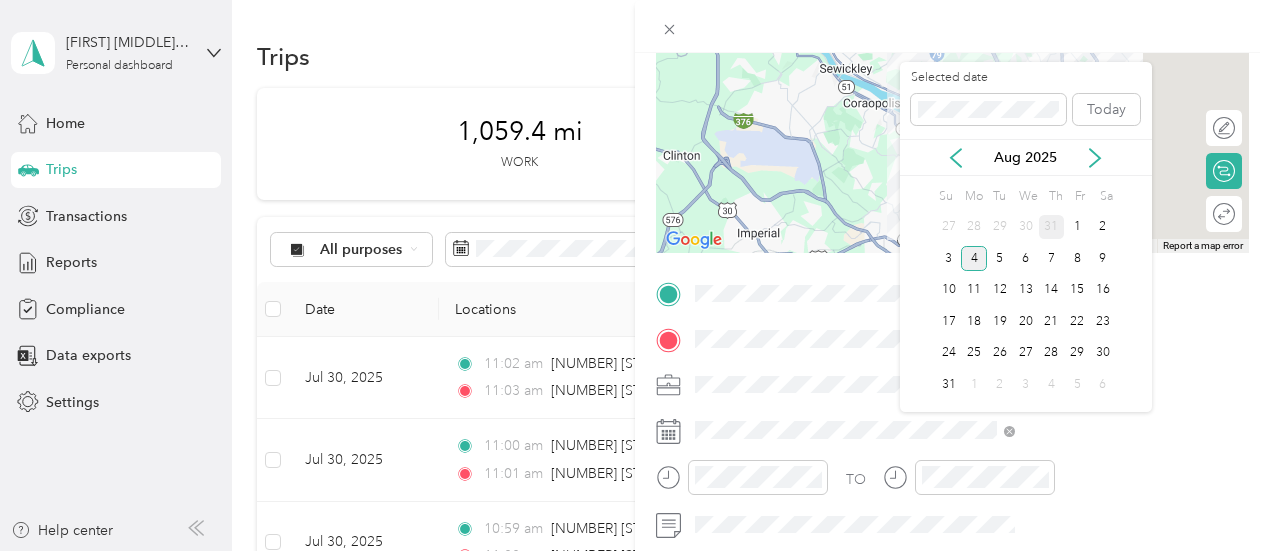 click on "31" at bounding box center [1052, 227] 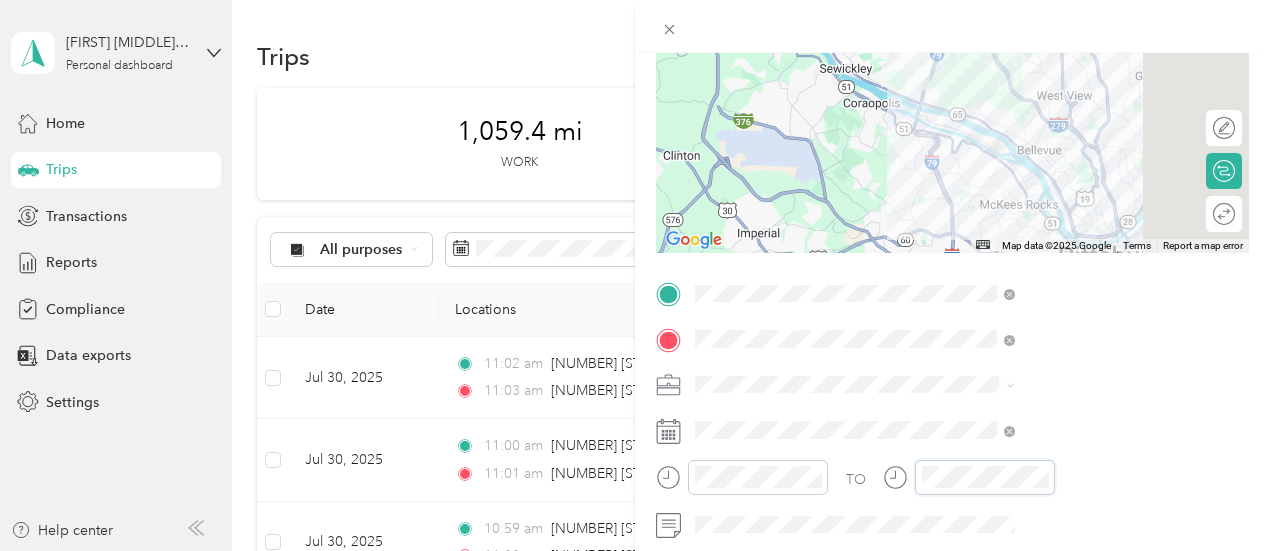 scroll, scrollTop: 56, scrollLeft: 0, axis: vertical 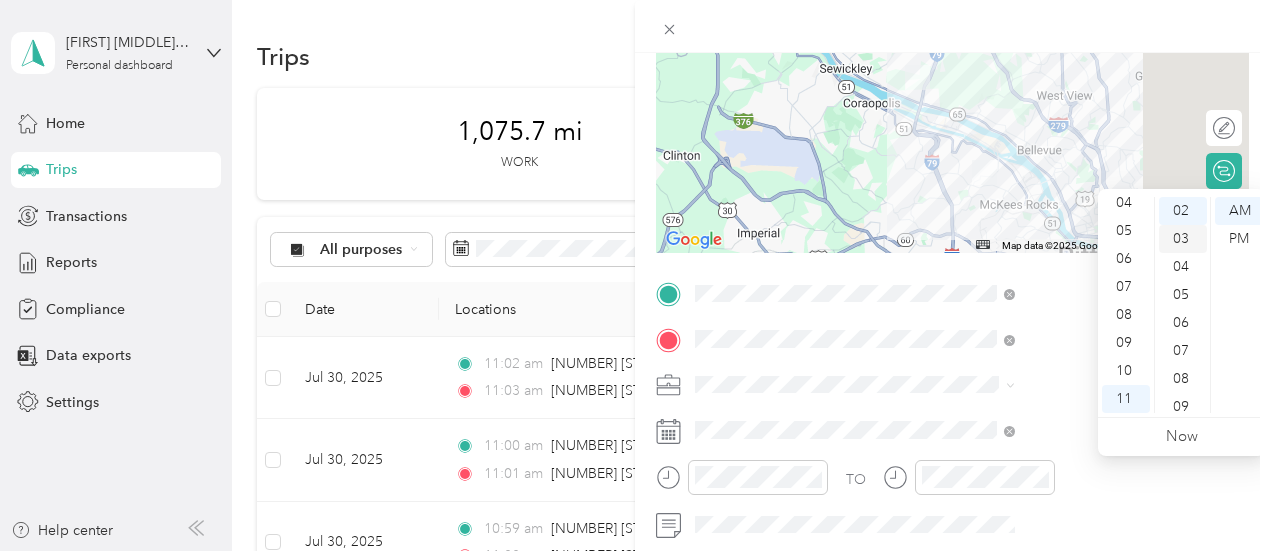 click on "03" at bounding box center (1183, 239) 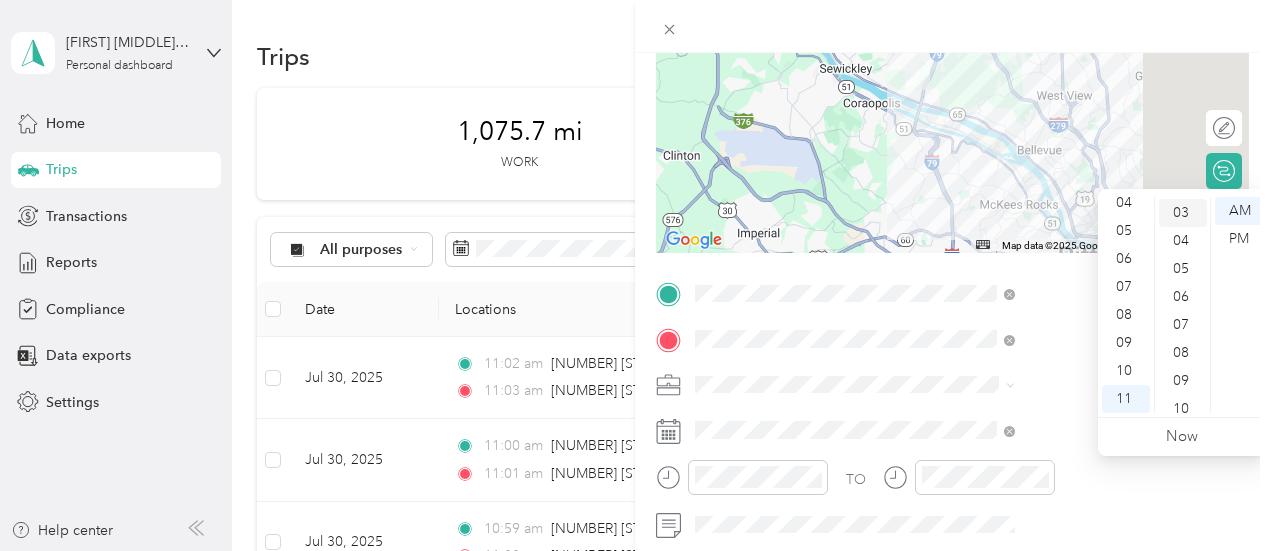 scroll, scrollTop: 84, scrollLeft: 0, axis: vertical 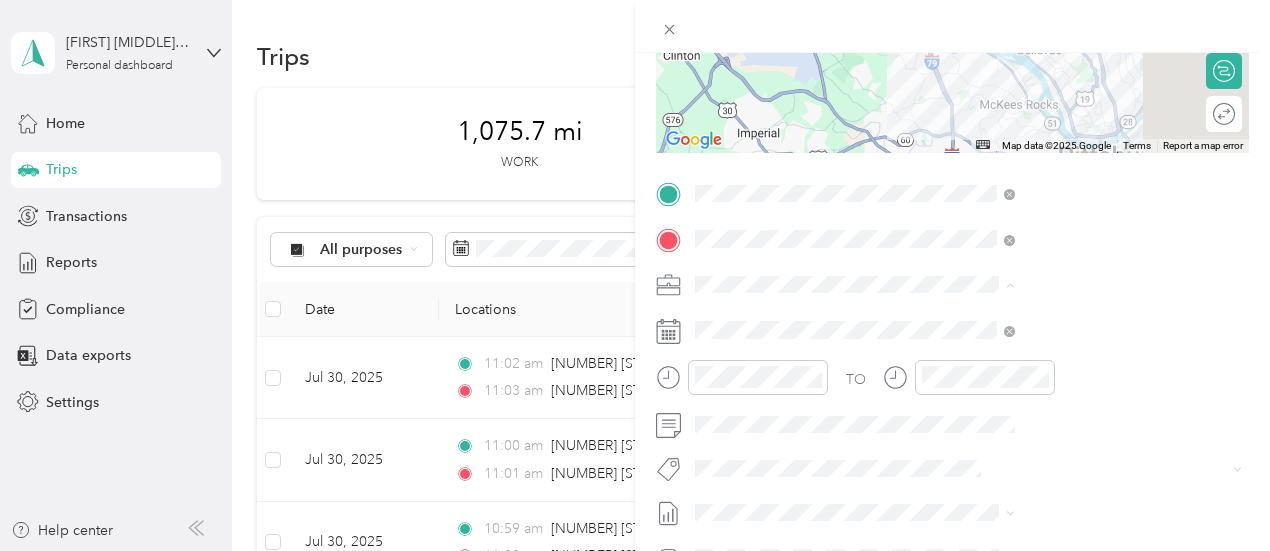 click on "[CITY] - [NUMBER]" at bounding box center (1067, 219) 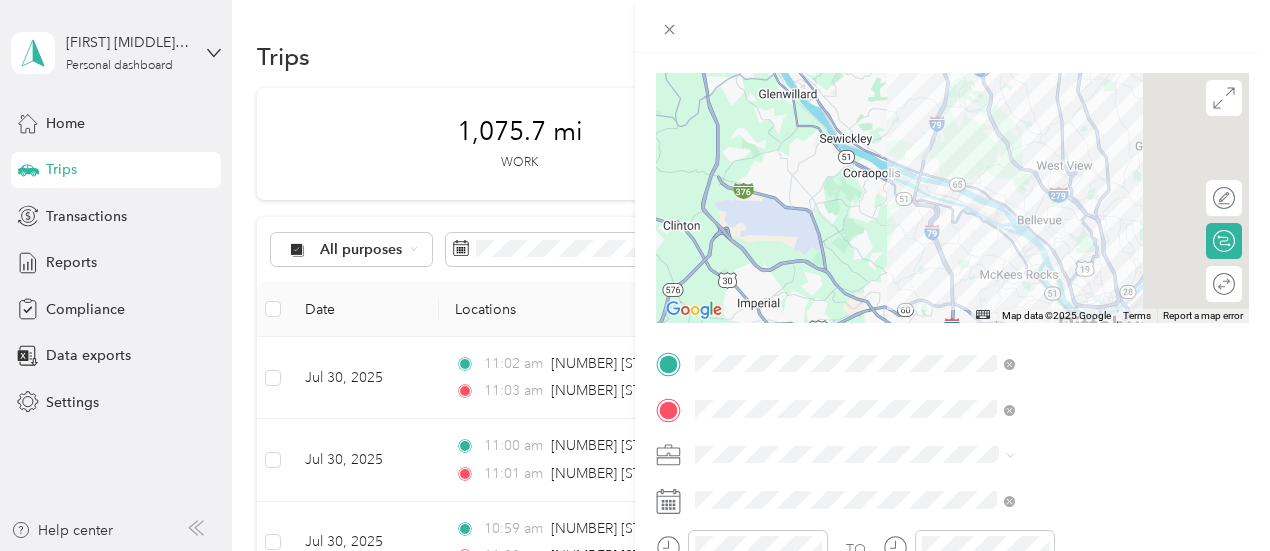 scroll, scrollTop: 0, scrollLeft: 0, axis: both 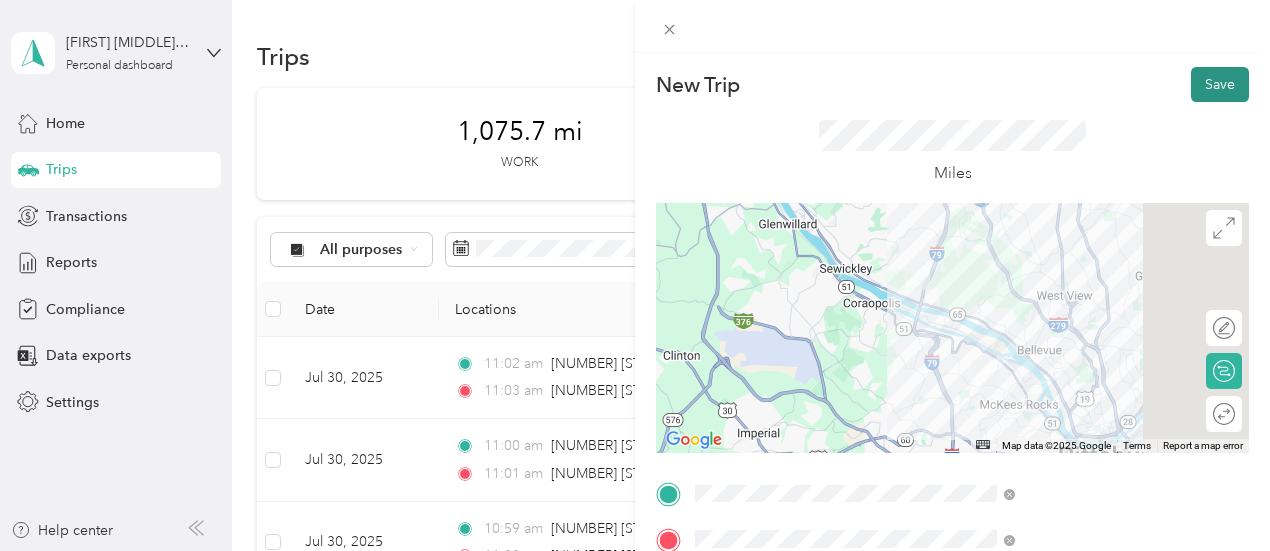 click on "Save" at bounding box center [1220, 84] 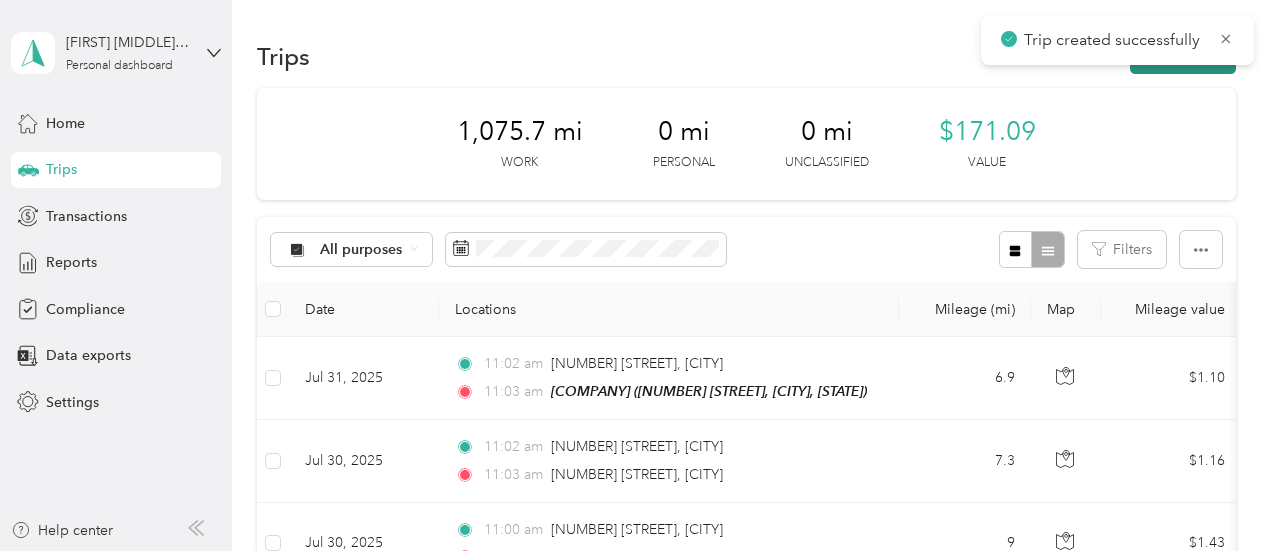 click on "New trip" at bounding box center [1183, 56] 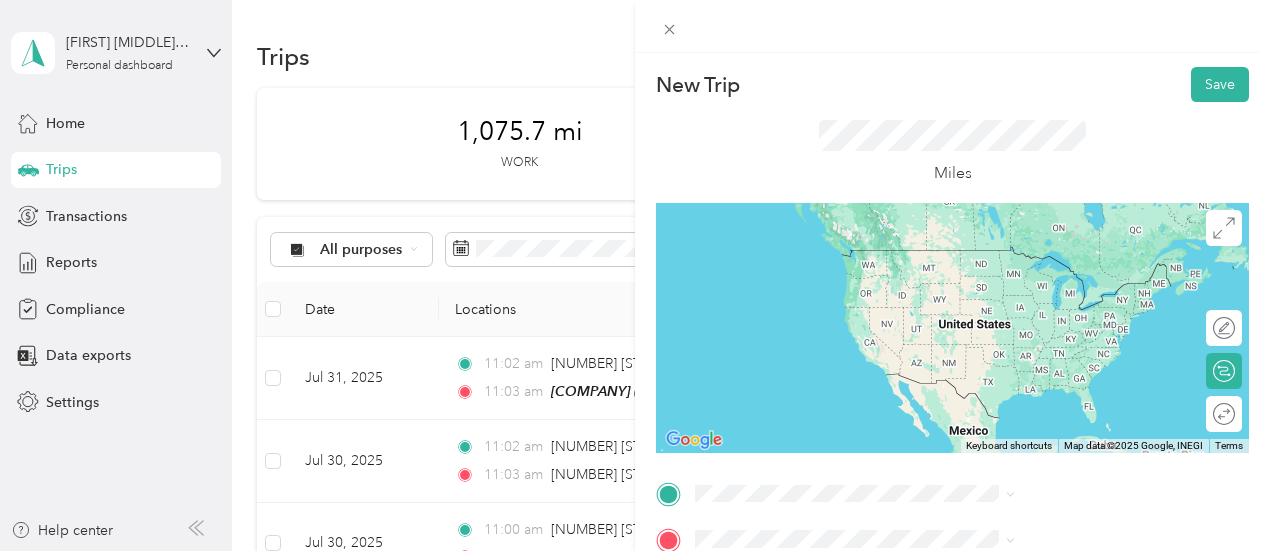 click on "[NUMBER] [STREET], [POSTAL_CODE], [CITY], [STATE], [COUNTRY]" at bounding box center [1067, 295] 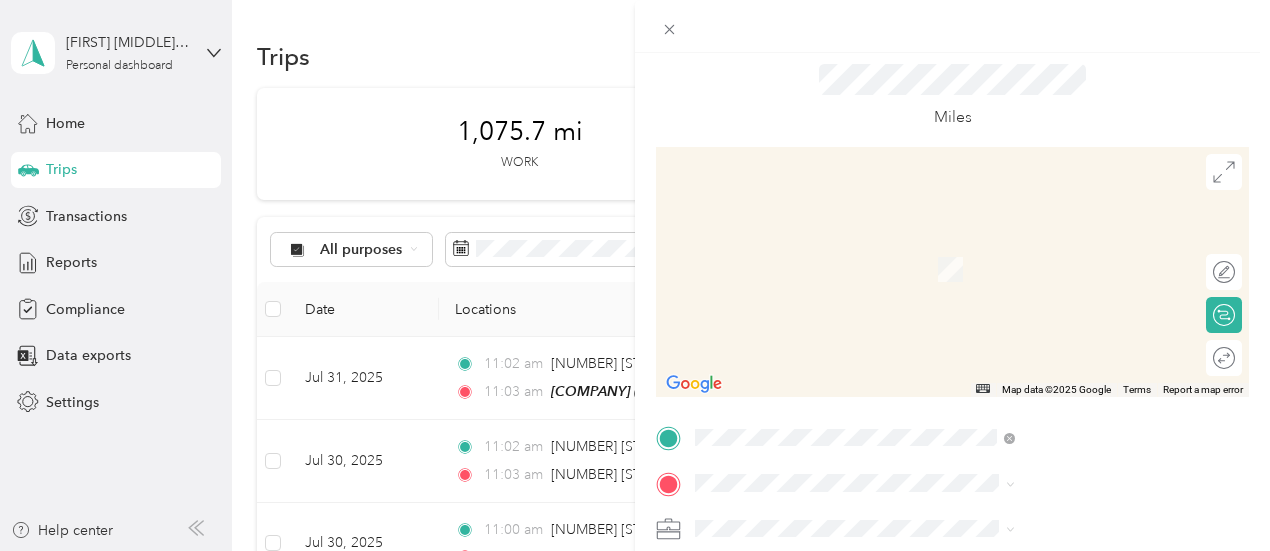 scroll, scrollTop: 100, scrollLeft: 0, axis: vertical 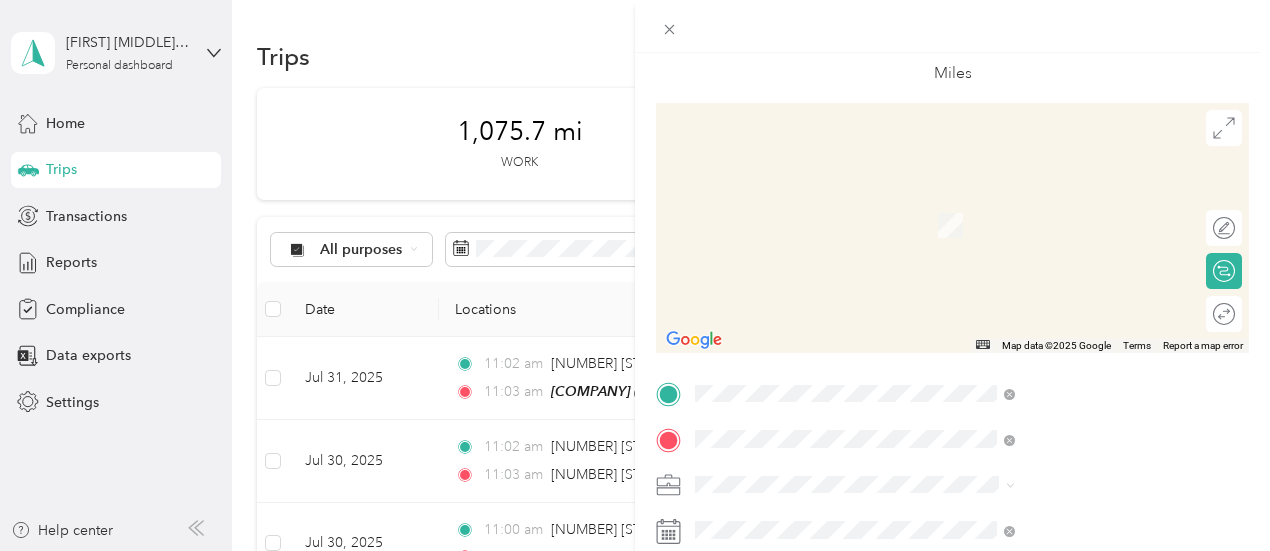 click on "[NUMBER] [STREET]
[CITY], [STATE] [POSTAL_CODE], [COUNTRY]" at bounding box center (1081, 213) 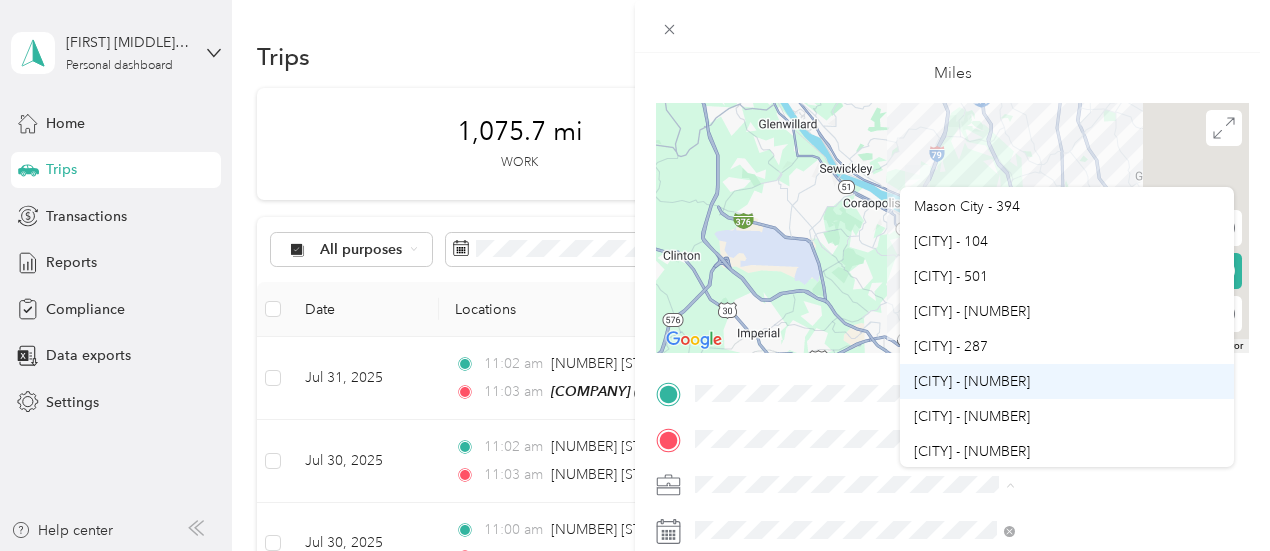 scroll, scrollTop: 100, scrollLeft: 0, axis: vertical 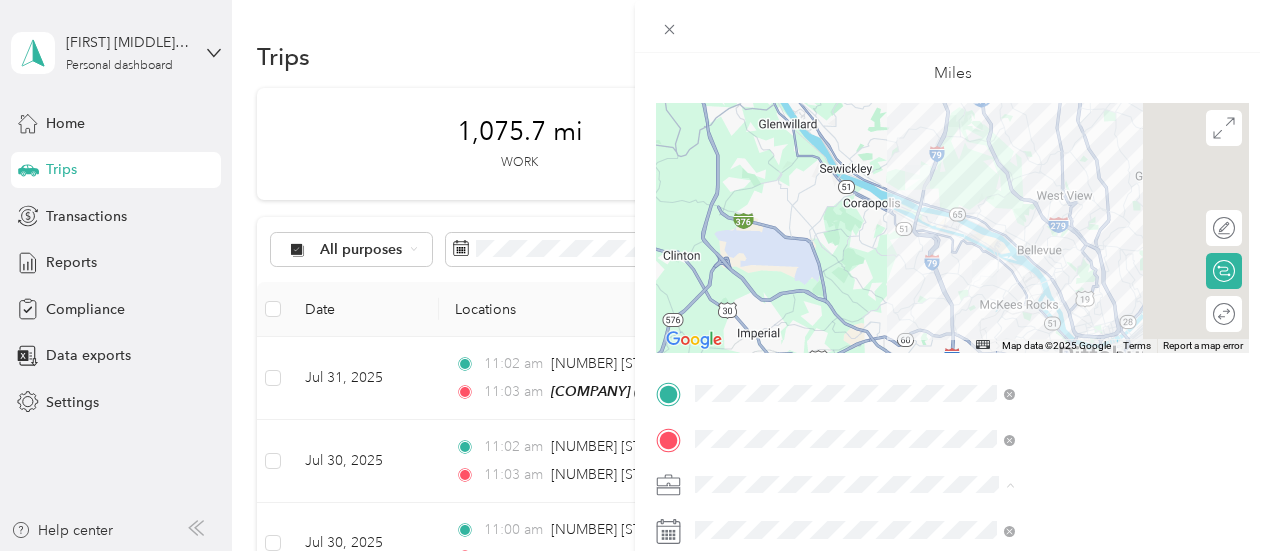 click on "[CITY] - [NUMBER]" at bounding box center (1067, 419) 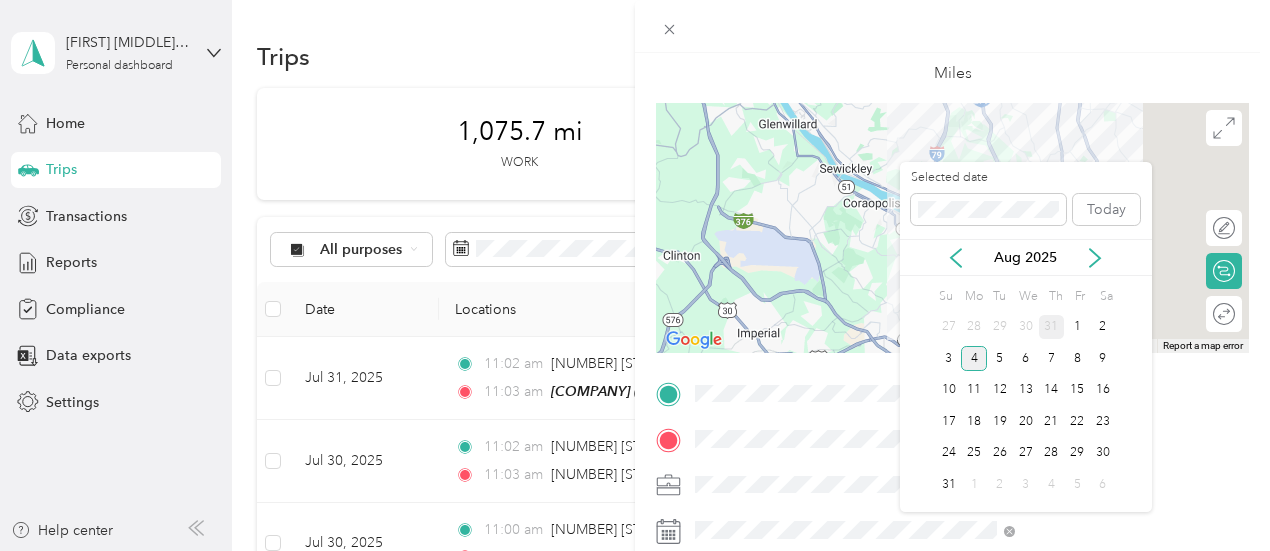 click on "31" at bounding box center (1052, 327) 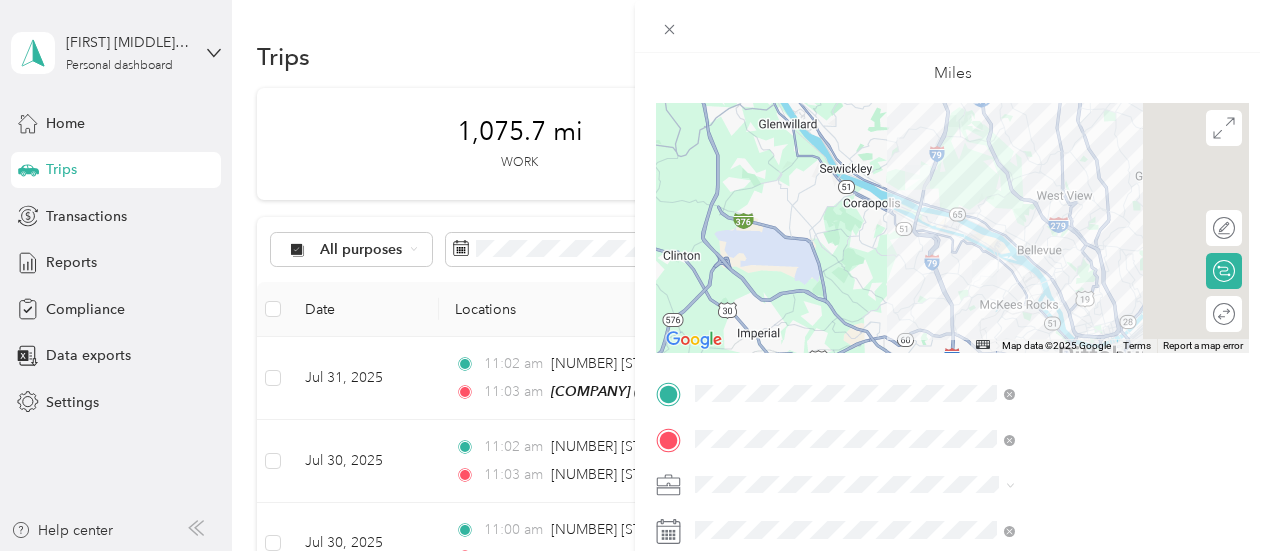 scroll, scrollTop: 200, scrollLeft: 0, axis: vertical 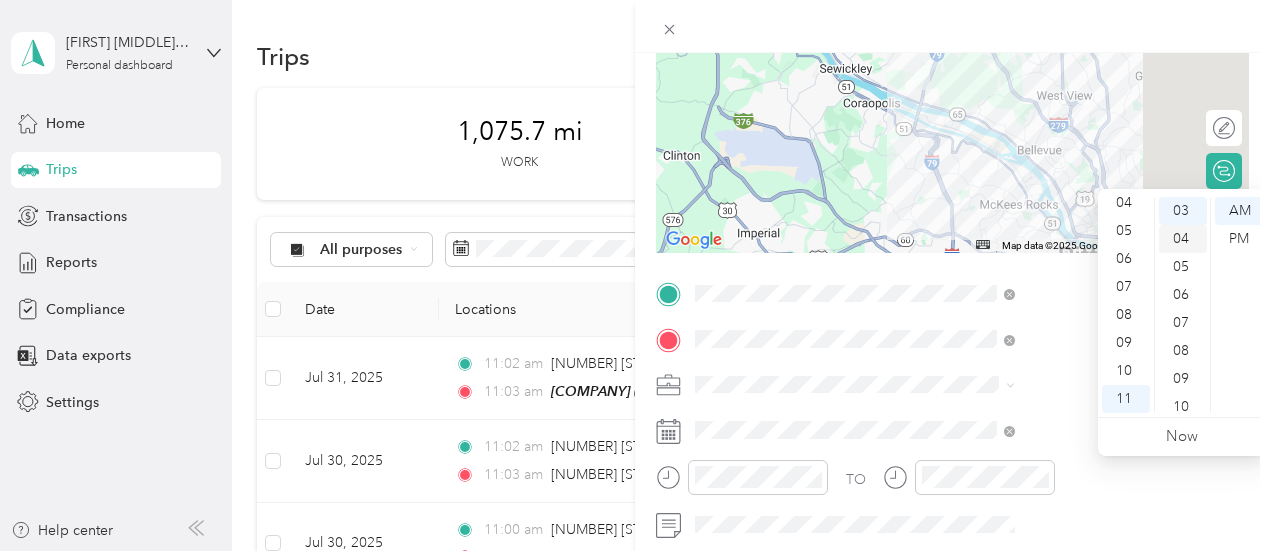 click on "04" at bounding box center [1183, 239] 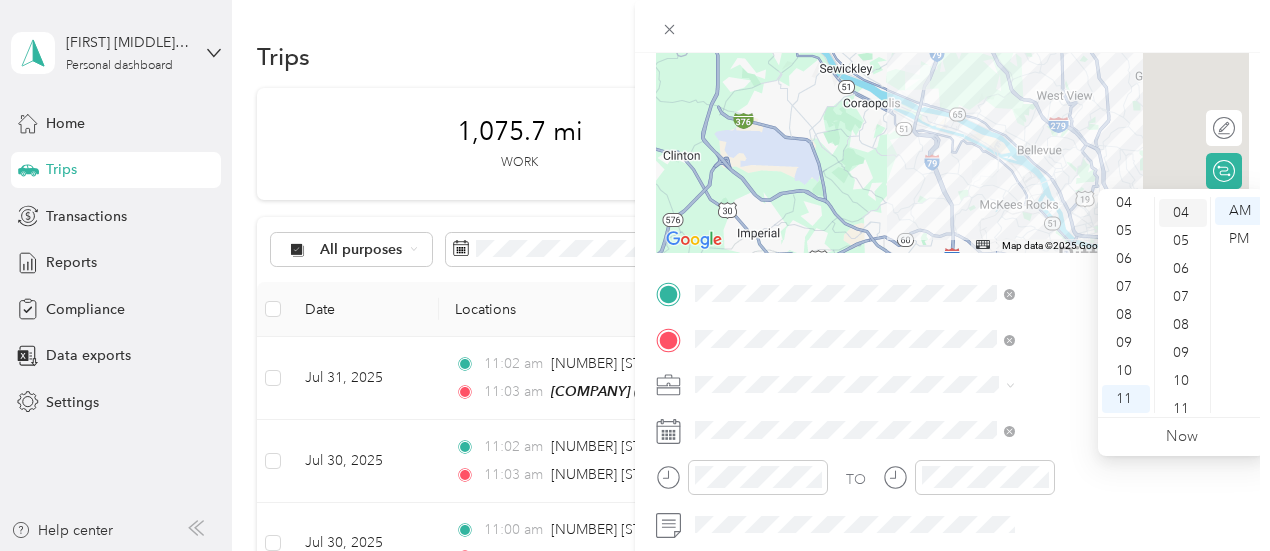 scroll, scrollTop: 112, scrollLeft: 0, axis: vertical 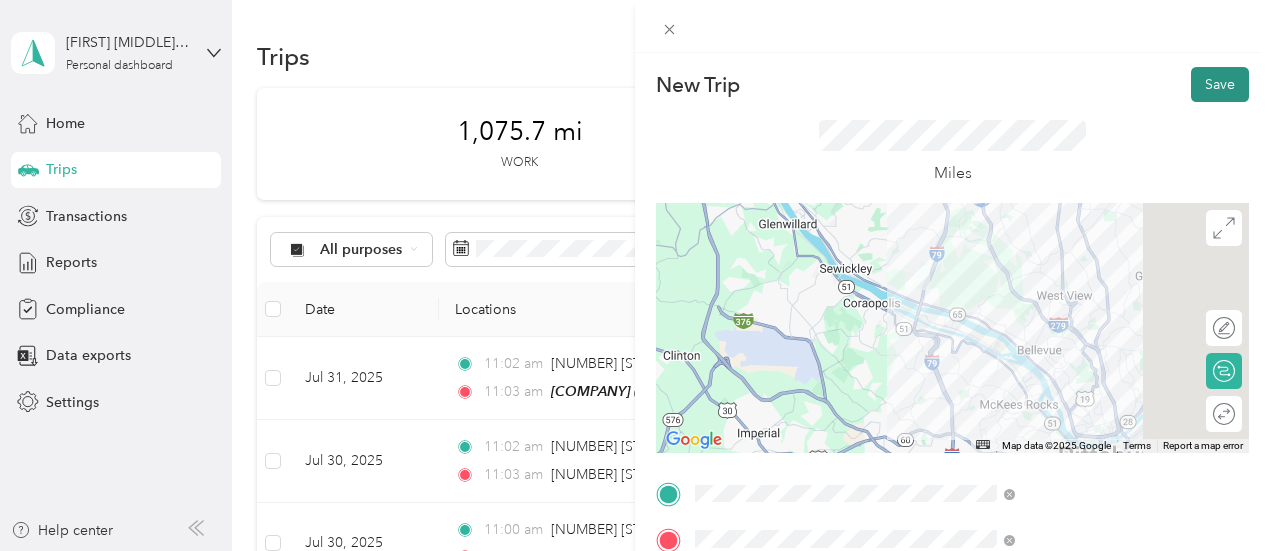 click on "Save" at bounding box center (1220, 84) 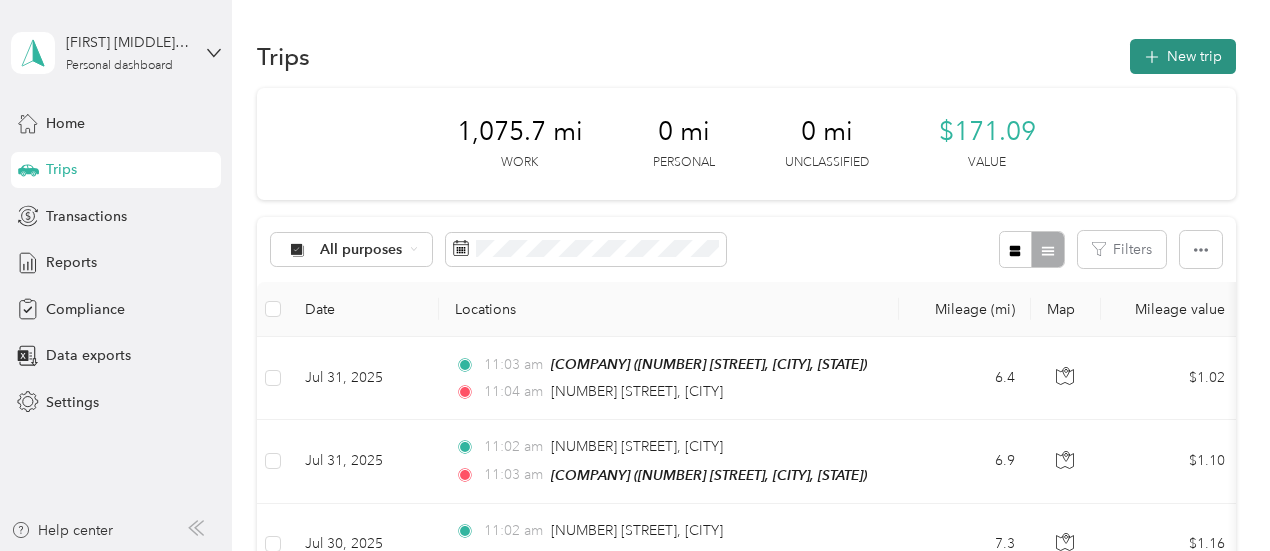 click on "New trip" at bounding box center [1183, 56] 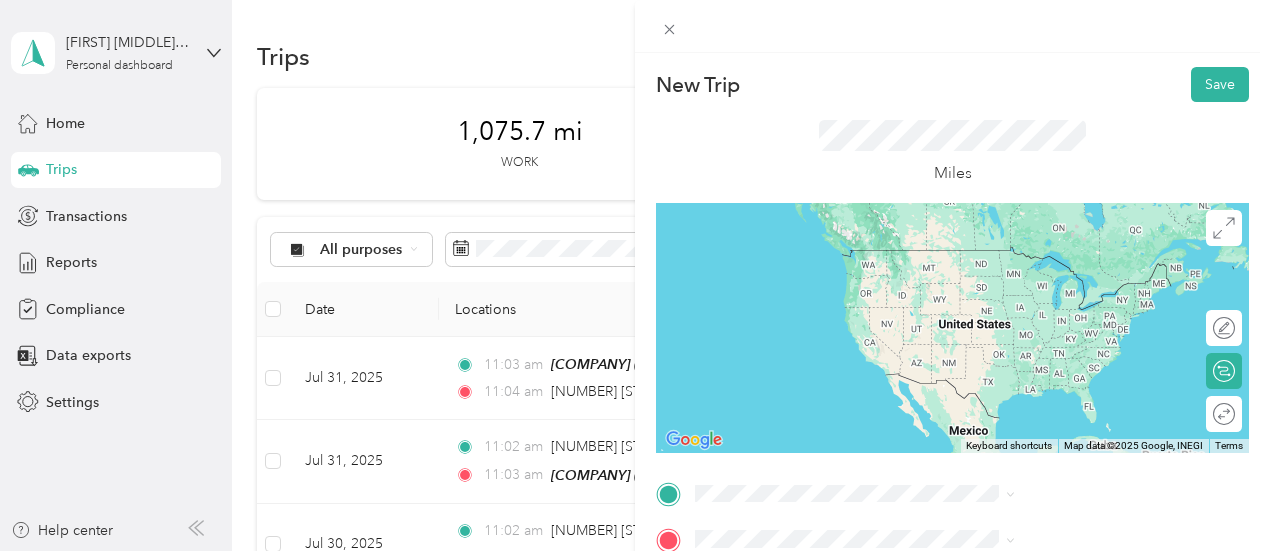 click on "[NUMBER] [STREET]
[CITY], [STATE] [POSTAL_CODE], [COUNTRY]" at bounding box center [1081, 261] 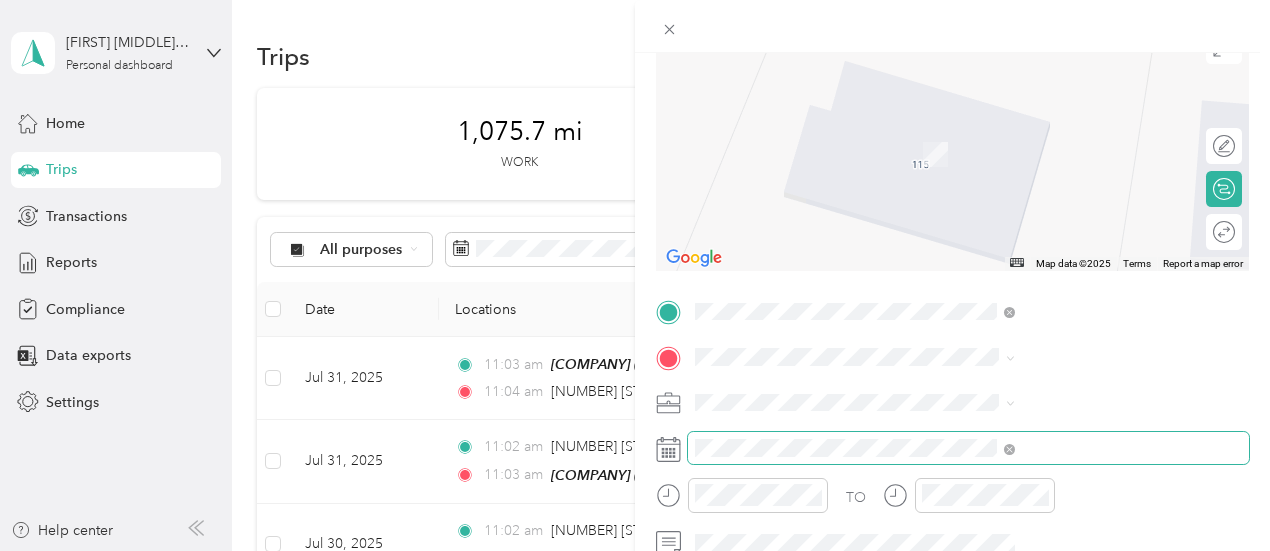 scroll, scrollTop: 200, scrollLeft: 0, axis: vertical 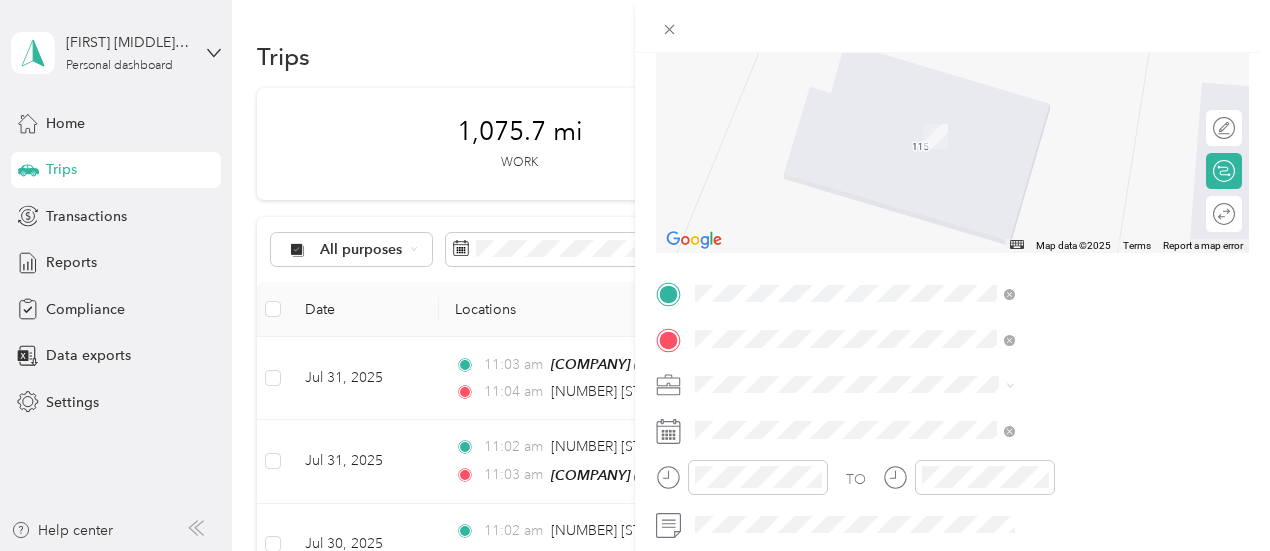 click on "[NUMBER] [STREET], [POSTAL_CODE], [CITY], [STATE], [COUNTRY]" at bounding box center [1067, 143] 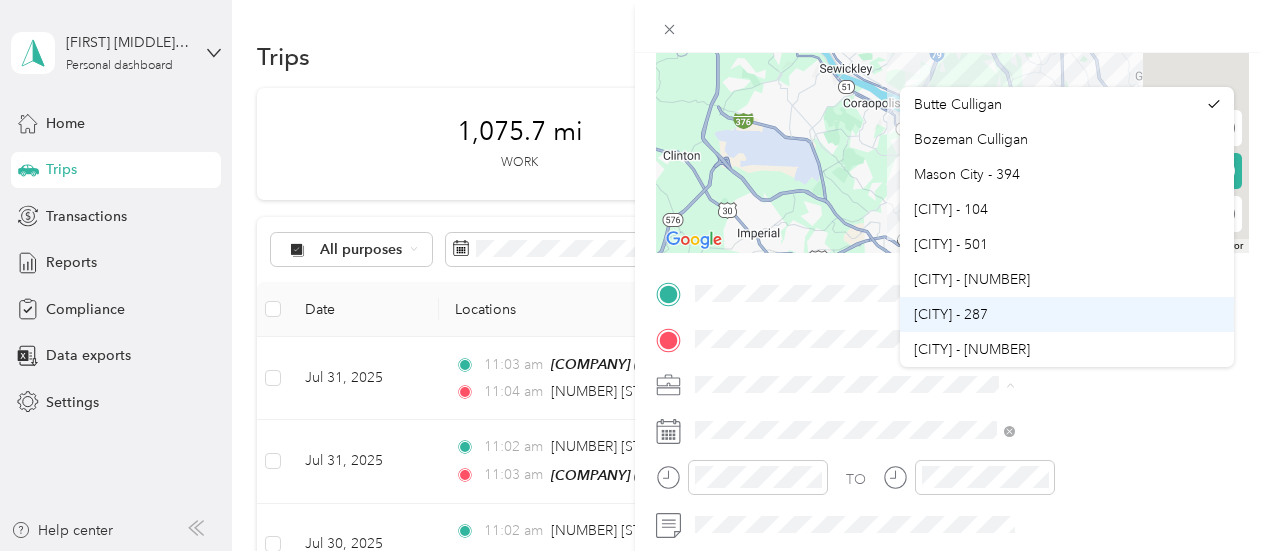 scroll, scrollTop: 100, scrollLeft: 0, axis: vertical 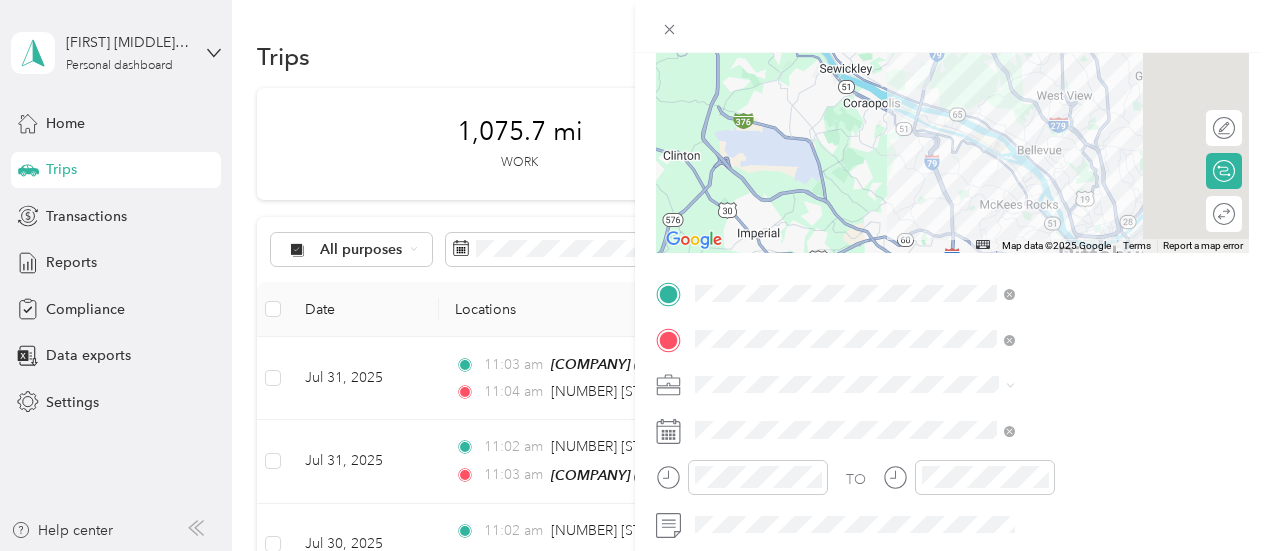 click on "[CITY] - [NUMBER]" at bounding box center [1067, 315] 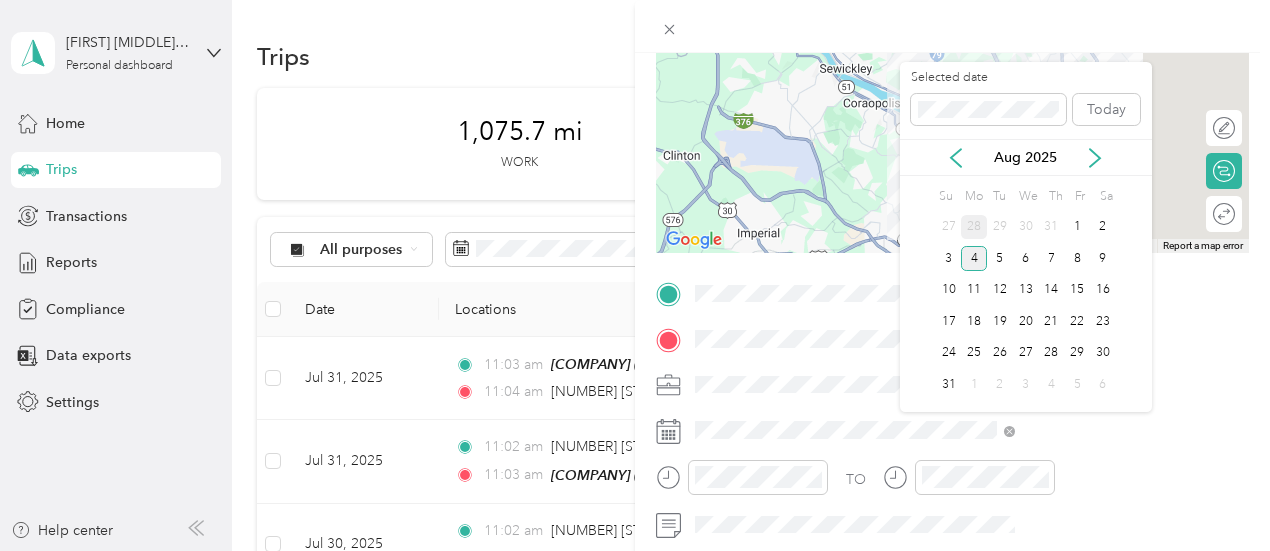 click on "28" at bounding box center (974, 227) 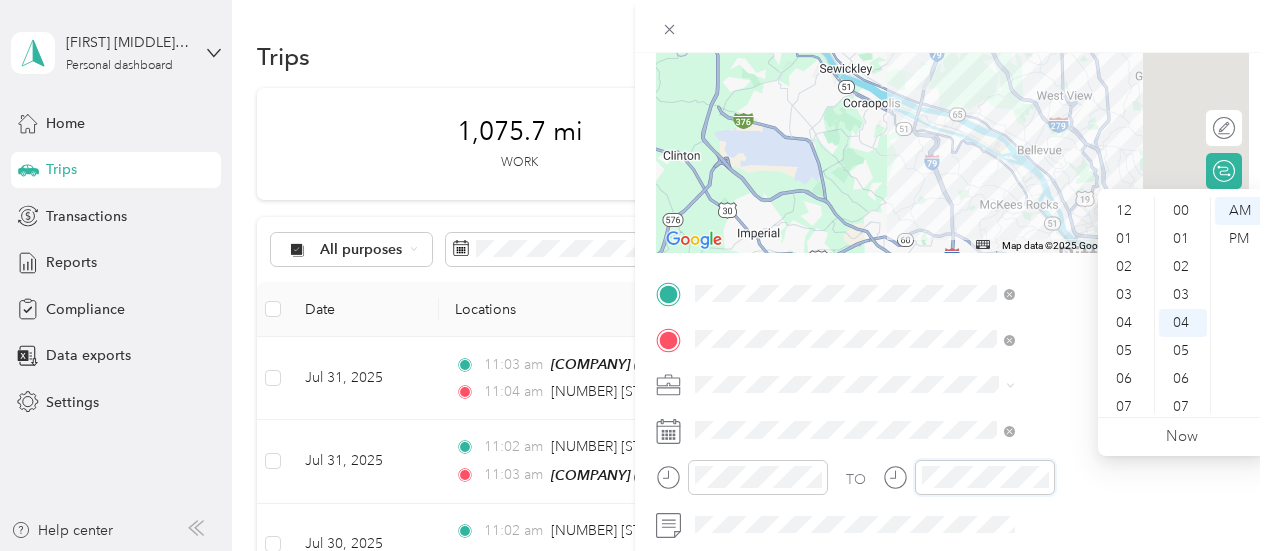 scroll, scrollTop: 112, scrollLeft: 0, axis: vertical 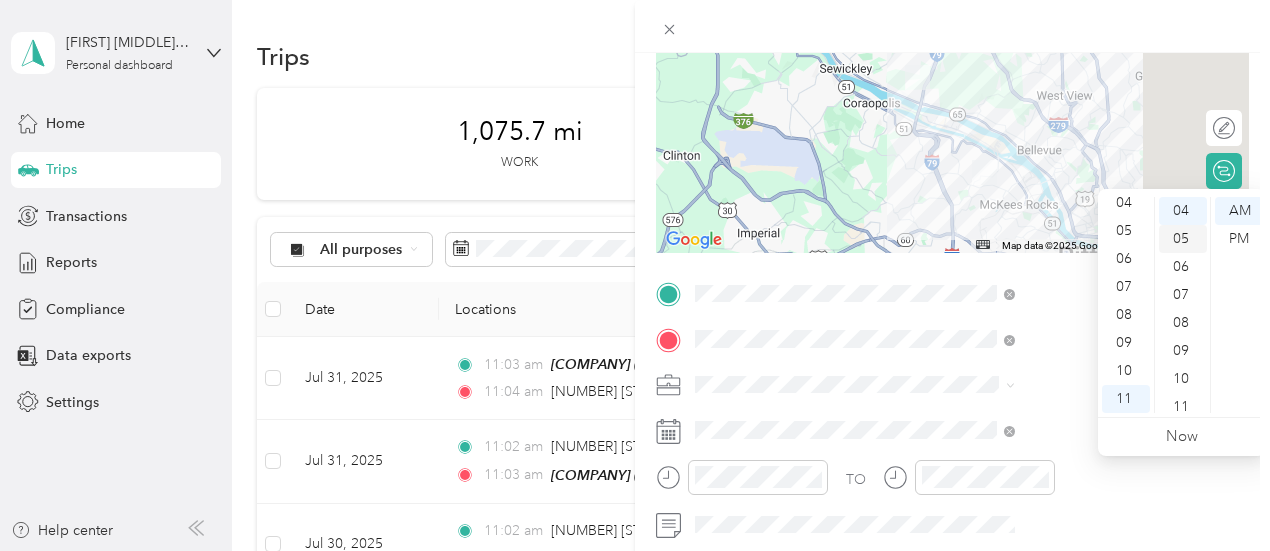 click on "05" at bounding box center [1183, 239] 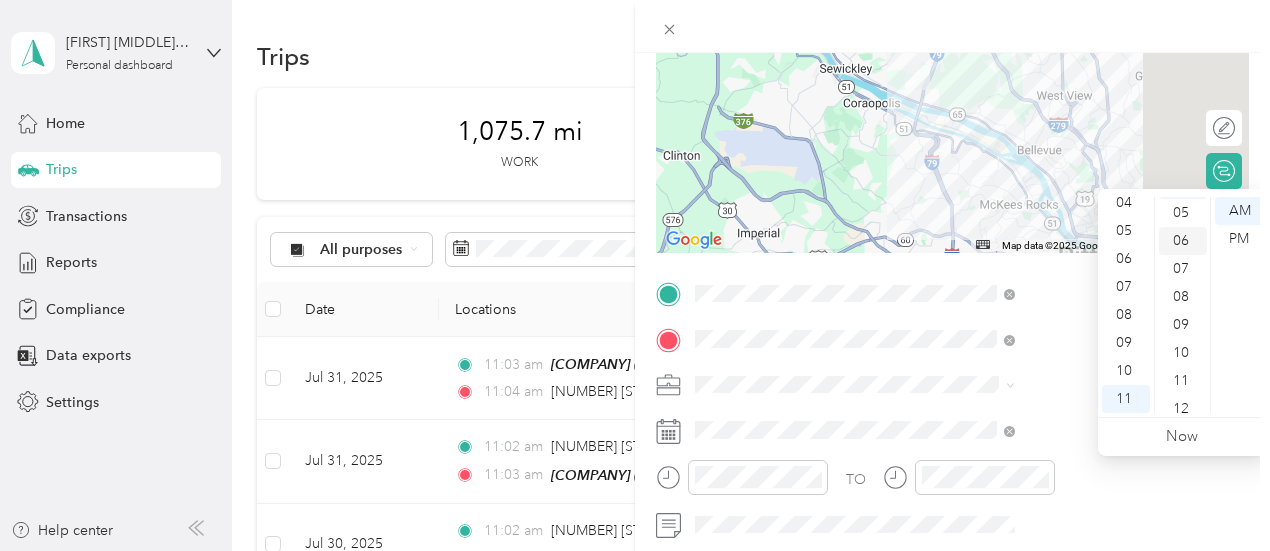 scroll, scrollTop: 140, scrollLeft: 0, axis: vertical 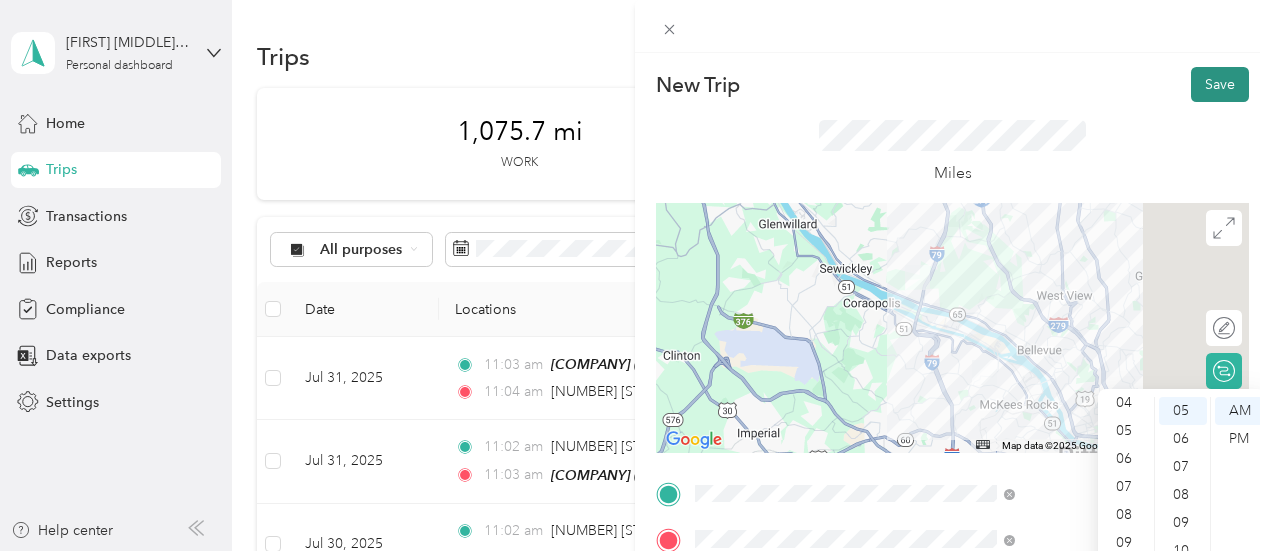 click on "Save" at bounding box center [1220, 84] 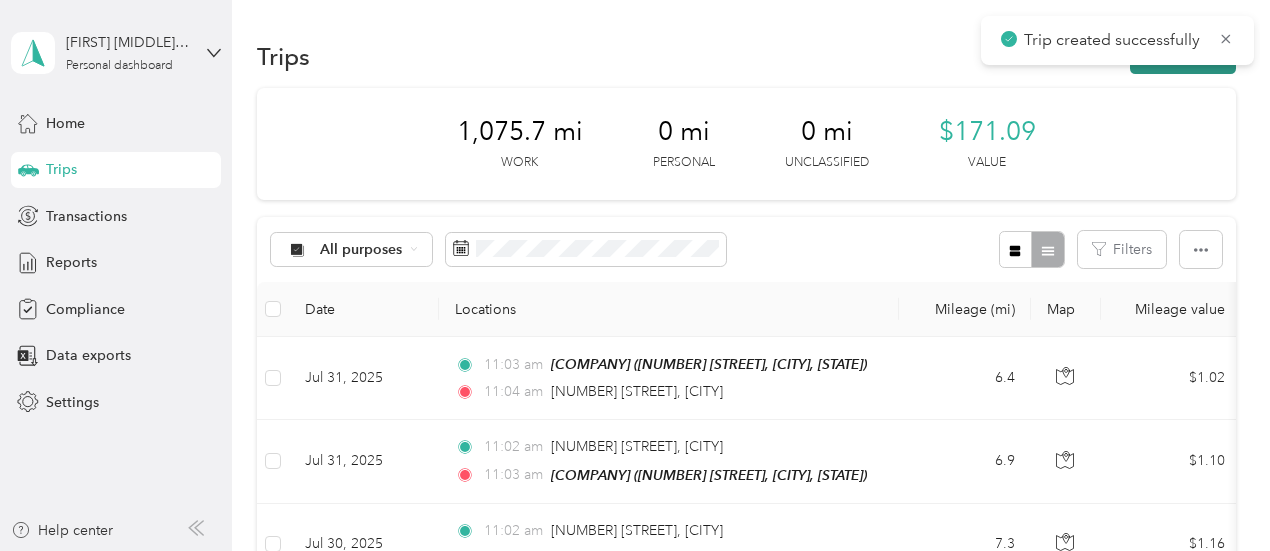 click on "New trip" at bounding box center (1183, 56) 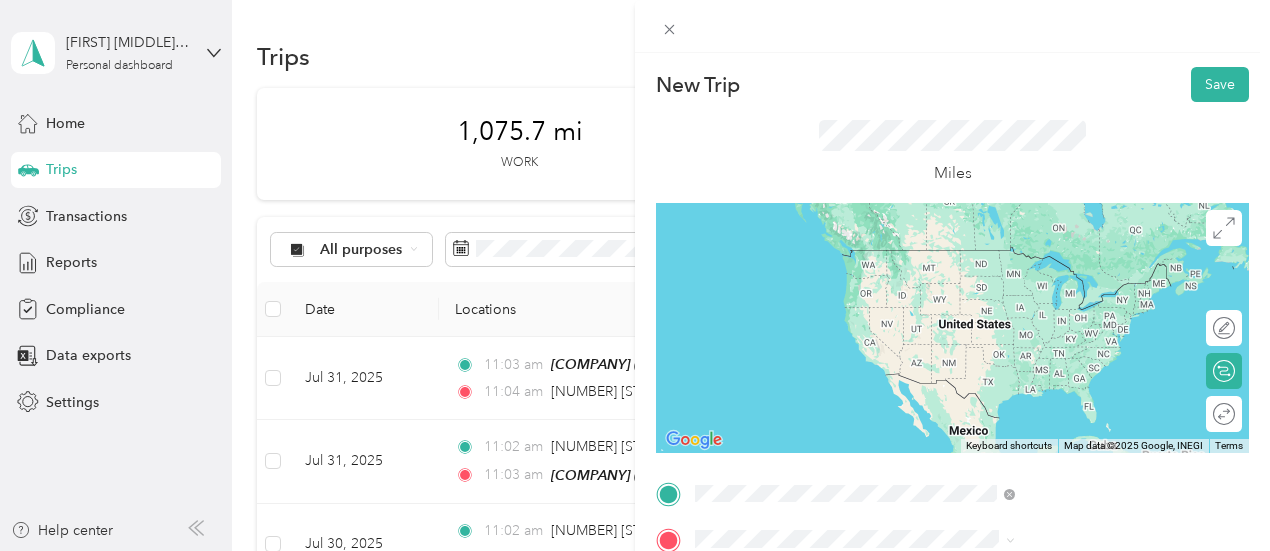 click on "[NUMBER] [STREET], [POSTAL_CODE], [CITY], [STATE], [COUNTRY]" at bounding box center [1067, 297] 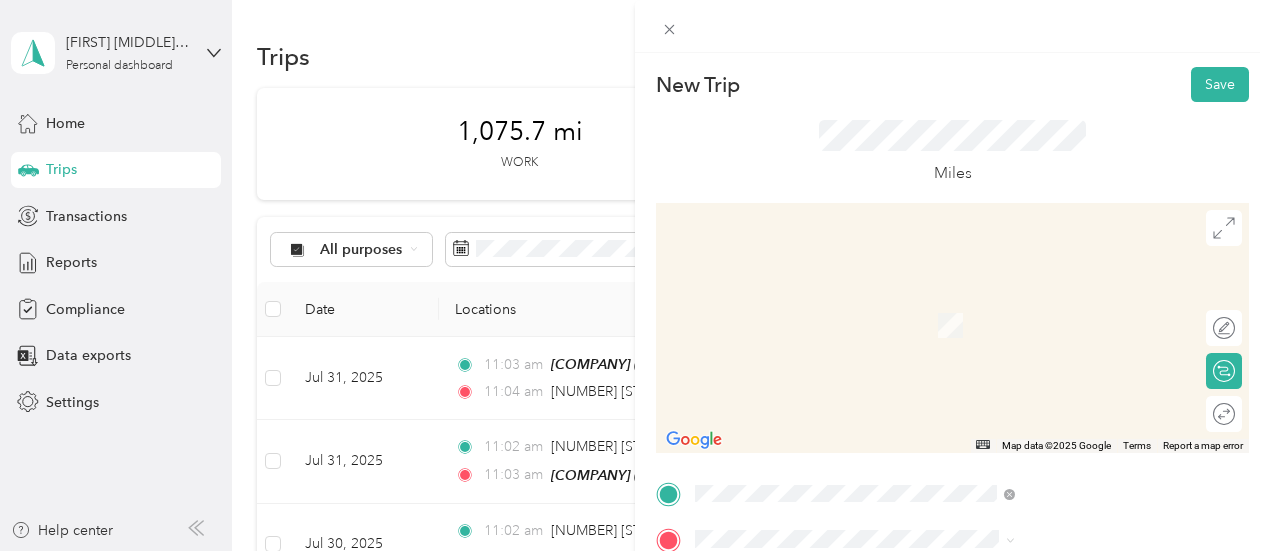 click on "[NUMBER] [STREET]
[CITY], [STATE] [POSTAL_CODE], [COUNTRY]" at bounding box center [1081, 305] 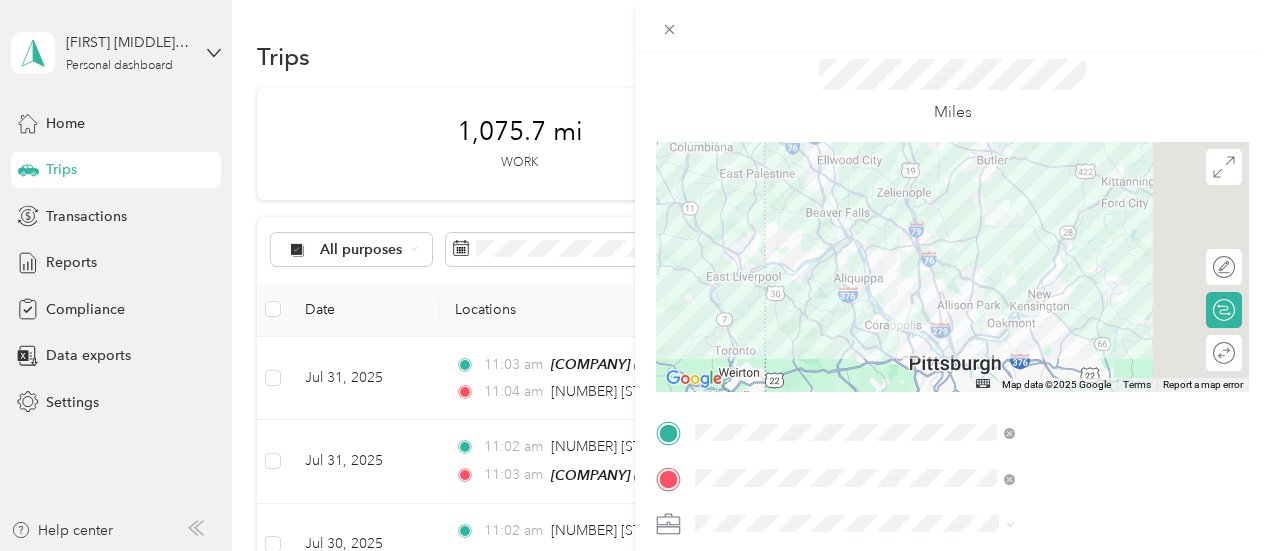 scroll, scrollTop: 200, scrollLeft: 0, axis: vertical 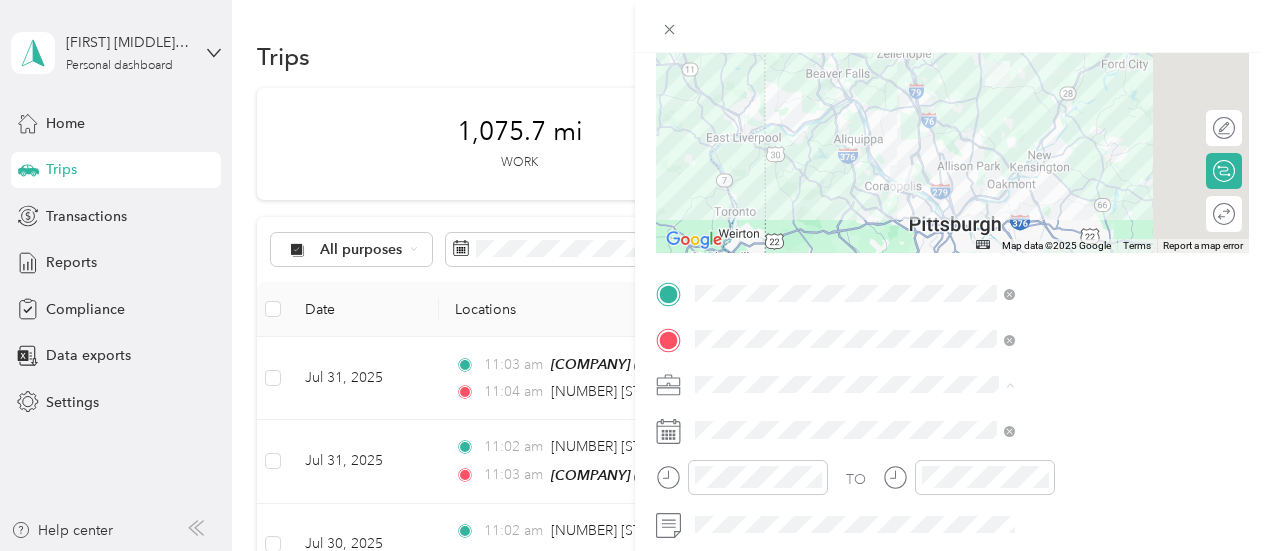click on "[CITY] - [NUMBER]" at bounding box center [1067, 319] 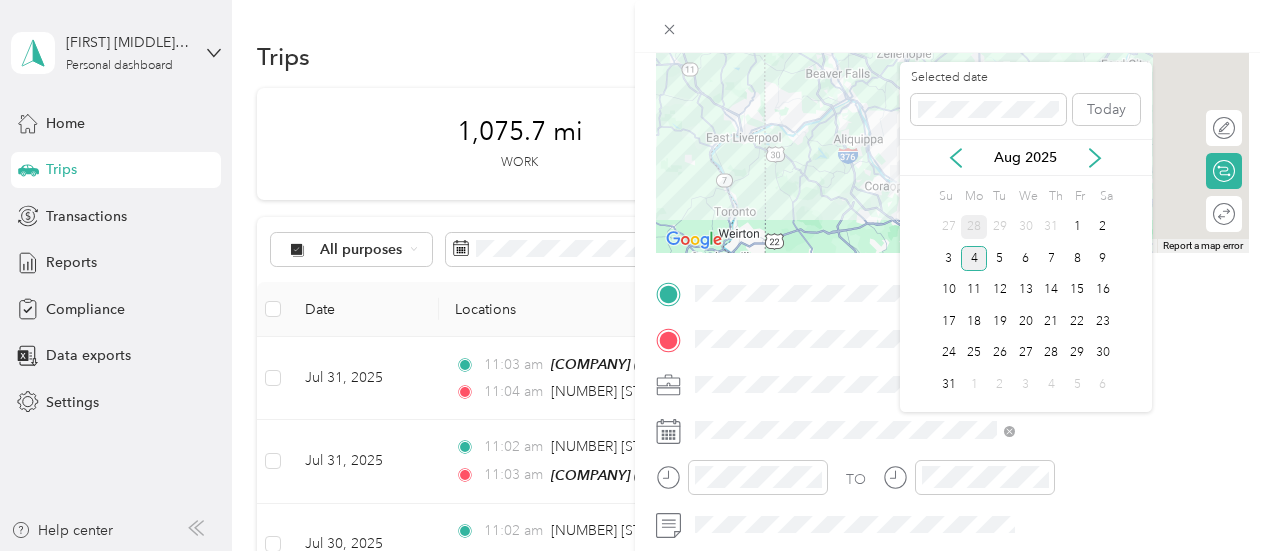 click on "28" at bounding box center [974, 227] 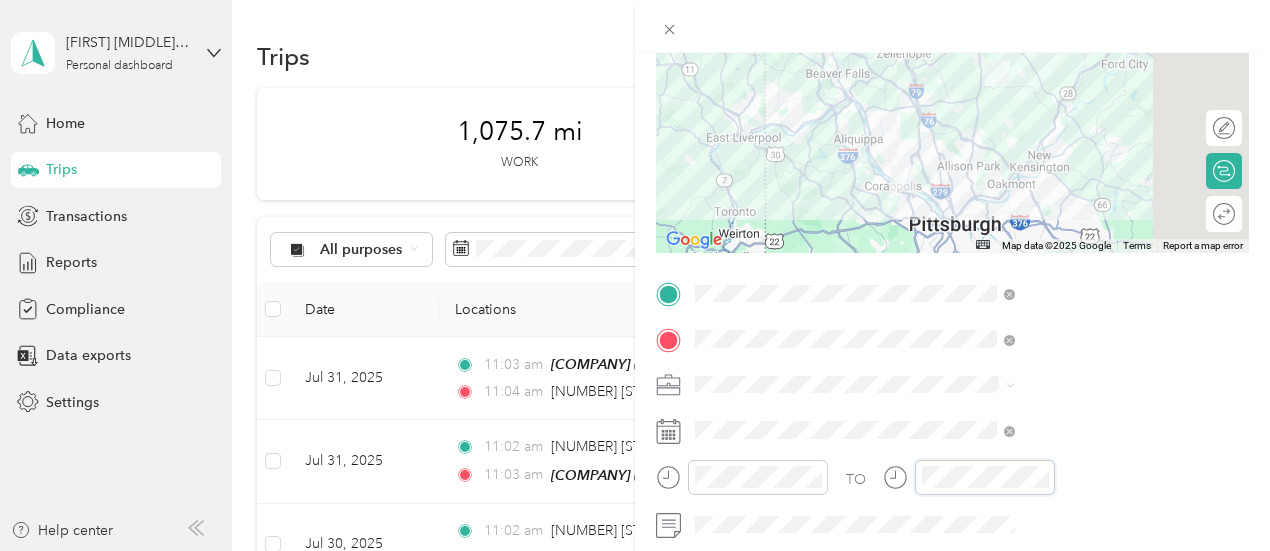scroll, scrollTop: 140, scrollLeft: 0, axis: vertical 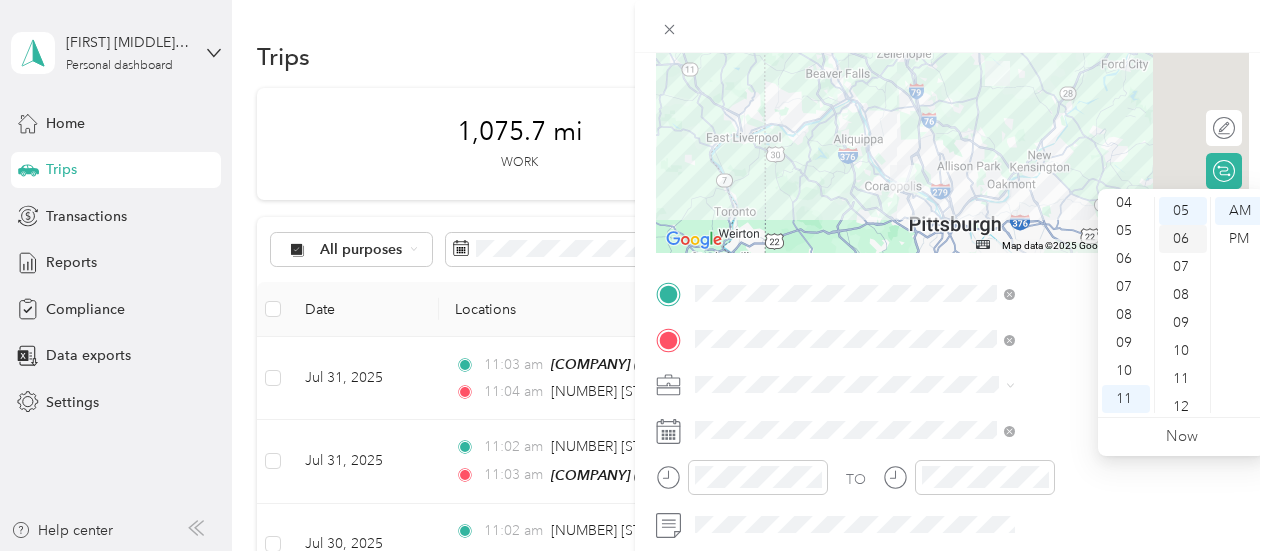 click on "06" at bounding box center [1183, 239] 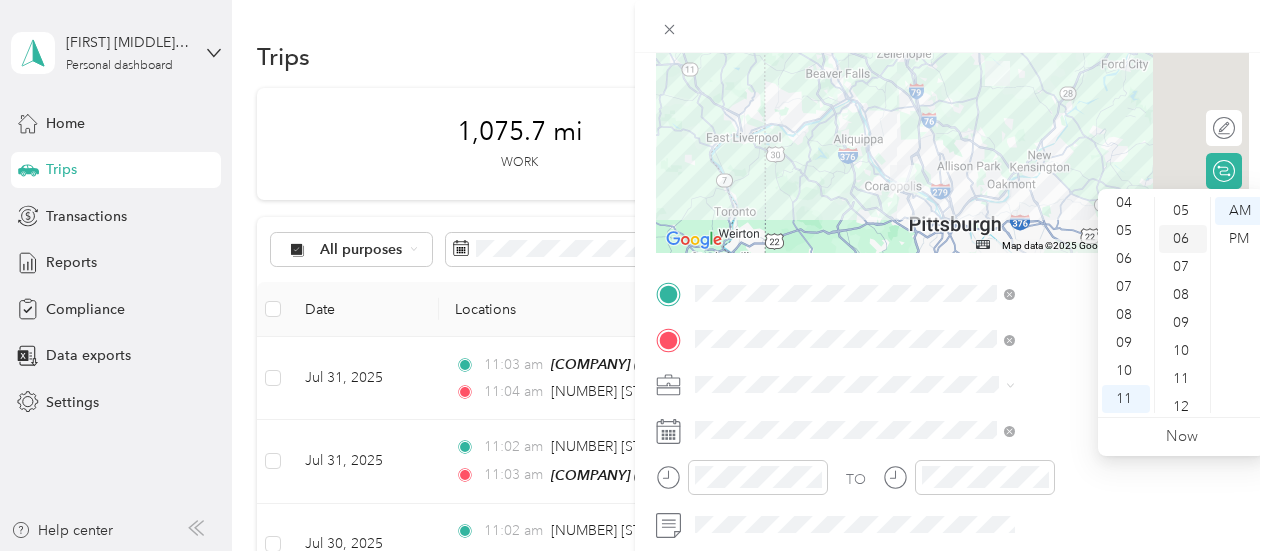 scroll, scrollTop: 168, scrollLeft: 0, axis: vertical 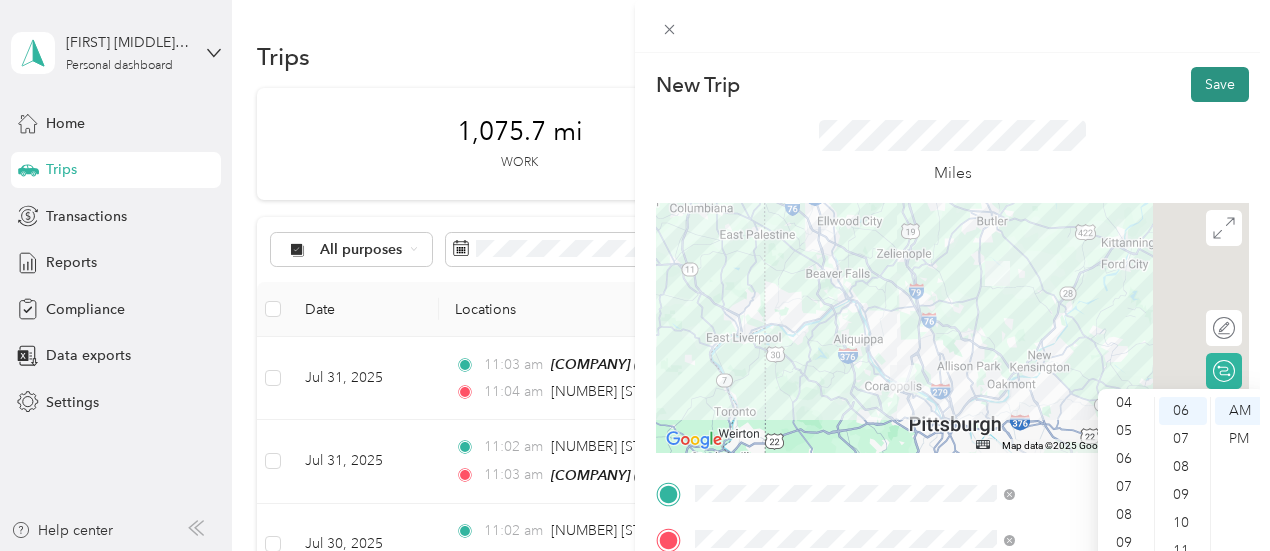click on "Save" at bounding box center [1220, 84] 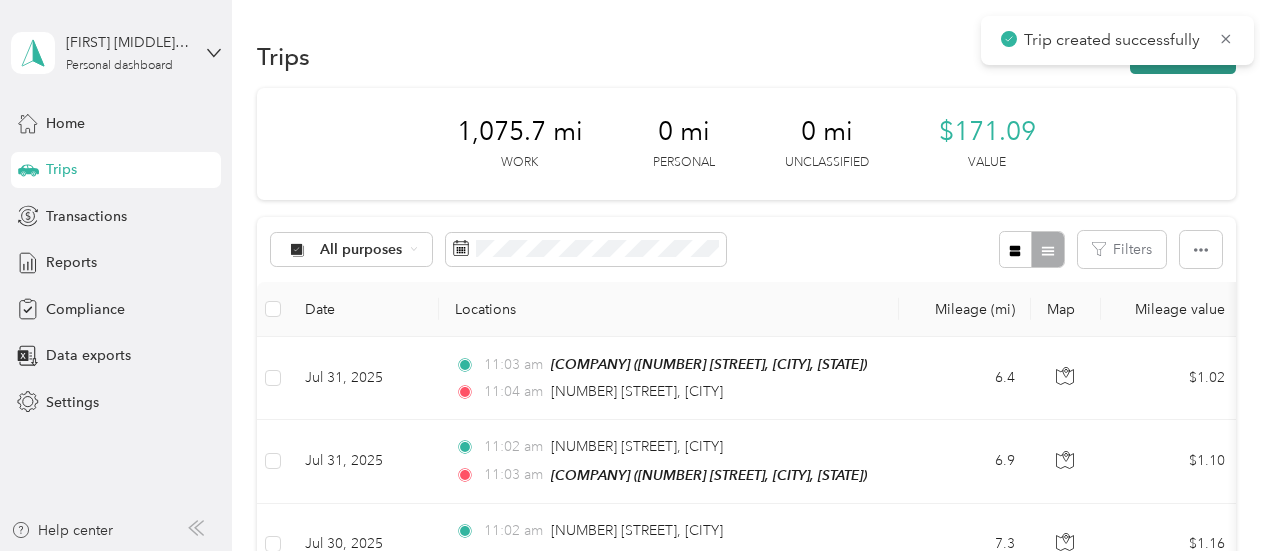 click on "New trip" at bounding box center [1183, 56] 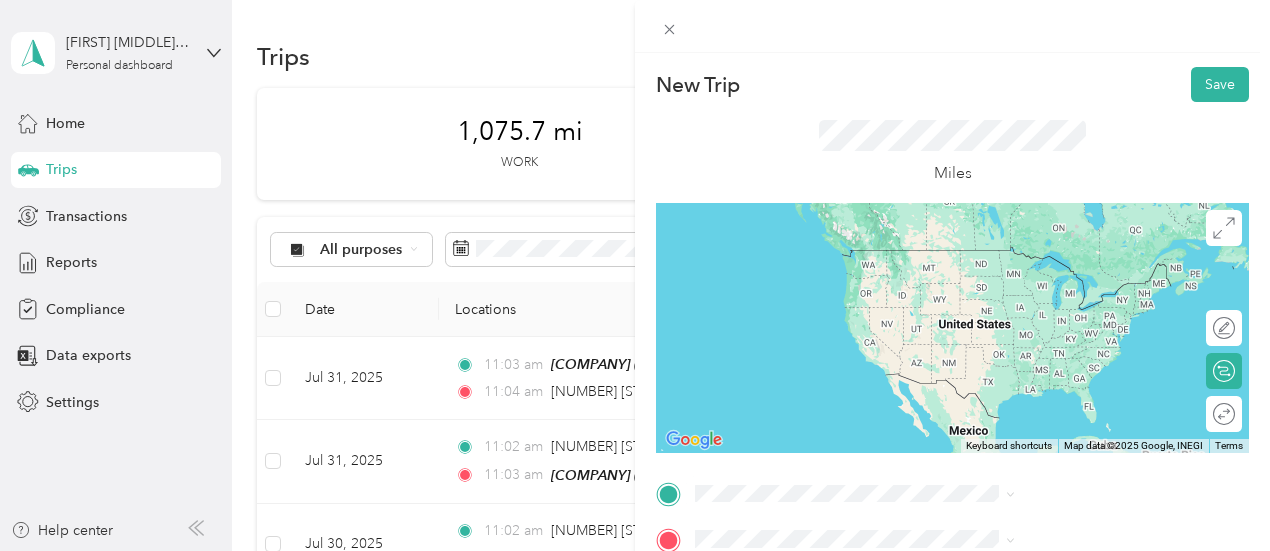 click on "[NUMBER] [STREET]
[CITY], [STATE] [POSTAL_CODE], [COUNTRY]" at bounding box center (1081, 265) 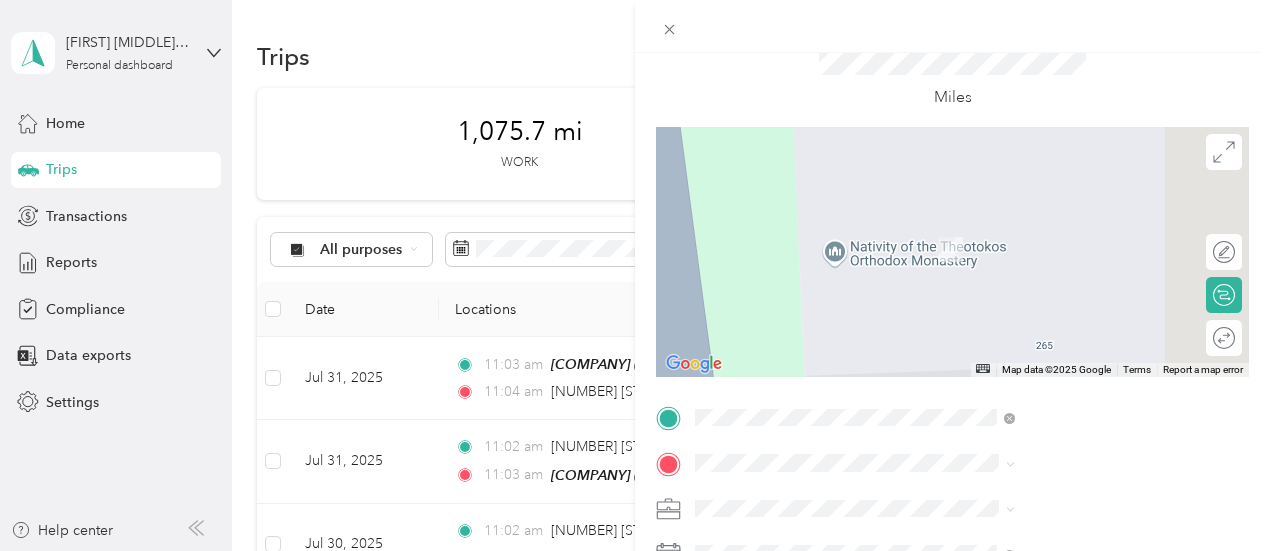 scroll, scrollTop: 200, scrollLeft: 0, axis: vertical 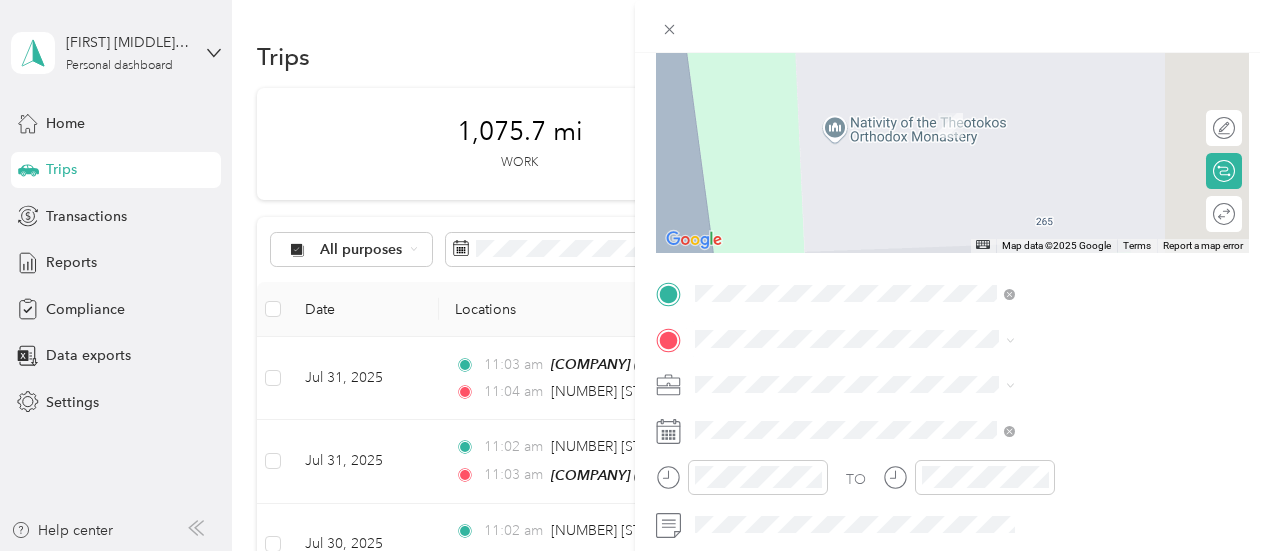 click on "[NUMBER] [STREET], [POSTAL_CODE], [CITY], [STATE], [COUNTRY]" at bounding box center [1067, 139] 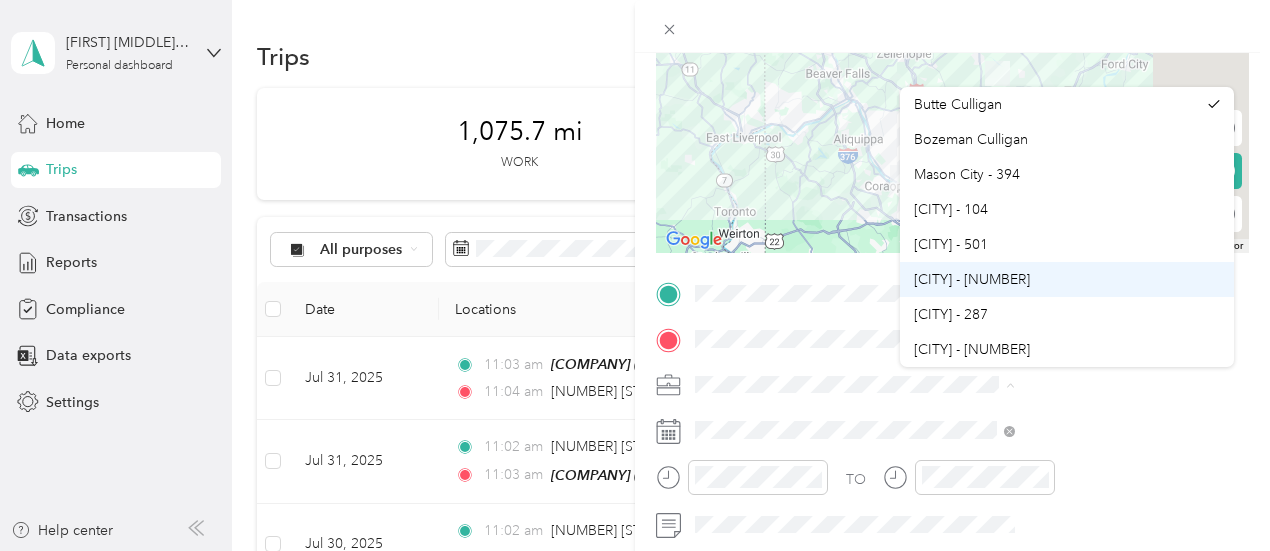 scroll, scrollTop: 100, scrollLeft: 0, axis: vertical 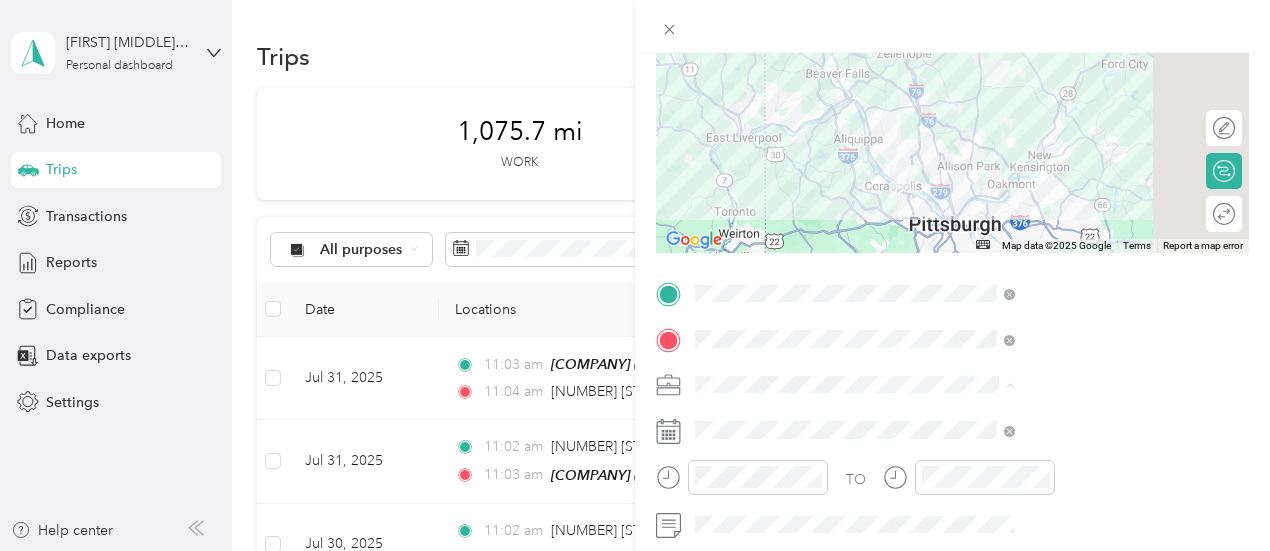 click on "[CITY] - [NUMBER]" at bounding box center [1067, 319] 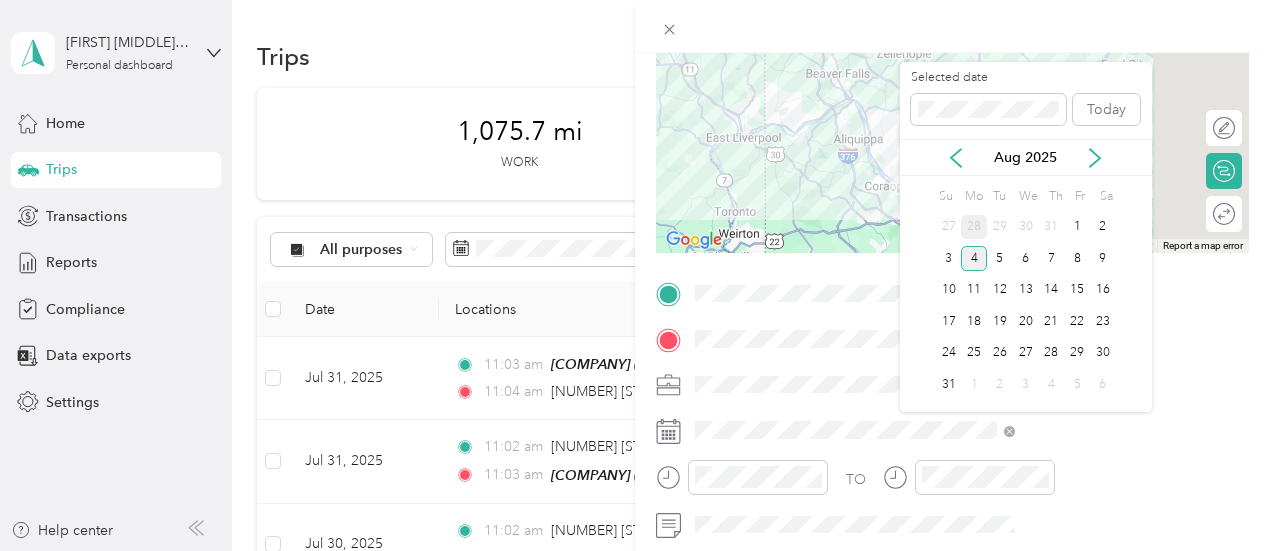 click on "28" at bounding box center [974, 227] 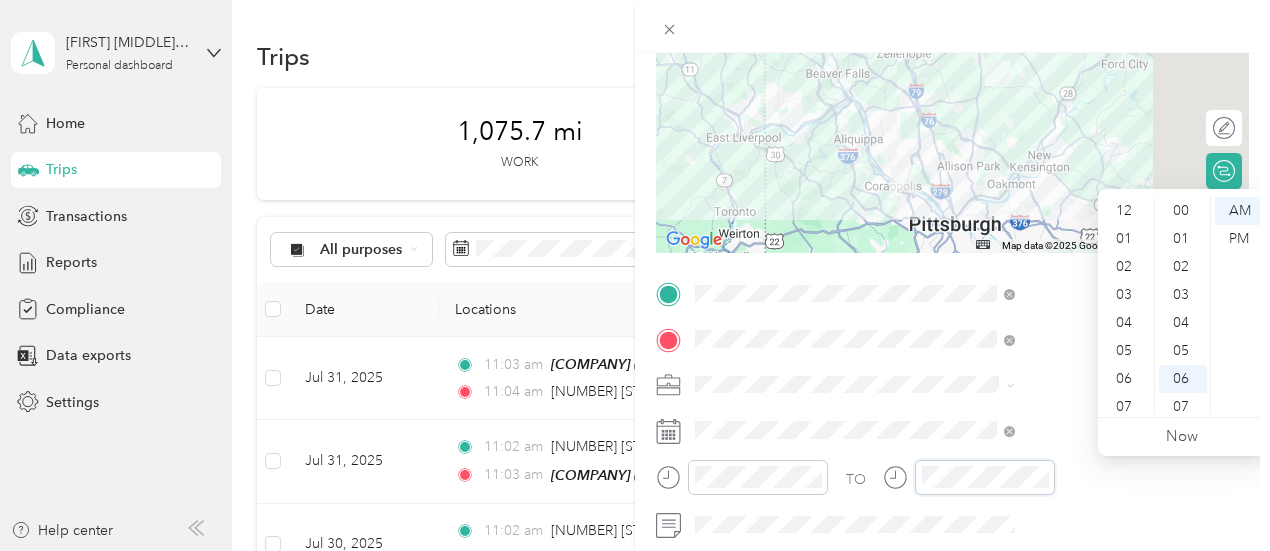 scroll, scrollTop: 168, scrollLeft: 0, axis: vertical 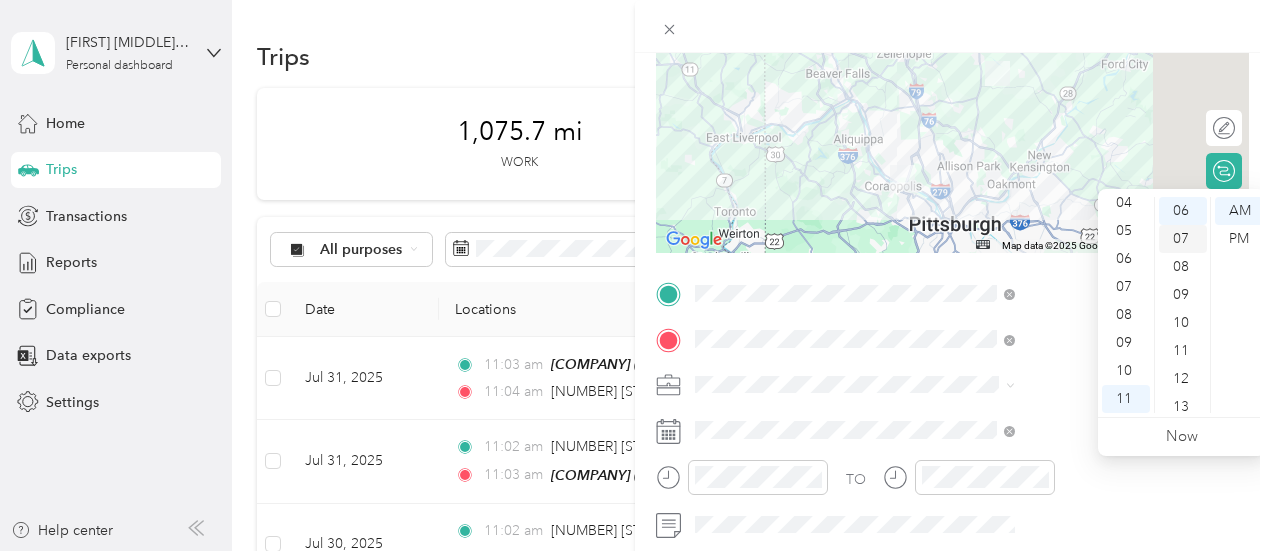 click on "07" at bounding box center (1183, 239) 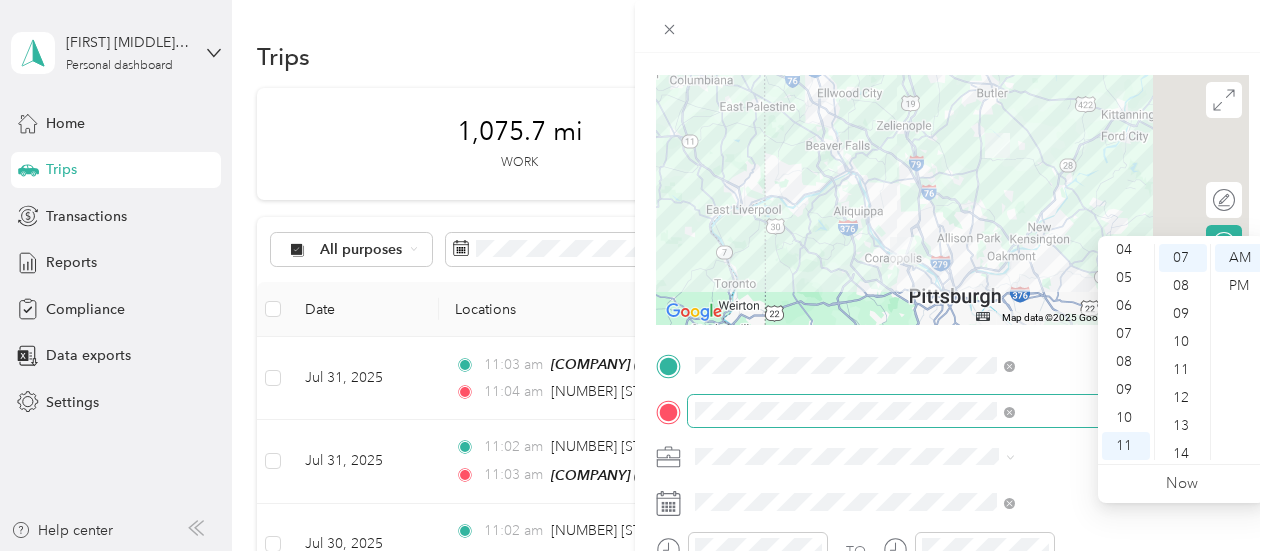 scroll, scrollTop: 0, scrollLeft: 0, axis: both 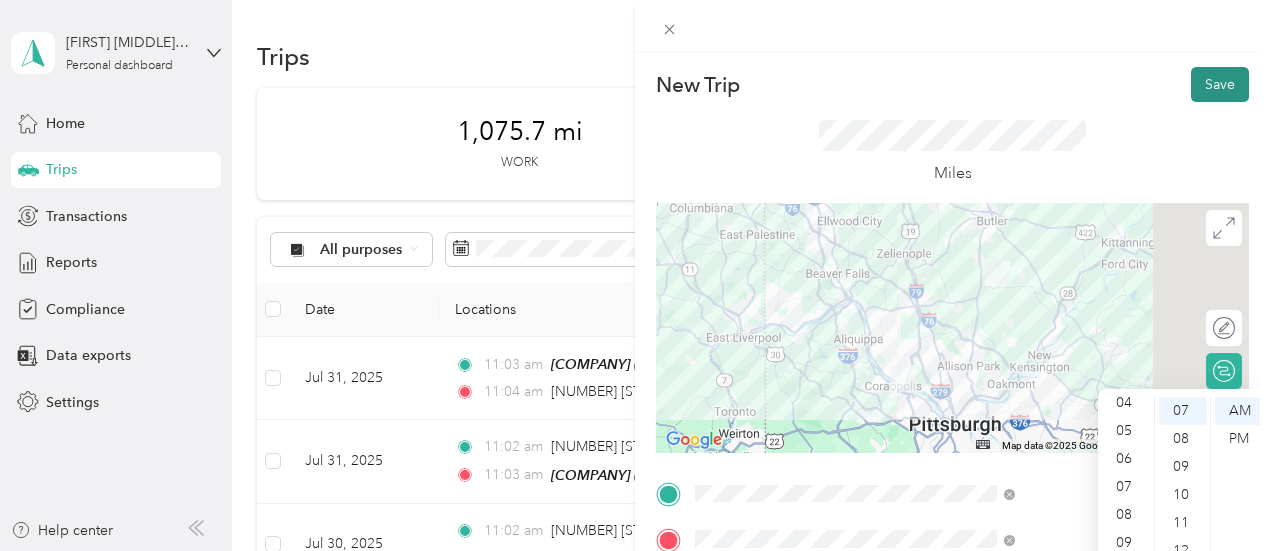 click on "Save" at bounding box center (1220, 84) 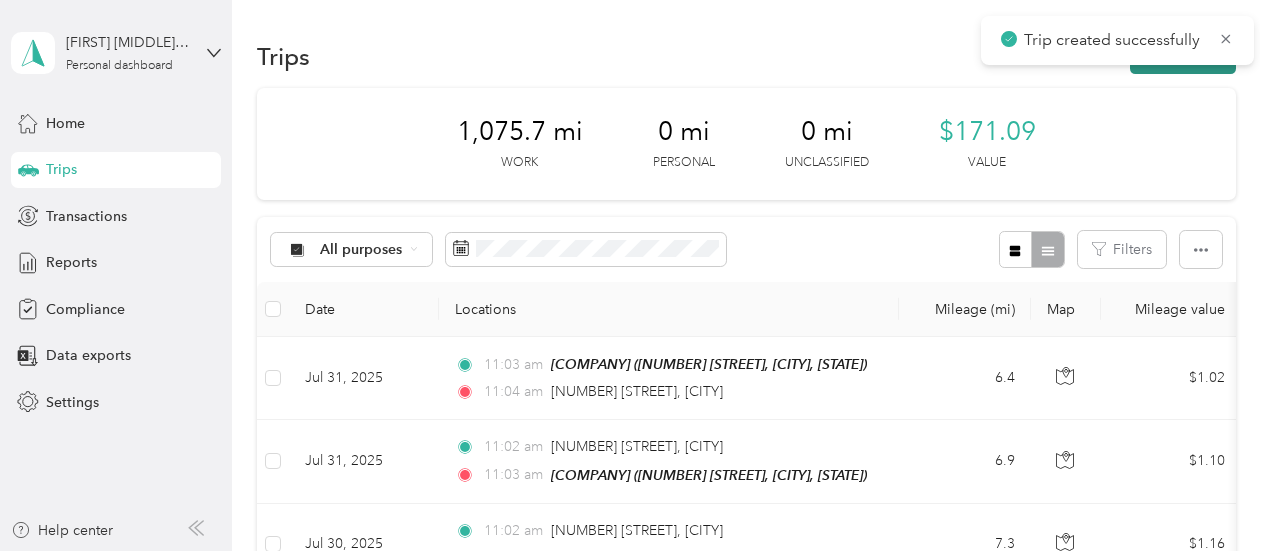 click on "New trip" at bounding box center [1183, 56] 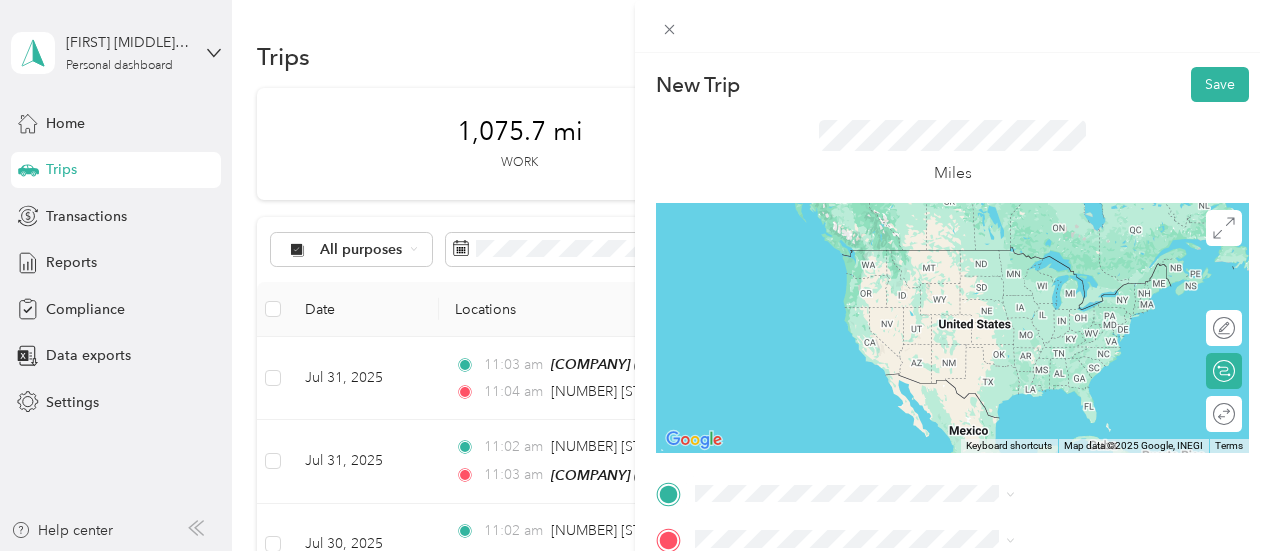 click on "TEAM [CITY] [NUMBER] [STREET], [POSTAL_CODE], [CITY], [STATE], [COUNTRY]" at bounding box center [1081, 276] 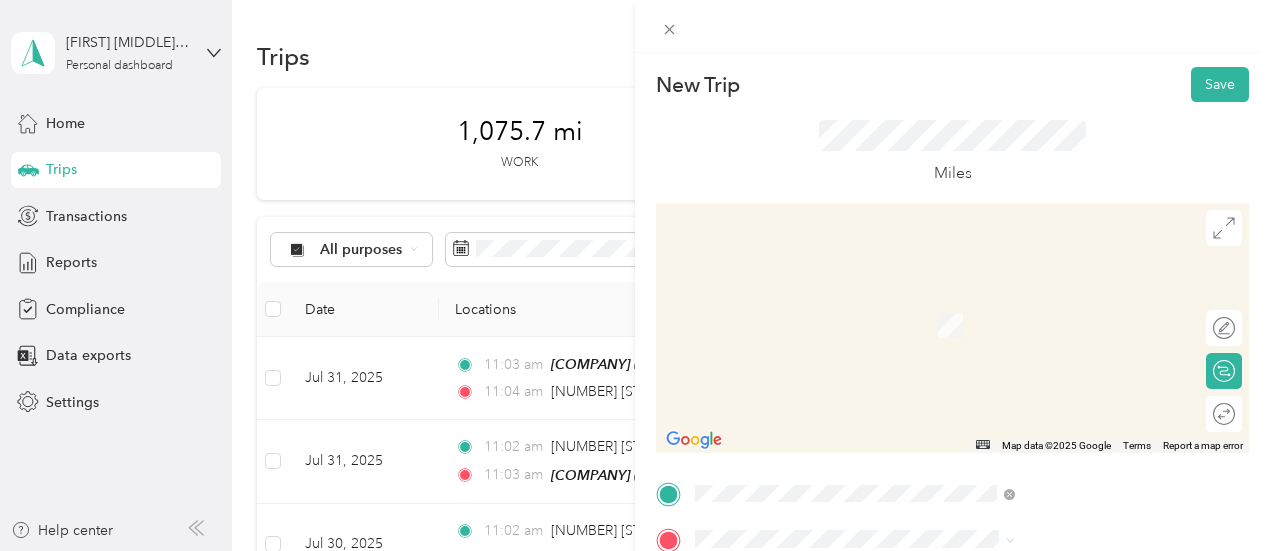 click on "[NUMBER] [STREET]
[CITY], [STATE] [POSTAL_CODE], [COUNTRY]" at bounding box center [1081, 311] 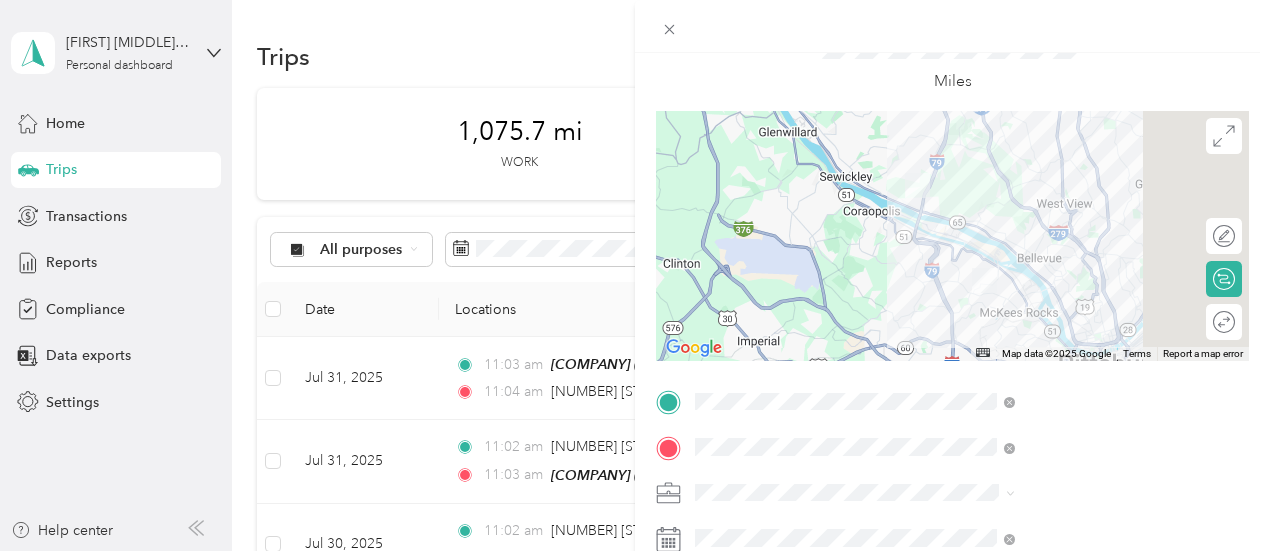 scroll, scrollTop: 200, scrollLeft: 0, axis: vertical 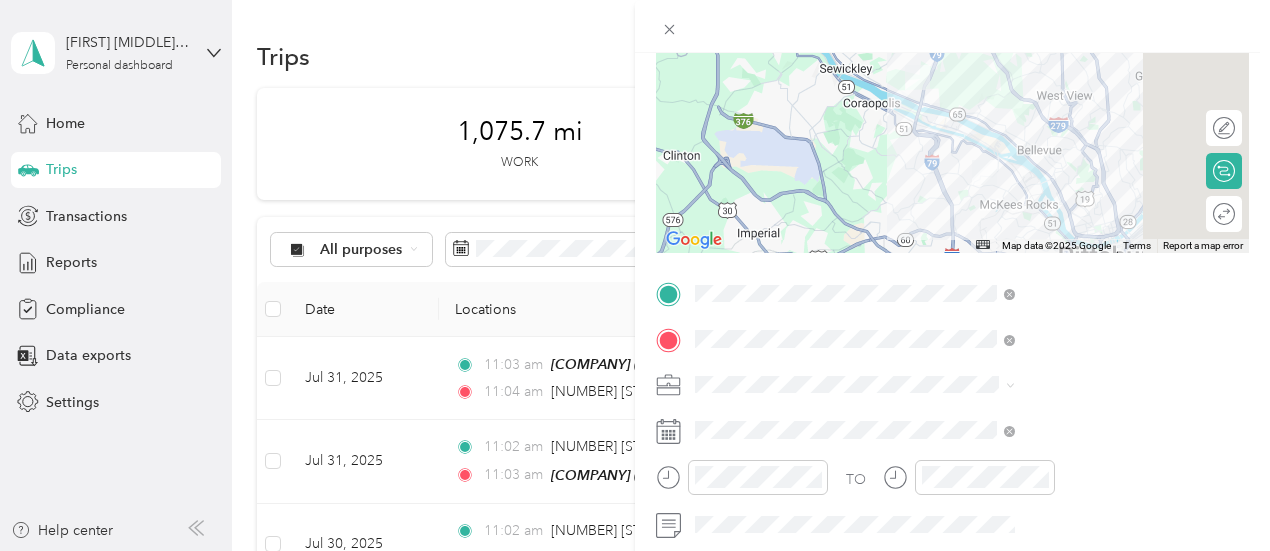 click on "[CITY] - [NUMBER]" at bounding box center (1067, 317) 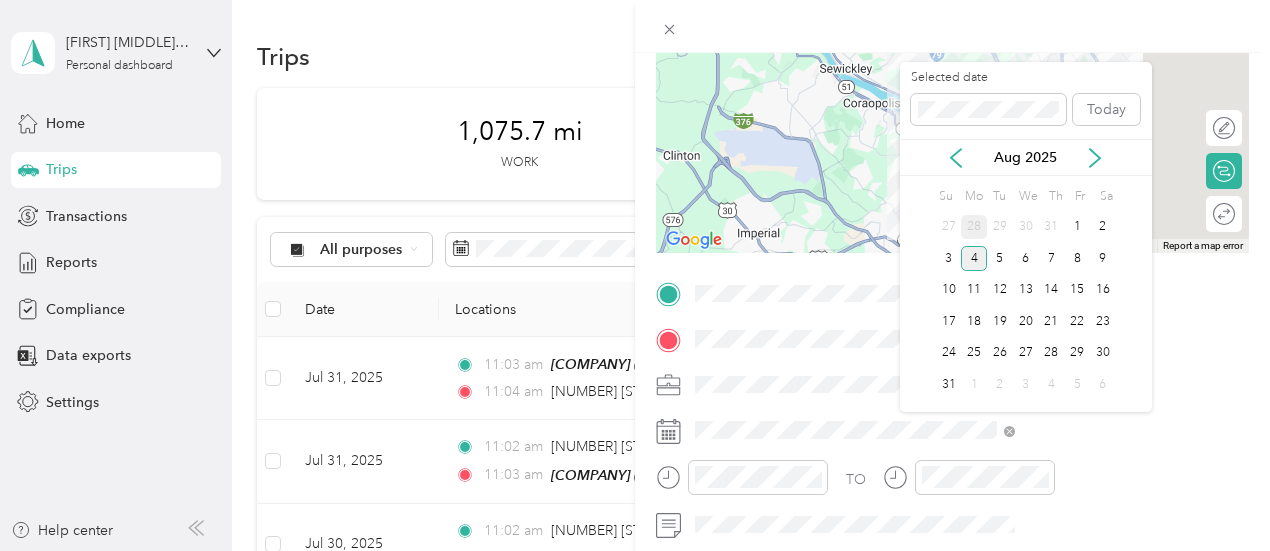 click on "28" at bounding box center (974, 227) 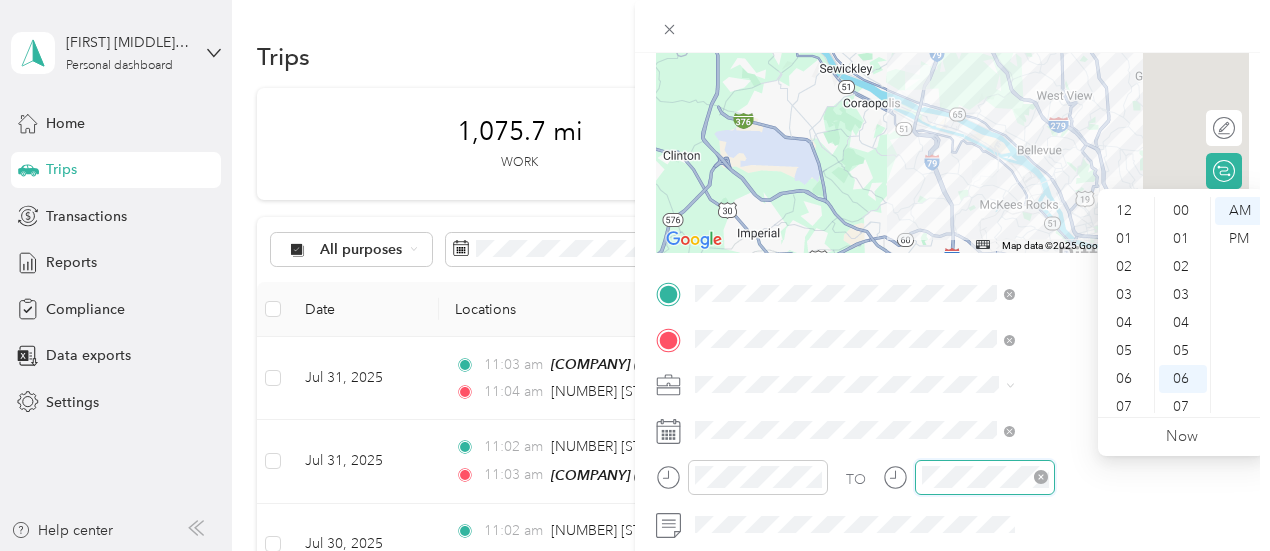 scroll, scrollTop: 168, scrollLeft: 0, axis: vertical 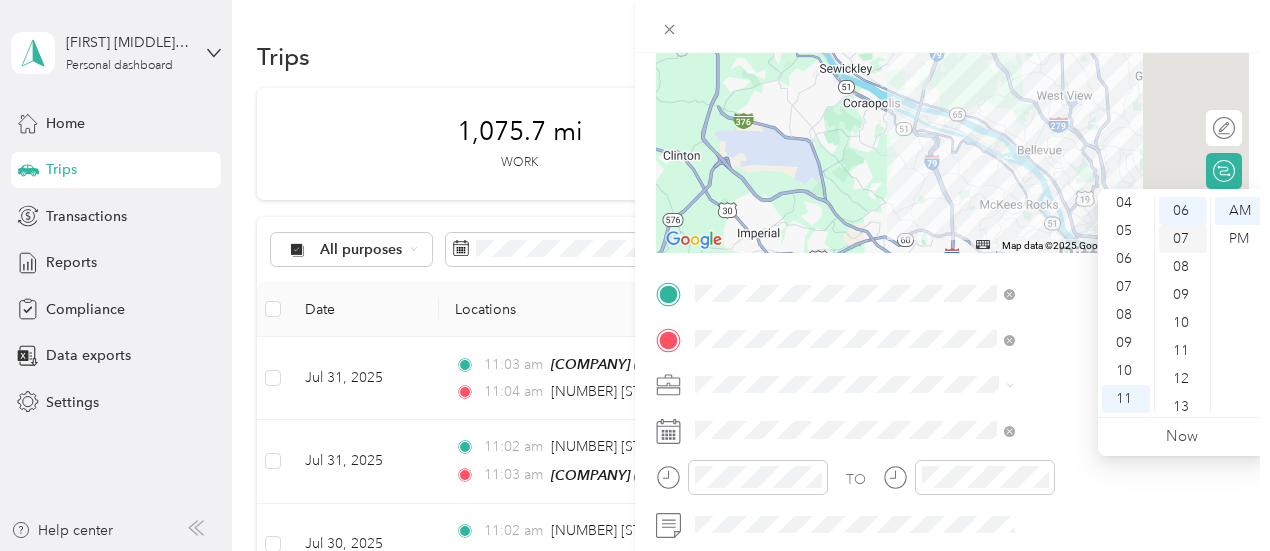 click on "07" at bounding box center (1183, 239) 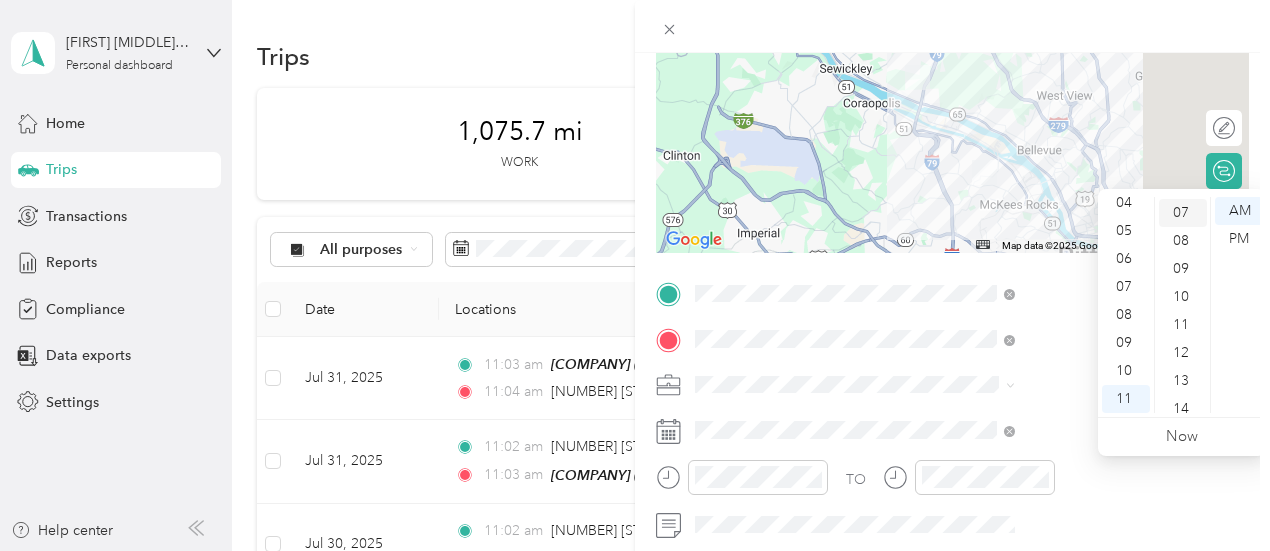 scroll, scrollTop: 196, scrollLeft: 0, axis: vertical 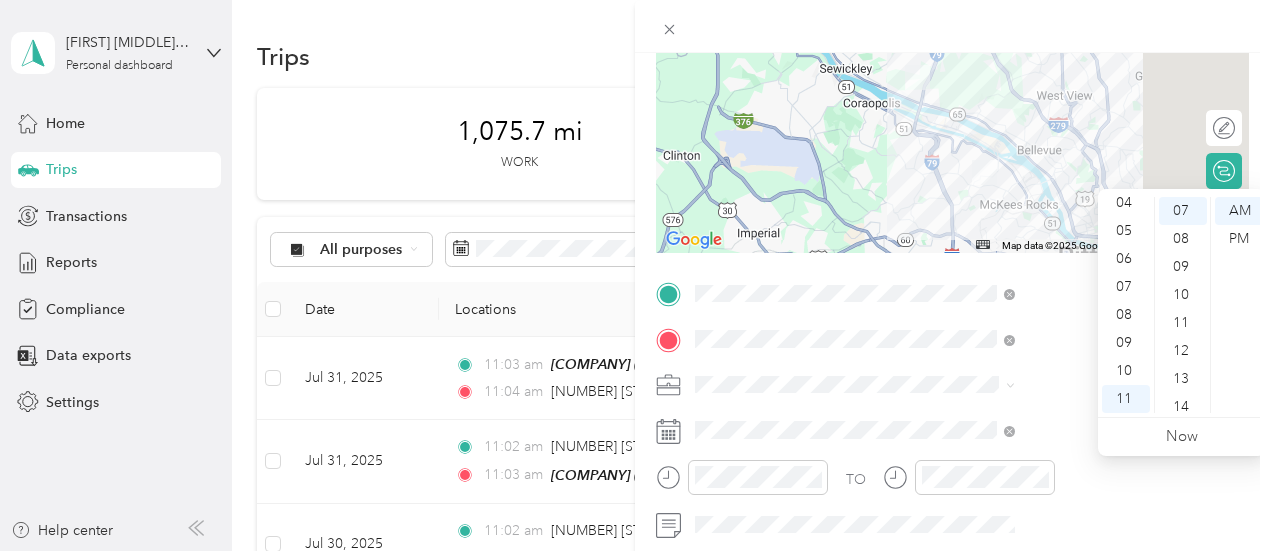 click on "TO Add photo" at bounding box center (952, 519) 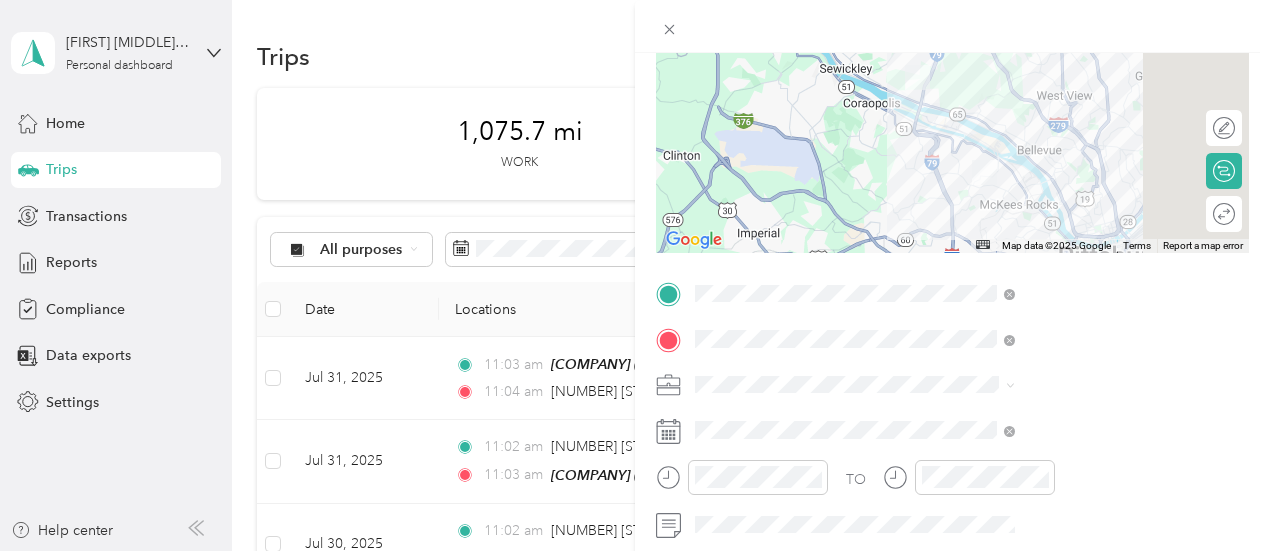 scroll, scrollTop: 0, scrollLeft: 0, axis: both 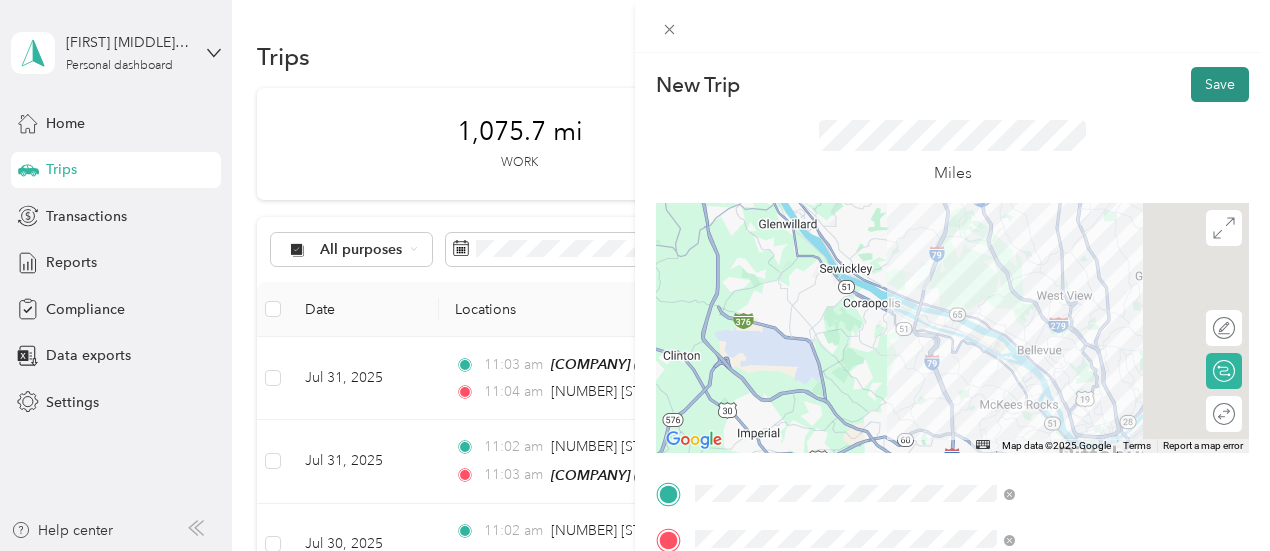 click on "Save" at bounding box center (1220, 84) 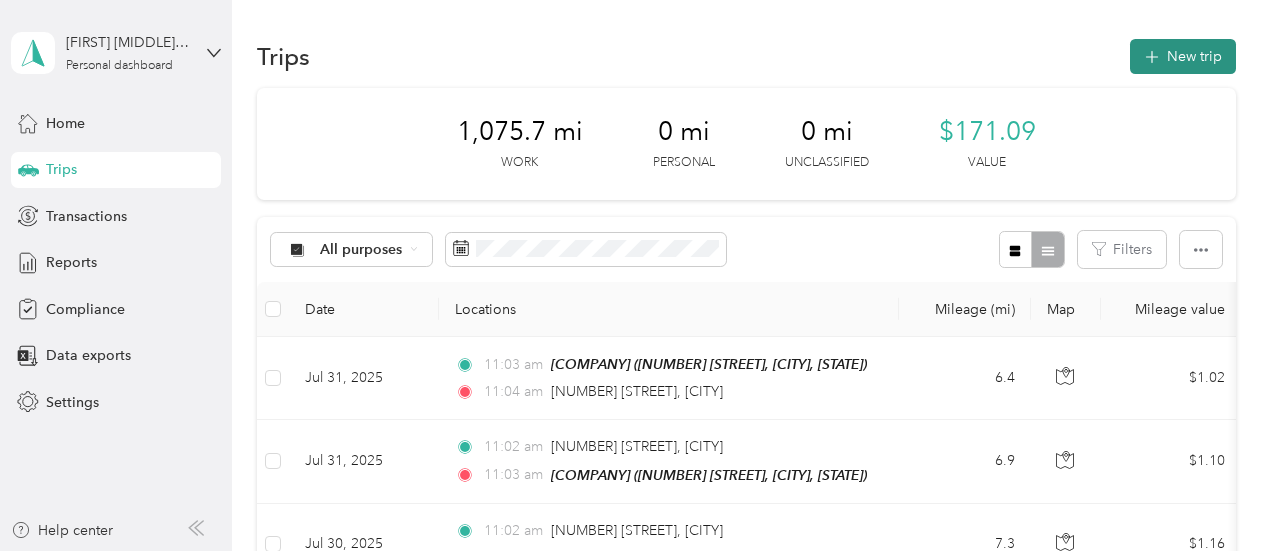 click on "New trip" at bounding box center (1183, 56) 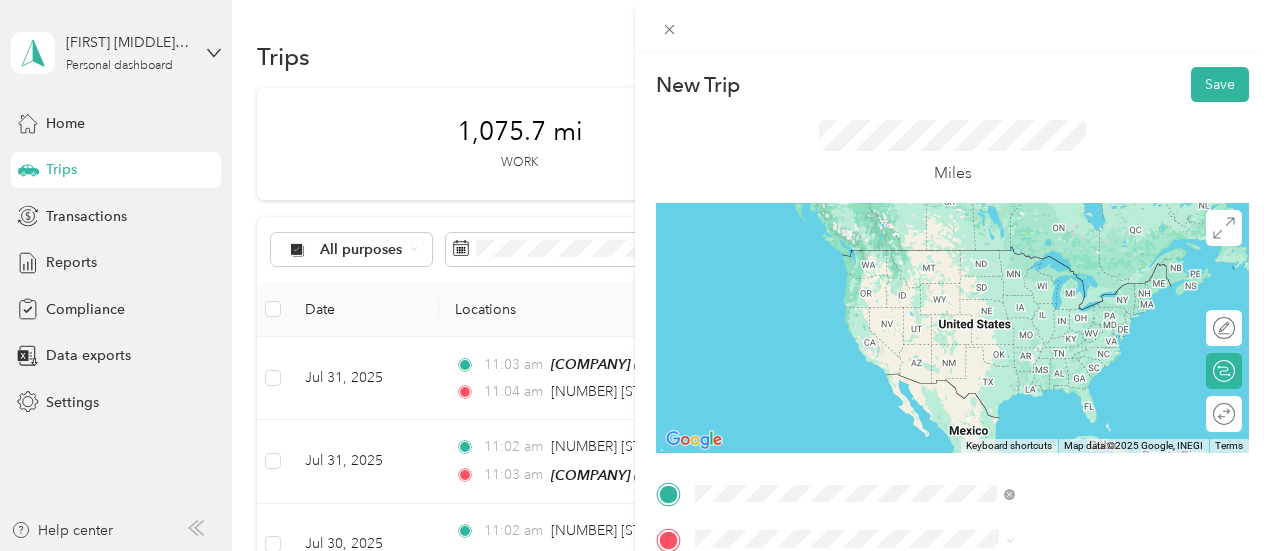 click on "[NUMBER] [STREET]
[CITY], [STATE] [POSTAL_CODE], [COUNTRY]" at bounding box center (1081, 267) 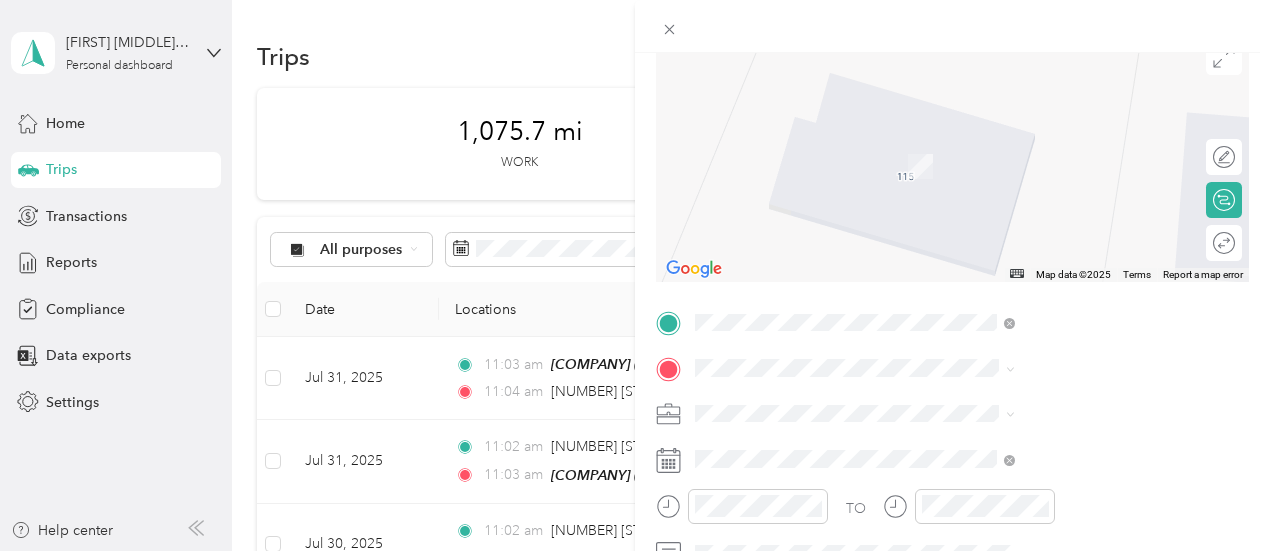 scroll, scrollTop: 100, scrollLeft: 0, axis: vertical 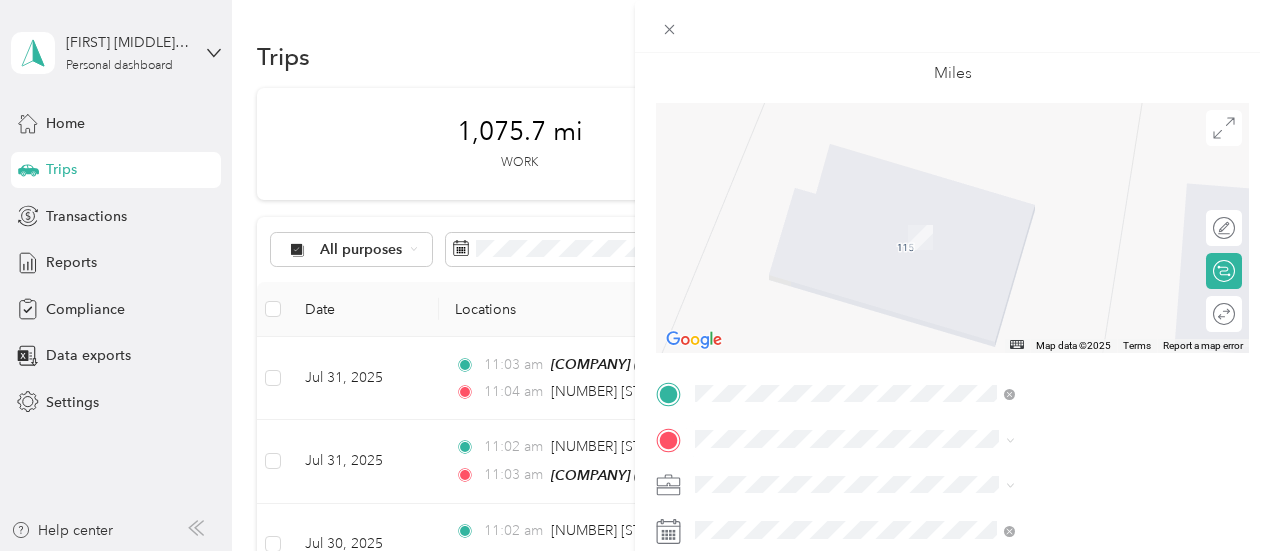 click on "[NUMBER] [STREET]
[CITY], [STATE] [POSTAL_CODE], [COUNTRY]" at bounding box center (1081, 209) 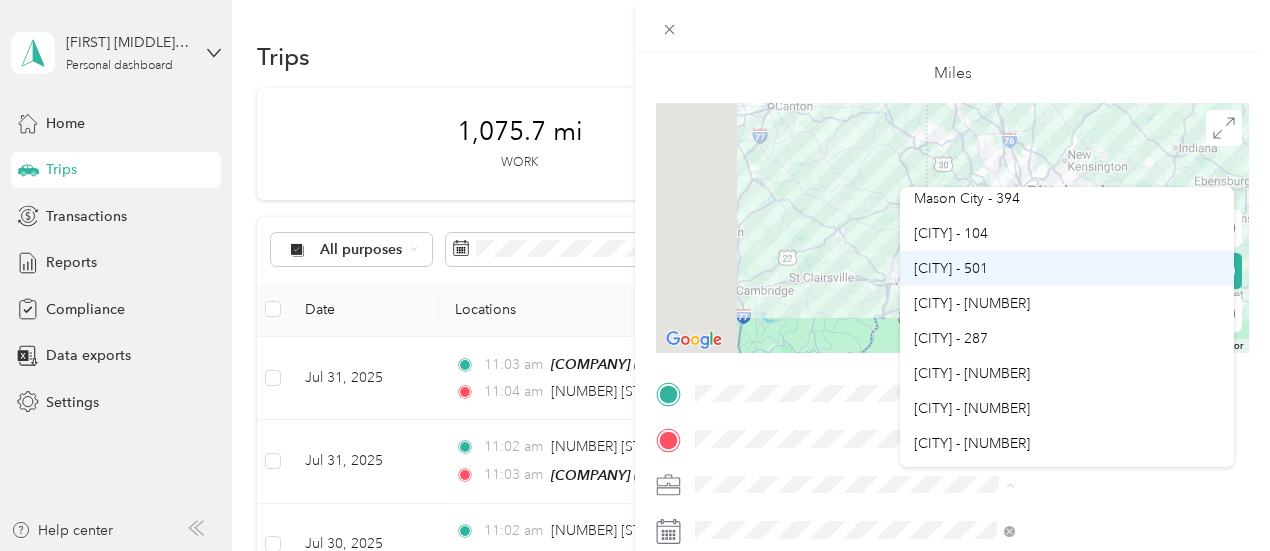 scroll, scrollTop: 100, scrollLeft: 0, axis: vertical 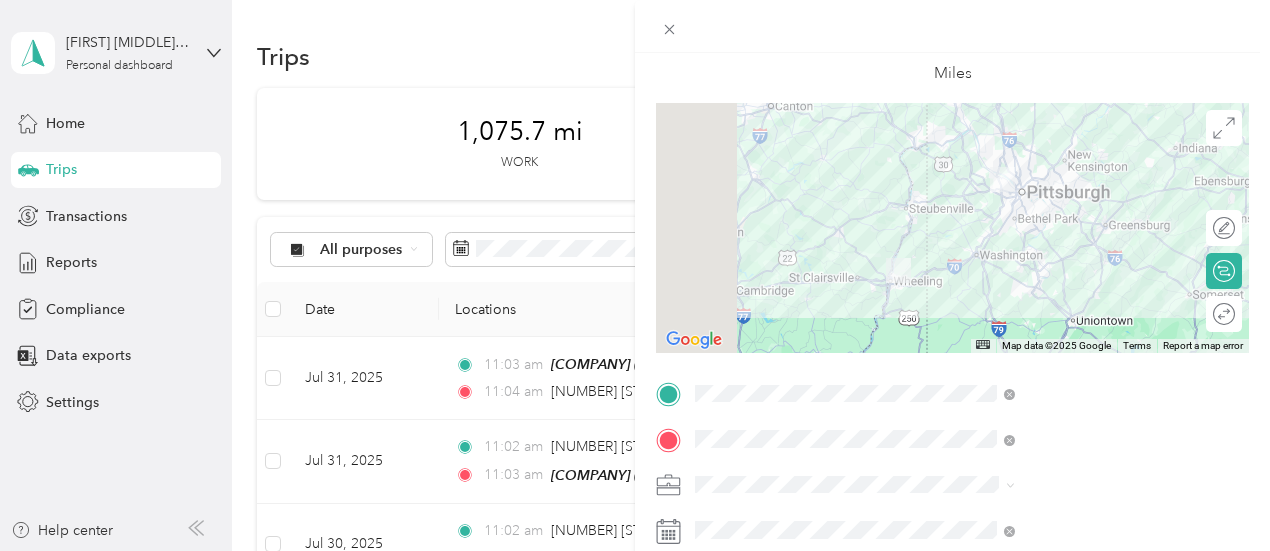 click on "[CITY] - [NUMBER]" at bounding box center (972, 412) 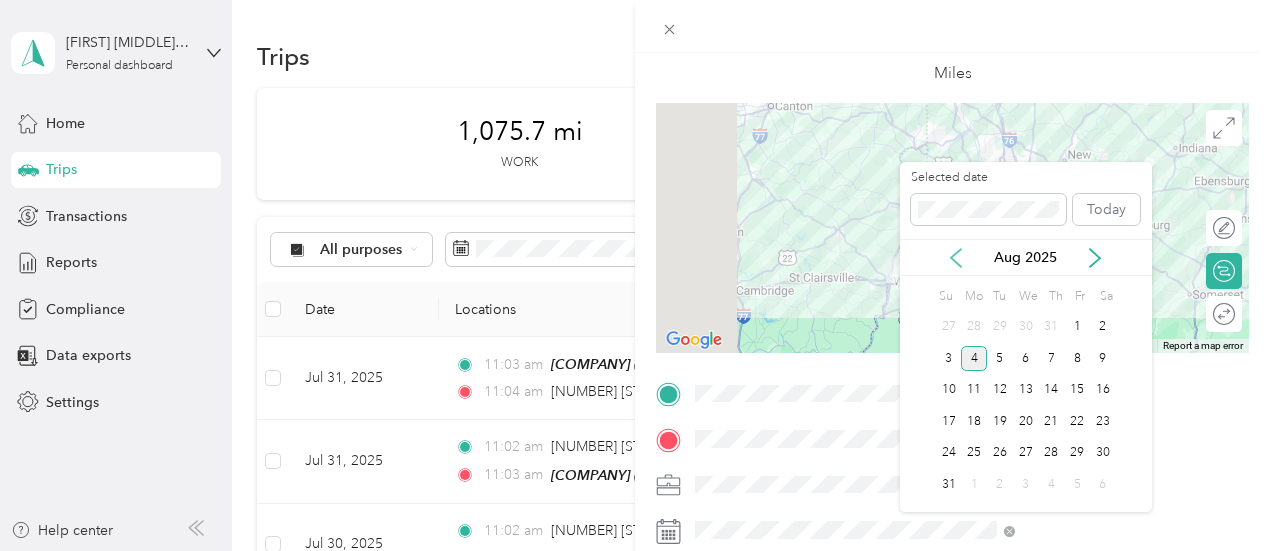 click 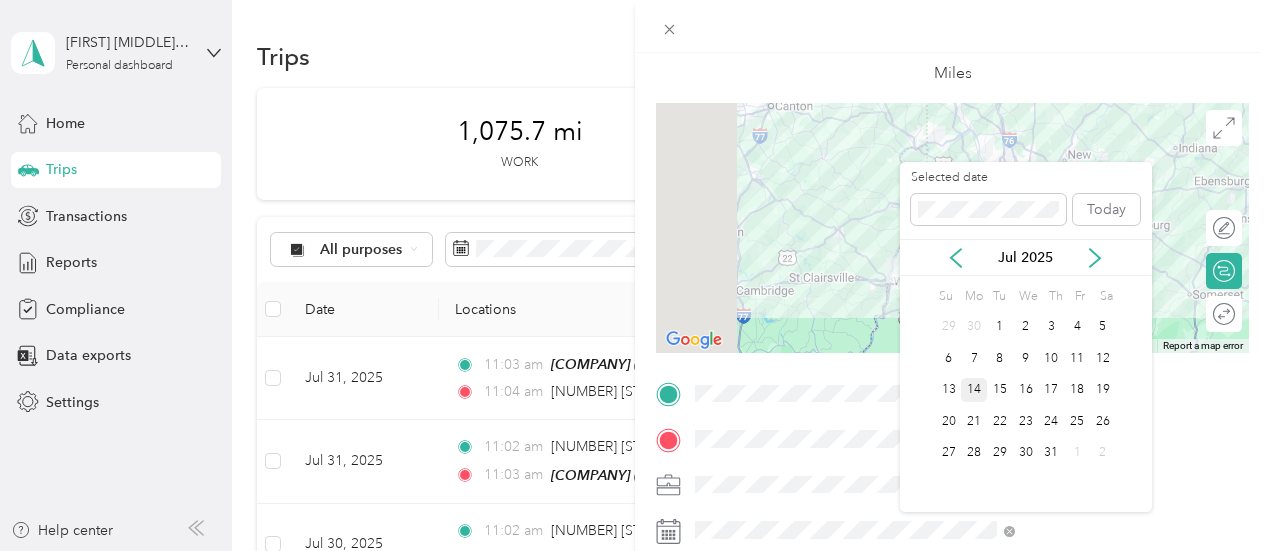 click on "14" at bounding box center (974, 390) 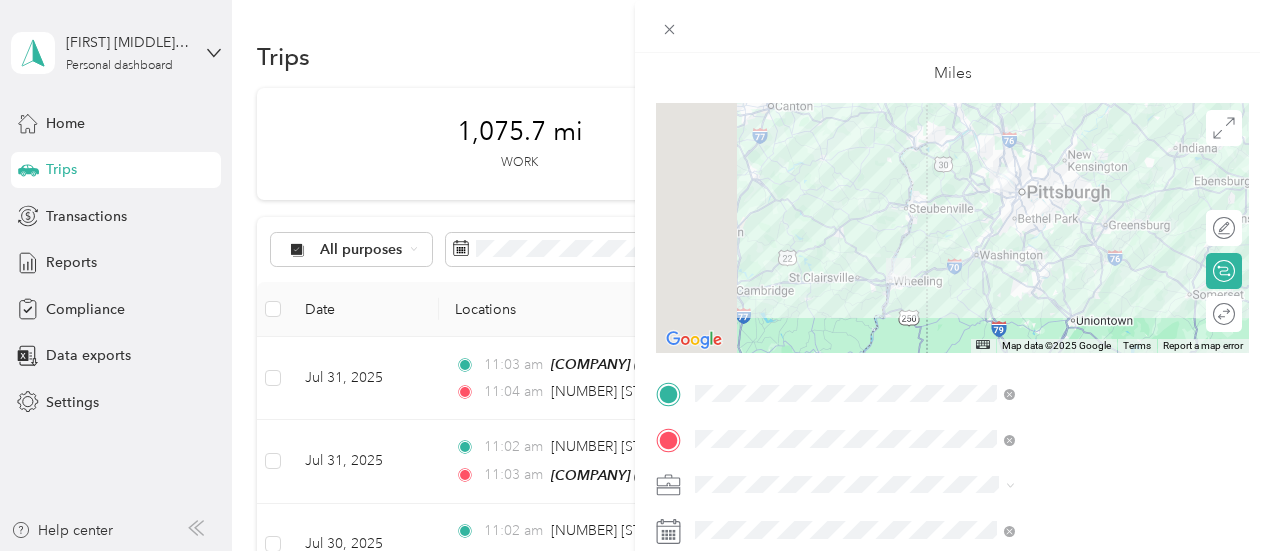 scroll, scrollTop: 200, scrollLeft: 0, axis: vertical 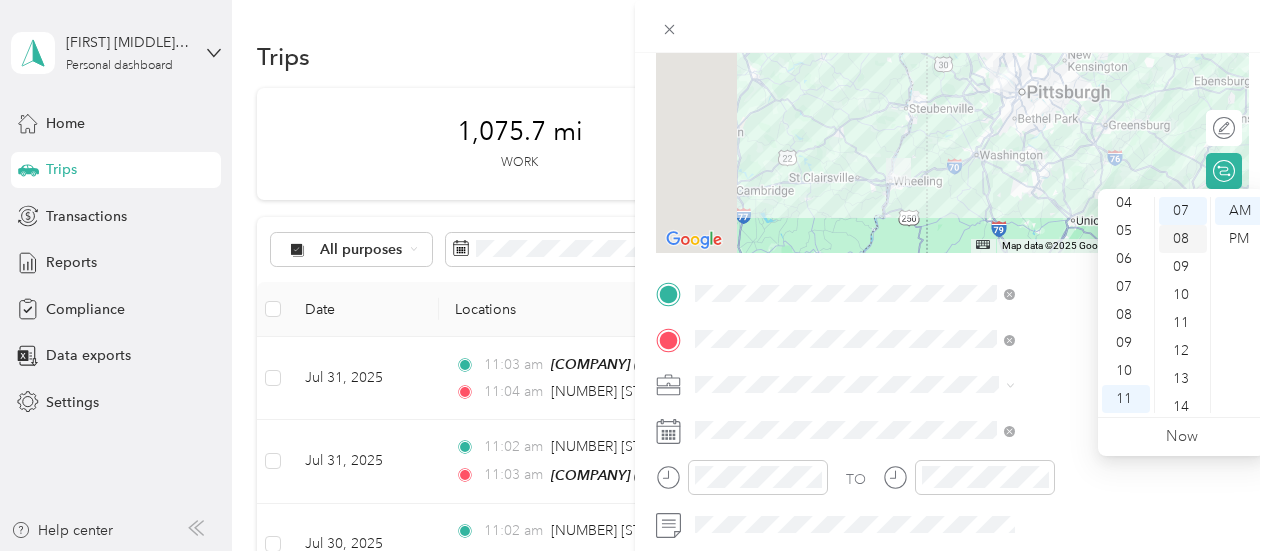 click on "08" at bounding box center (1183, 239) 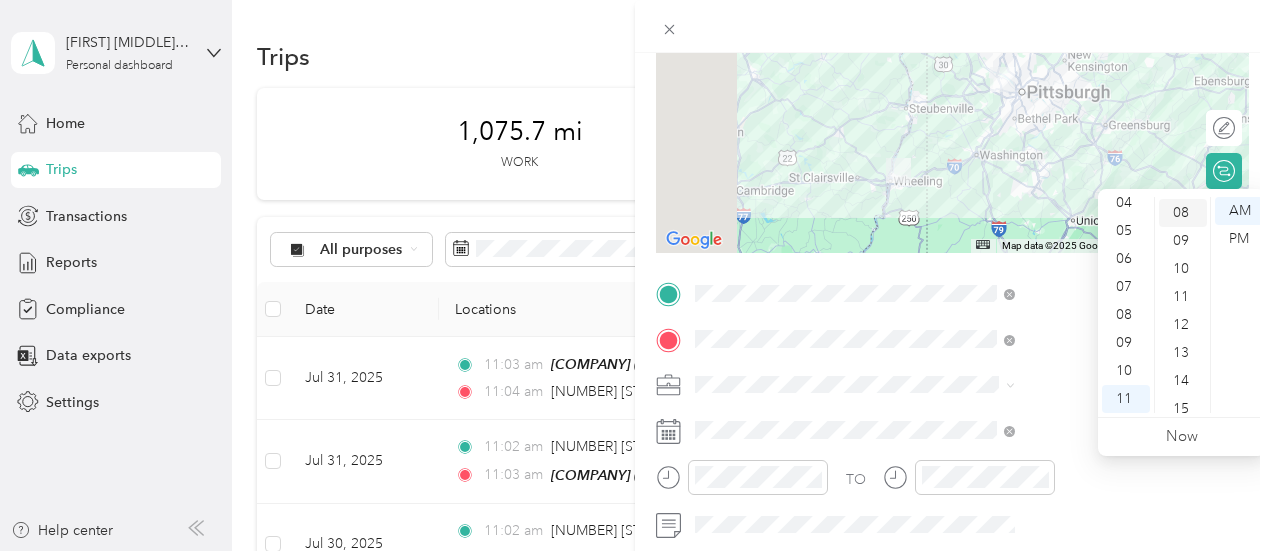 scroll, scrollTop: 224, scrollLeft: 0, axis: vertical 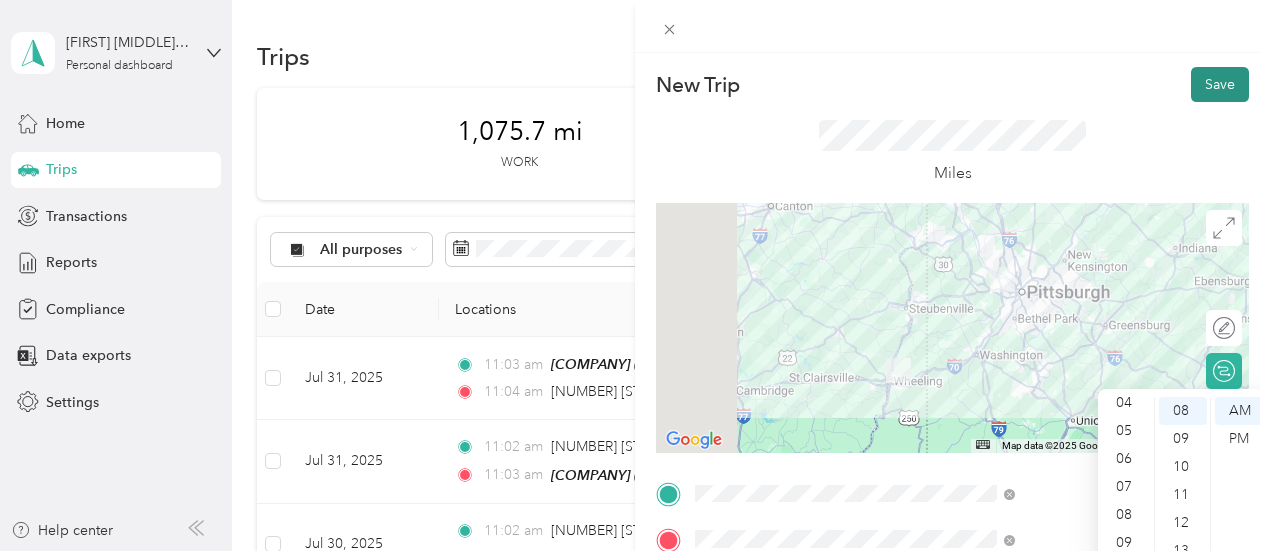 click on "Save" at bounding box center [1220, 84] 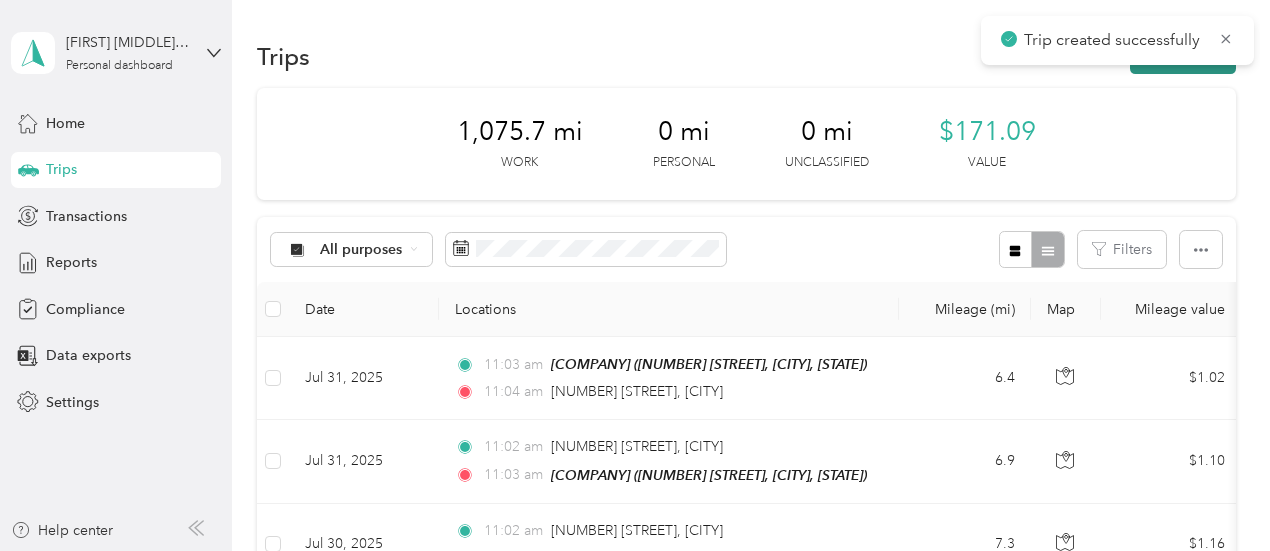 click on "New trip" at bounding box center (1183, 56) 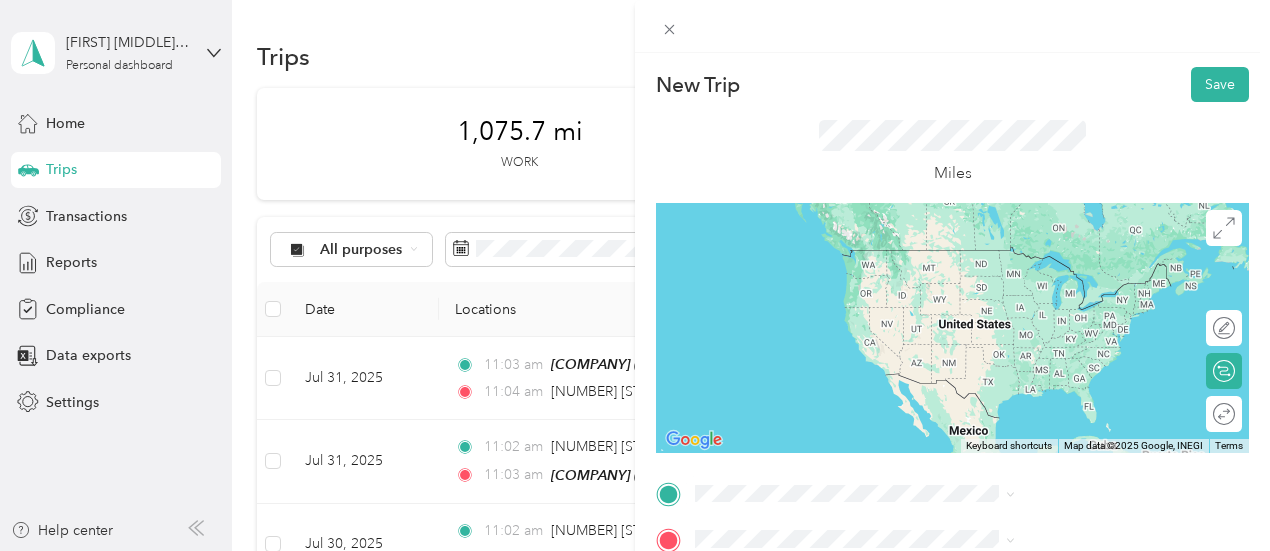 click on "[NUMBER] [STREET]
[CITY], [STATE] [POSTAL_CODE], [COUNTRY]" at bounding box center [1081, 261] 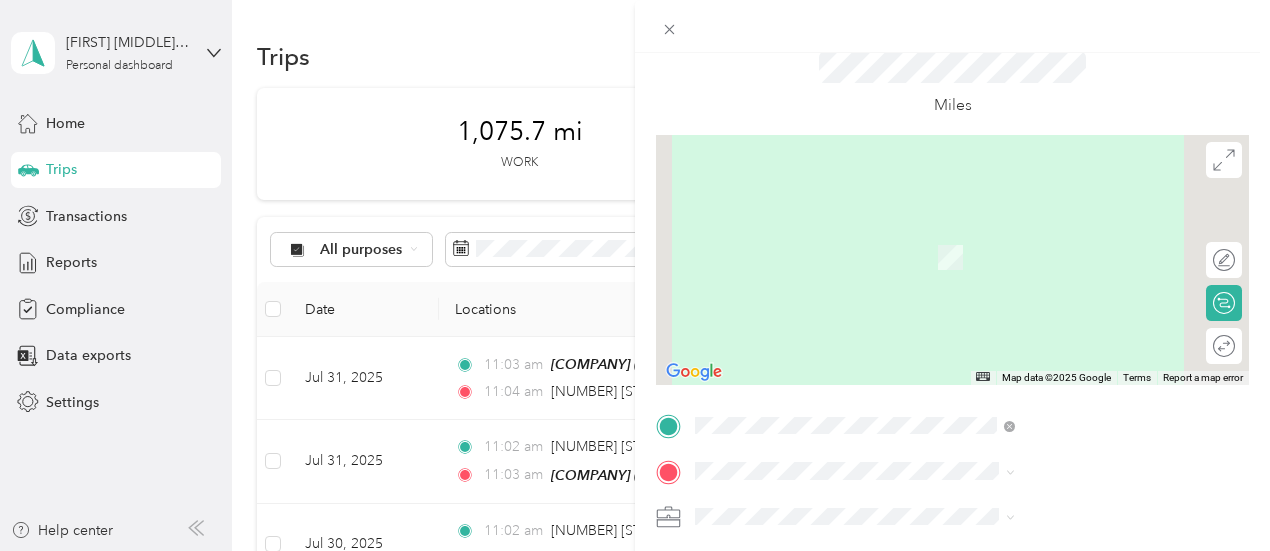 scroll, scrollTop: 100, scrollLeft: 0, axis: vertical 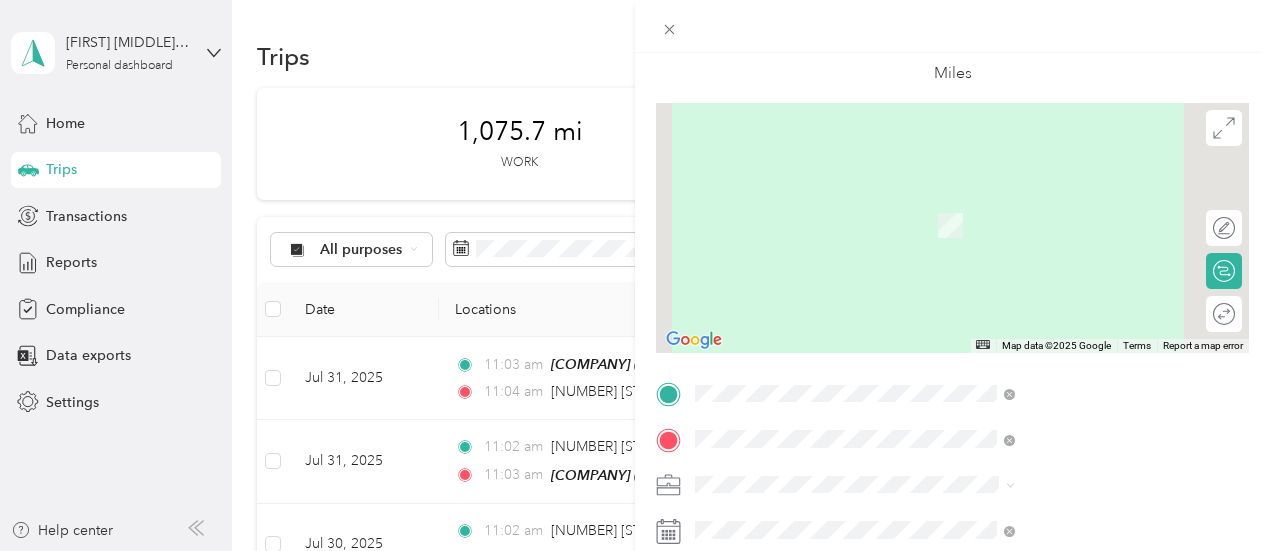 click on "[NUMBER] [STREET], [POSTAL_CODE], [CITY], [STATE], [COUNTRY]" at bounding box center (1067, 243) 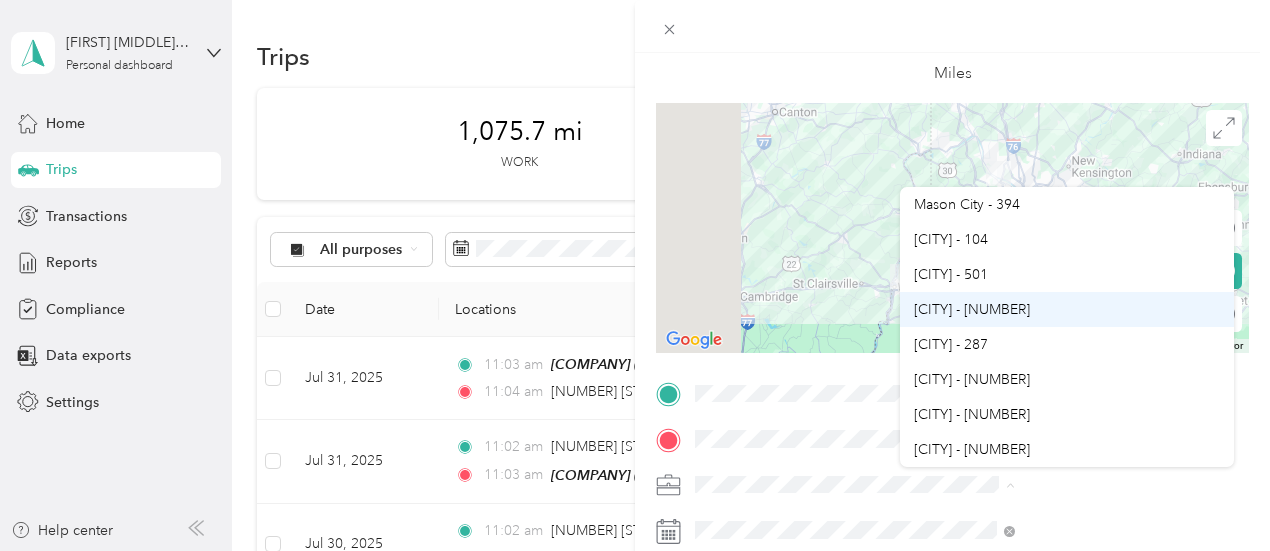 scroll, scrollTop: 100, scrollLeft: 0, axis: vertical 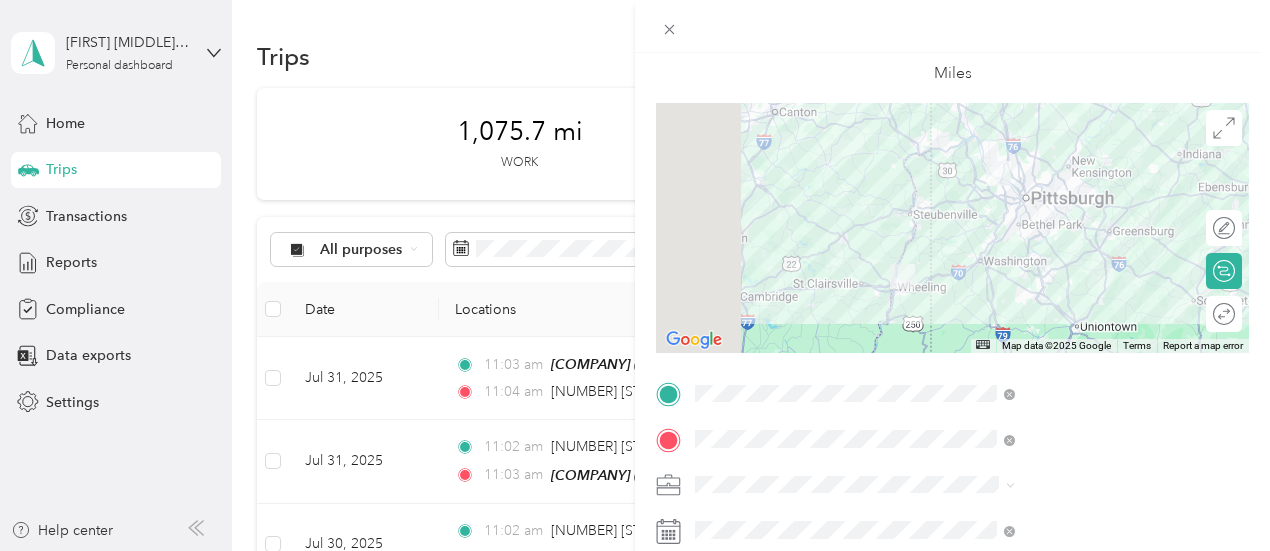 click on "[CITY] - [NUMBER]" at bounding box center [1067, 411] 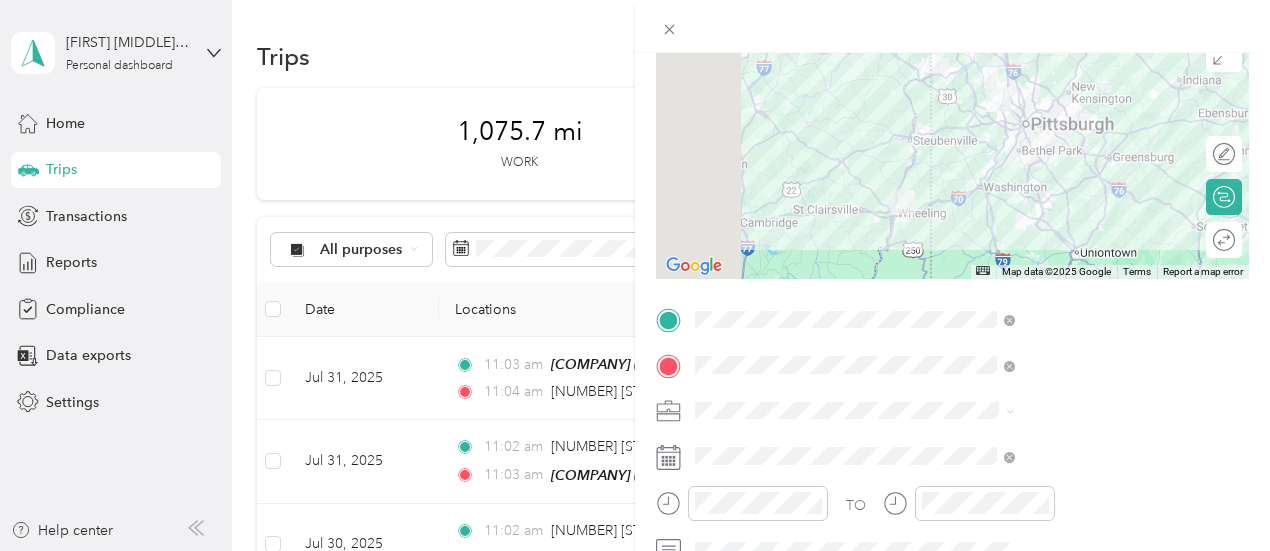 scroll, scrollTop: 200, scrollLeft: 0, axis: vertical 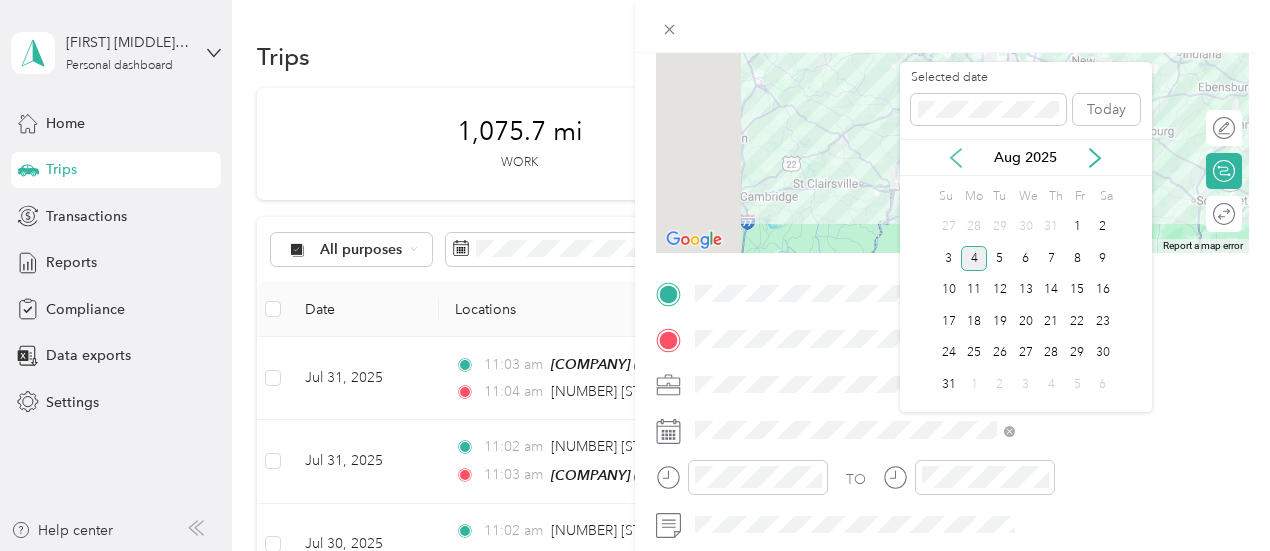 click 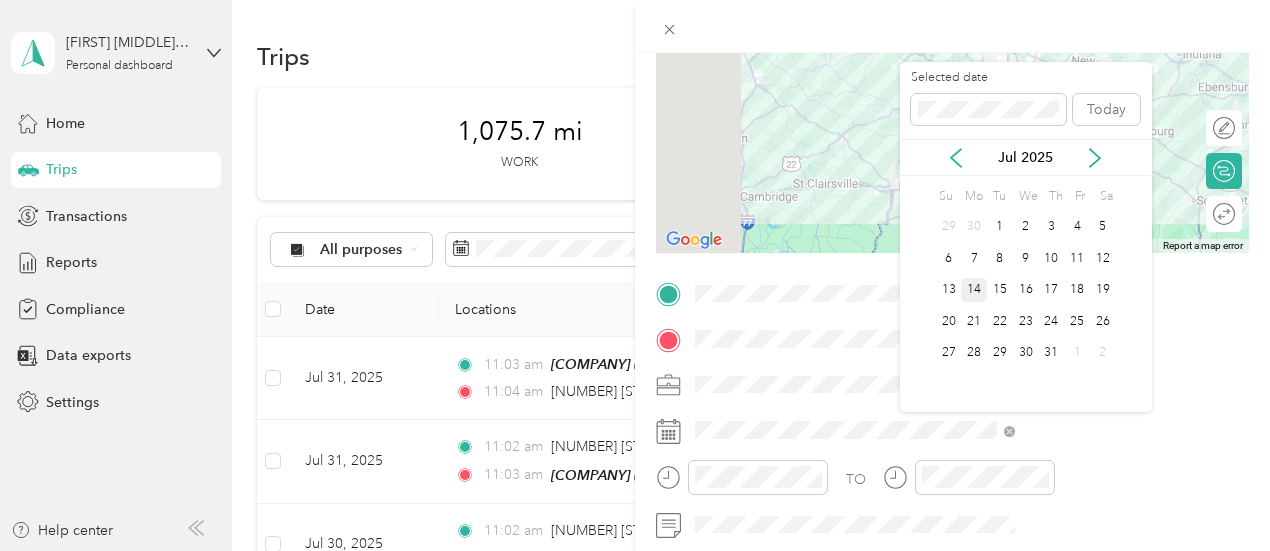 click on "14" at bounding box center (974, 290) 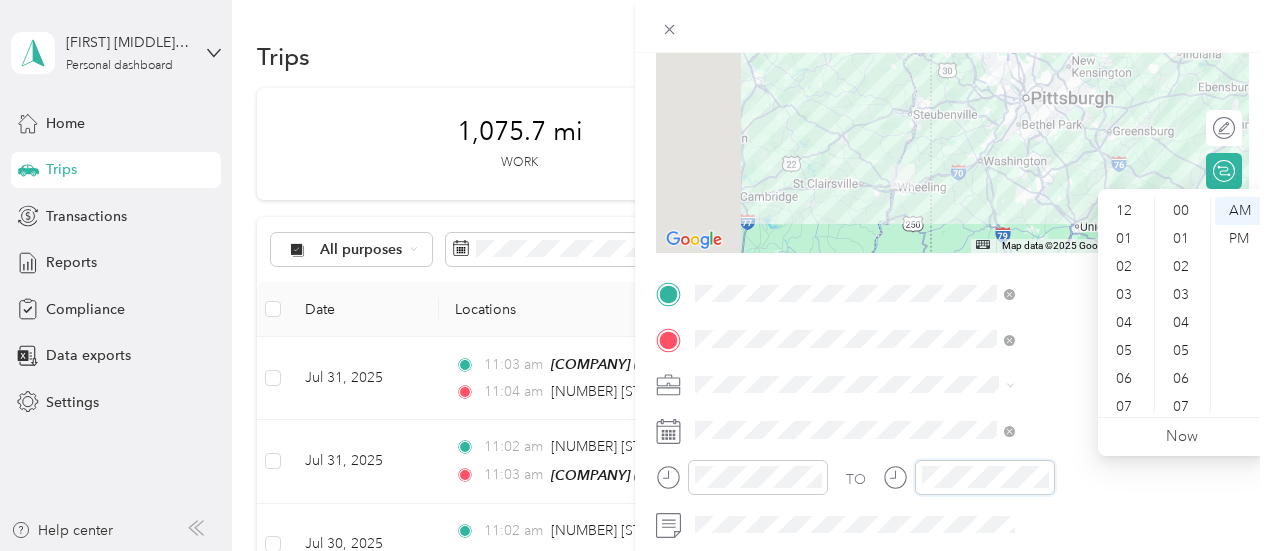 scroll, scrollTop: 120, scrollLeft: 0, axis: vertical 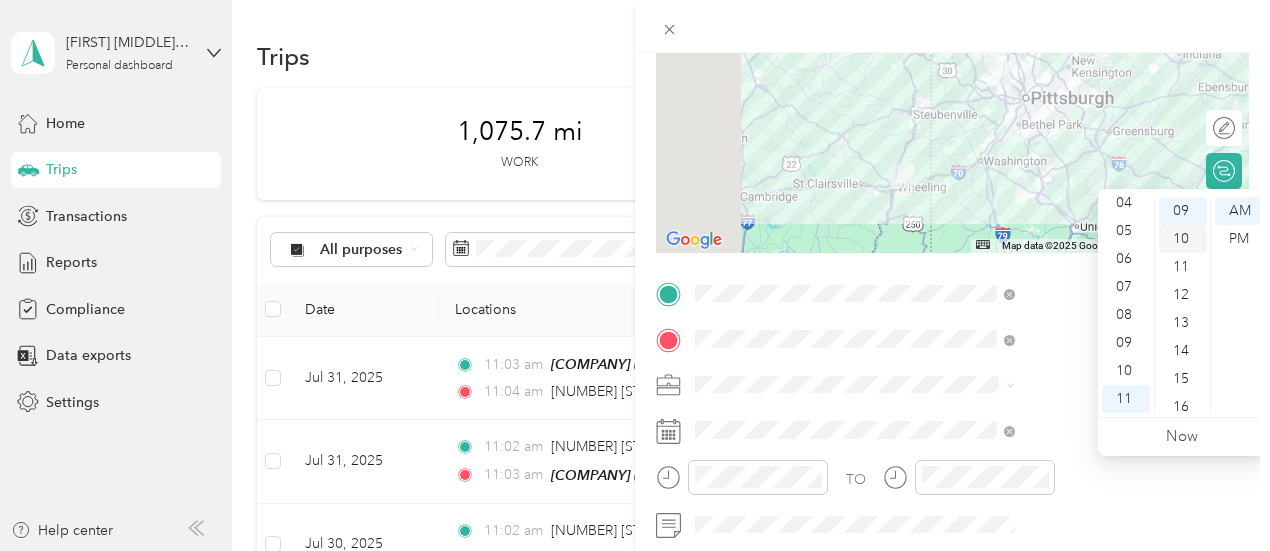 click on "10" at bounding box center [1183, 239] 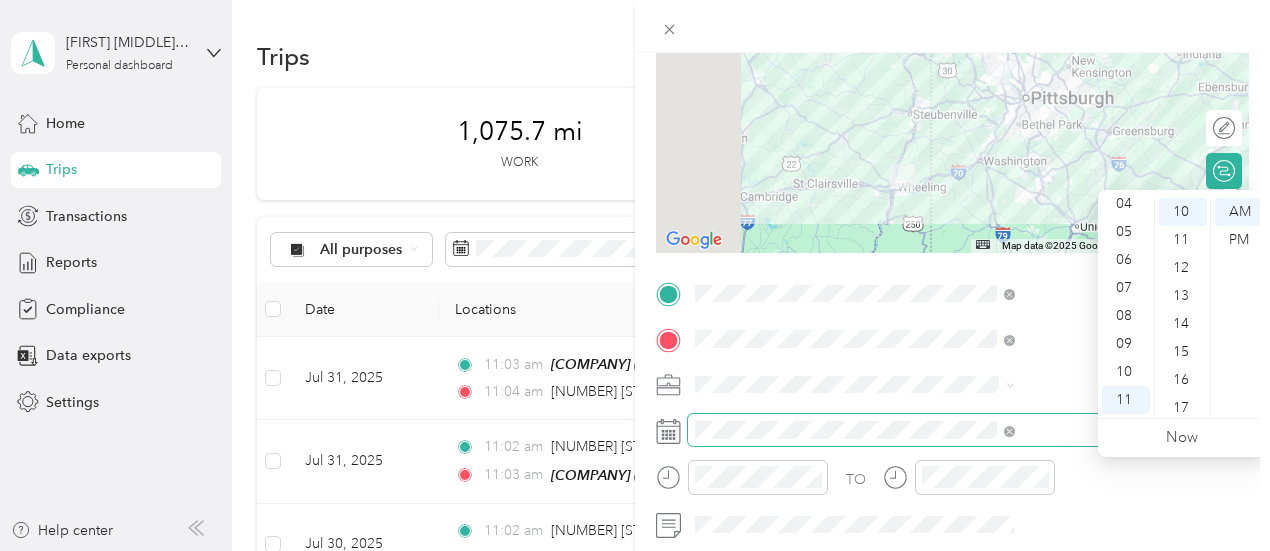 scroll, scrollTop: 0, scrollLeft: 0, axis: both 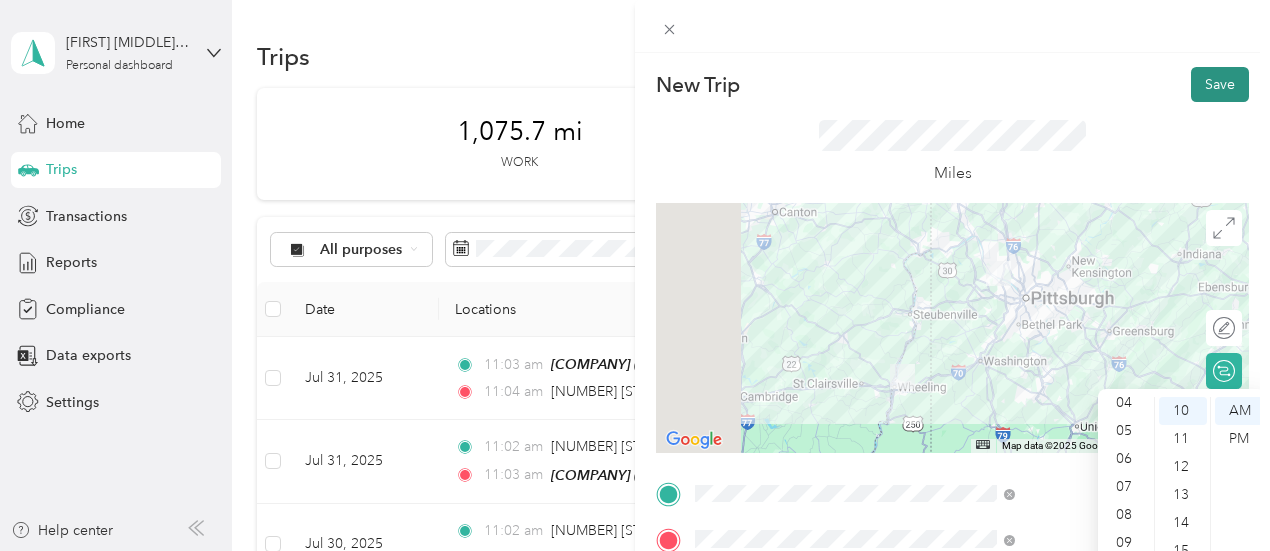 click on "Save" at bounding box center (1220, 84) 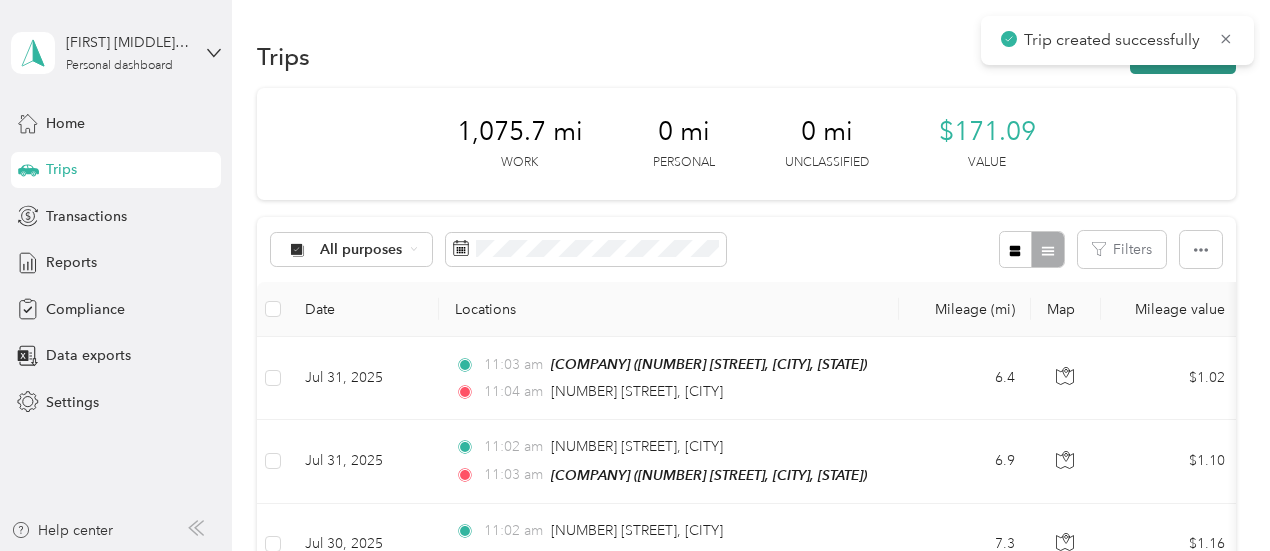 click on "New trip" at bounding box center (1183, 56) 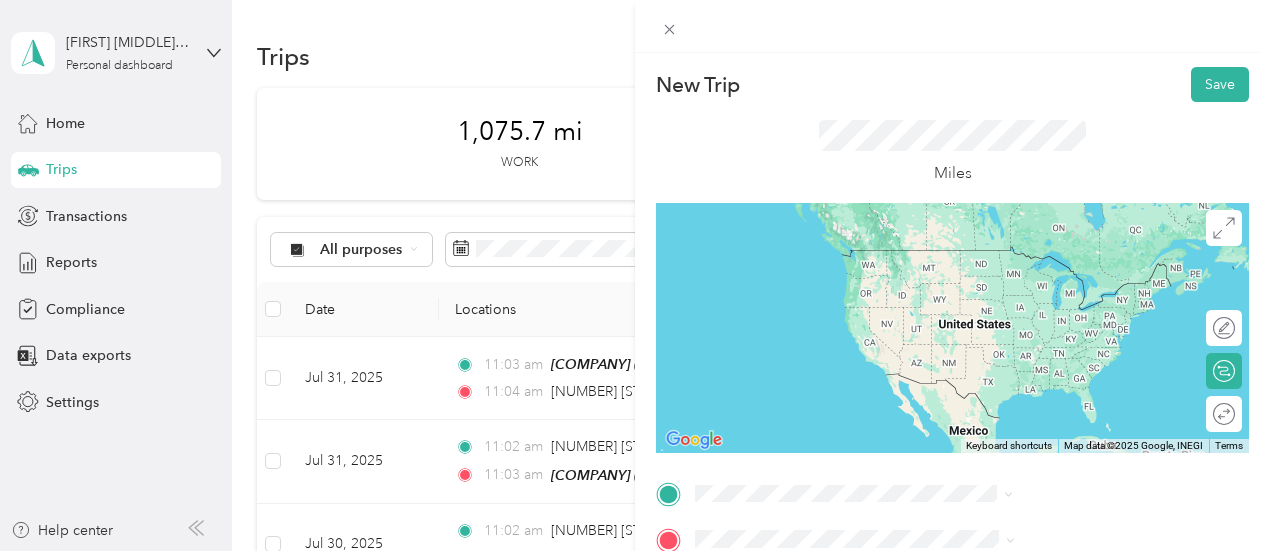 click on "[NUMBER] [STREET], [POSTAL_CODE], [CITY], [STATE], [COUNTRY]" at bounding box center [1067, 297] 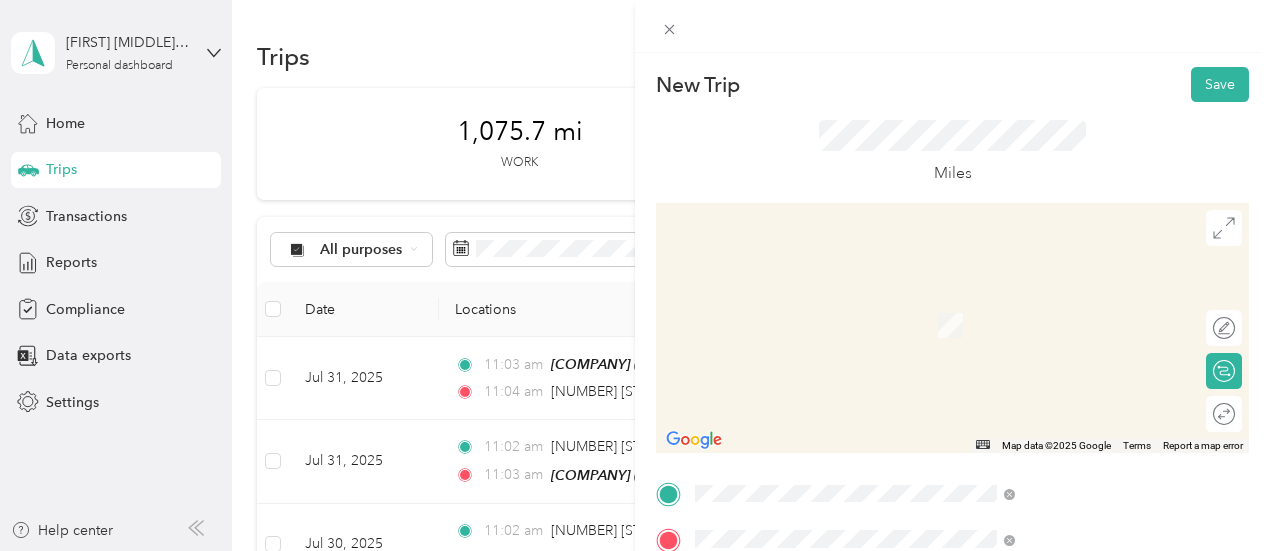 click on "[NUMBER] [STREET]
[CITY], [STATE] [POSTAL_CODE], [COUNTRY]" at bounding box center [1081, 313] 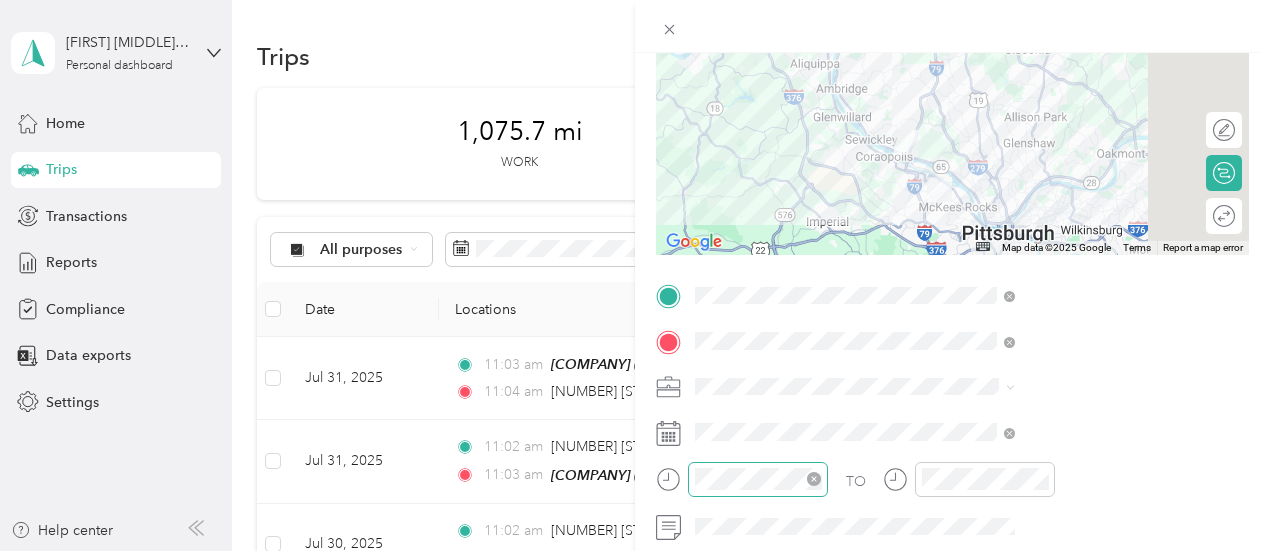 scroll, scrollTop: 200, scrollLeft: 0, axis: vertical 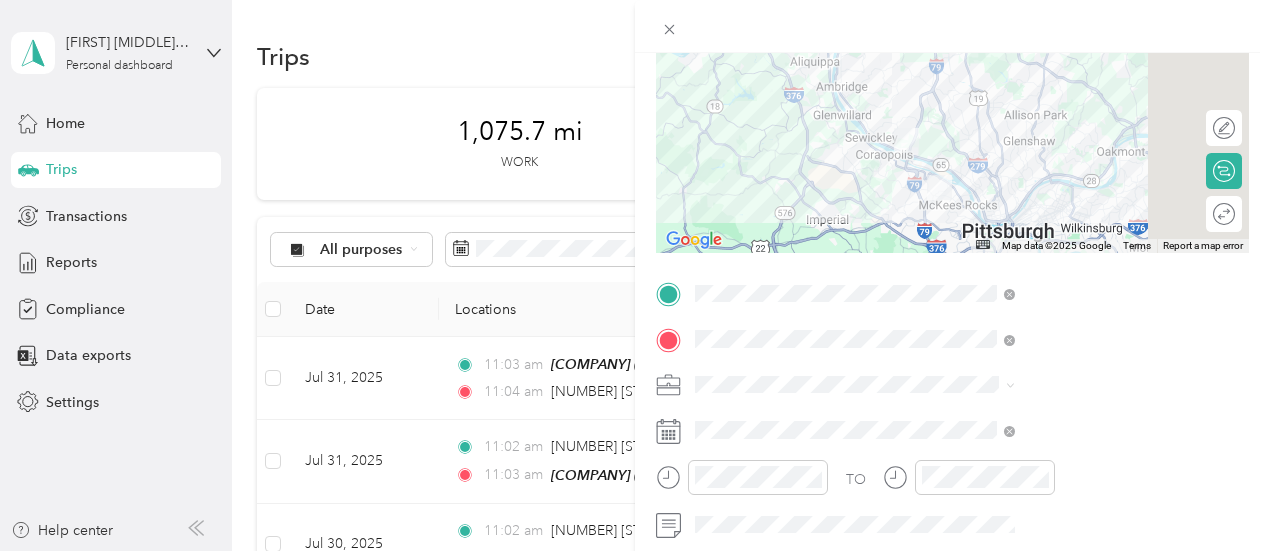 click on "[CITY] - [NUMBER]" at bounding box center (1067, 311) 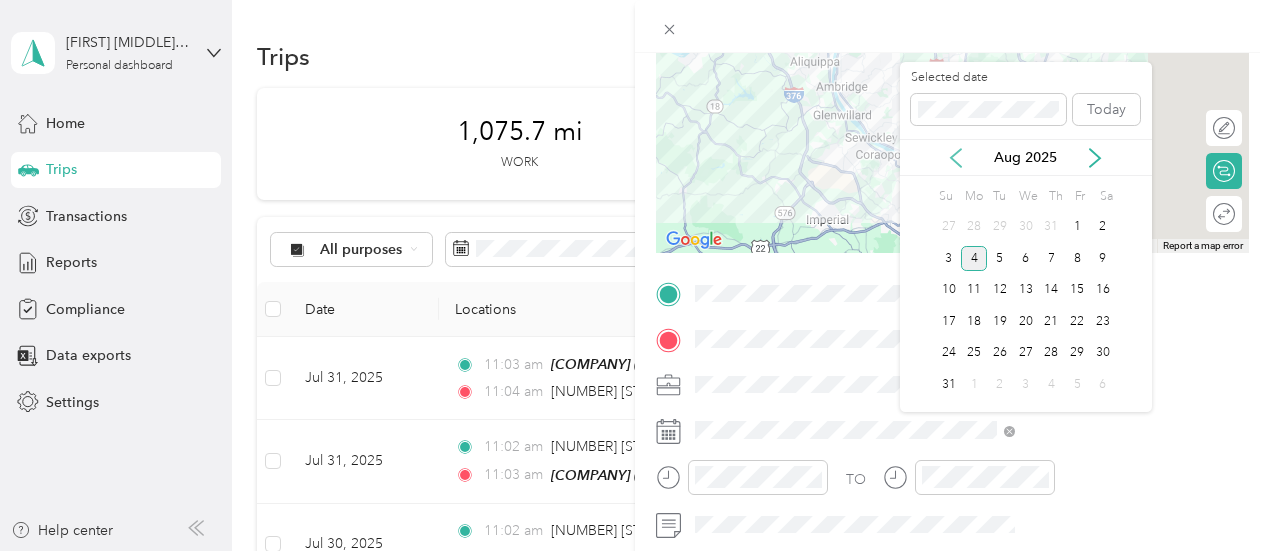 click 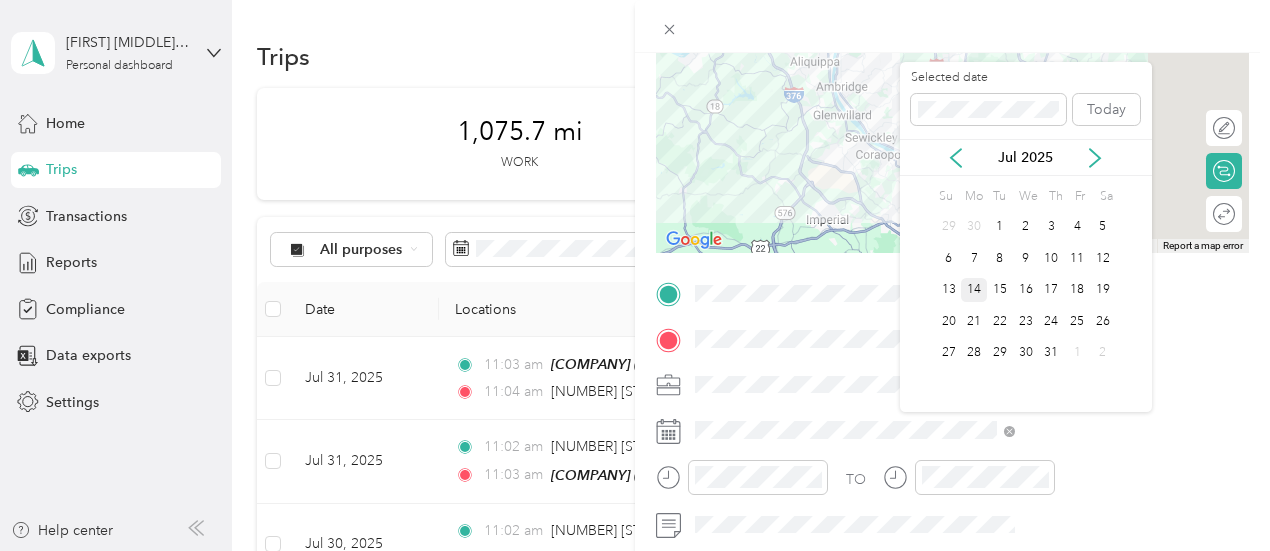 click on "14" at bounding box center [974, 290] 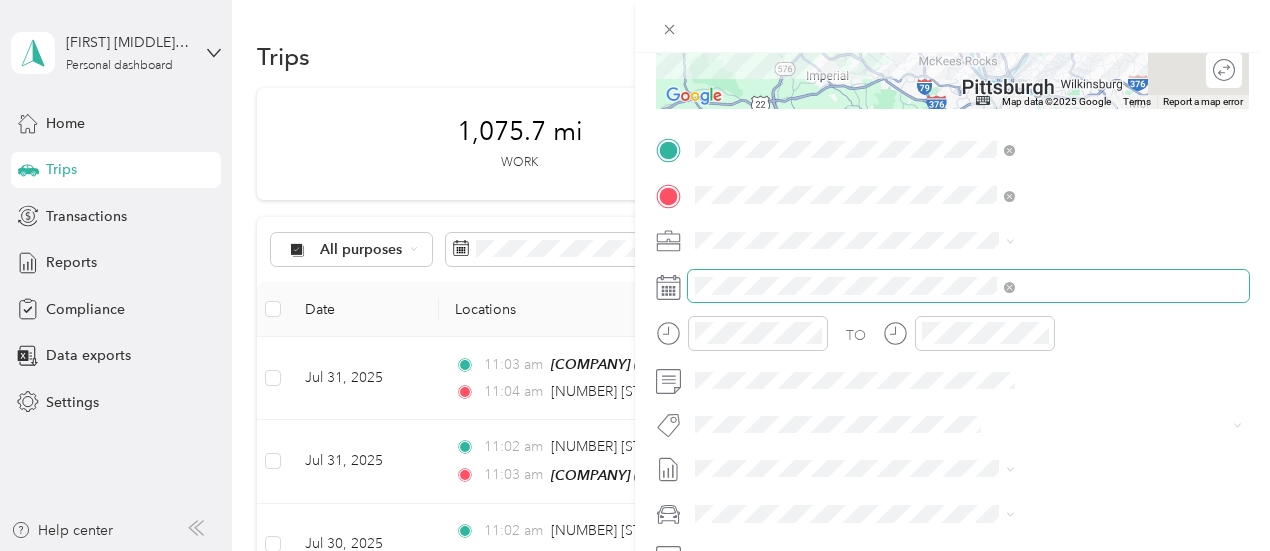 scroll, scrollTop: 400, scrollLeft: 0, axis: vertical 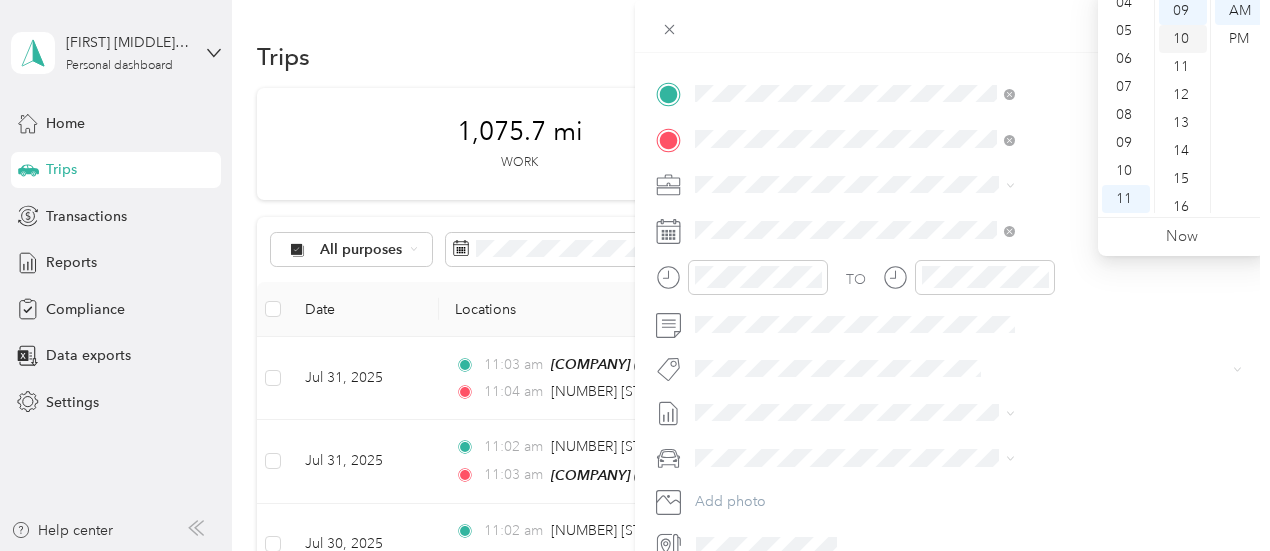 click on "10" at bounding box center (1183, 39) 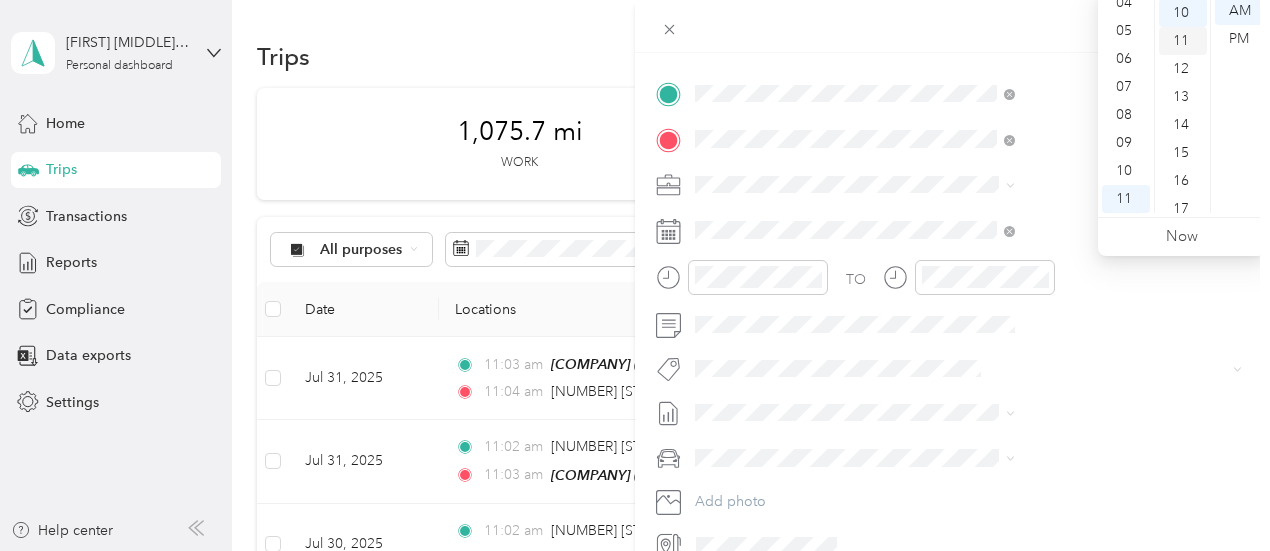 scroll, scrollTop: 280, scrollLeft: 0, axis: vertical 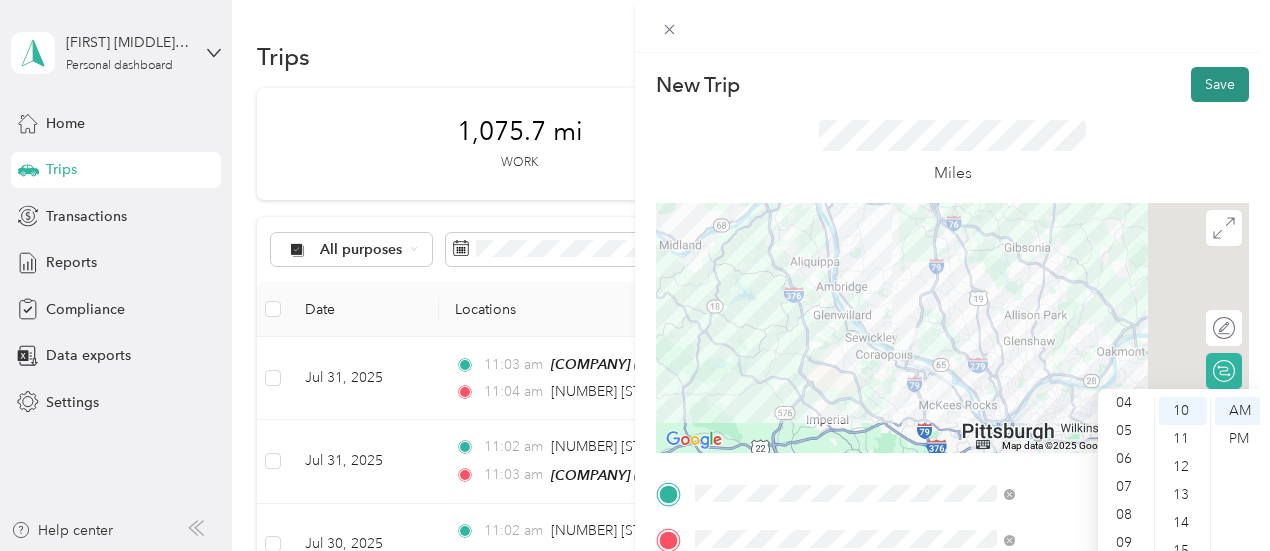 click on "Save" at bounding box center [1220, 84] 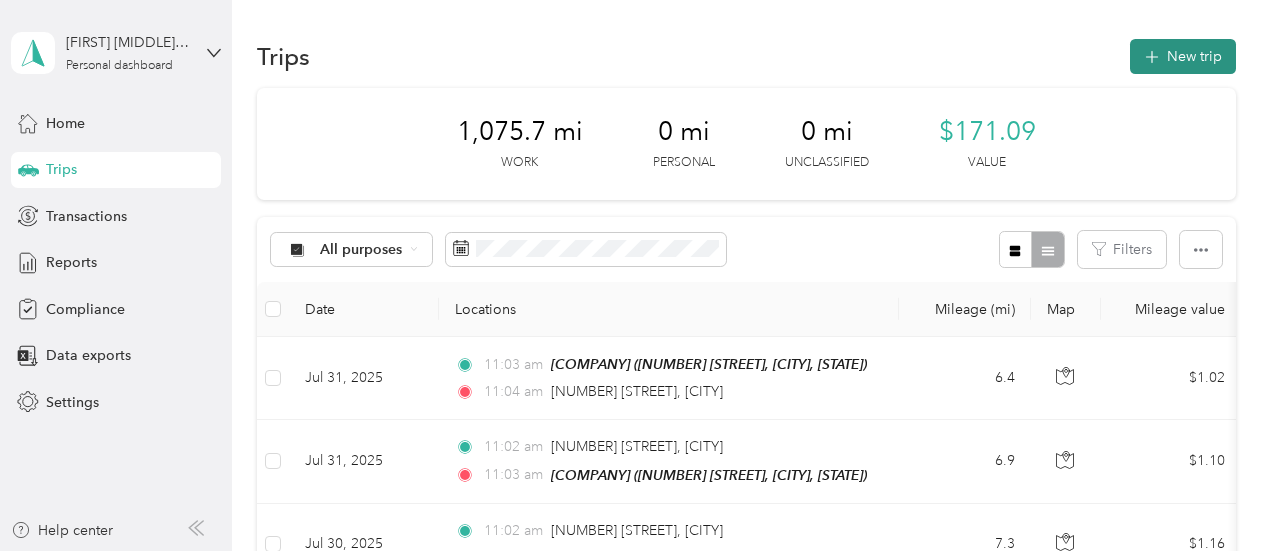 click on "New trip" at bounding box center (1183, 56) 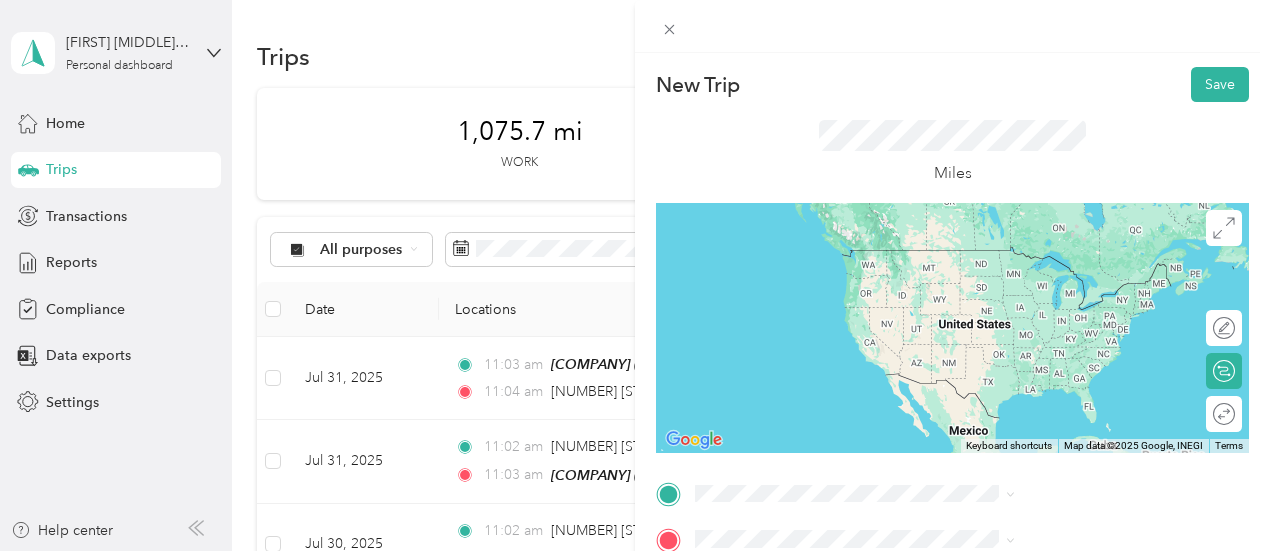 click on "[NUMBER] [STREET]
[CITY], [STATE] [POSTAL_CODE], [COUNTRY]" at bounding box center [1081, 265] 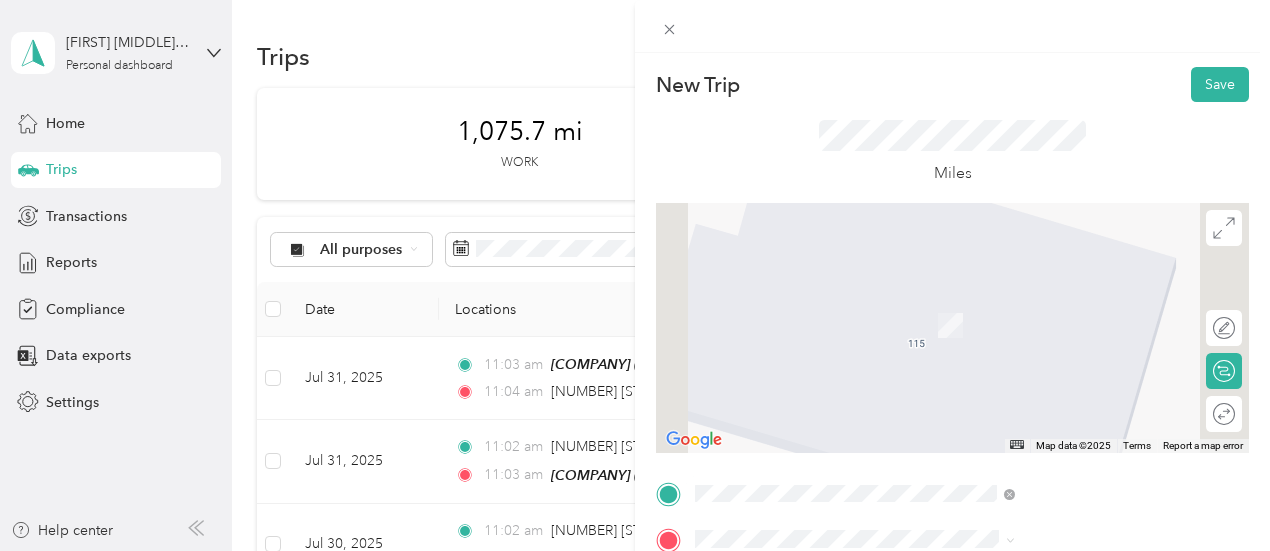 scroll, scrollTop: 100, scrollLeft: 0, axis: vertical 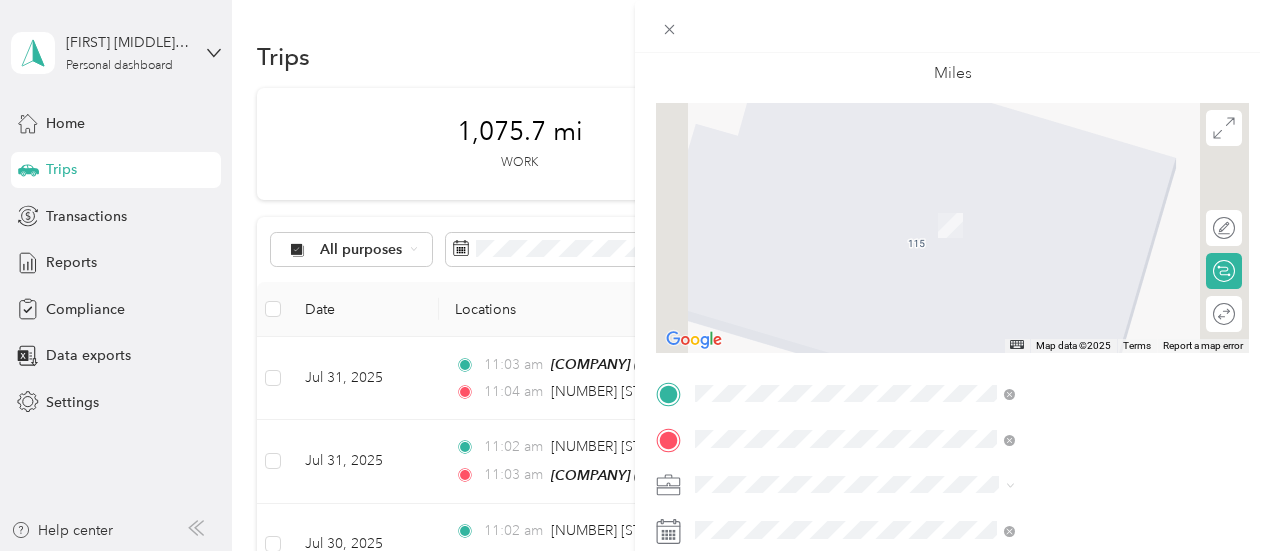 click on "TEAM [CITY] [NUMBER] [STREET], [POSTAL_CODE], [CITY], [STATE], [COUNTRY]" at bounding box center [1081, 229] 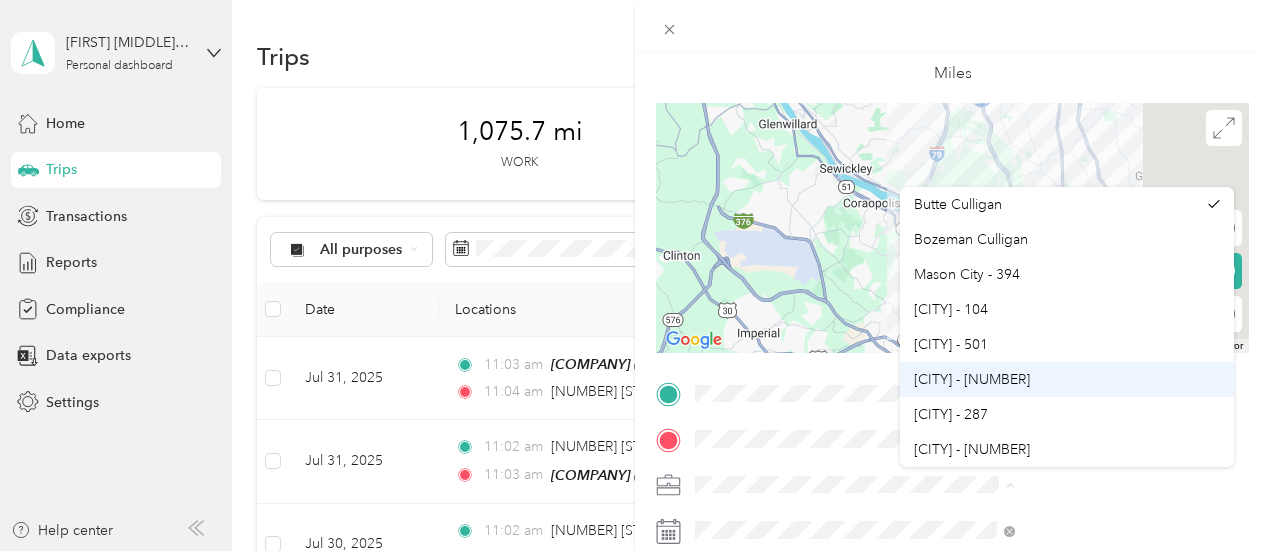 scroll, scrollTop: 100, scrollLeft: 0, axis: vertical 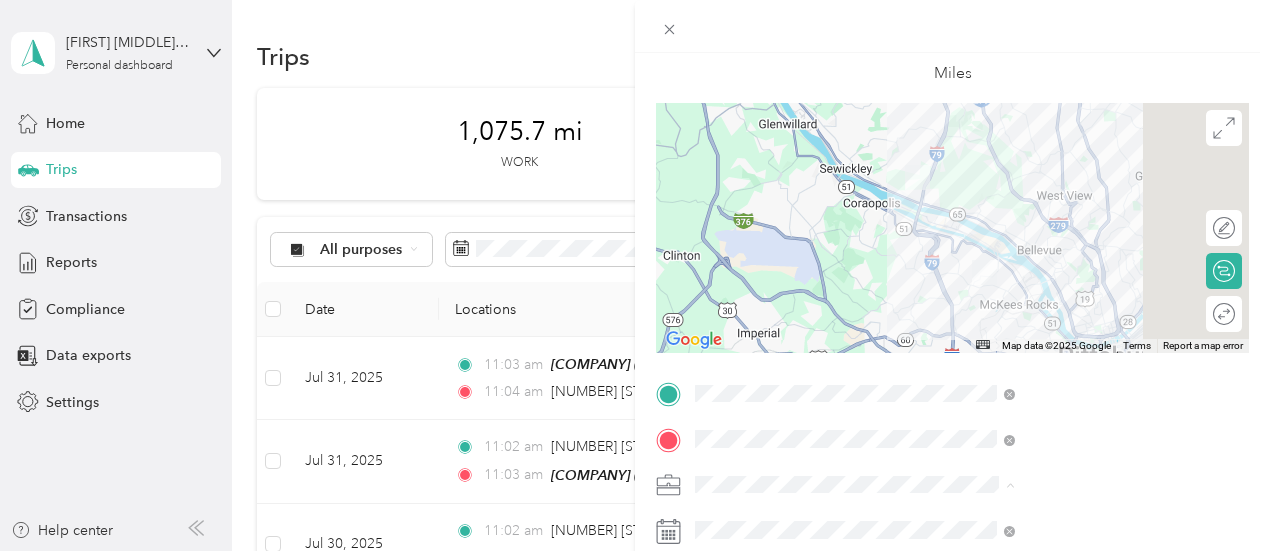 click on "[CITY] - [NUMBER]" at bounding box center (1067, 419) 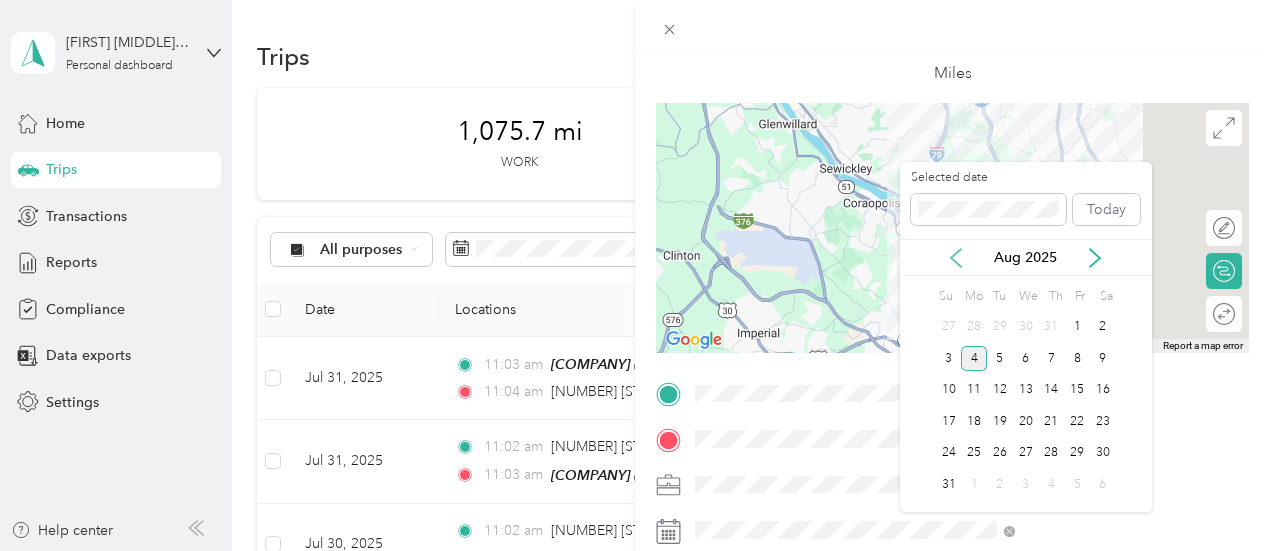 click 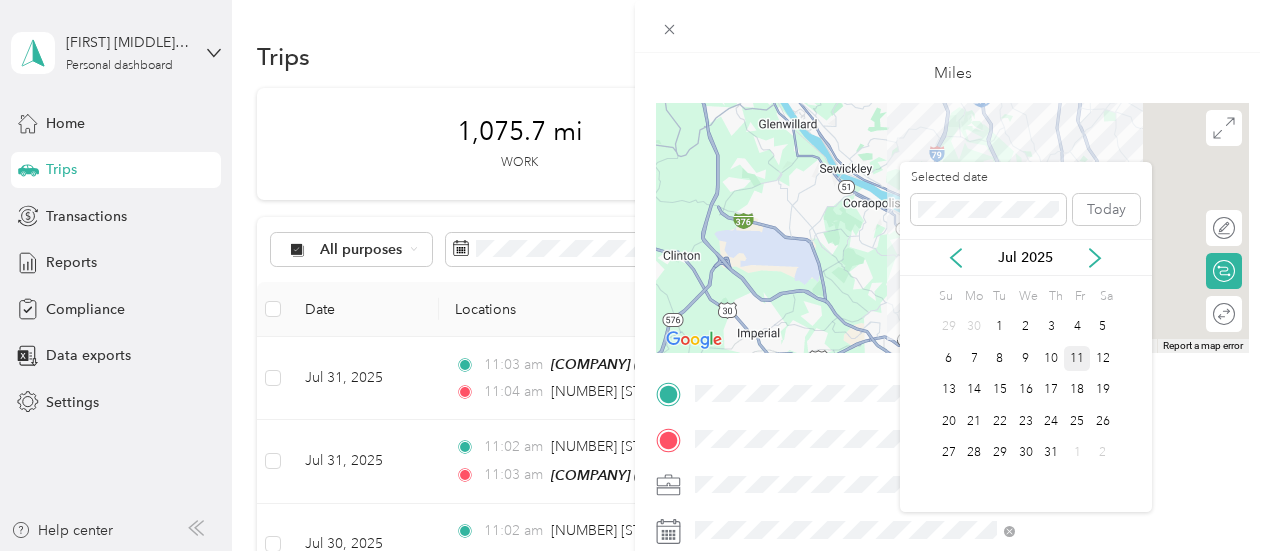 click on "11" at bounding box center [1077, 358] 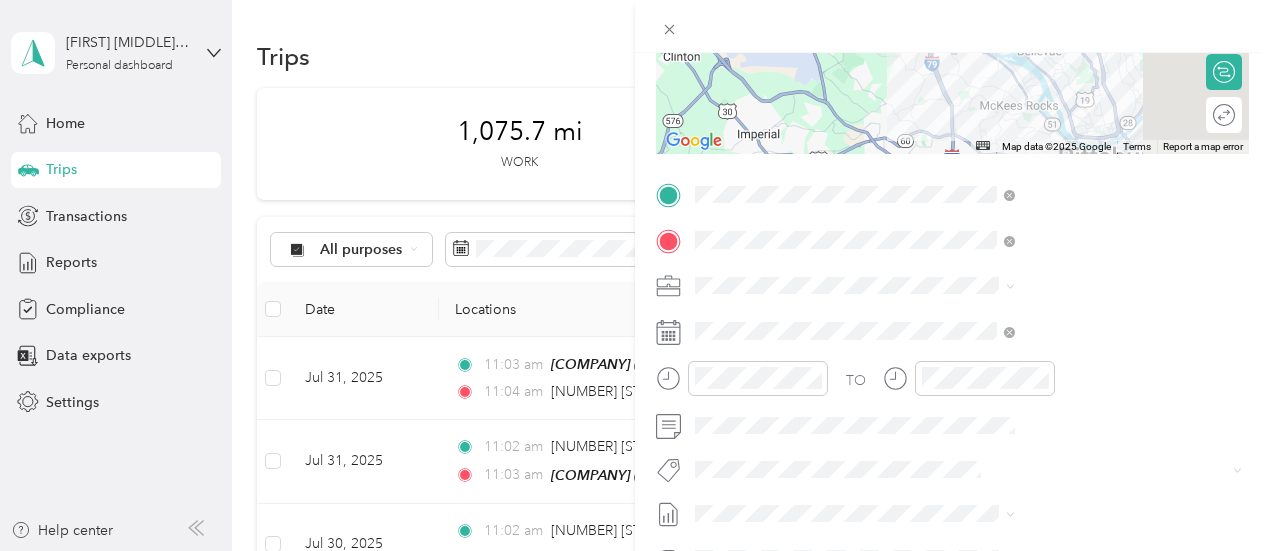 scroll, scrollTop: 300, scrollLeft: 0, axis: vertical 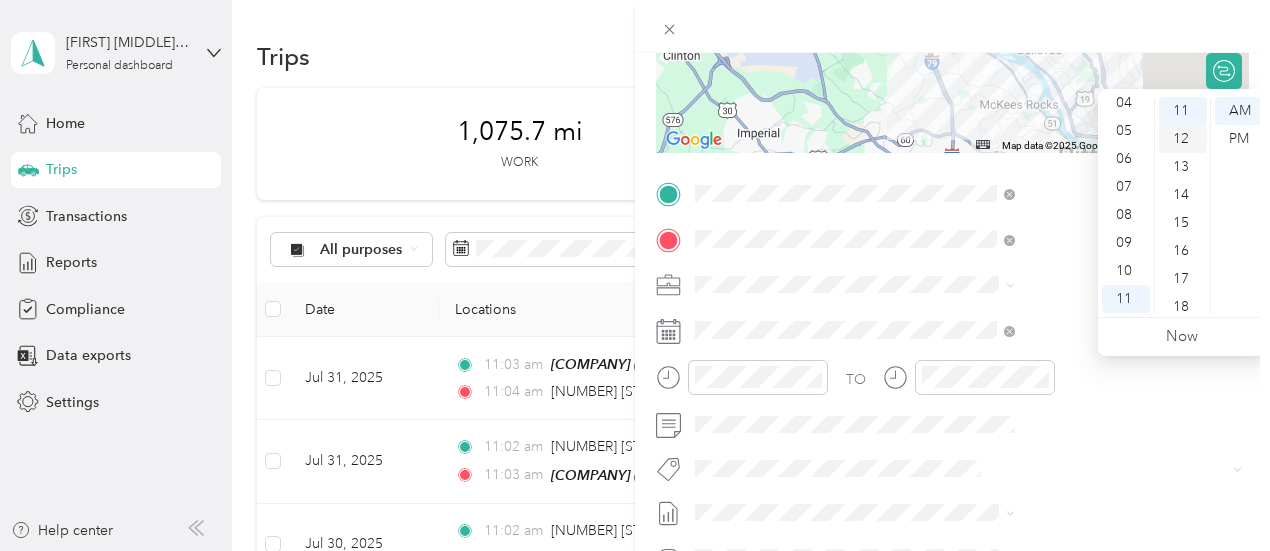 click on "12" at bounding box center [1183, 139] 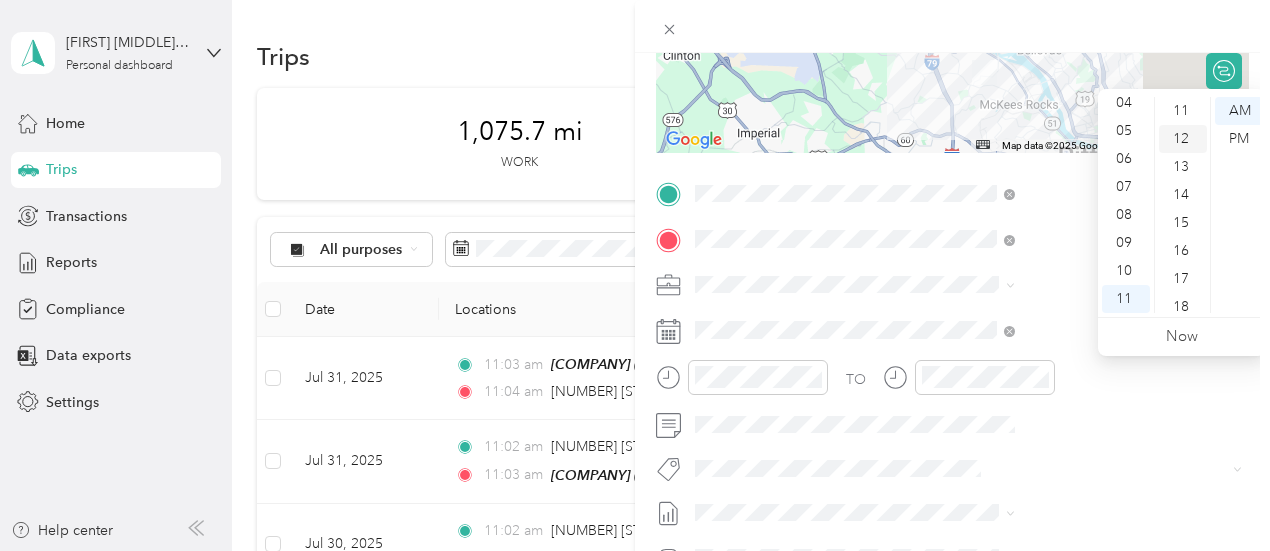 scroll, scrollTop: 336, scrollLeft: 0, axis: vertical 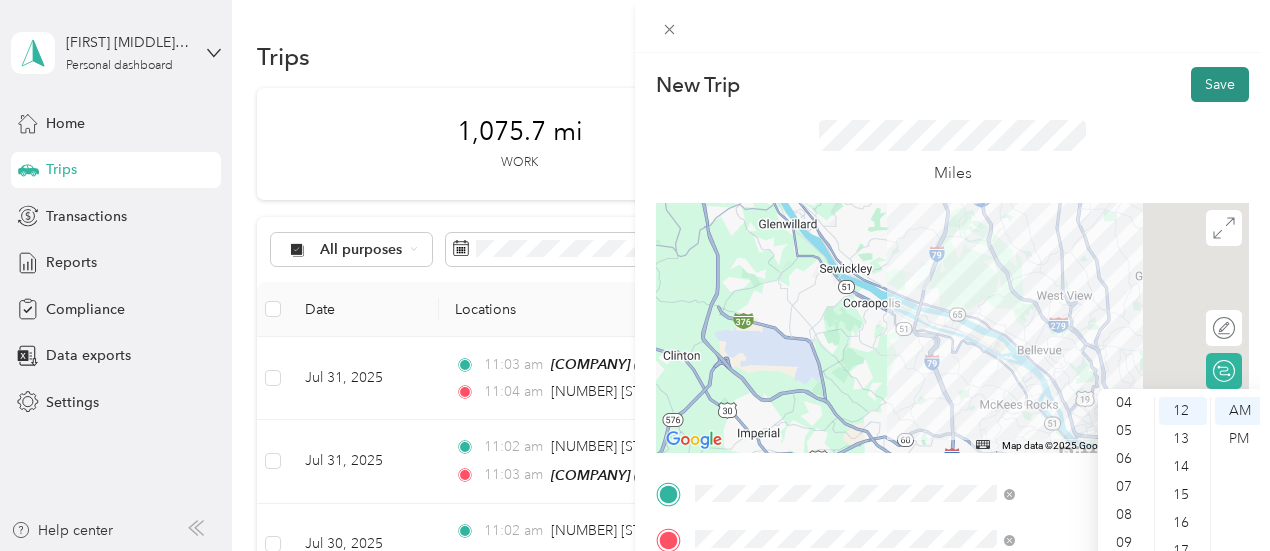 click on "Save" at bounding box center (1220, 84) 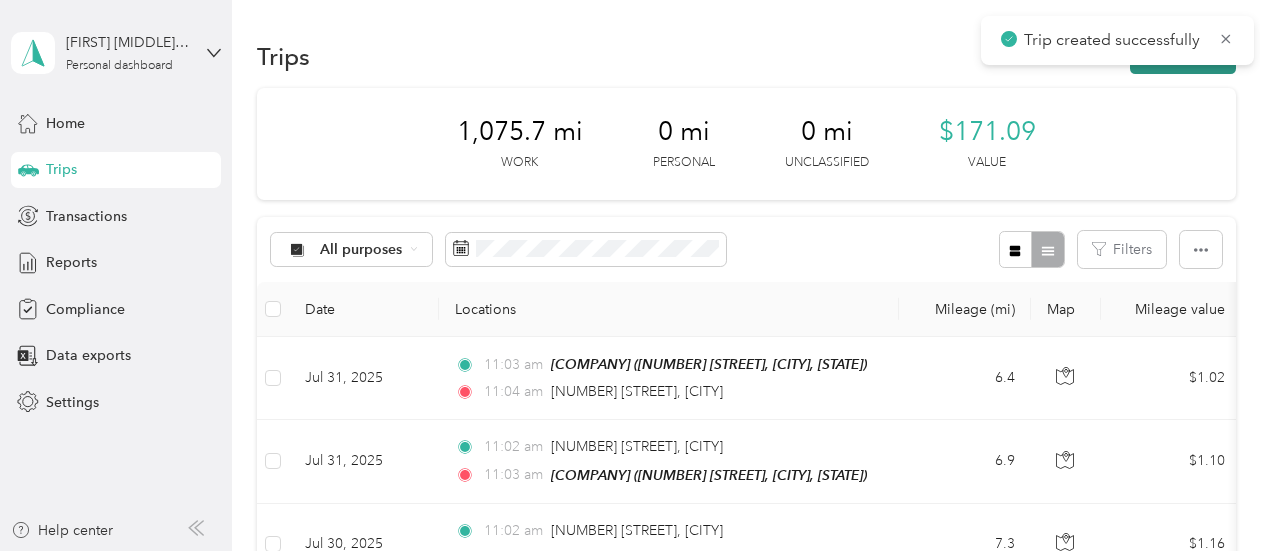 click on "New trip" at bounding box center [1183, 56] 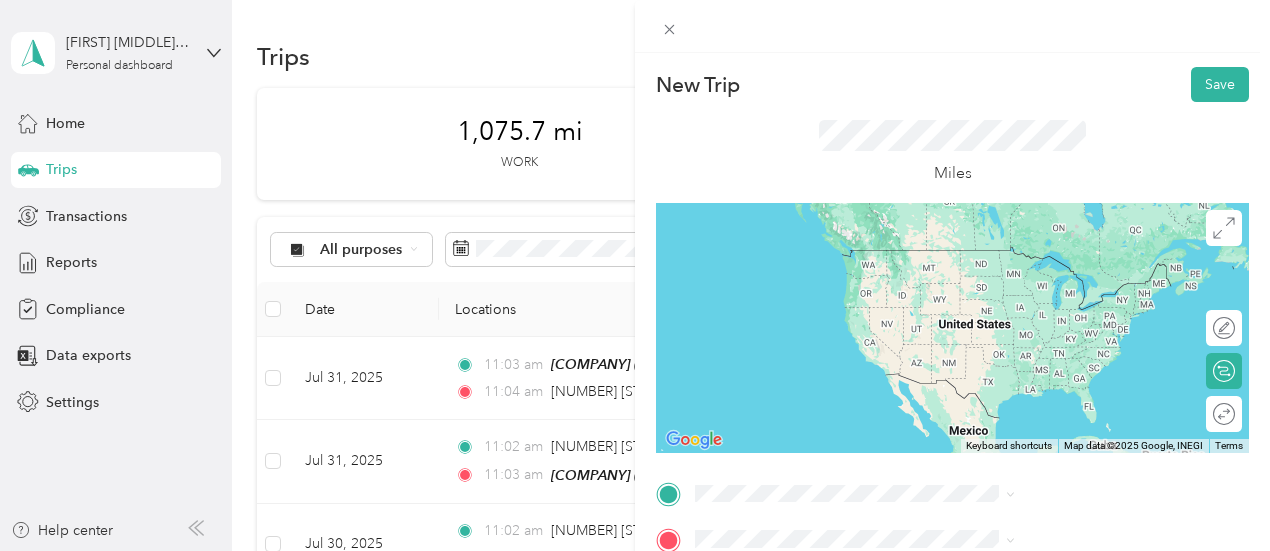 click on "[CITY] [COMPANY]" at bounding box center (1077, 252) 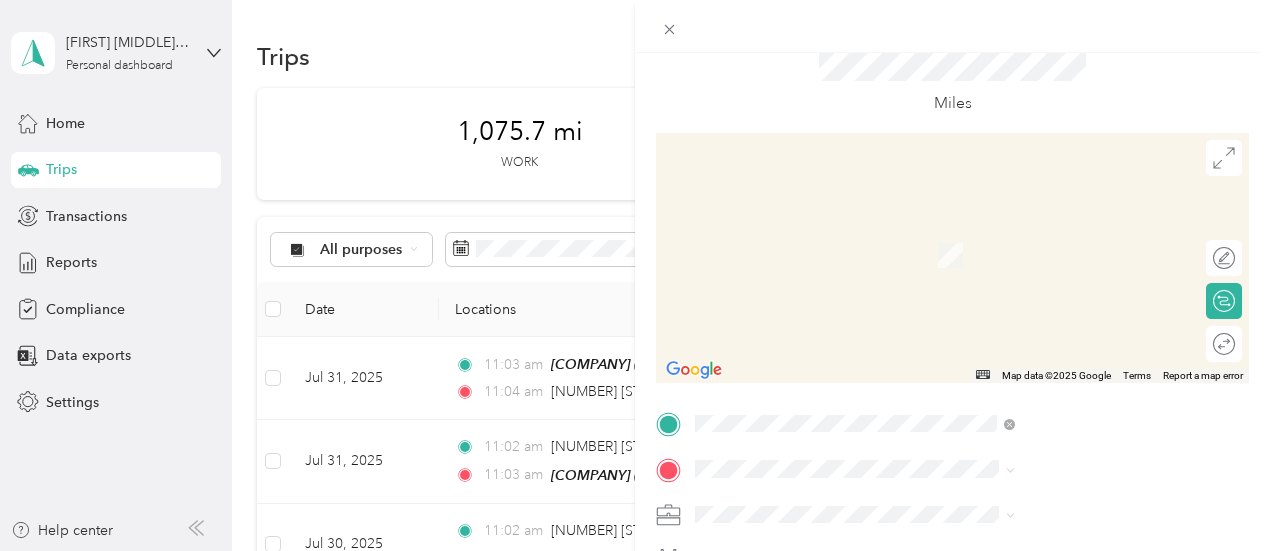 scroll, scrollTop: 100, scrollLeft: 0, axis: vertical 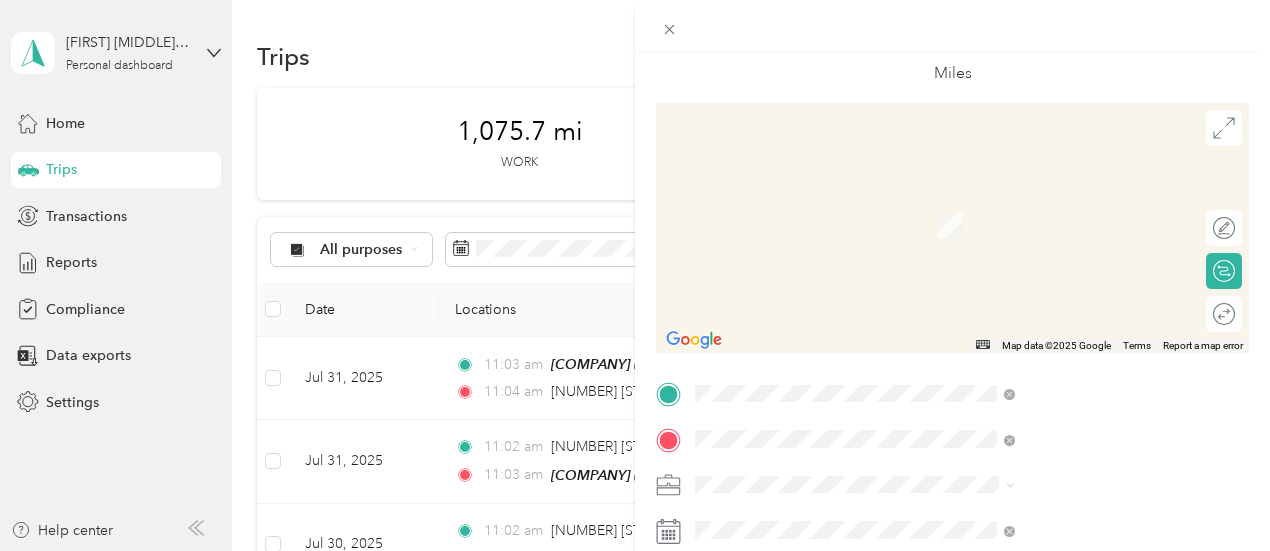 click on "[NUMBER] [STREET]
[CITY], [STATE] [POSTAL_CODE], [COUNTRY]" at bounding box center [1081, 213] 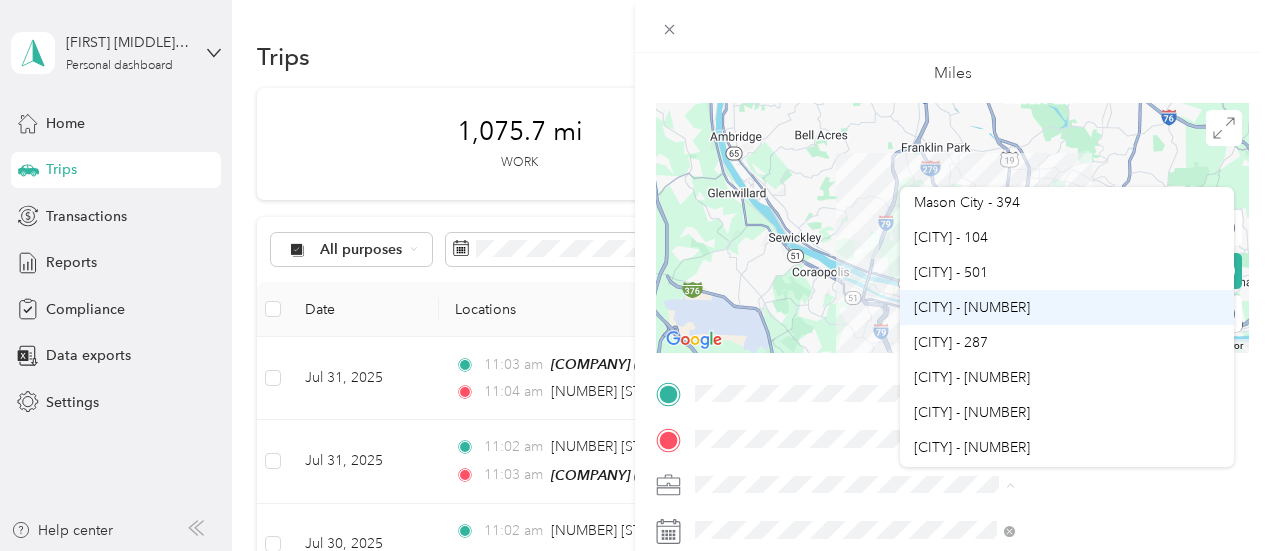 scroll, scrollTop: 100, scrollLeft: 0, axis: vertical 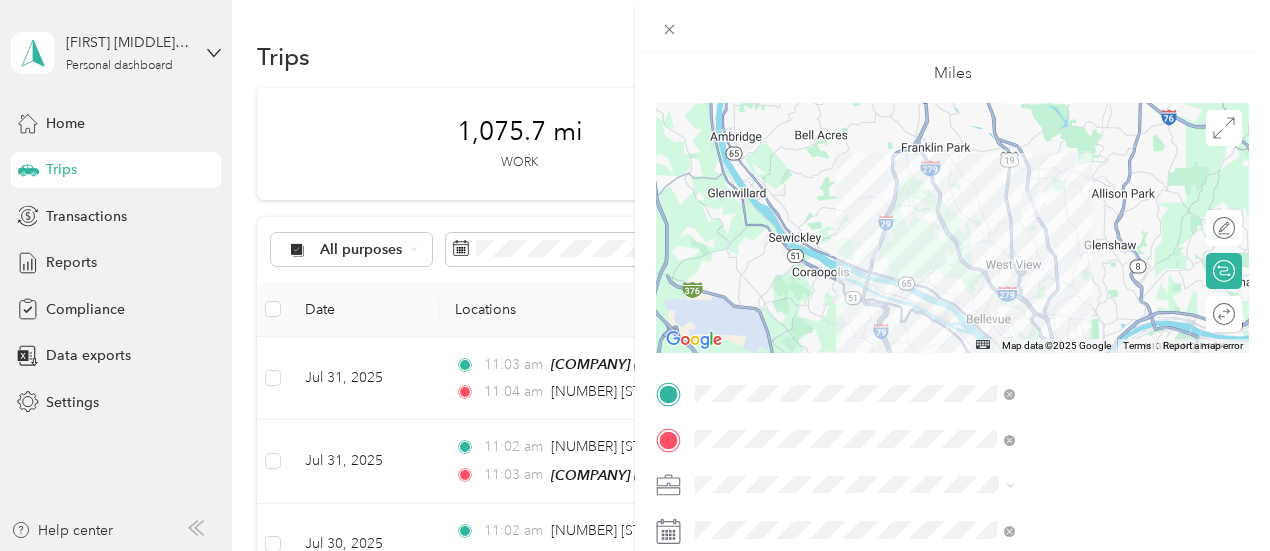 click on "[CITY] - [NUMBER]" at bounding box center [1067, 412] 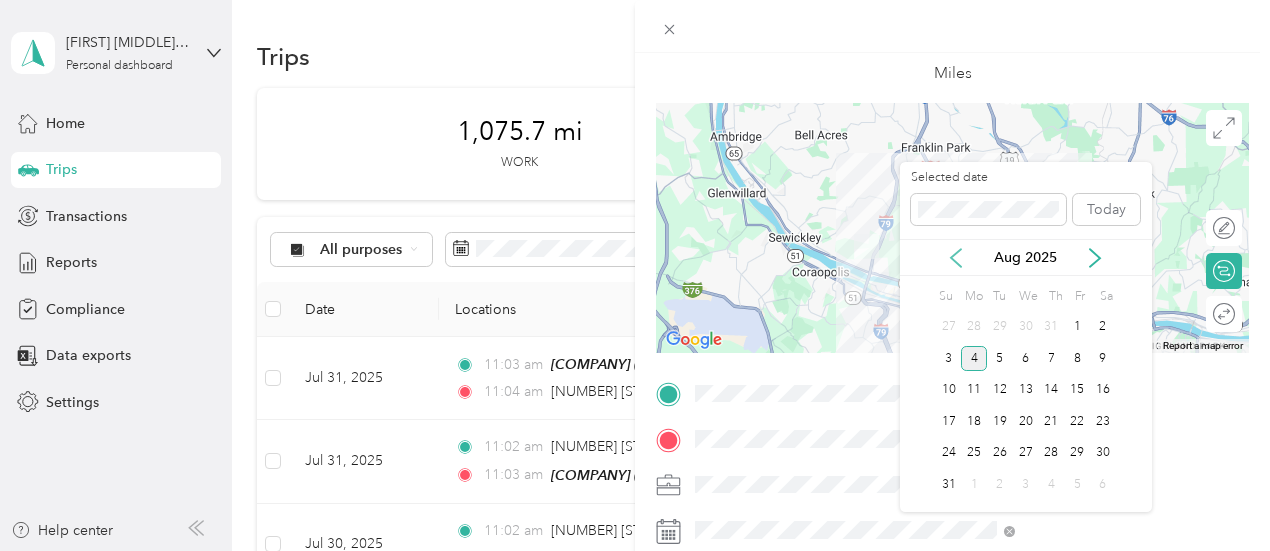 click 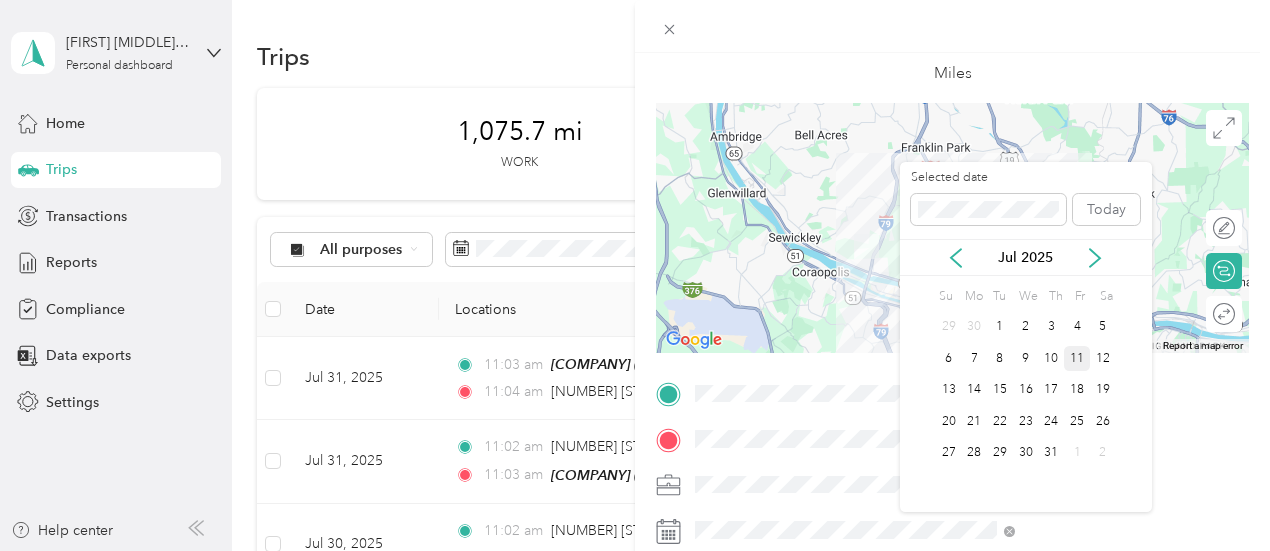click on "11" at bounding box center (1077, 358) 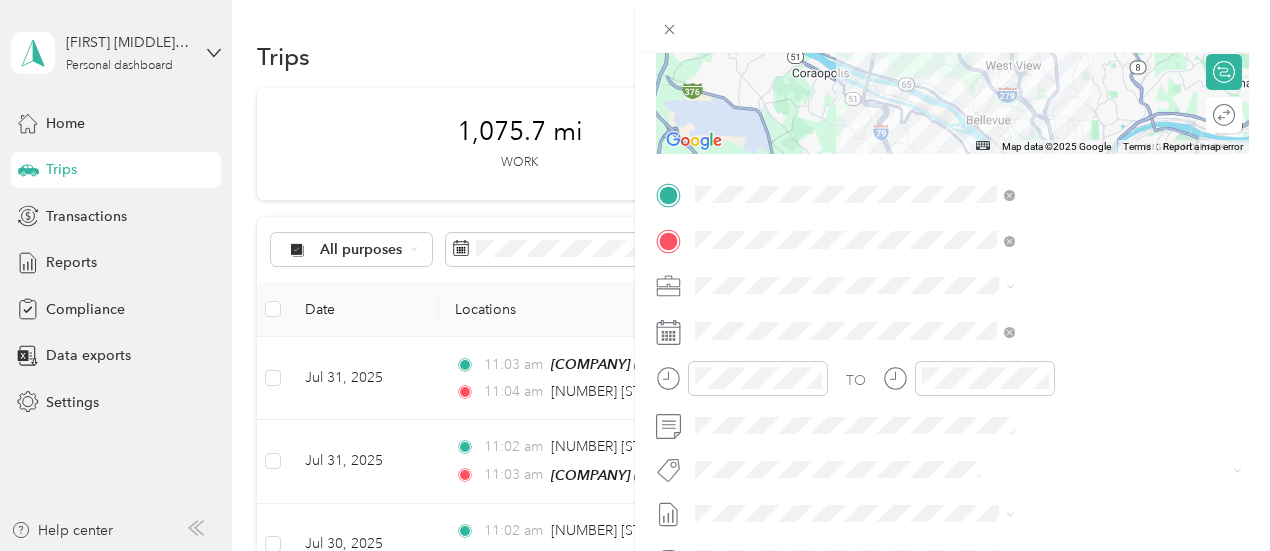 scroll, scrollTop: 300, scrollLeft: 0, axis: vertical 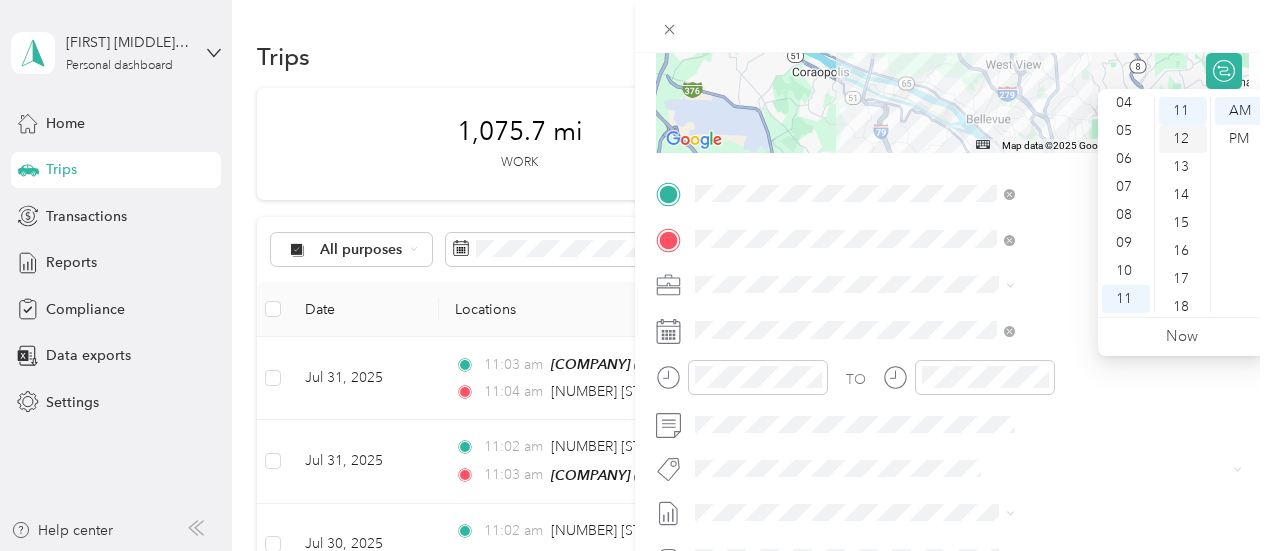 click on "12" at bounding box center (1183, 139) 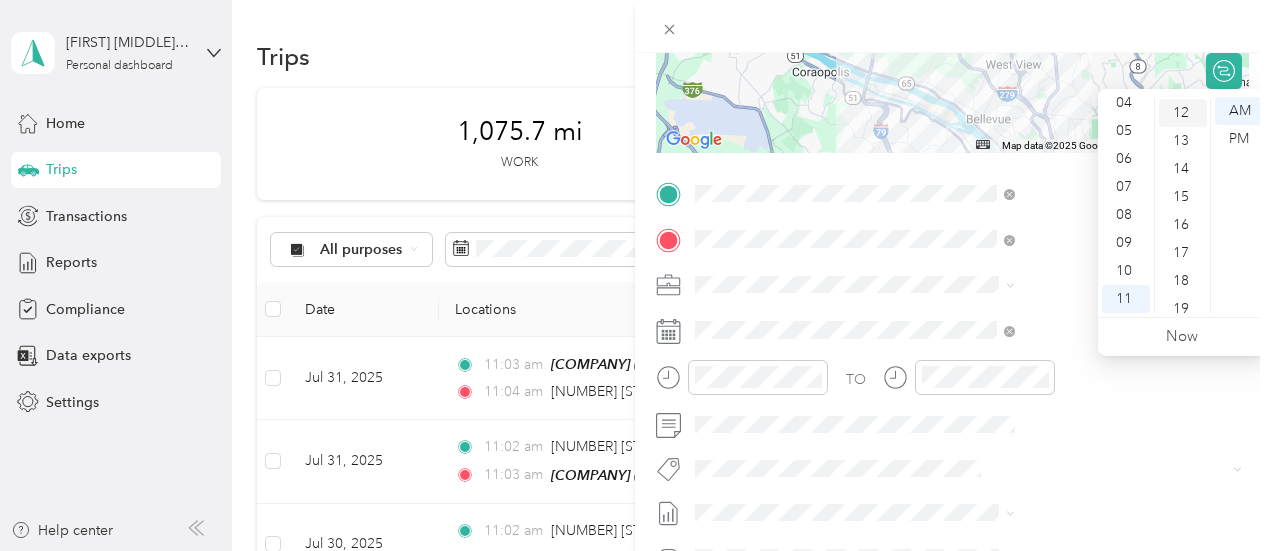 scroll, scrollTop: 336, scrollLeft: 0, axis: vertical 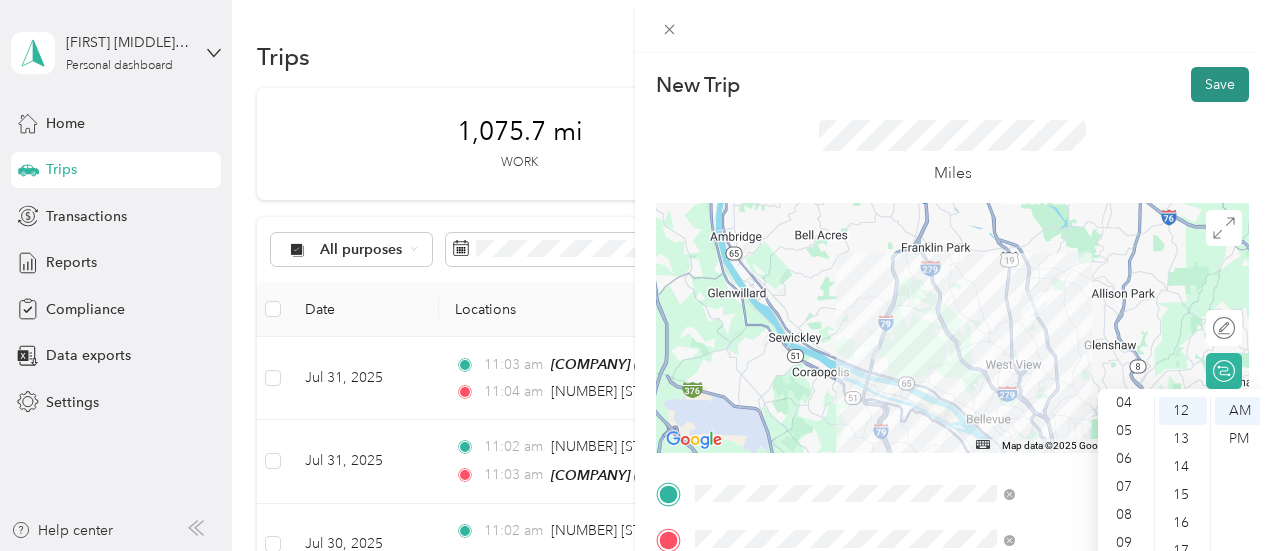 click on "Save" at bounding box center [1220, 84] 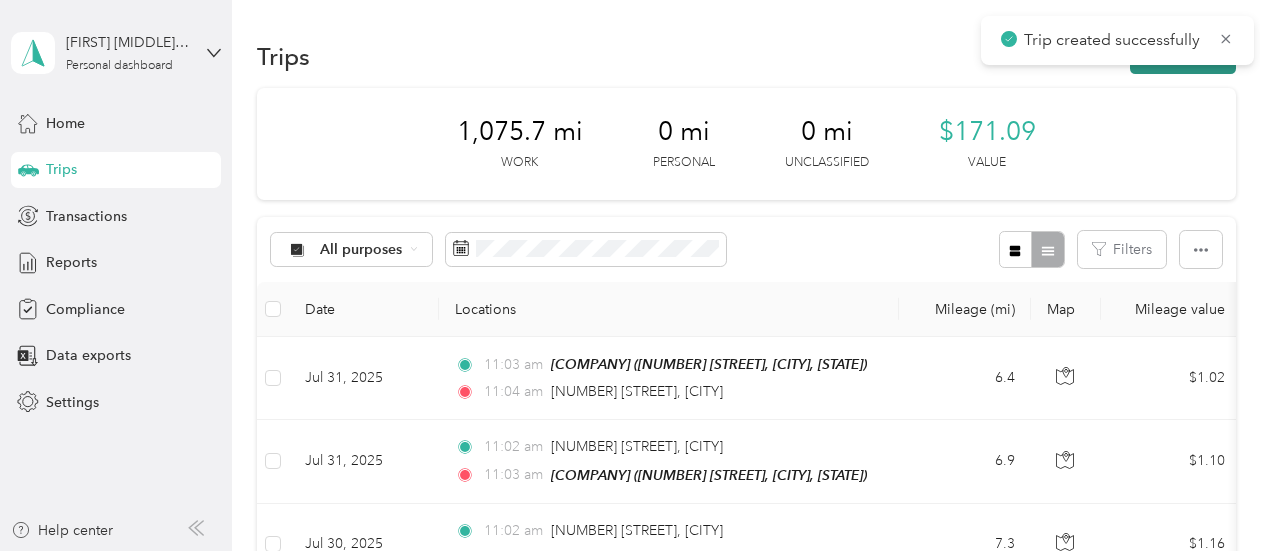 click on "New trip" at bounding box center (1183, 56) 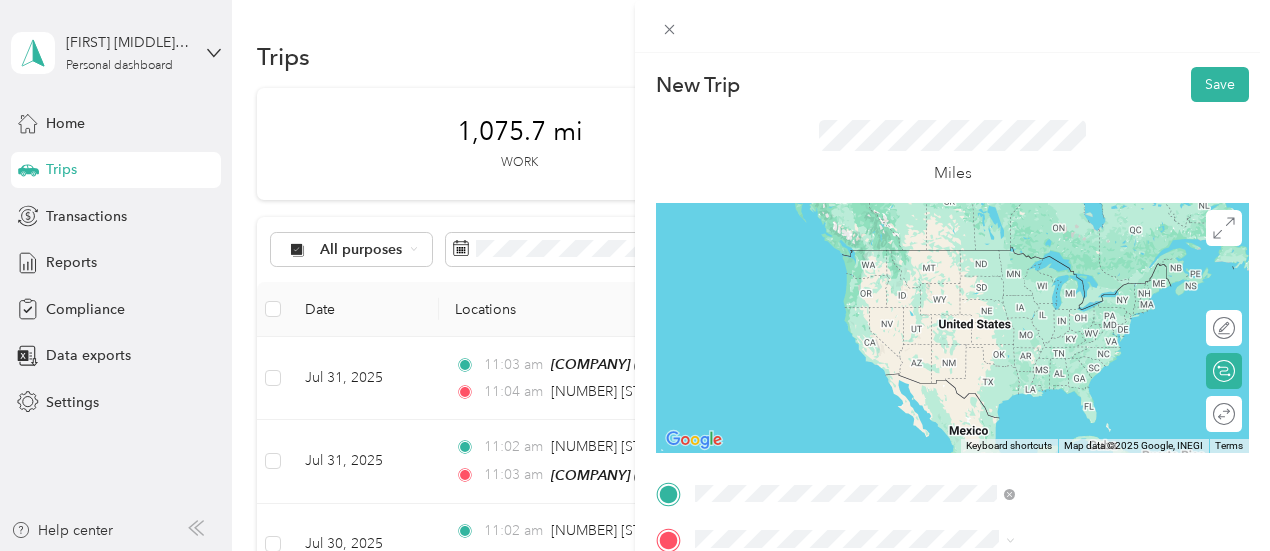 click on "[NUMBER] [STREET]
[CITY], [STATE] [POSTAL_CODE], [COUNTRY]" at bounding box center [1081, 267] 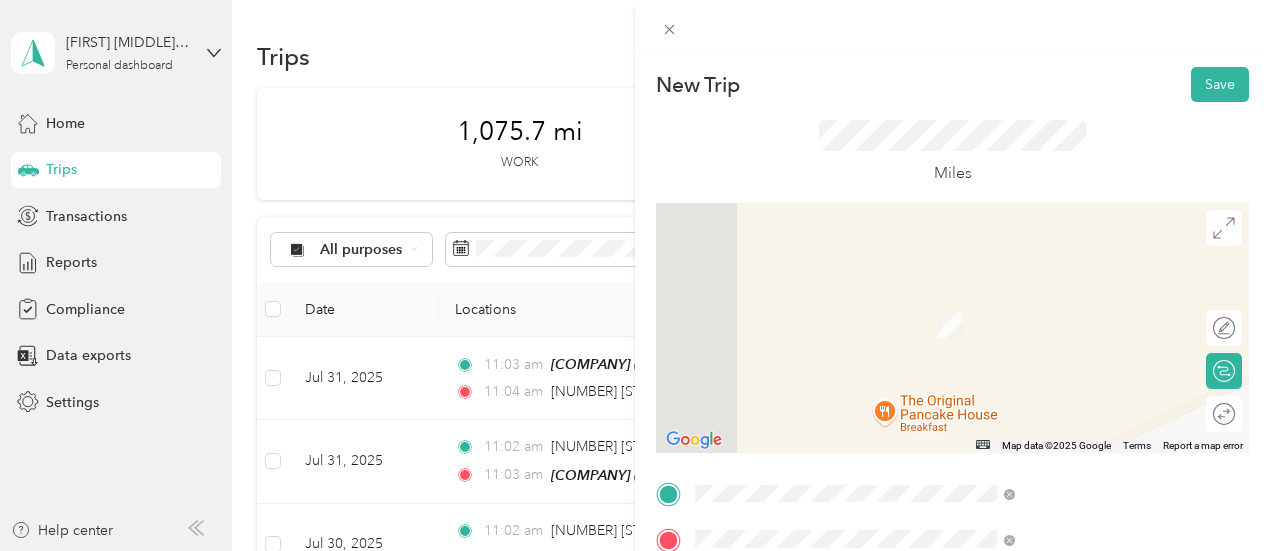 click on "[NUMBER] [STREET], [POSTAL_CODE], [CITY], [STATE], [COUNTRY]" at bounding box center [1067, 343] 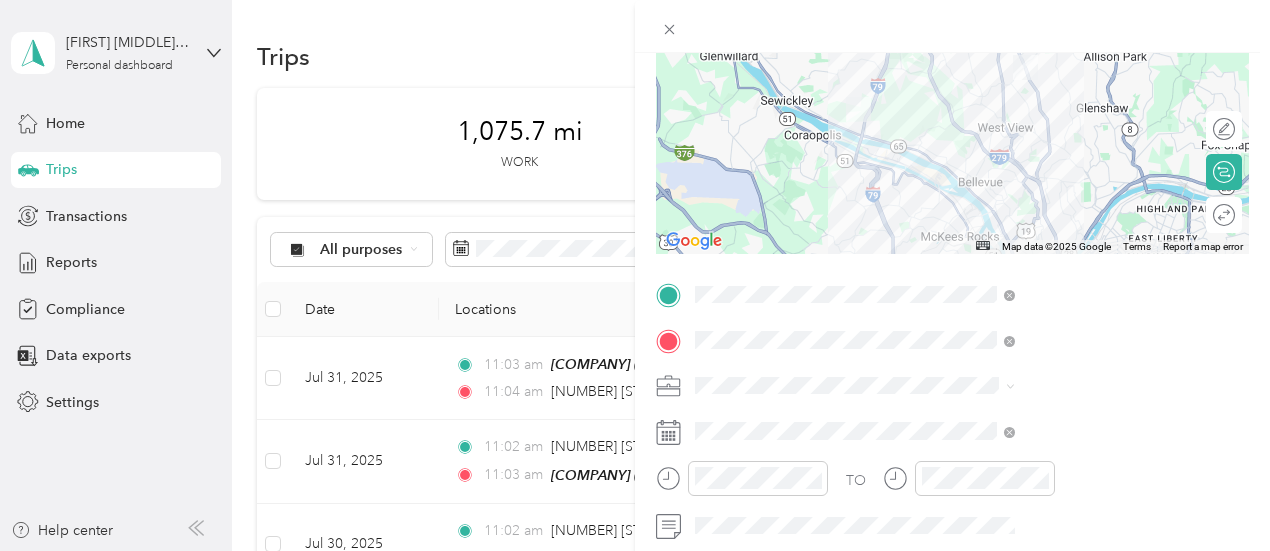 scroll, scrollTop: 200, scrollLeft: 0, axis: vertical 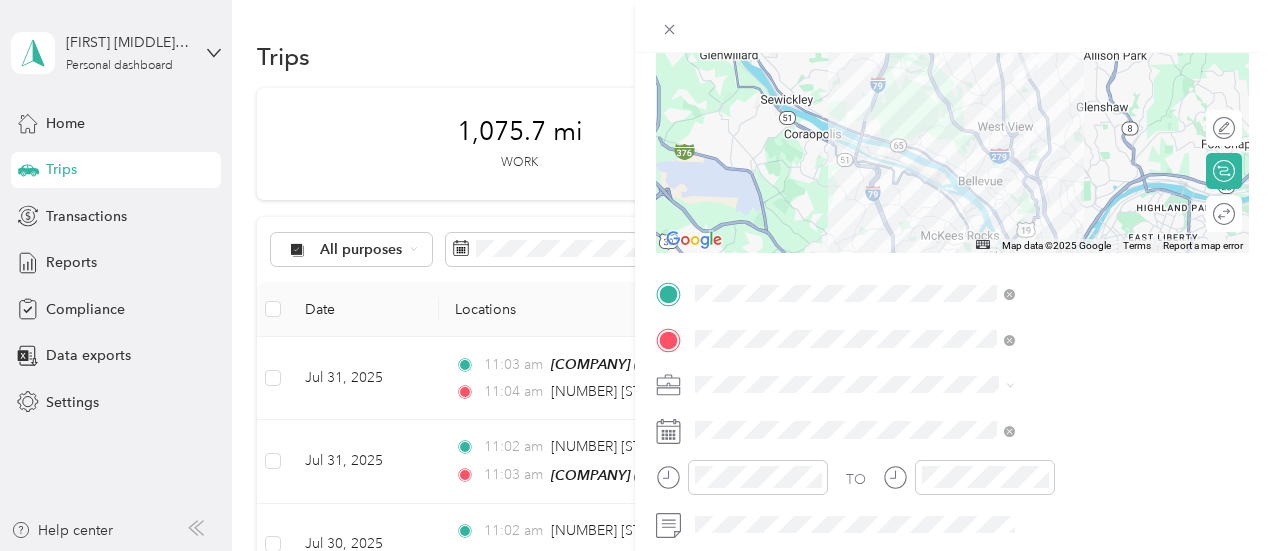 click on "TO Add photo" at bounding box center [952, 519] 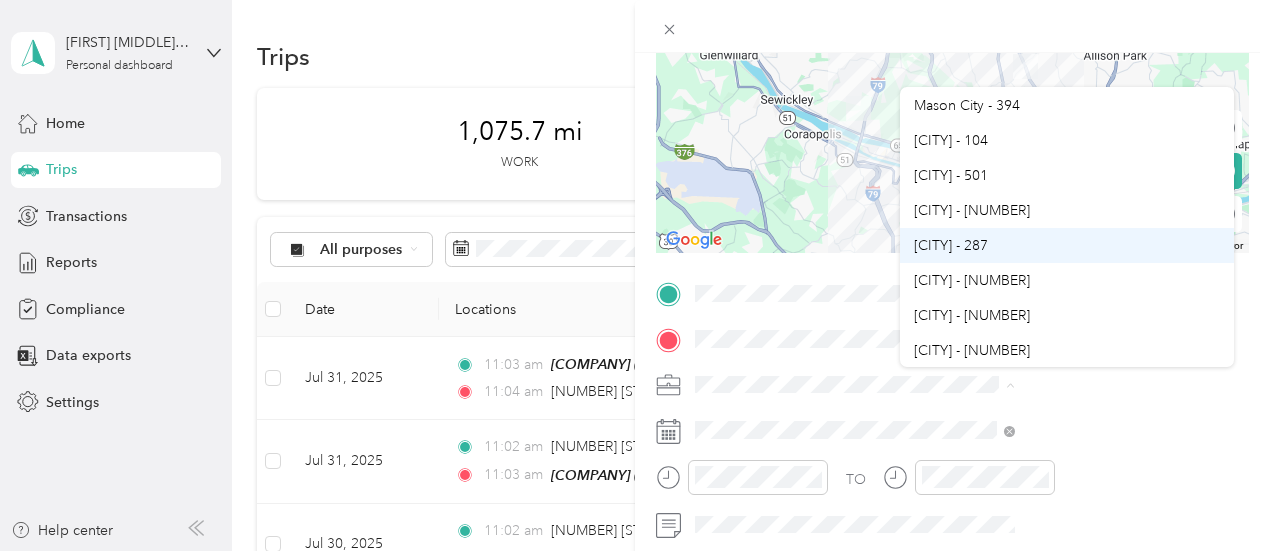 scroll, scrollTop: 100, scrollLeft: 0, axis: vertical 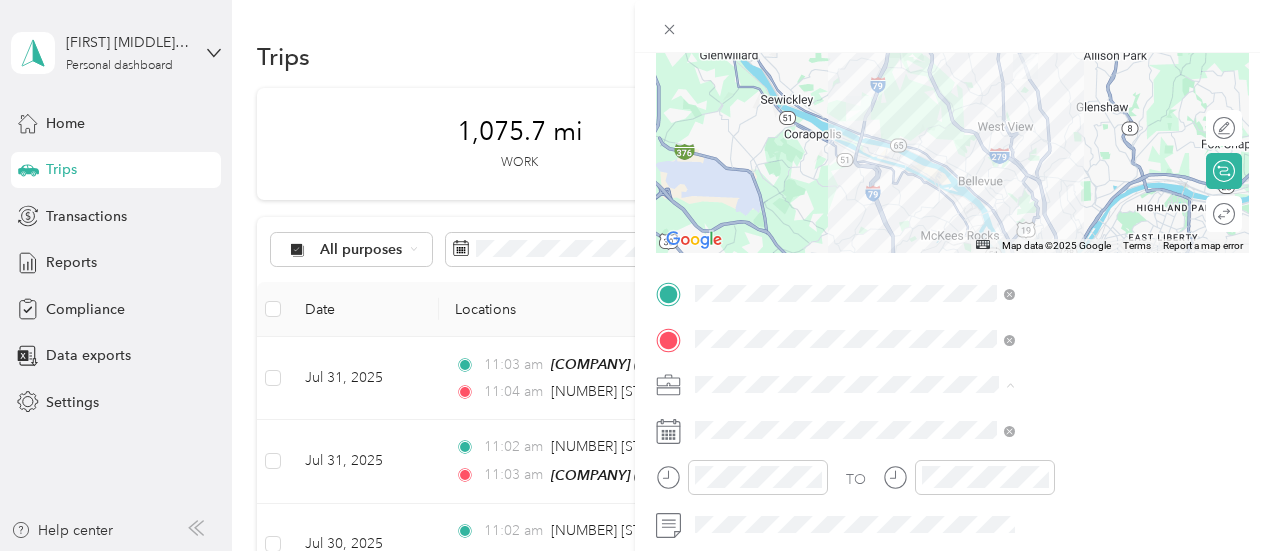 click on "[CITY] - [NUMBER]" at bounding box center (1067, 319) 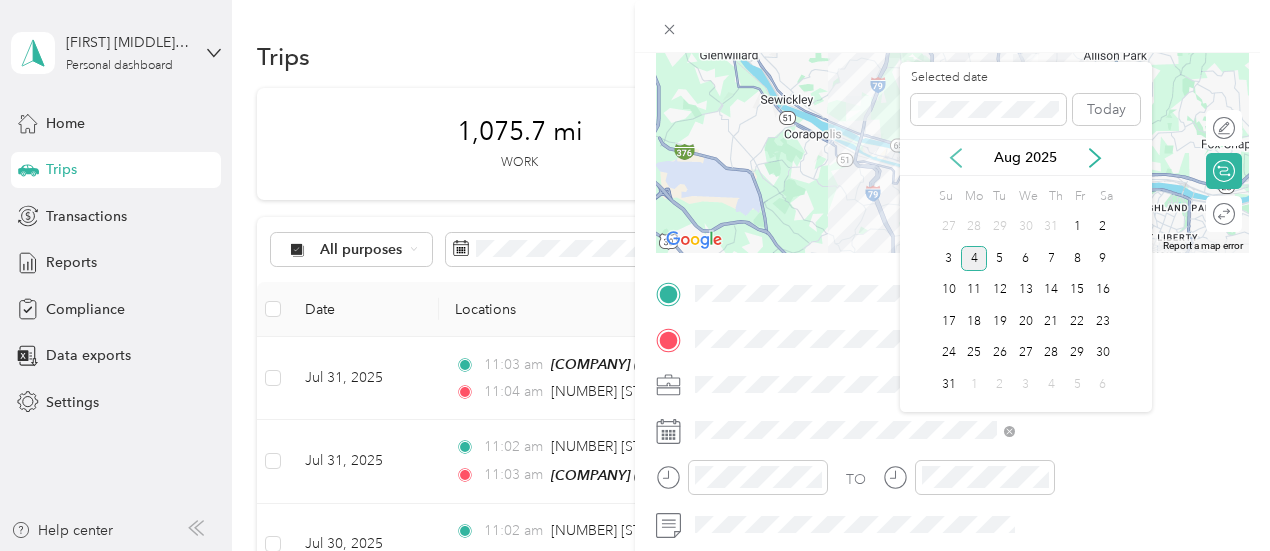 click 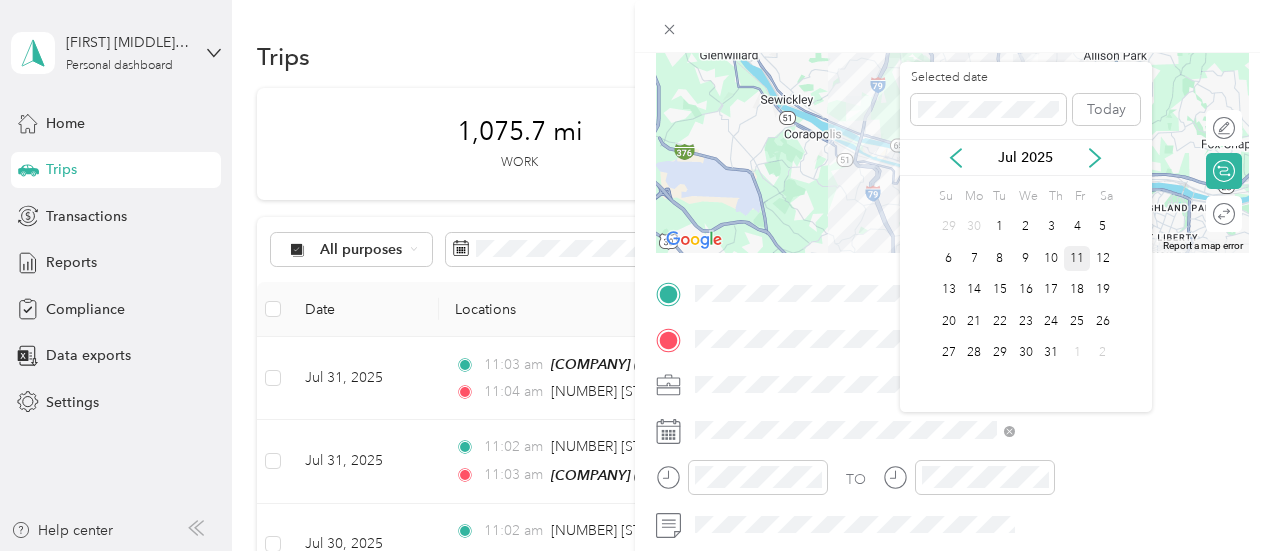 click on "11" at bounding box center [1077, 258] 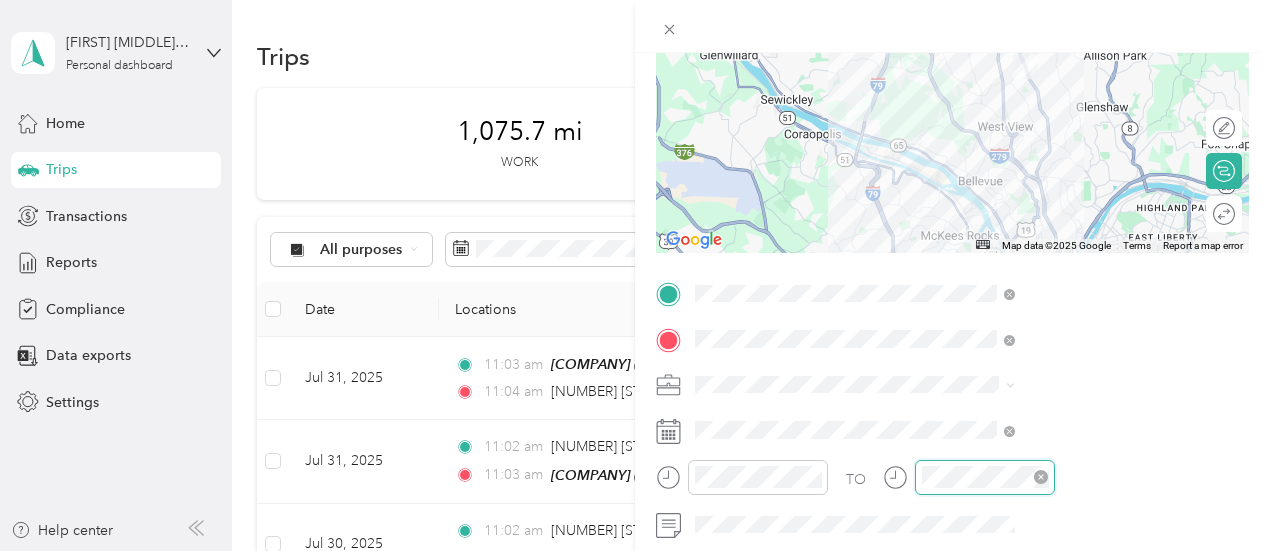 scroll, scrollTop: 120, scrollLeft: 0, axis: vertical 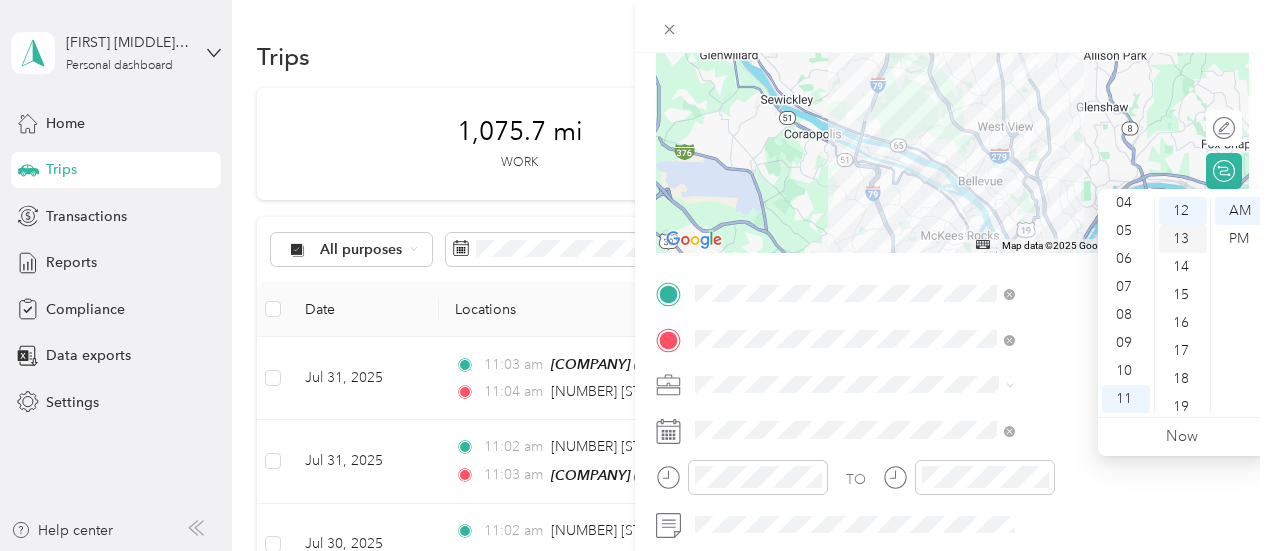 click on "13" at bounding box center [1183, 239] 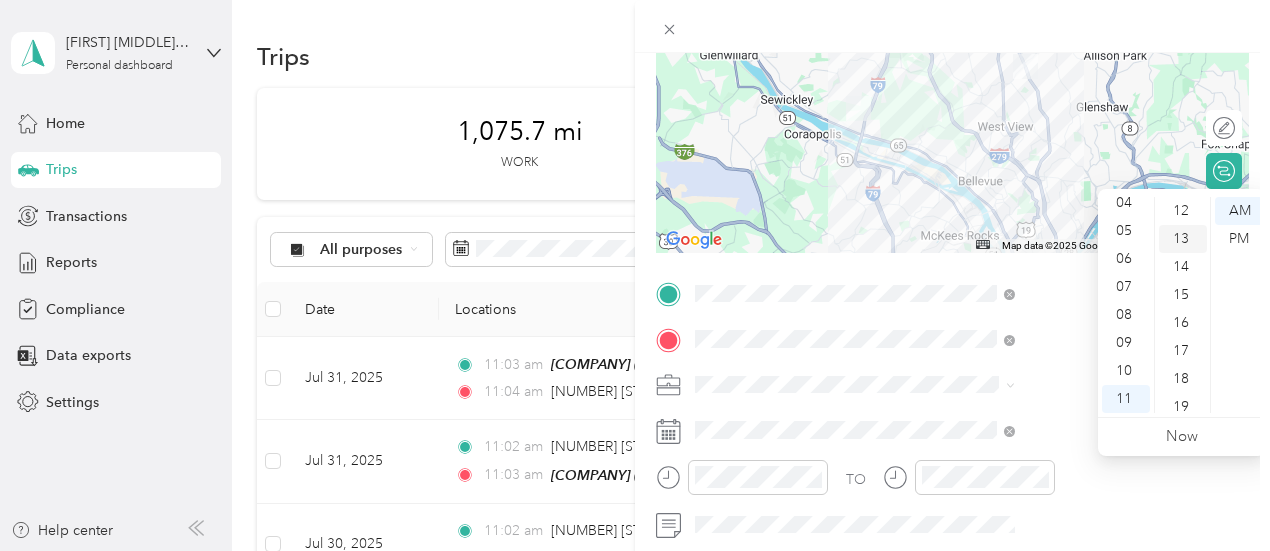 scroll, scrollTop: 364, scrollLeft: 0, axis: vertical 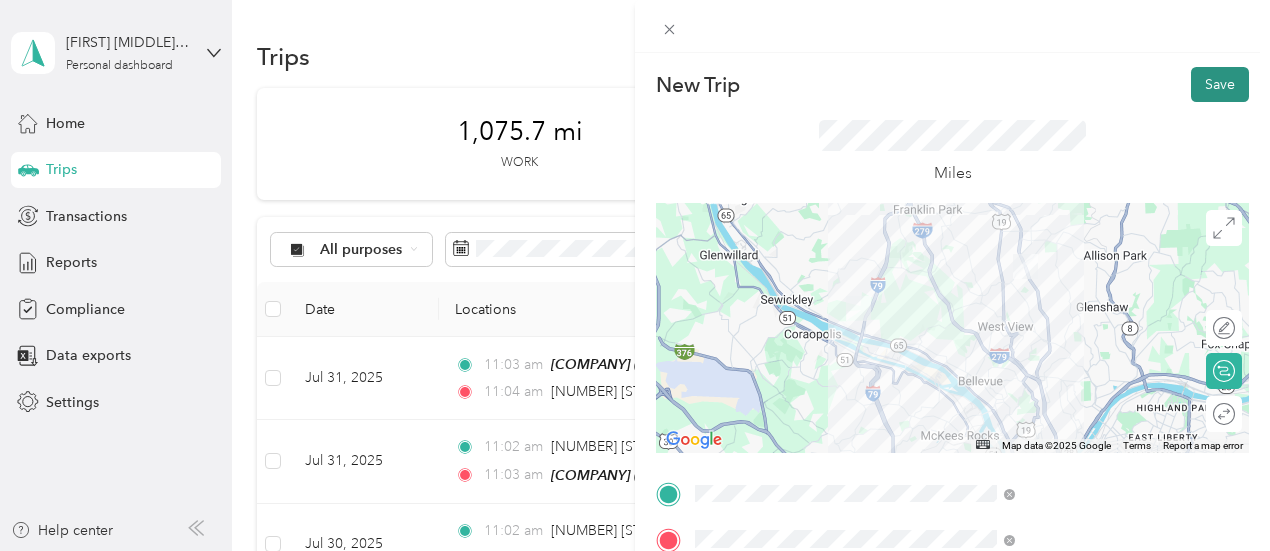click on "Save" at bounding box center (1220, 84) 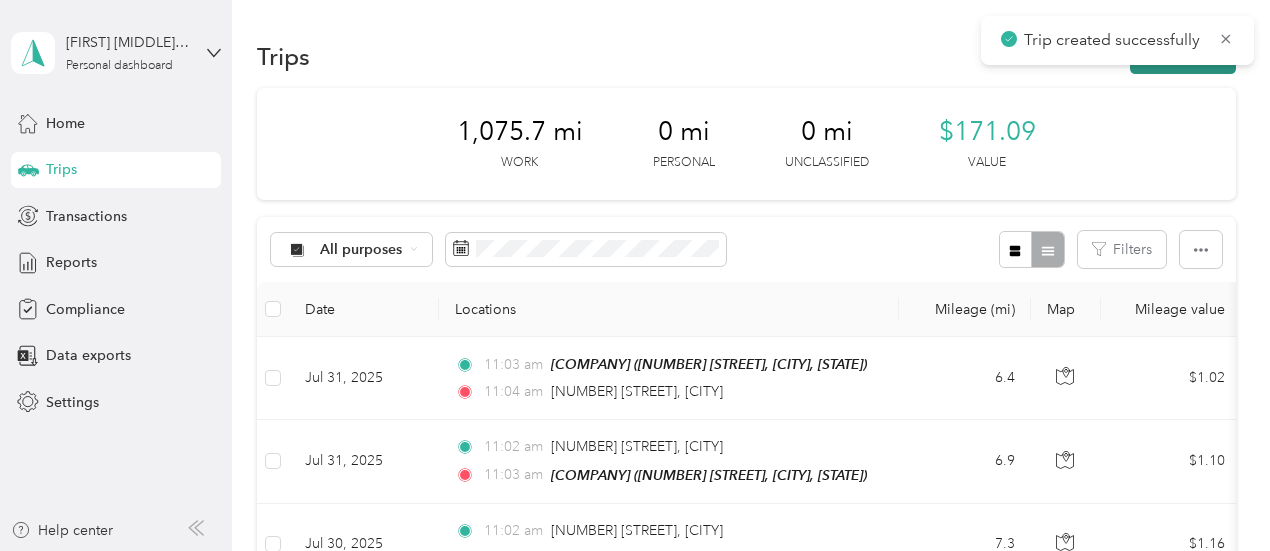click on "New trip" at bounding box center (1183, 56) 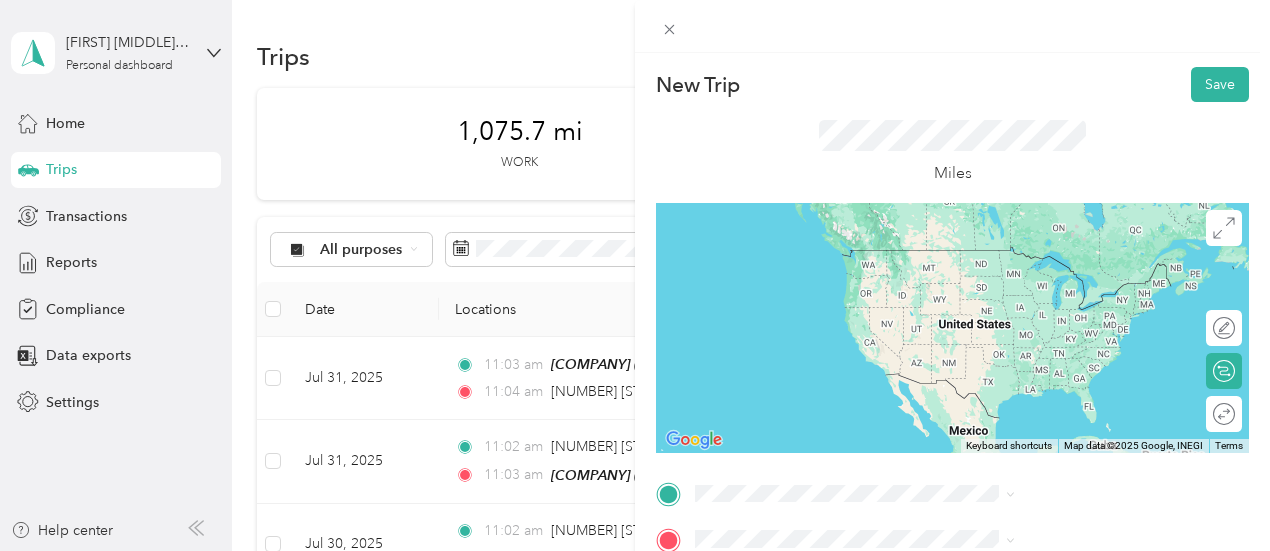 click on "[NUMBER] [STREET], [POSTAL_CODE], [CITY], [STATE], [COUNTRY]" at bounding box center (1067, 295) 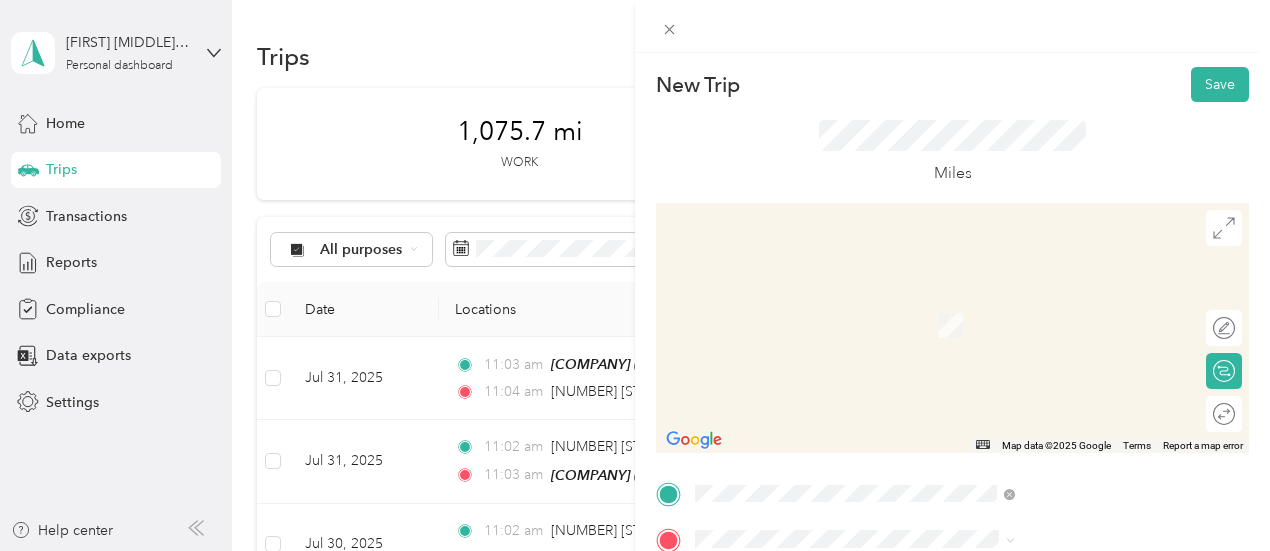 click on "[NUMBER] [STREET]
[CITY], [STATE] [POSTAL_CODE], [COUNTRY]" at bounding box center (1081, 304) 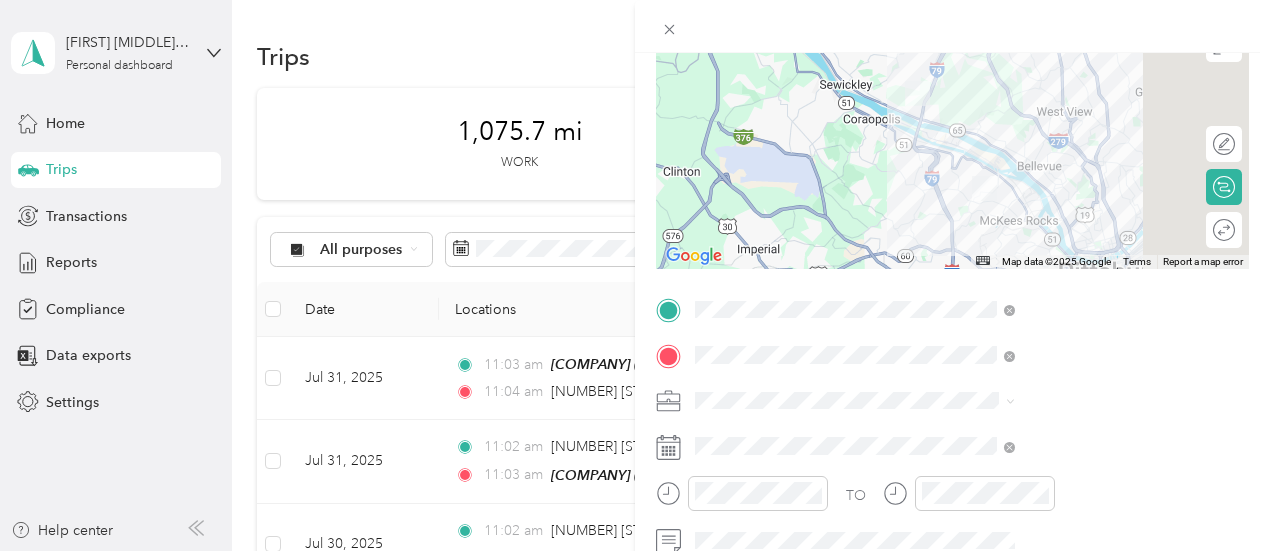 scroll, scrollTop: 200, scrollLeft: 0, axis: vertical 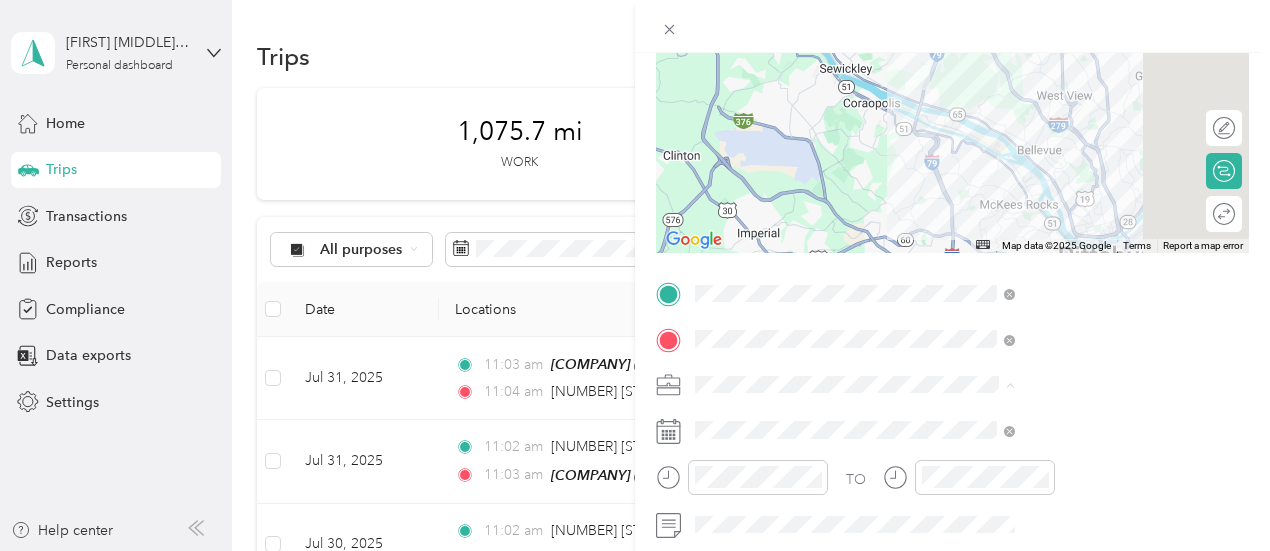 click on "[CITY] - [NUMBER]" at bounding box center (972, 319) 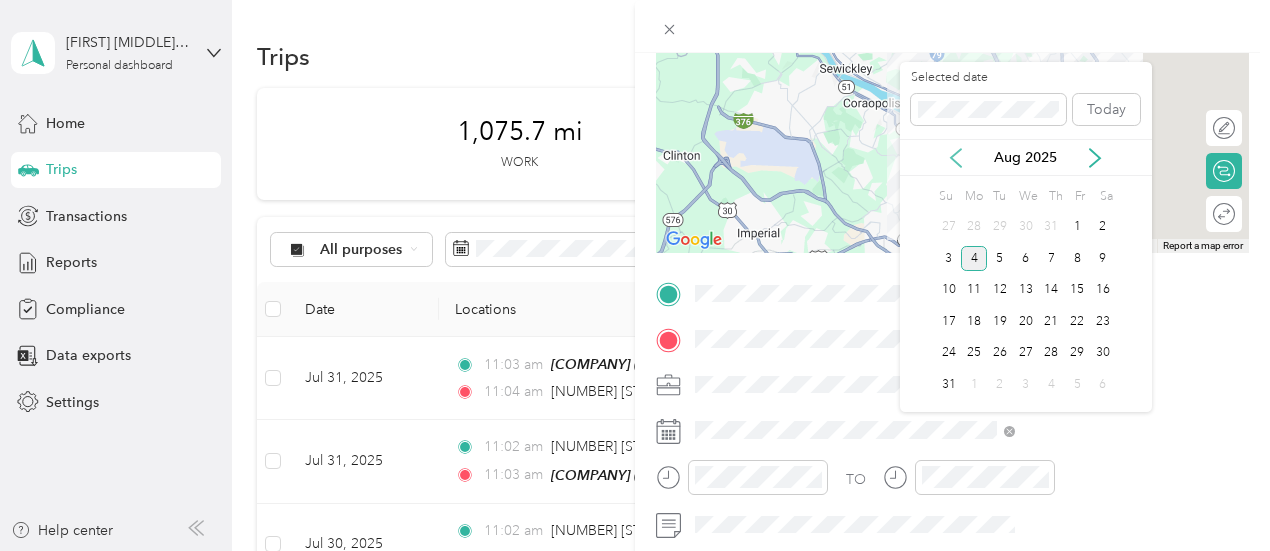 click 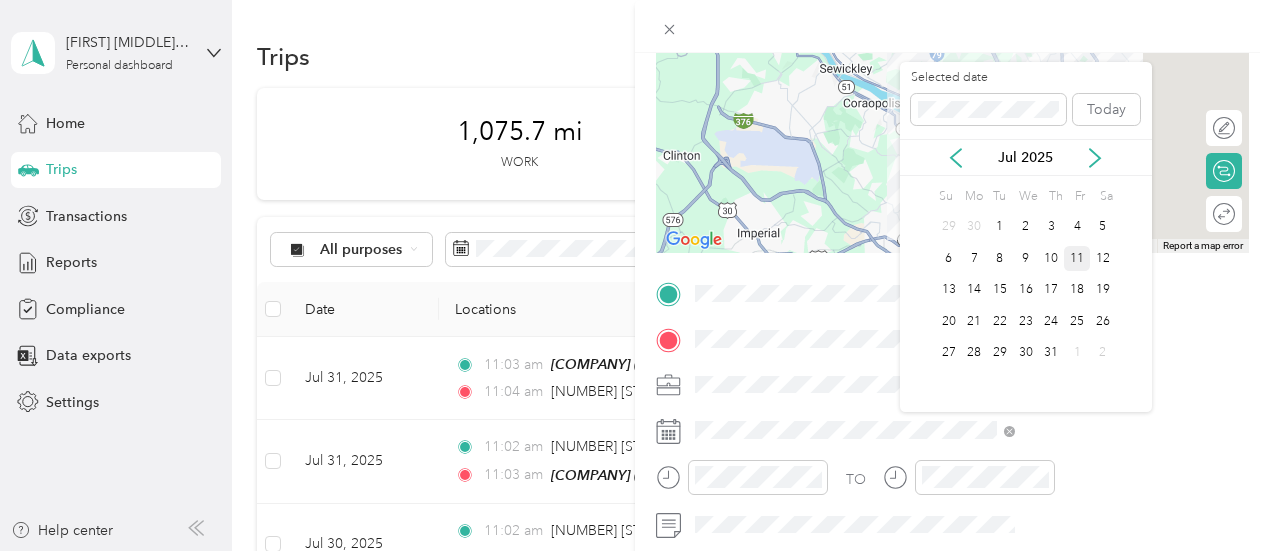 click on "11" at bounding box center (1077, 258) 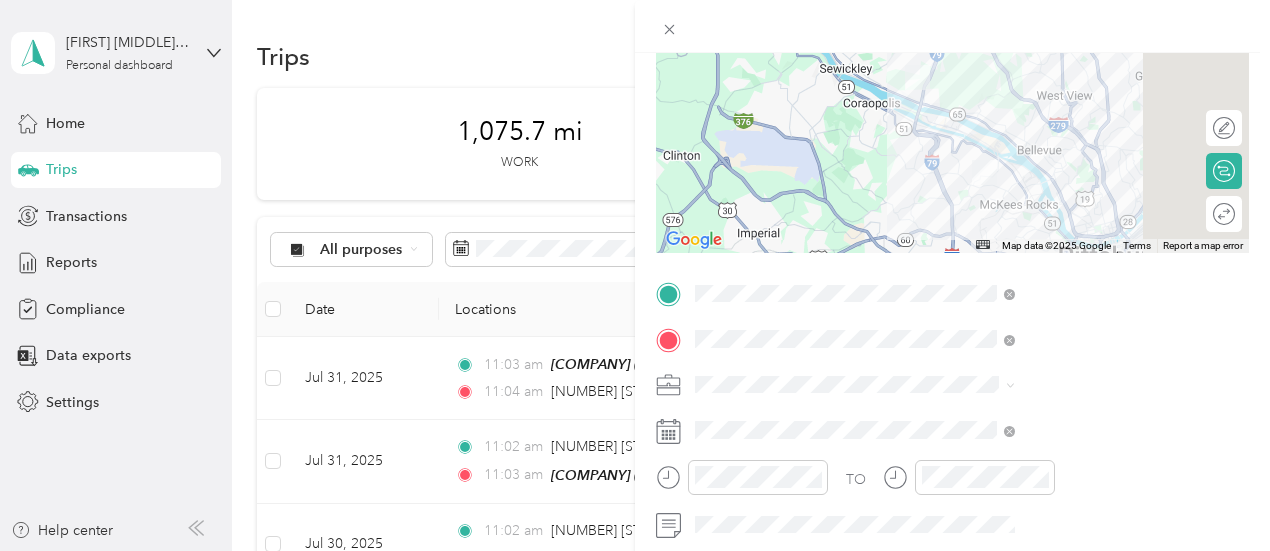 scroll, scrollTop: 300, scrollLeft: 0, axis: vertical 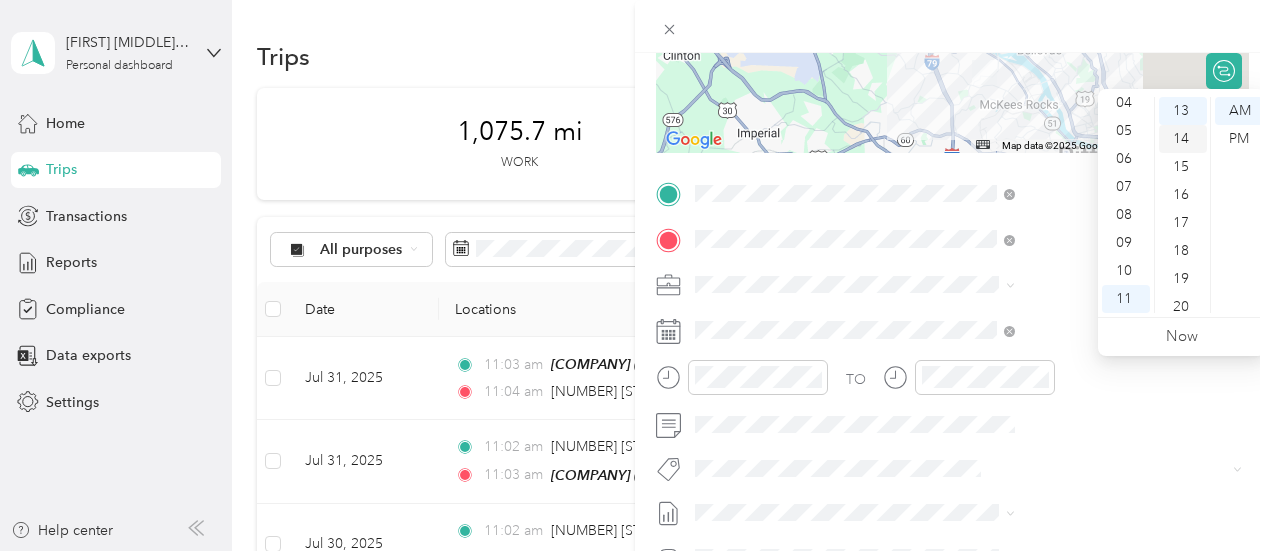 click on "14" at bounding box center (1183, 139) 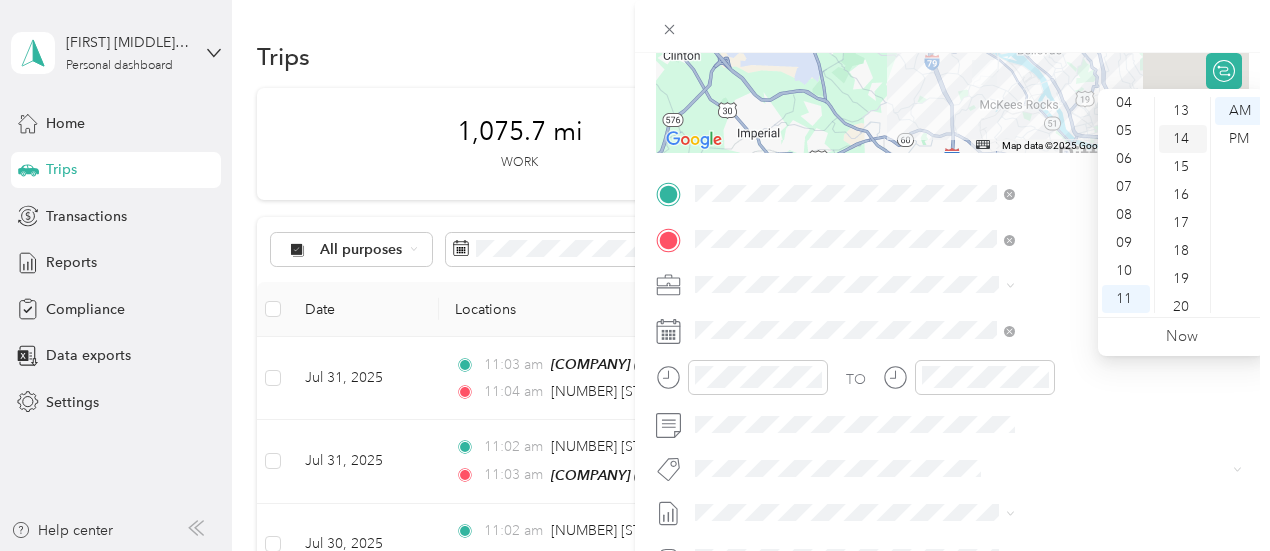 scroll, scrollTop: 392, scrollLeft: 0, axis: vertical 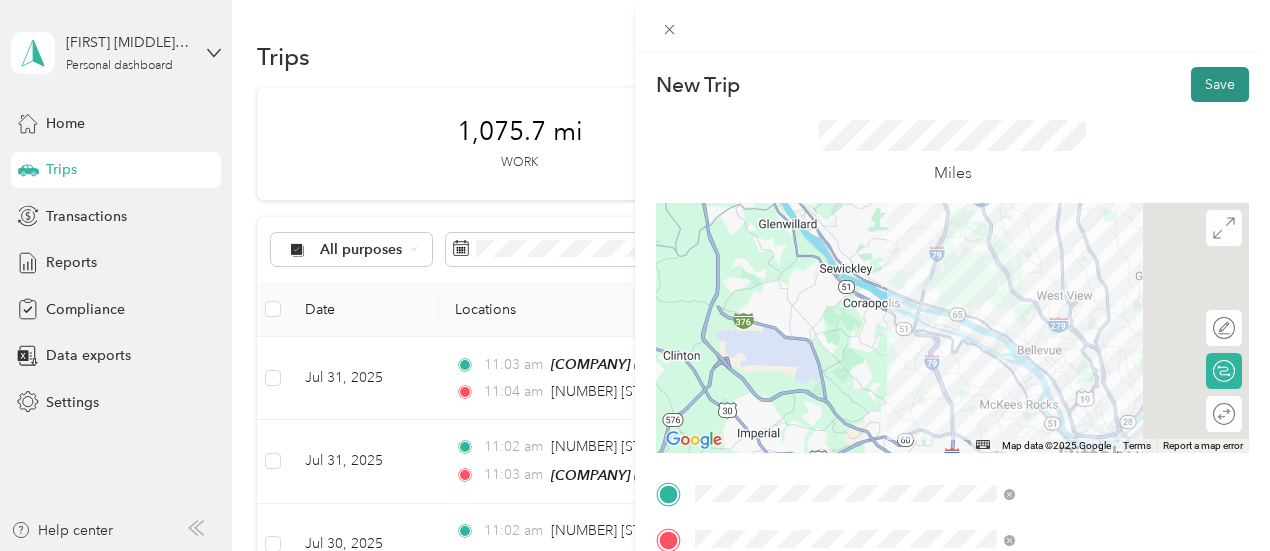 click on "Save" at bounding box center (1220, 84) 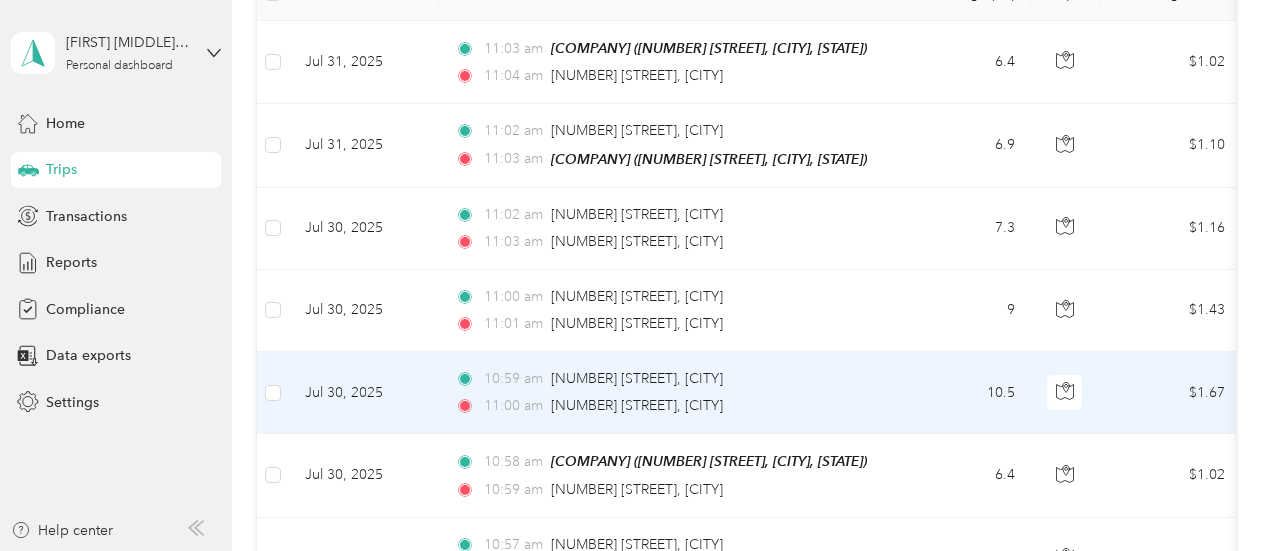 scroll, scrollTop: 200, scrollLeft: 0, axis: vertical 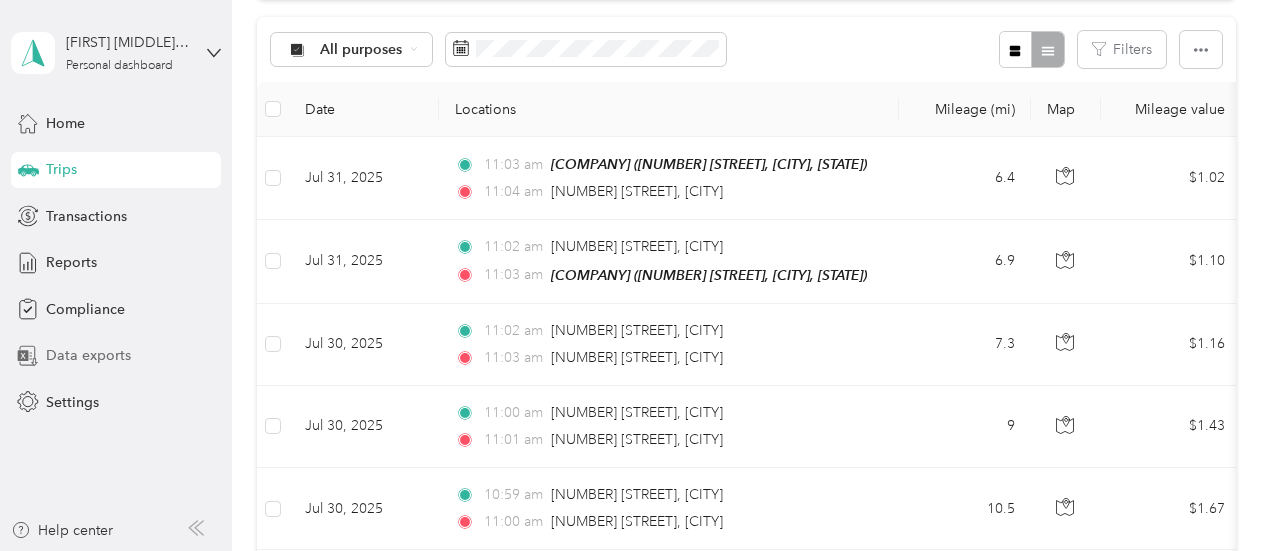 click on "Data exports" at bounding box center [88, 355] 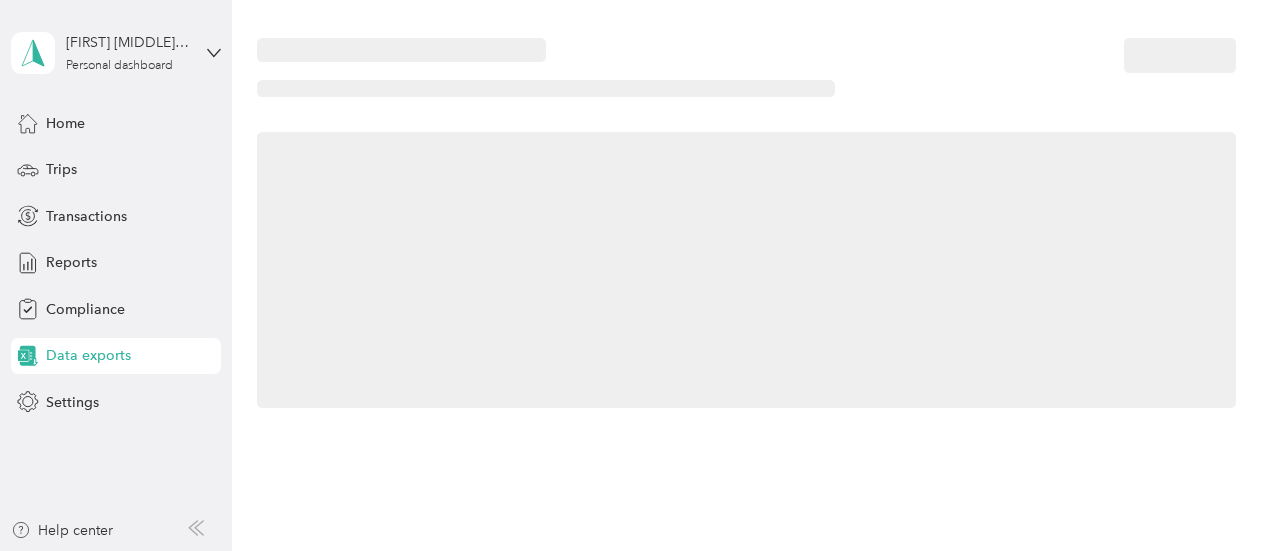 scroll, scrollTop: 200, scrollLeft: 0, axis: vertical 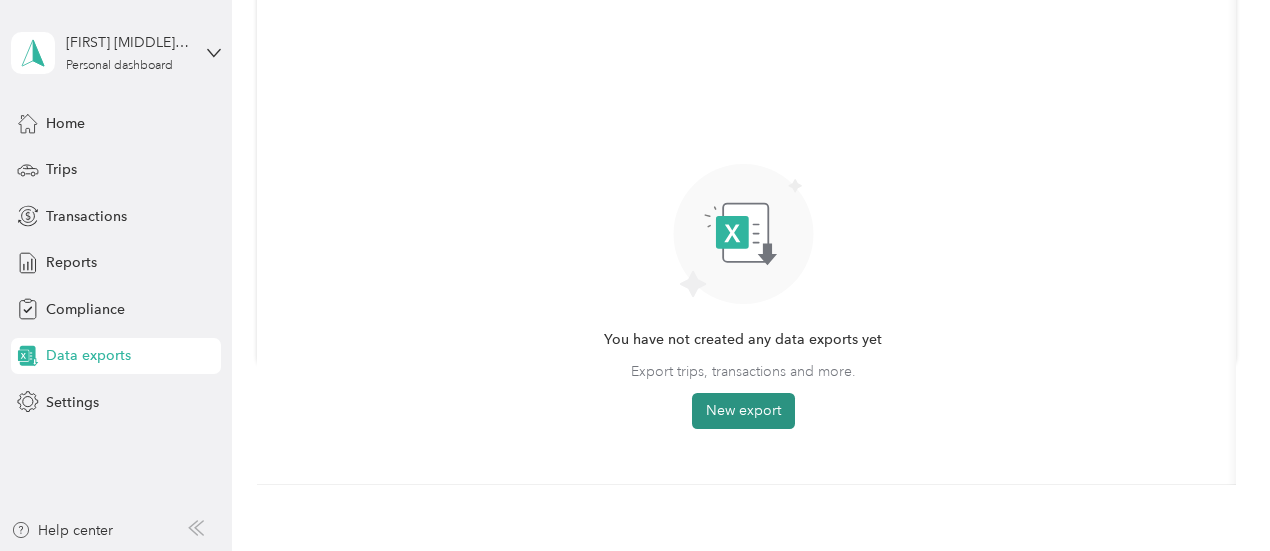 click on "New export" at bounding box center [743, 411] 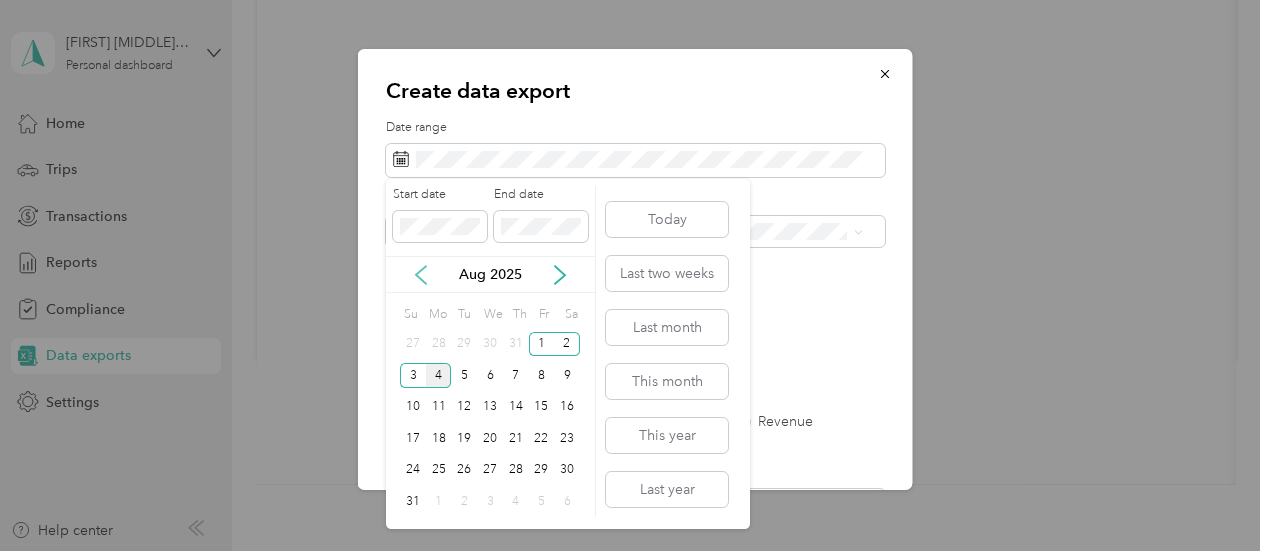 click 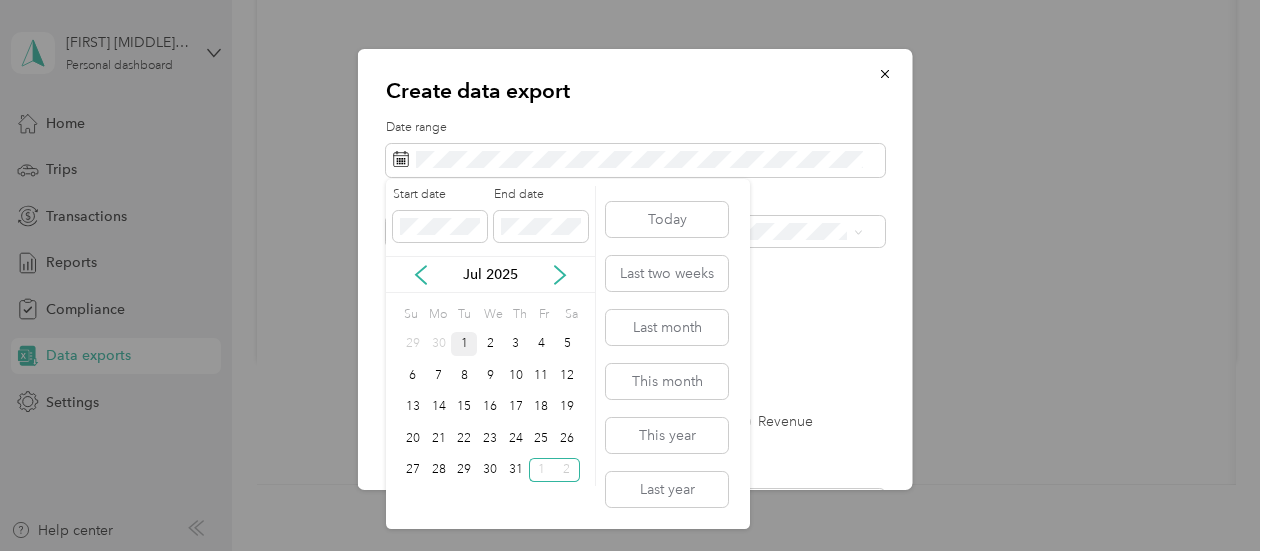 click on "1" at bounding box center (464, 344) 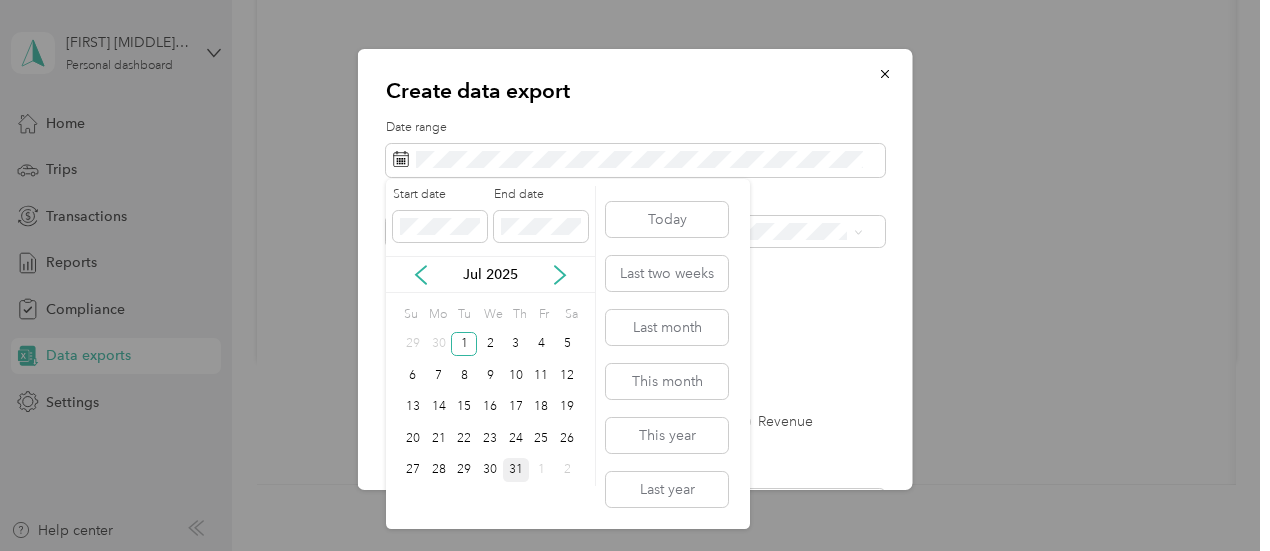 click on "31" at bounding box center (516, 470) 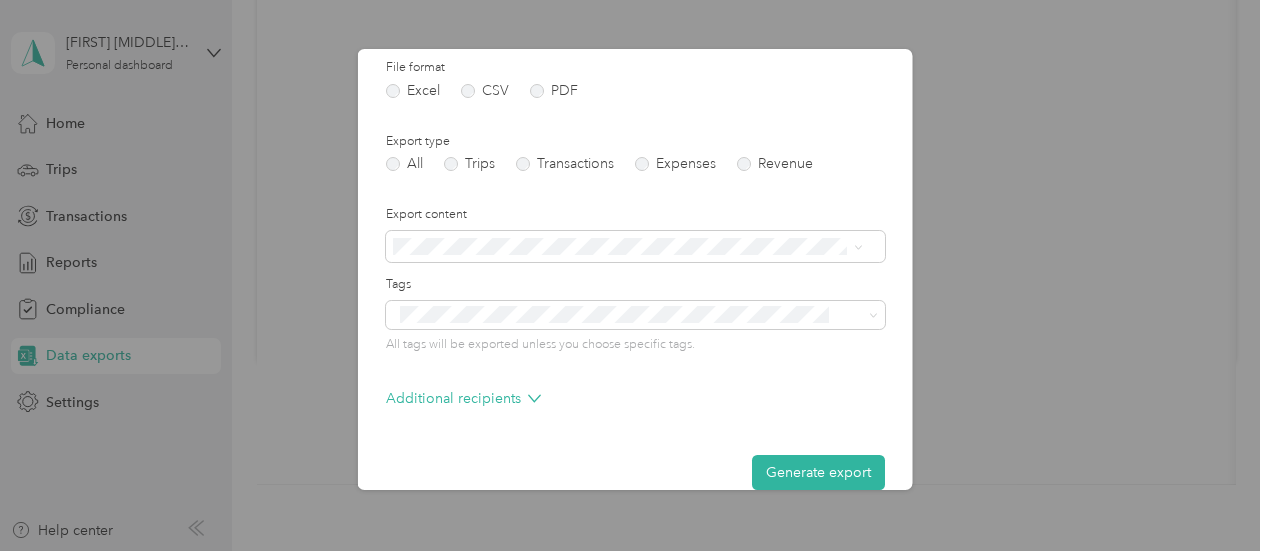 scroll, scrollTop: 286, scrollLeft: 0, axis: vertical 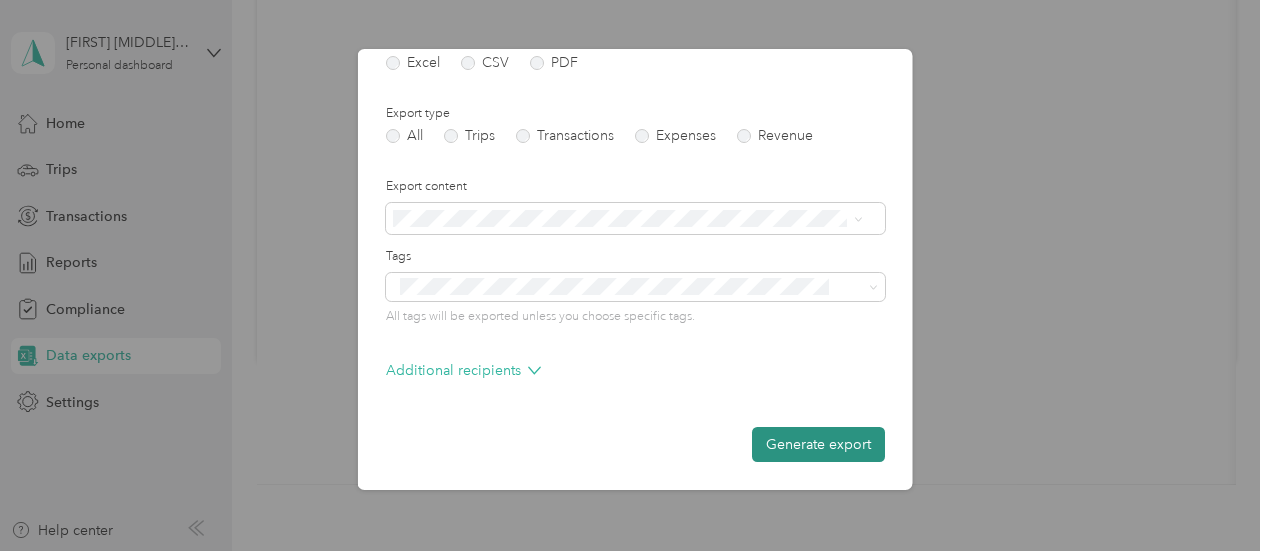 click on "Generate export" at bounding box center [818, 444] 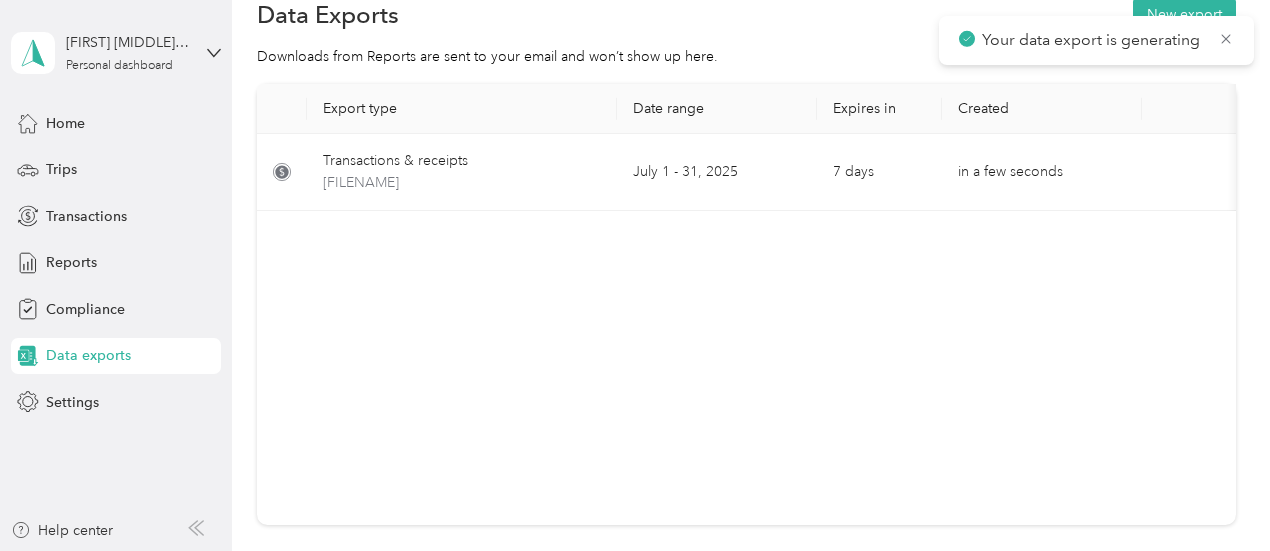 scroll, scrollTop: 0, scrollLeft: 0, axis: both 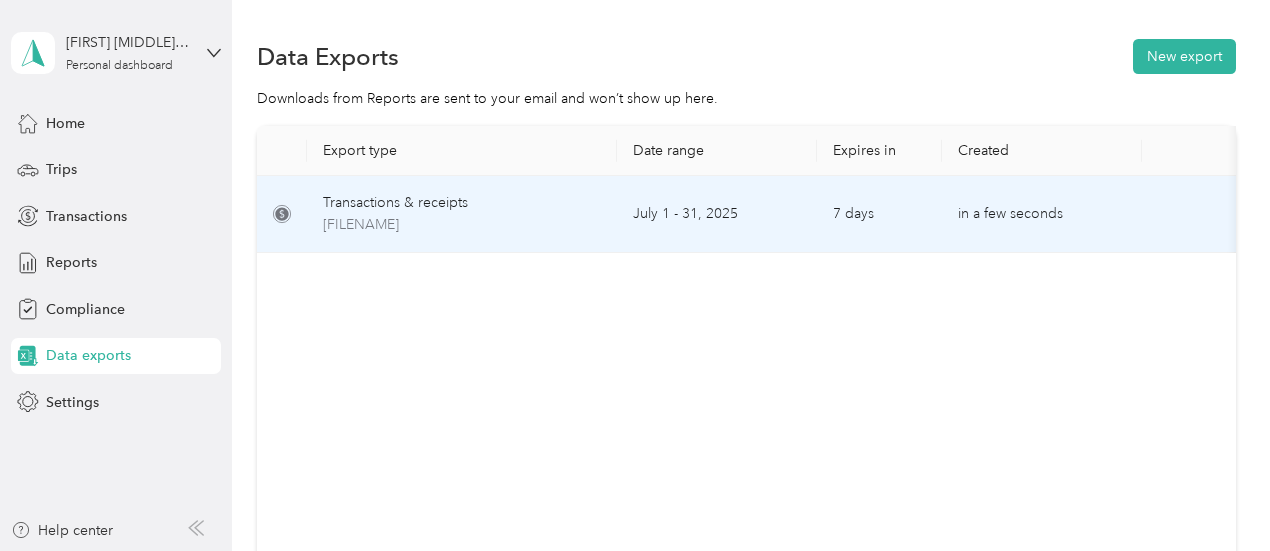 click on "Transactions & receipts" at bounding box center [462, 203] 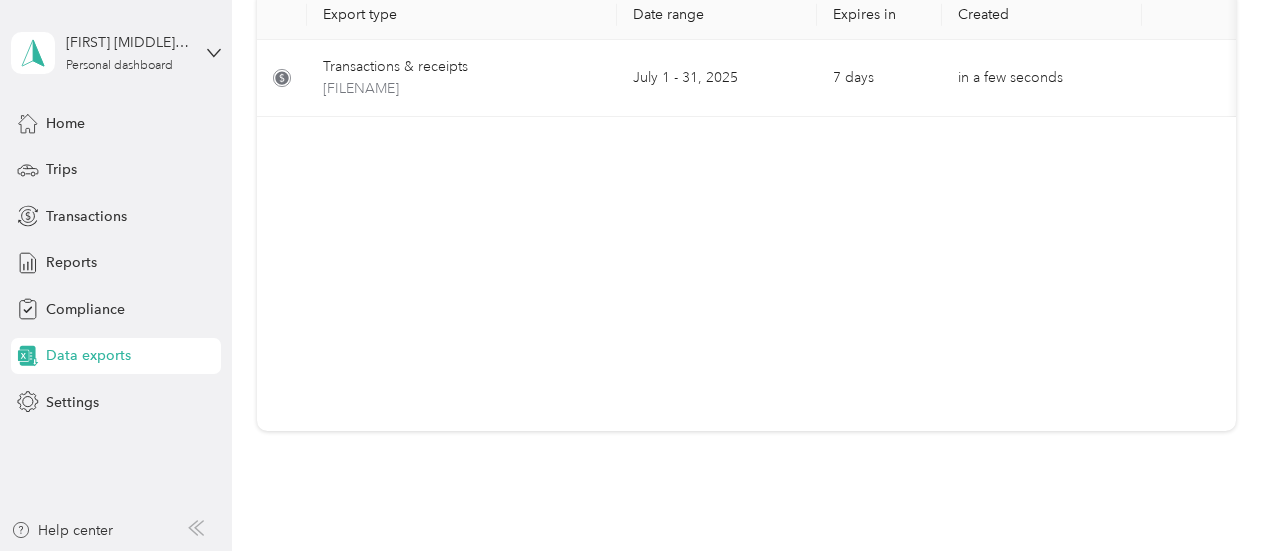 scroll, scrollTop: 0, scrollLeft: 0, axis: both 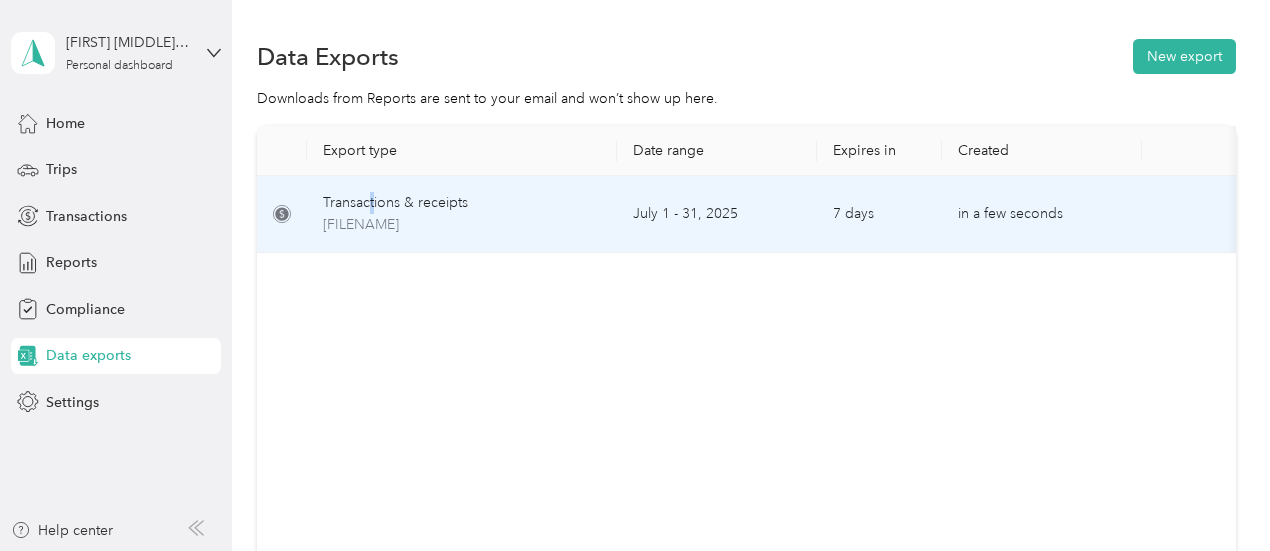 click on "Transactions & receipts" at bounding box center (462, 203) 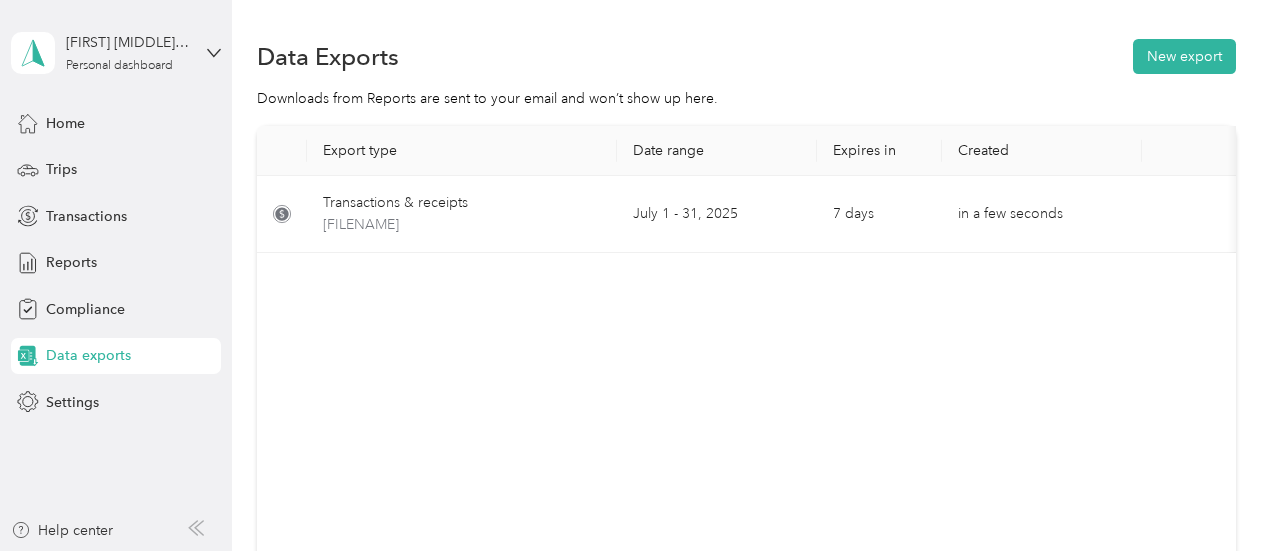 click on "Export type Date rangeExpires in Created Download             Transactions & receipts smmccollum-culliganwater.com-transactions-2025-07-01-2025-07-31.xlsx [MONTH] [DAY] - [DAY], [YEAR] 7 days in a few seconds" at bounding box center (746, 346) 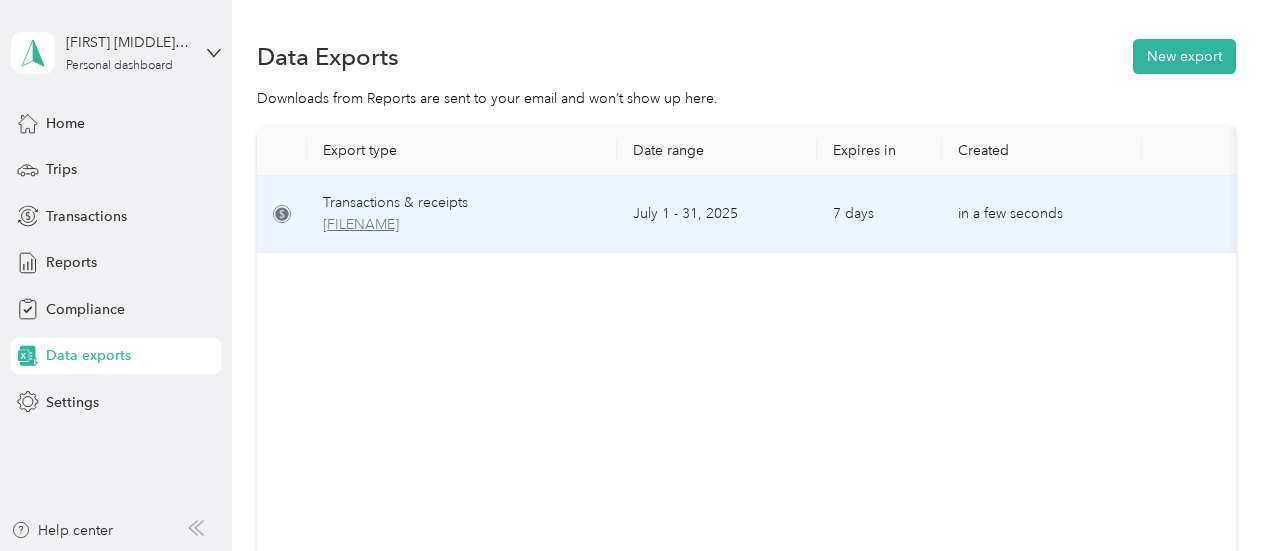 click on "[FILENAME]" at bounding box center [462, 225] 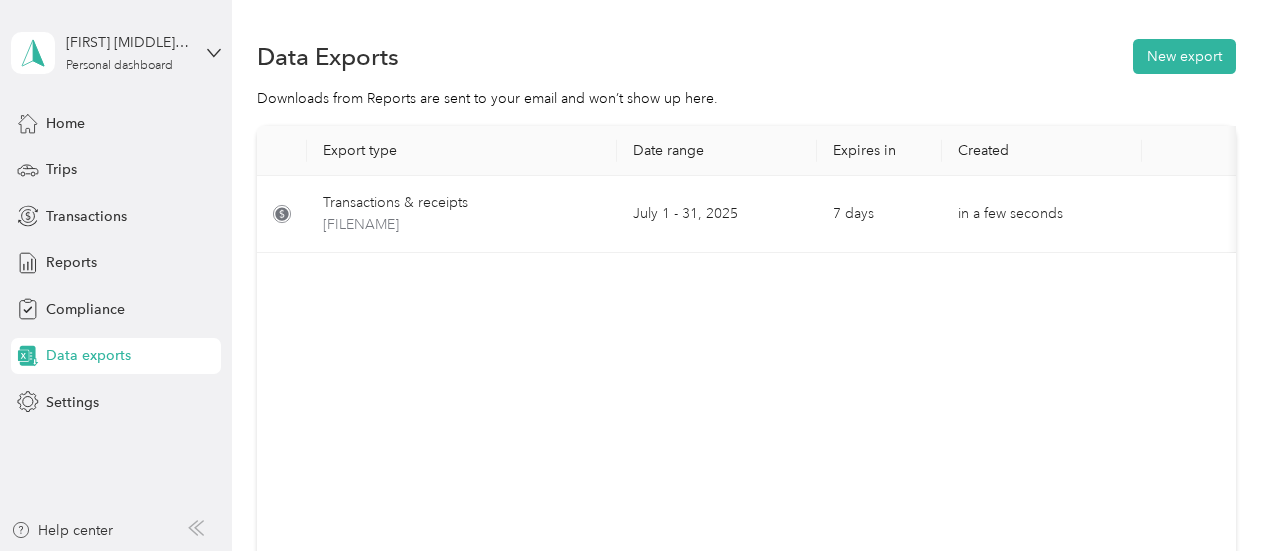 click on "Export type Date rangeExpires in Created Download             Transactions & receipts smmccollum-culliganwater.com-transactions-2025-07-01-2025-07-31.xlsx [MONTH] [DAY] - [DAY], [YEAR] 7 days in a few seconds" at bounding box center (746, 346) 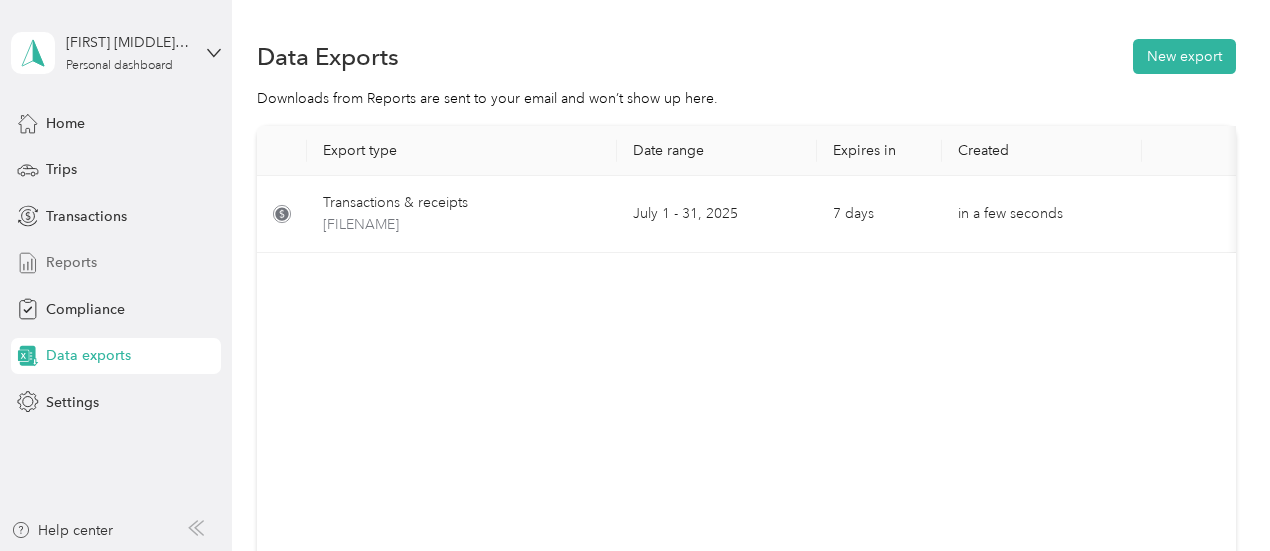click on "Reports" at bounding box center [71, 262] 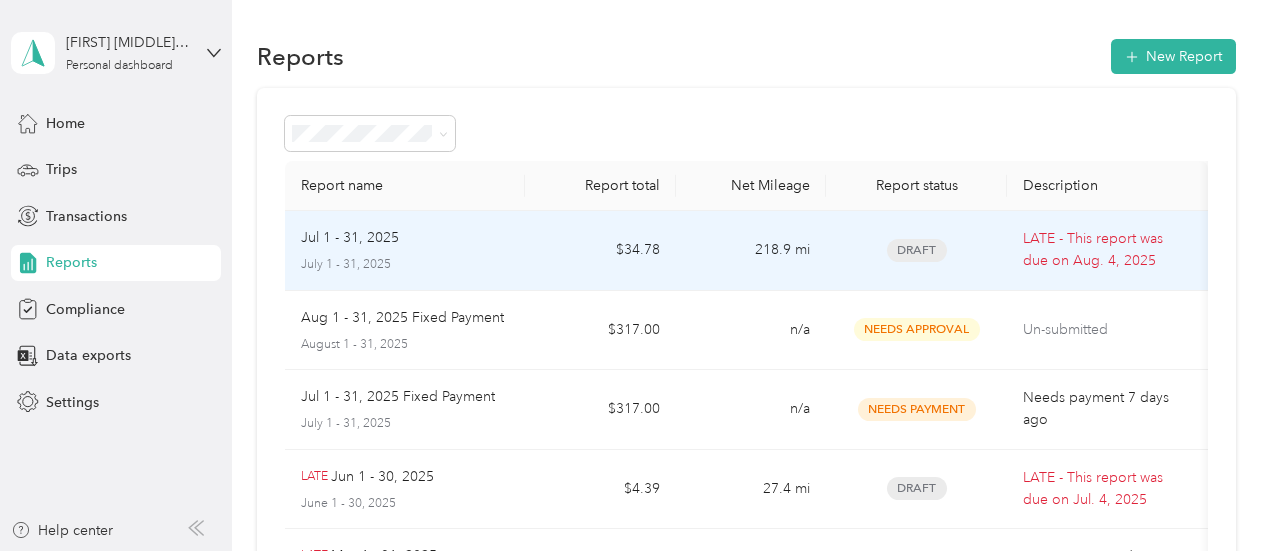 click on "LATE - This report was due on   [MONTH]. [DAY], [YEAR]" at bounding box center [1107, 250] 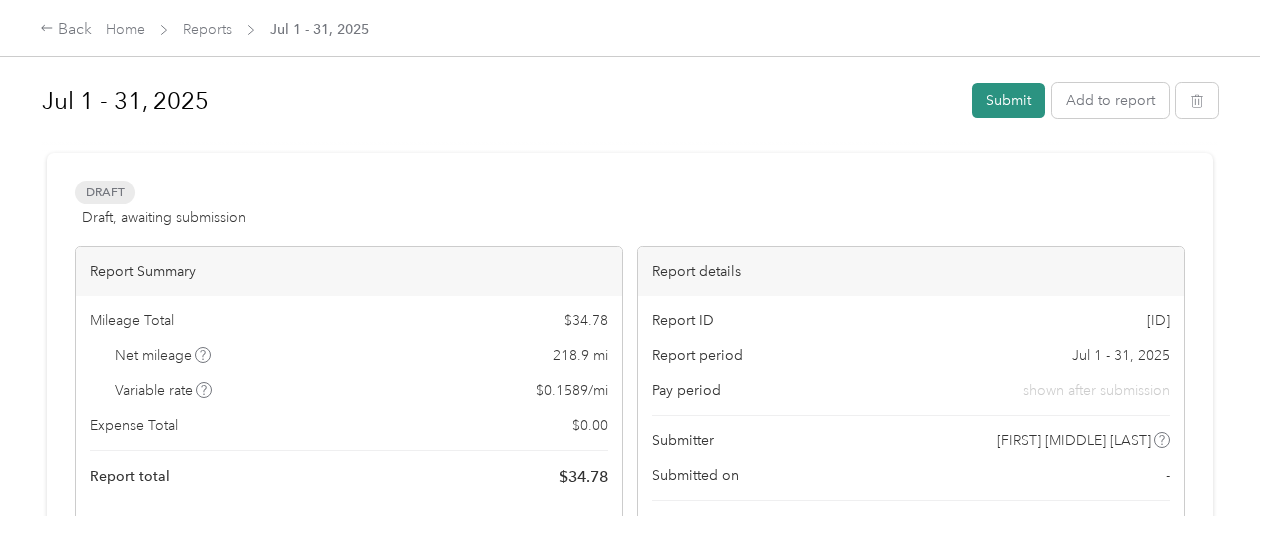 click on "Submit" at bounding box center (1008, 100) 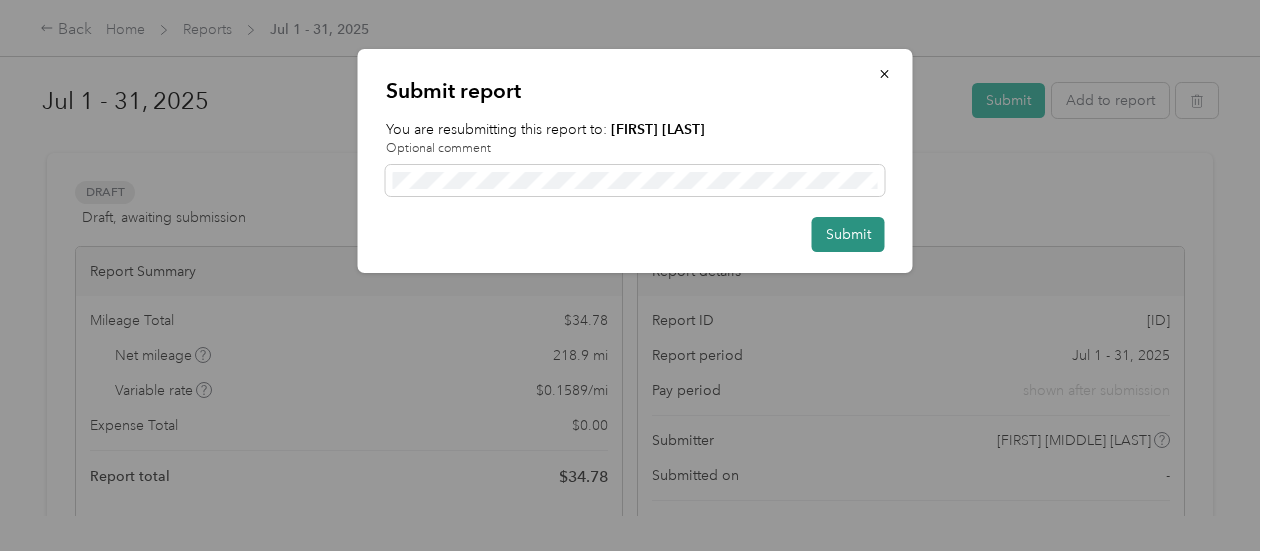 click on "Submit" at bounding box center [848, 234] 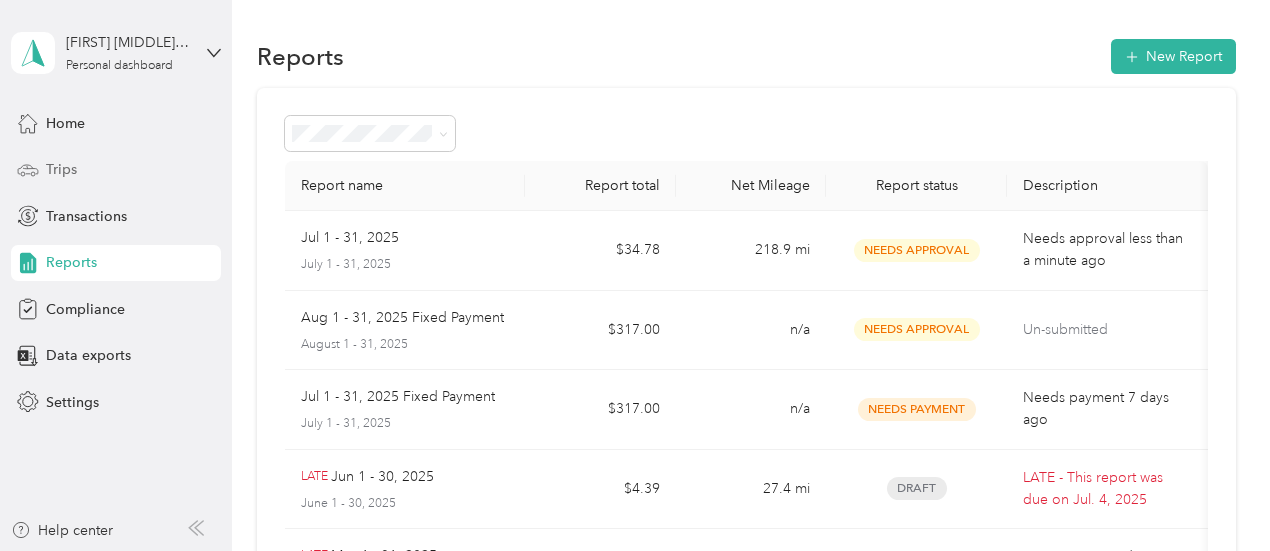 click on "Trips" at bounding box center [116, 170] 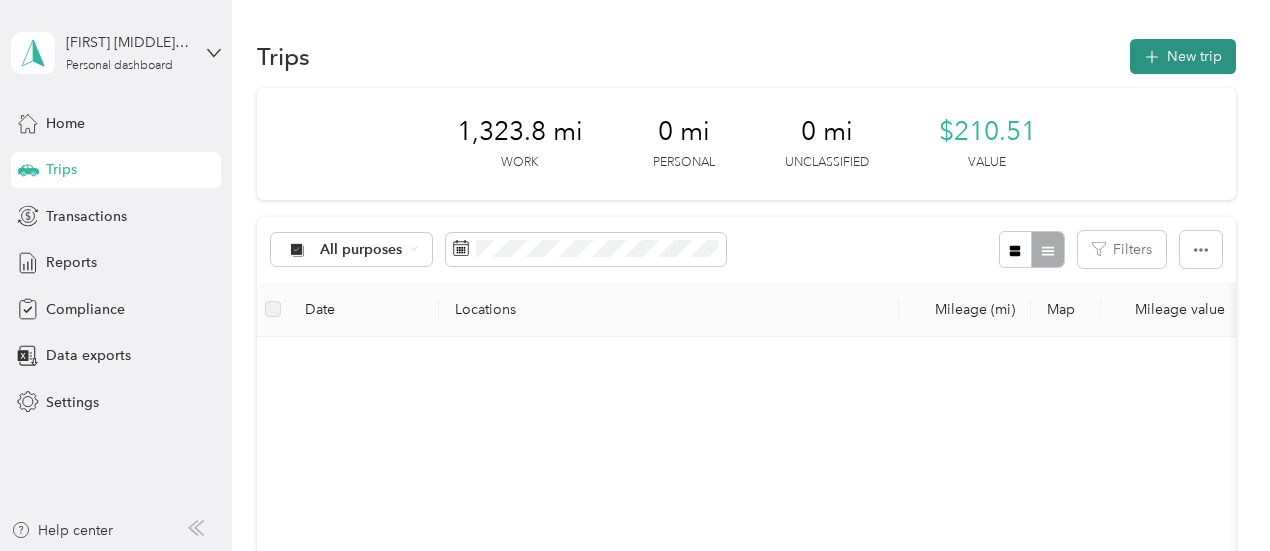 click on "New trip" at bounding box center (1183, 56) 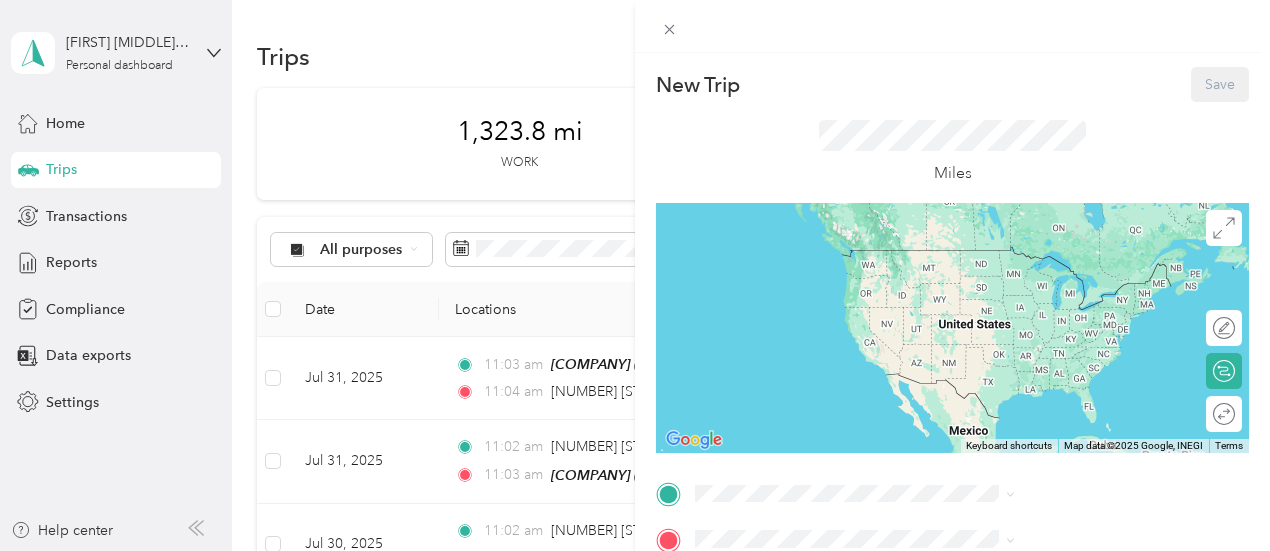 click on "New Trip Save This trip cannot be edited because it is either under review, approved, or paid. Contact your Team Manager to edit it. Miles ← Move left → Move right ↑ Move up ↓ Move down + Zoom in - Zoom out Home Jump left by 75% End Jump right by 75% Page Up Jump up by 75% Page Down Jump down by 75% Keyboard shortcuts Map Data Map data ©2025 Google, INEGI Map data ©2025 Google, INEGI 1000 km  Click to toggle between metric and imperial units Terms Report a map error Edit route Calculate route Round trip TO Add photo" at bounding box center (952, 328) 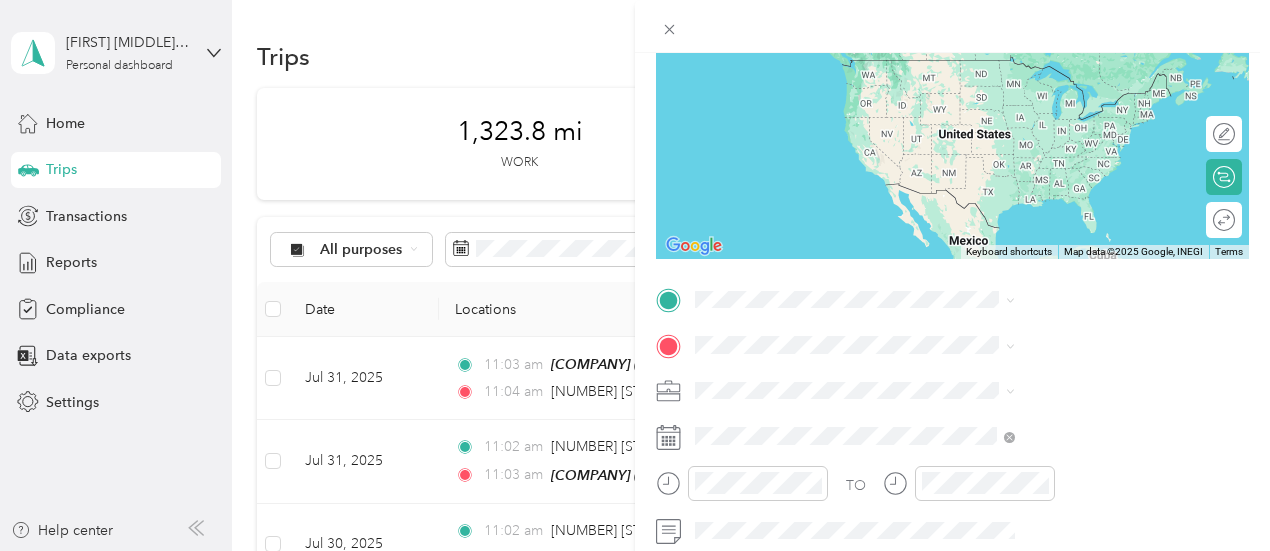 scroll, scrollTop: 0, scrollLeft: 0, axis: both 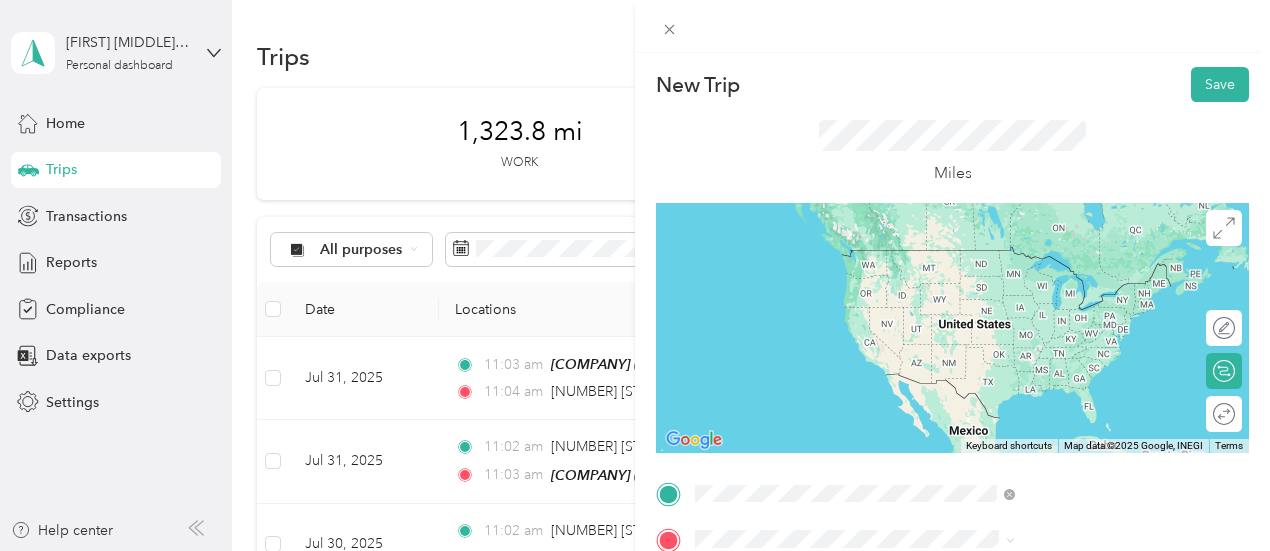 click on "[NUMBER] [STREET]
[CITY], [STATE] [POSTAL_CODE], [COUNTRY]" at bounding box center (1081, 267) 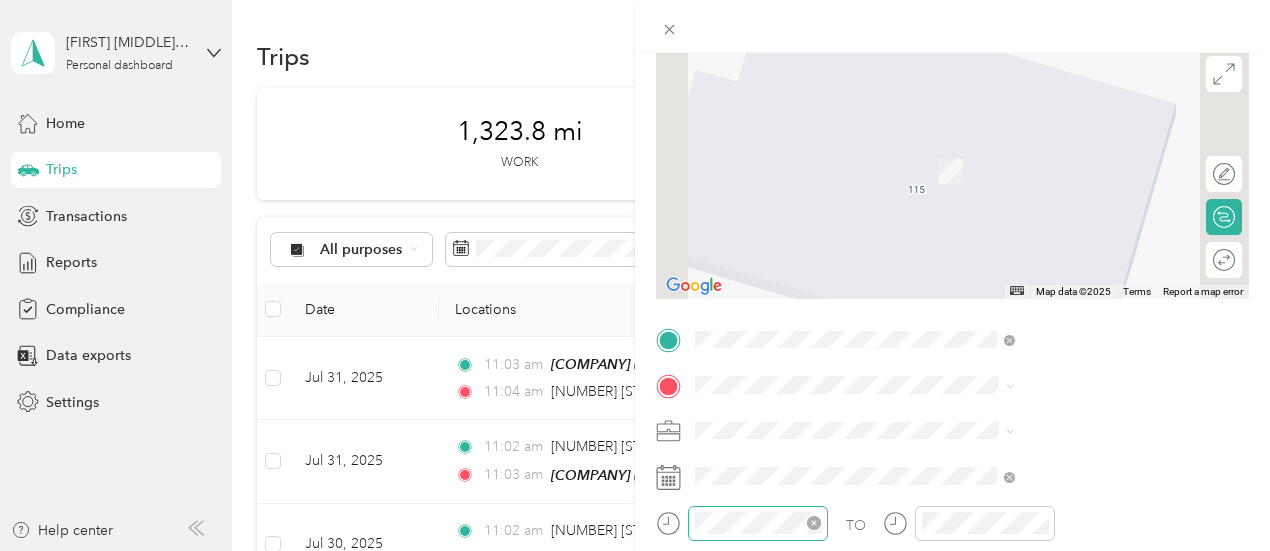scroll, scrollTop: 200, scrollLeft: 0, axis: vertical 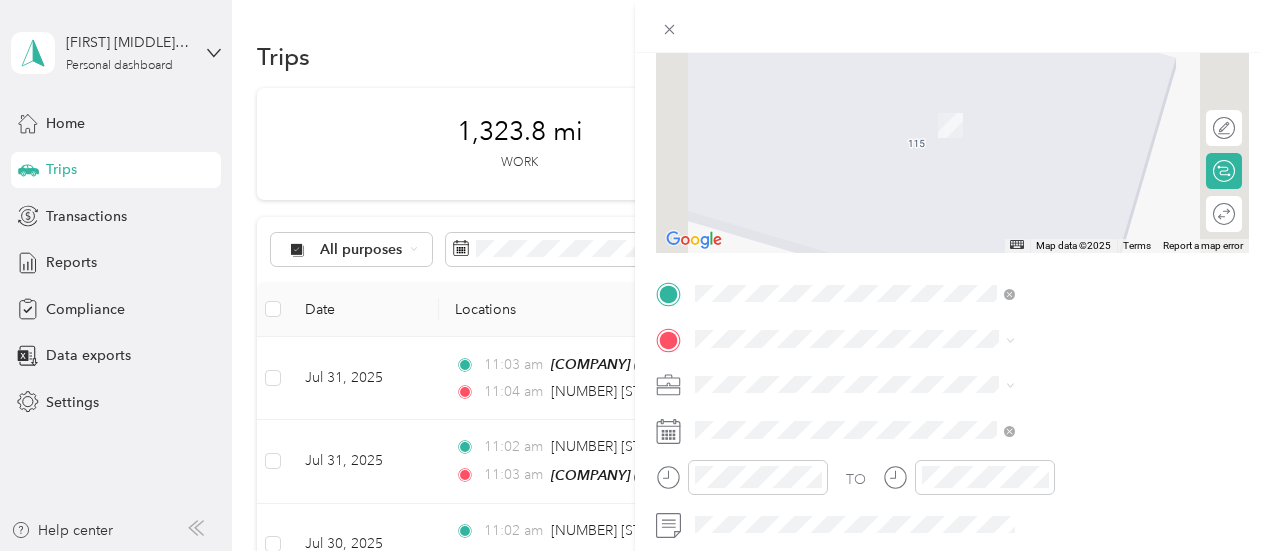 click on "[NUMBER] [STREET], [POSTAL_CODE], [CITY], [STATE], [COUNTRY]" at bounding box center [1067, 135] 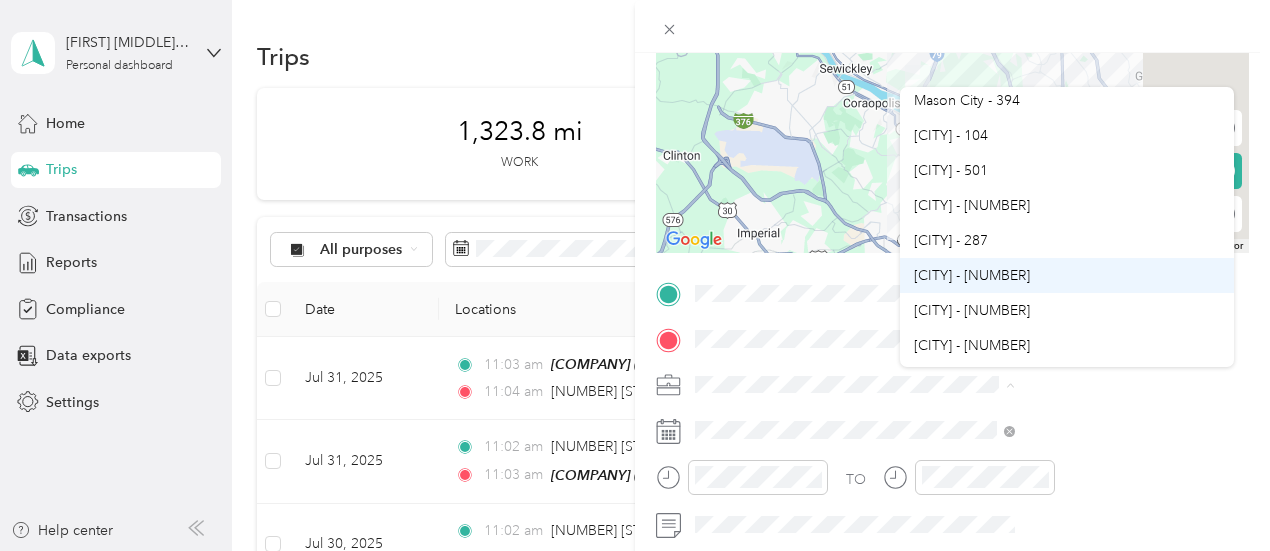 scroll, scrollTop: 100, scrollLeft: 0, axis: vertical 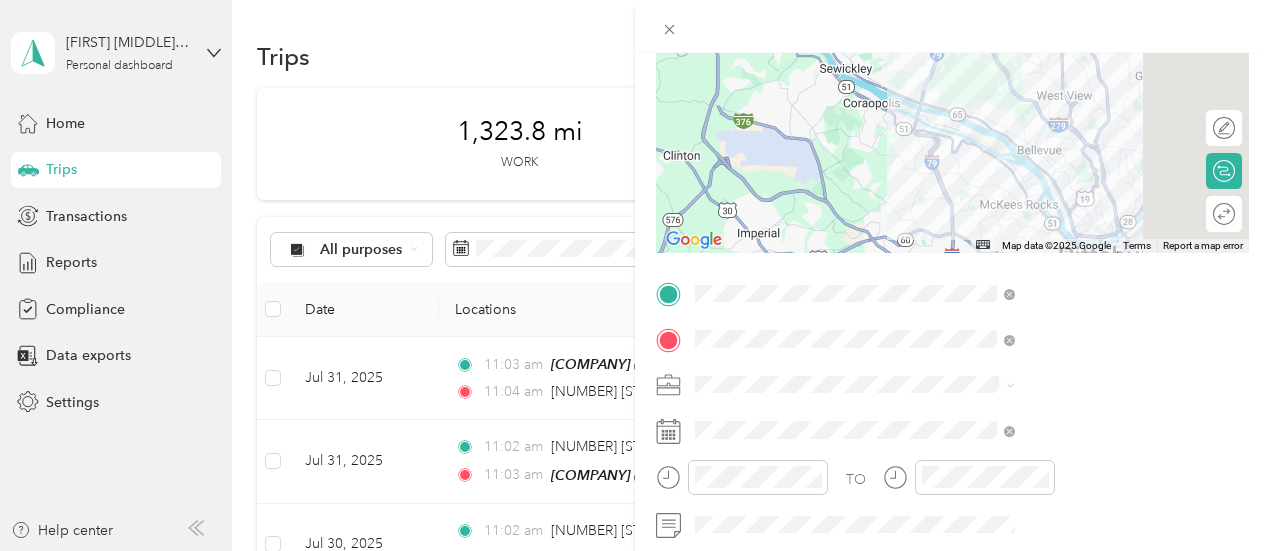click on "[CITY] - [NUMBER]" at bounding box center [972, 317] 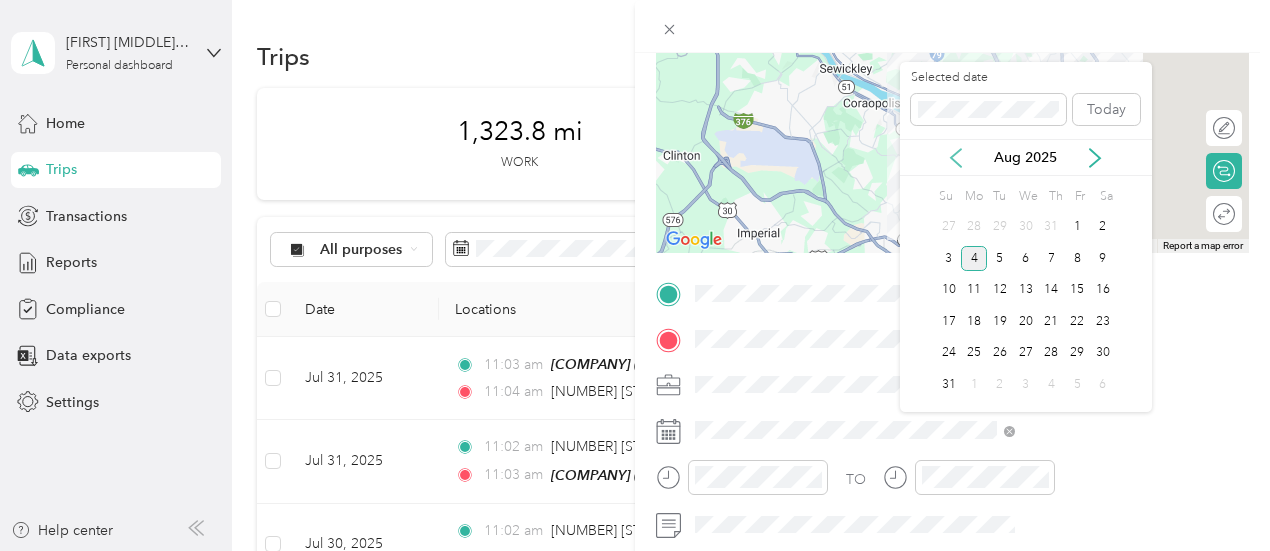 click 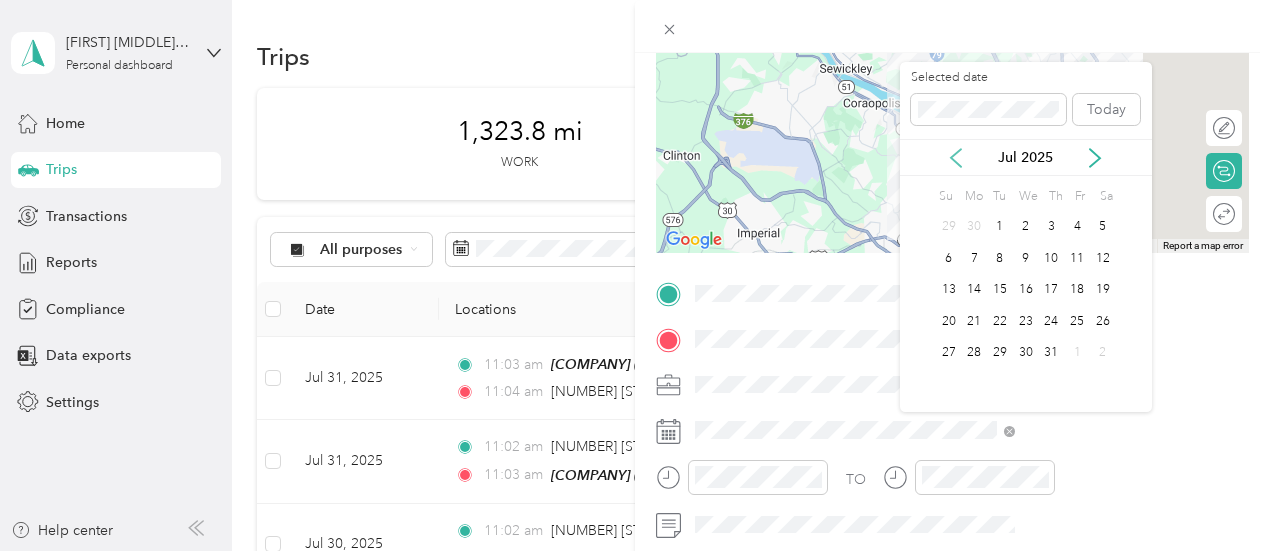 click 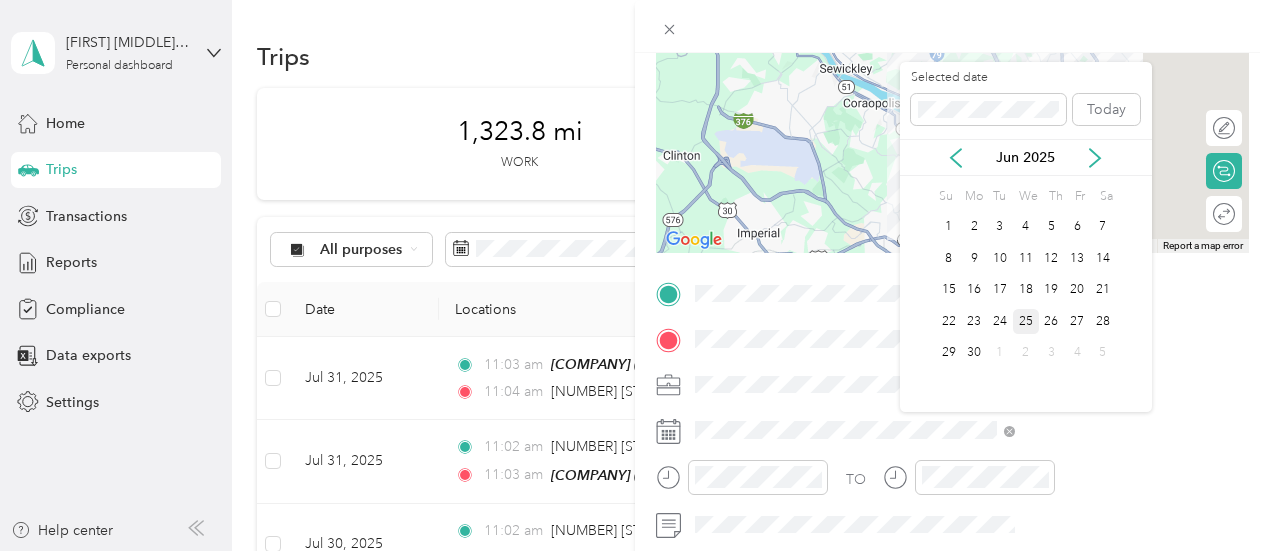 click on "25" at bounding box center [1026, 321] 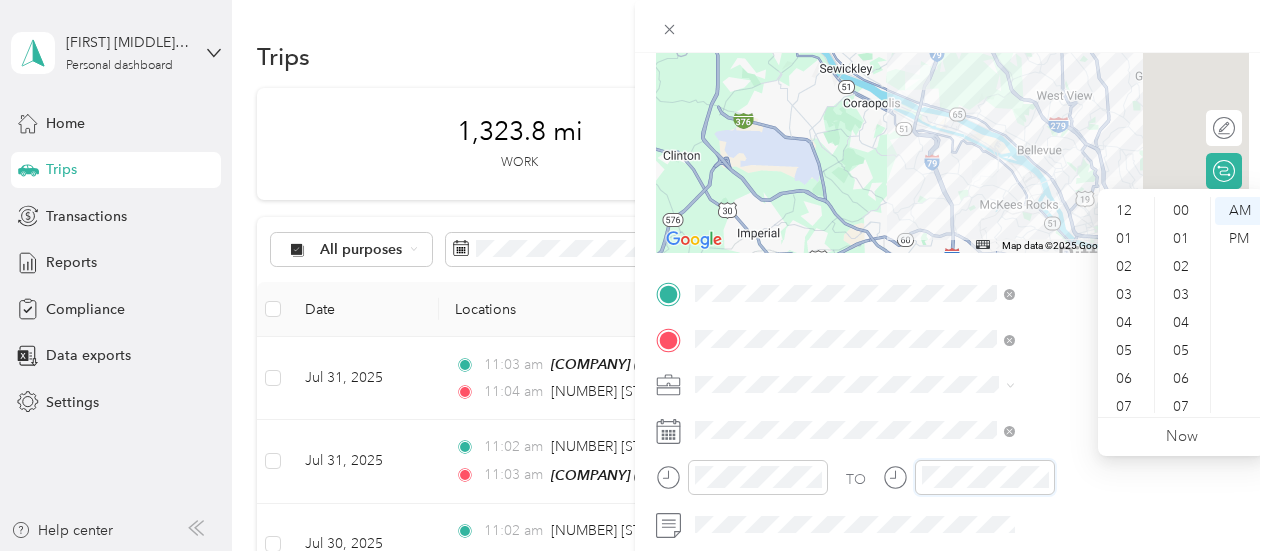 scroll, scrollTop: 448, scrollLeft: 0, axis: vertical 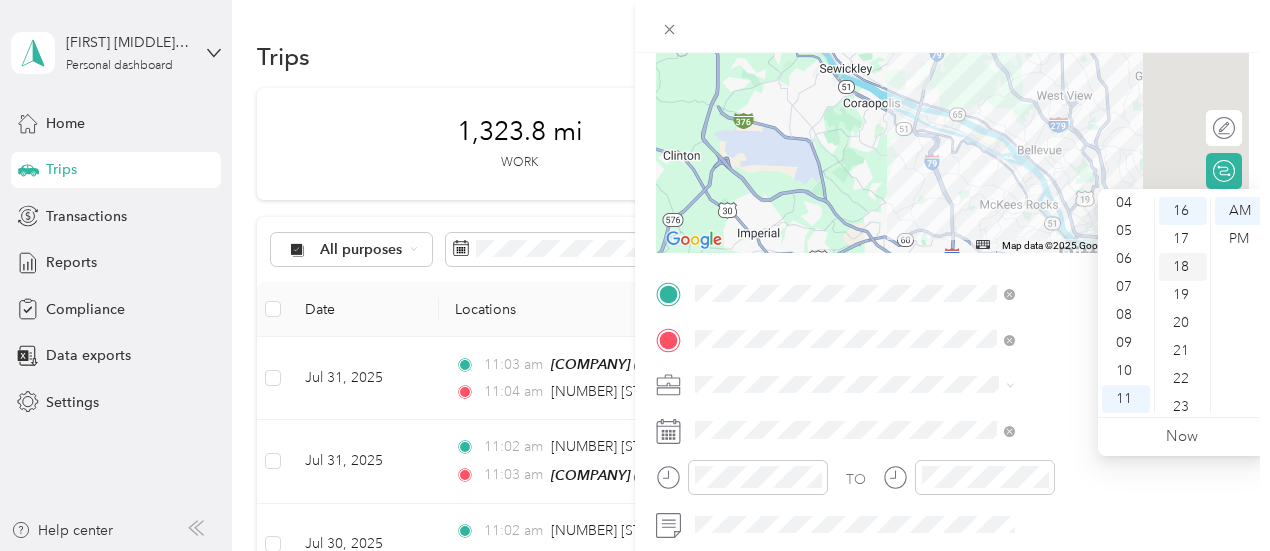 click on "17" at bounding box center [1183, 239] 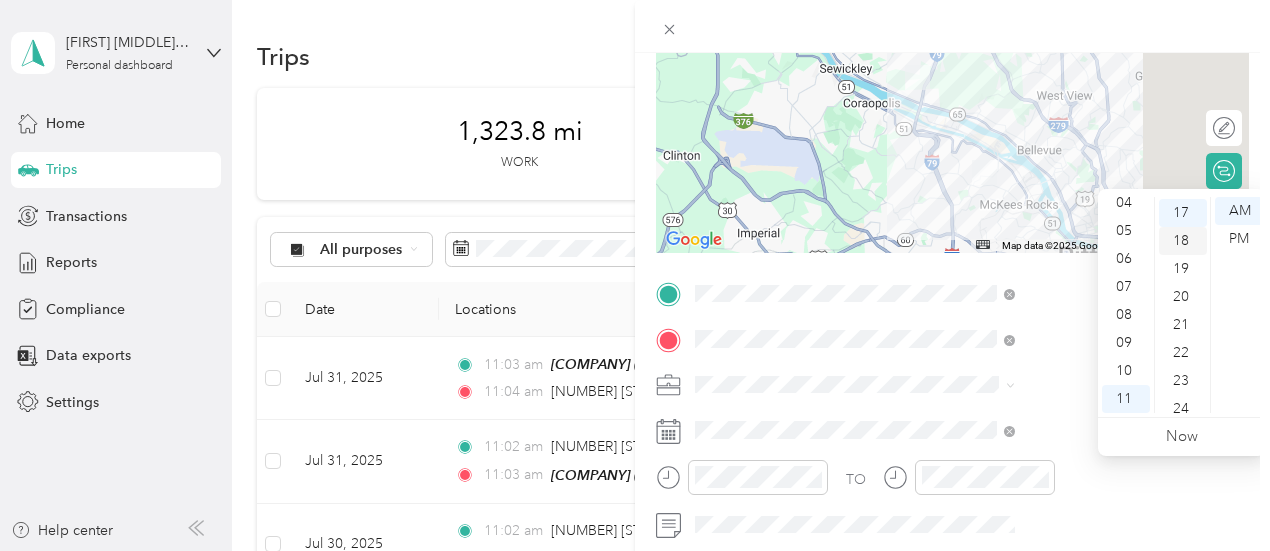 scroll, scrollTop: 476, scrollLeft: 0, axis: vertical 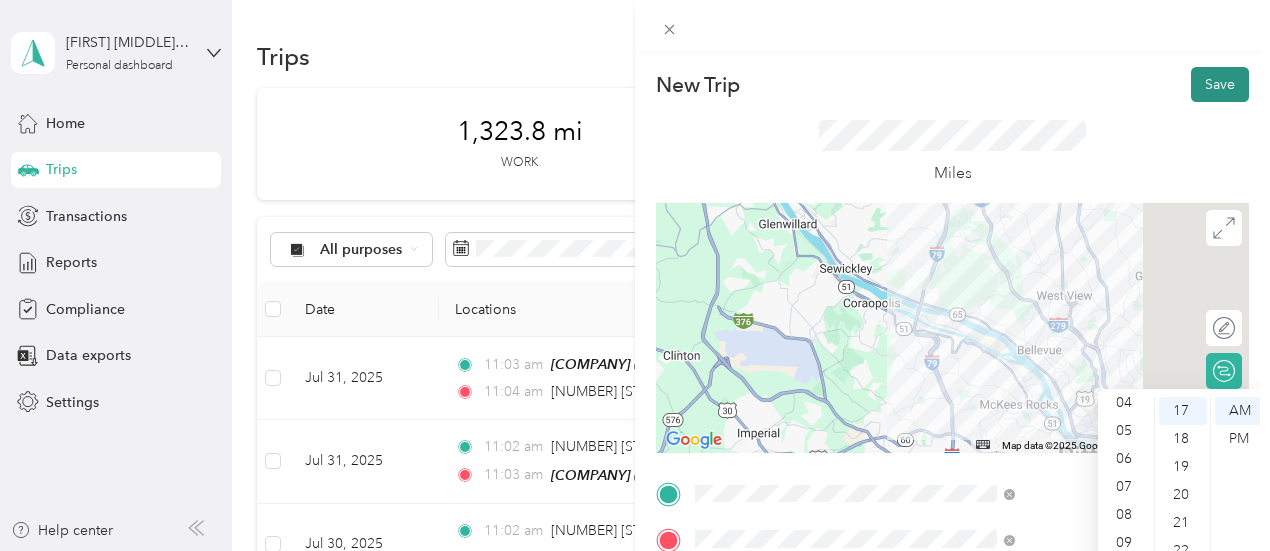 click on "Save" at bounding box center (1220, 84) 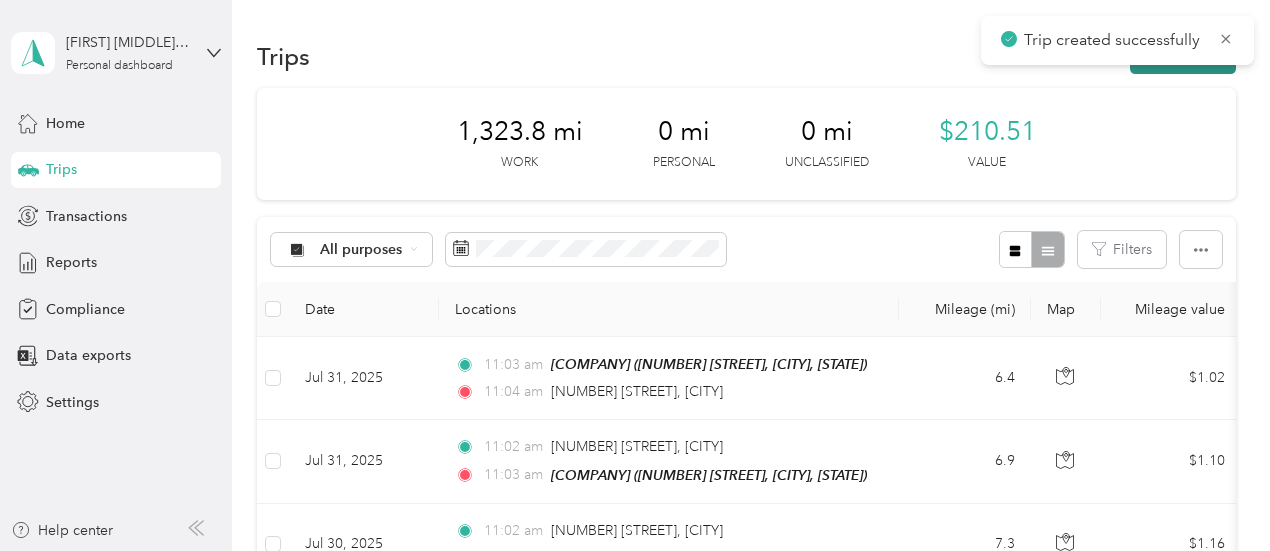 click on "New trip" at bounding box center [1183, 56] 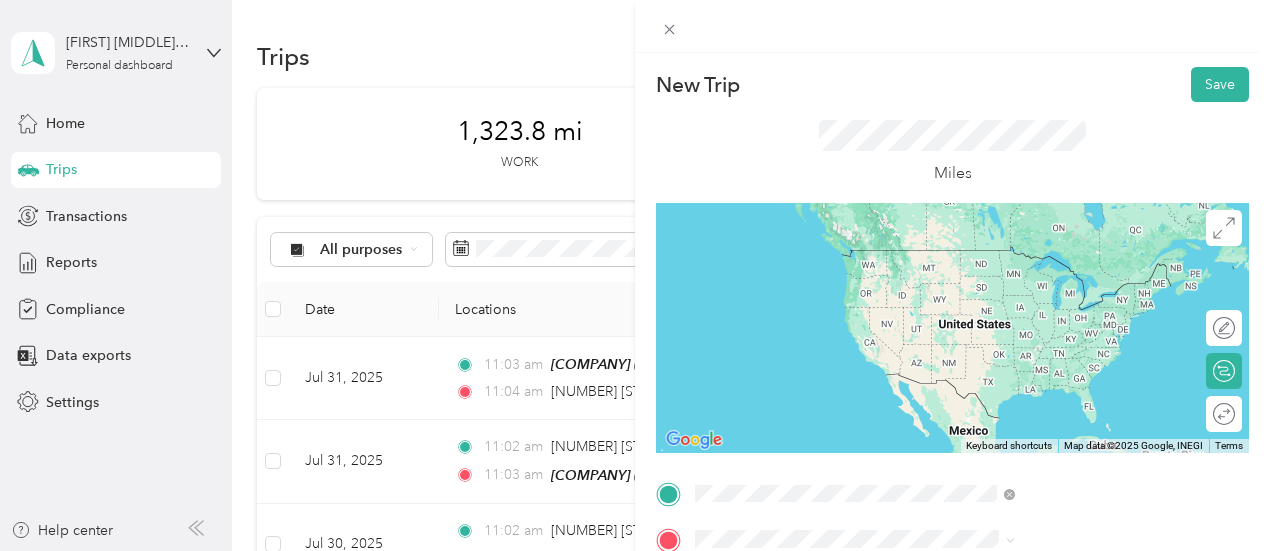 click on "[NUMBER] [STREET], [POSTAL_CODE], [CITY], [STATE], [COUNTRY]" at bounding box center (1067, 297) 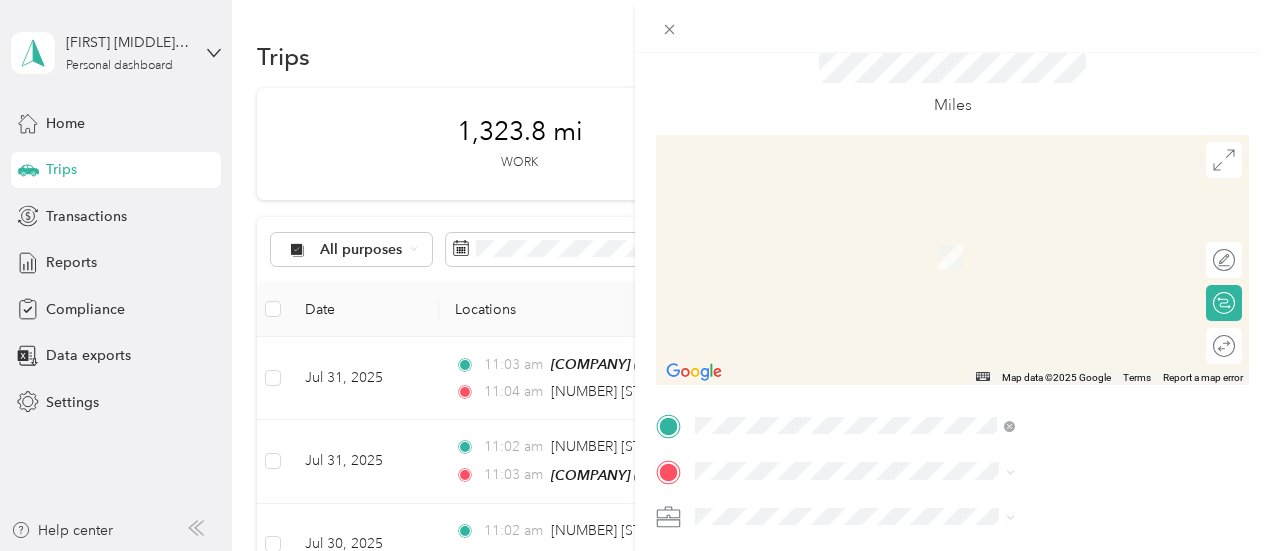 scroll, scrollTop: 100, scrollLeft: 0, axis: vertical 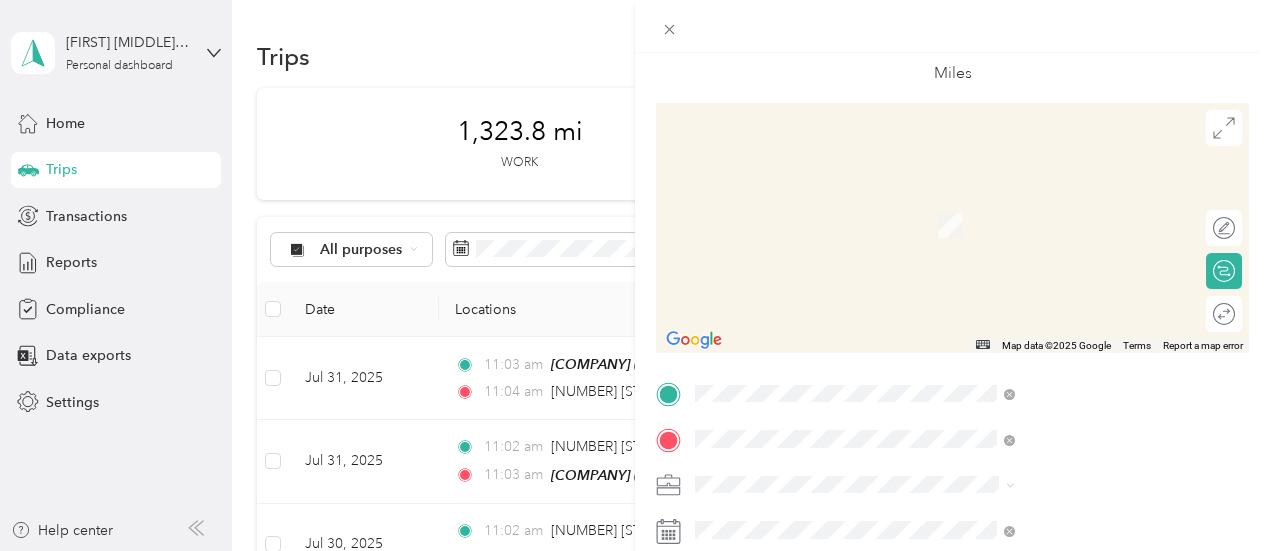 click on "[NUMBER] [STREET]
[CITY], [STATE] [POSTAL_CODE], [COUNTRY]" at bounding box center [1081, 213] 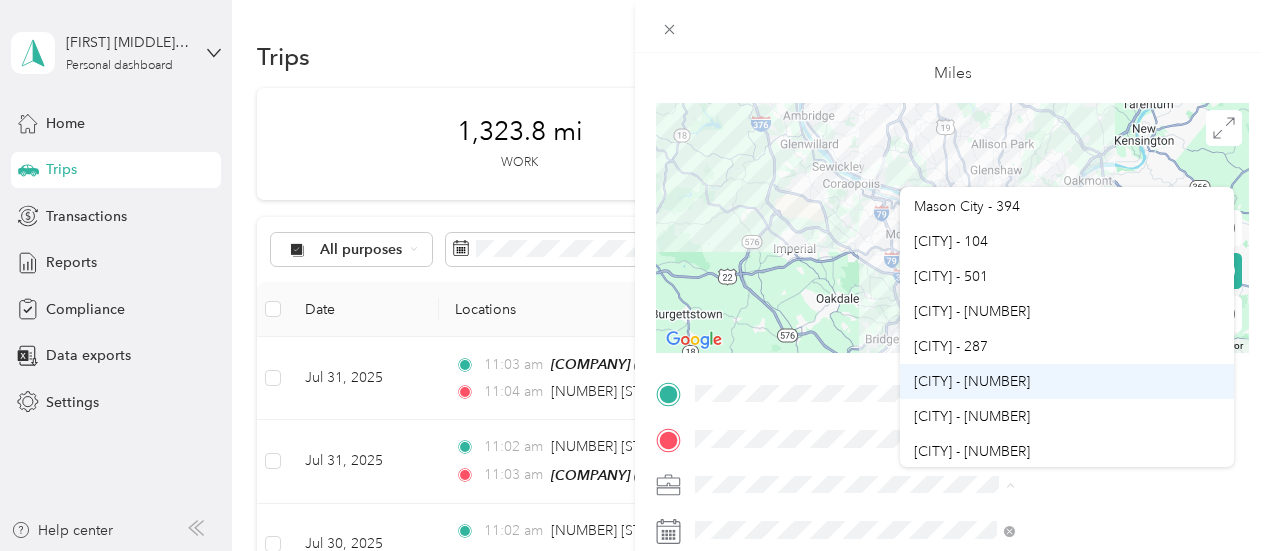 scroll, scrollTop: 100, scrollLeft: 0, axis: vertical 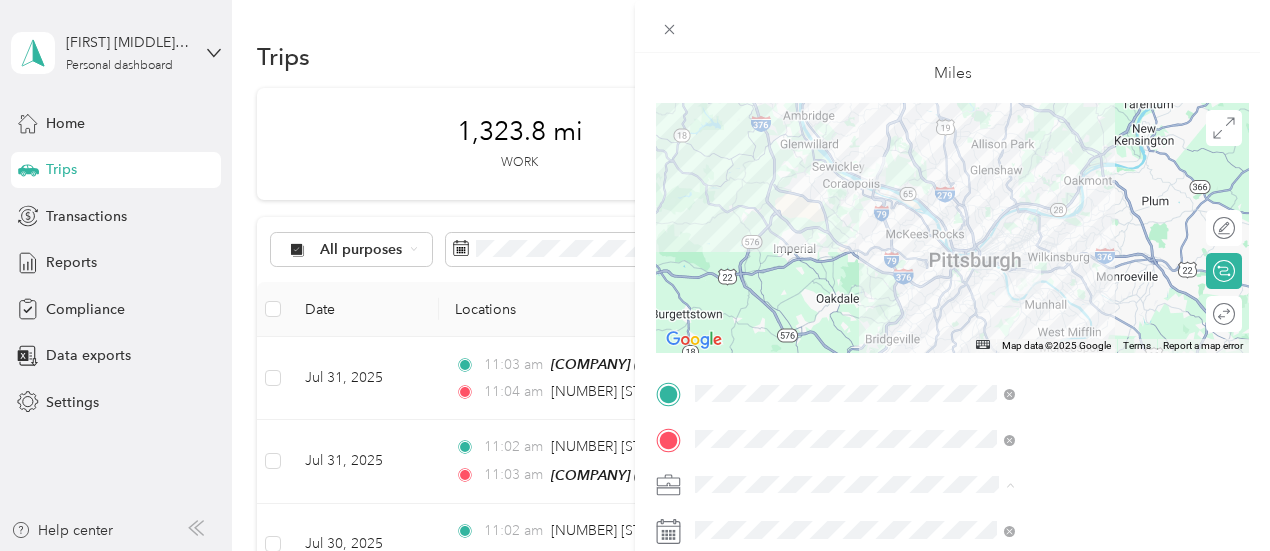 click on "[CITY] - [NUMBER]" at bounding box center [1067, 419] 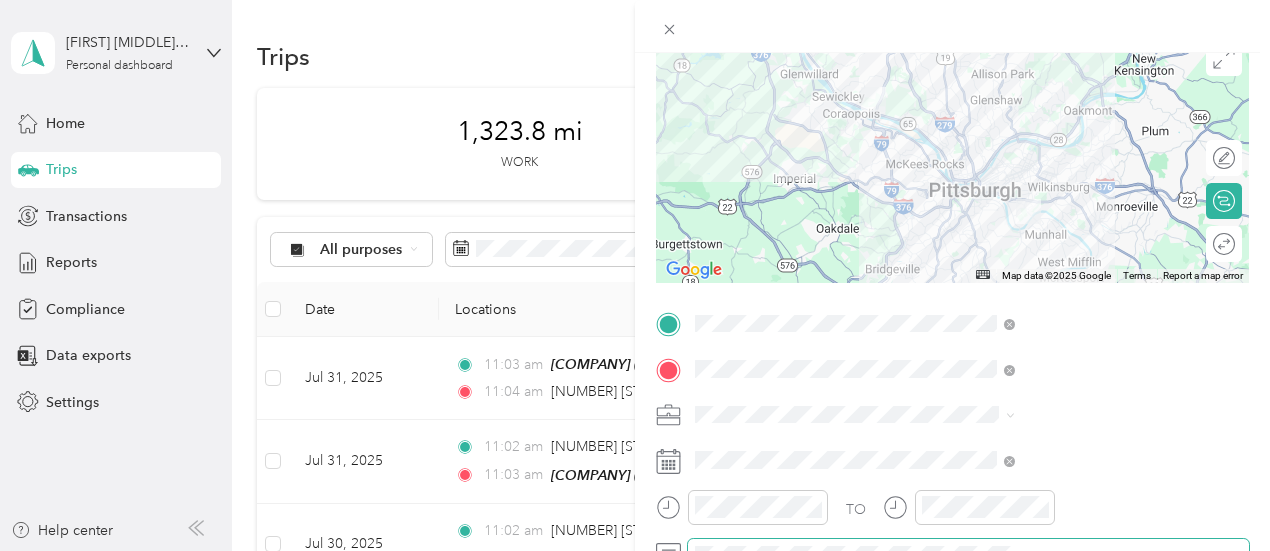 scroll, scrollTop: 300, scrollLeft: 0, axis: vertical 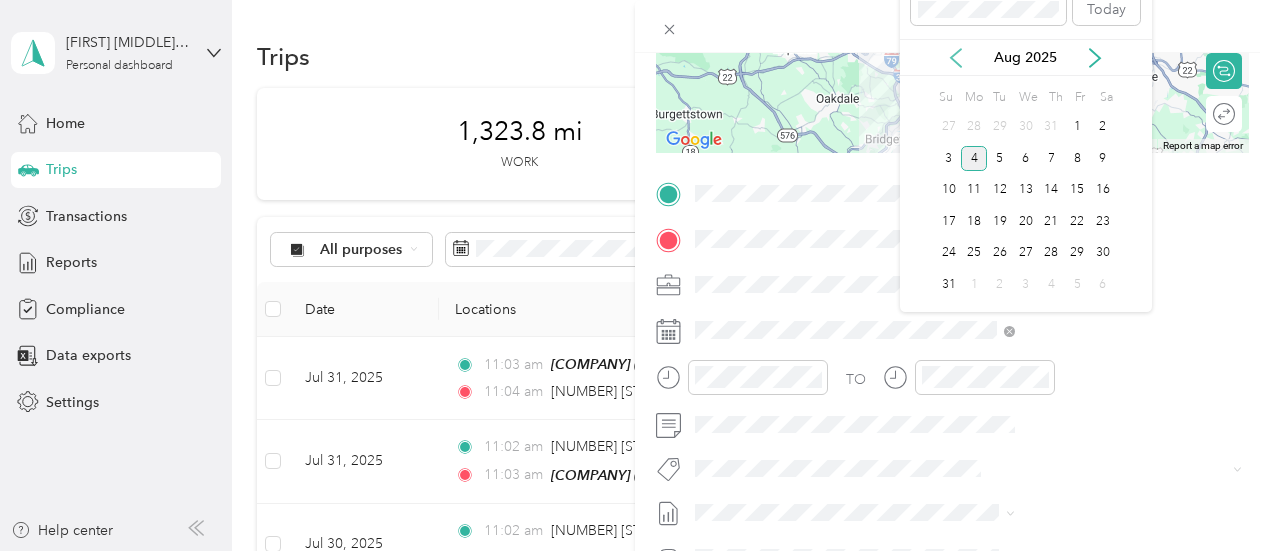click 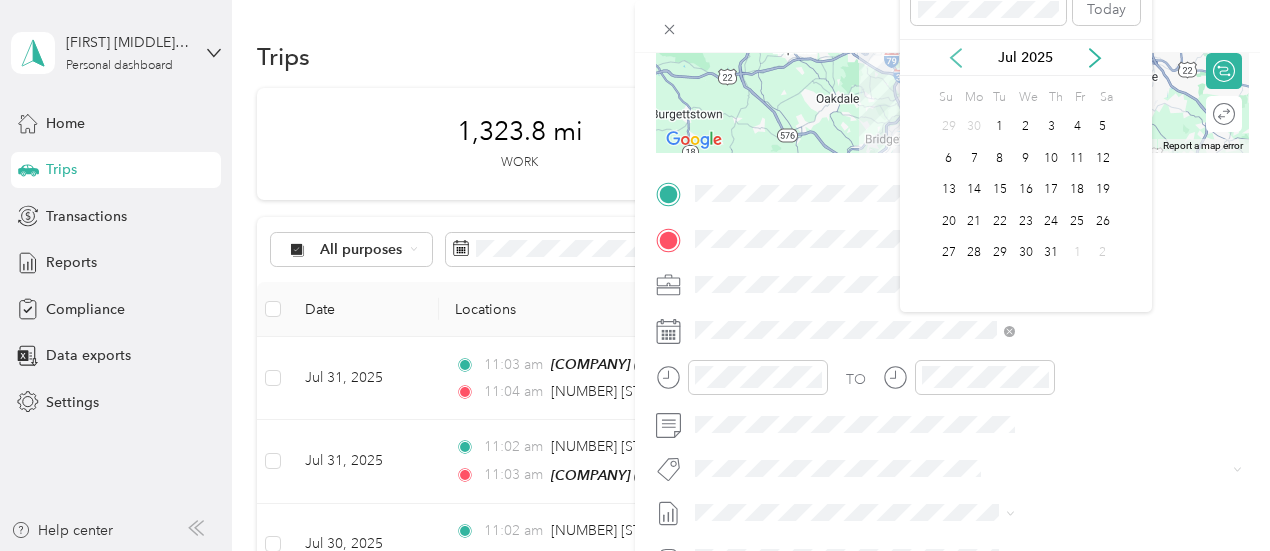 click 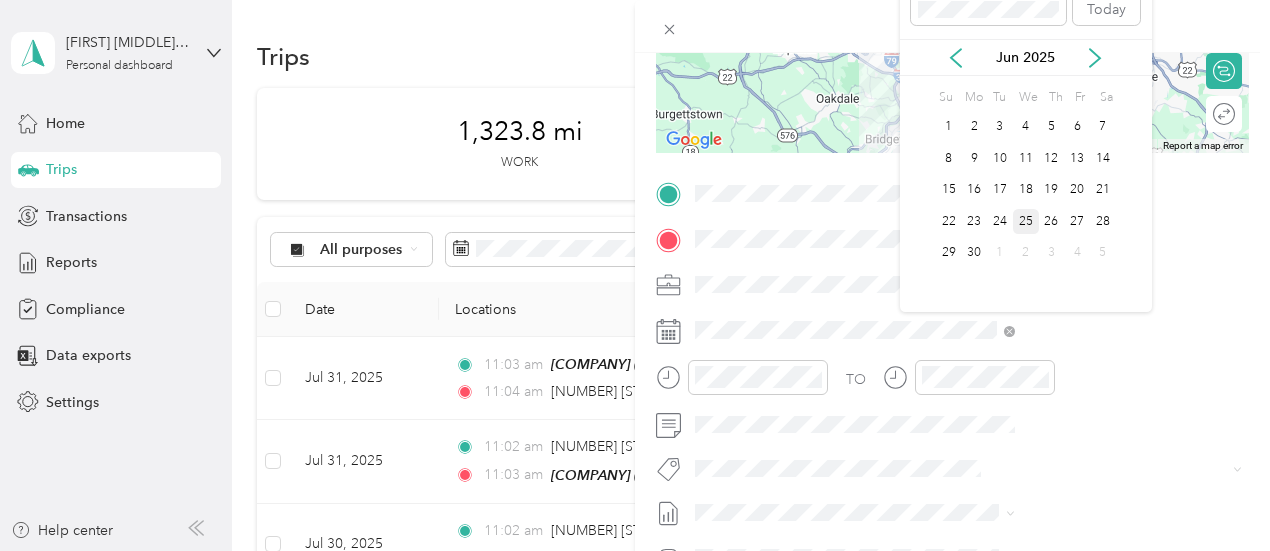 click on "25" at bounding box center (1026, 221) 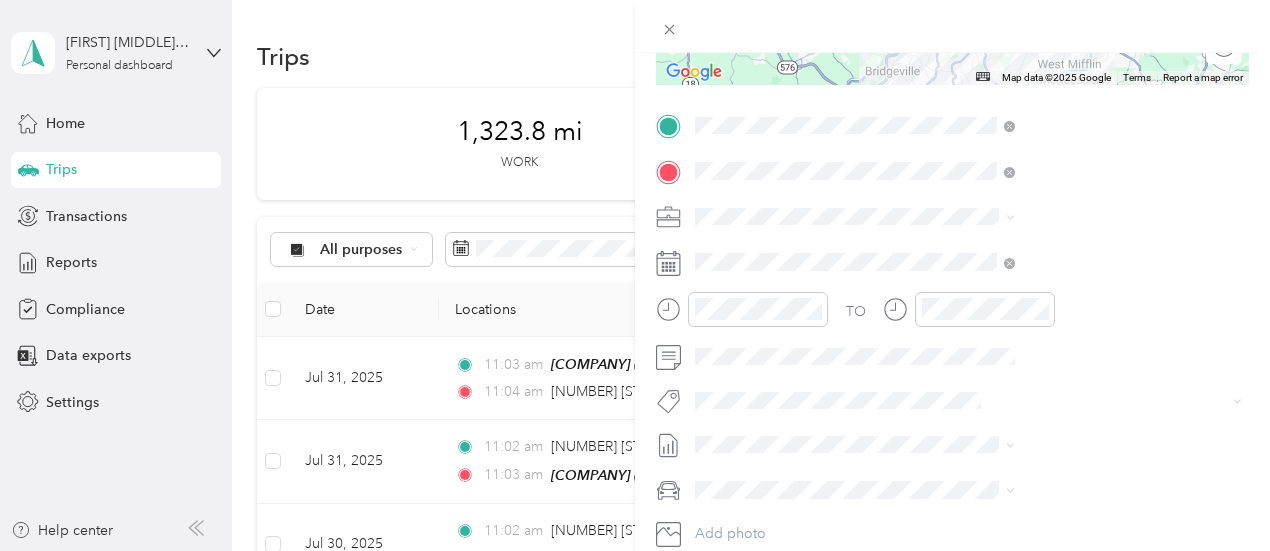 scroll, scrollTop: 400, scrollLeft: 0, axis: vertical 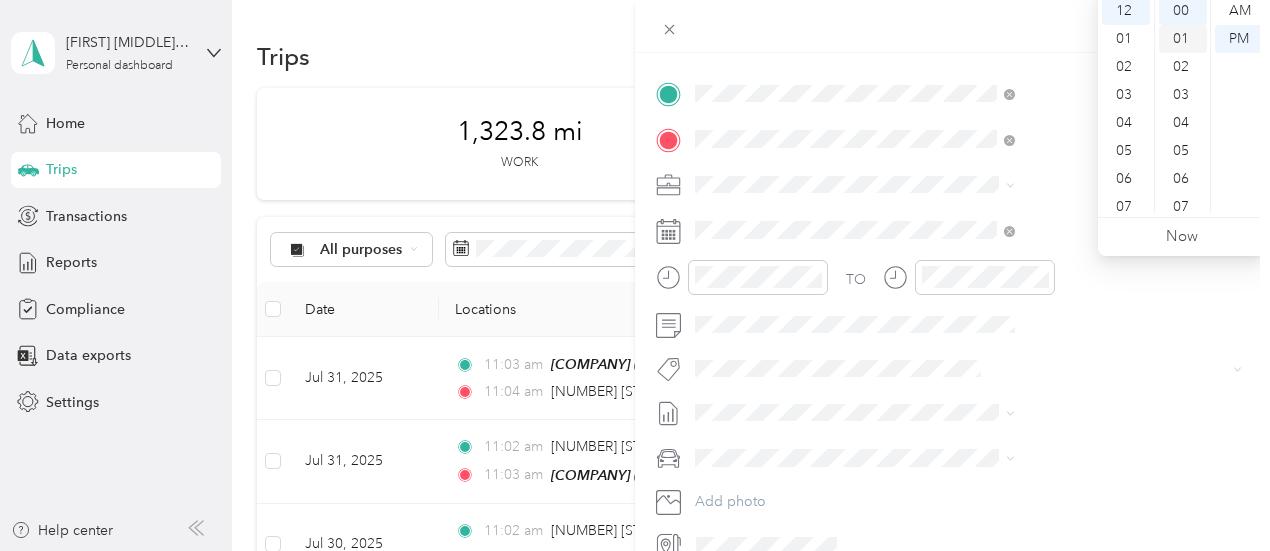 click on "01" at bounding box center [1183, 39] 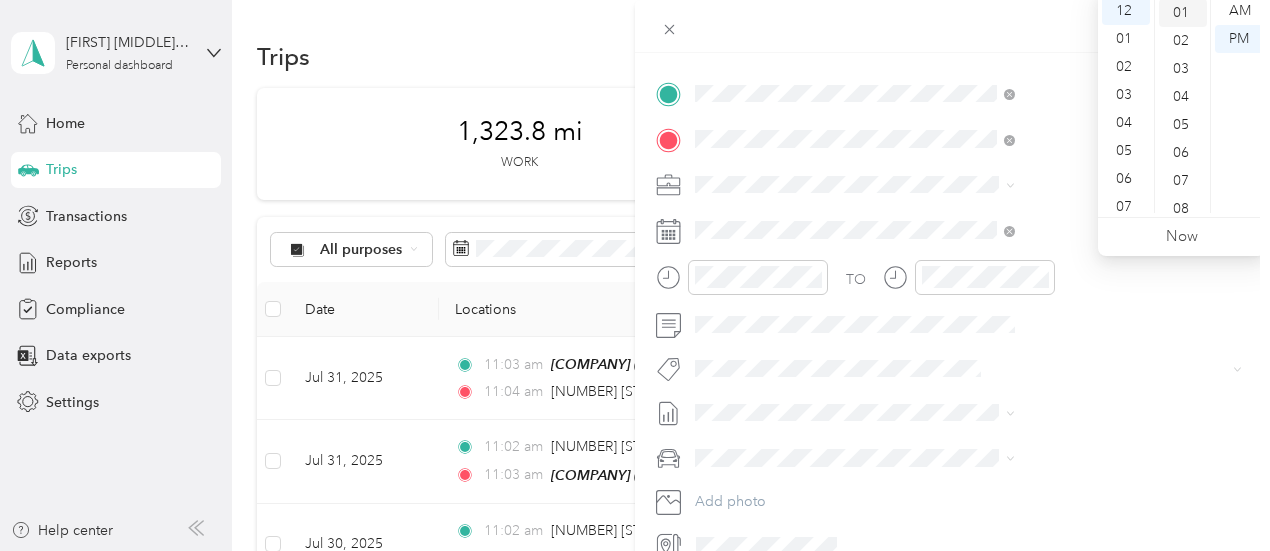 scroll, scrollTop: 28, scrollLeft: 0, axis: vertical 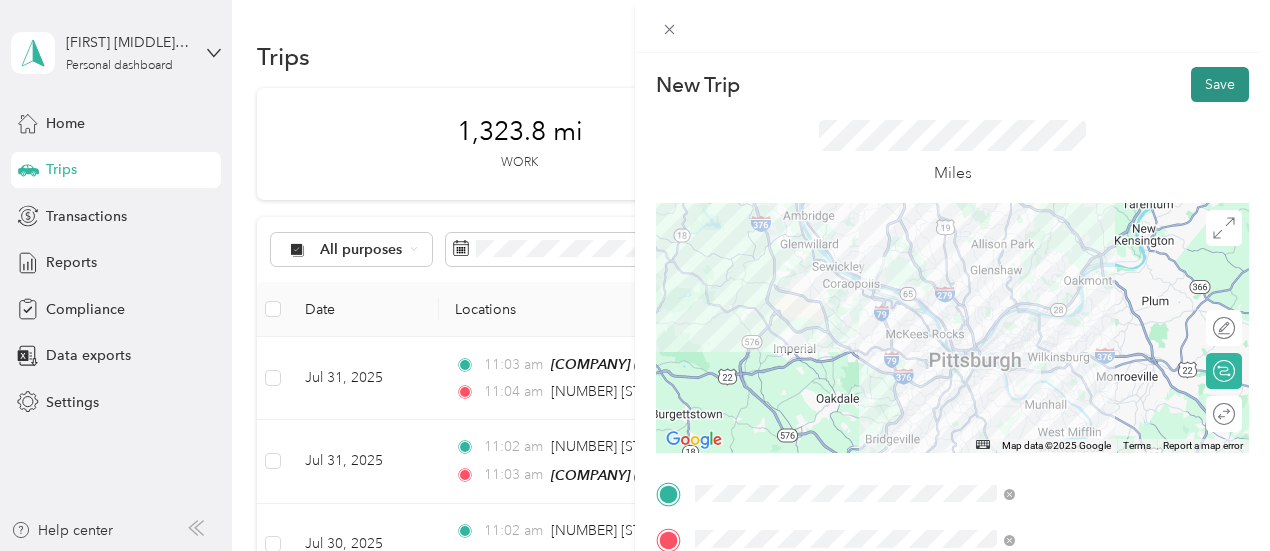 click on "Save" at bounding box center [1220, 84] 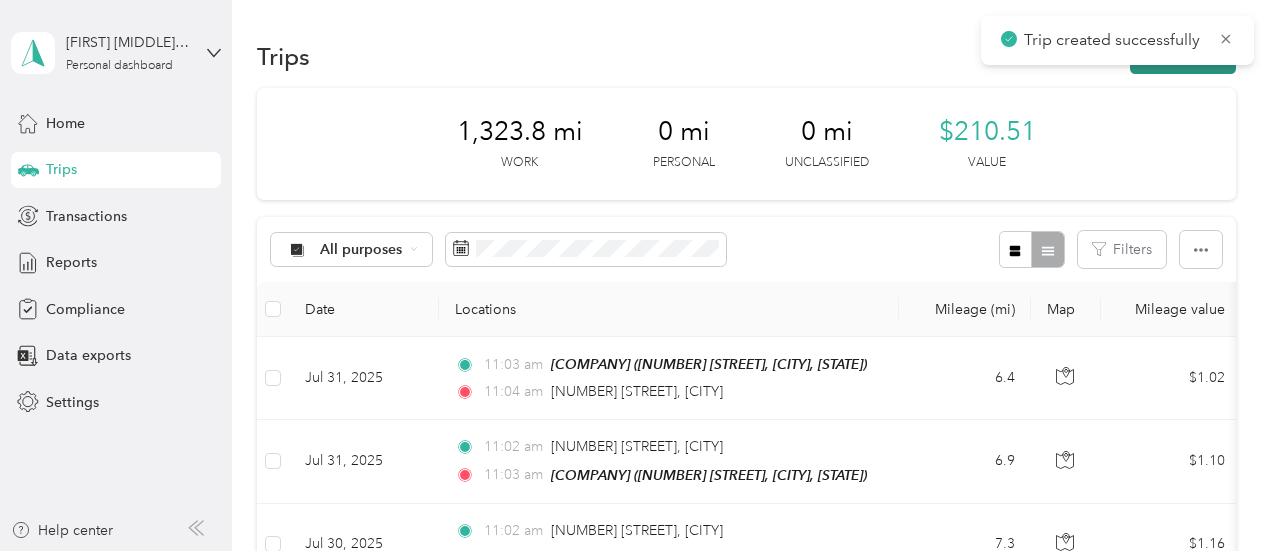 click on "New trip" at bounding box center (1183, 56) 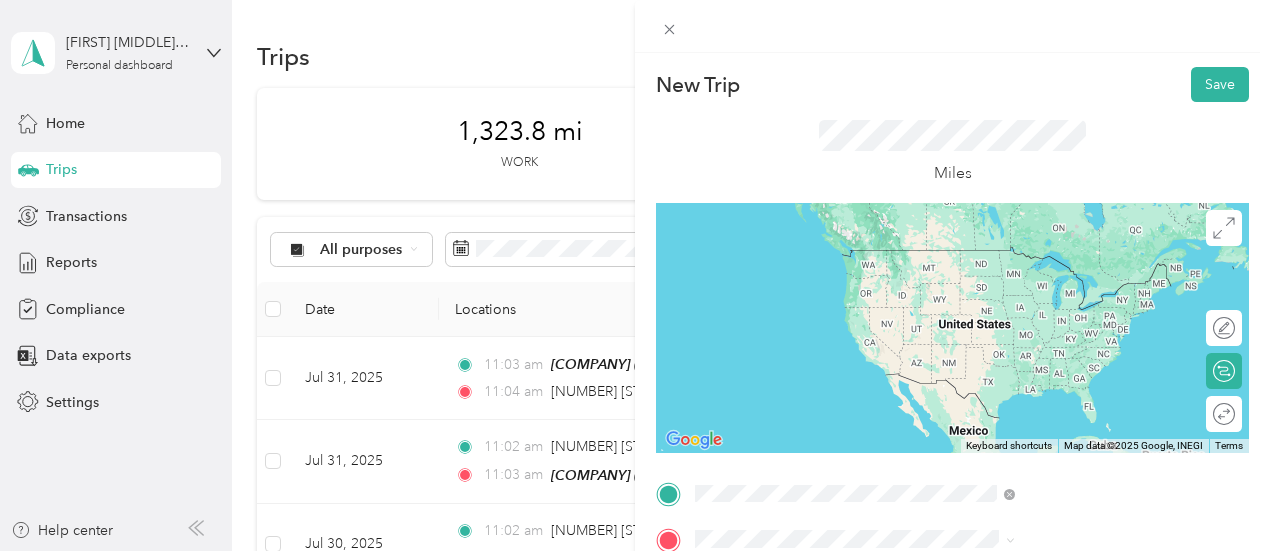 click on "[NUMBER] [STREET]
[CITY], [STATE] [POSTAL_CODE], [COUNTRY]" at bounding box center (1081, 267) 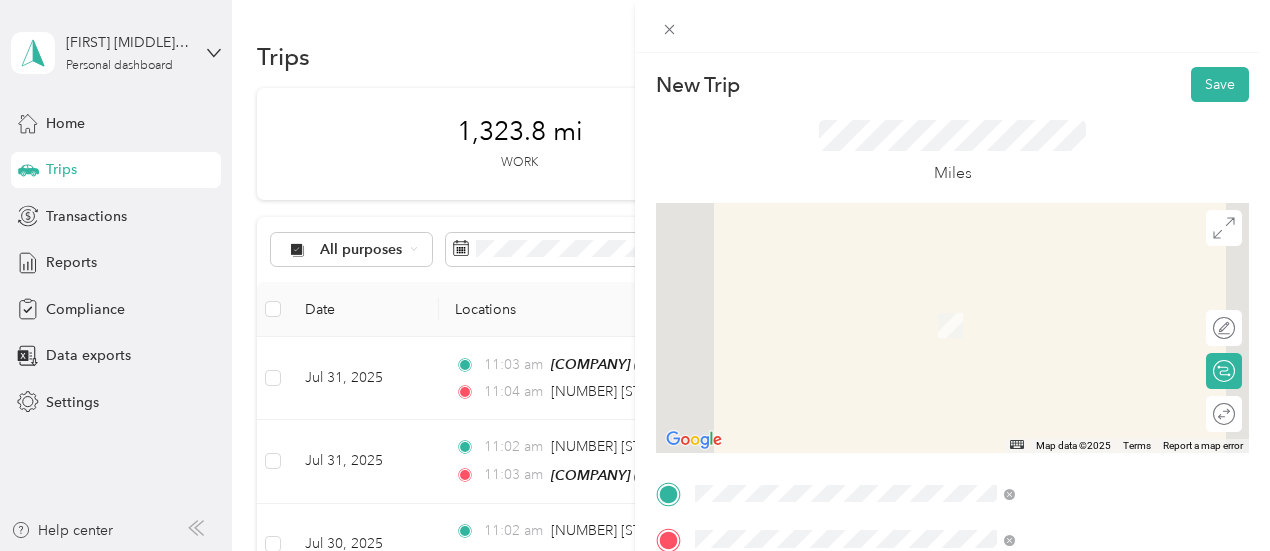 click on "TEAM [CITY] [NUMBER] [STREET], [POSTAL_CODE], [CITY], [STATE], [COUNTRY]" at bounding box center (1081, 329) 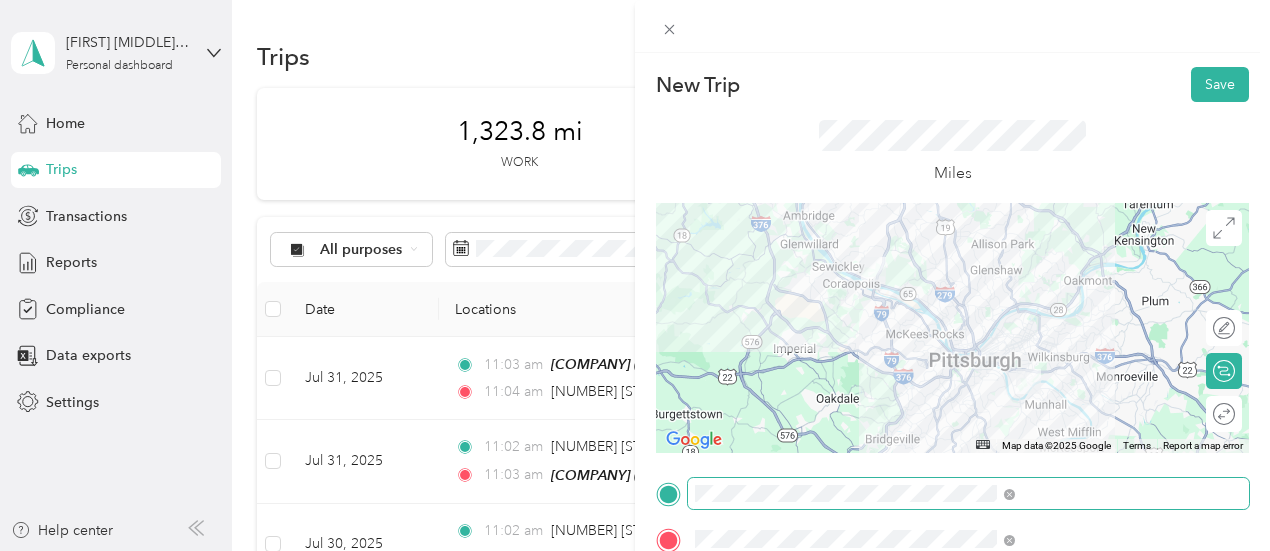 scroll, scrollTop: 200, scrollLeft: 0, axis: vertical 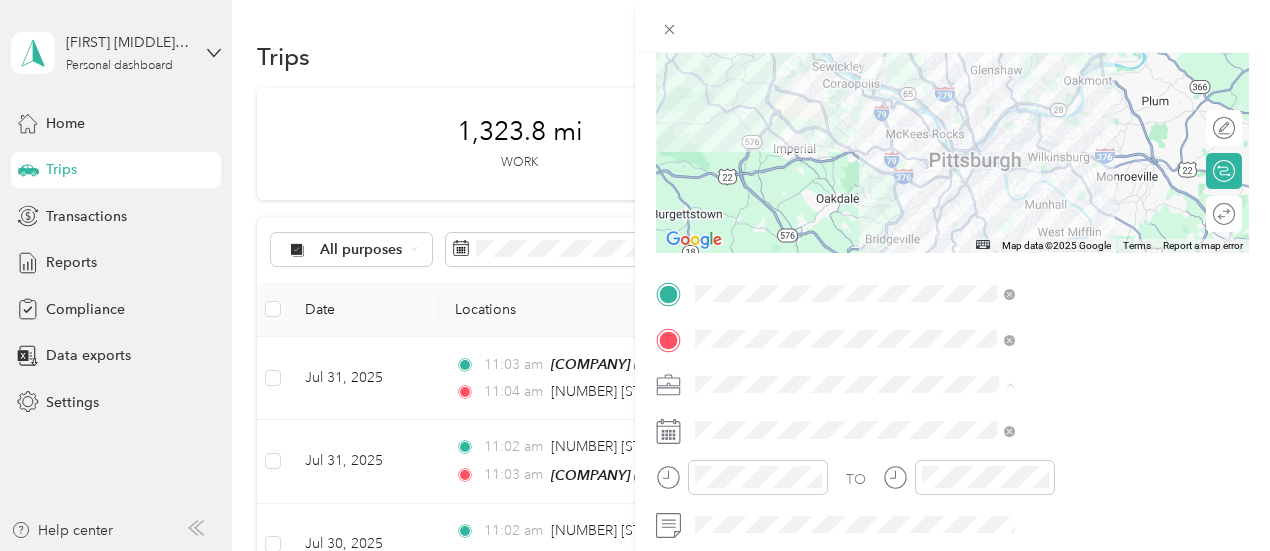 click on "[CITY] - [NUMBER]" at bounding box center (1067, 319) 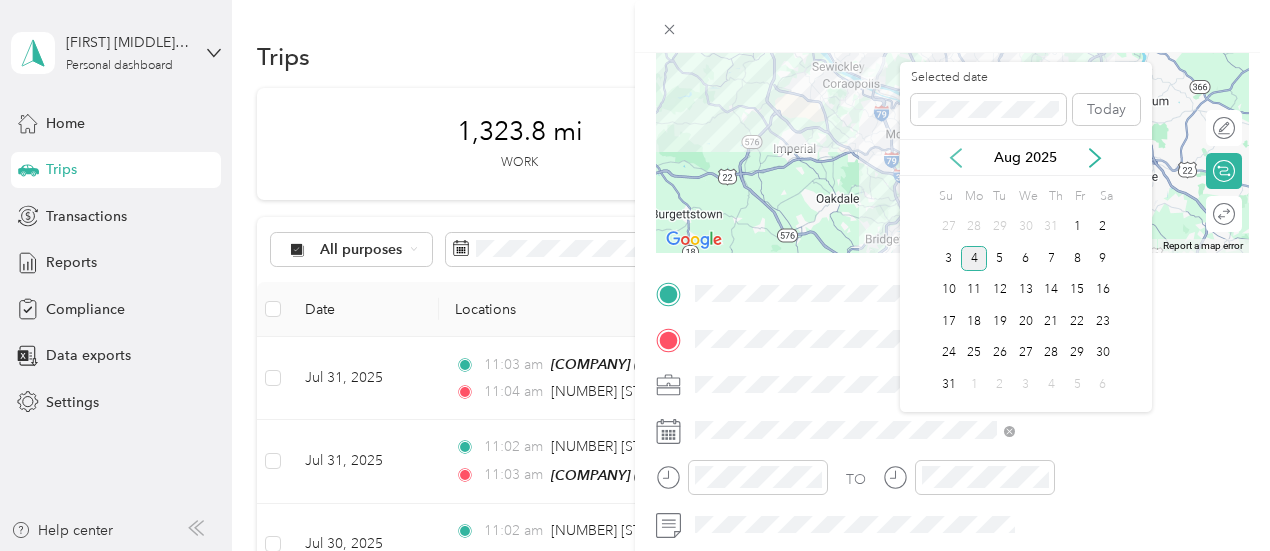 click 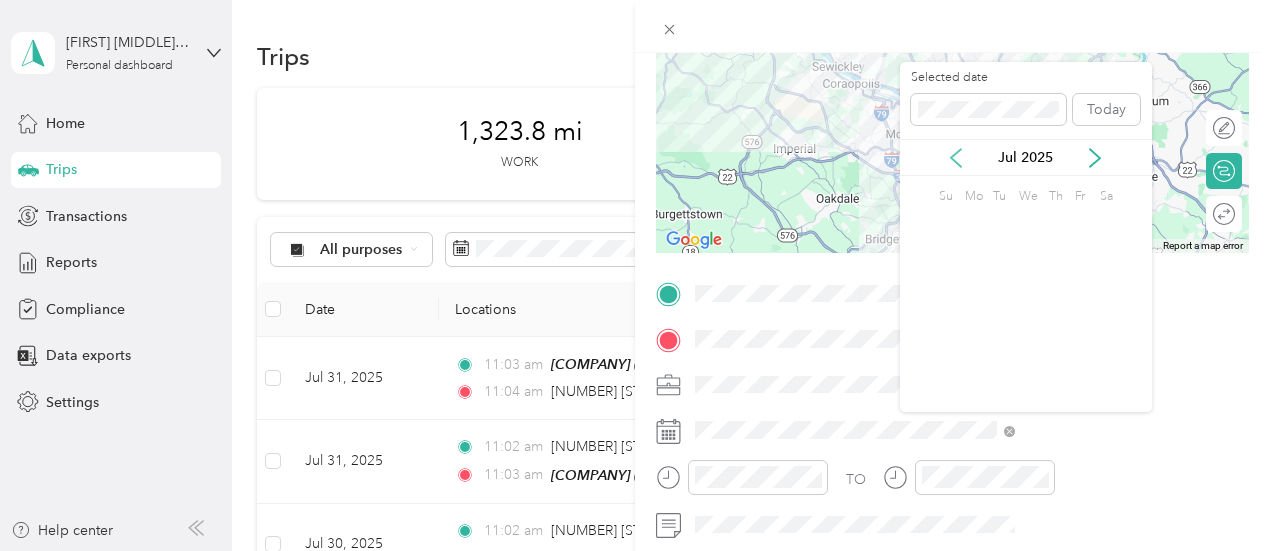 click 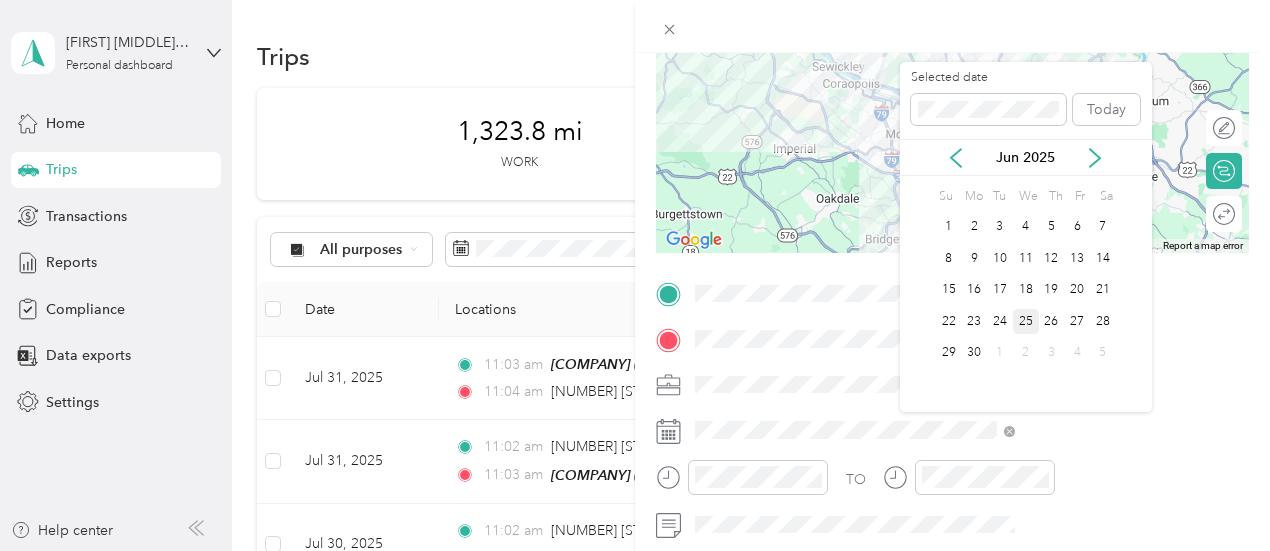 click on "25" at bounding box center [1026, 321] 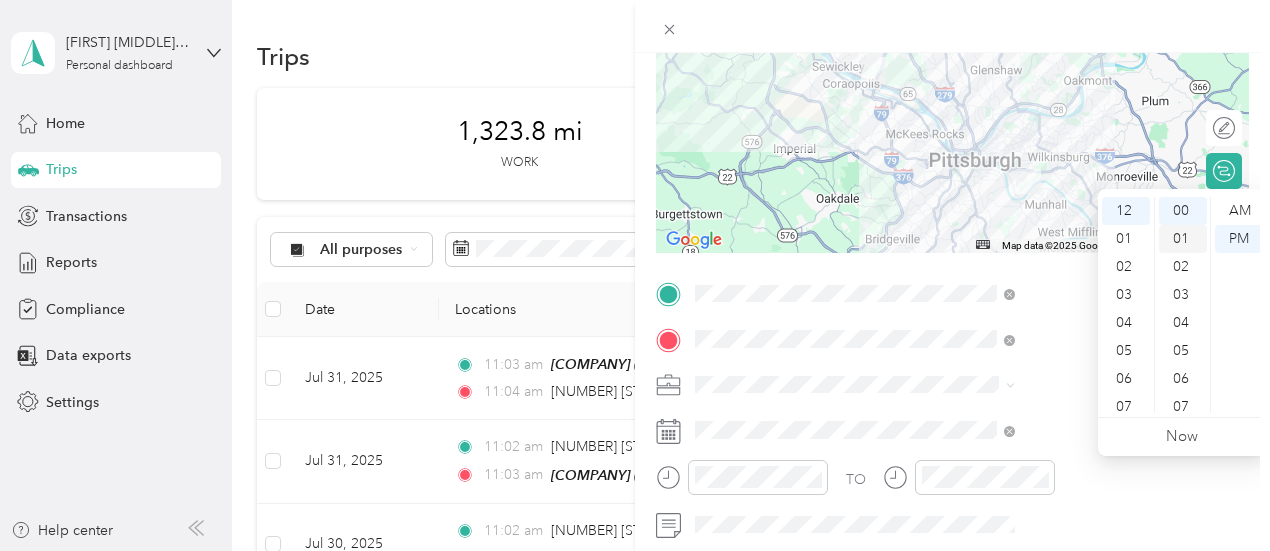 click on "01" at bounding box center (1183, 239) 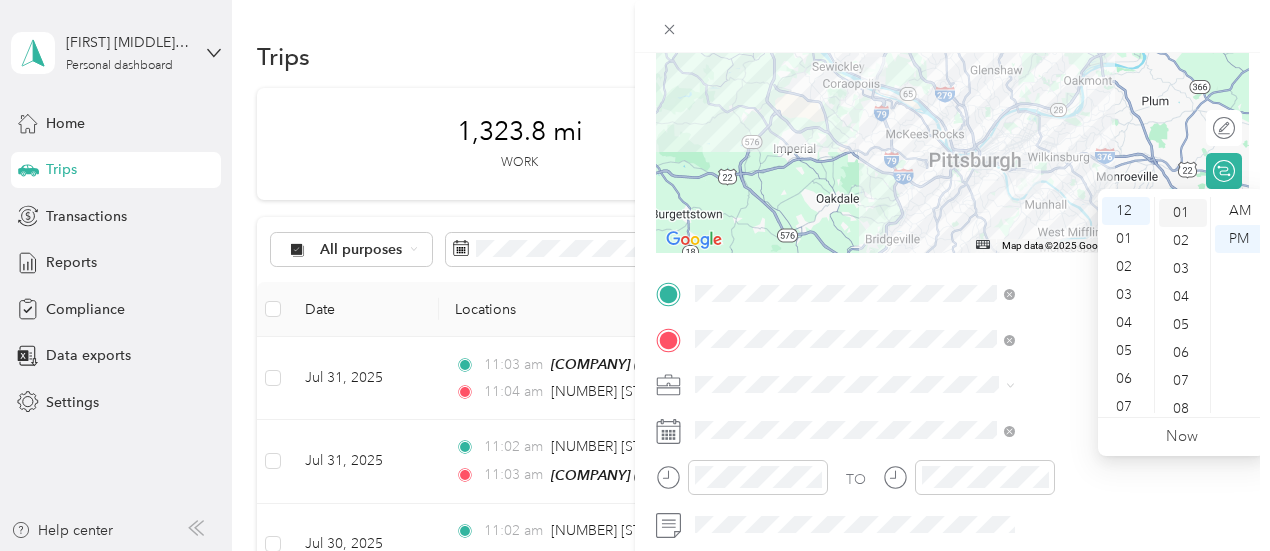 scroll, scrollTop: 28, scrollLeft: 0, axis: vertical 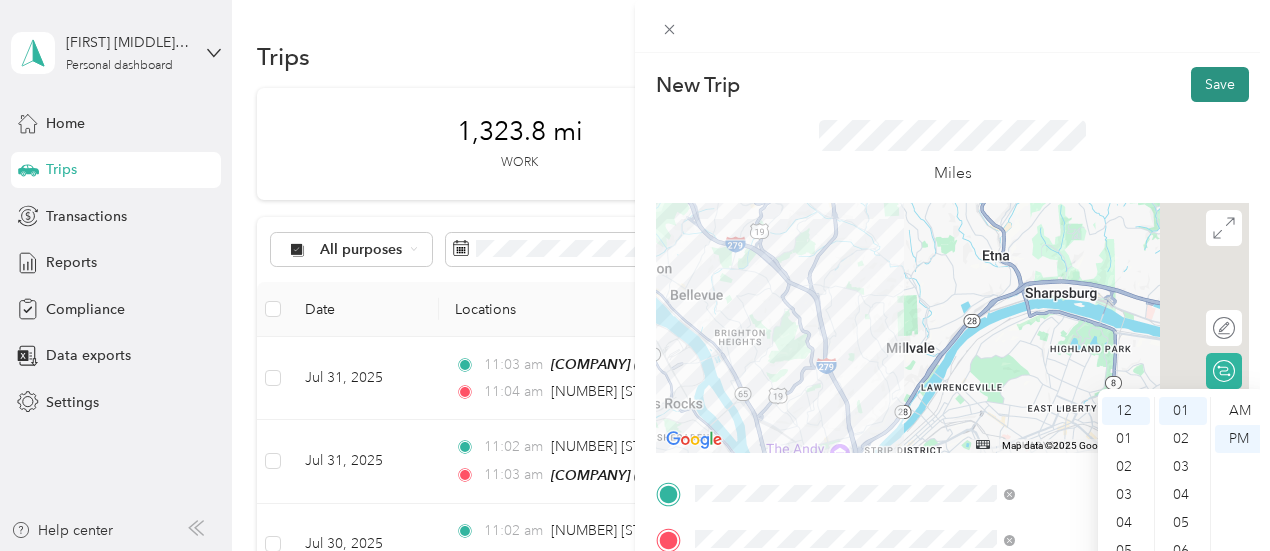 click on "Save" at bounding box center (1220, 84) 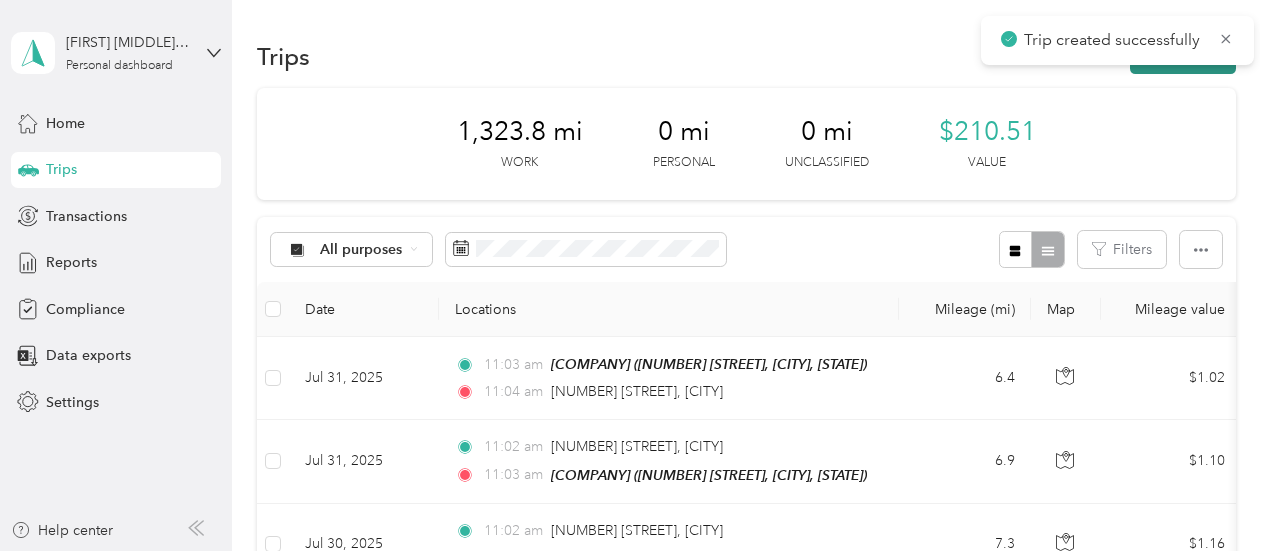 click on "New trip" at bounding box center (1183, 56) 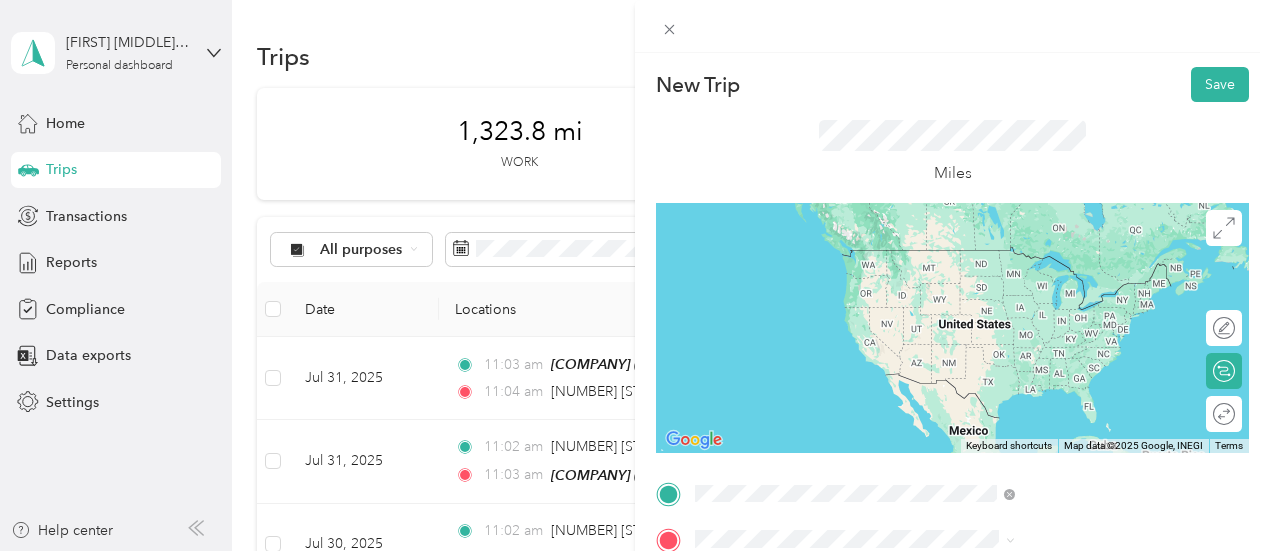 click on "[NUMBER] [STREET], [POSTAL_CODE], [CITY], [STATE], [COUNTRY]" at bounding box center (1067, 297) 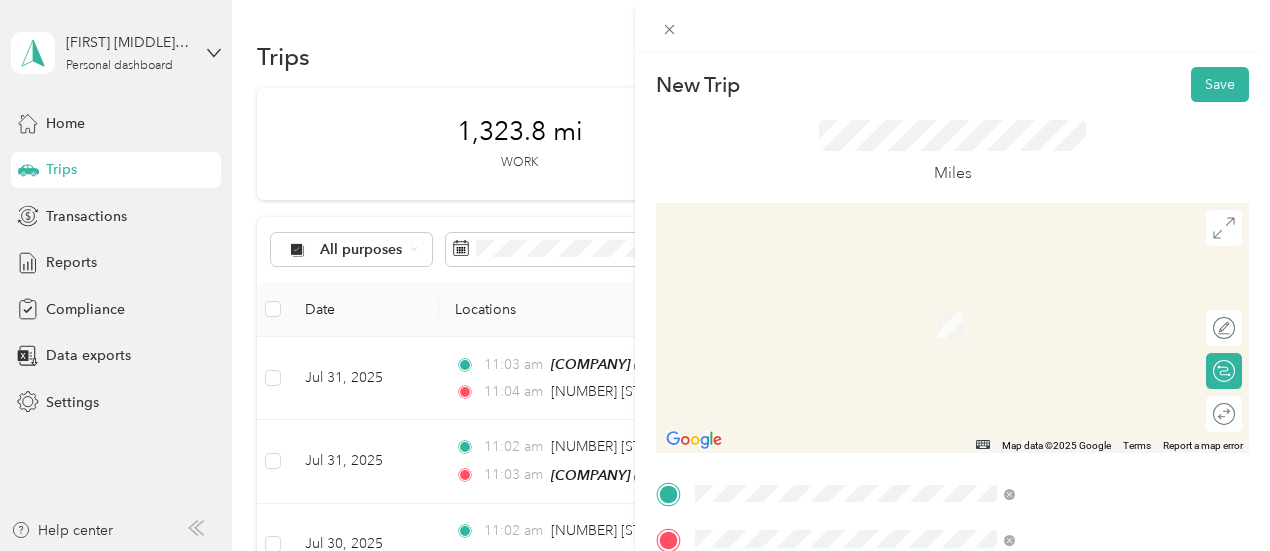click on "[NUMBER] [STREET]
[CITY], [STATE] [POSTAL_CODE], [COUNTRY]" at bounding box center (1081, 313) 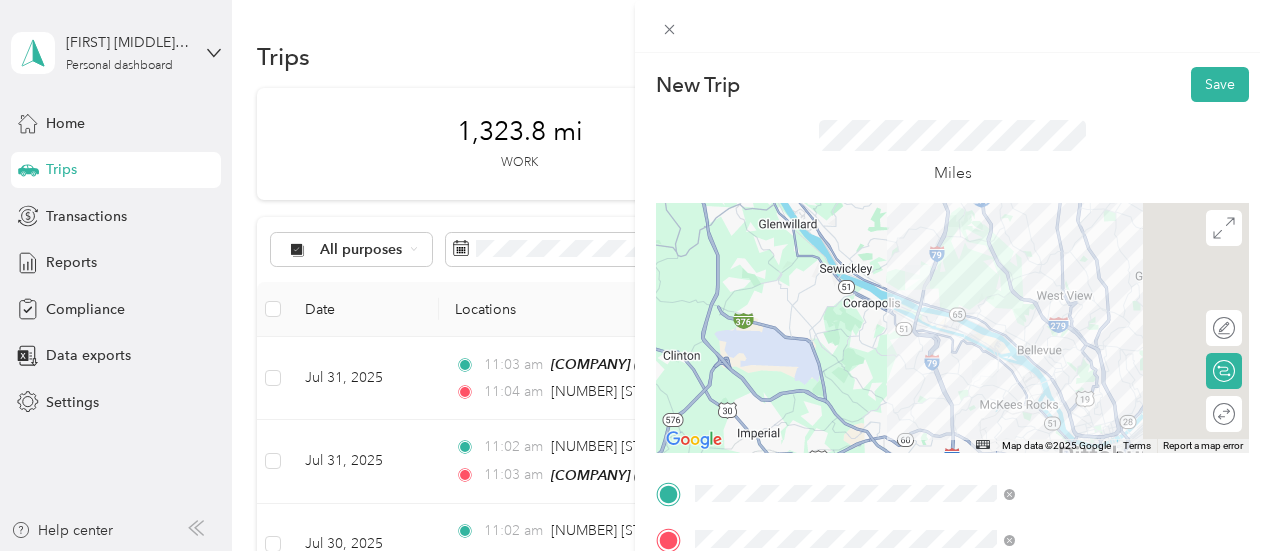 scroll, scrollTop: 200, scrollLeft: 0, axis: vertical 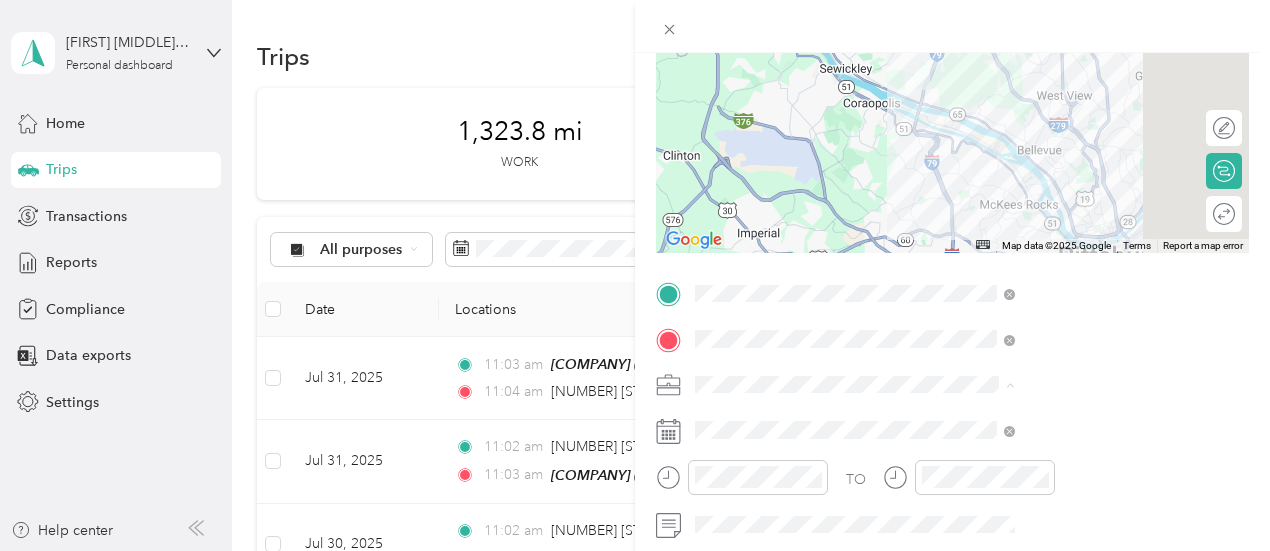 click on "[CITY] - [NUMBER]" at bounding box center (1067, 319) 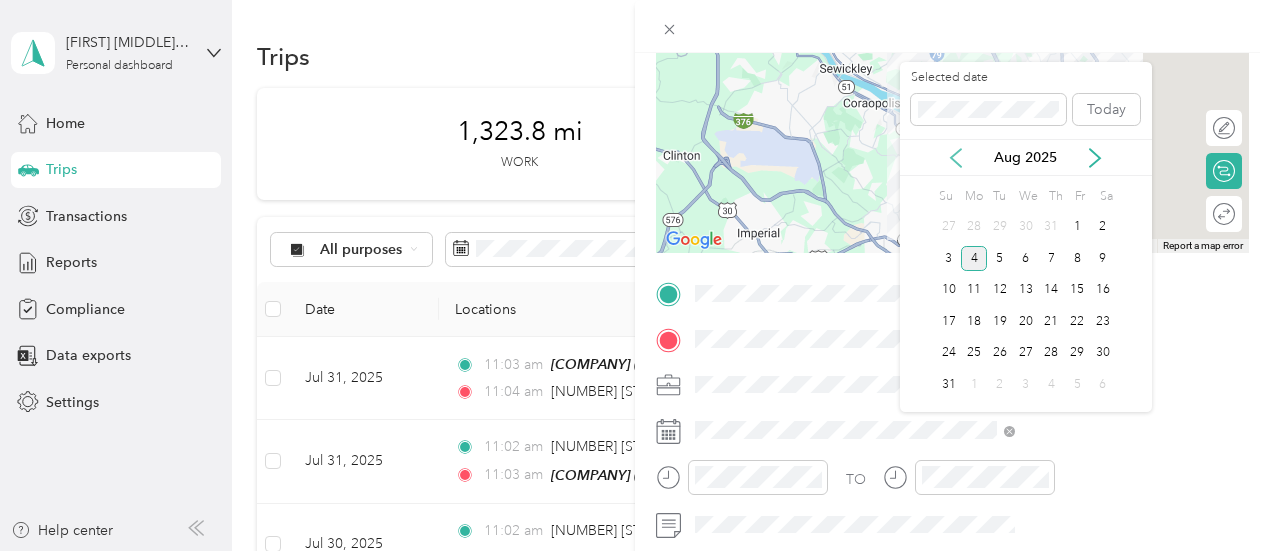 click 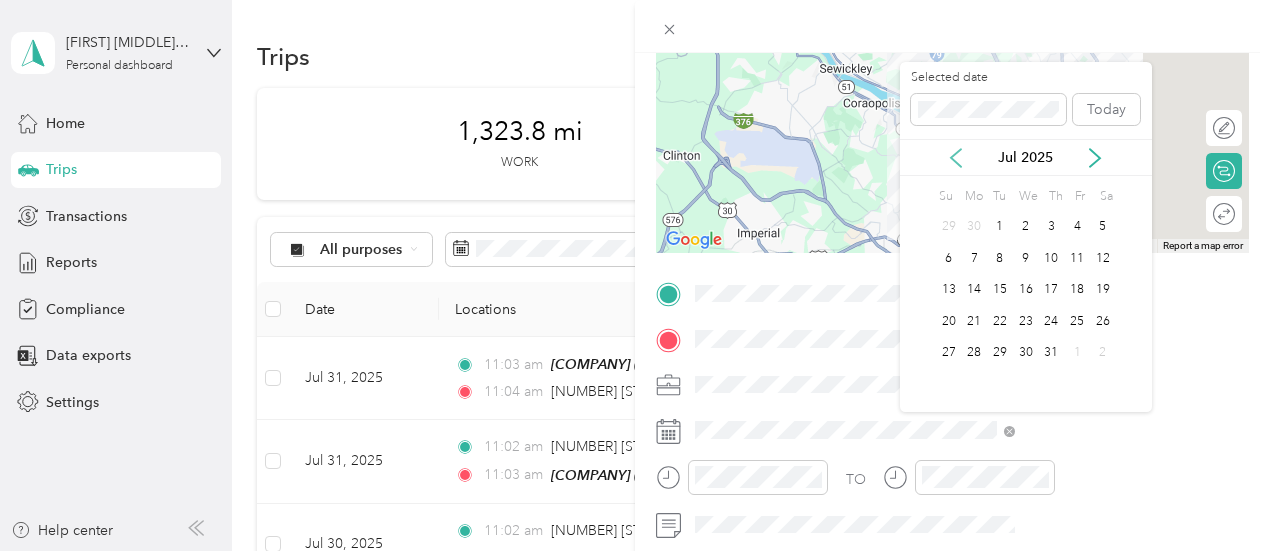 click 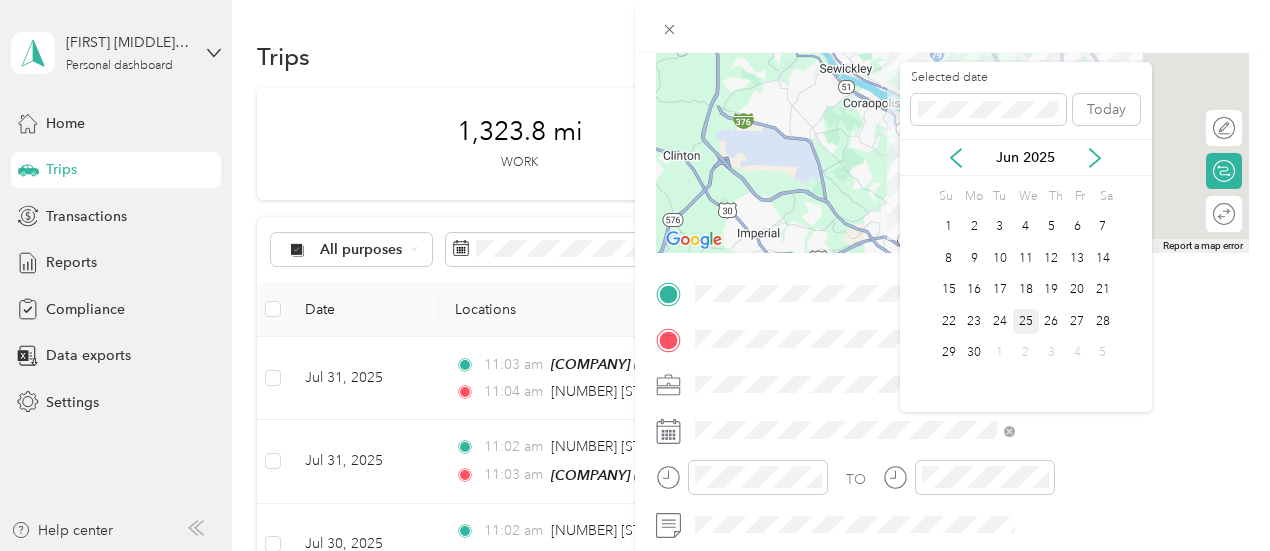click on "25" at bounding box center [1026, 321] 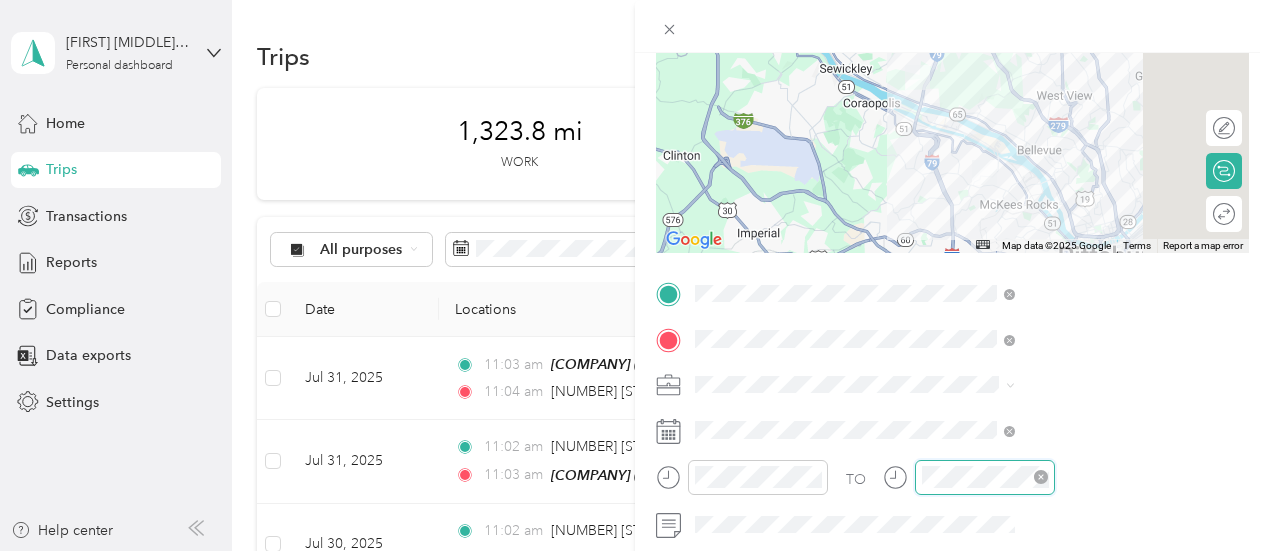 scroll, scrollTop: 28, scrollLeft: 0, axis: vertical 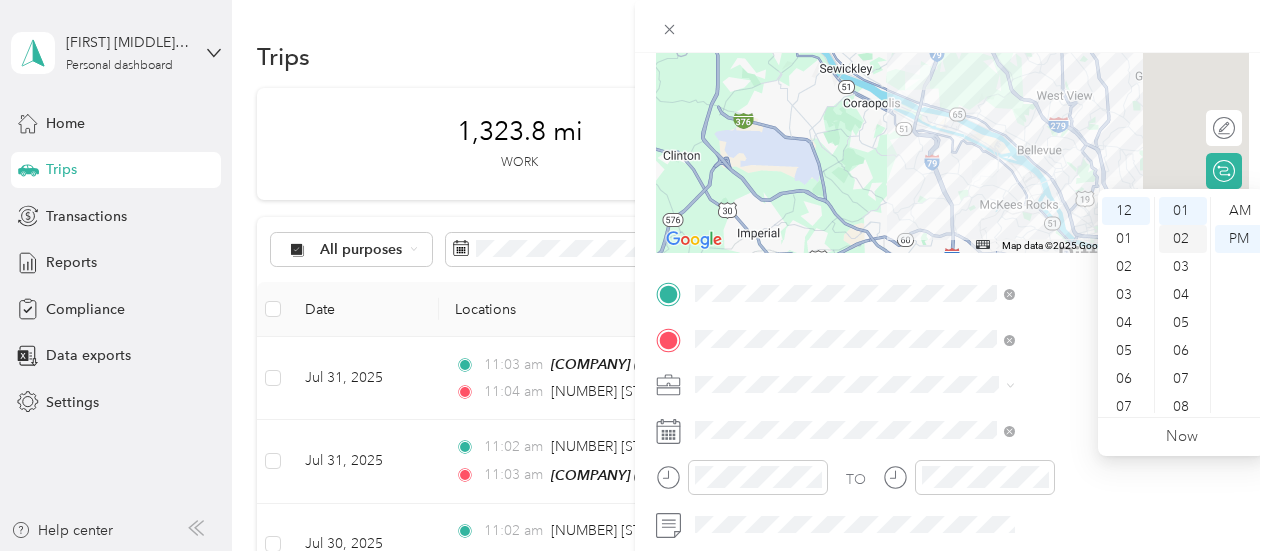 click on "02" at bounding box center [1183, 239] 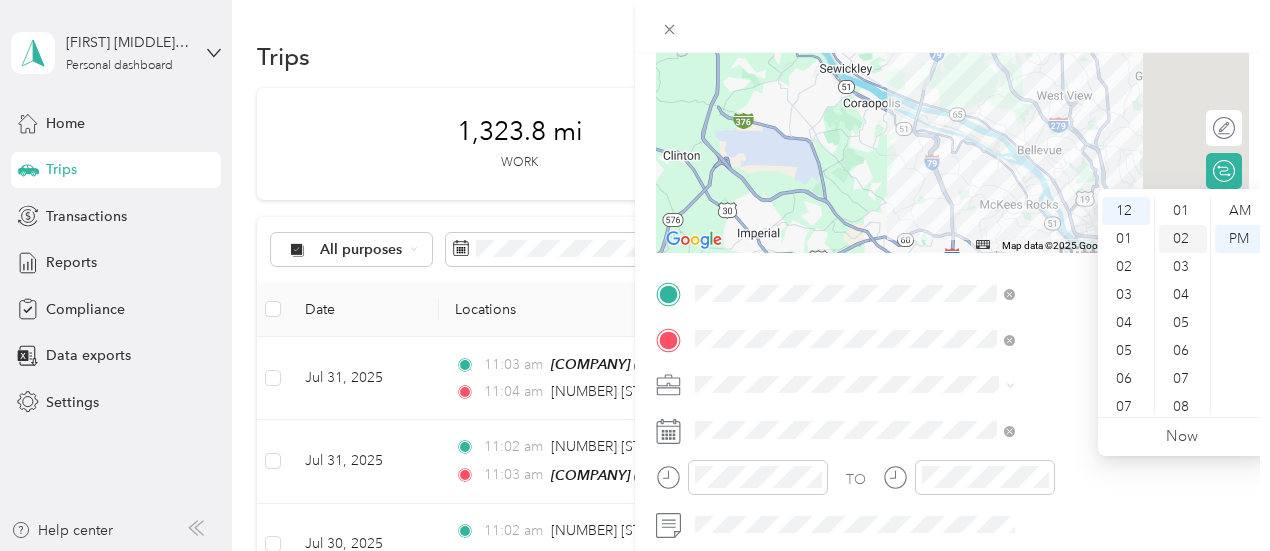 scroll, scrollTop: 56, scrollLeft: 0, axis: vertical 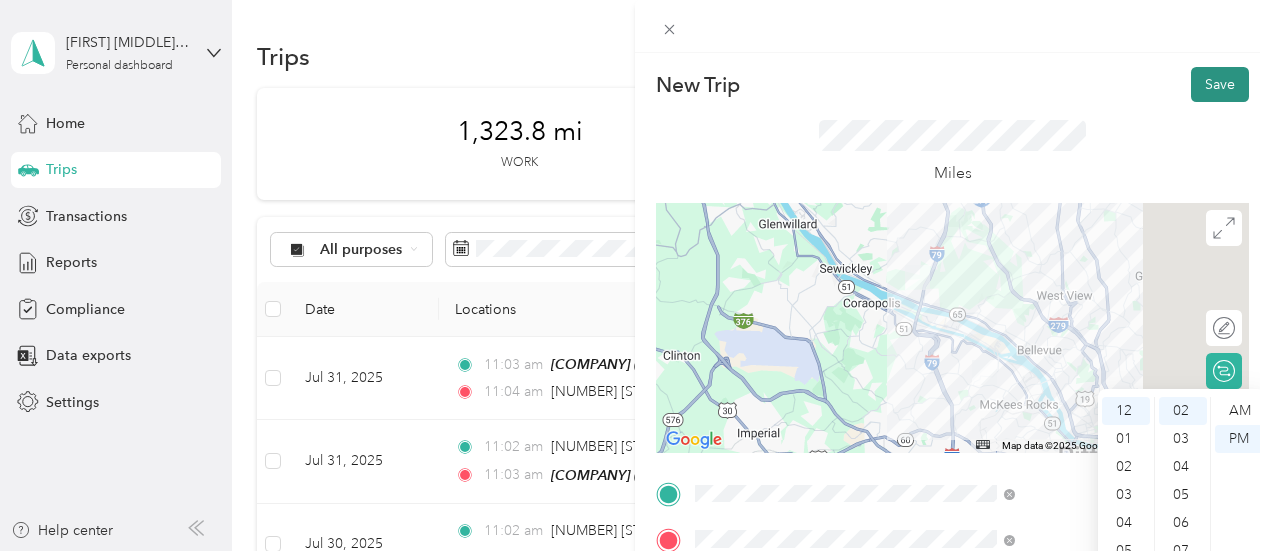 click on "Save" at bounding box center (1220, 84) 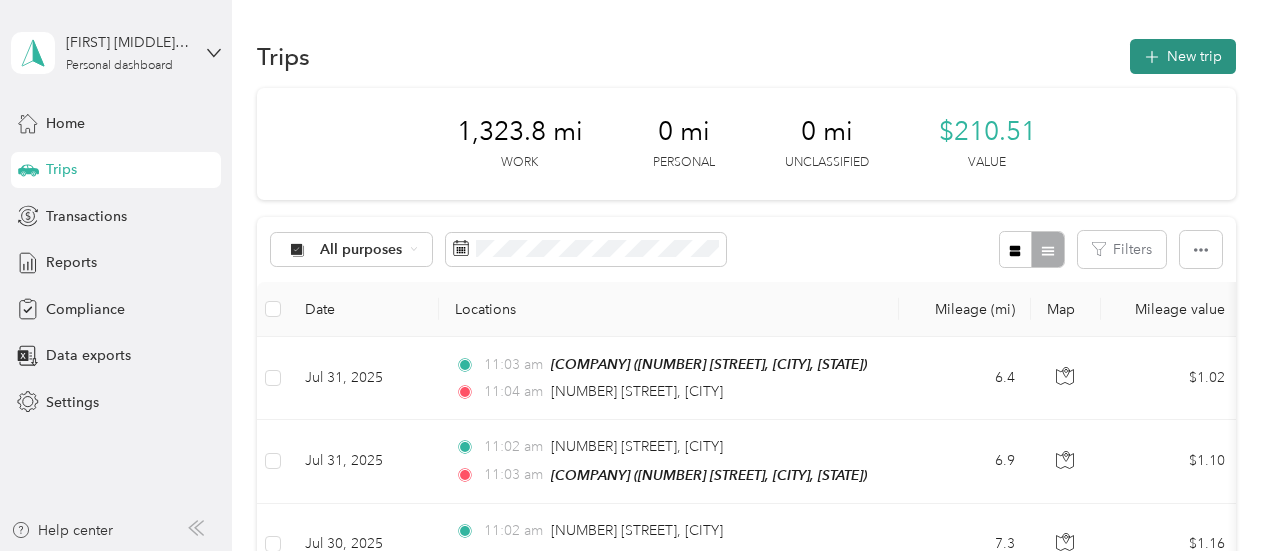 click on "New trip" at bounding box center [1183, 56] 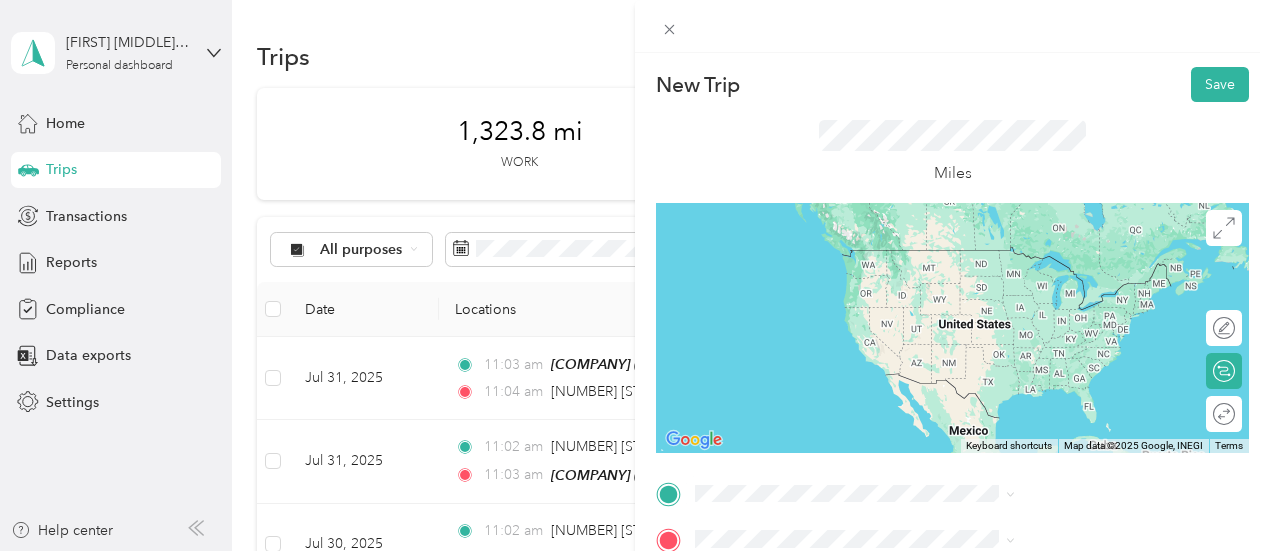 click on "[NUMBER] [STREET]
[CITY], [STATE] [POSTAL_CODE], [COUNTRY]" at bounding box center [1081, 265] 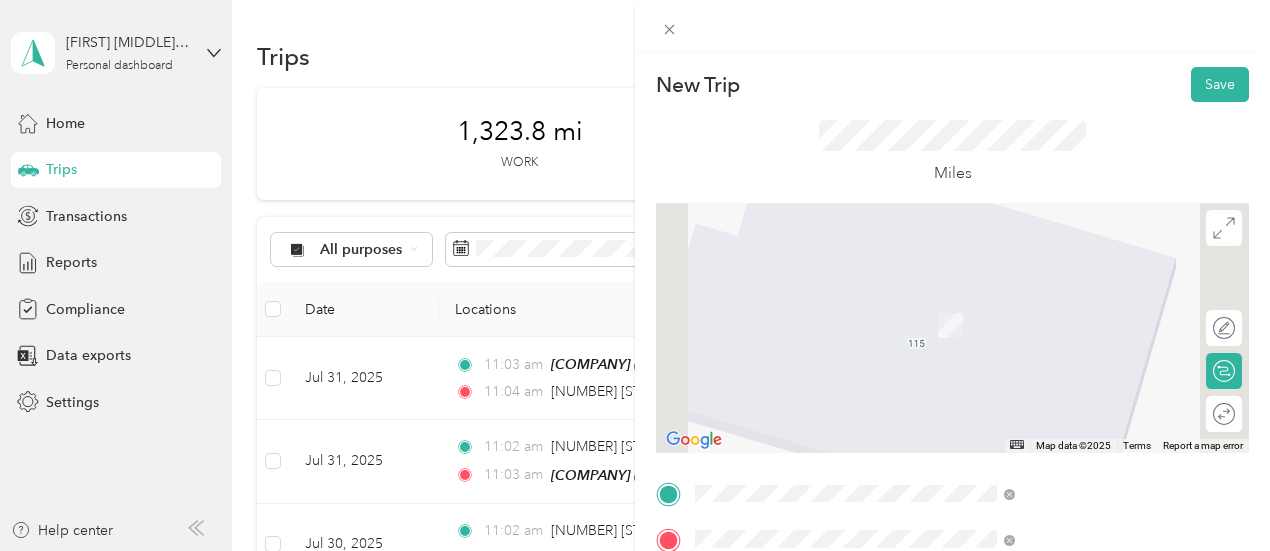 click on "[NUMBER] [STREET], [POSTAL_CODE], [CITY], [STATE], [COUNTRY]" at bounding box center (1067, 343) 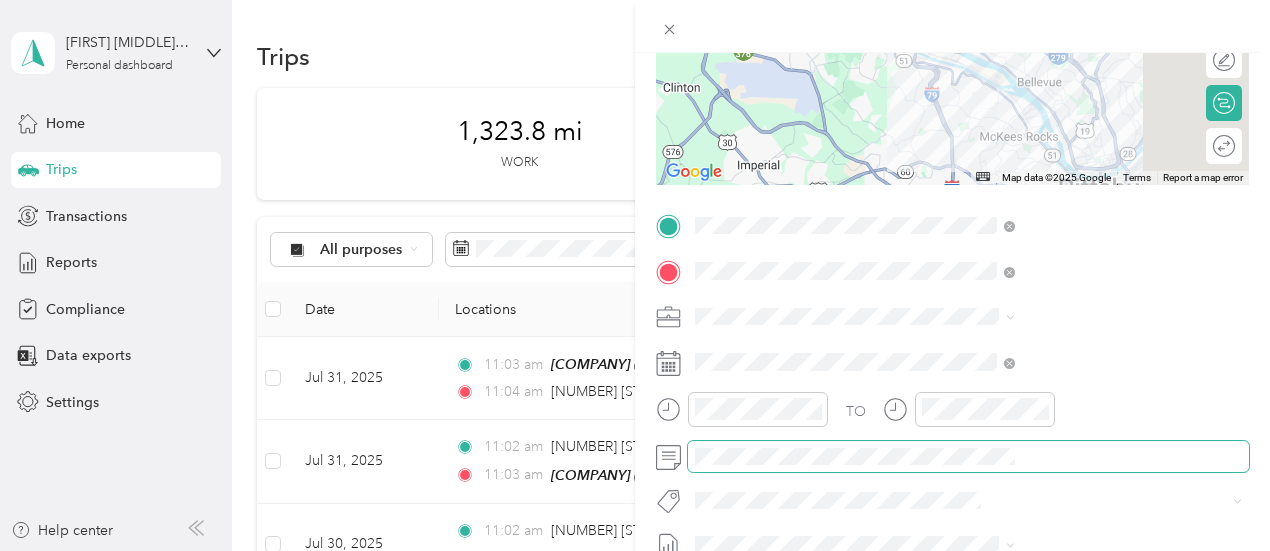 scroll, scrollTop: 300, scrollLeft: 0, axis: vertical 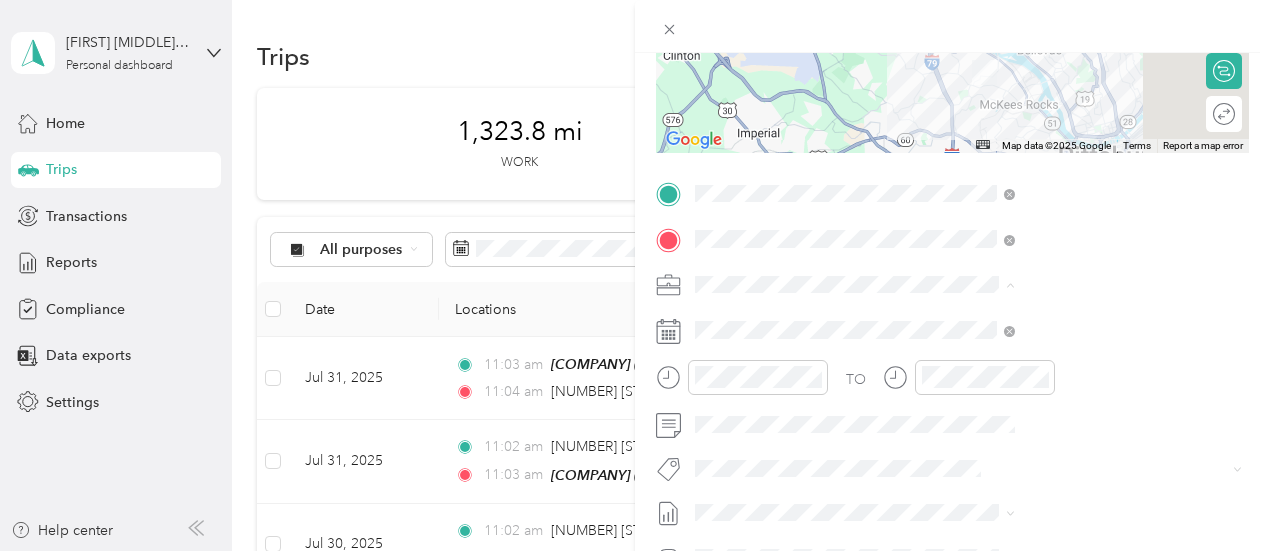 click on "[CITY] - [NUMBER]" at bounding box center (1067, 219) 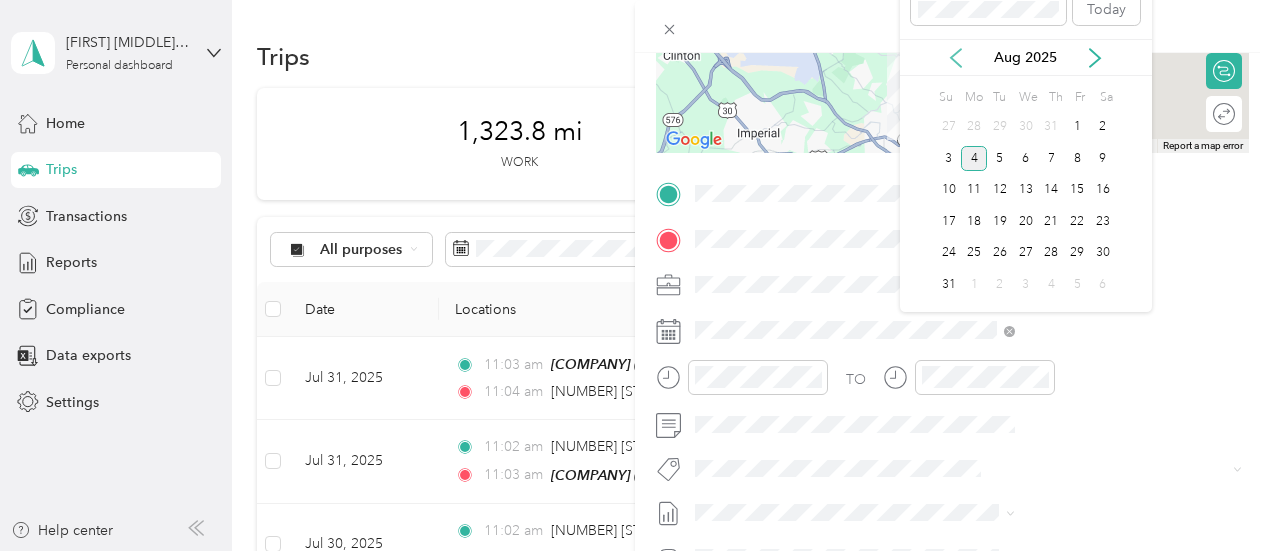click 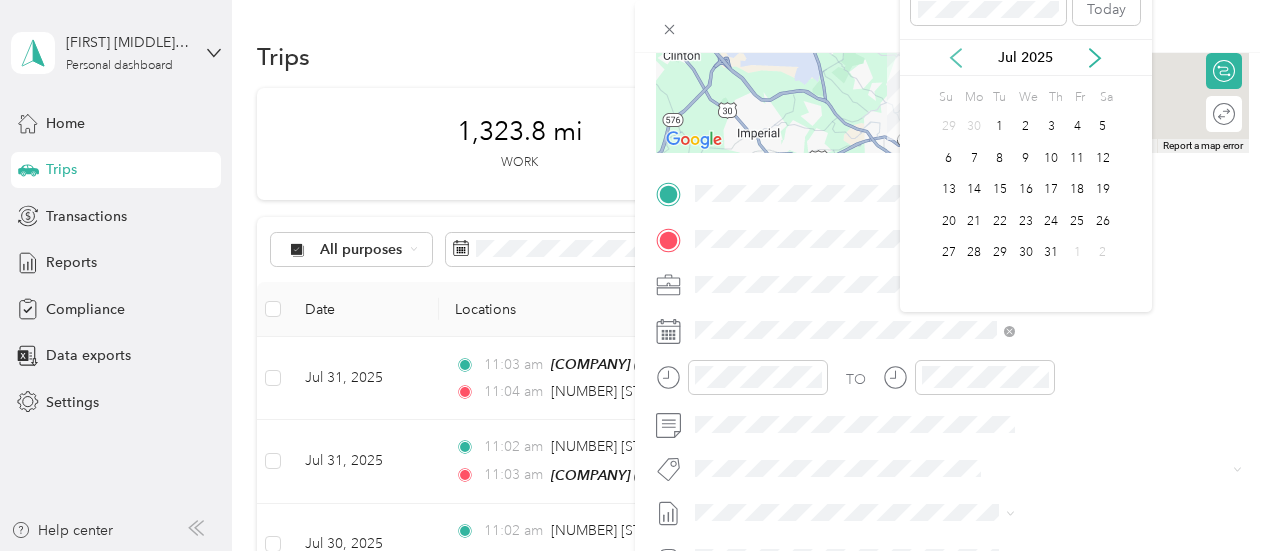 click 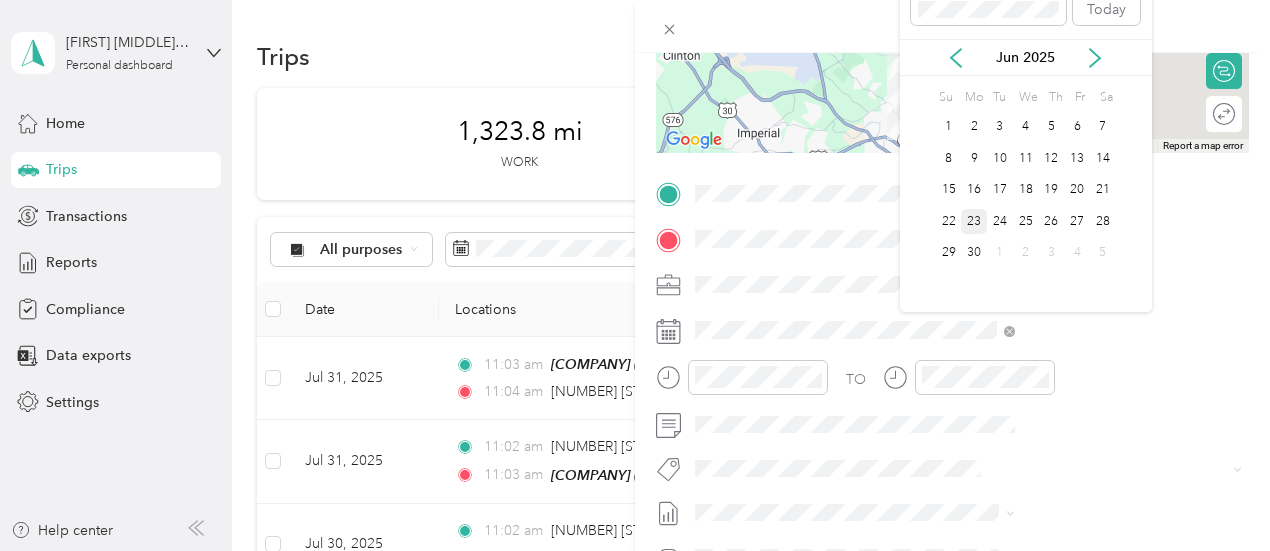 click on "23" at bounding box center [974, 221] 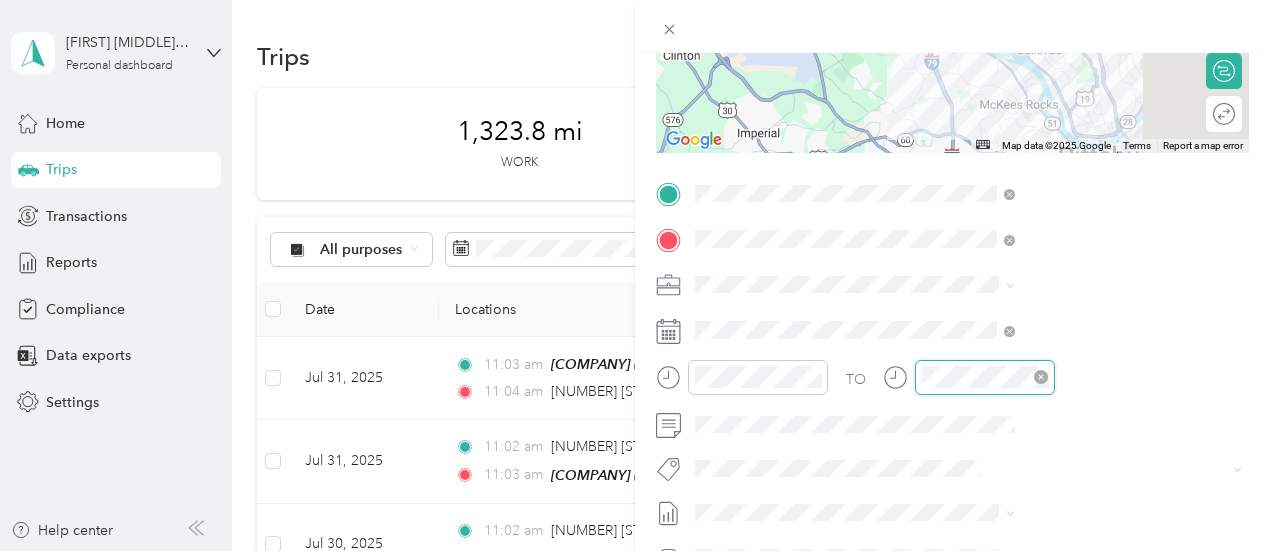 scroll, scrollTop: 56, scrollLeft: 0, axis: vertical 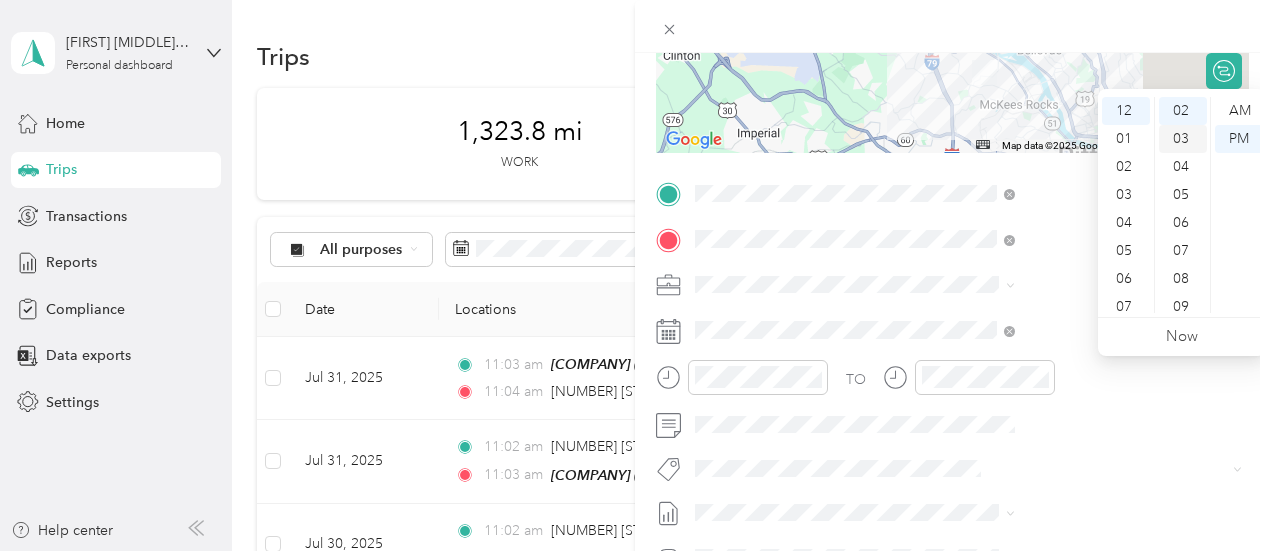 click on "03" at bounding box center (1183, 139) 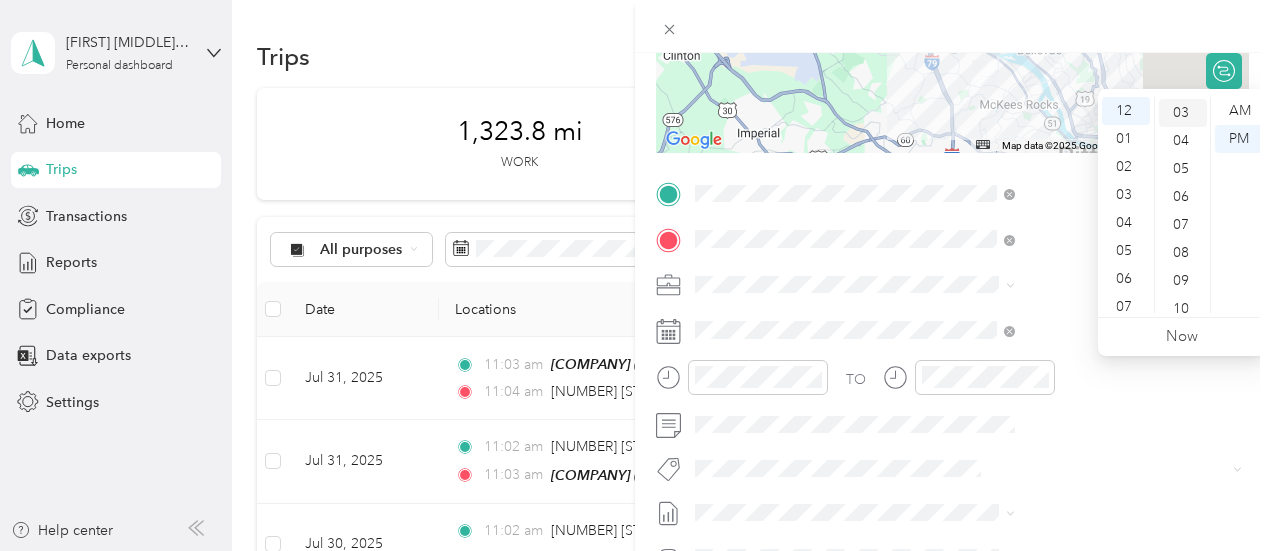 scroll, scrollTop: 84, scrollLeft: 0, axis: vertical 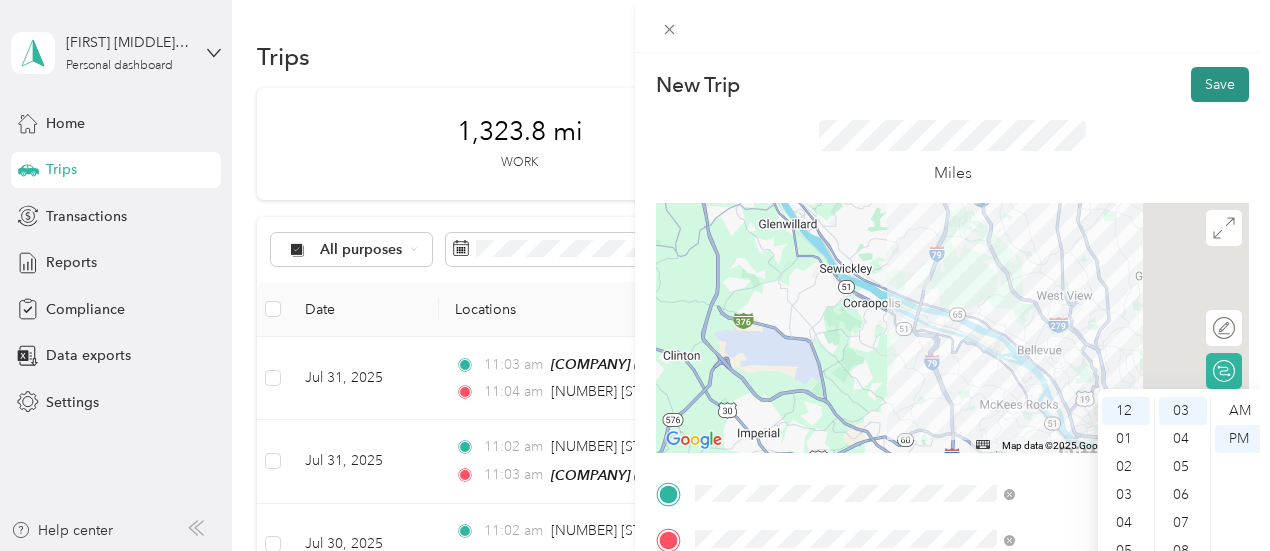click on "Save" at bounding box center (1220, 84) 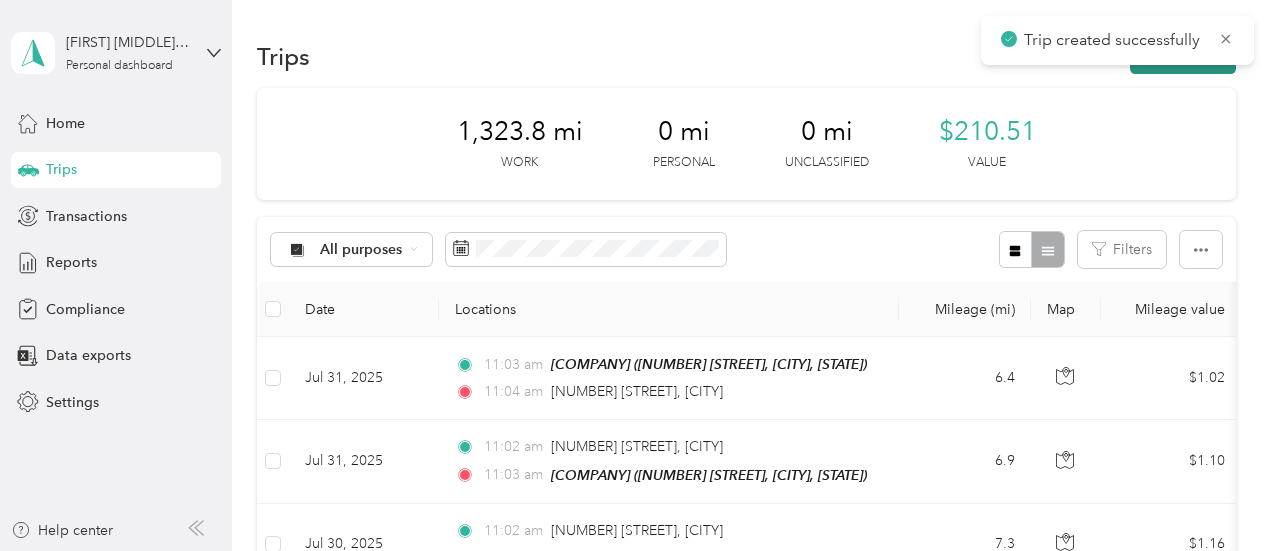 click on "New trip" at bounding box center (1183, 56) 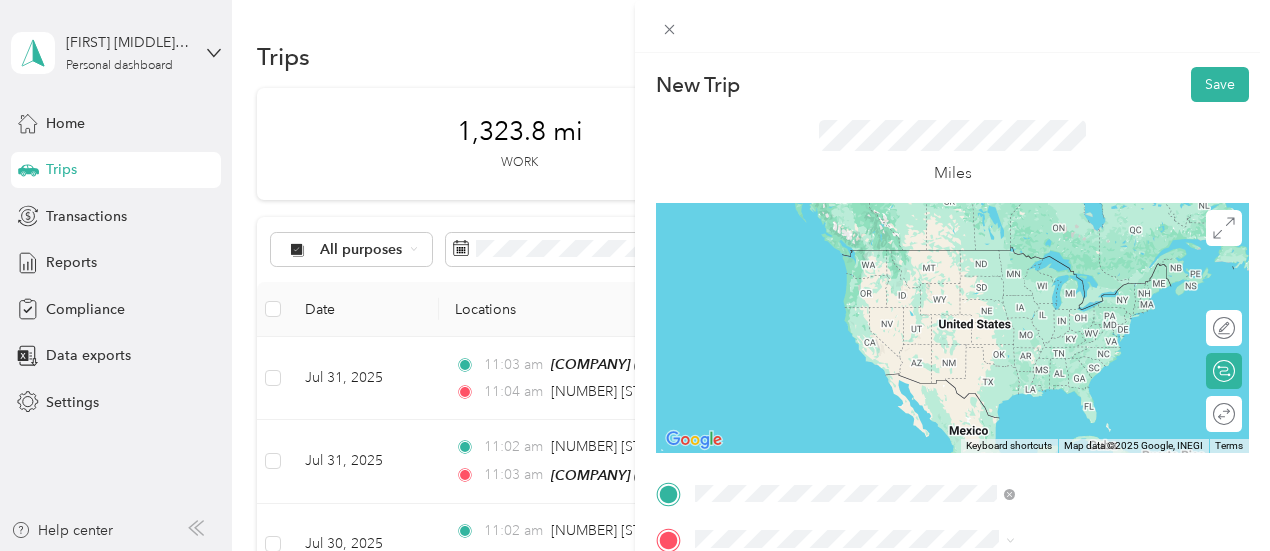 click on "TEAM [CITY] [NUMBER] [STREET], [POSTAL_CODE], [CITY], [STATE], [COUNTRY]" at bounding box center (1081, 283) 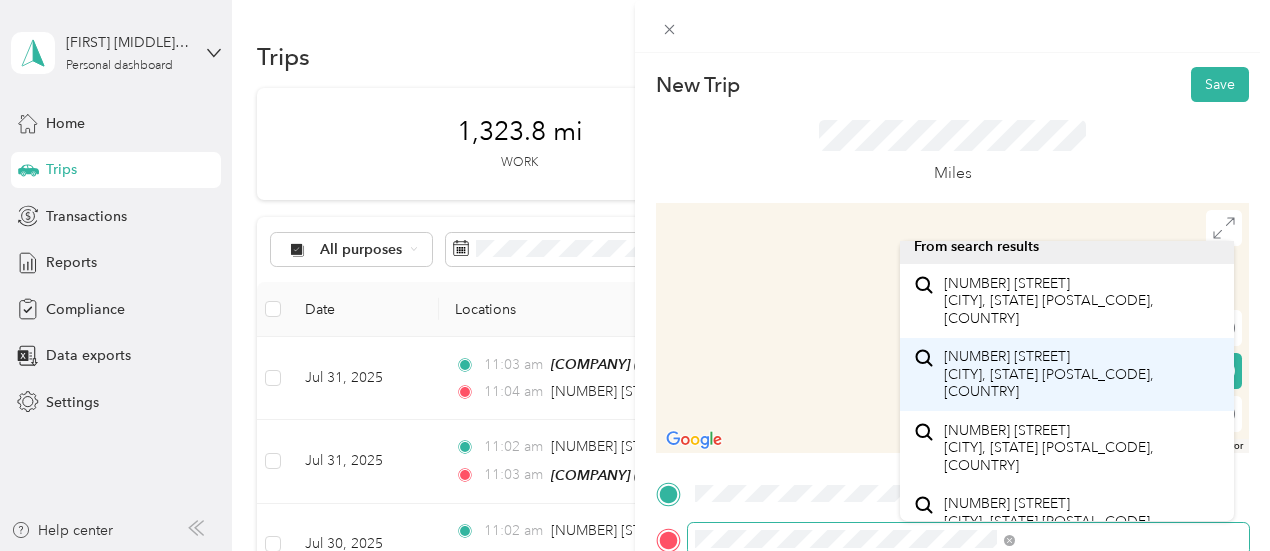 scroll, scrollTop: 14, scrollLeft: 0, axis: vertical 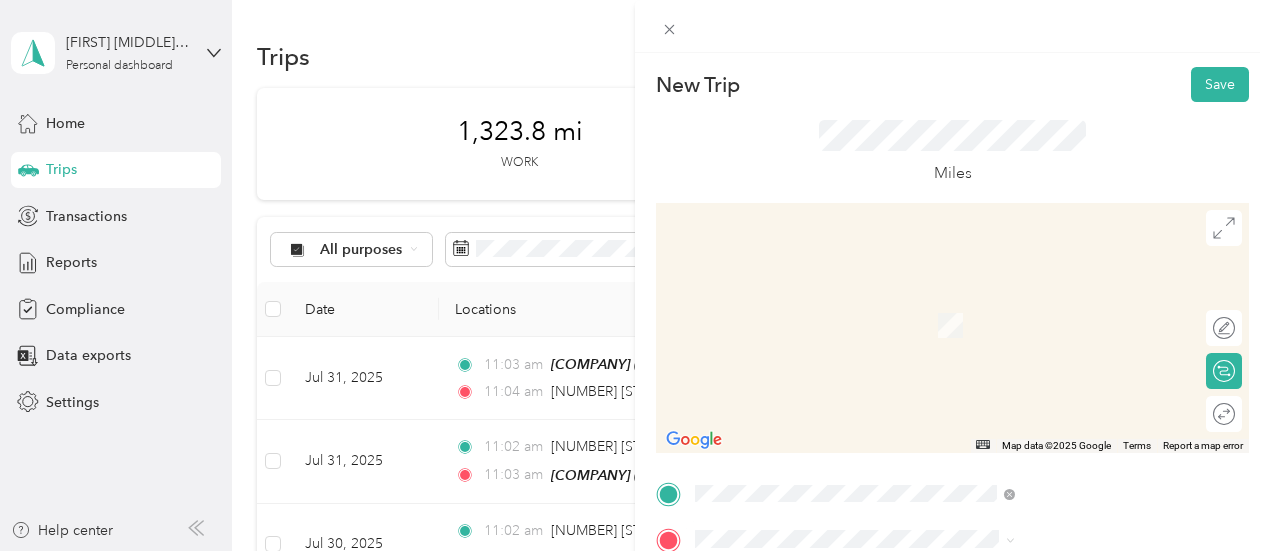 click on "[NUMBER] [STREET]
[CITY], [STATE] [POSTAL_CODE], [COUNTRY]" at bounding box center (1081, 456) 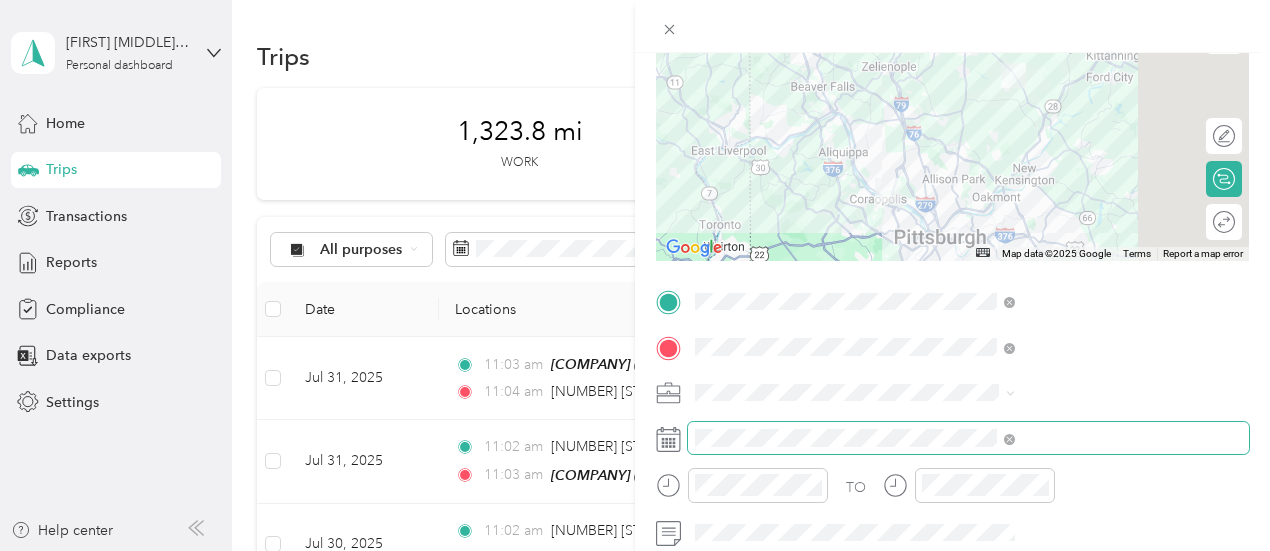 scroll, scrollTop: 200, scrollLeft: 0, axis: vertical 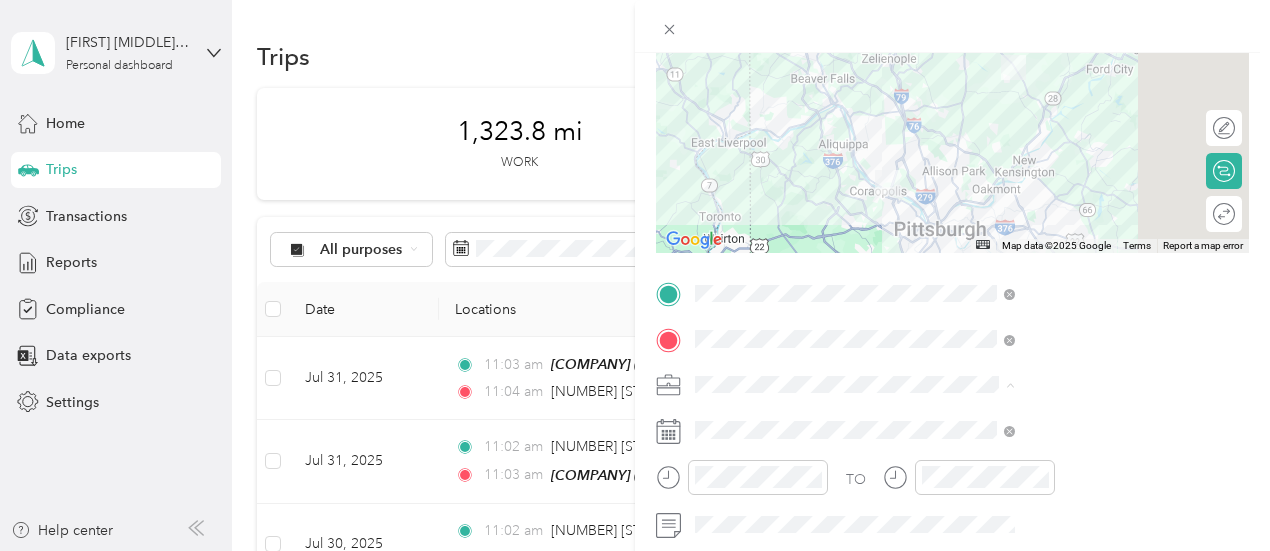 click on "[CITY] - [NUMBER]" at bounding box center (1067, 319) 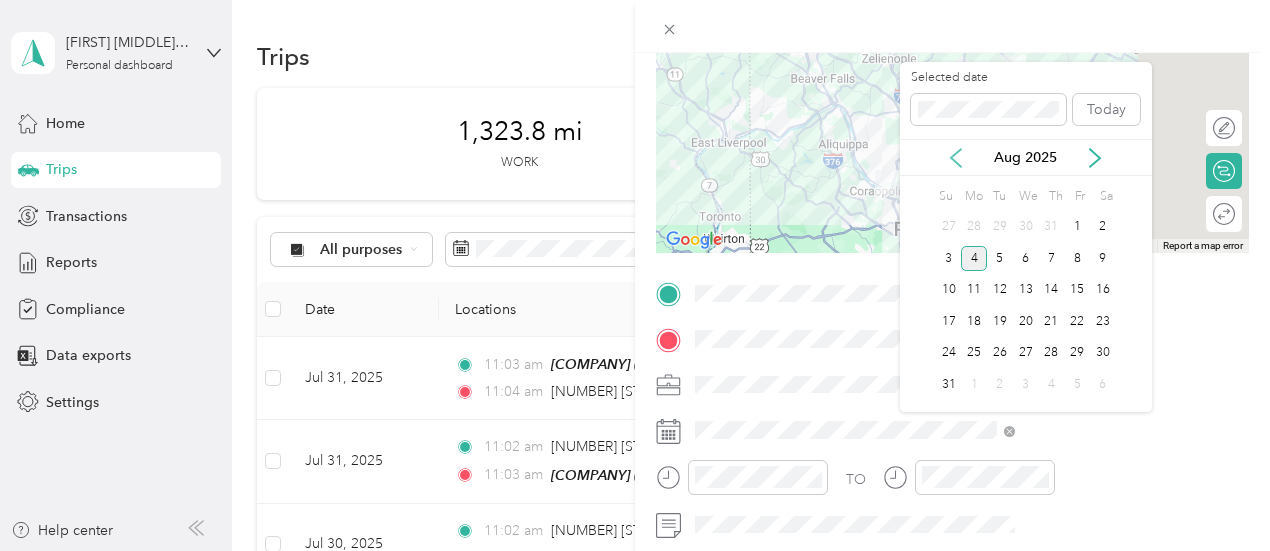 click 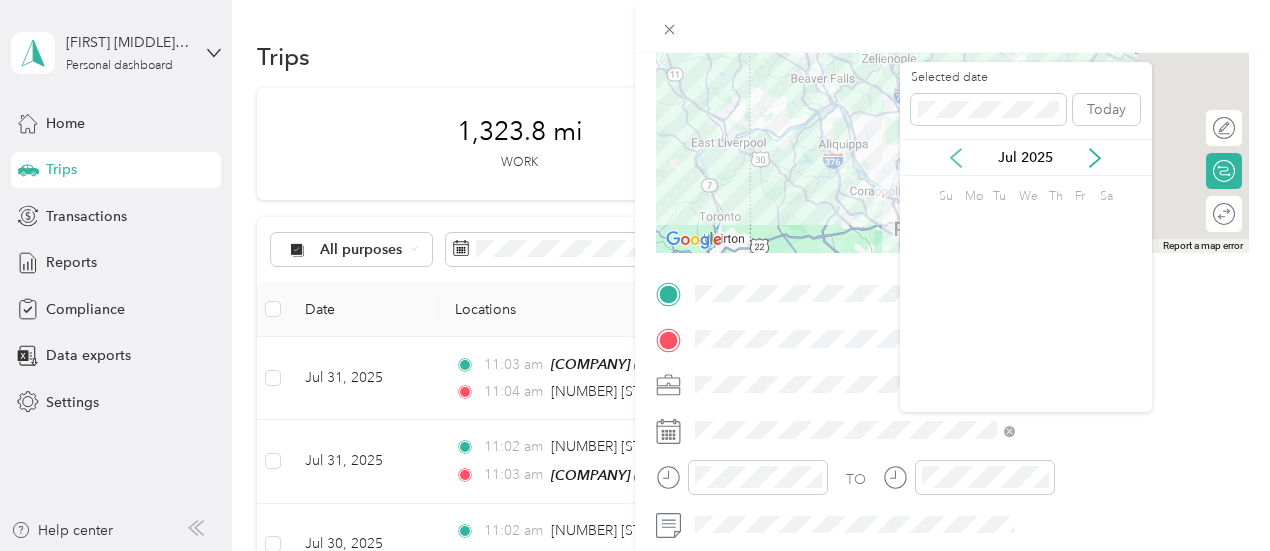 click 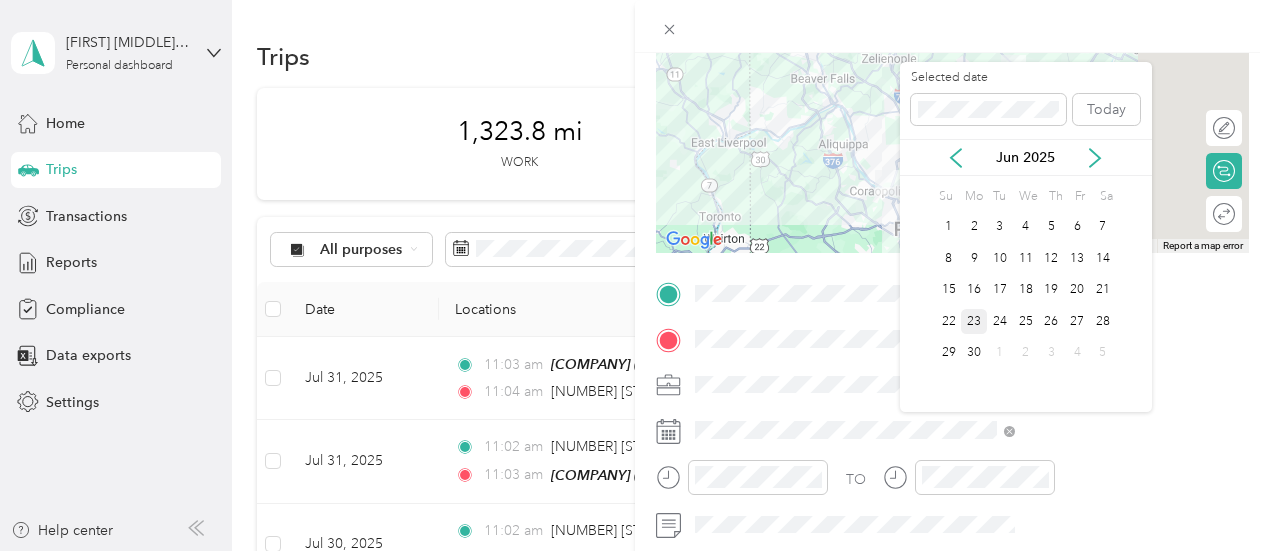click on "23" at bounding box center (974, 321) 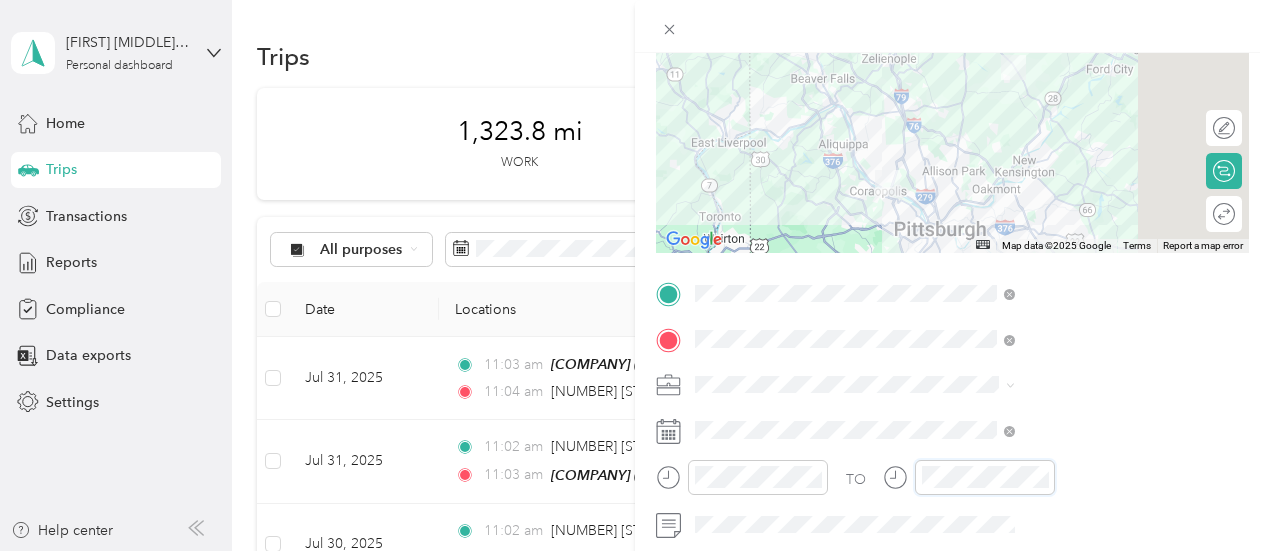 scroll, scrollTop: 84, scrollLeft: 0, axis: vertical 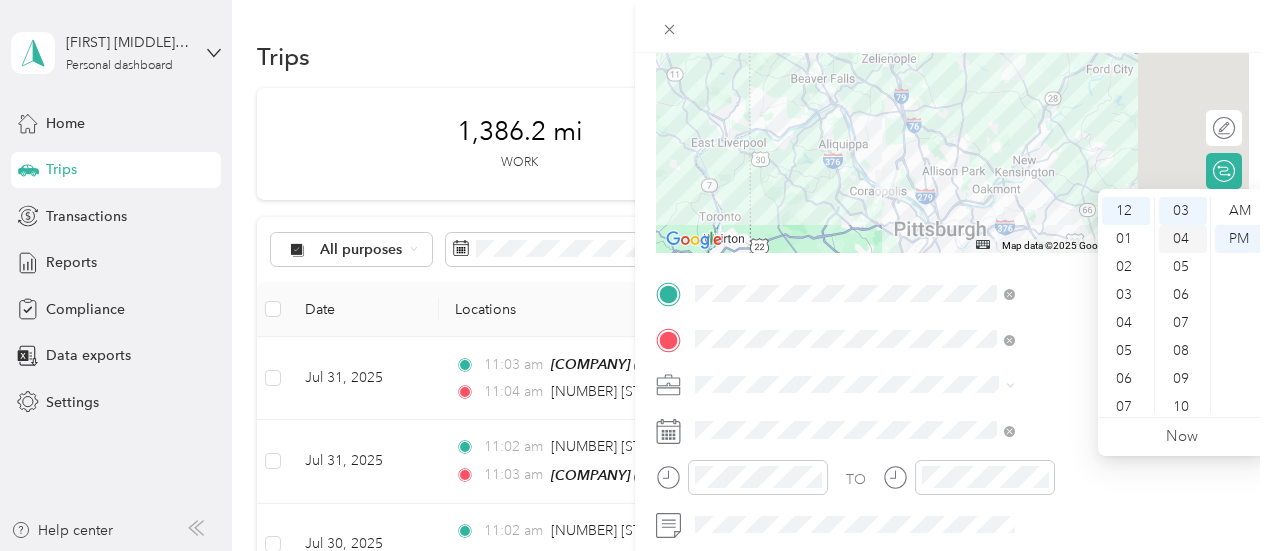 click on "04" at bounding box center [1183, 239] 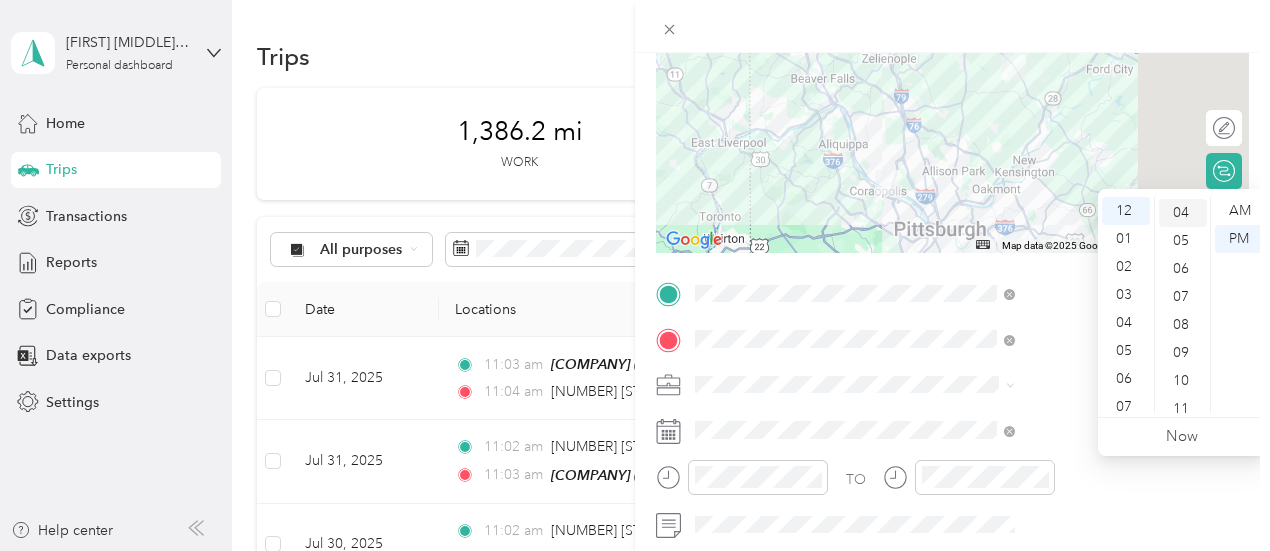 scroll, scrollTop: 112, scrollLeft: 0, axis: vertical 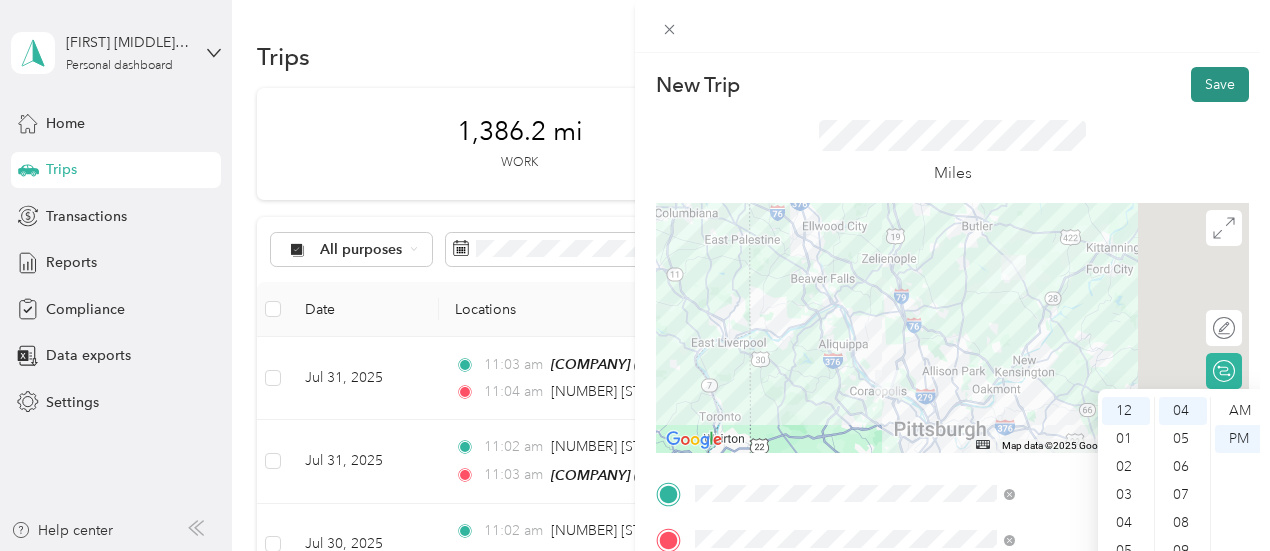 click on "Save" at bounding box center (1220, 84) 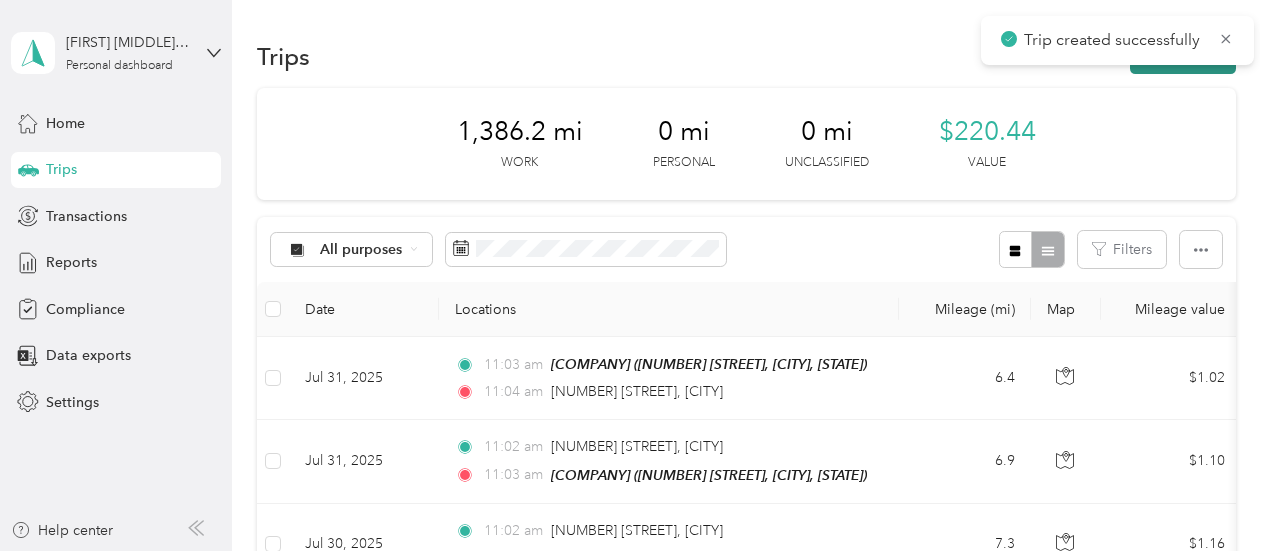 click on "New trip" at bounding box center (1183, 56) 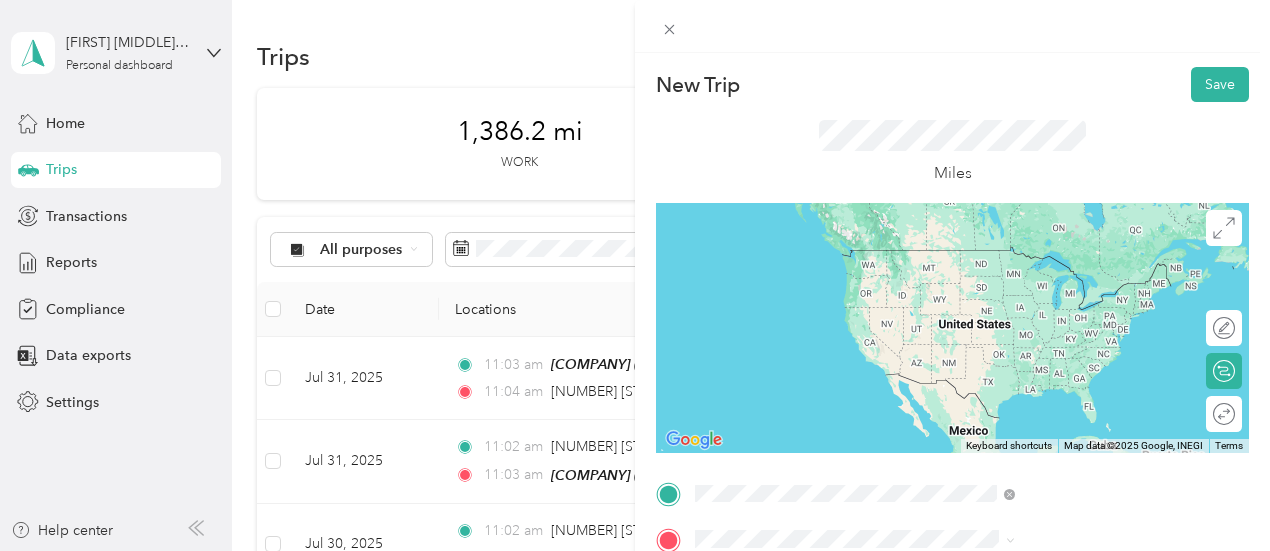click on "[NUMBER] [STREET]
[CITY], [STATE] [POSTAL_CODE], [COUNTRY]" at bounding box center (1081, 414) 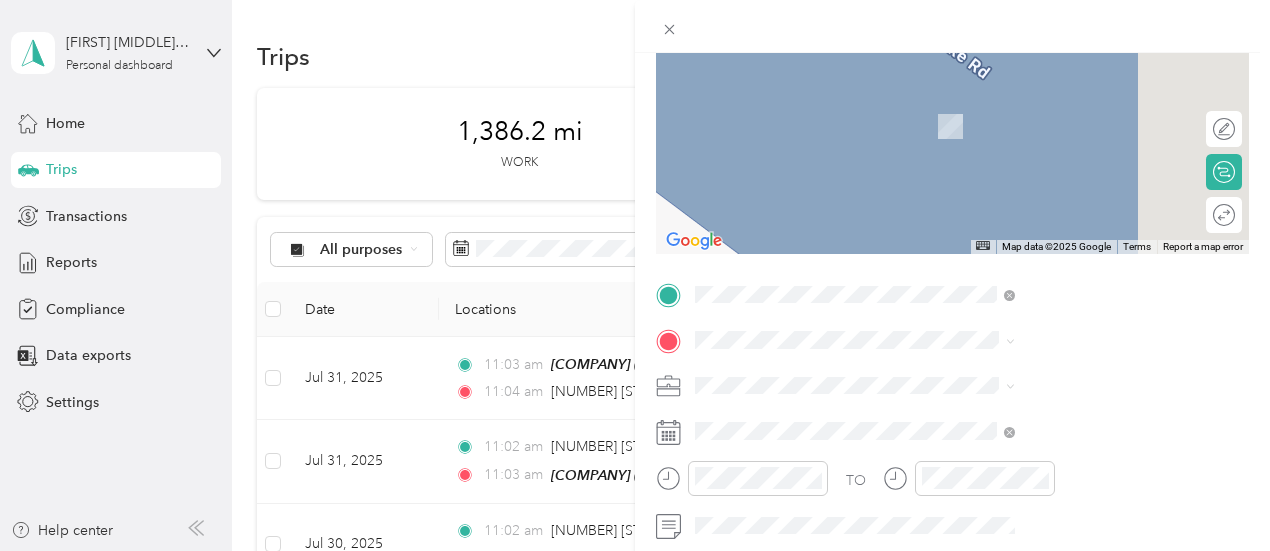 scroll, scrollTop: 200, scrollLeft: 0, axis: vertical 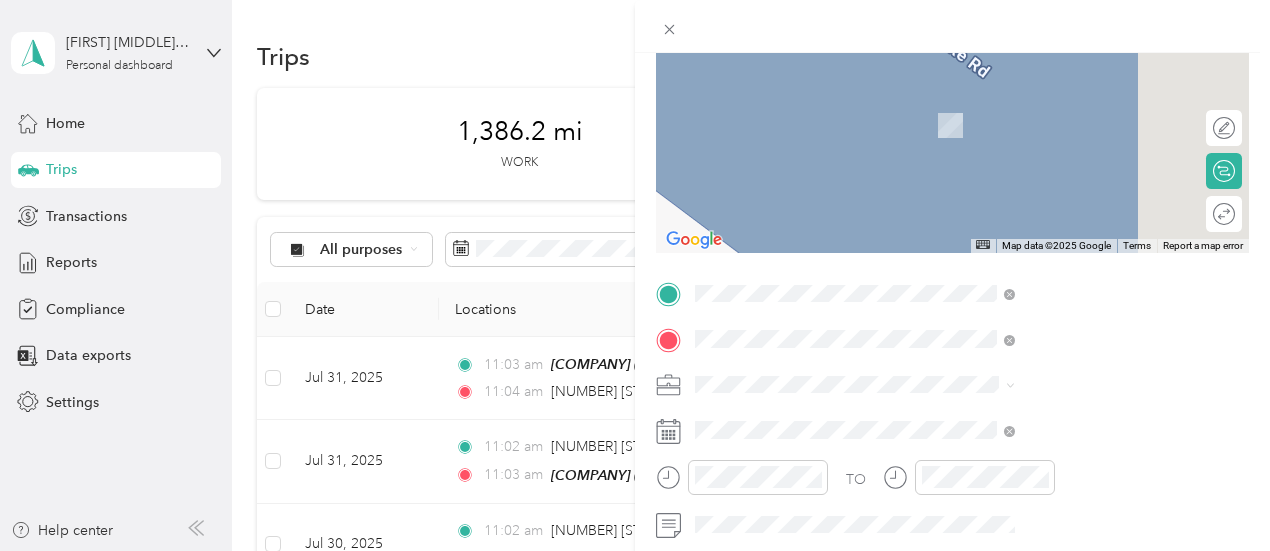 click on "TEAM [CITY] [NUMBER] [STREET], [POSTAL_CODE], [CITY], [STATE], [COUNTRY]" at bounding box center (1081, 129) 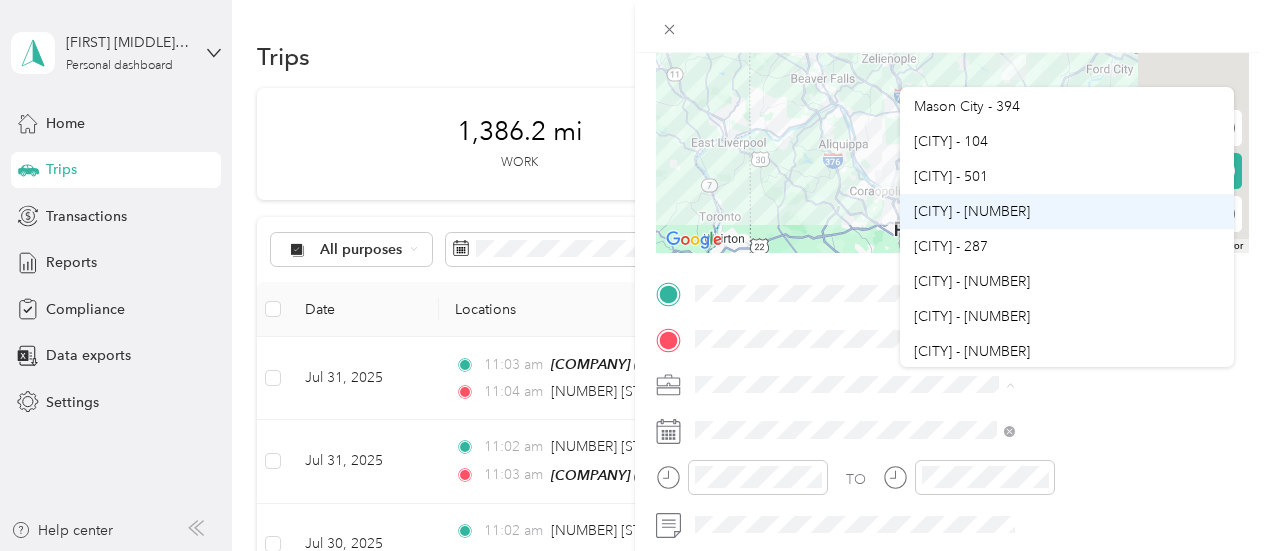 scroll, scrollTop: 100, scrollLeft: 0, axis: vertical 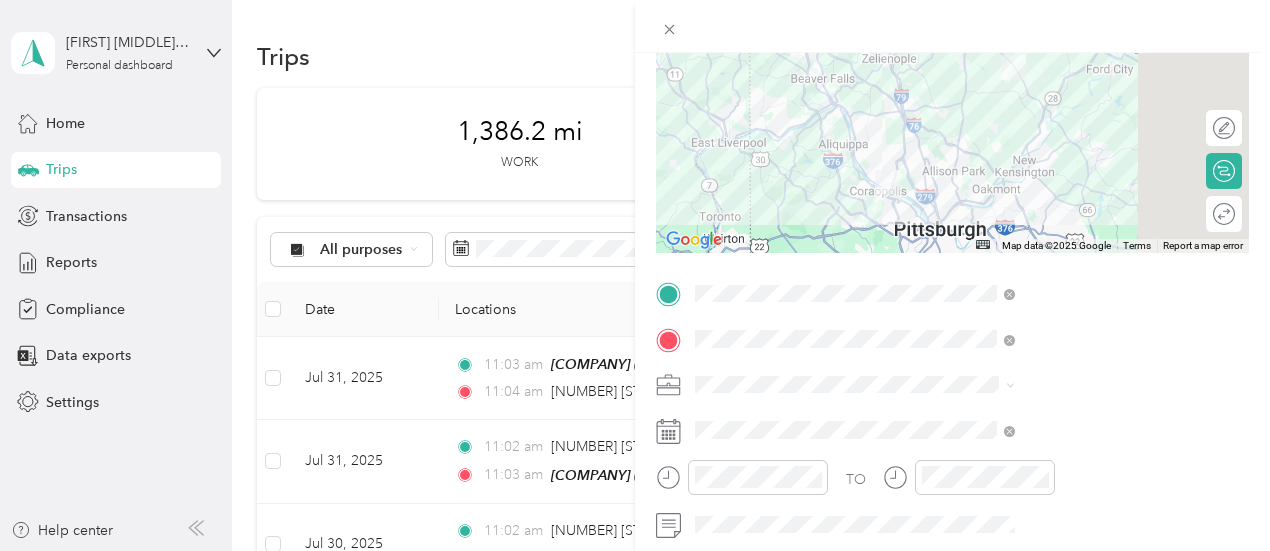 click on "[CITY] - [NUMBER]" at bounding box center [1067, 318] 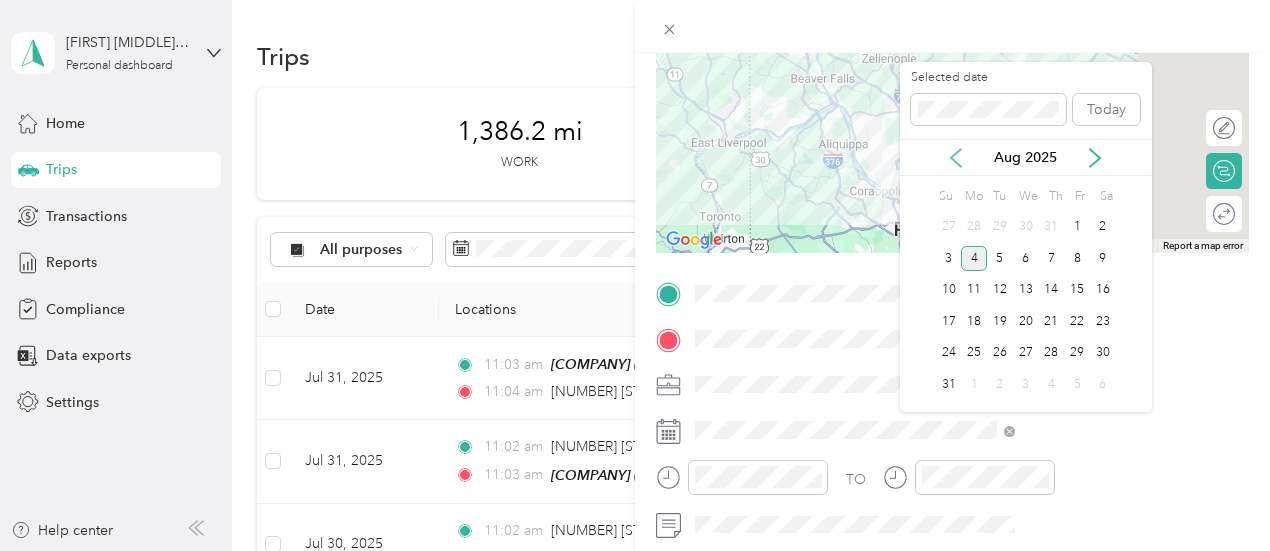 click 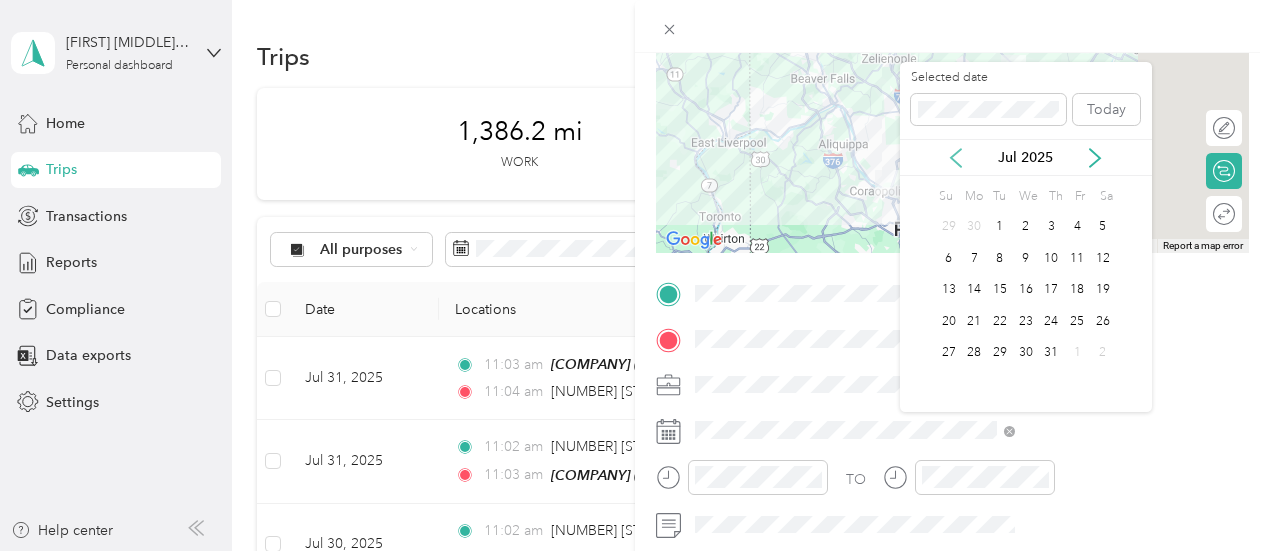 click 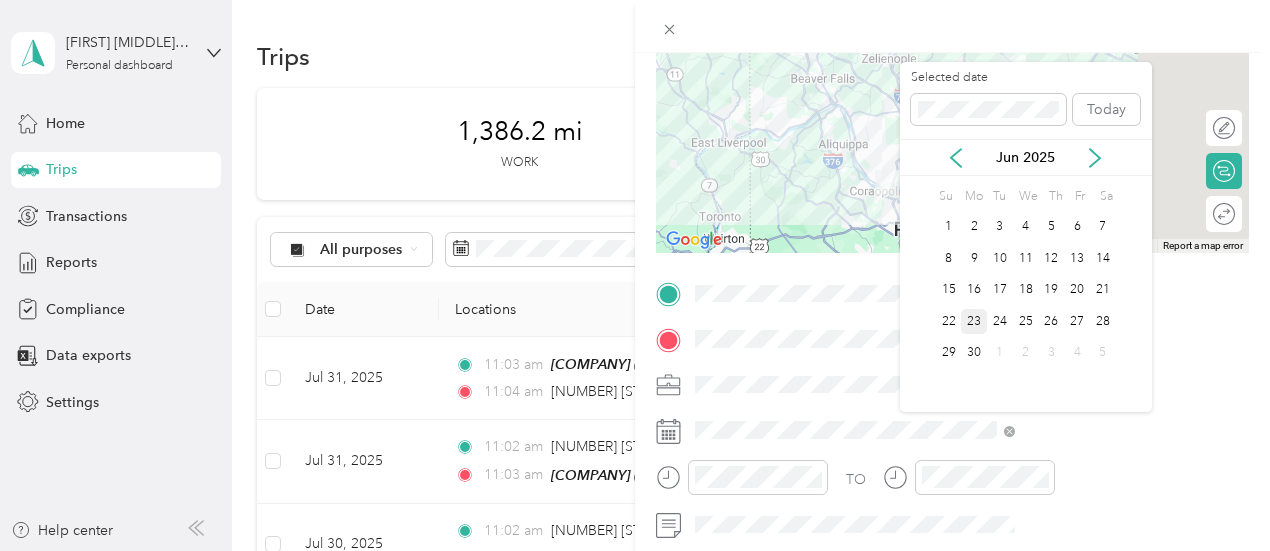 click on "23" at bounding box center (974, 321) 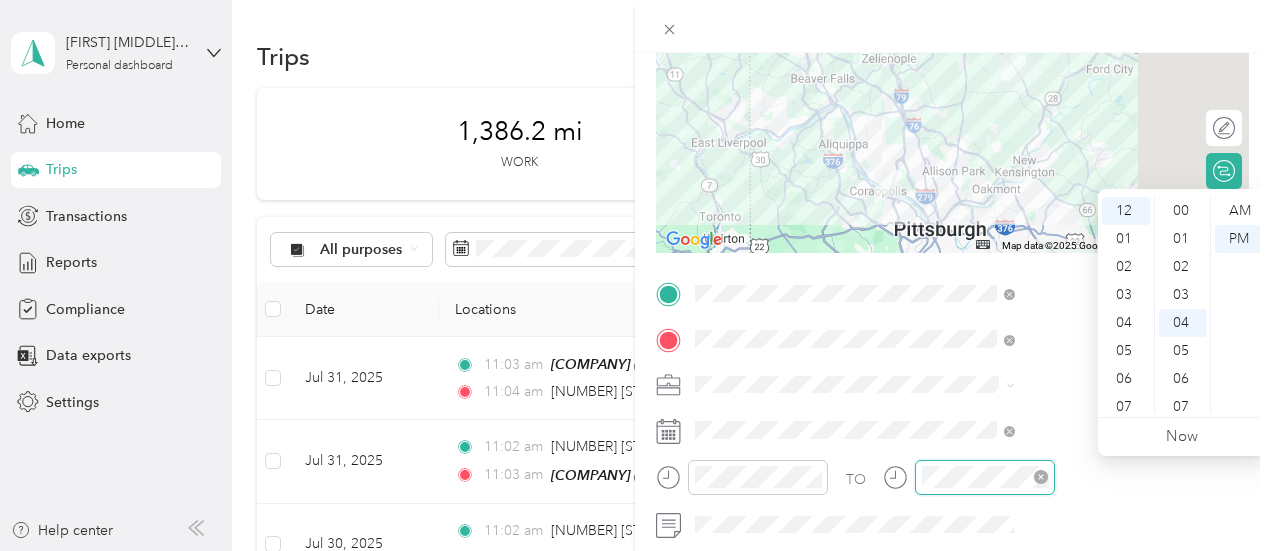 scroll, scrollTop: 112, scrollLeft: 0, axis: vertical 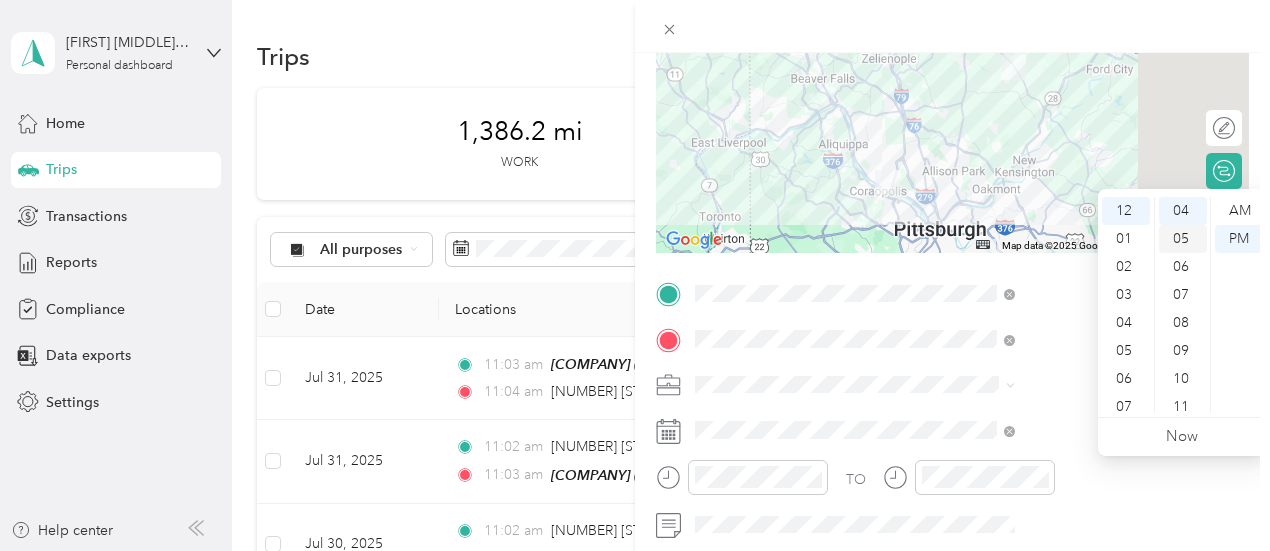 click on "05" at bounding box center [1183, 239] 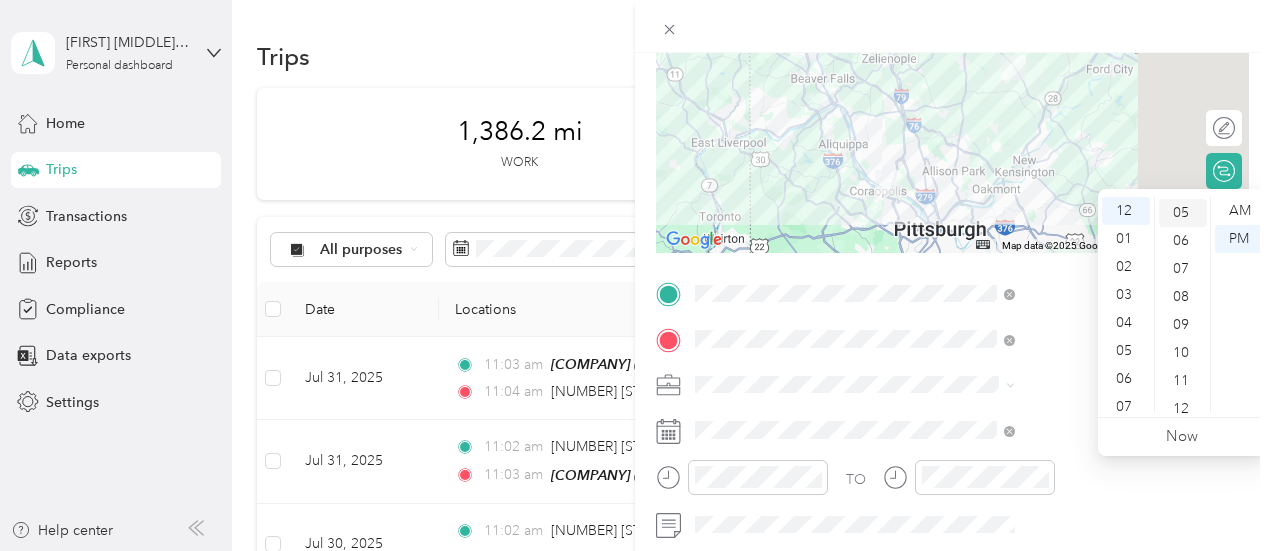 scroll, scrollTop: 140, scrollLeft: 0, axis: vertical 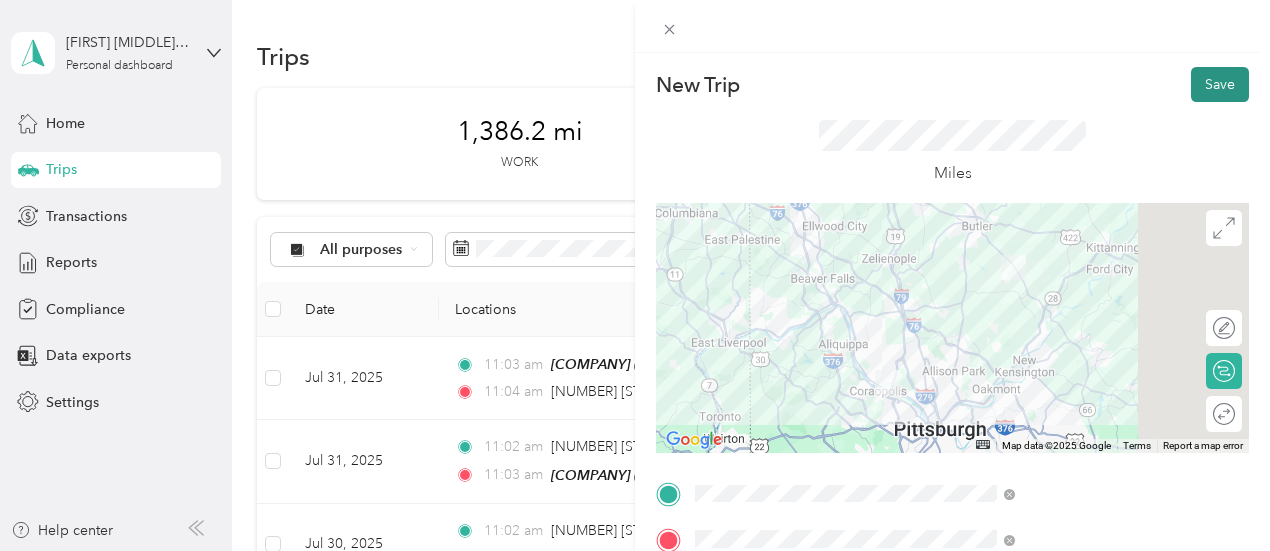 click on "Save" at bounding box center [1220, 84] 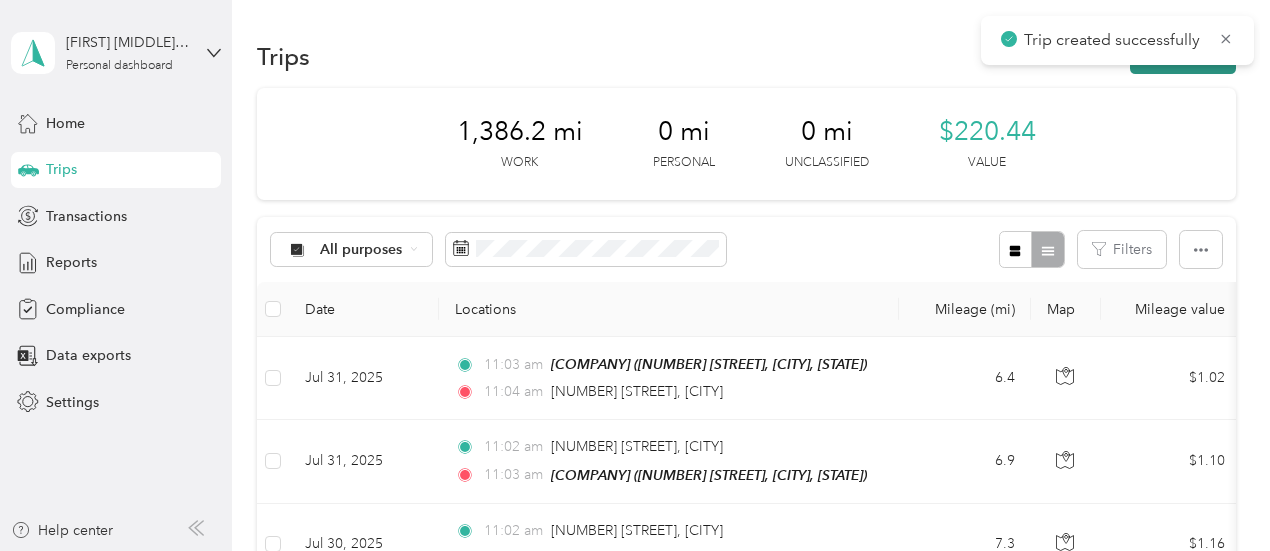 click on "New trip" at bounding box center [1183, 56] 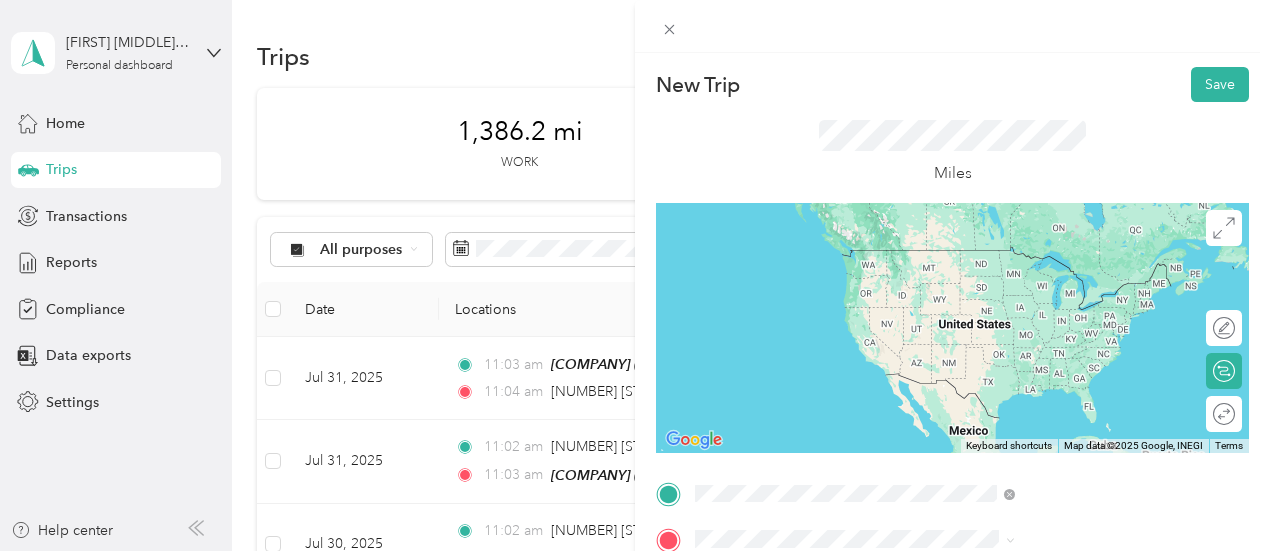 click on "[NUMBER] [STREET], [POSTAL_CODE], [CITY], [STATE], [COUNTRY]" at bounding box center [1067, 297] 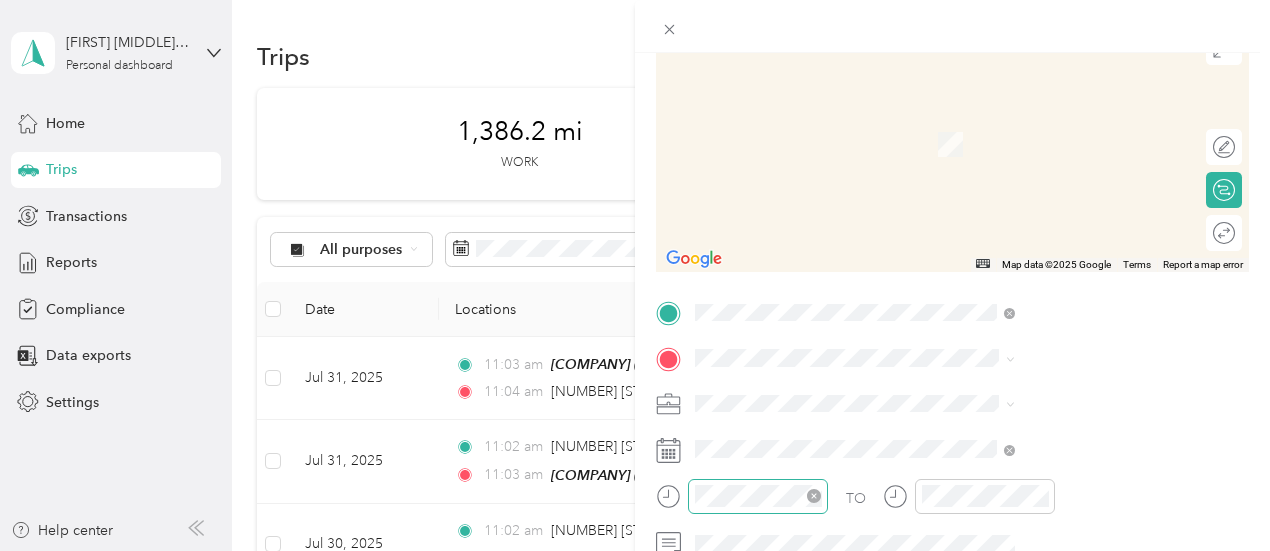 scroll, scrollTop: 200, scrollLeft: 0, axis: vertical 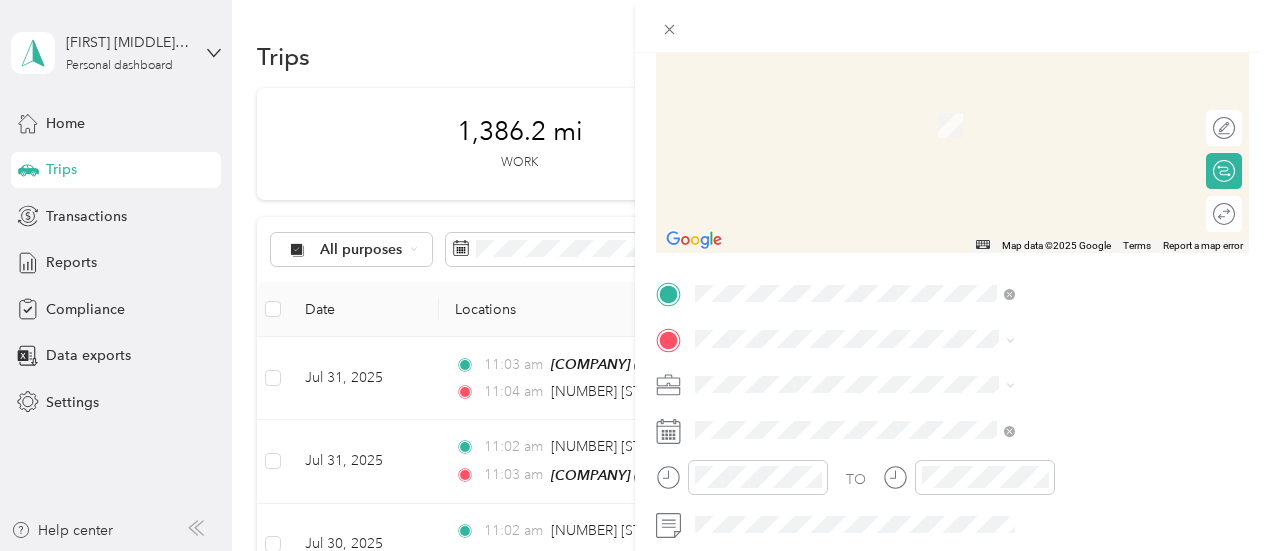 click on "[NUMBER] [STREET]
[CITY], [STATE] [POSTAL_CODE], [COUNTRY]" at bounding box center [1081, 107] 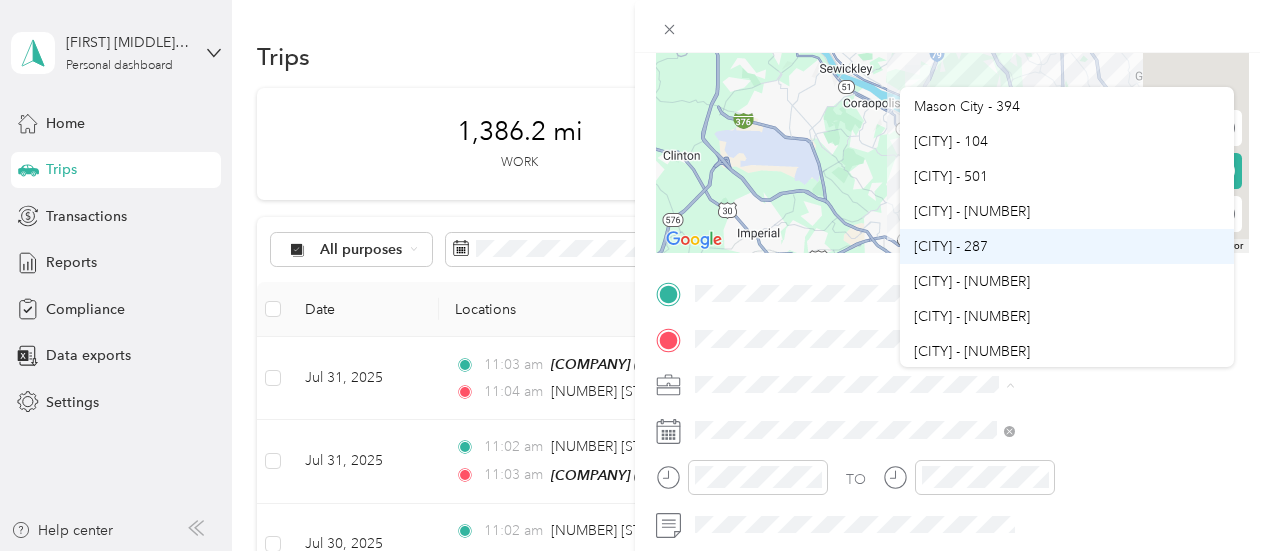 scroll, scrollTop: 100, scrollLeft: 0, axis: vertical 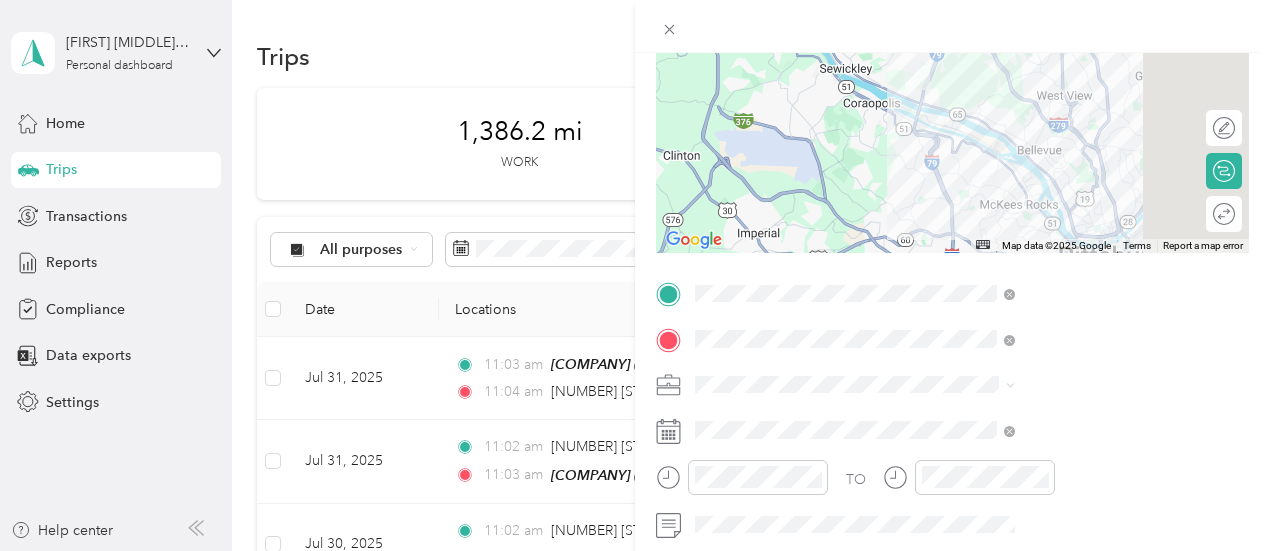 click on "[CITY] - [NUMBER]" at bounding box center (1067, 313) 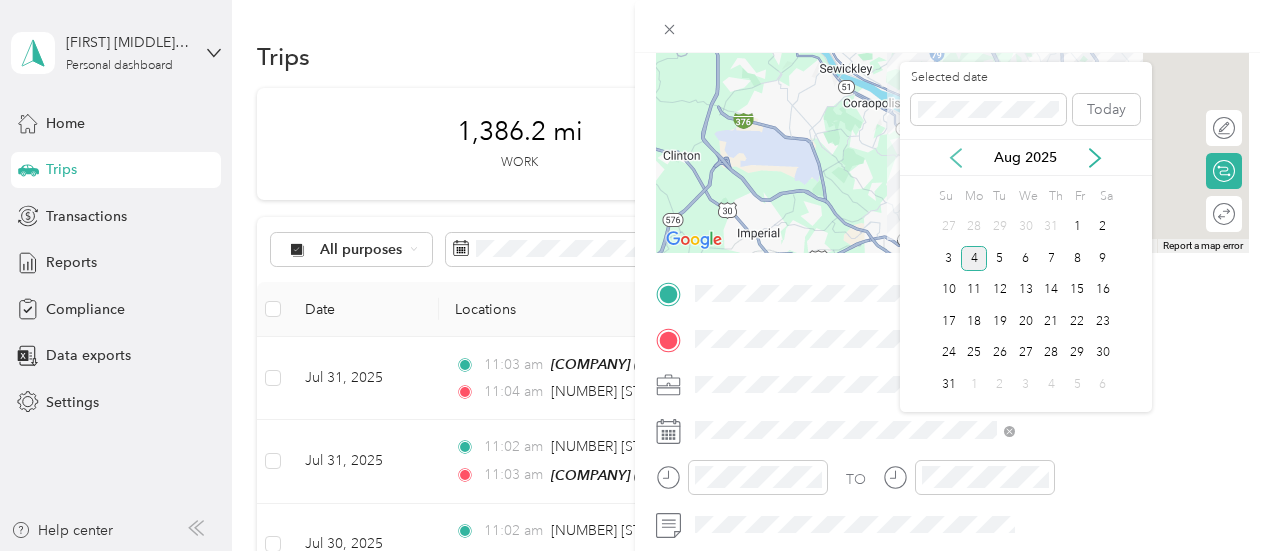 click 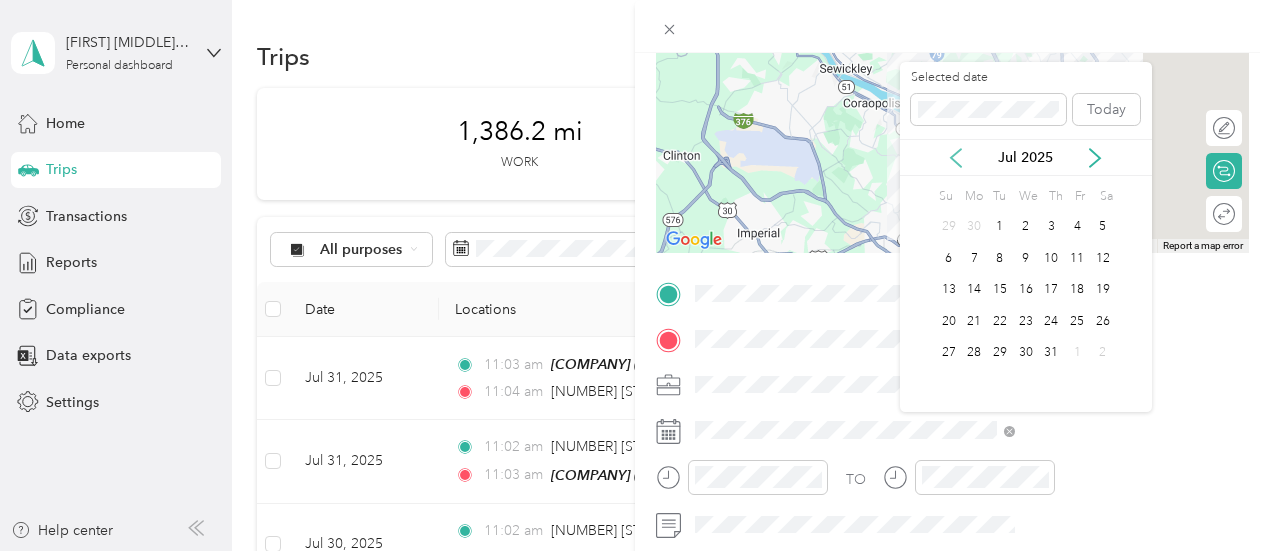 click 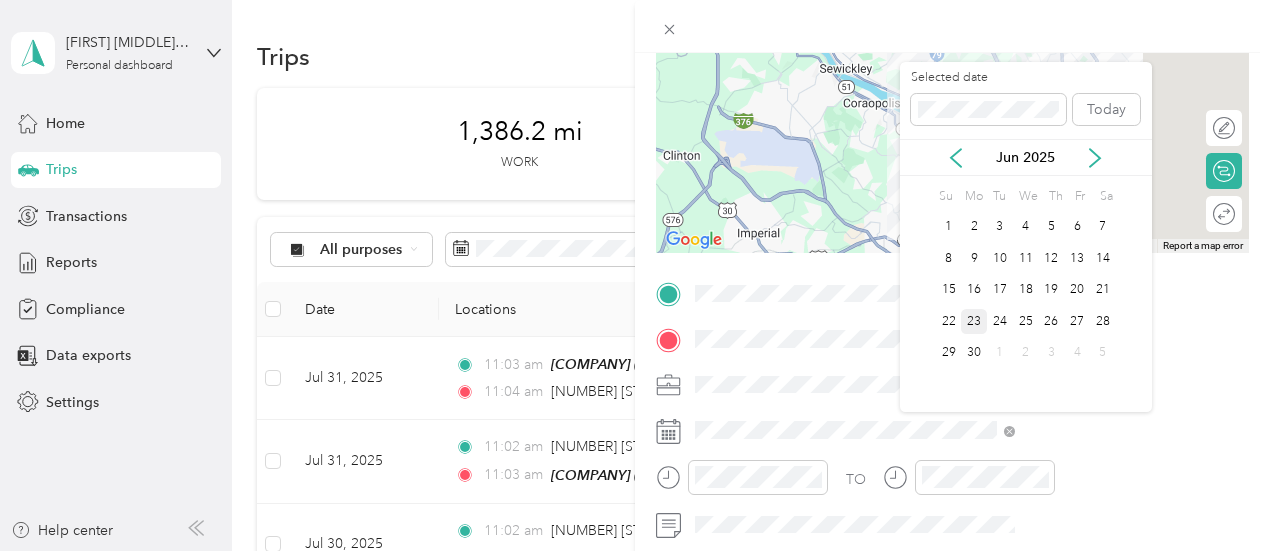 click on "23" at bounding box center (974, 321) 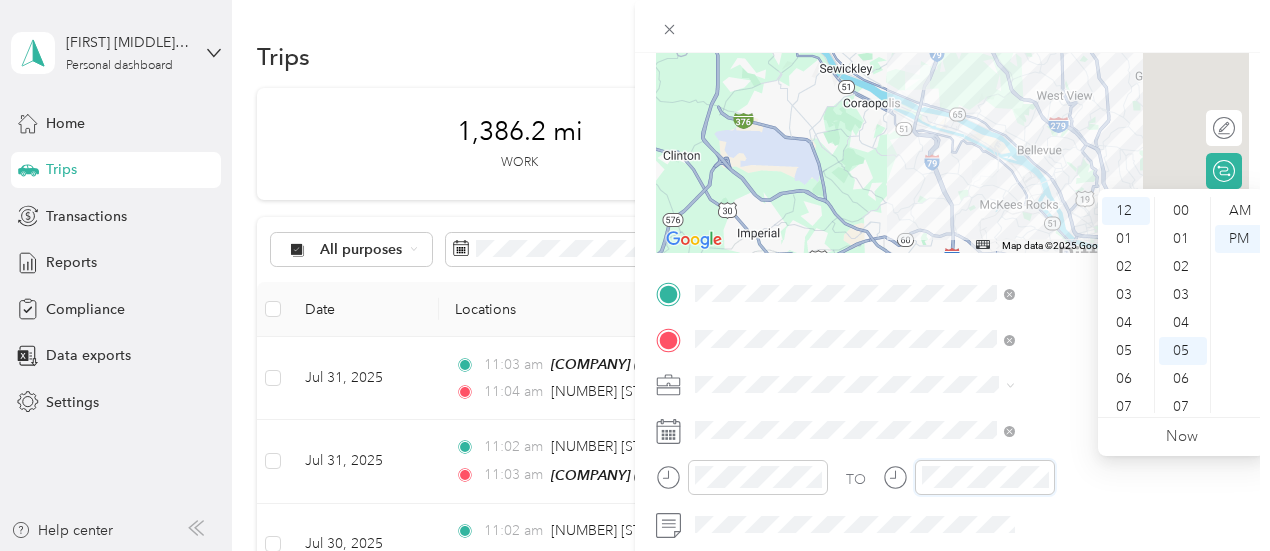 scroll, scrollTop: 140, scrollLeft: 0, axis: vertical 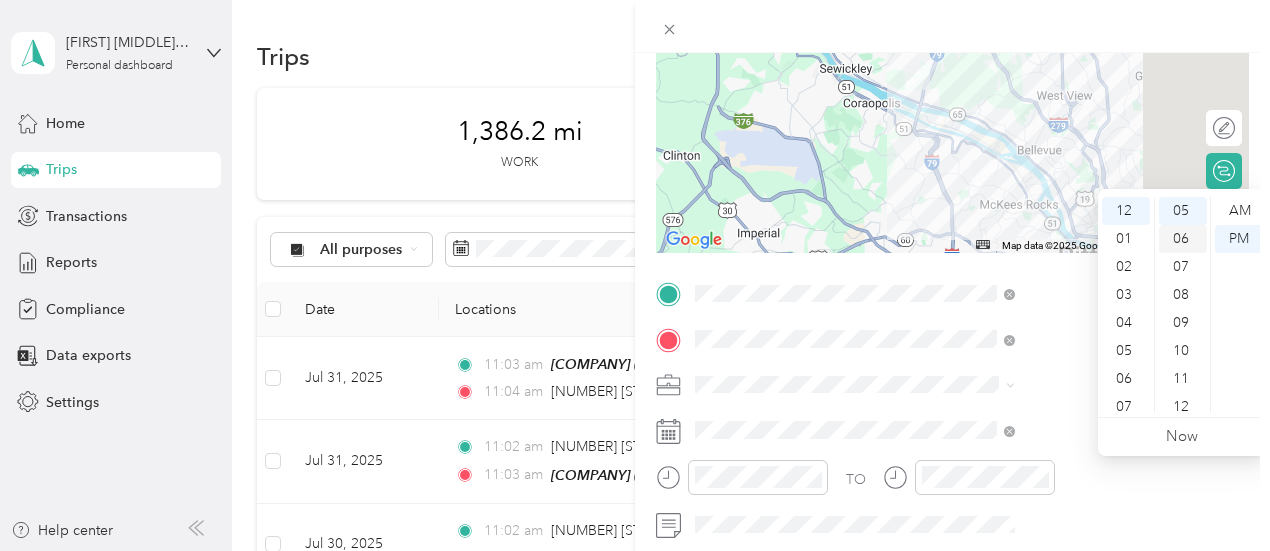 click on "06" at bounding box center (1183, 239) 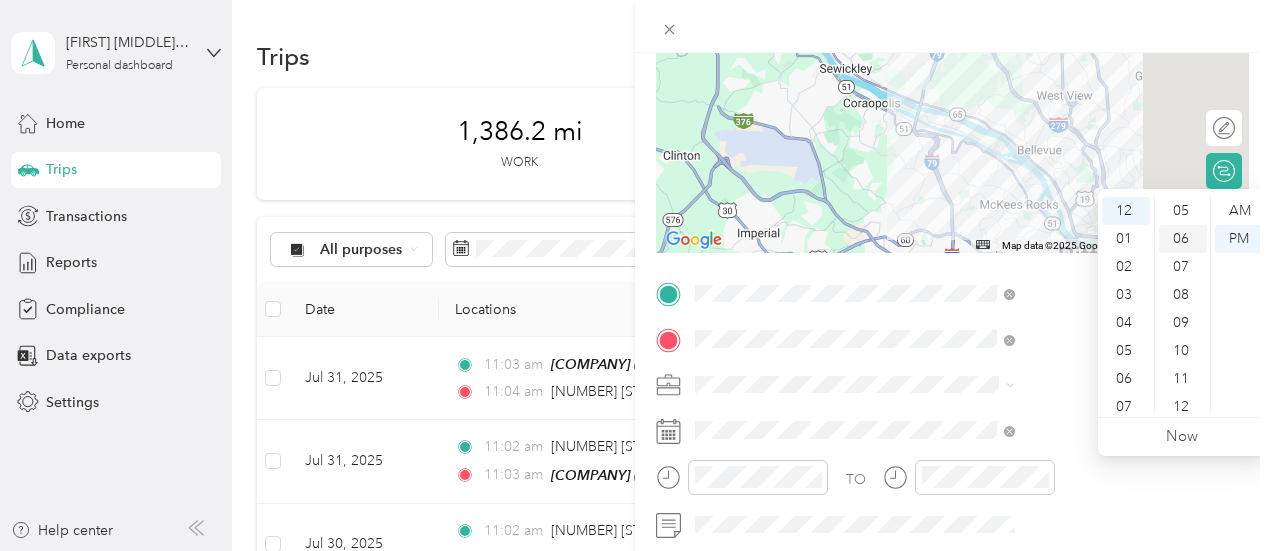scroll, scrollTop: 168, scrollLeft: 0, axis: vertical 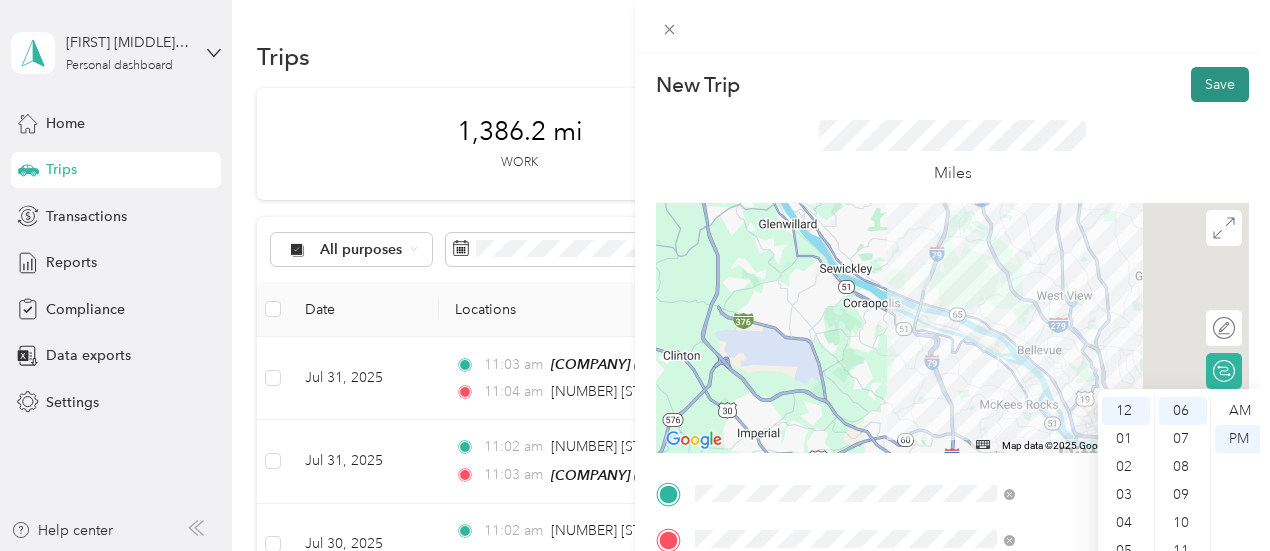 click on "Save" at bounding box center [1220, 84] 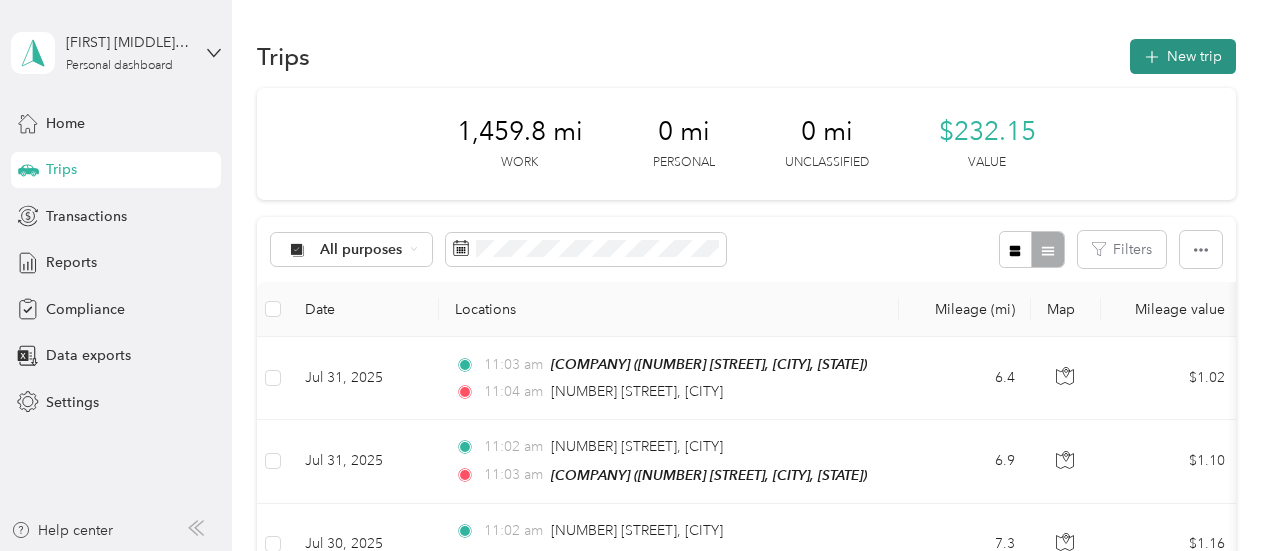 click 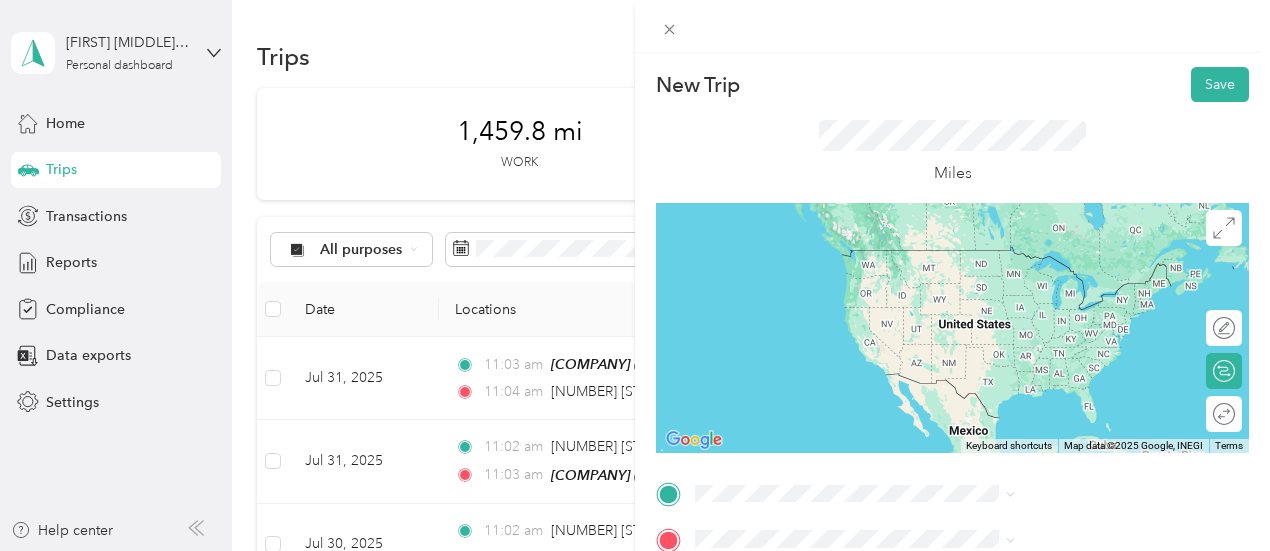 click on "[NUMBER] [STREET]
[CITY], [STATE] [POSTAL_CODE], [COUNTRY]" at bounding box center (1081, 265) 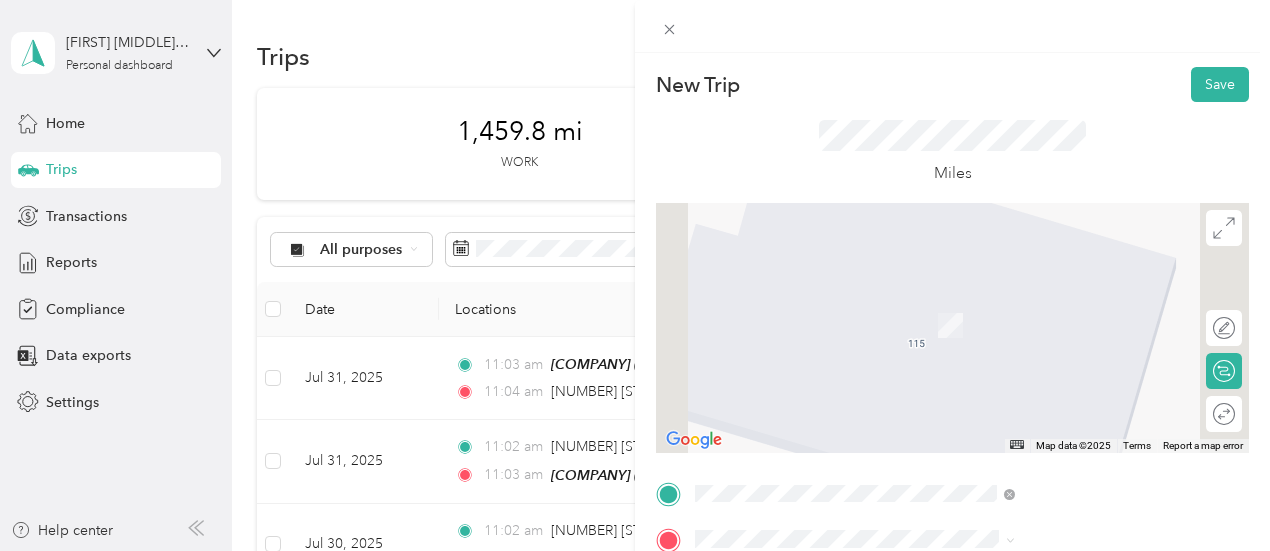 click on "TEAM [CITY] [NUMBER] [STREET], [POSTAL_CODE], [CITY], [STATE], [COUNTRY]" at bounding box center (1081, 325) 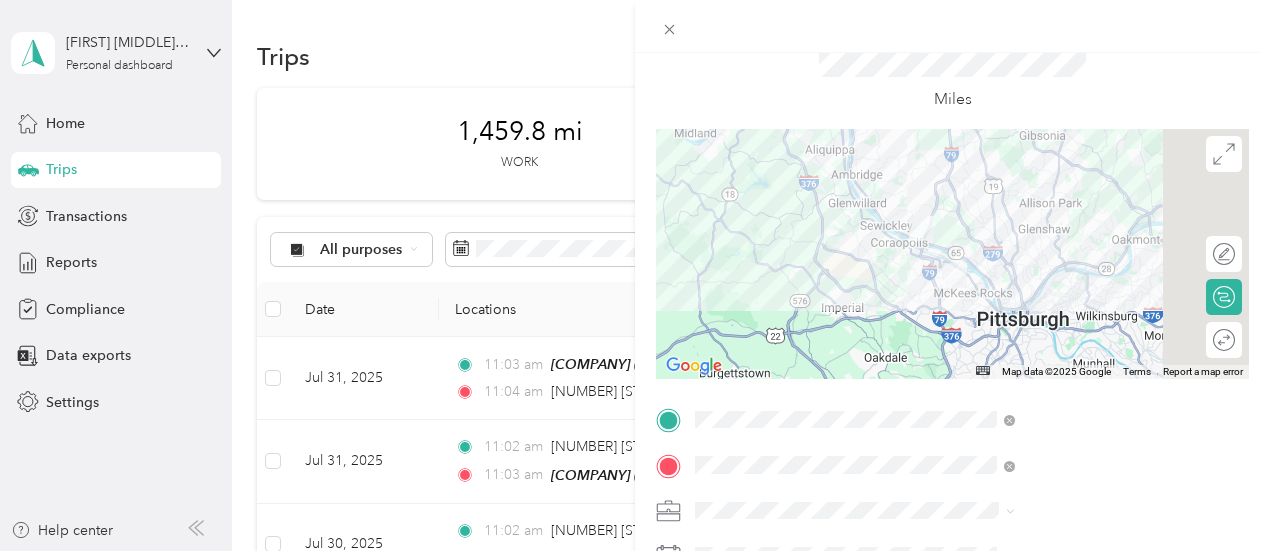 scroll, scrollTop: 200, scrollLeft: 0, axis: vertical 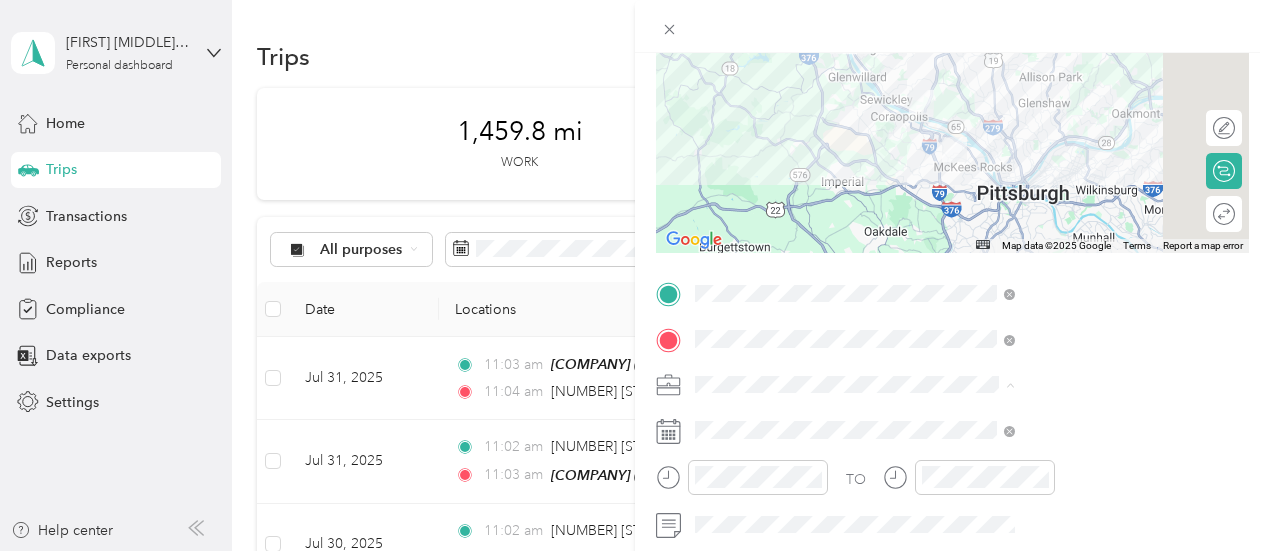 click on "[CITY] - [NUMBER]" at bounding box center [1067, 319] 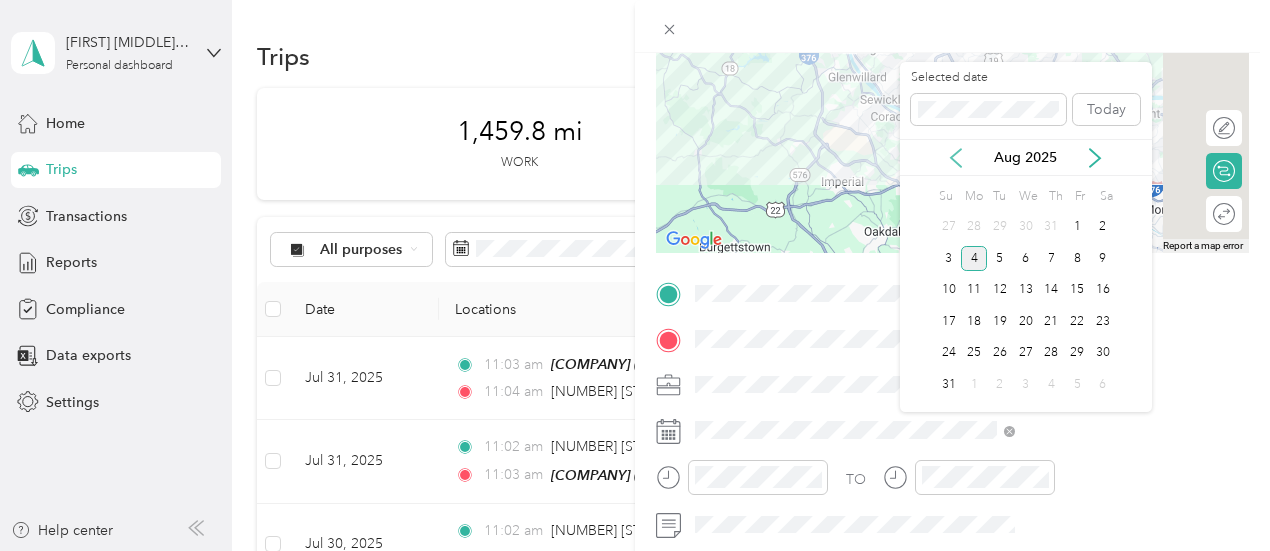 click 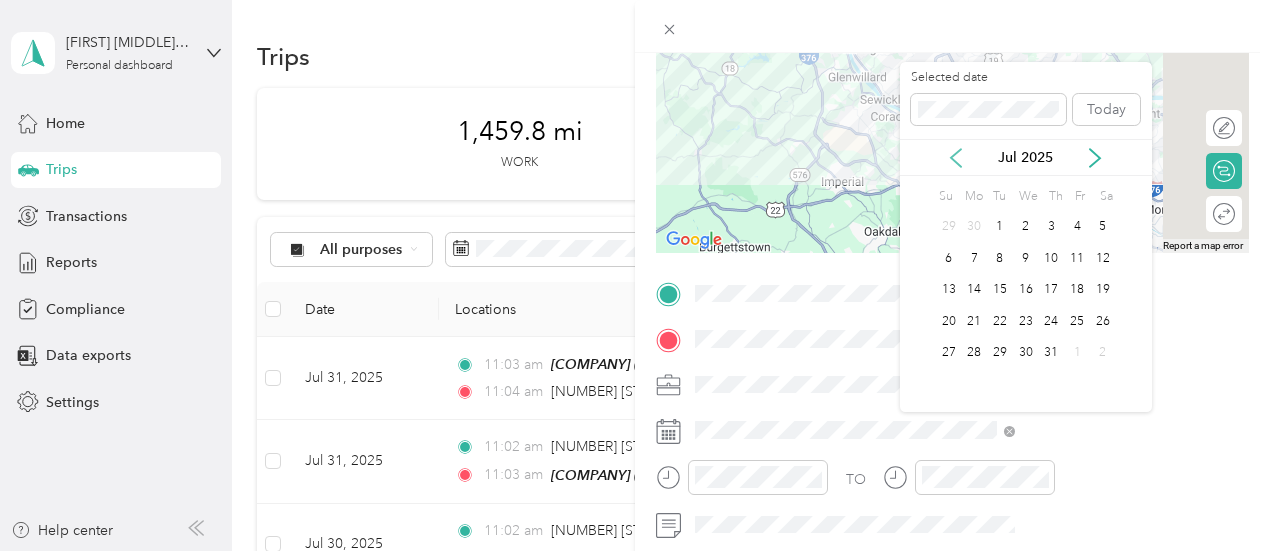 click 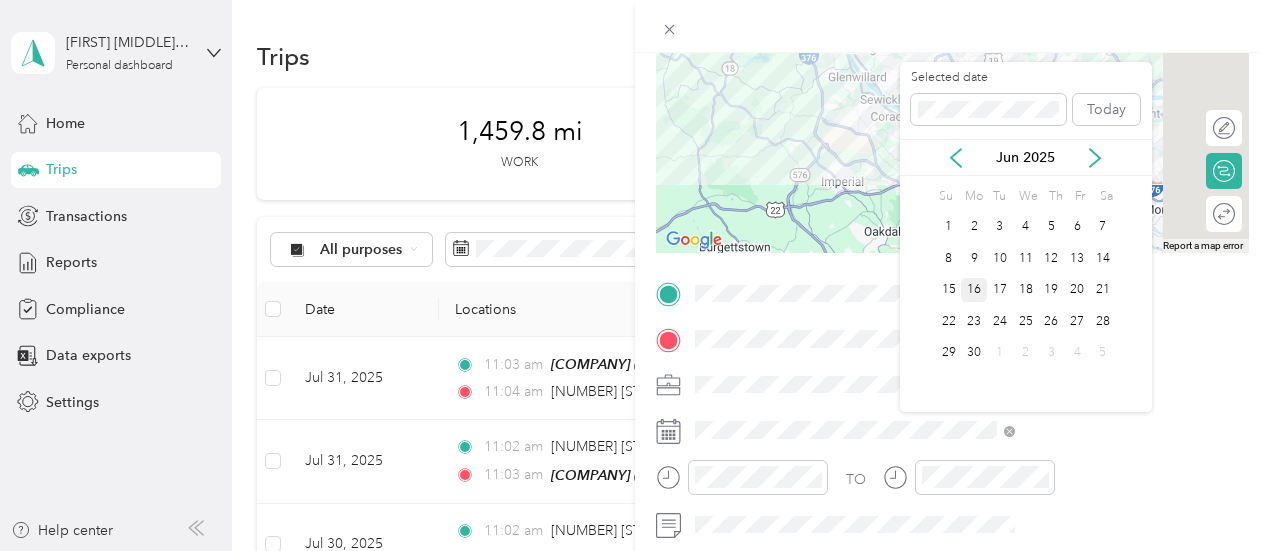 click on "16" at bounding box center (974, 290) 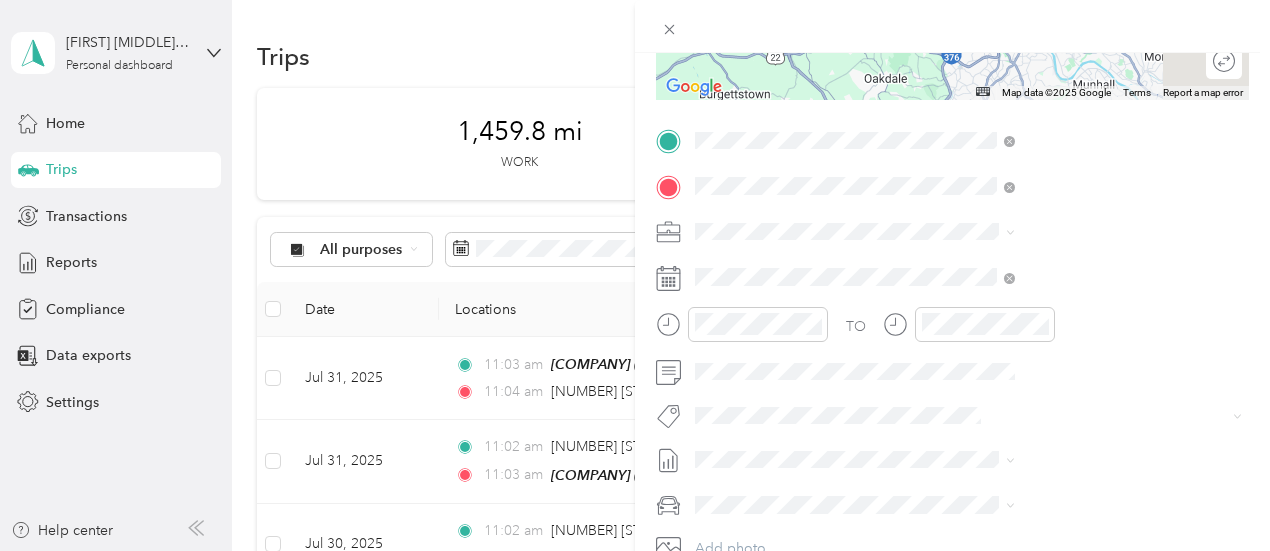 scroll, scrollTop: 400, scrollLeft: 0, axis: vertical 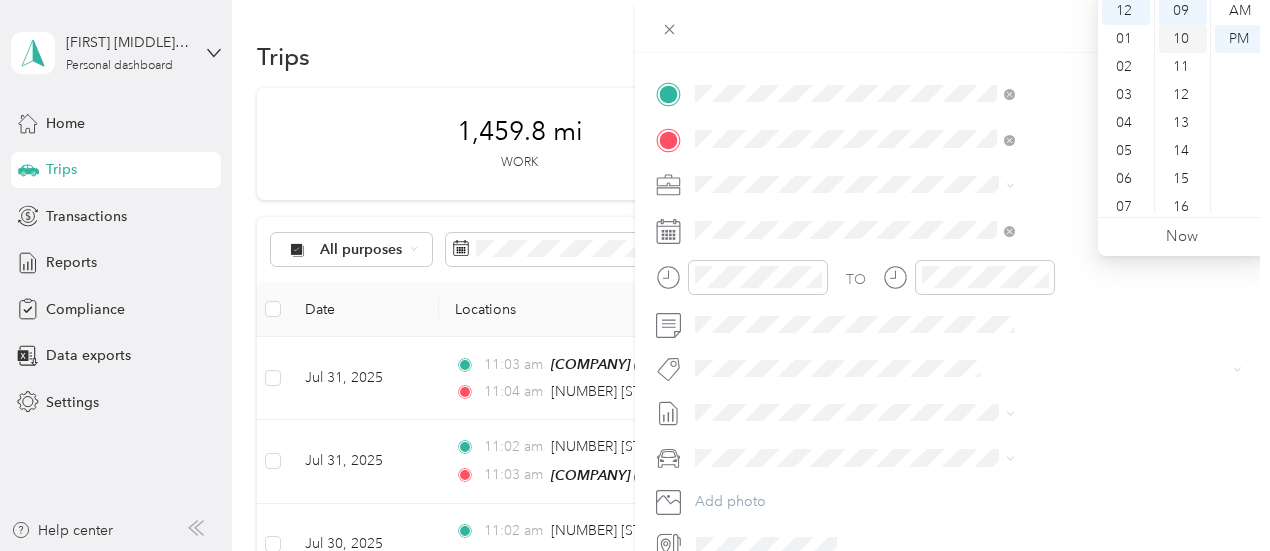 click on "10" at bounding box center [1183, 39] 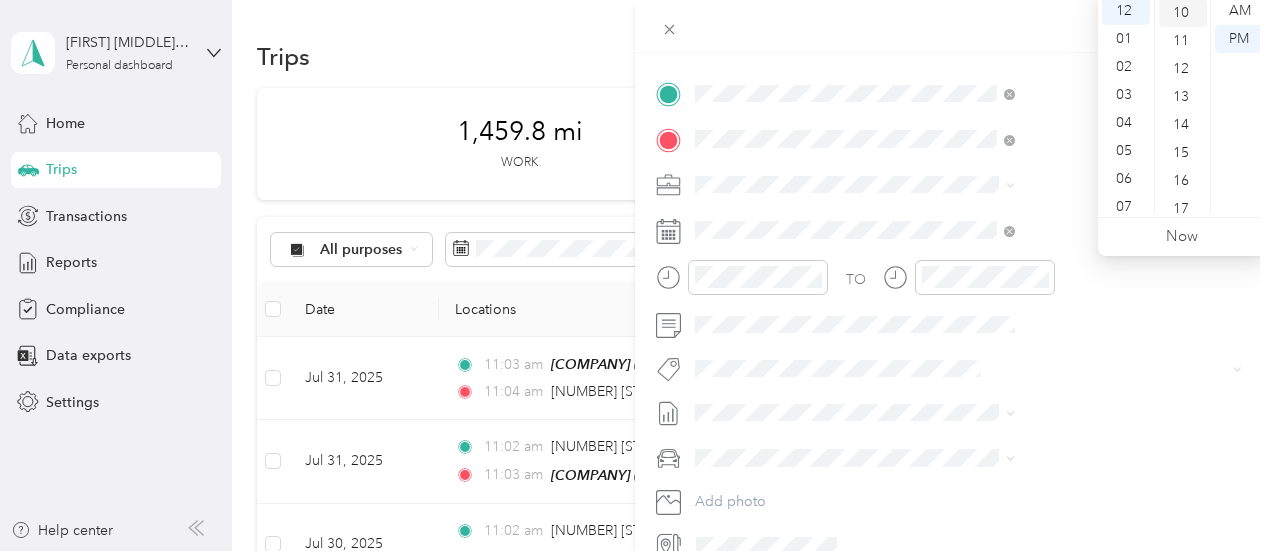 scroll, scrollTop: 280, scrollLeft: 0, axis: vertical 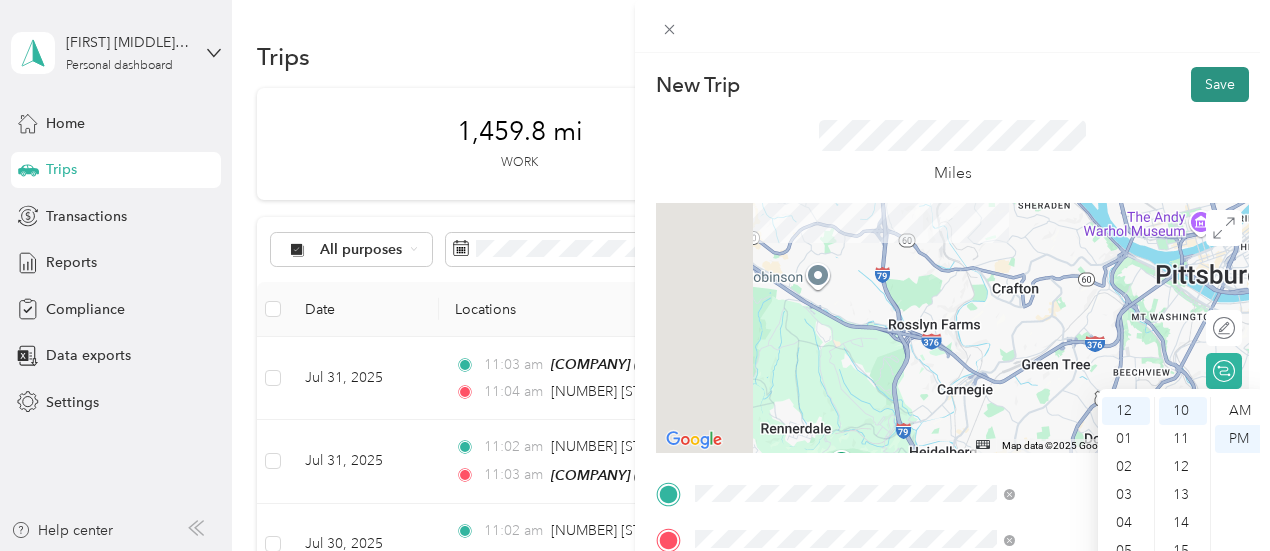 click on "Save" at bounding box center (1220, 84) 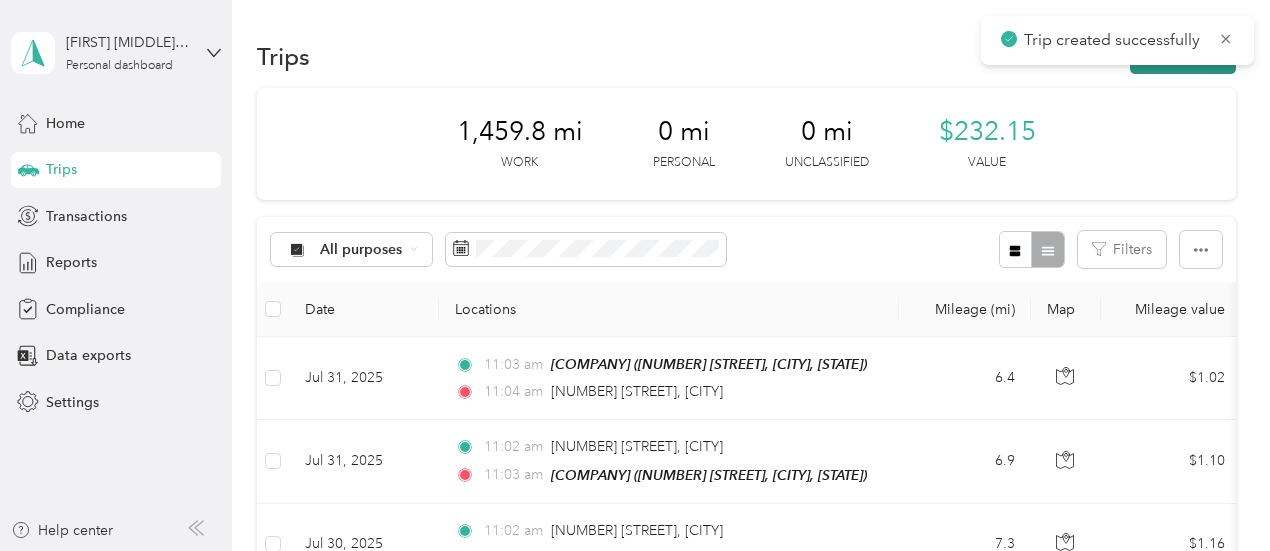 click on "New trip" at bounding box center (1183, 56) 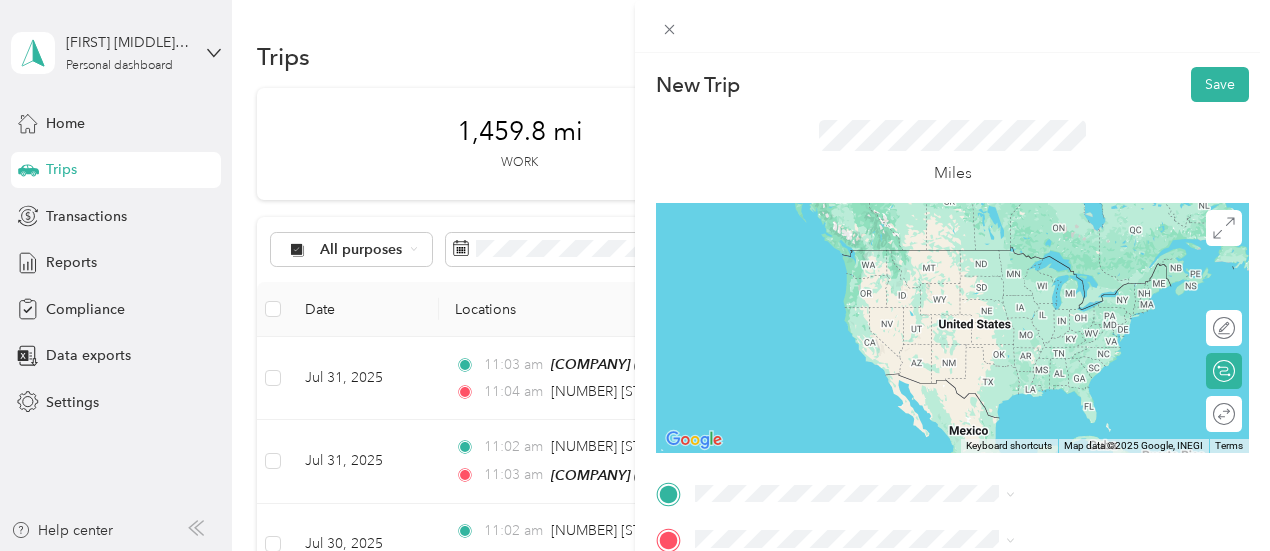 click on "TEAM [CITY] [NUMBER] [STREET], [POSTAL_CODE], [CITY], [STATE], [COUNTRY]" at bounding box center [1081, 276] 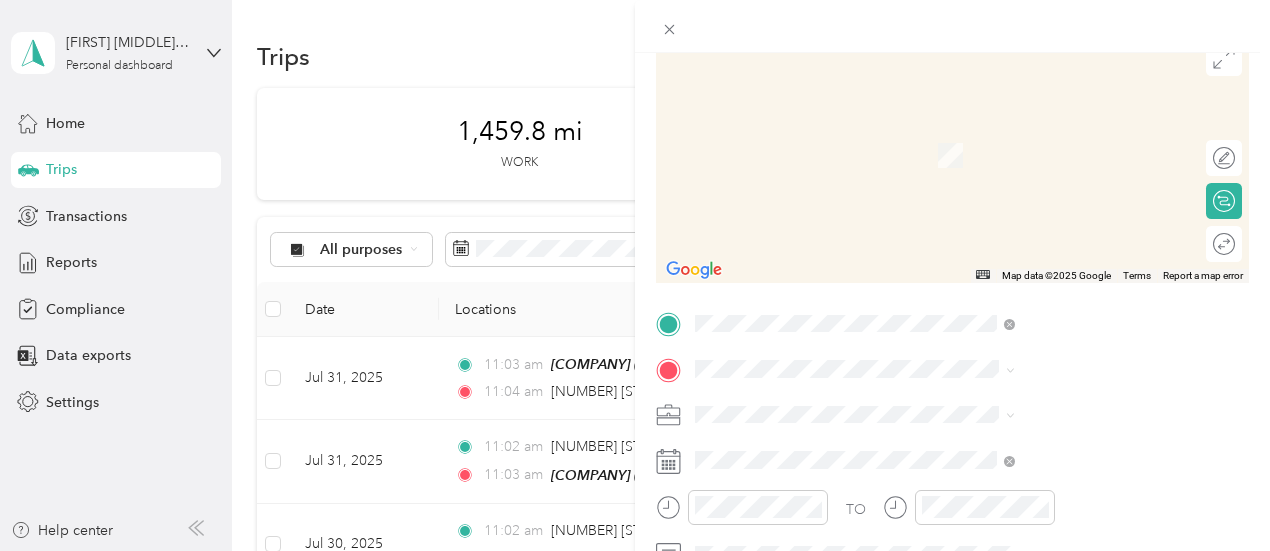 scroll, scrollTop: 200, scrollLeft: 0, axis: vertical 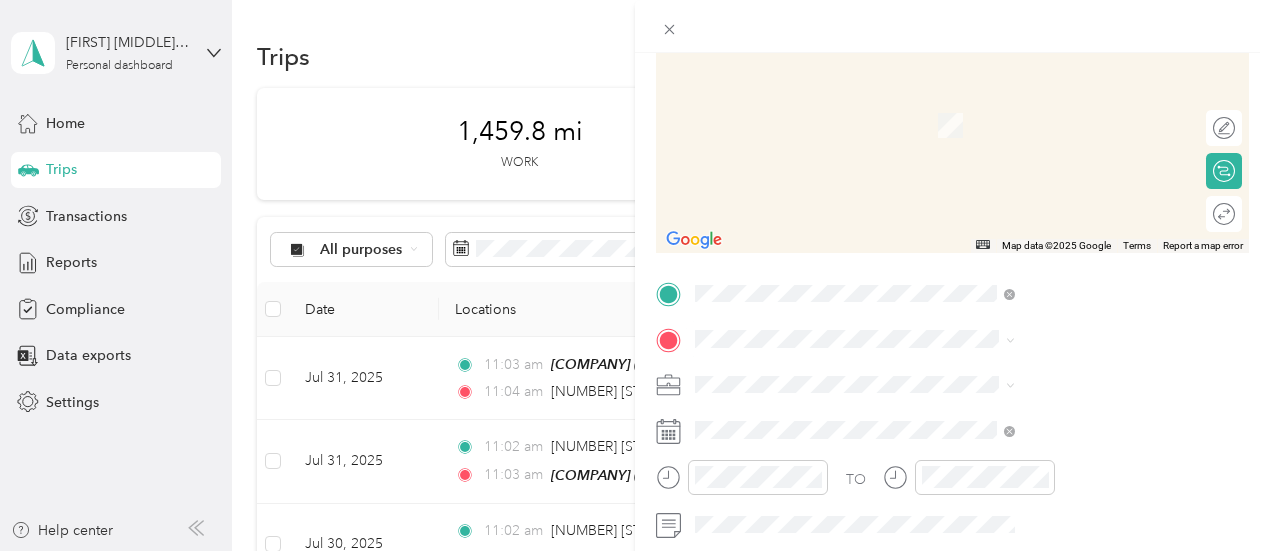 click on "[NUMBER] [STREET]
[CITY], [STATE] [POSTAL_CODE], [COUNTRY]" at bounding box center (1081, 107) 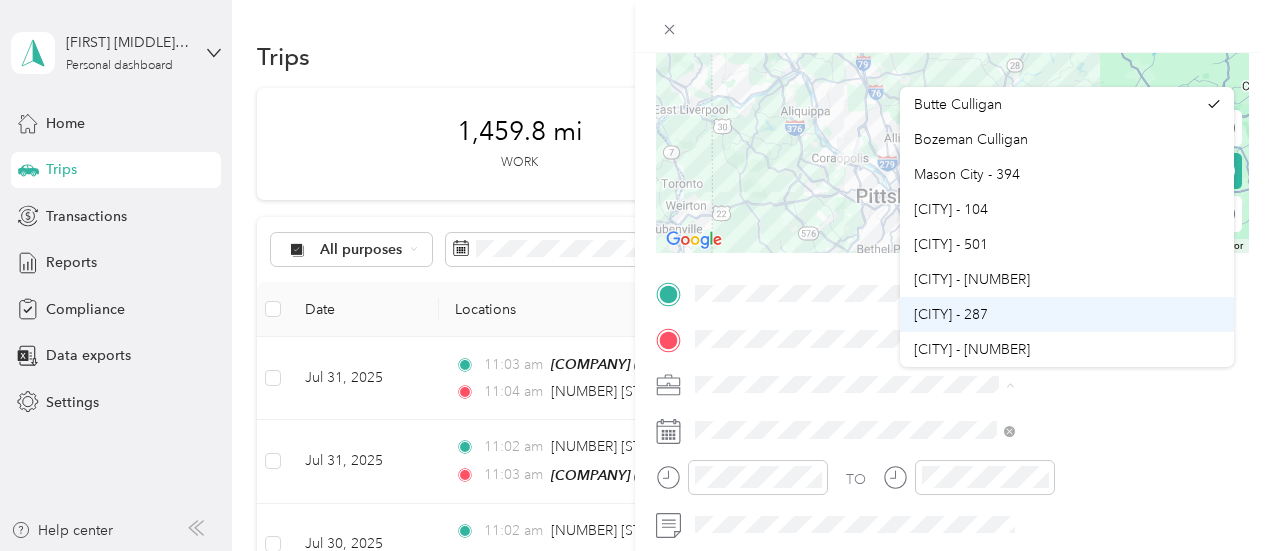 scroll, scrollTop: 100, scrollLeft: 0, axis: vertical 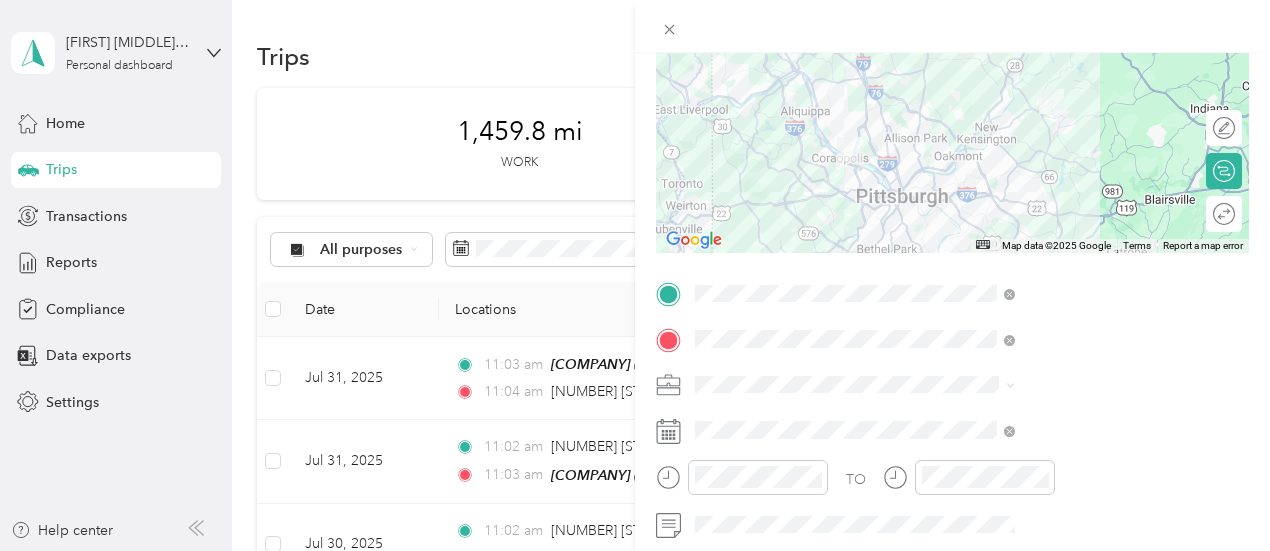 click on "[CITY] - [NUMBER]" at bounding box center [1067, 313] 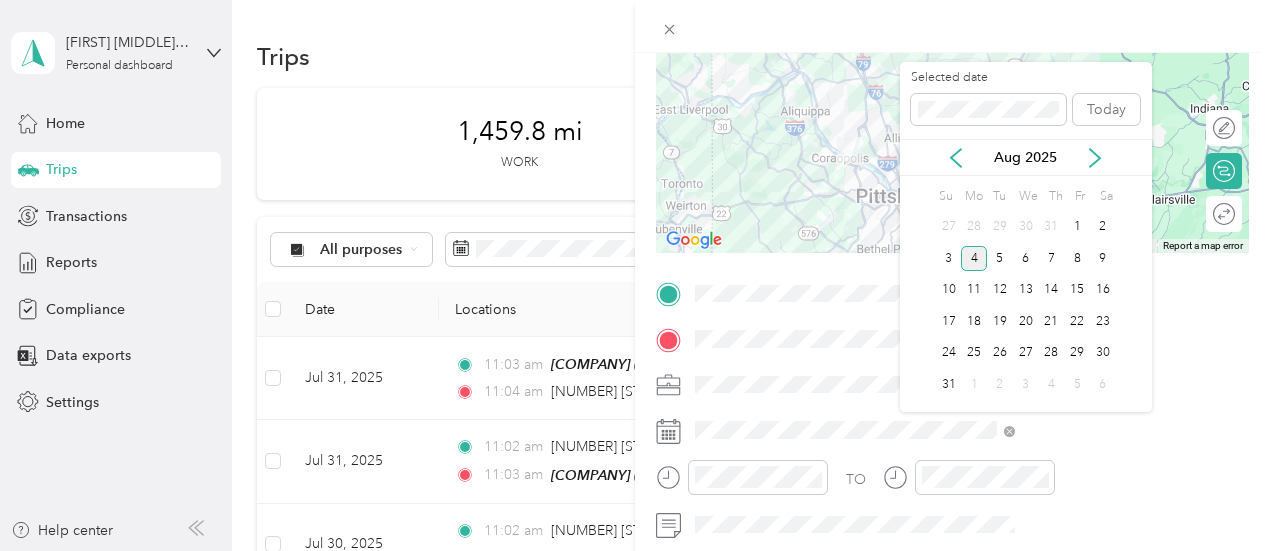 click on "Aug 2025" at bounding box center [1026, 157] 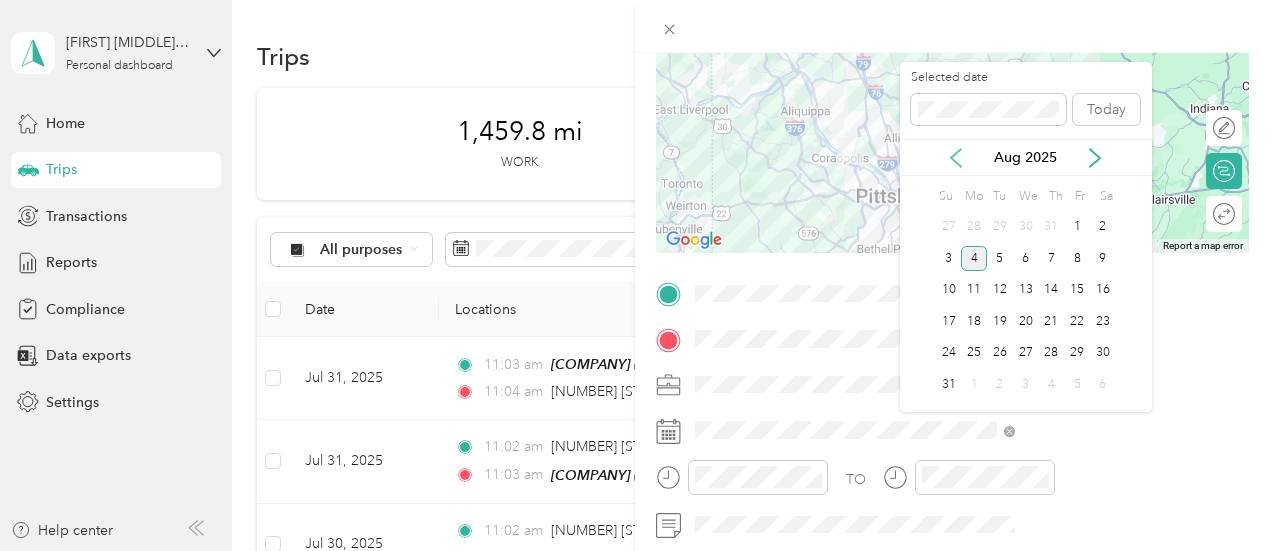 click 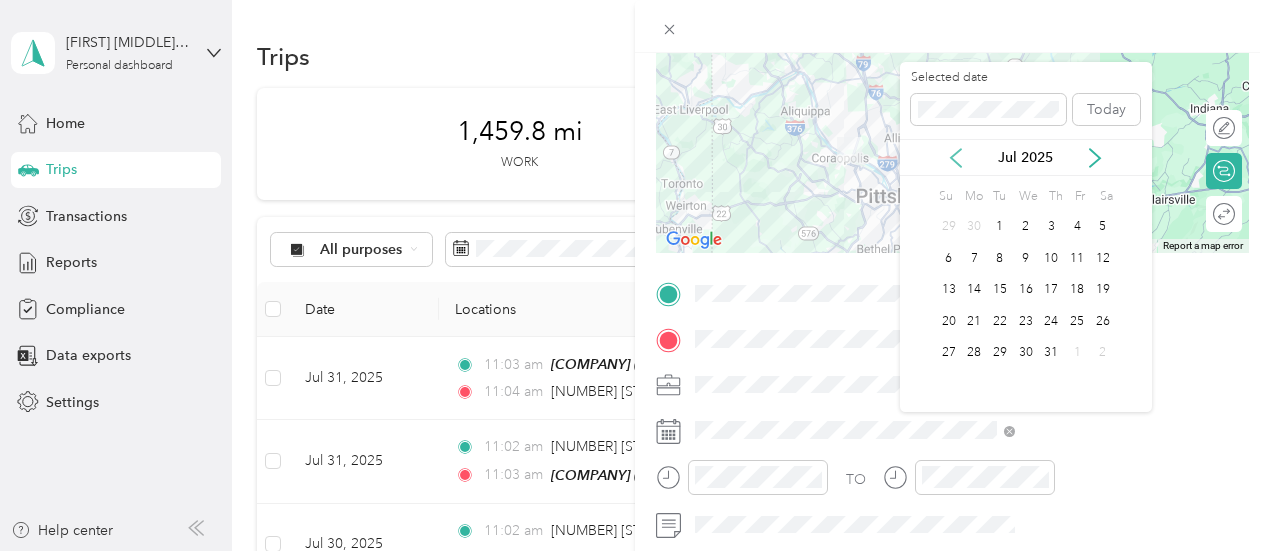 click 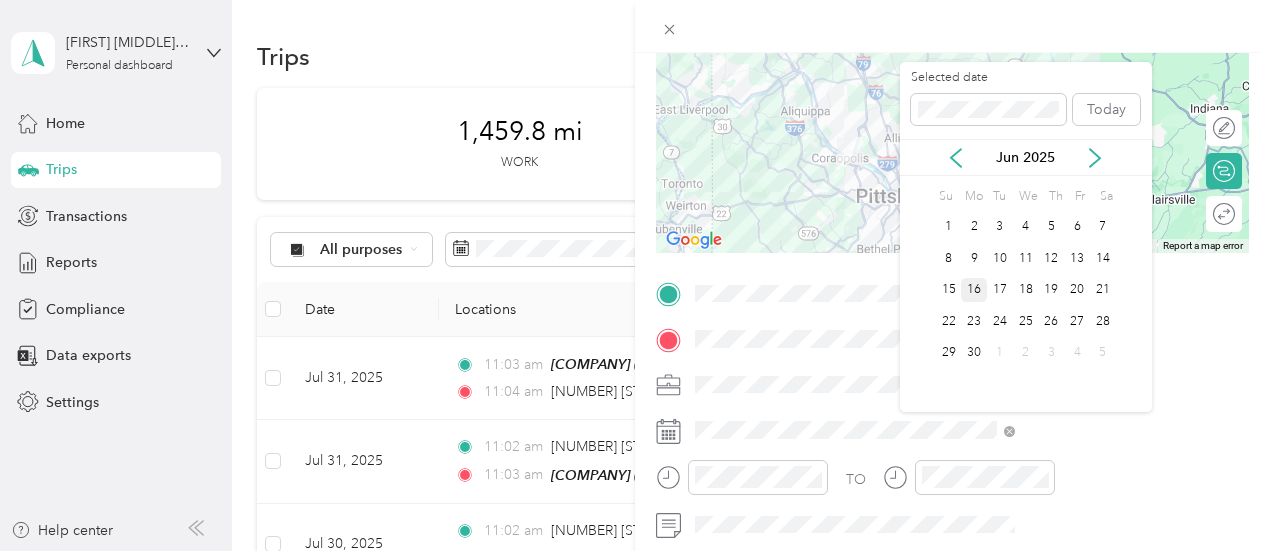 click on "16" at bounding box center [974, 290] 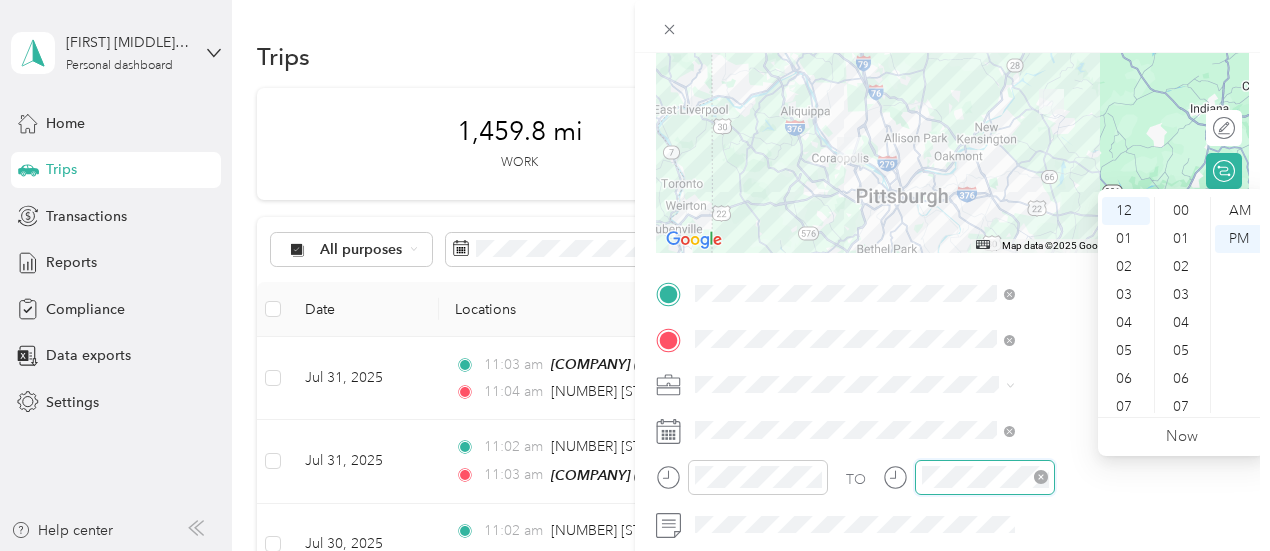 scroll, scrollTop: 252, scrollLeft: 0, axis: vertical 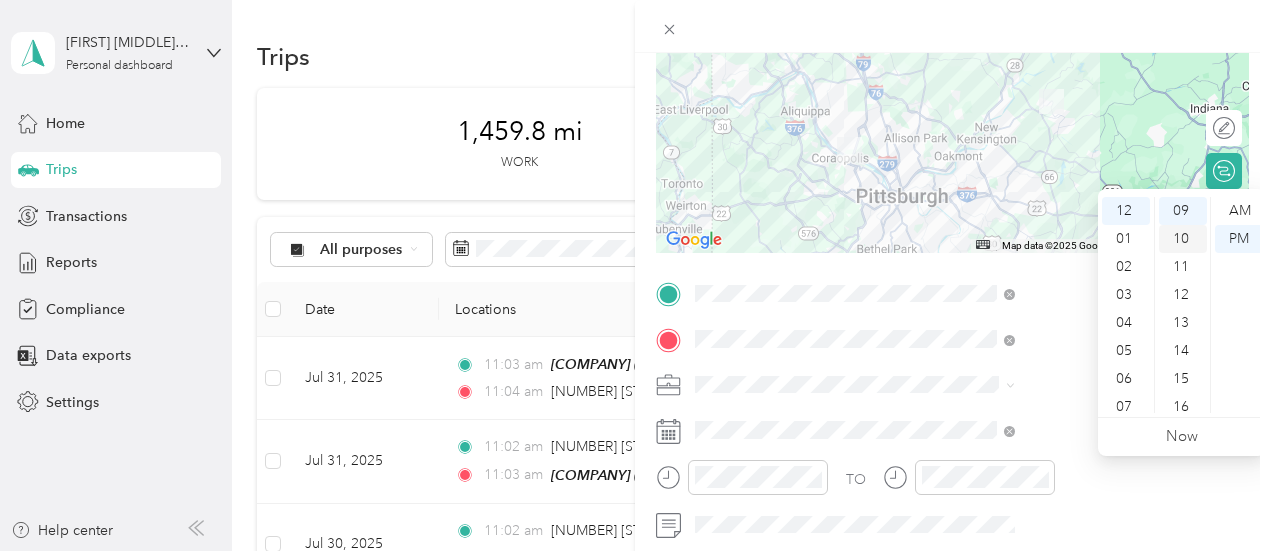 click on "10" at bounding box center (1183, 239) 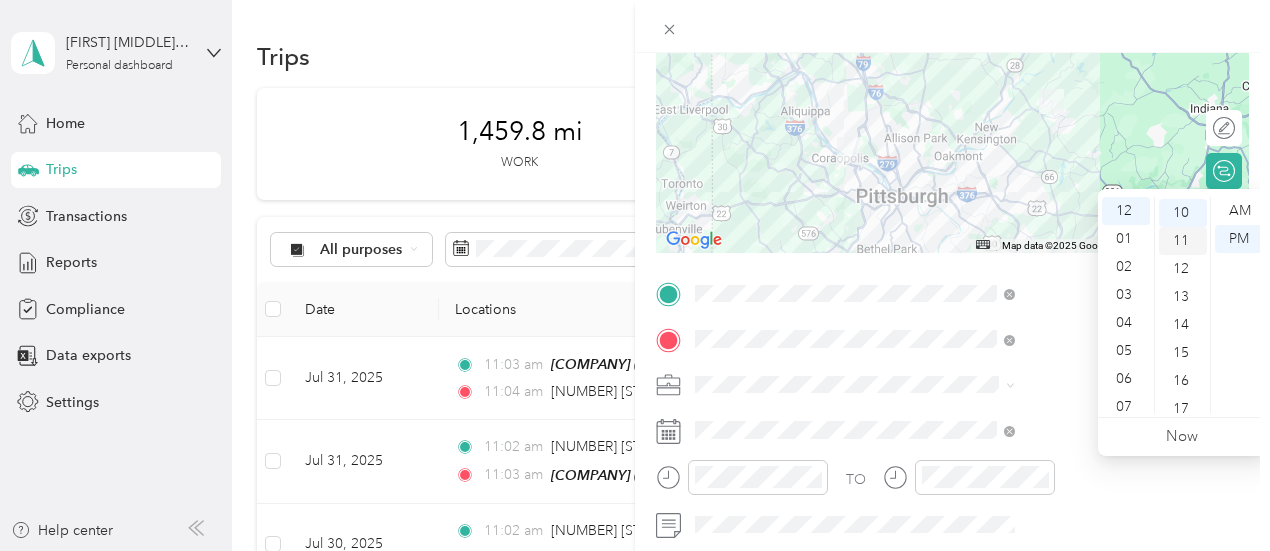 scroll, scrollTop: 280, scrollLeft: 0, axis: vertical 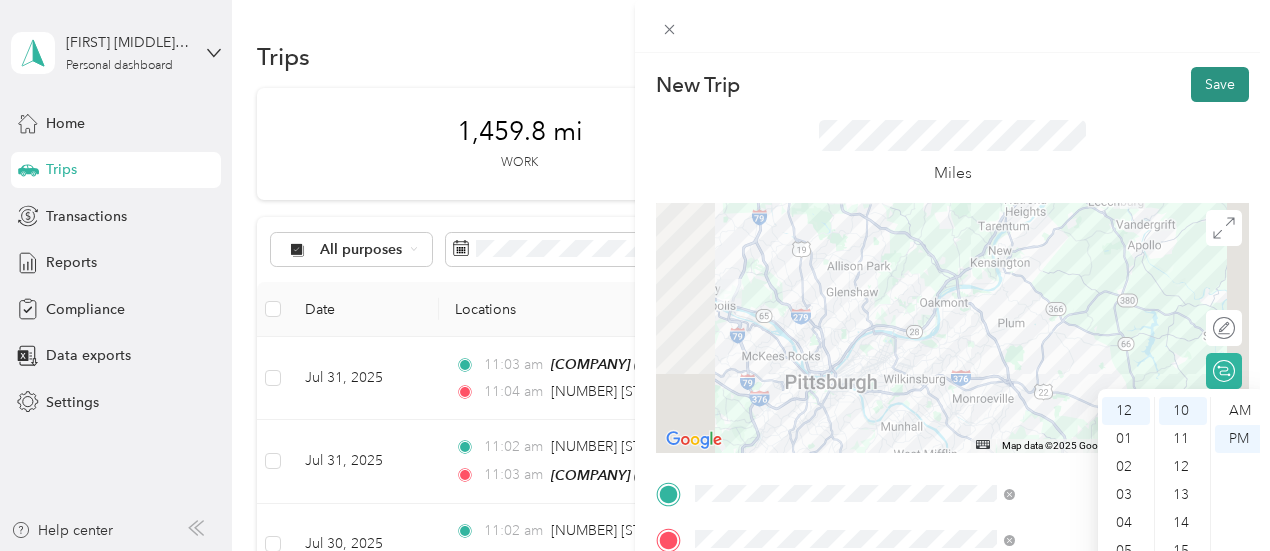 click on "Save" at bounding box center (1220, 84) 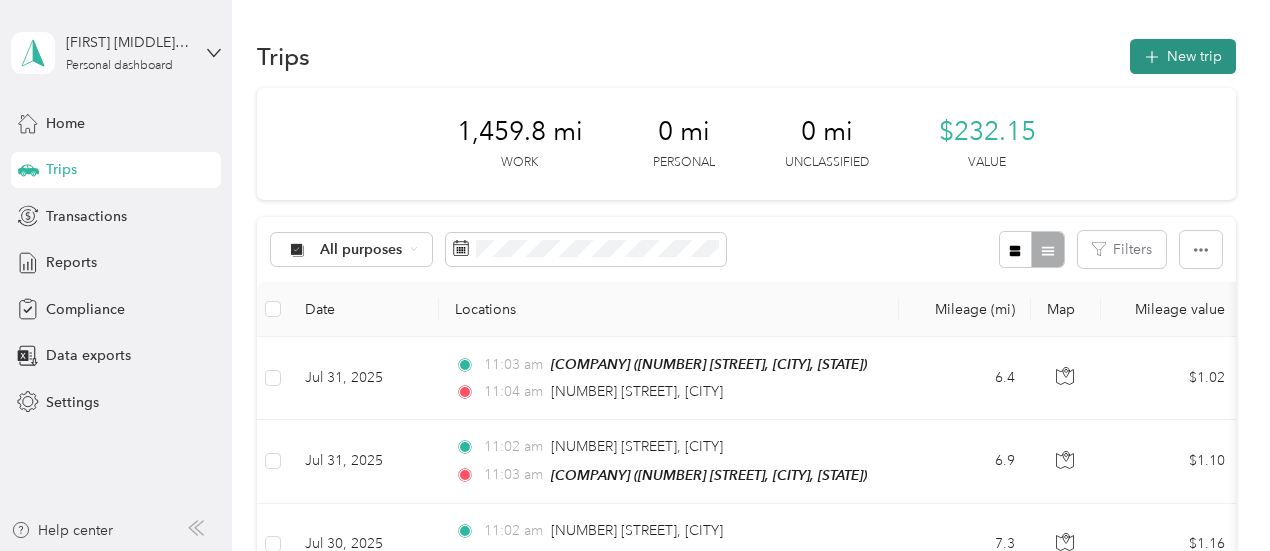 click on "New trip" at bounding box center (1183, 56) 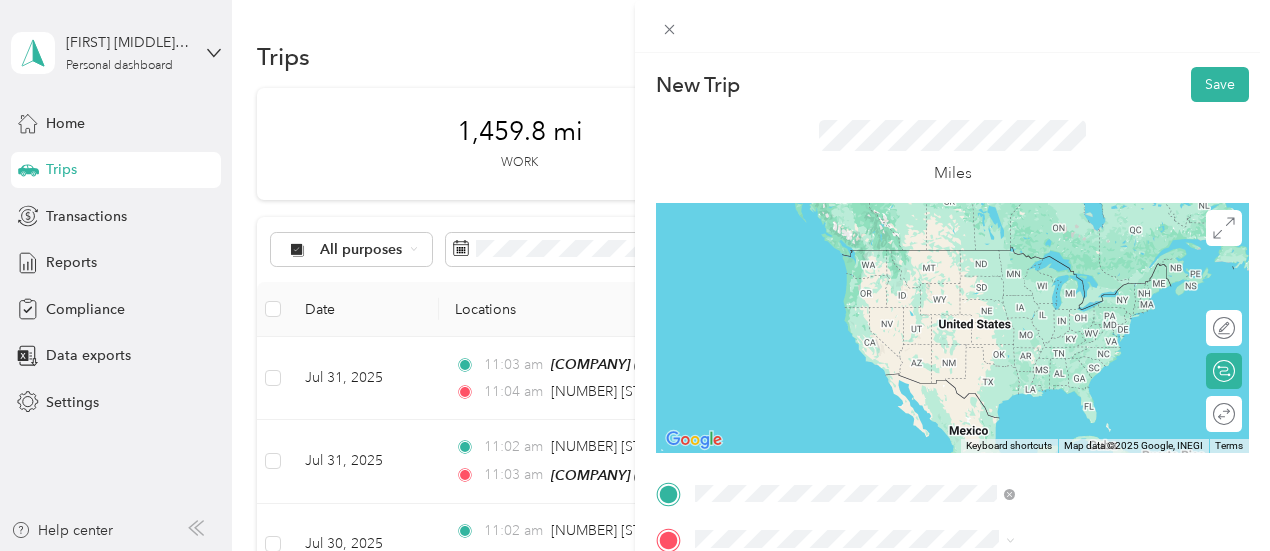 click on "[NUMBER] [STREET]
[CITY], [STATE] [POSTAL_CODE], [COUNTRY]" at bounding box center (1081, 267) 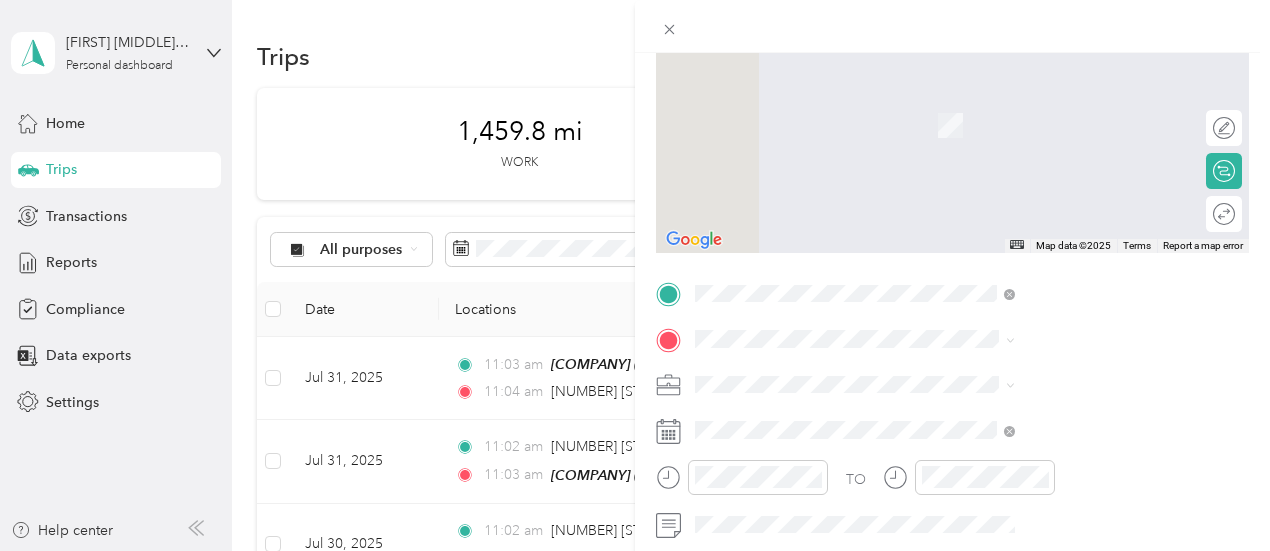 scroll, scrollTop: 100, scrollLeft: 0, axis: vertical 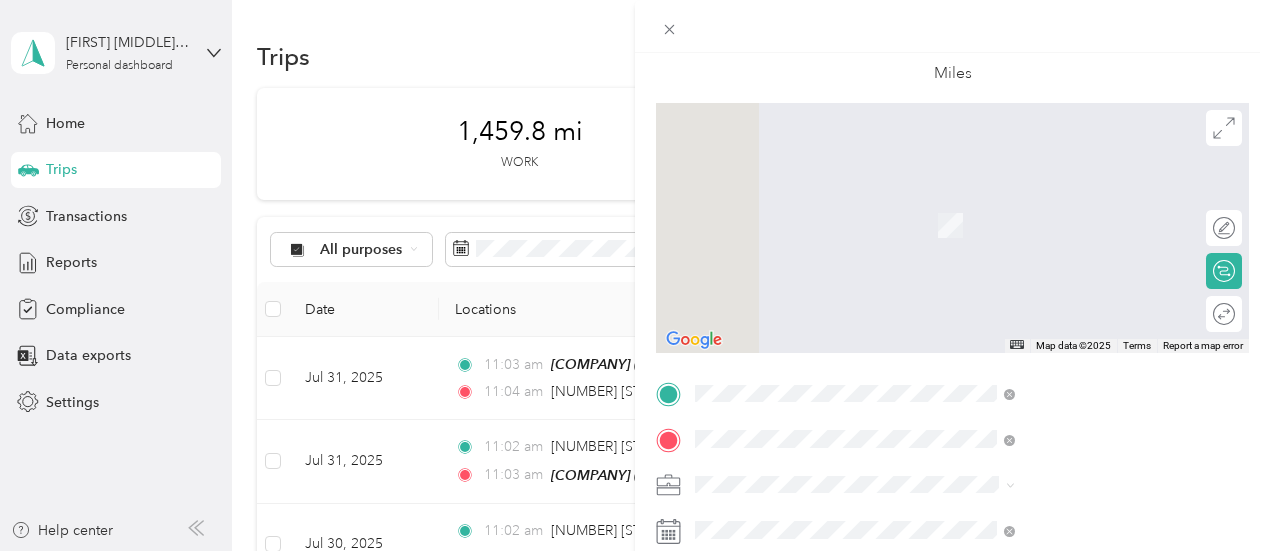 click on "[NUMBER] [STREET], [POSTAL_CODE], [CITY], [STATE], [COUNTRY]" at bounding box center [1067, 243] 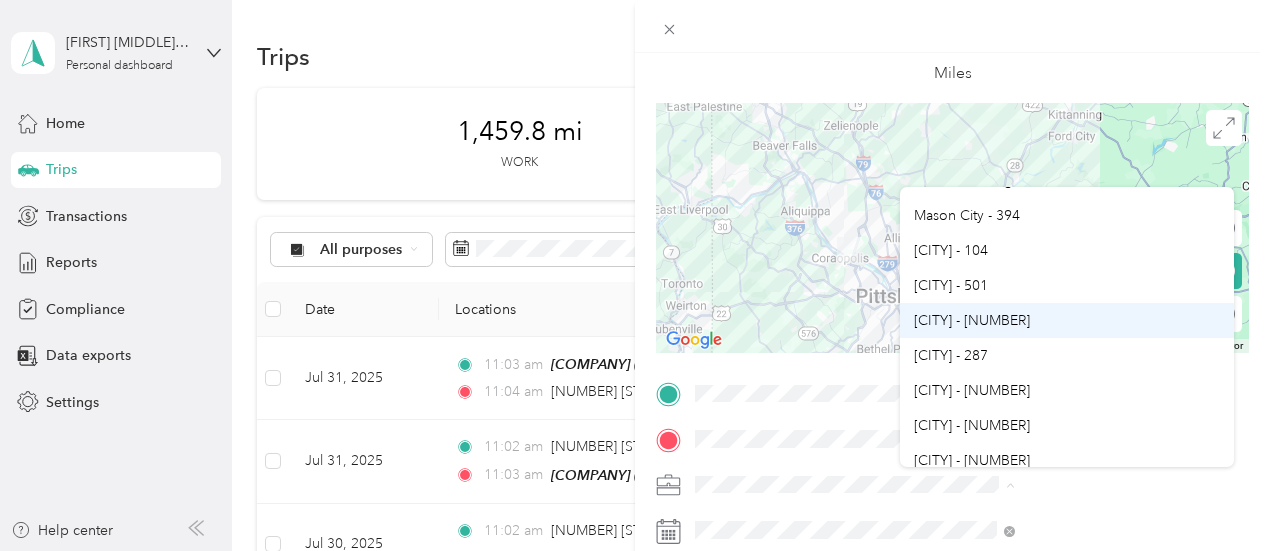 scroll, scrollTop: 100, scrollLeft: 0, axis: vertical 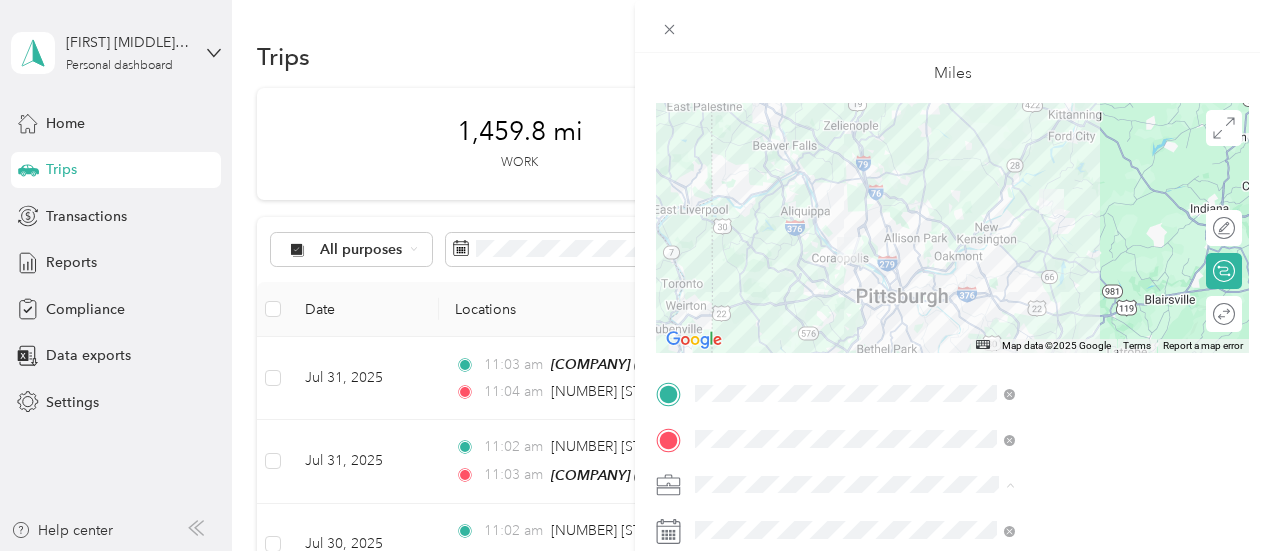 click on "[CITY] - [NUMBER]" at bounding box center [1067, 419] 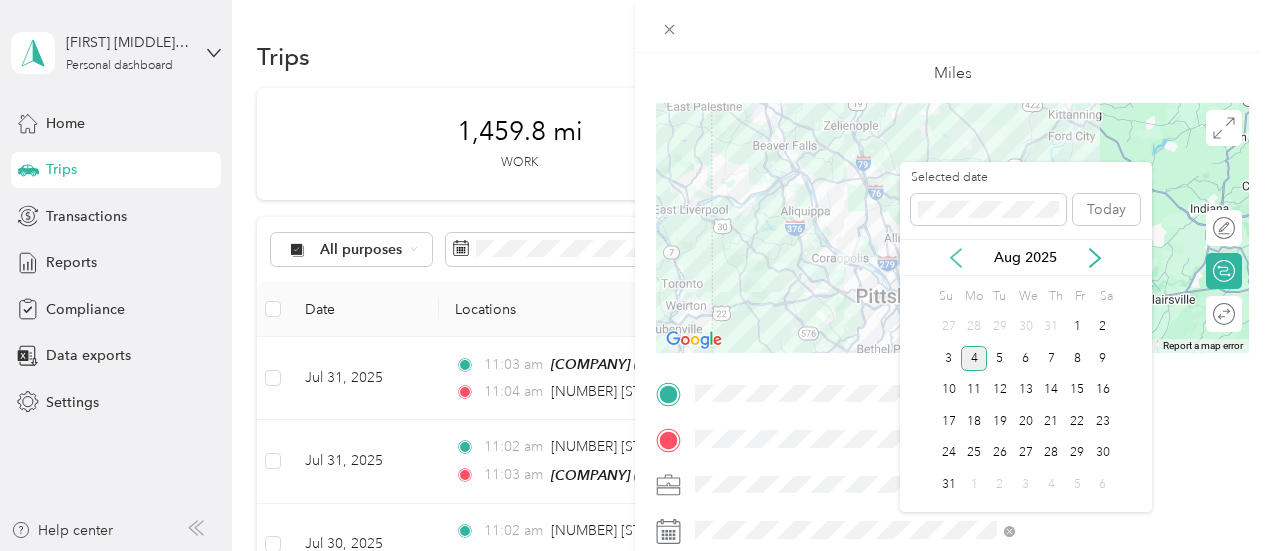 click 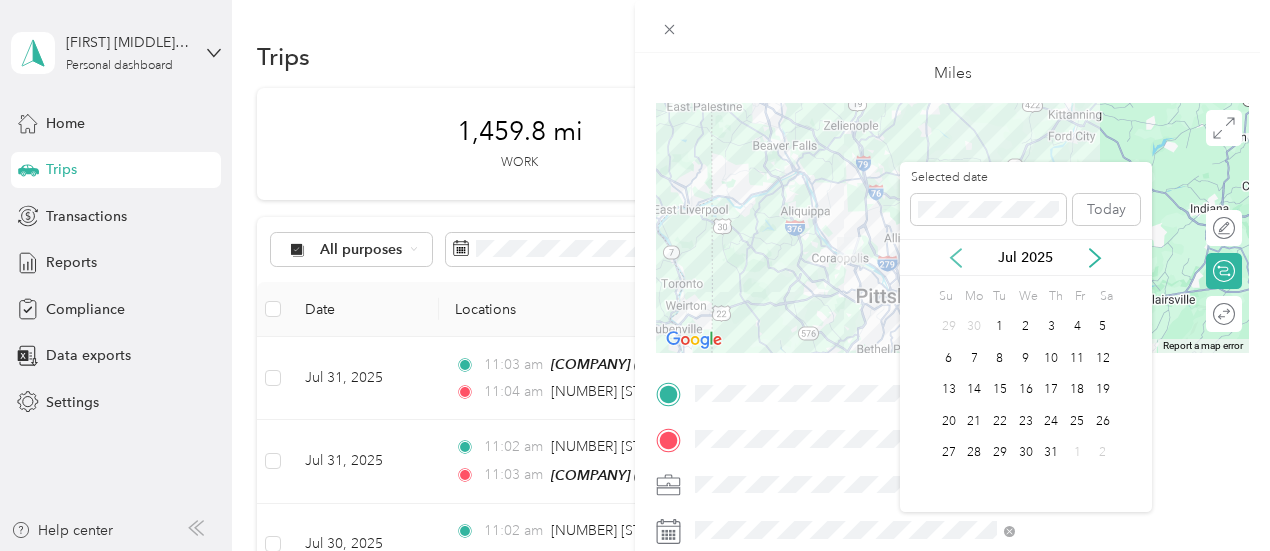 click 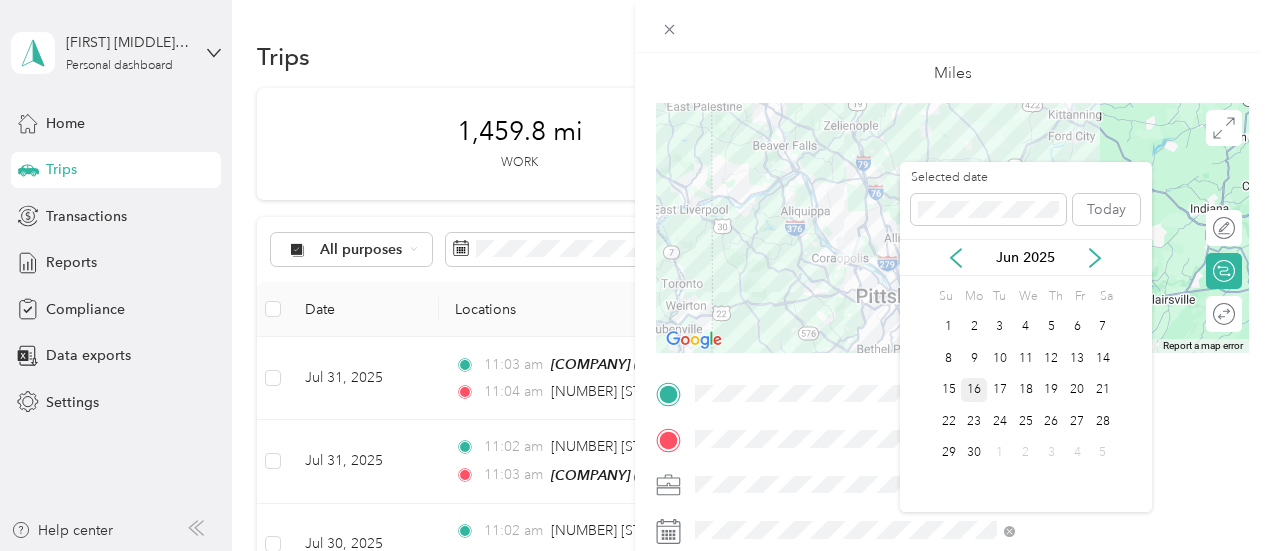 click on "16" at bounding box center [974, 390] 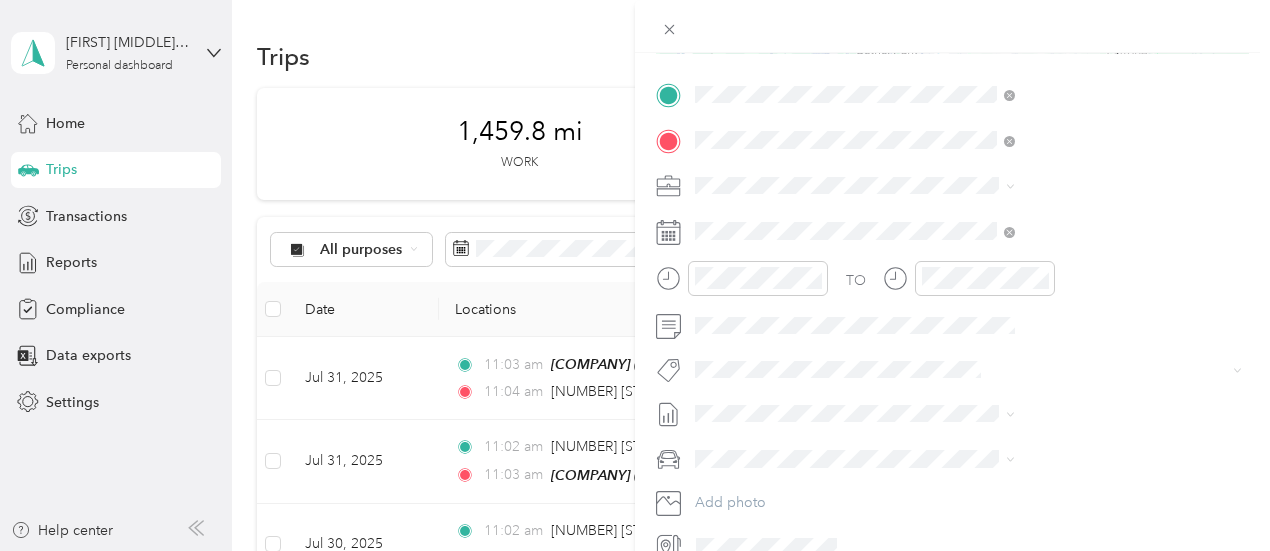 scroll, scrollTop: 400, scrollLeft: 0, axis: vertical 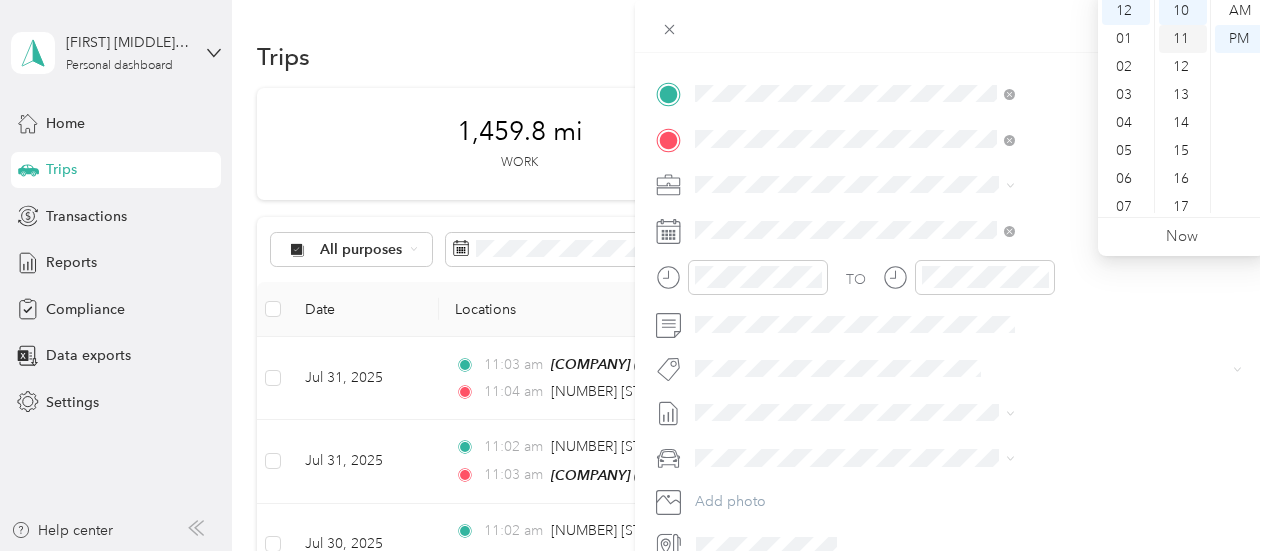 click on "11" at bounding box center (1183, 39) 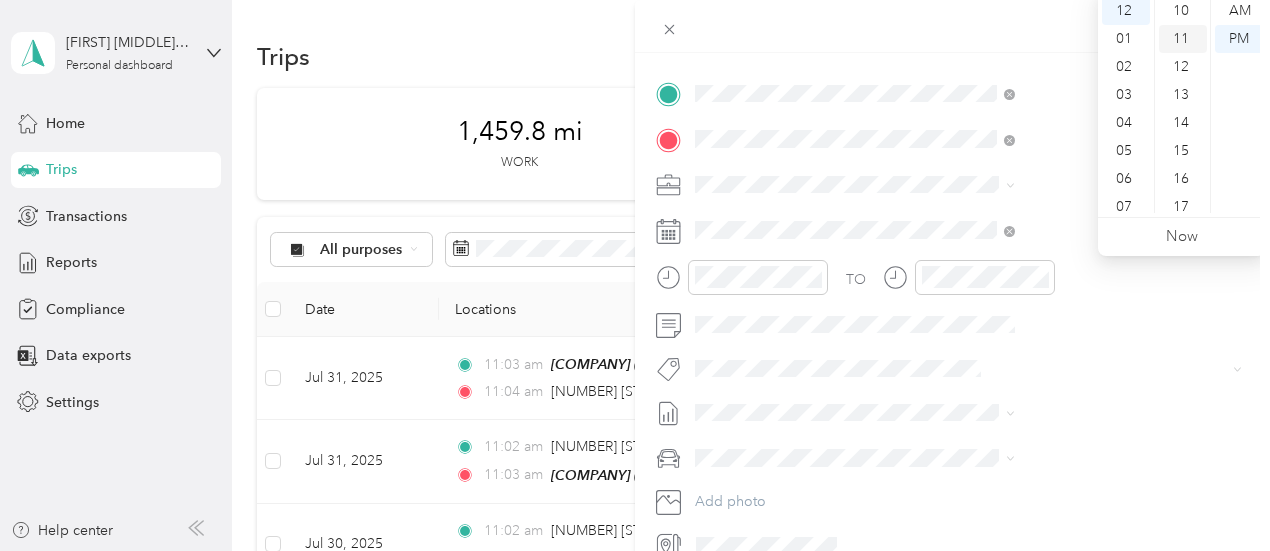 scroll, scrollTop: 308, scrollLeft: 0, axis: vertical 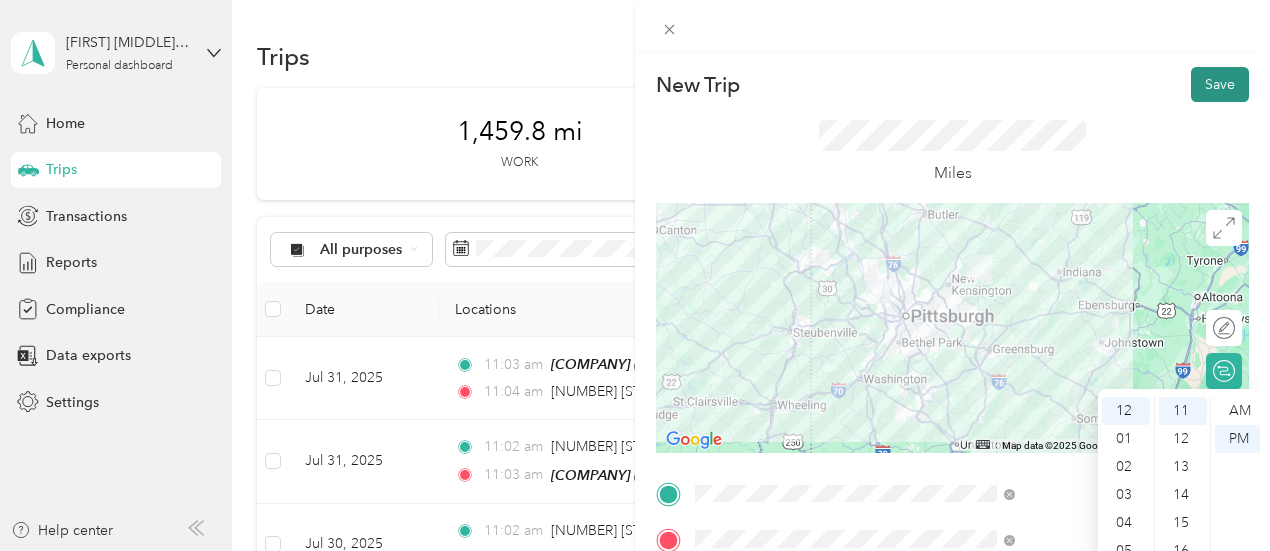 click on "Save" at bounding box center [1220, 84] 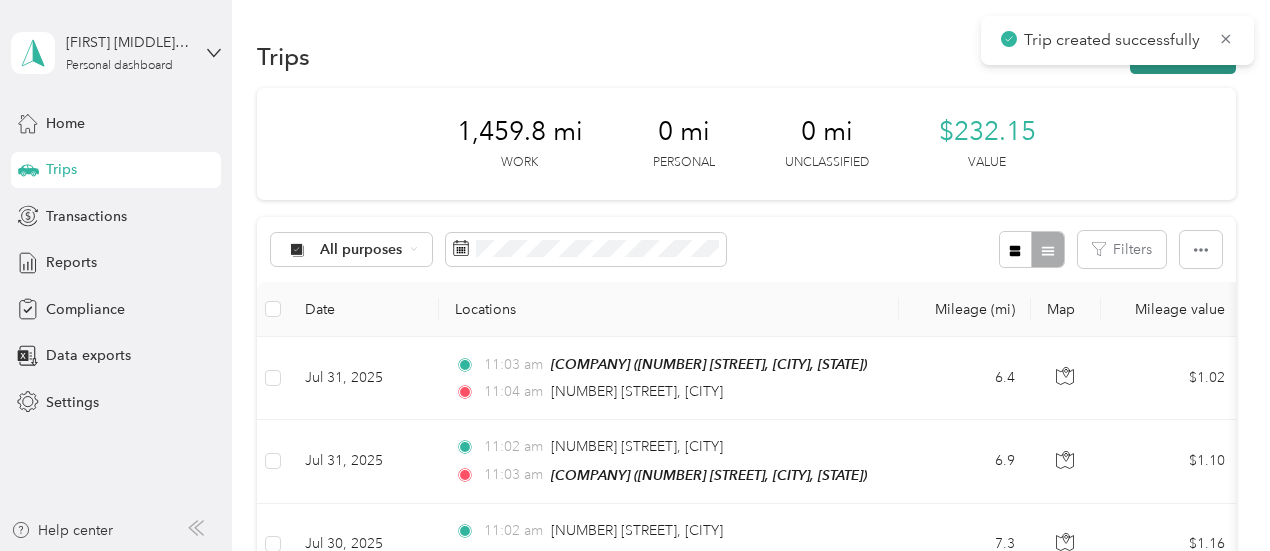 click on "New trip" at bounding box center [1183, 56] 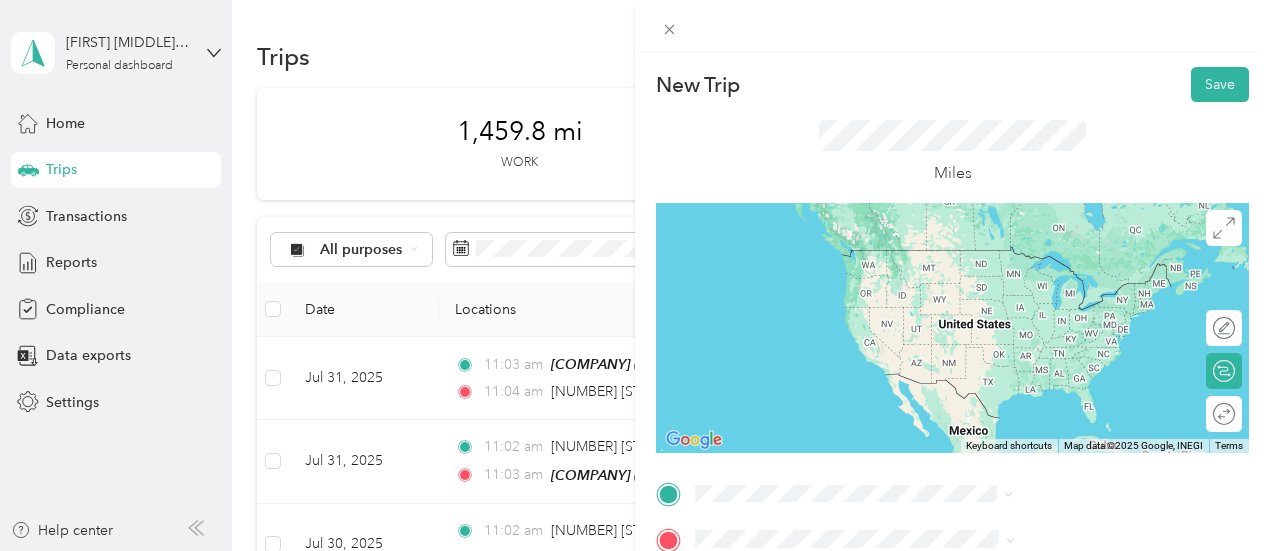 click on "TEAM [CITY] [NUMBER] [STREET], [POSTAL_CODE], [CITY], [STATE], [COUNTRY]" at bounding box center (1081, 283) 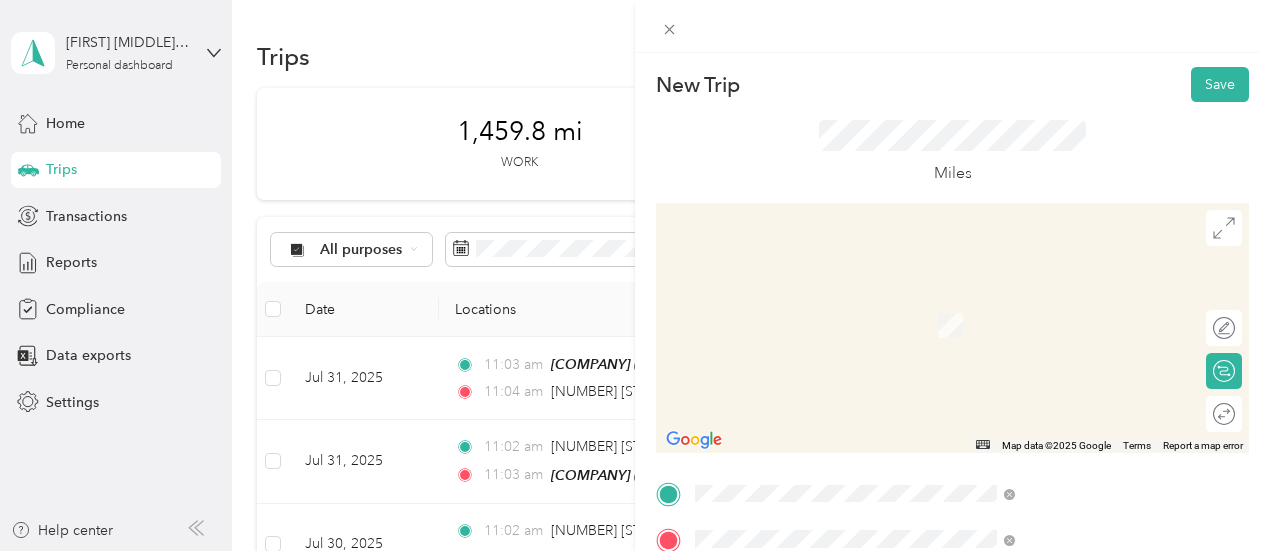 click on "[NUMBER] [STREET]
[CITY], [STATE] [POSTAL_CODE], [COUNTRY]" at bounding box center [1081, 313] 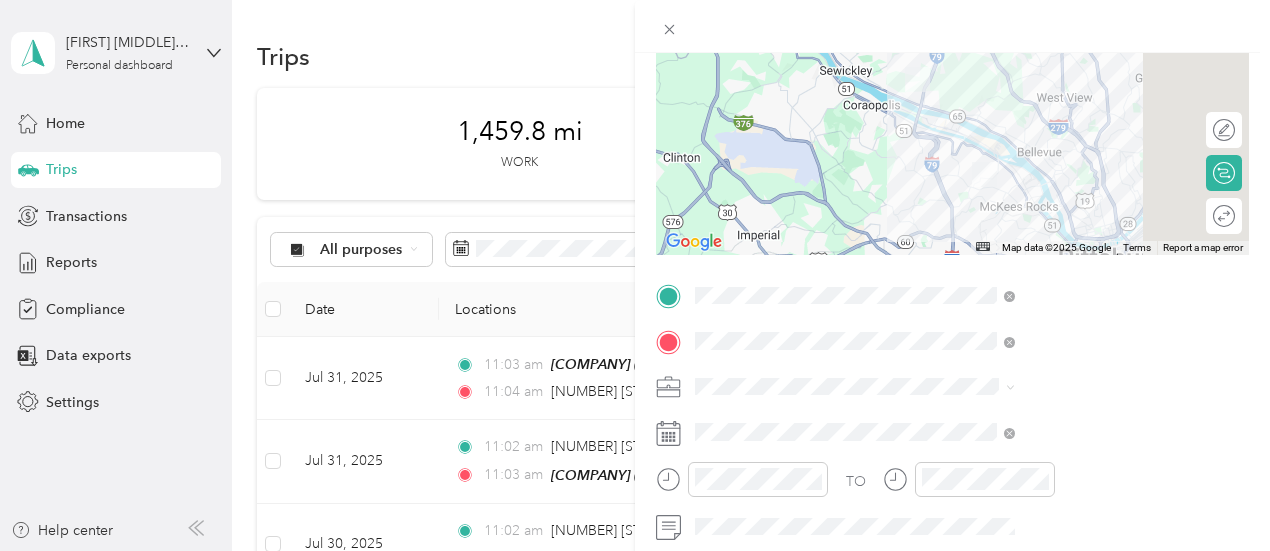 scroll, scrollTop: 200, scrollLeft: 0, axis: vertical 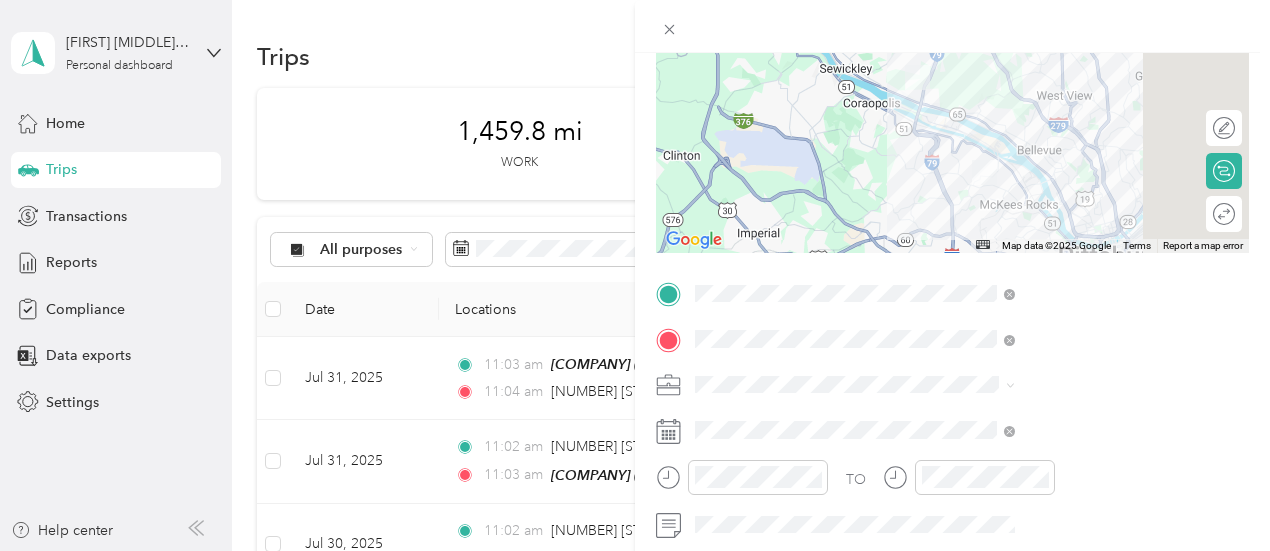 click at bounding box center (968, 385) 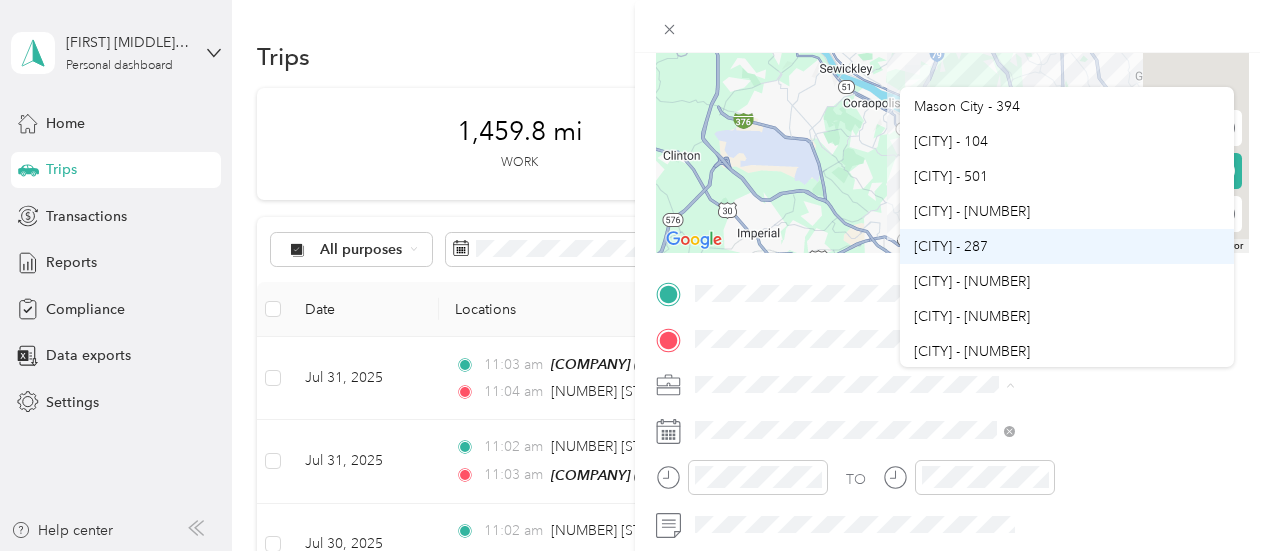 scroll, scrollTop: 100, scrollLeft: 0, axis: vertical 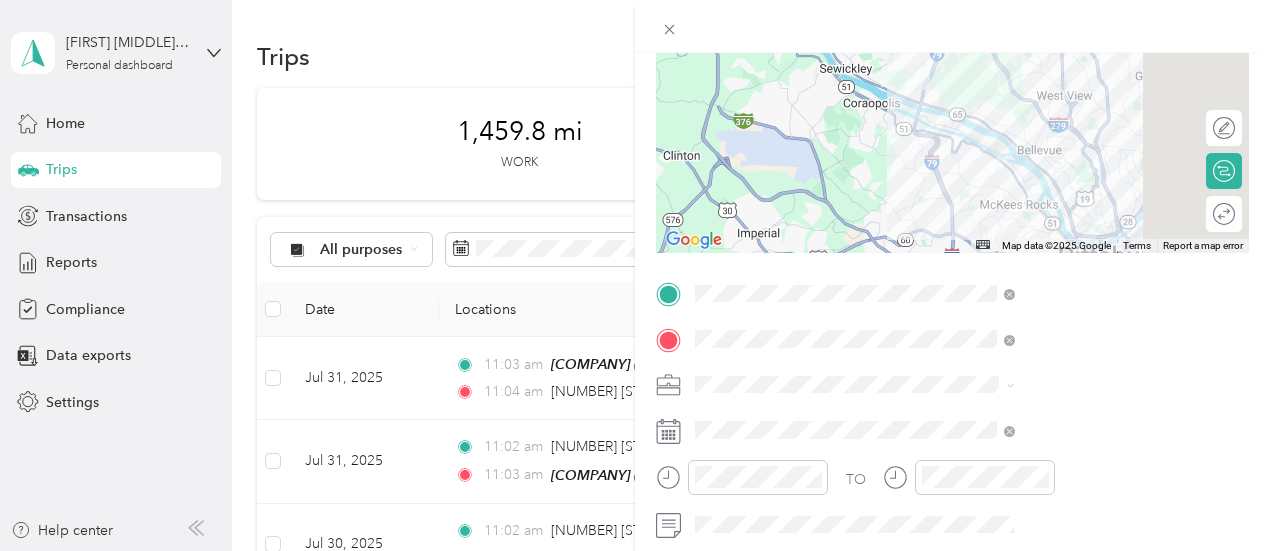 click on "[CITY] - [NUMBER]" at bounding box center [972, 312] 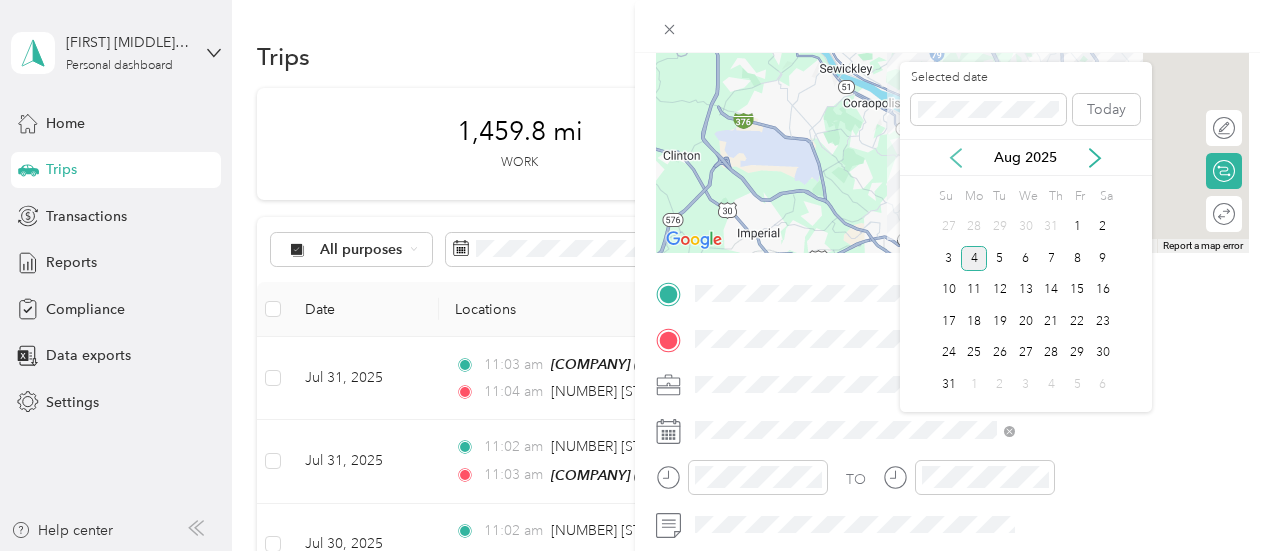 click 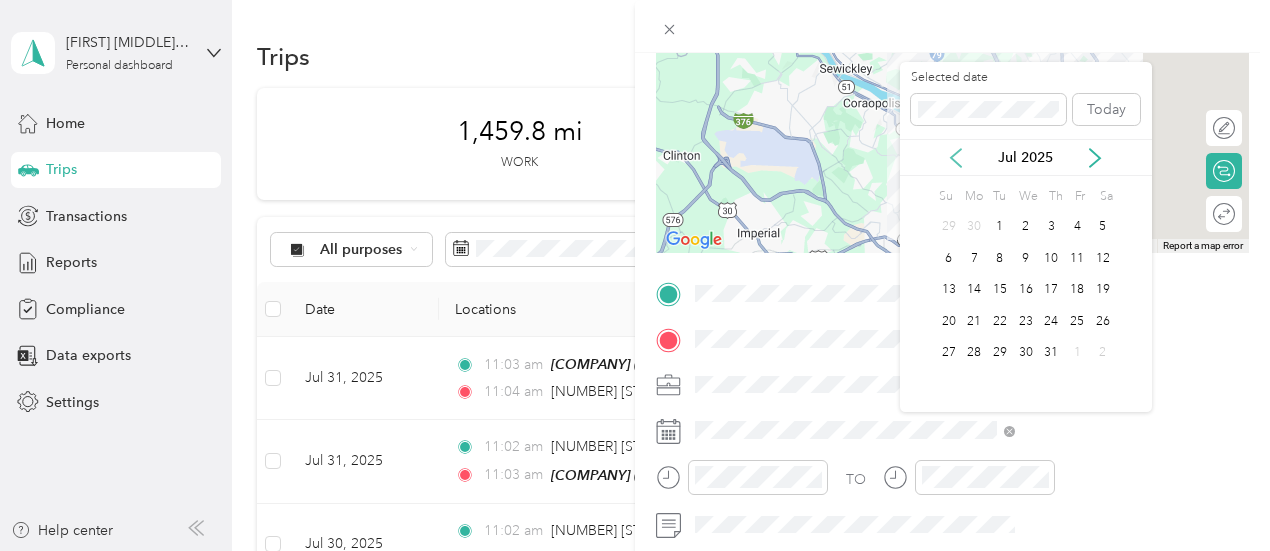 click 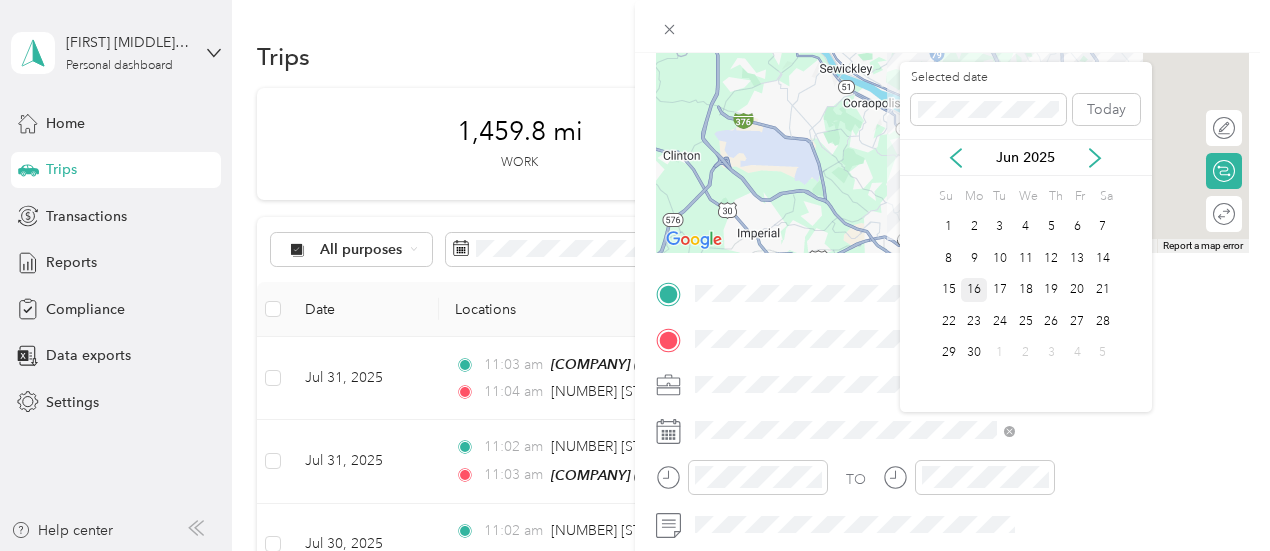 click on "16" at bounding box center (974, 290) 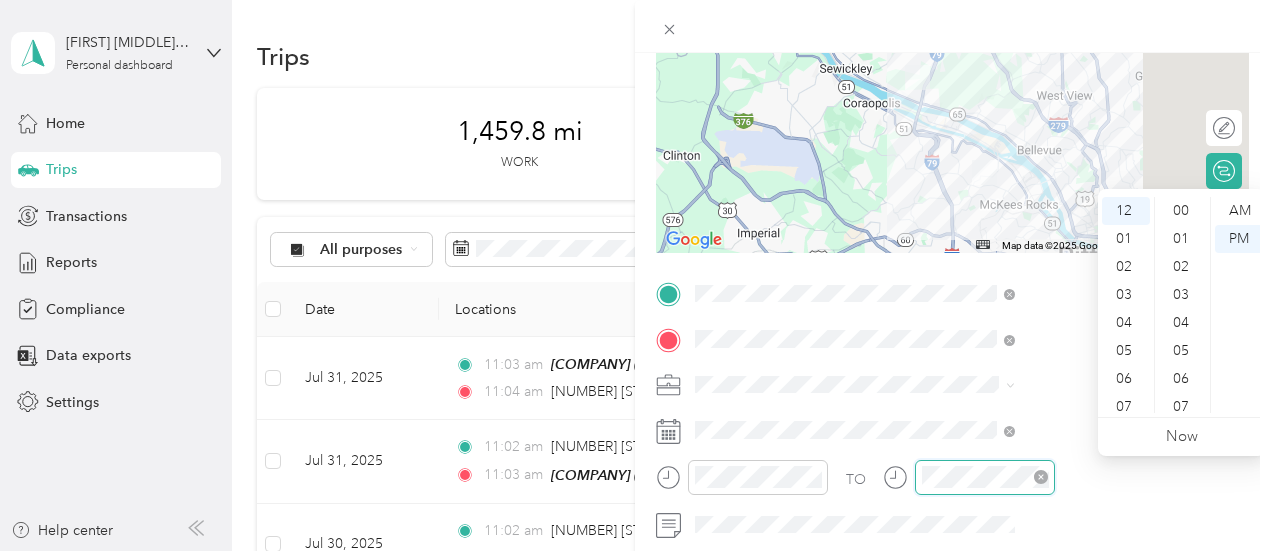 scroll, scrollTop: 308, scrollLeft: 0, axis: vertical 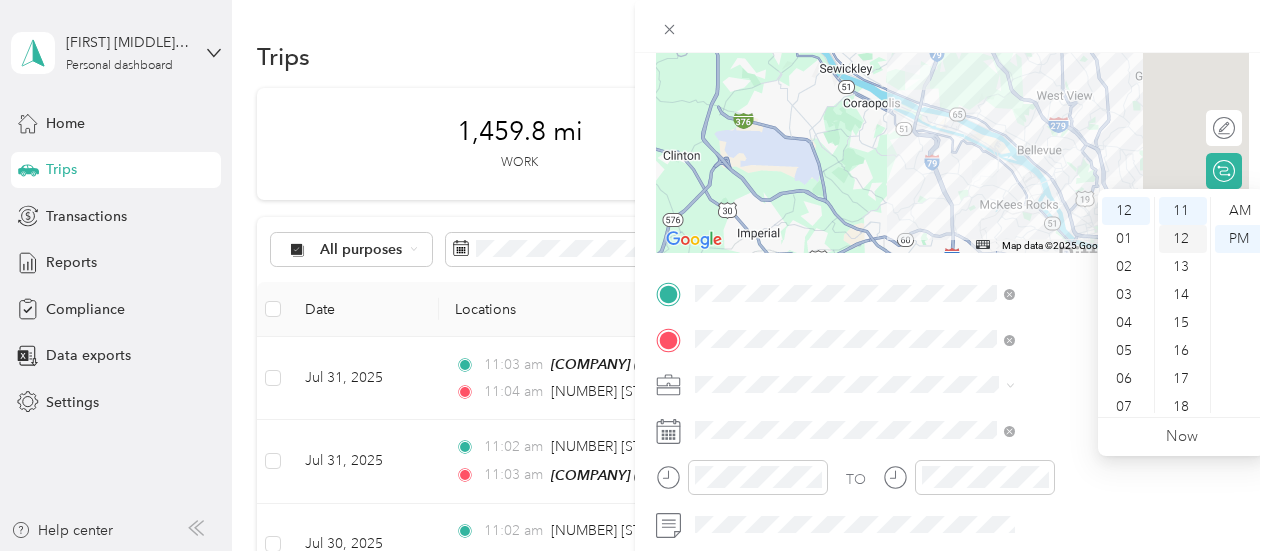 click on "12" at bounding box center [1183, 239] 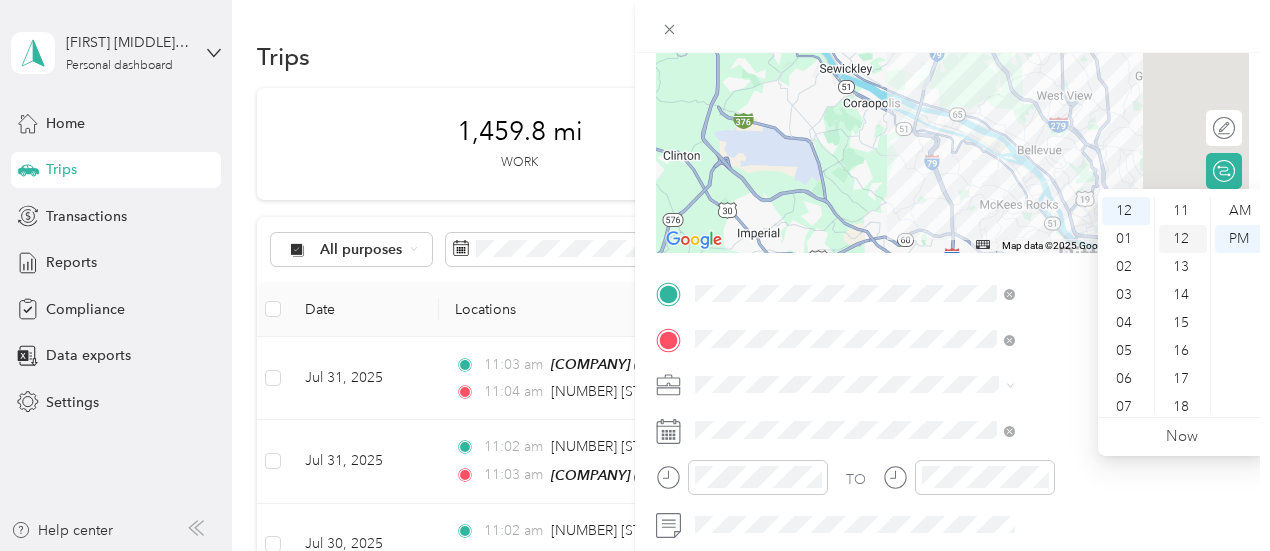scroll, scrollTop: 336, scrollLeft: 0, axis: vertical 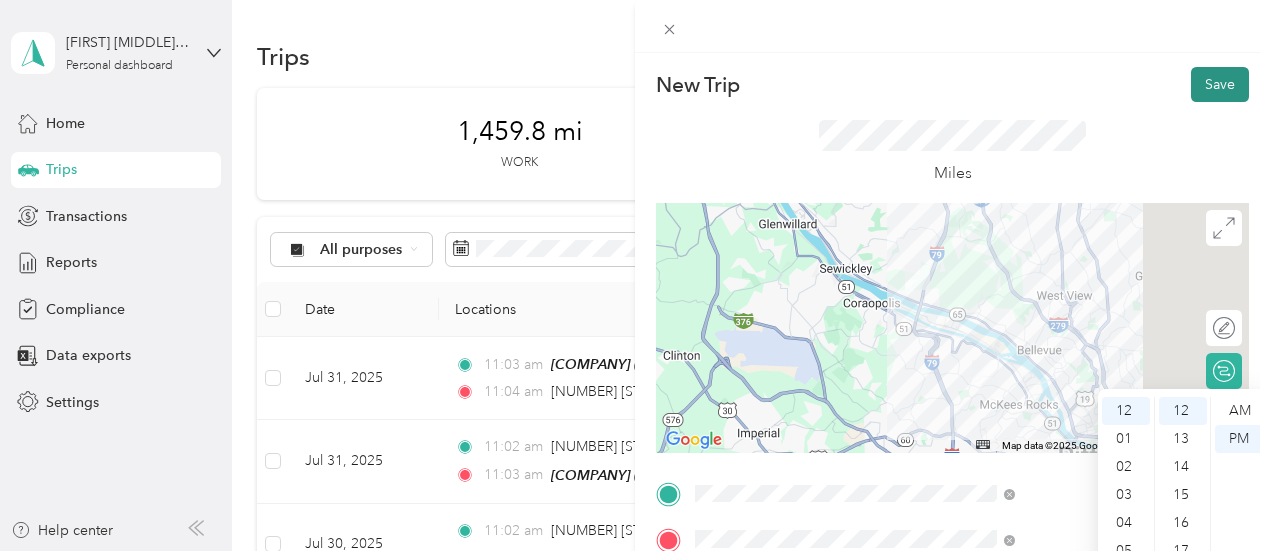 click on "Save" at bounding box center (1220, 84) 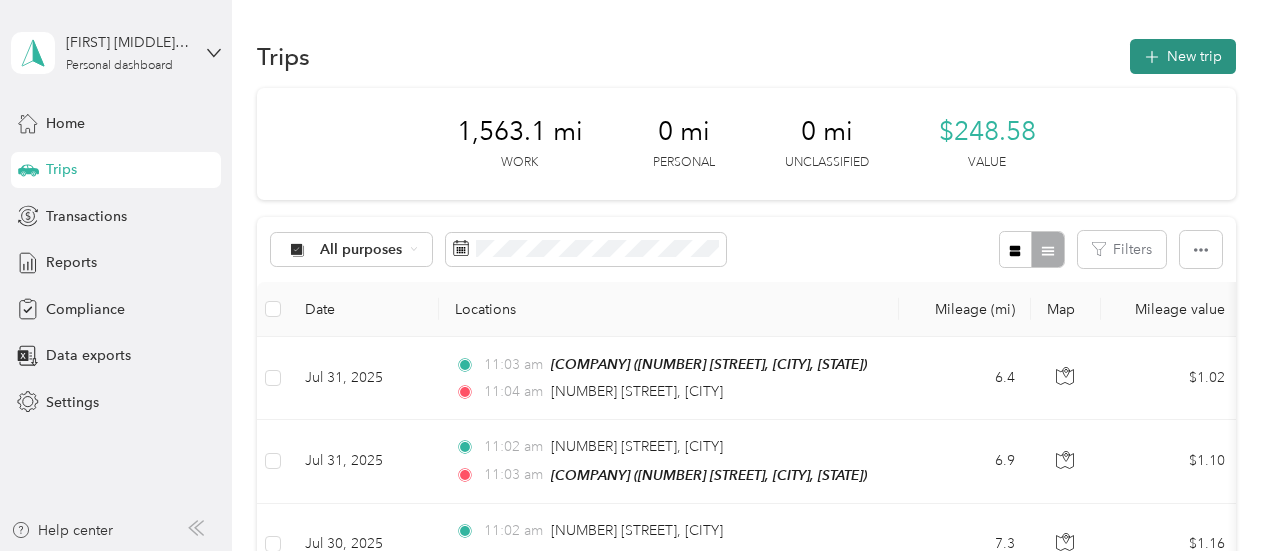 click on "New trip" at bounding box center [1183, 56] 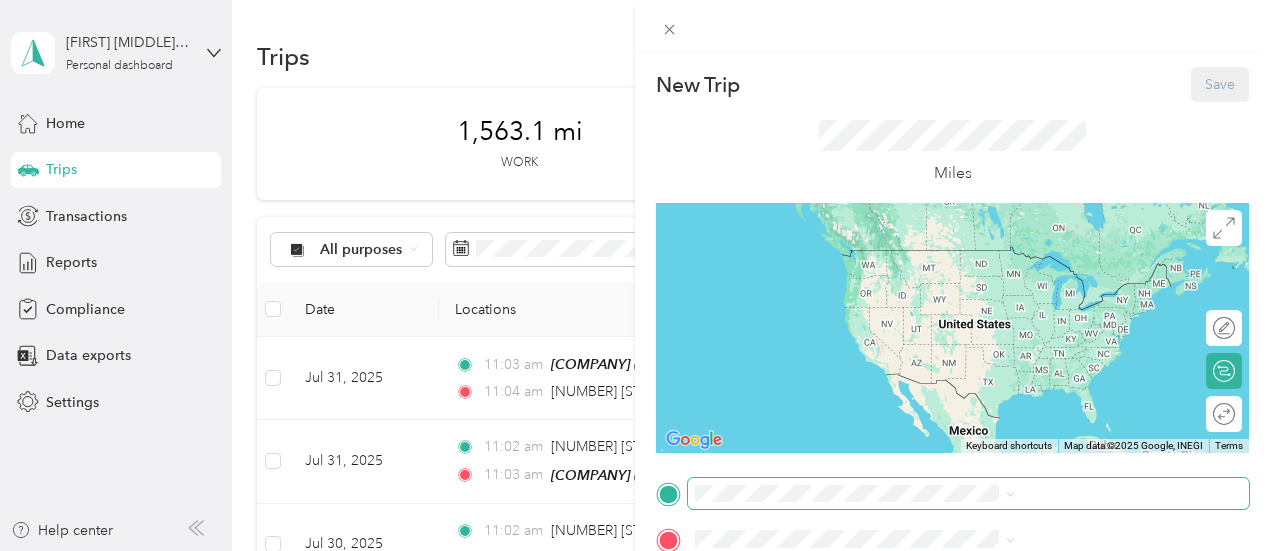click at bounding box center (968, 494) 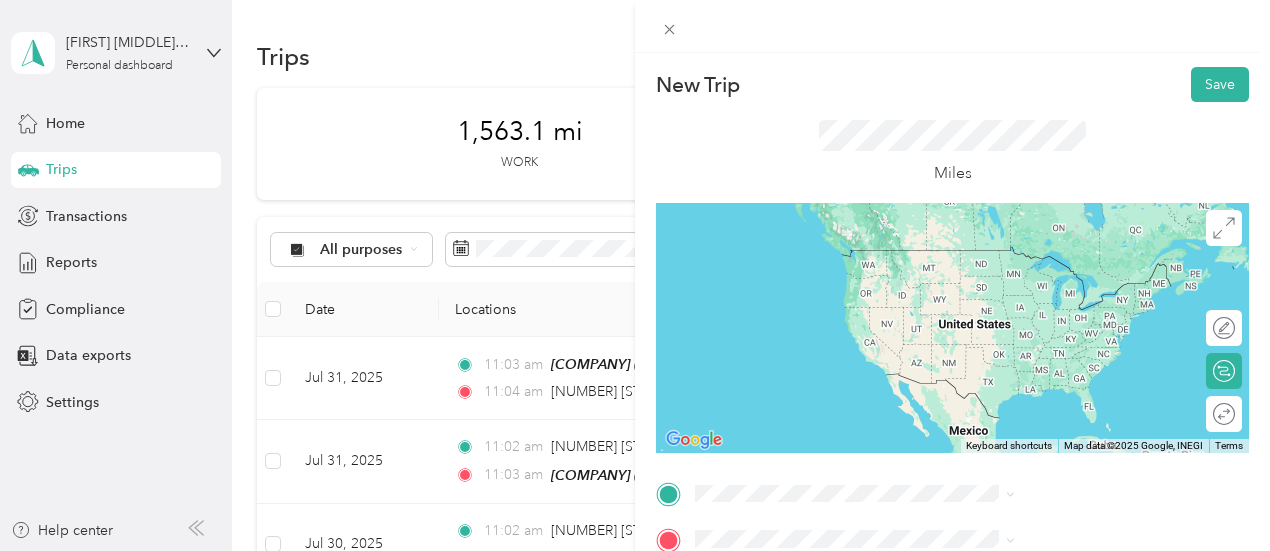 click on "TEAM [CITY] [NUMBER] [STREET], [POSTAL_CODE], [CITY], [STATE], [COUNTRY]" at bounding box center [1081, 281] 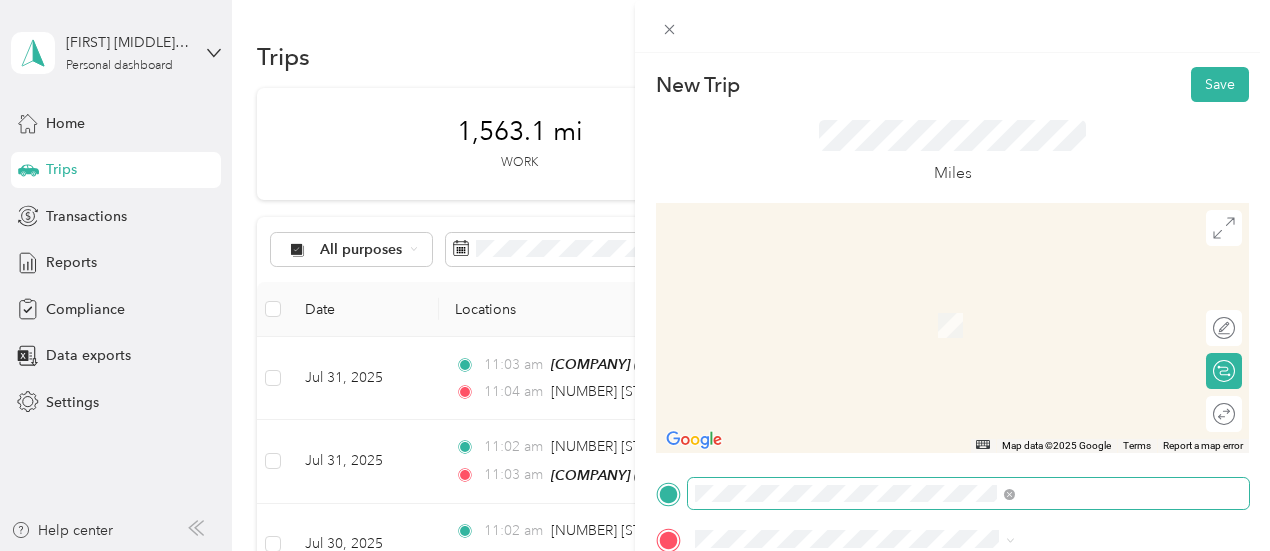 click at bounding box center (968, 494) 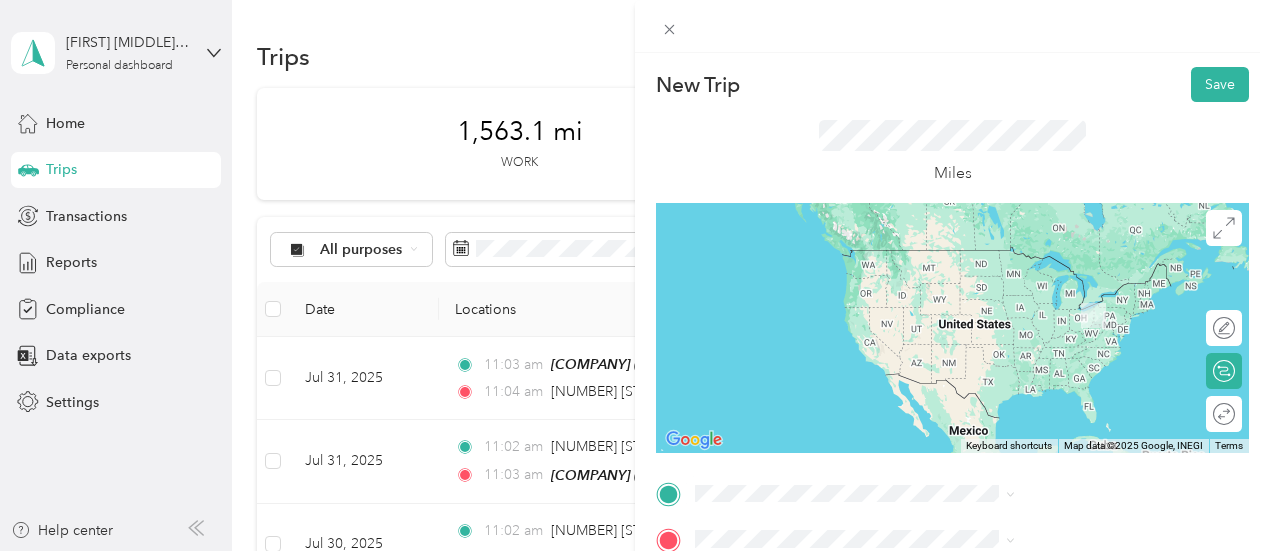 click on "[NUMBER] [STREET]
[CITY], [STATE] [POSTAL_CODE], [COUNTRY]" at bounding box center (1067, 261) 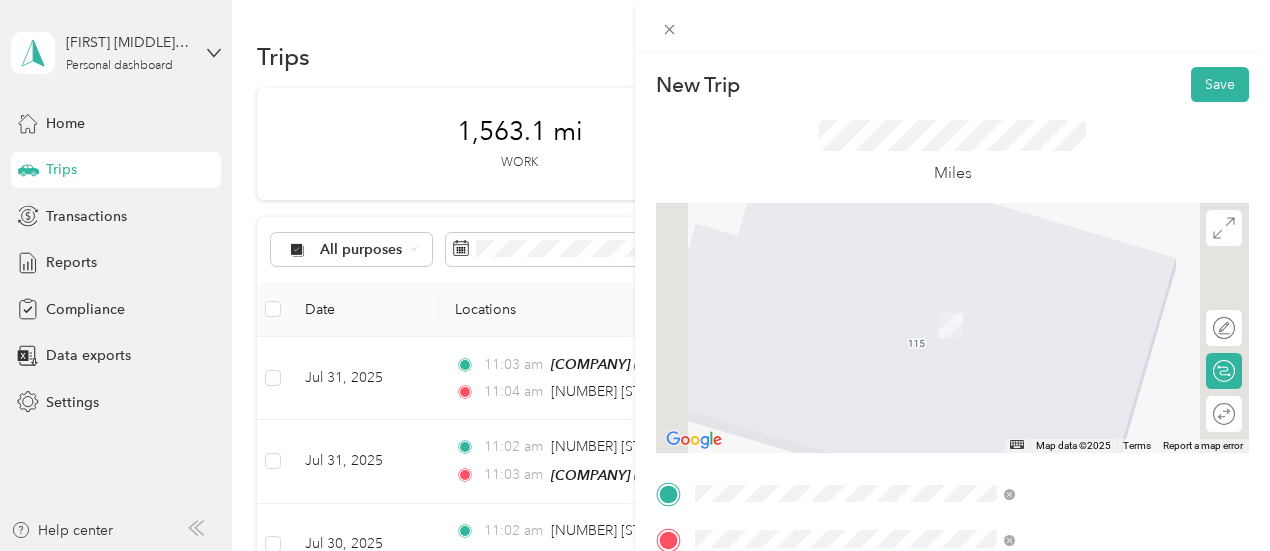 click on "TEAM [CITY] [NUMBER] [STREET], [POSTAL_CODE], [CITY], [STATE], [COUNTRY]" at bounding box center (1067, 328) 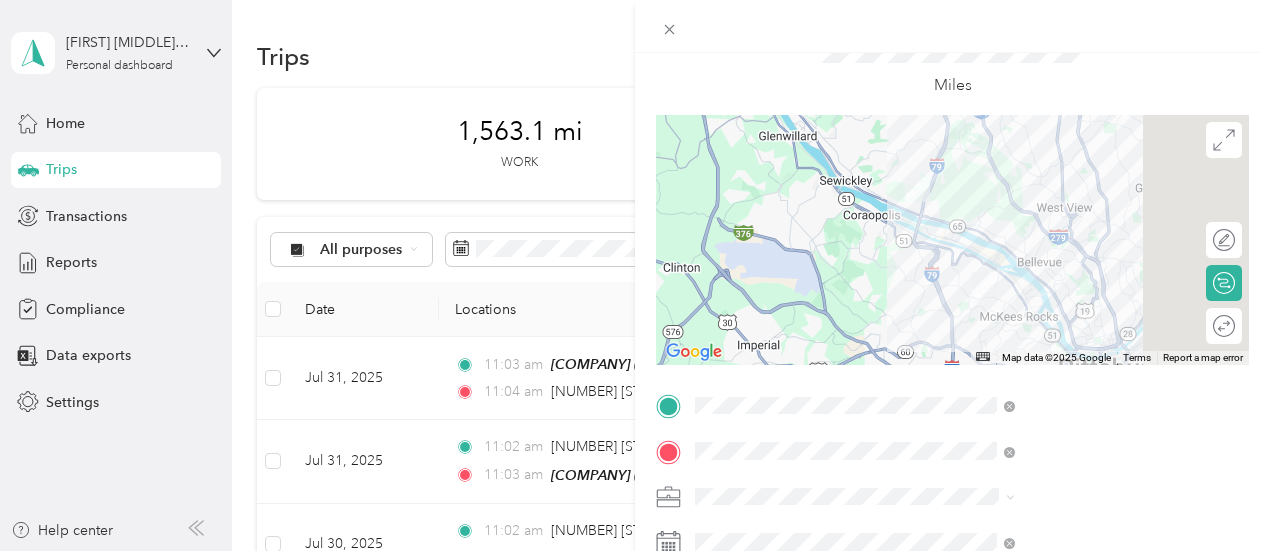 scroll, scrollTop: 200, scrollLeft: 0, axis: vertical 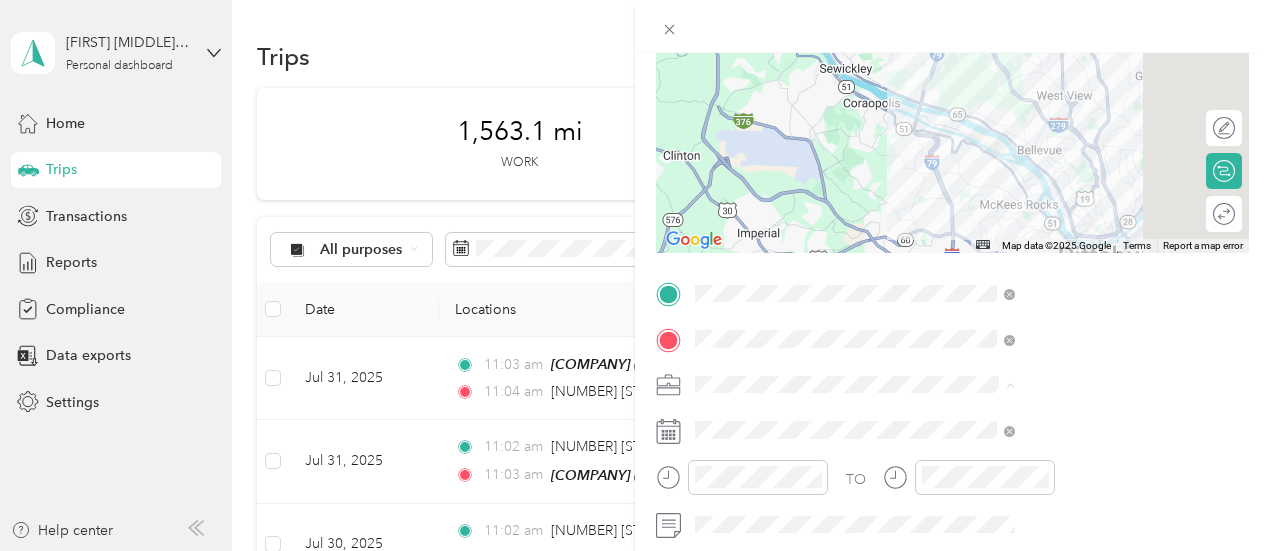 click on "[CITY] - [NUMBER]" at bounding box center (972, 219) 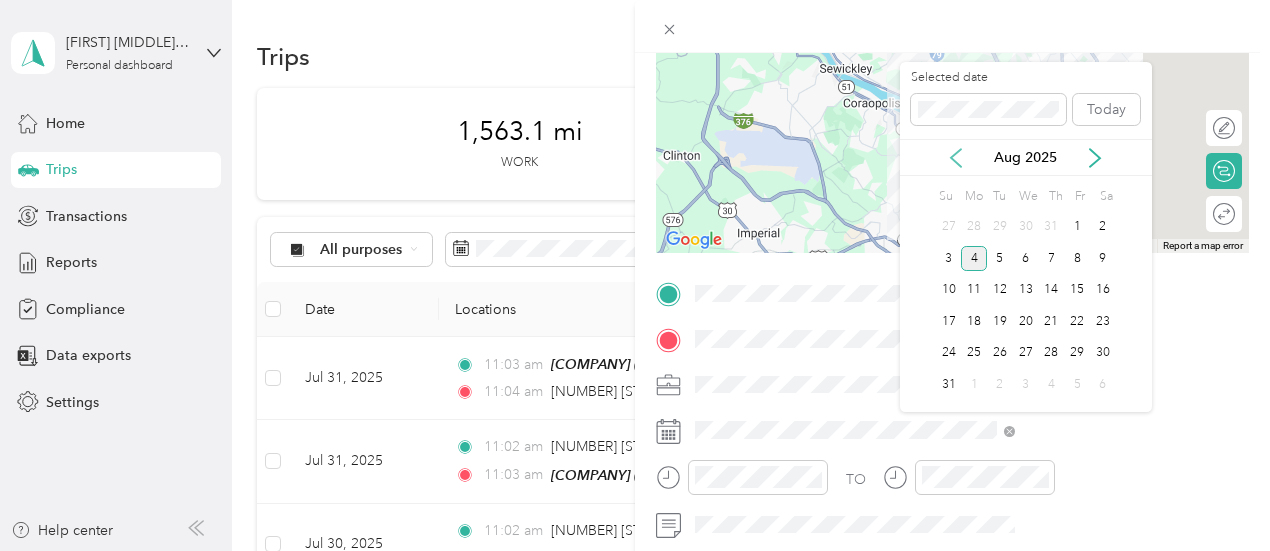 click 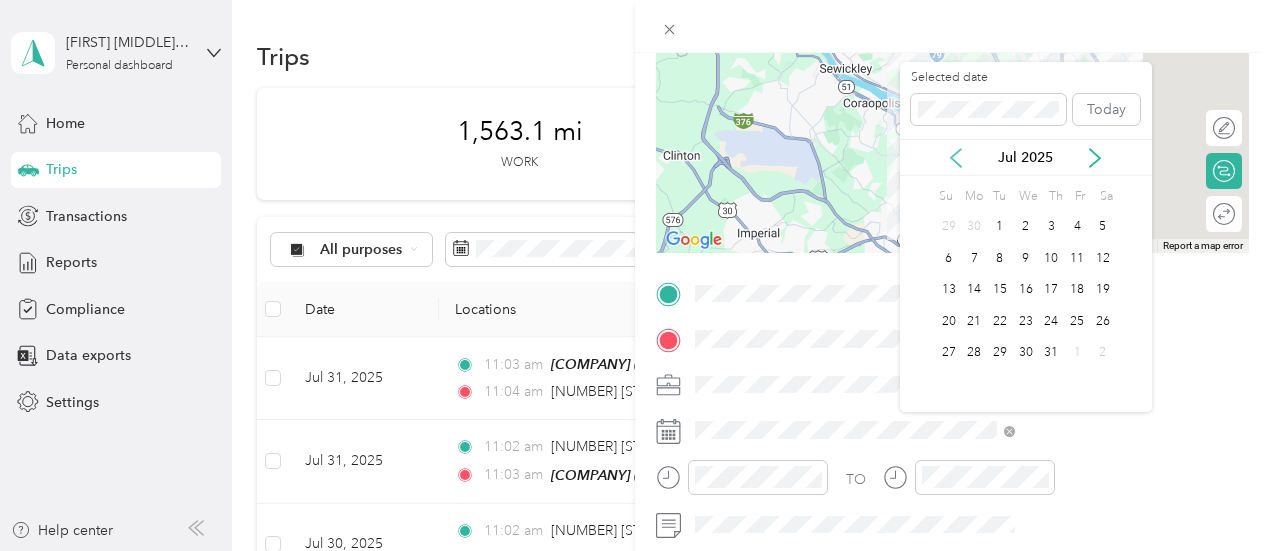 click 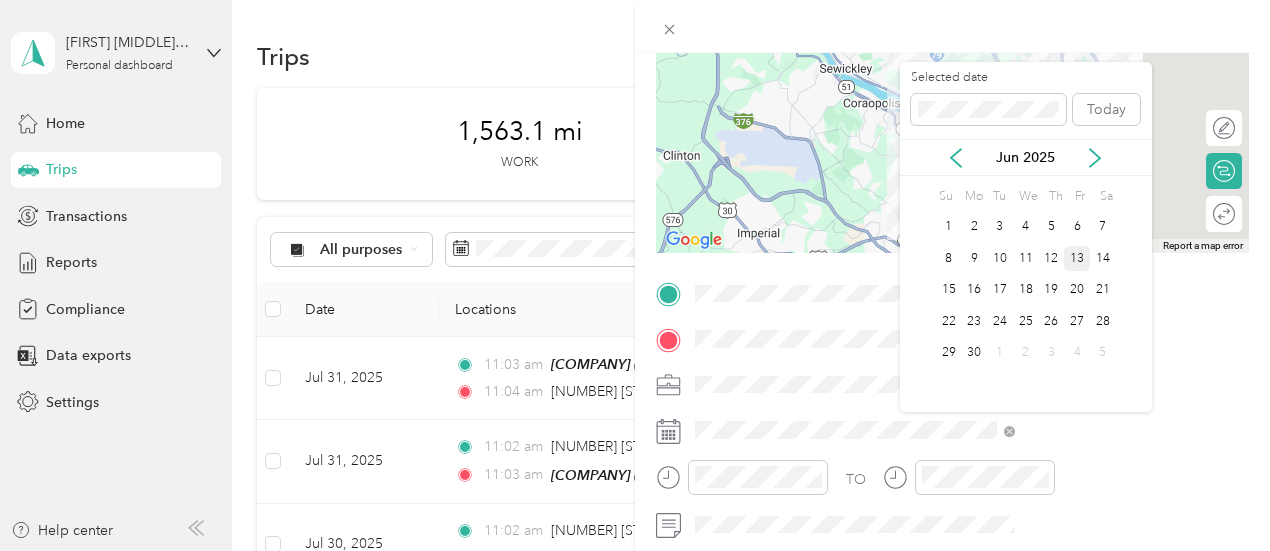 click on "13" at bounding box center (1077, 258) 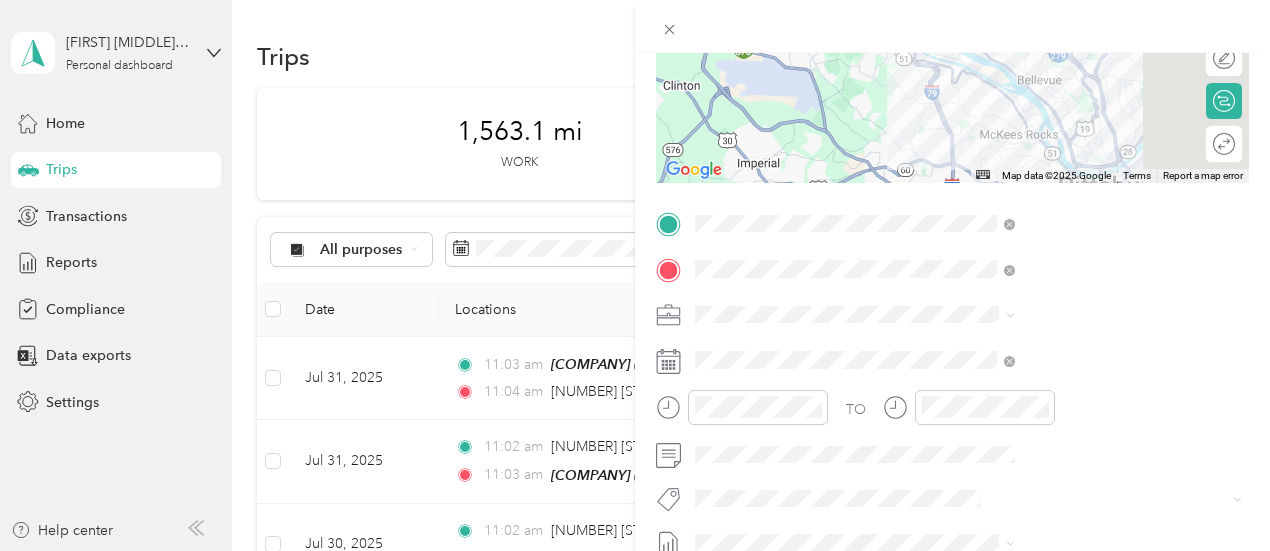 scroll, scrollTop: 300, scrollLeft: 0, axis: vertical 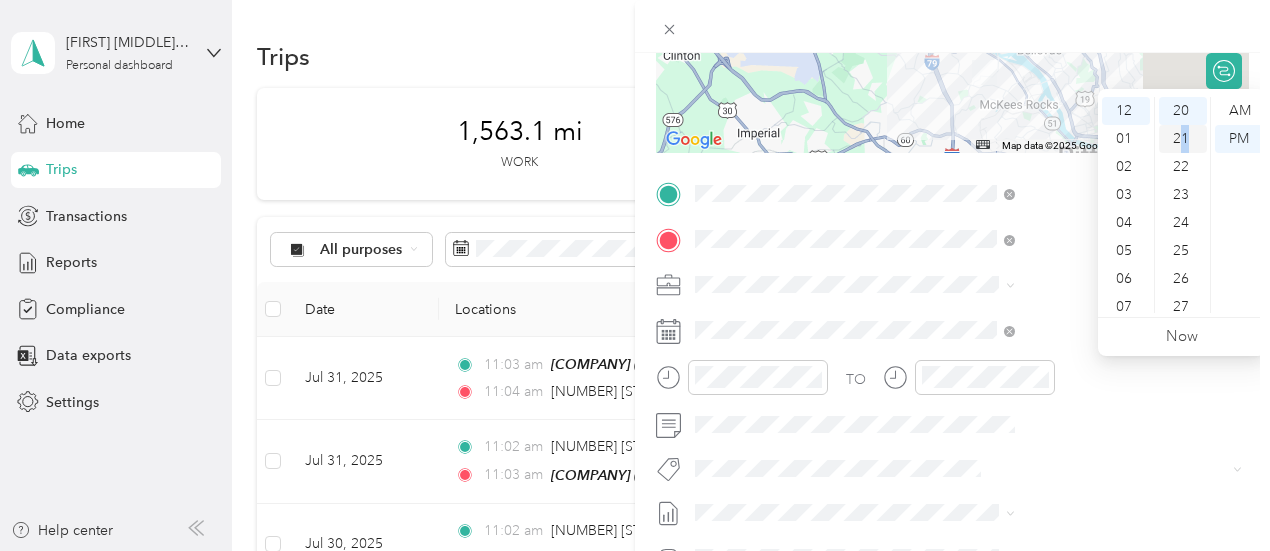 click on "21" at bounding box center [1183, 139] 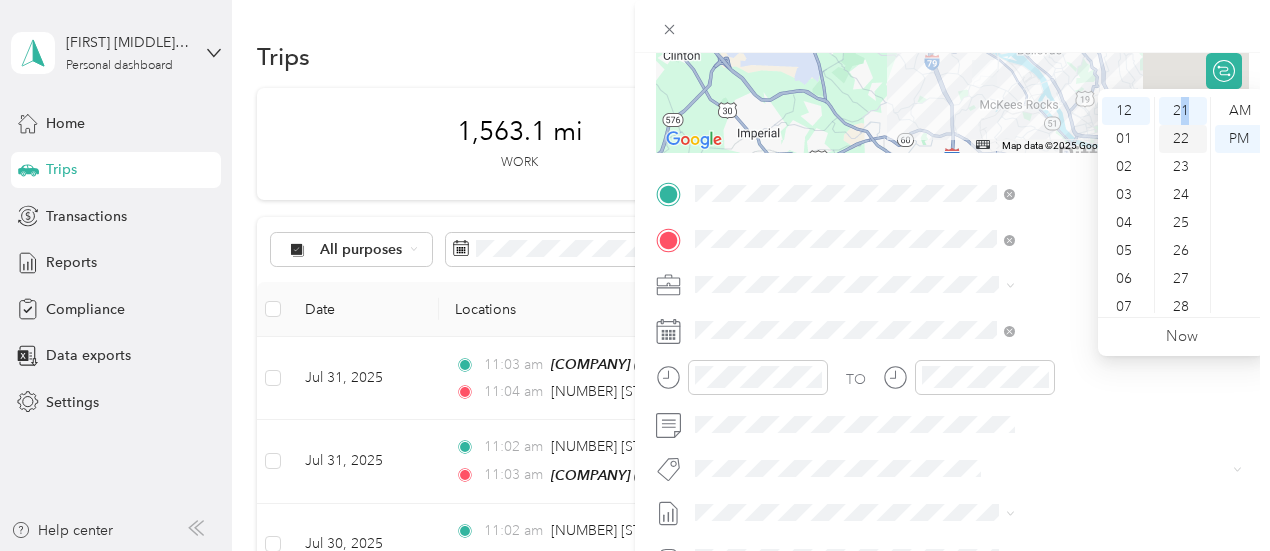 scroll, scrollTop: 588, scrollLeft: 0, axis: vertical 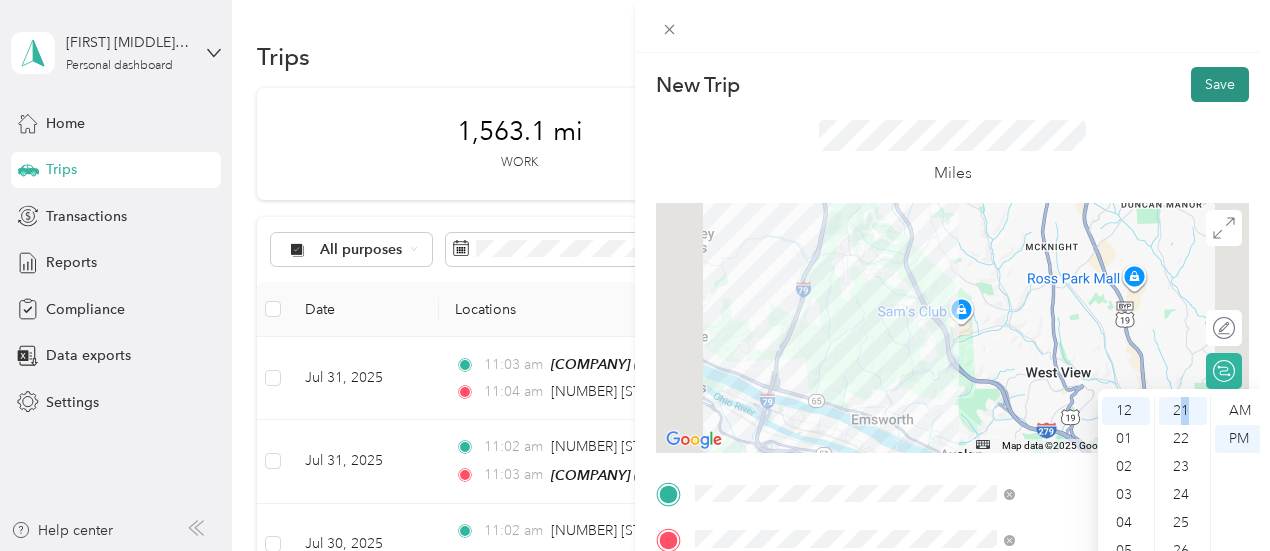 click on "Save" at bounding box center (1220, 84) 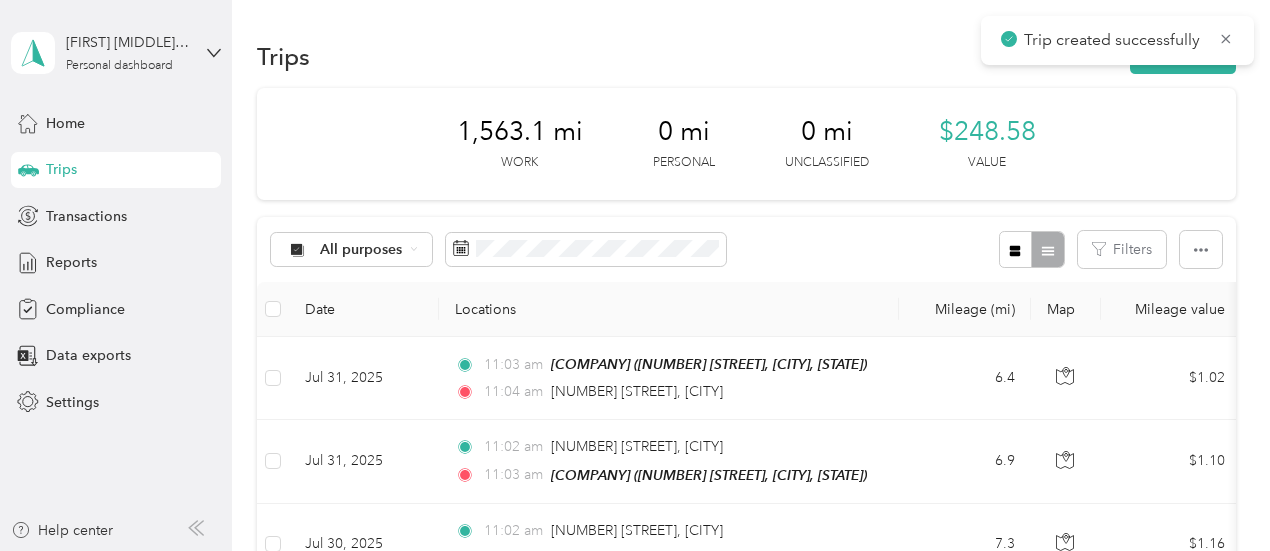 click on "Trip created successfully" at bounding box center [1117, 40] 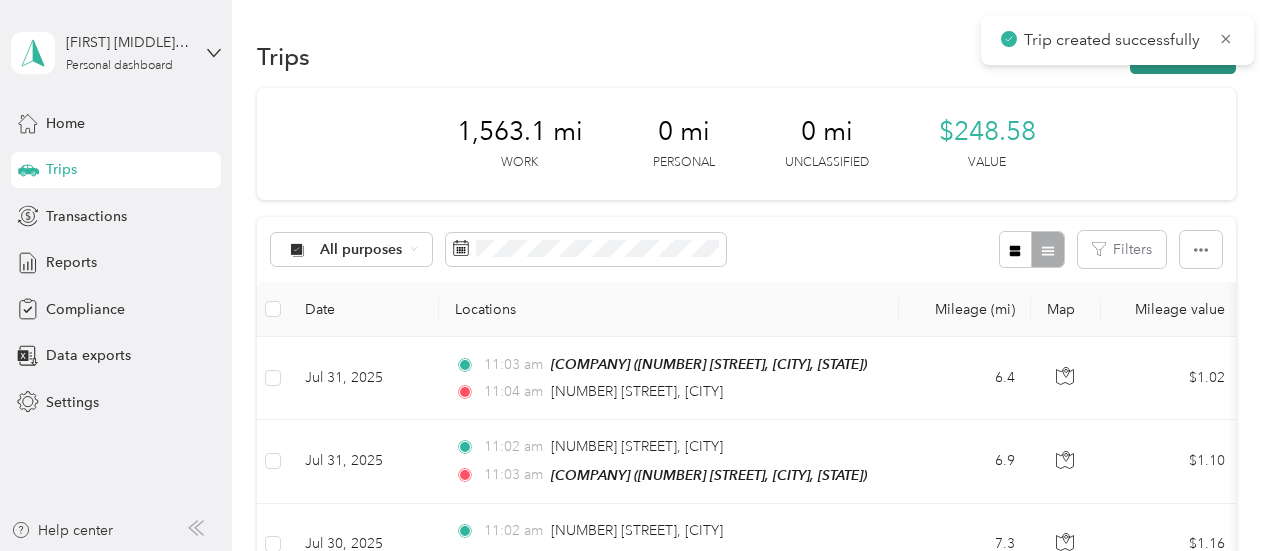 click on "New trip" at bounding box center [1183, 56] 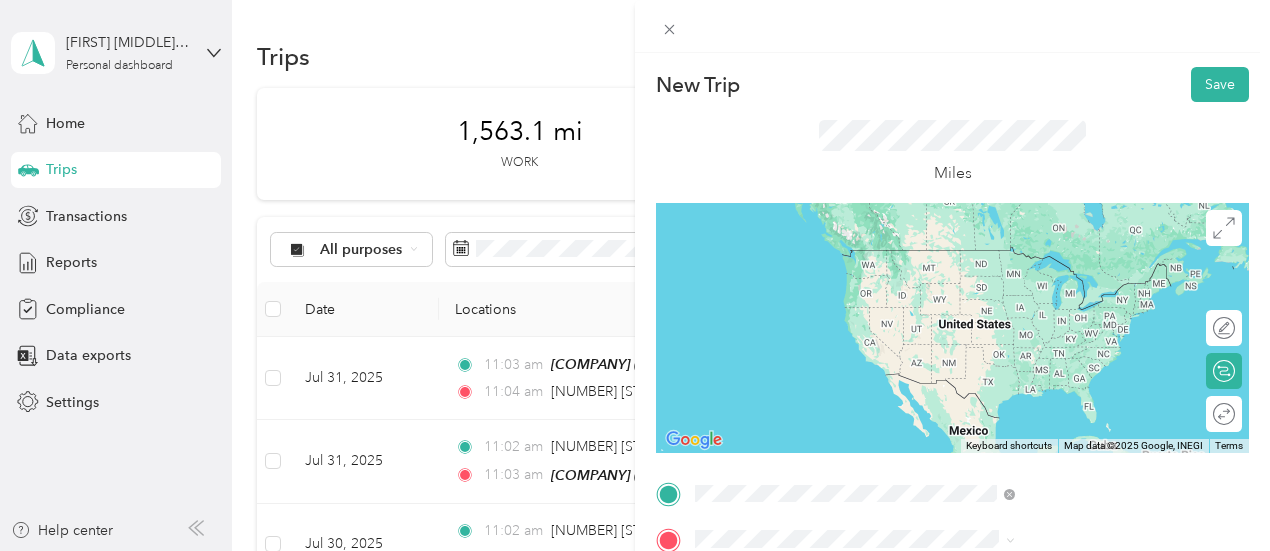 click on "[NUMBER] [STREET], [POSTAL_CODE], [CITY], [STATE], [COUNTRY]" at bounding box center (1067, 297) 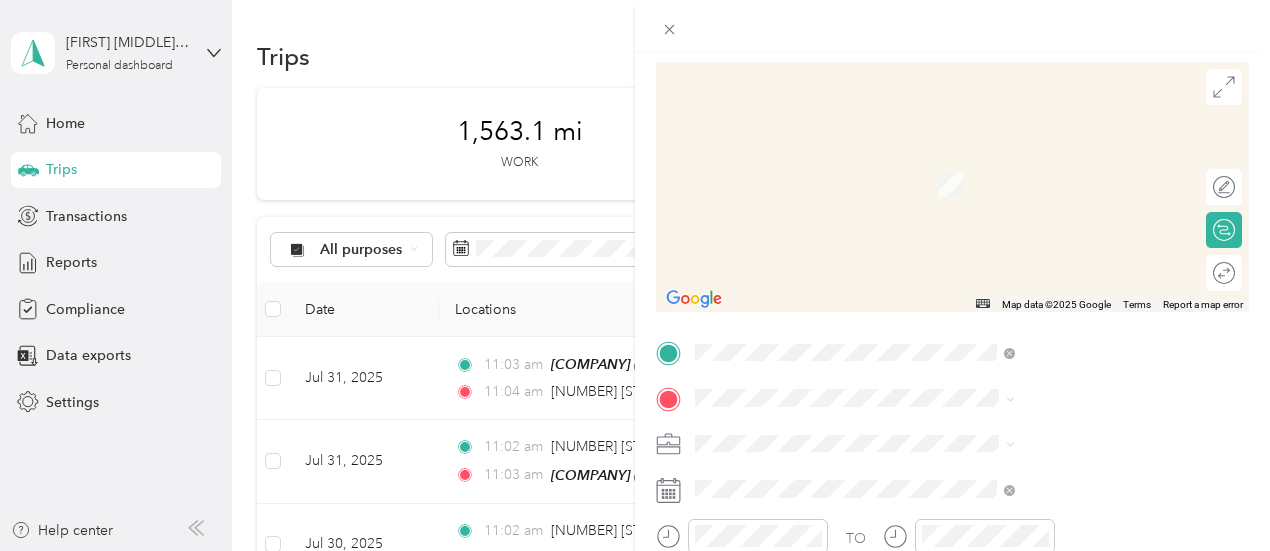 scroll, scrollTop: 200, scrollLeft: 0, axis: vertical 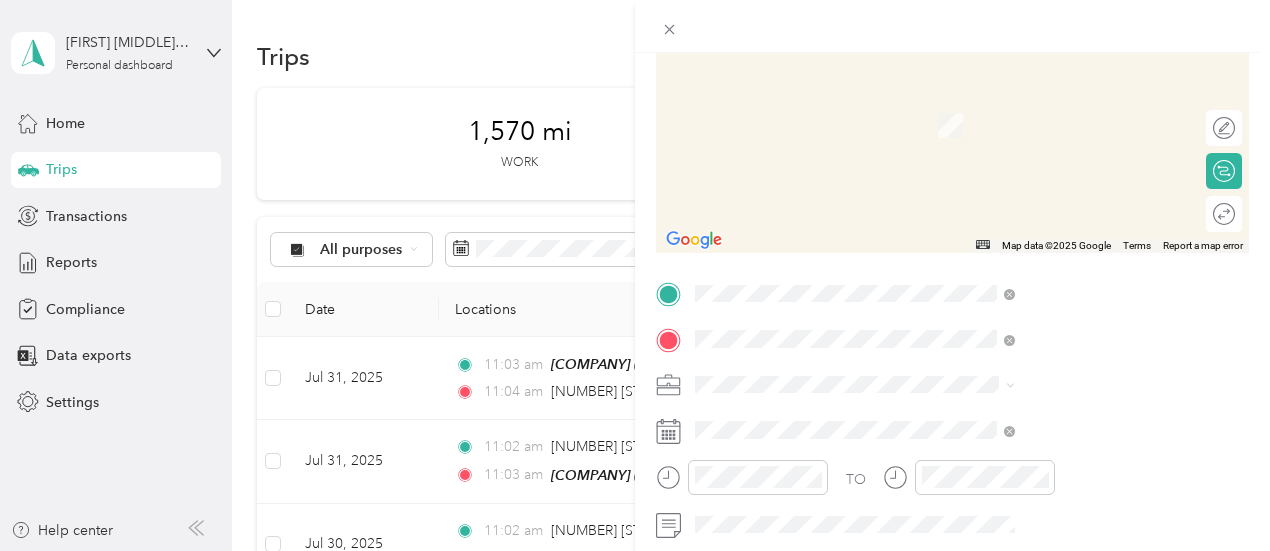 click on "[NUMBER] [STREET]
[CITY], [STATE] [POSTAL_CODE], [COUNTRY]" at bounding box center (1081, 137) 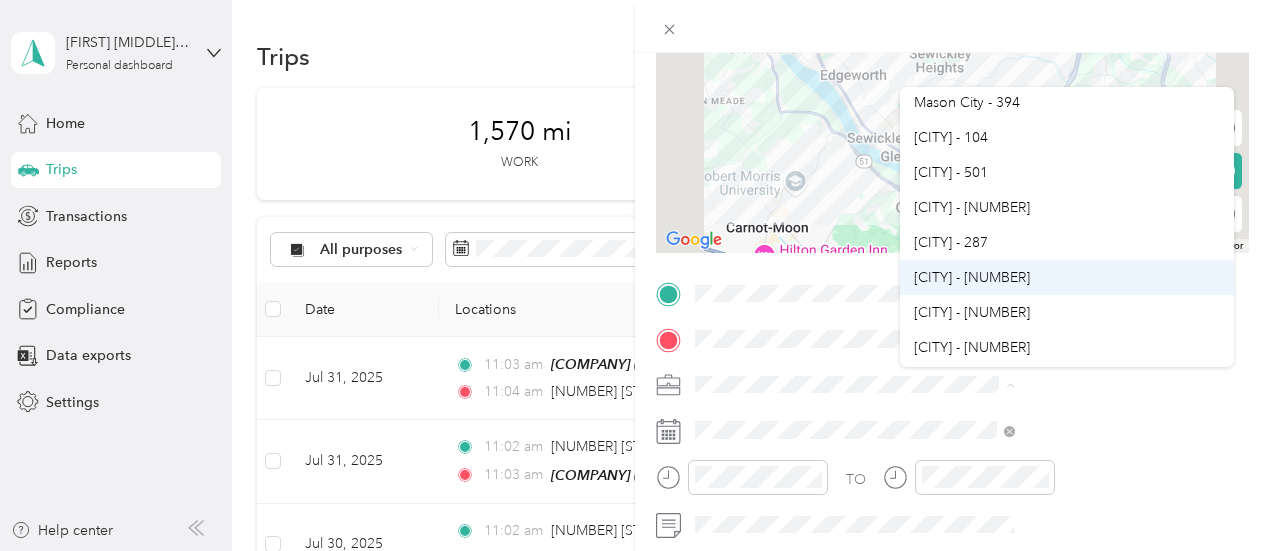 scroll, scrollTop: 100, scrollLeft: 0, axis: vertical 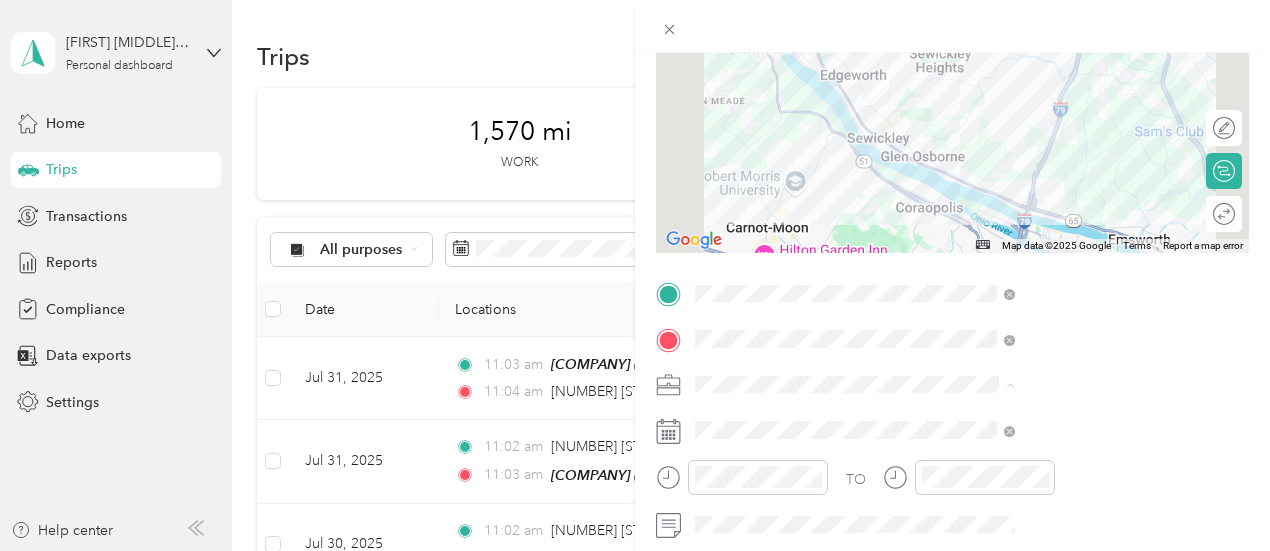 click on "[CITY] - [NUMBER]" at bounding box center [1067, 319] 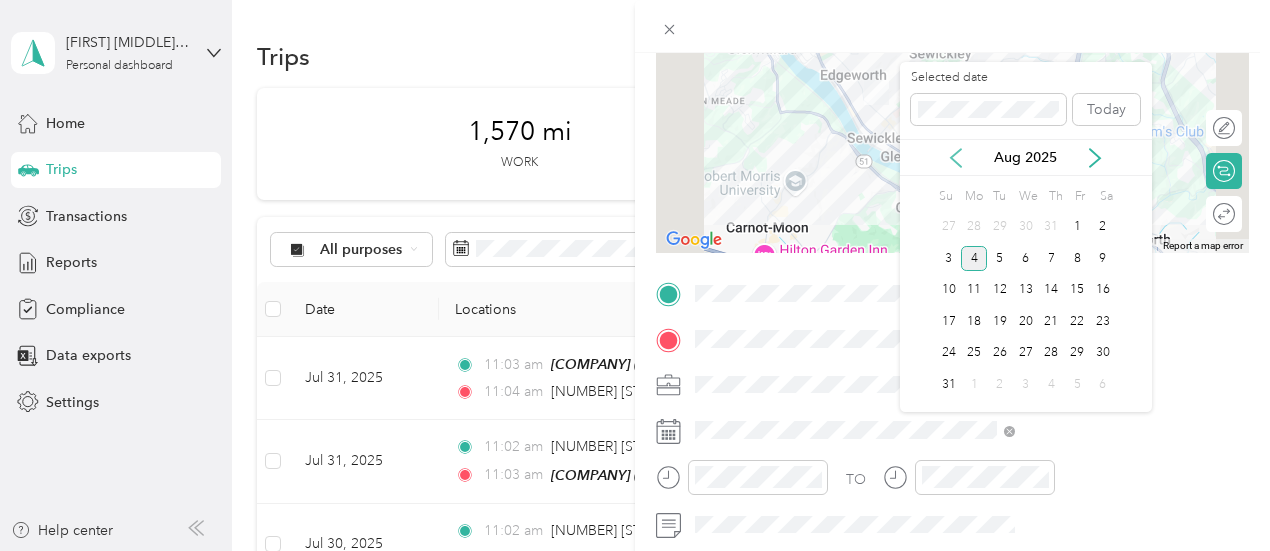 click 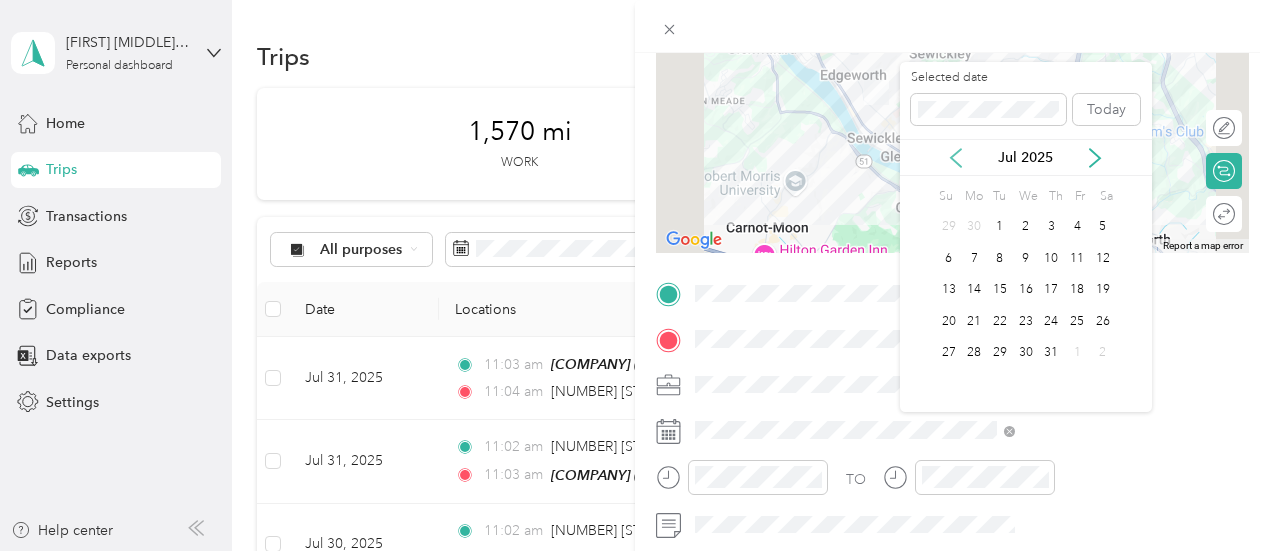 click 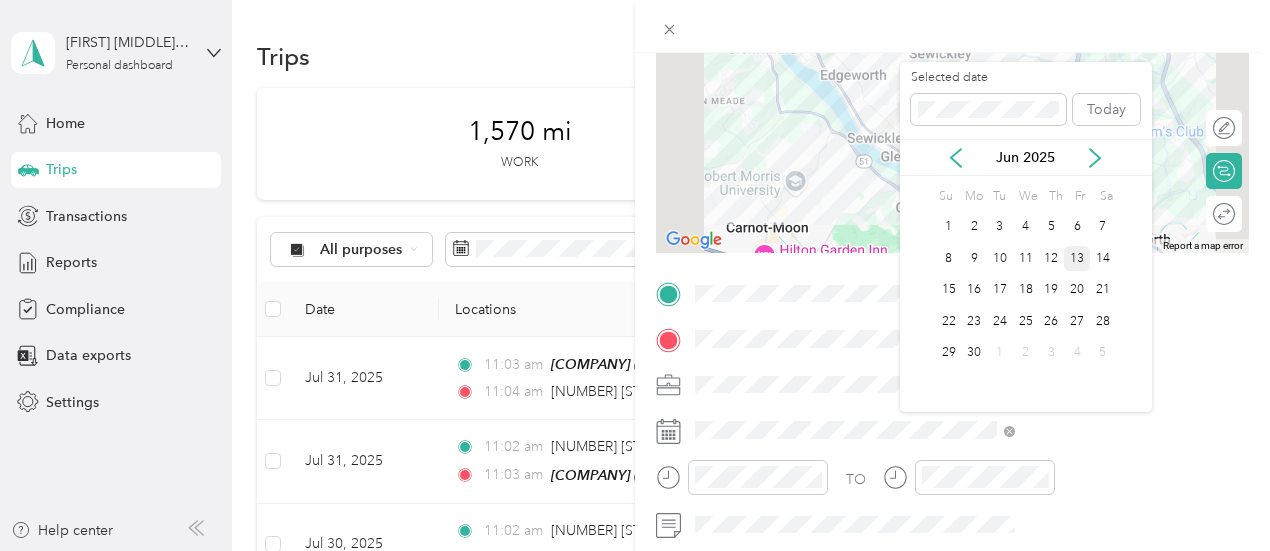 click on "13" at bounding box center (1077, 258) 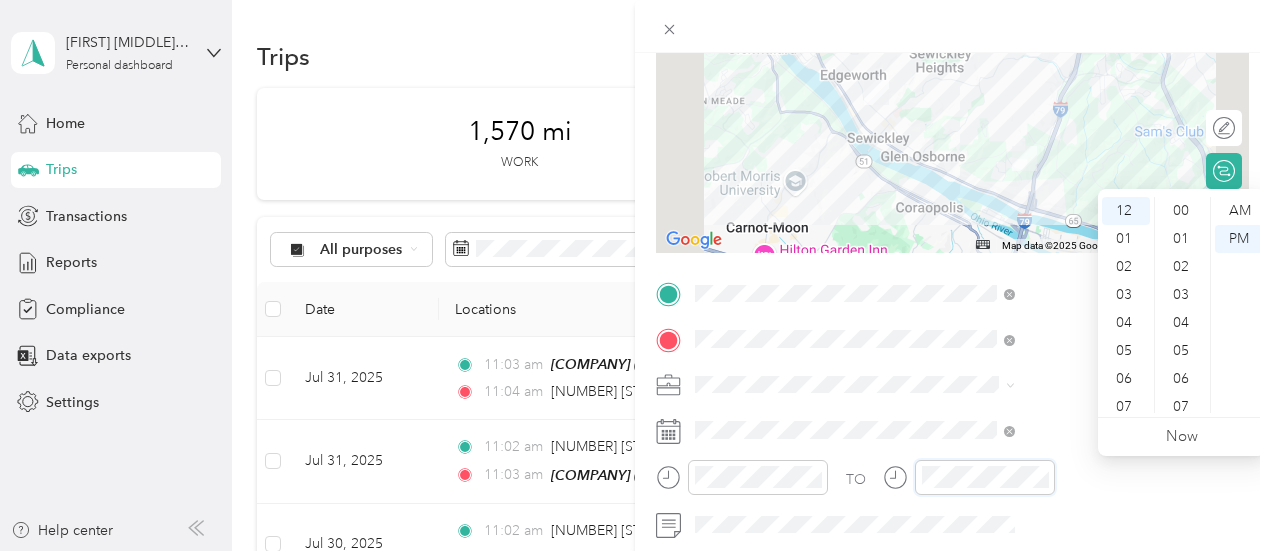 scroll, scrollTop: 588, scrollLeft: 0, axis: vertical 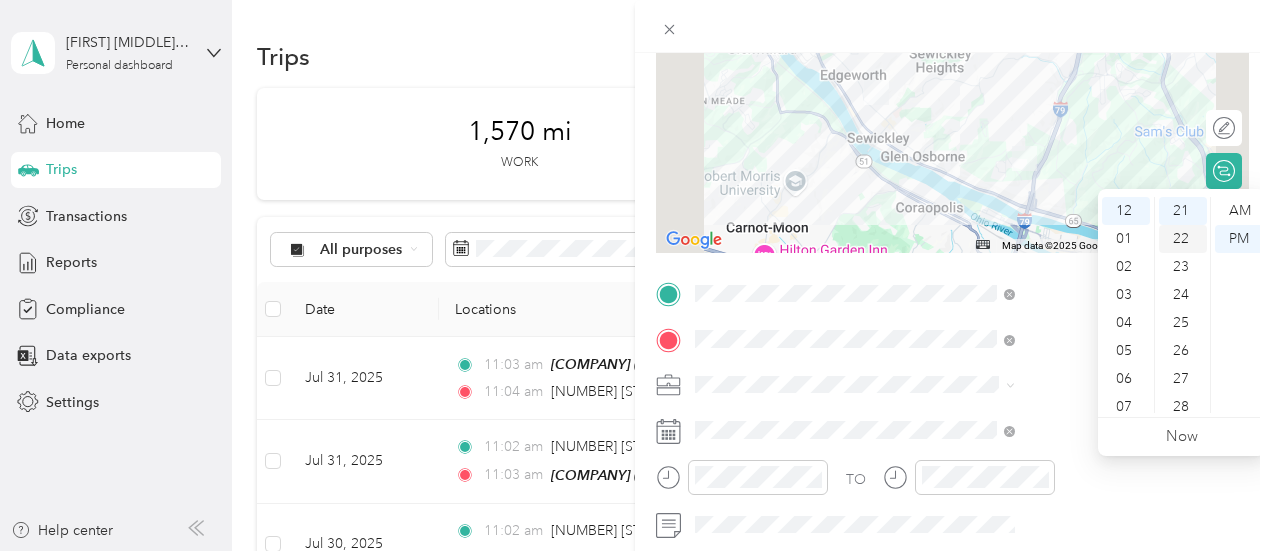 click on "22" at bounding box center [1183, 239] 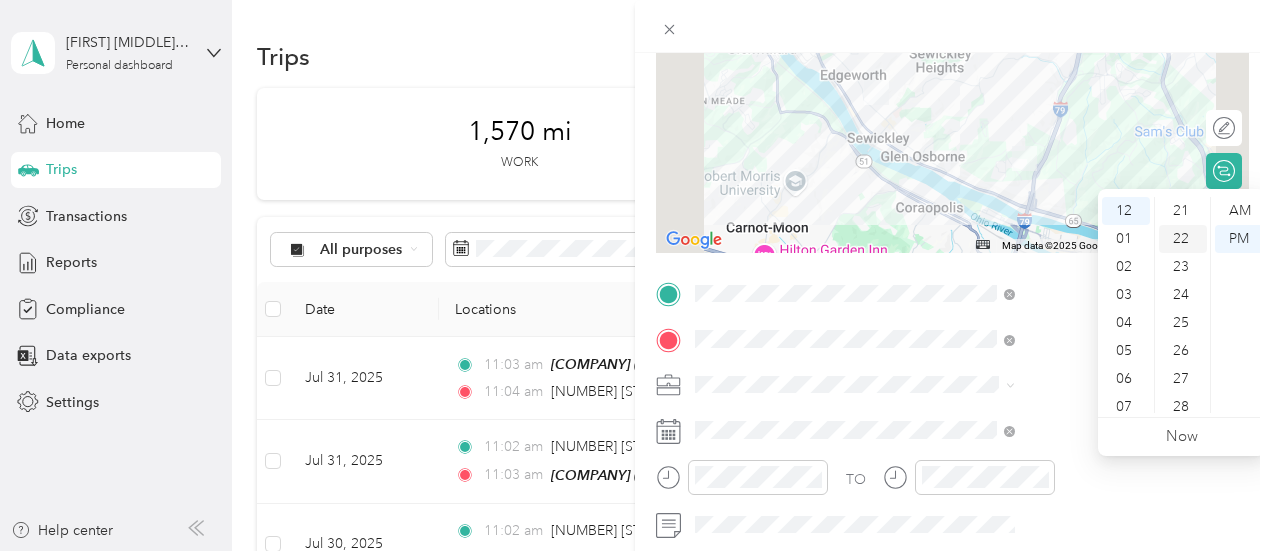 scroll, scrollTop: 616, scrollLeft: 0, axis: vertical 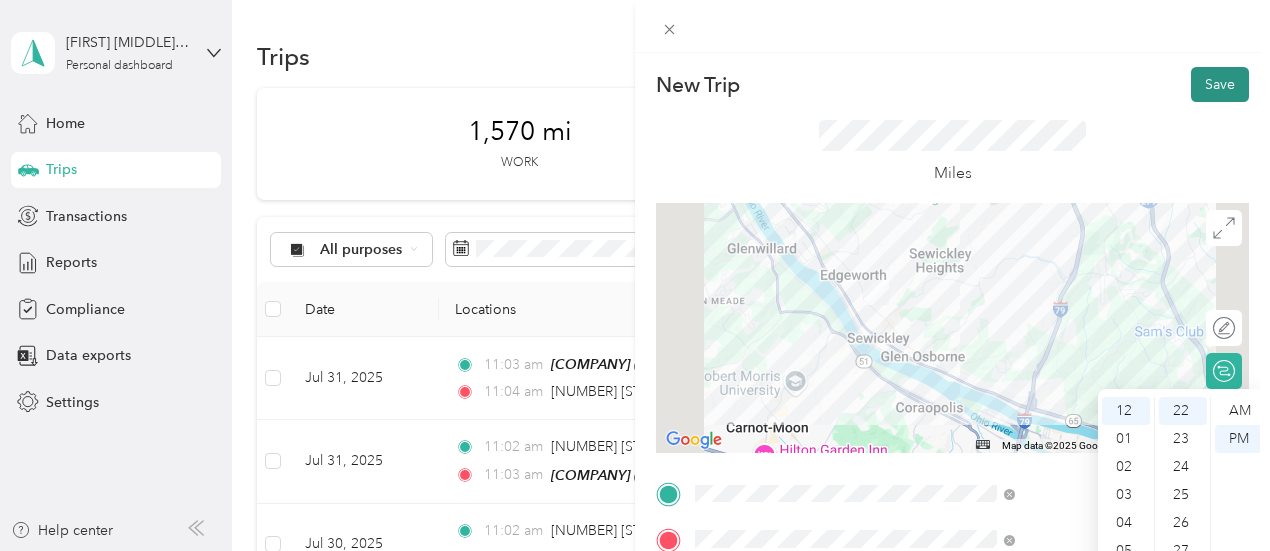 click on "Save" at bounding box center [1220, 84] 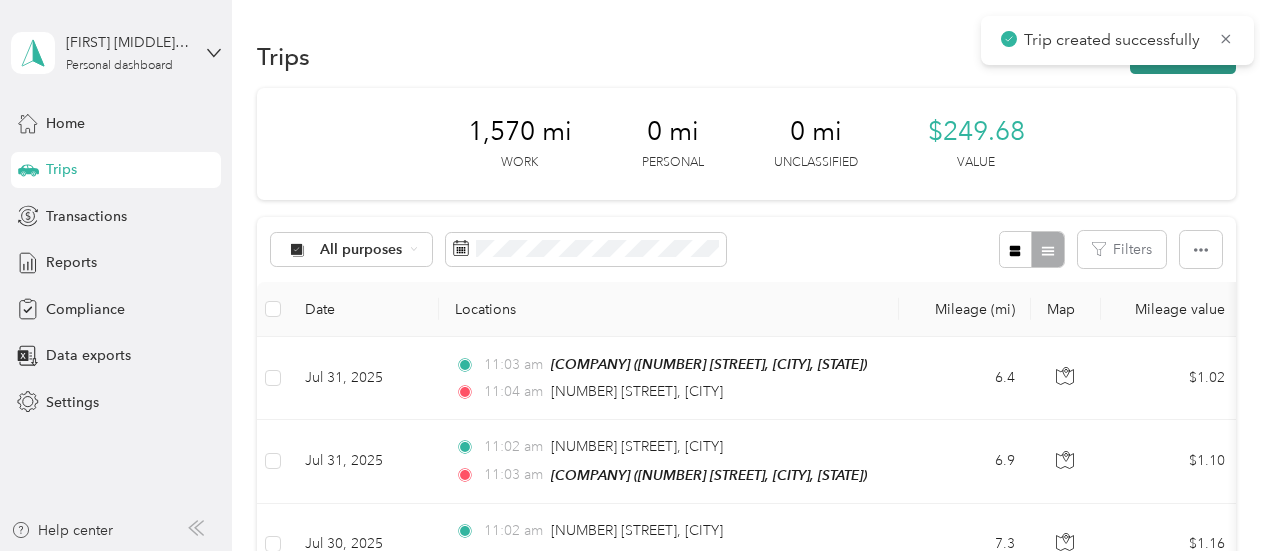 click on "New trip" at bounding box center [1183, 56] 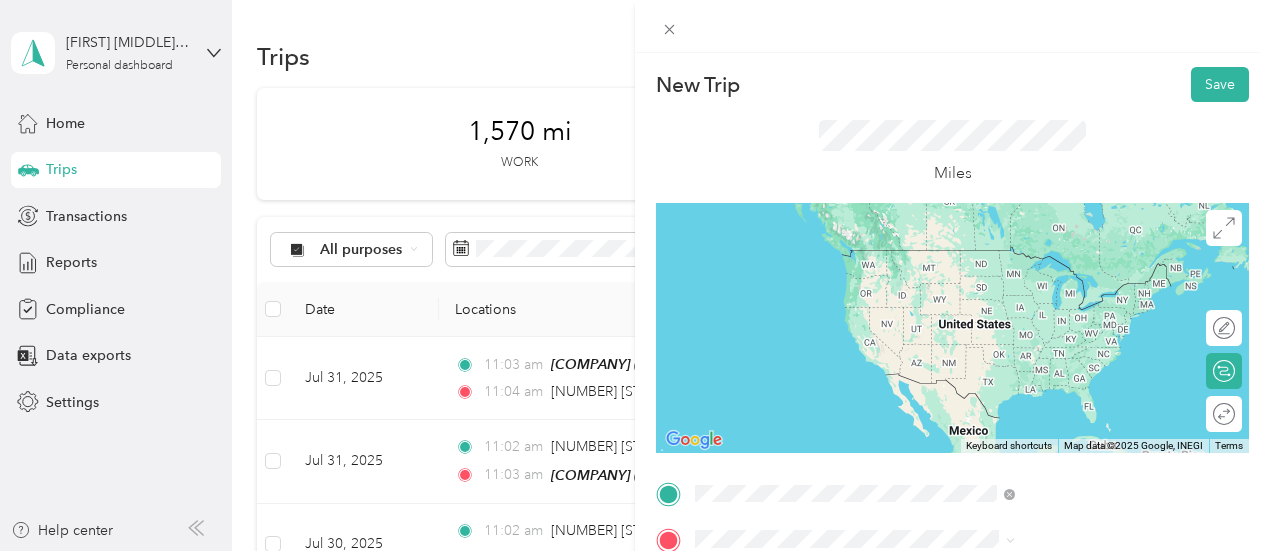 click on "[NUMBER] [STREET]
[CITY], [STATE] [POSTAL_CODE], [COUNTRY]" at bounding box center (1081, 267) 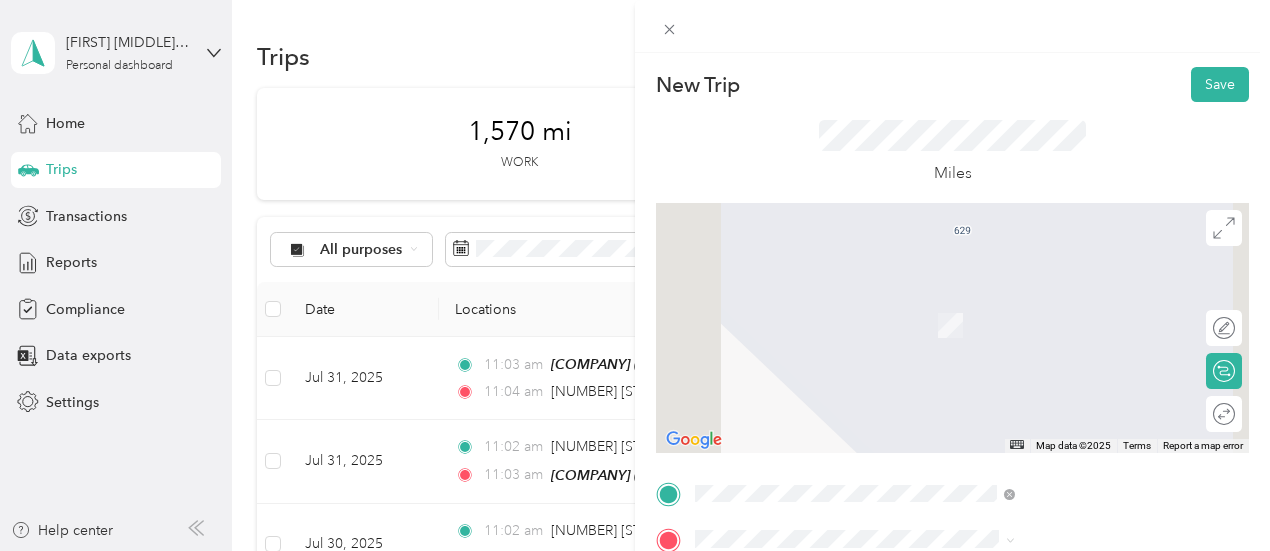 click on "TEAM [CITY] [NUMBER] [STREET], [POSTAL_CODE], [CITY], [STATE], [COUNTRY]" at bounding box center [1081, 323] 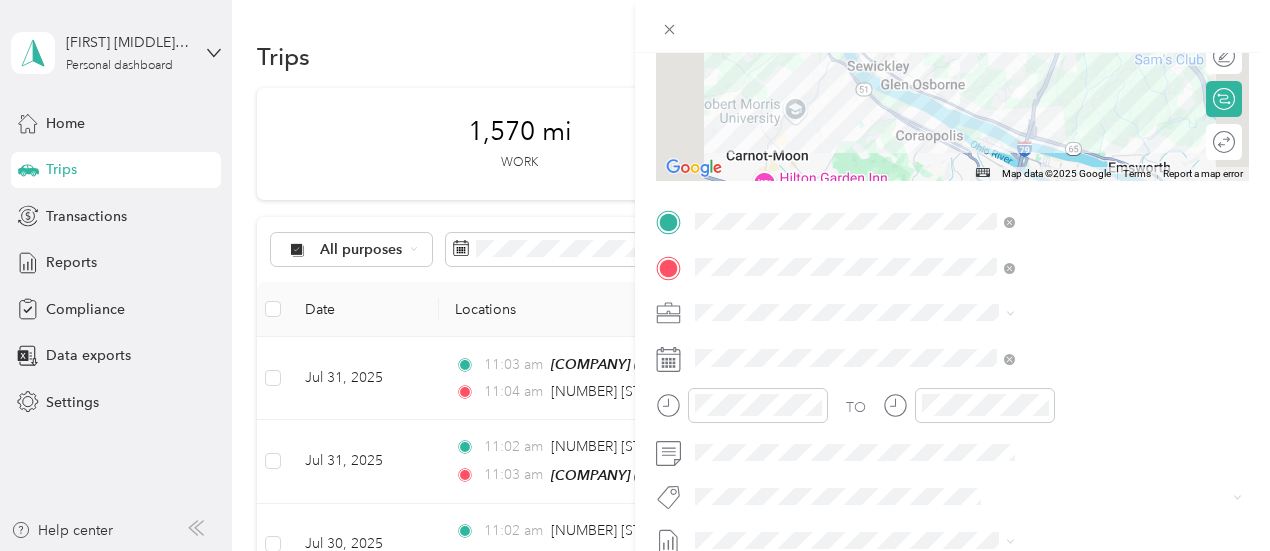 scroll, scrollTop: 200, scrollLeft: 0, axis: vertical 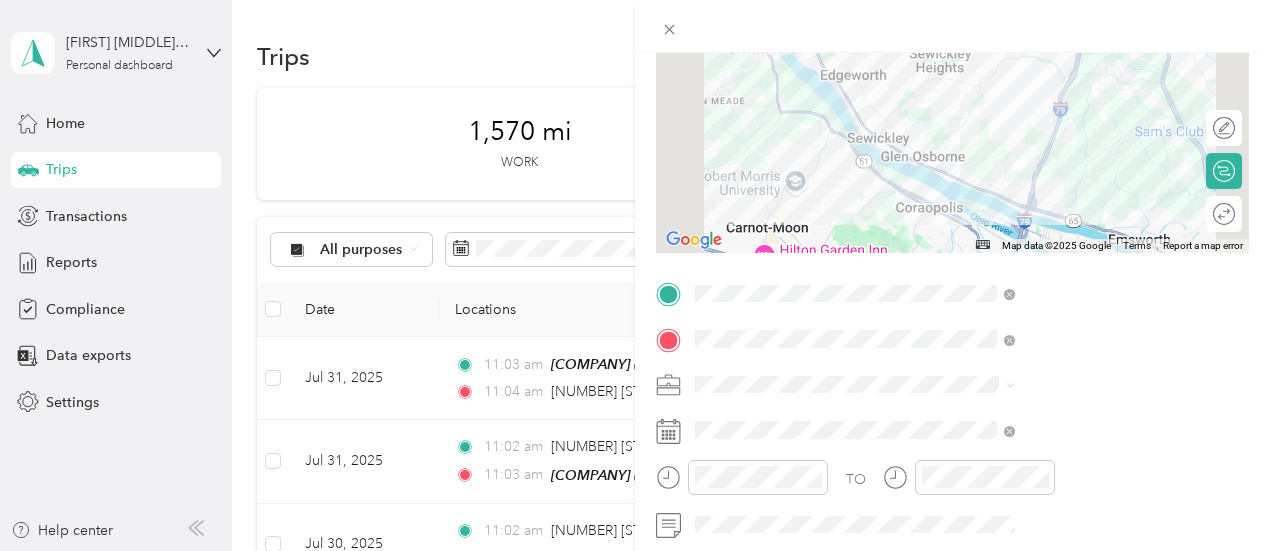 click at bounding box center (968, 385) 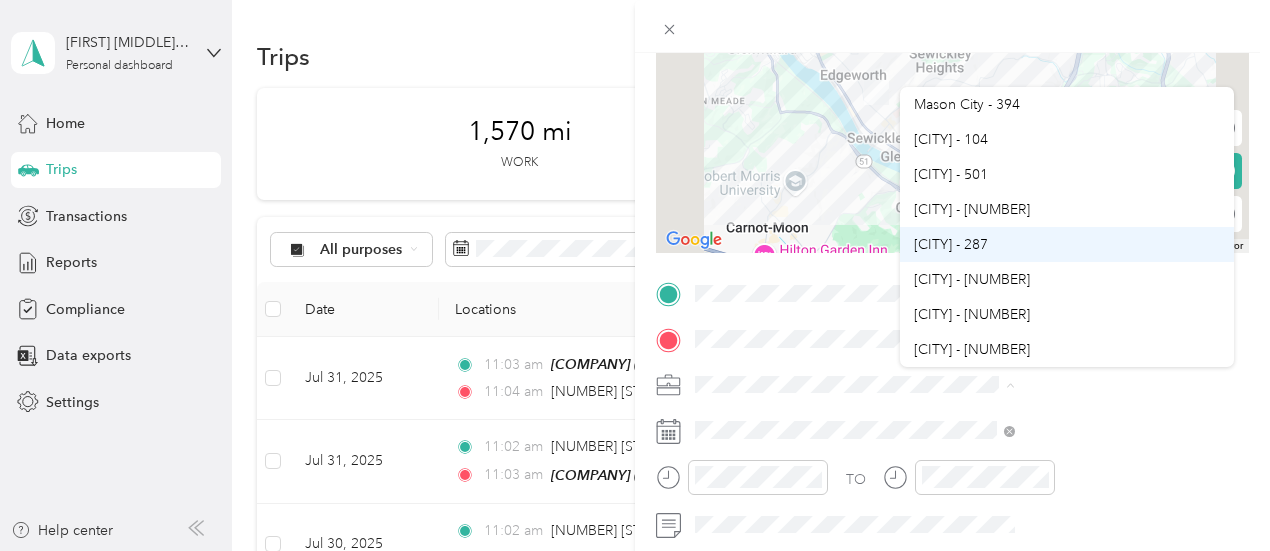 scroll, scrollTop: 100, scrollLeft: 0, axis: vertical 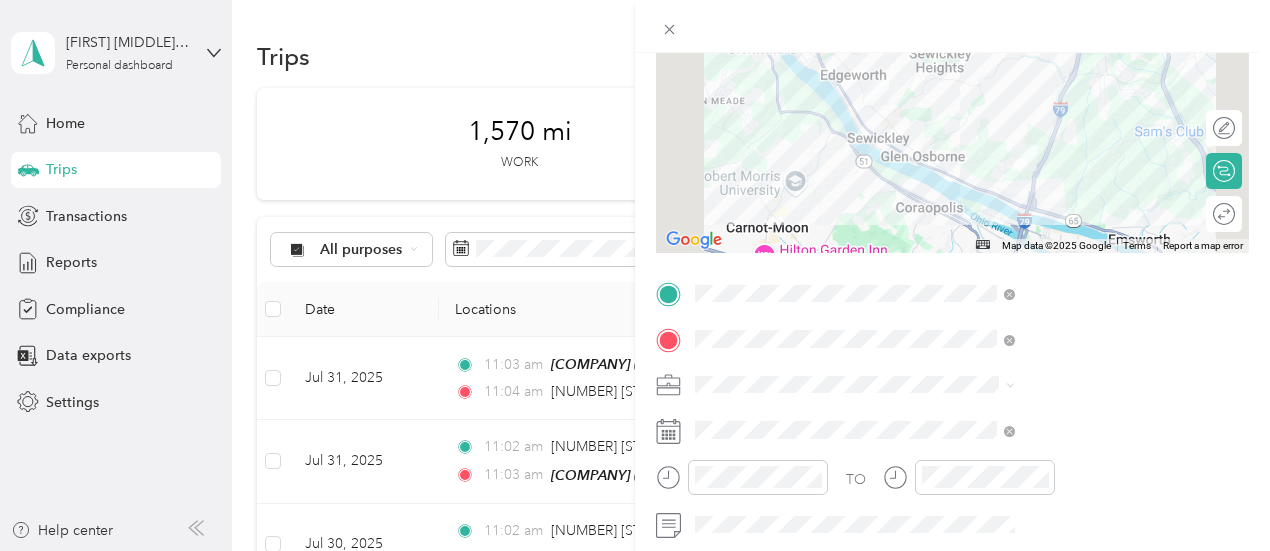 click on "[CITY] - [NUMBER]" at bounding box center [1067, 317] 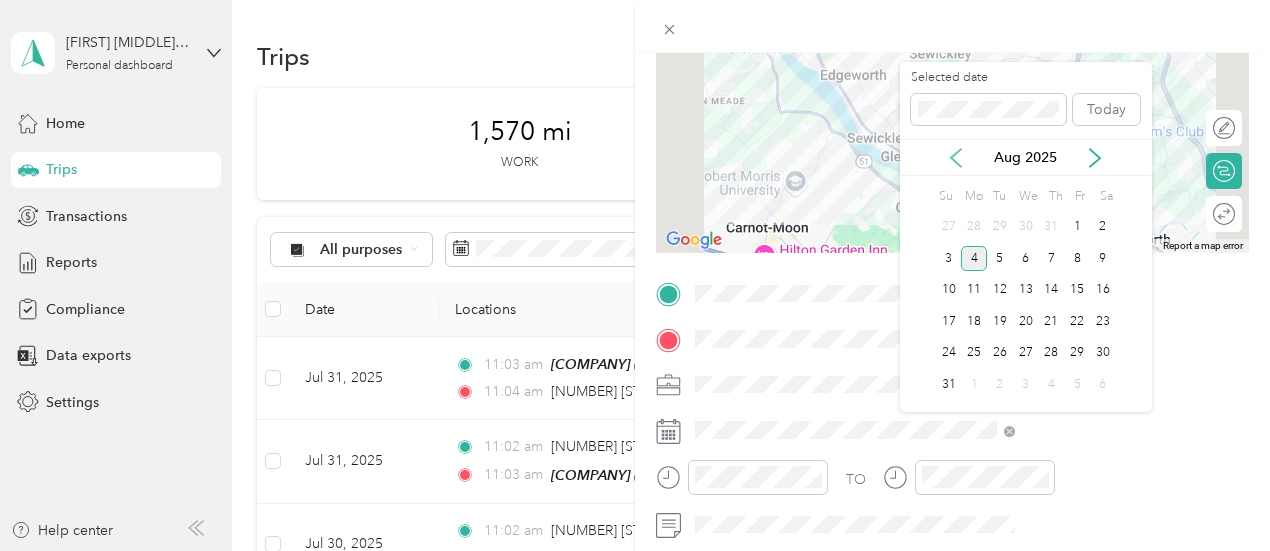 click 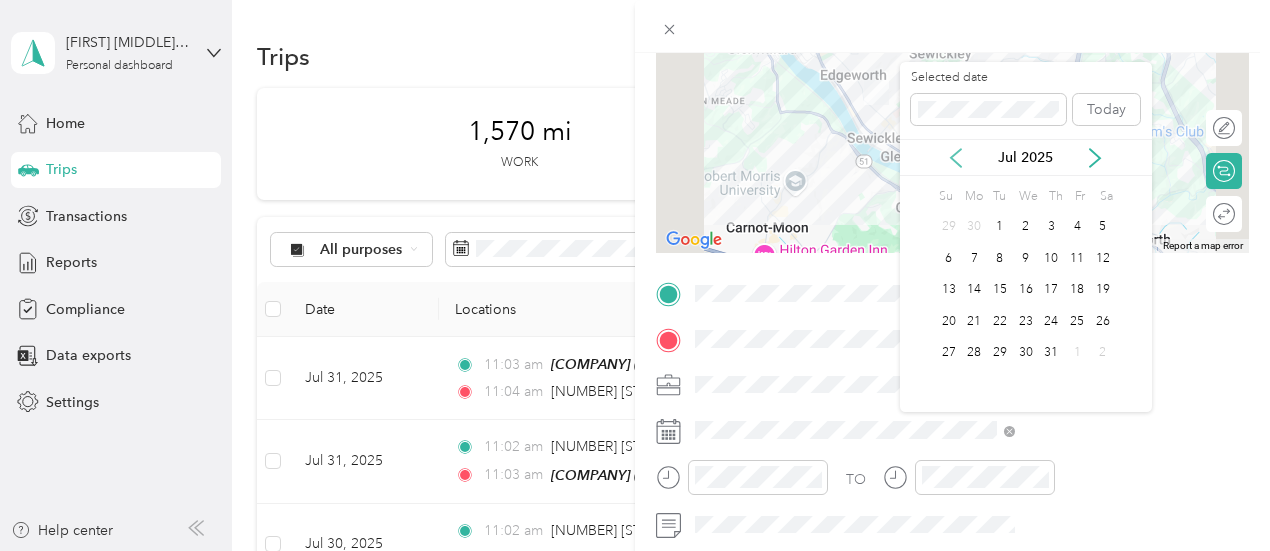click 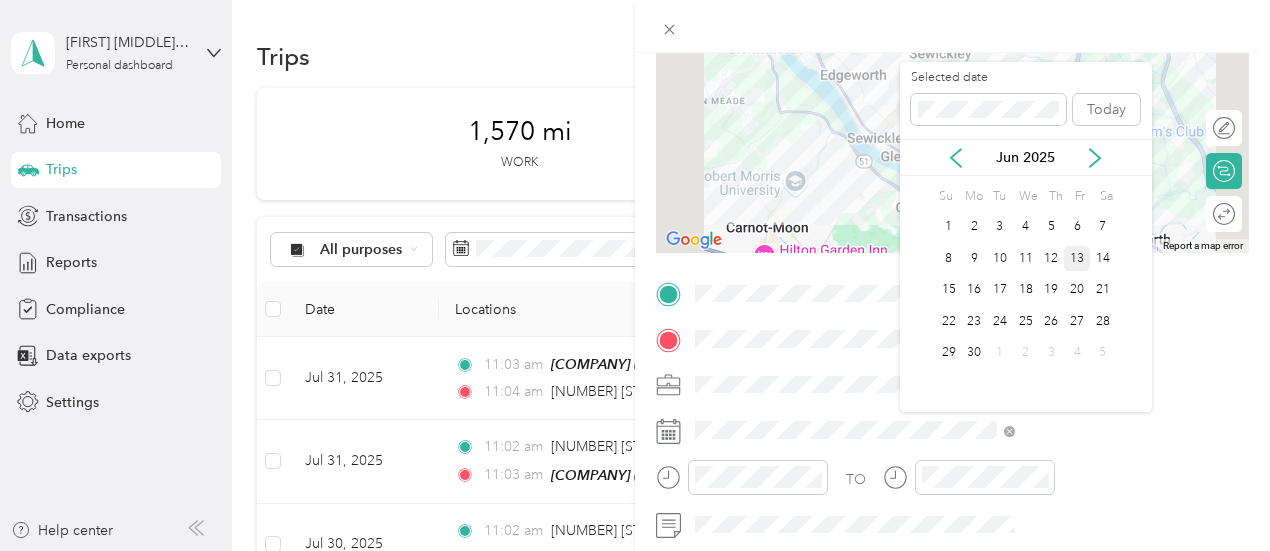 click on "13" at bounding box center (1077, 258) 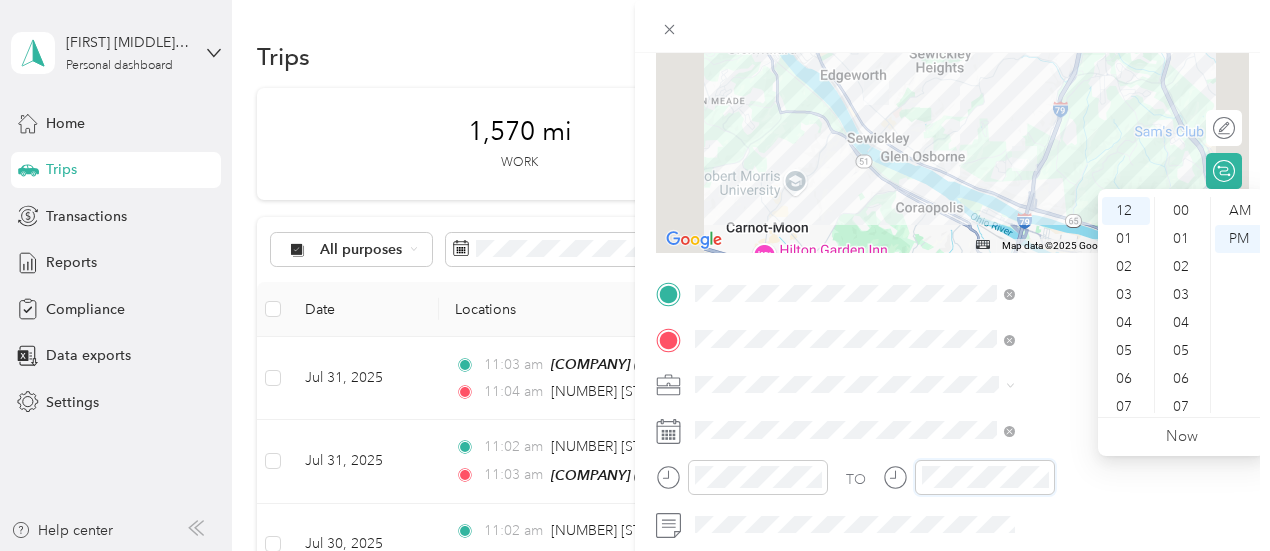 scroll, scrollTop: 644, scrollLeft: 0, axis: vertical 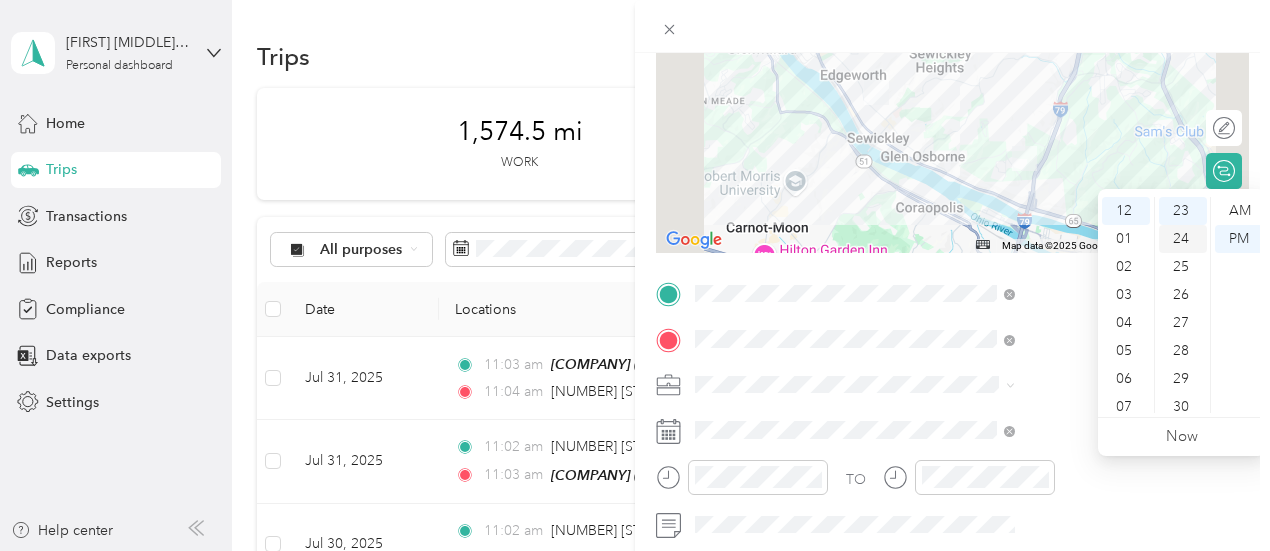 click on "24" at bounding box center [1183, 239] 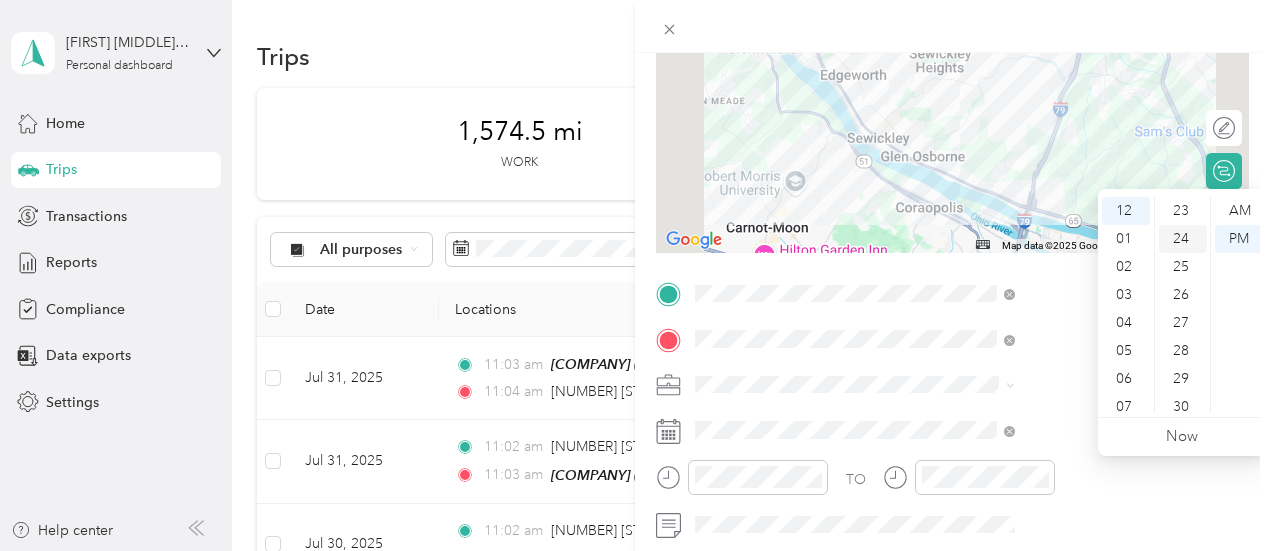 scroll, scrollTop: 672, scrollLeft: 0, axis: vertical 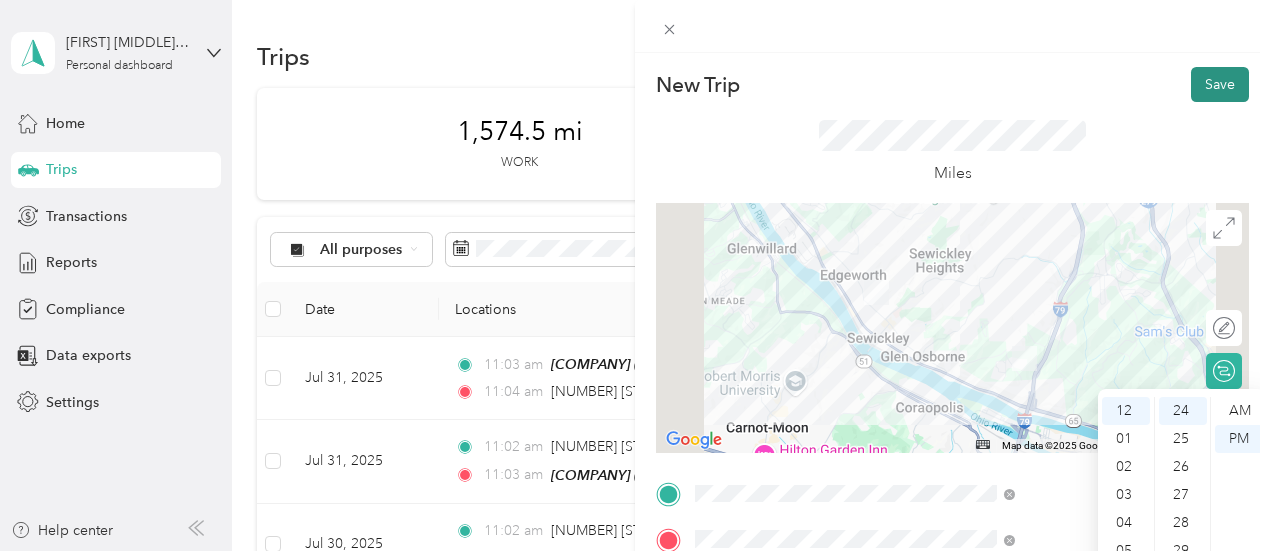 click on "Save" at bounding box center [1220, 84] 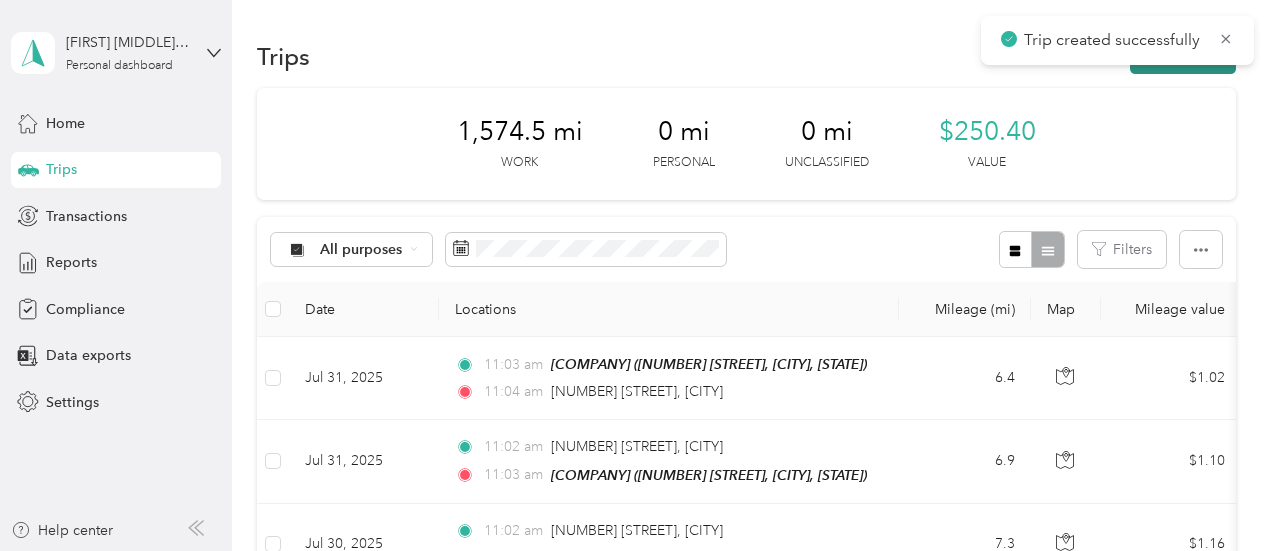 click on "New trip" at bounding box center (1183, 56) 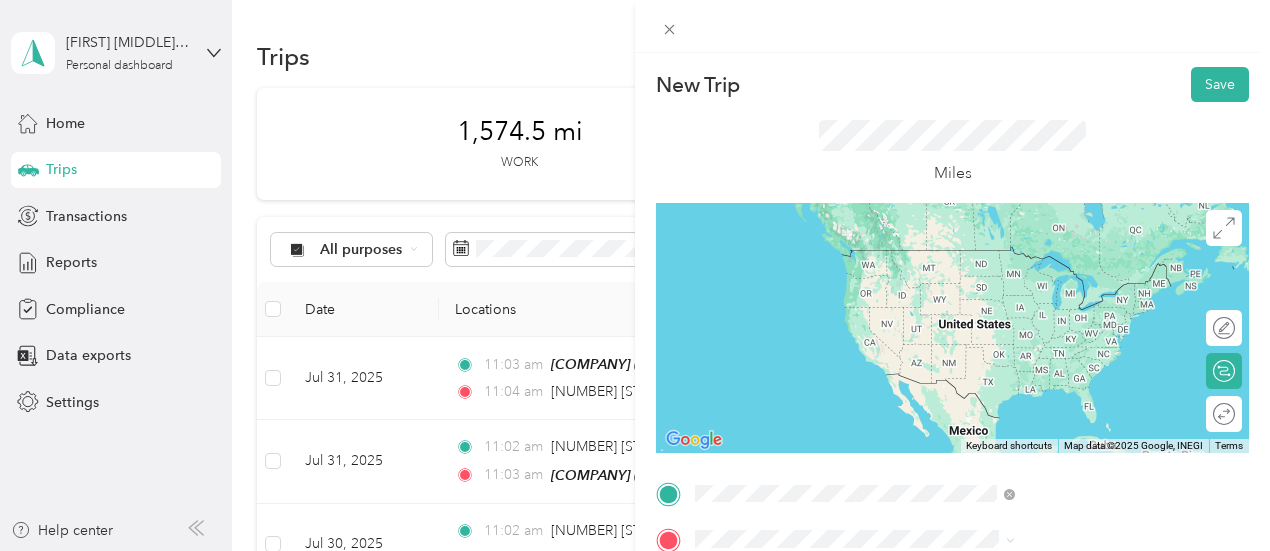 click on "TEAM [CITY] [NUMBER] [STREET], [POSTAL_CODE], [CITY], [STATE], [COUNTRY]" at bounding box center (1081, 283) 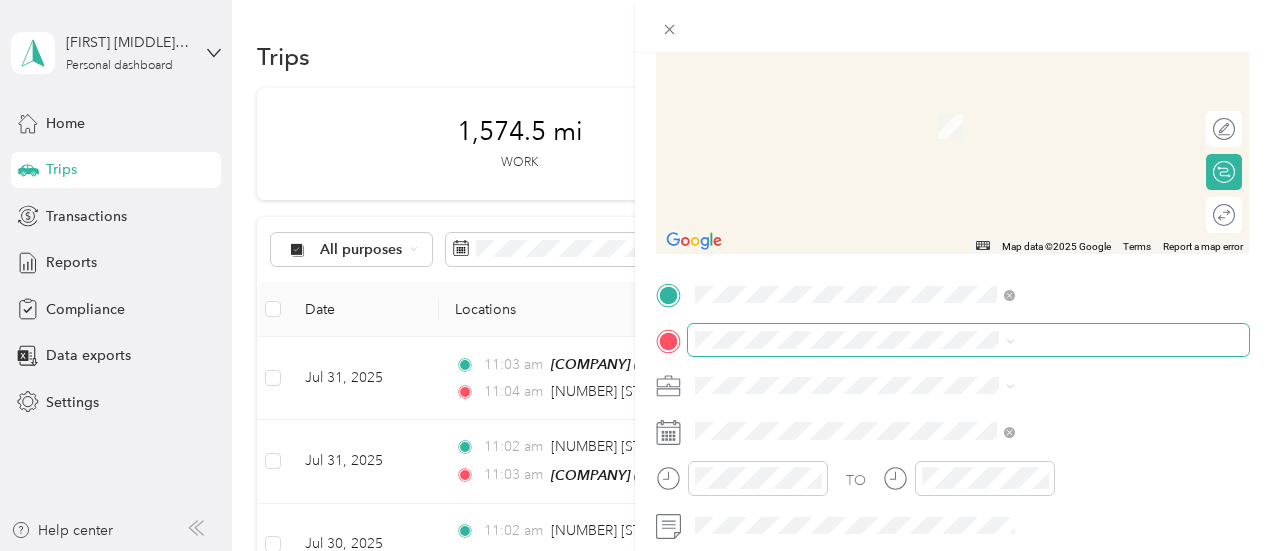scroll, scrollTop: 200, scrollLeft: 0, axis: vertical 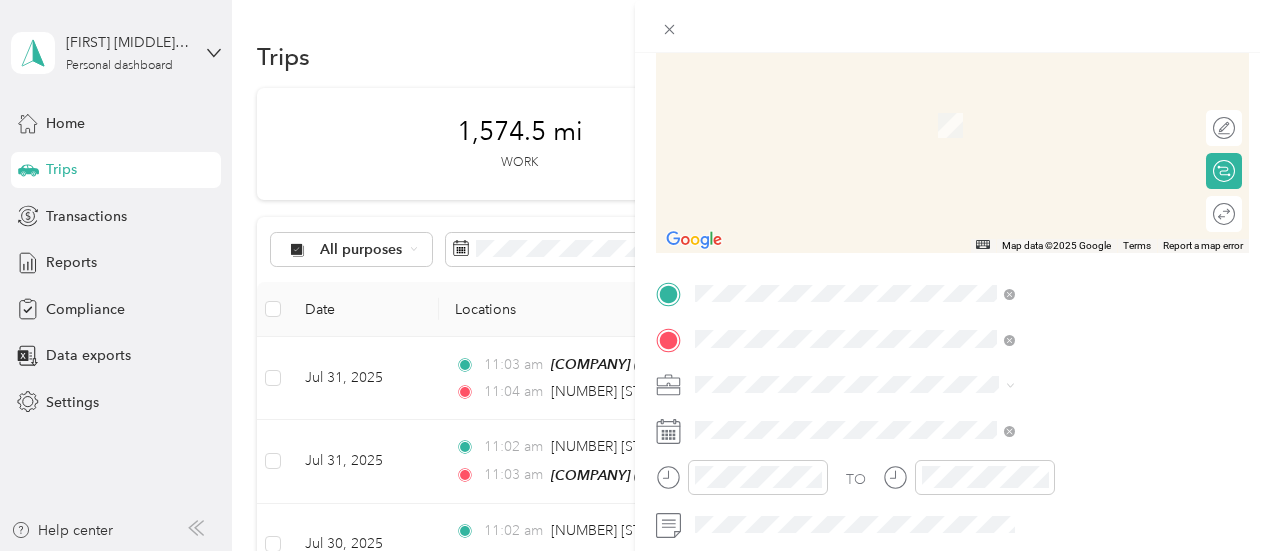 click on "[NUMBER] [STREET]
[CITY], [STATE] [POSTAL_CODE], [COUNTRY]" at bounding box center [1081, 113] 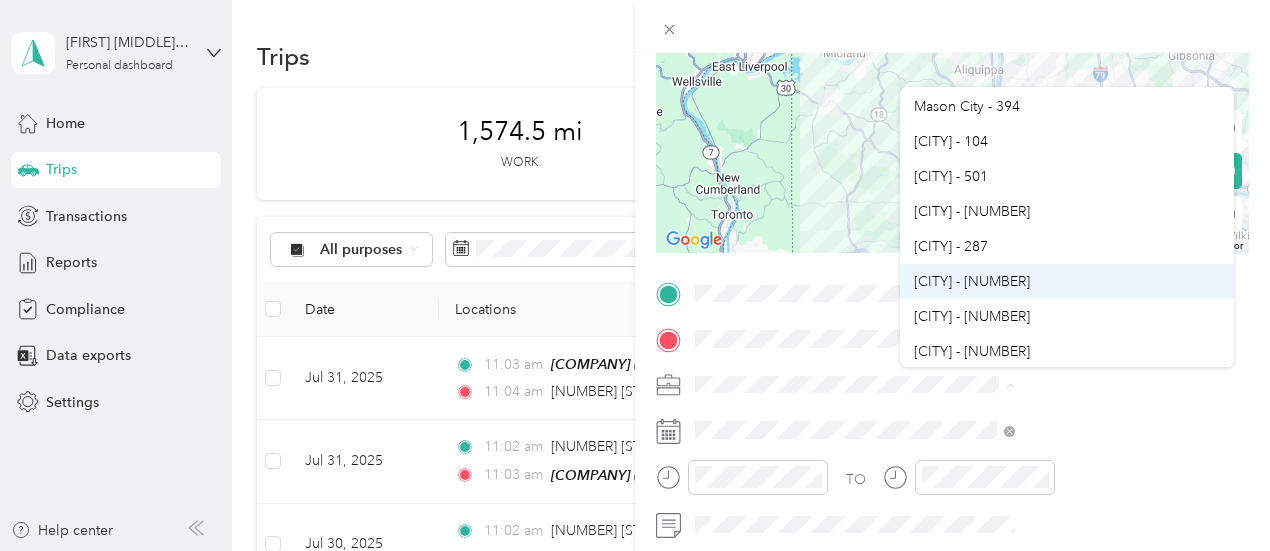 scroll, scrollTop: 100, scrollLeft: 0, axis: vertical 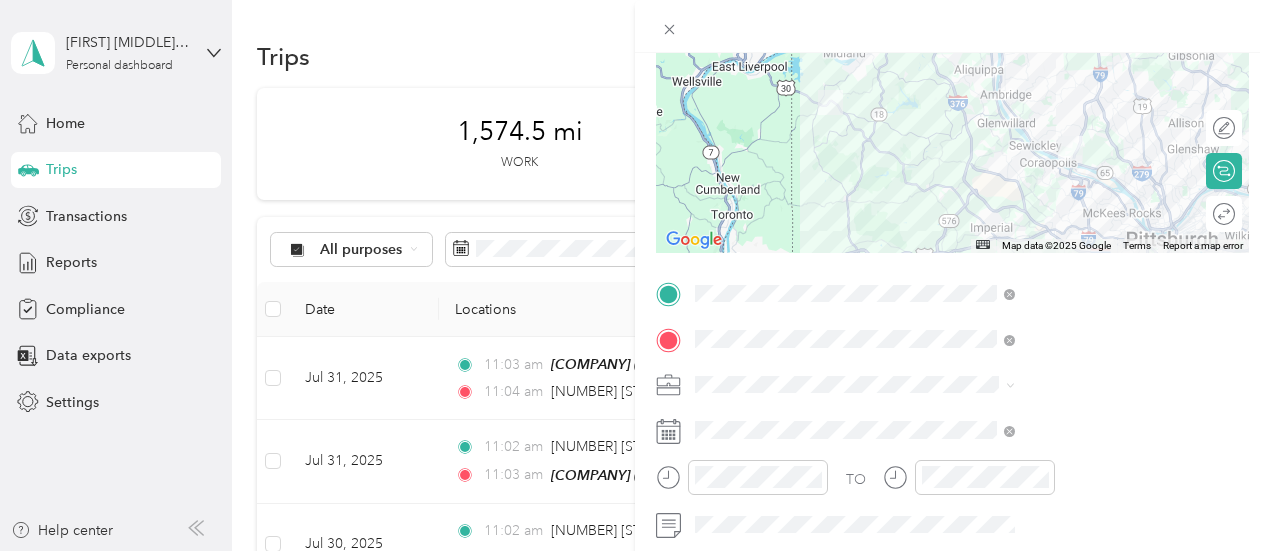 click on "[CITY] - [NUMBER]" at bounding box center [1067, 313] 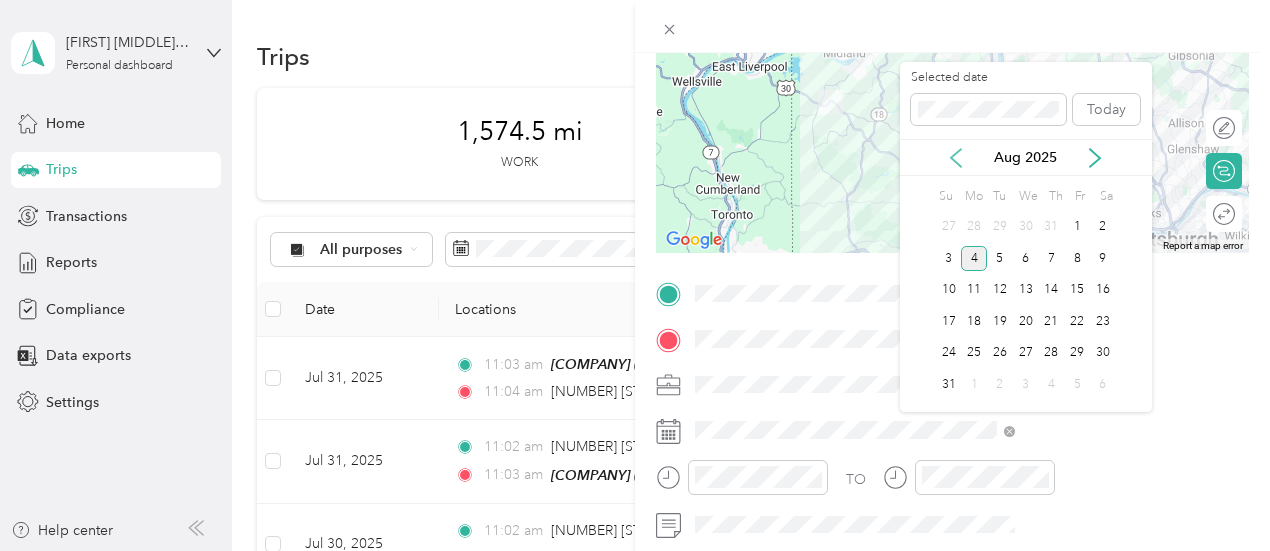click 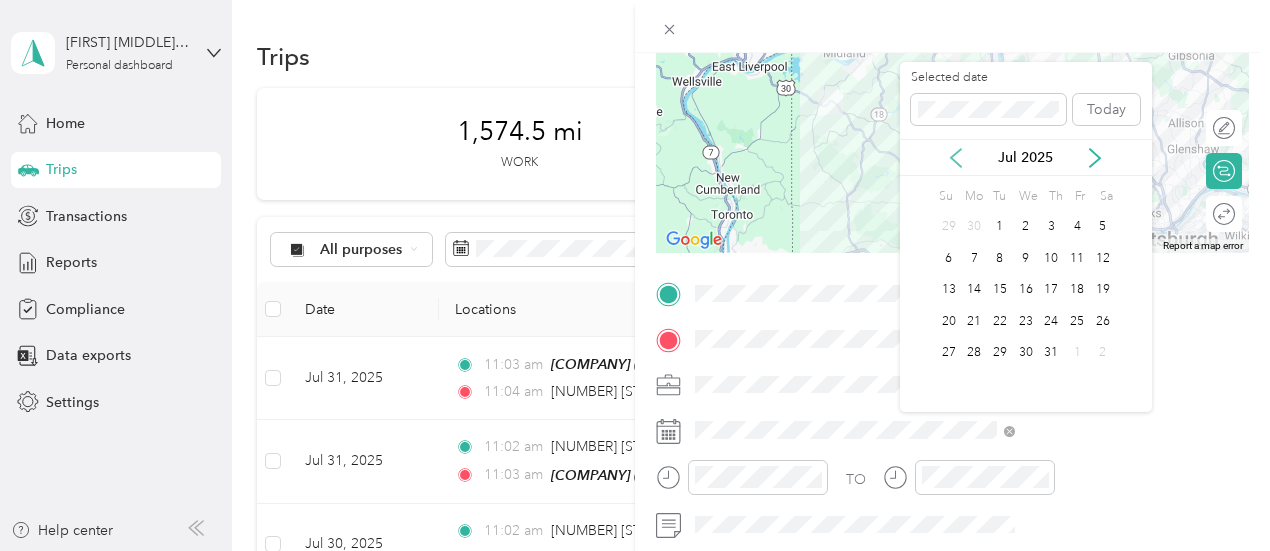 click 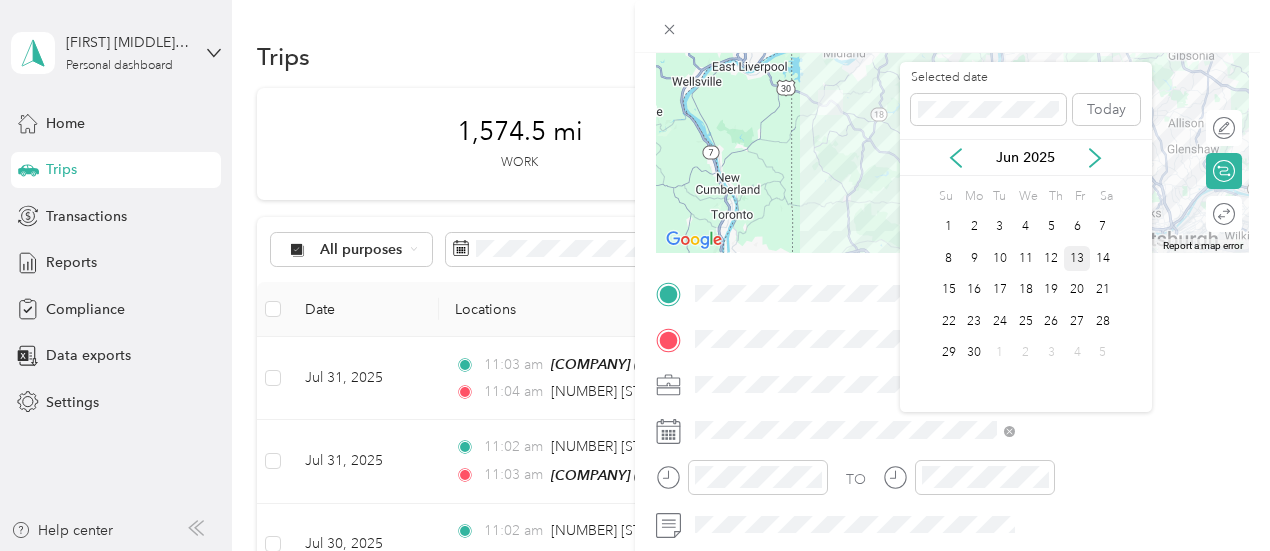 click on "13" at bounding box center [1077, 258] 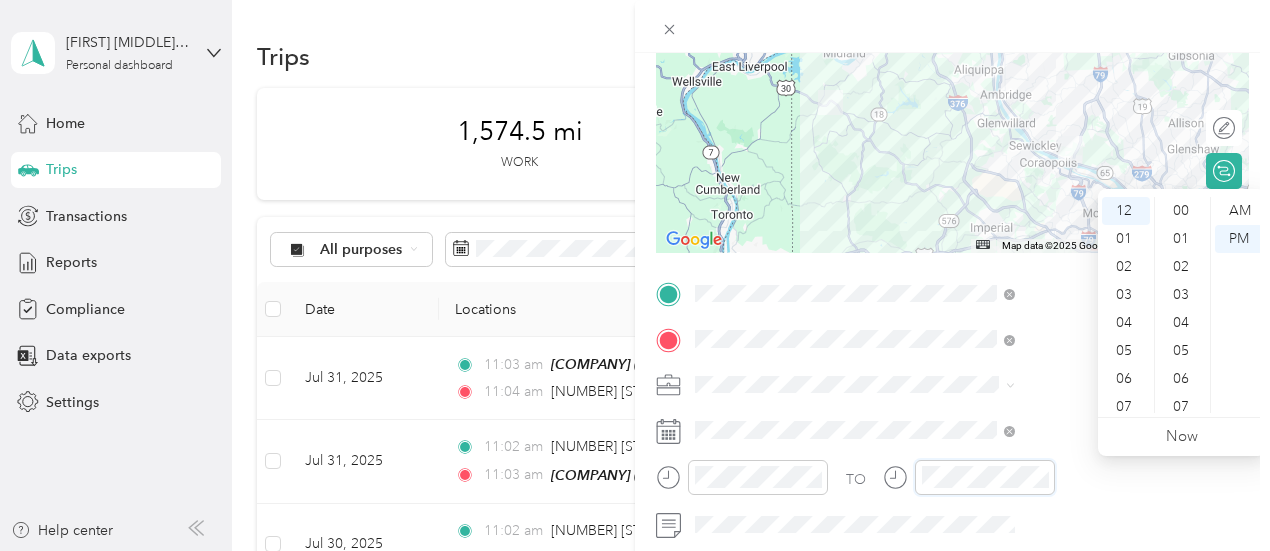 scroll, scrollTop: 644, scrollLeft: 0, axis: vertical 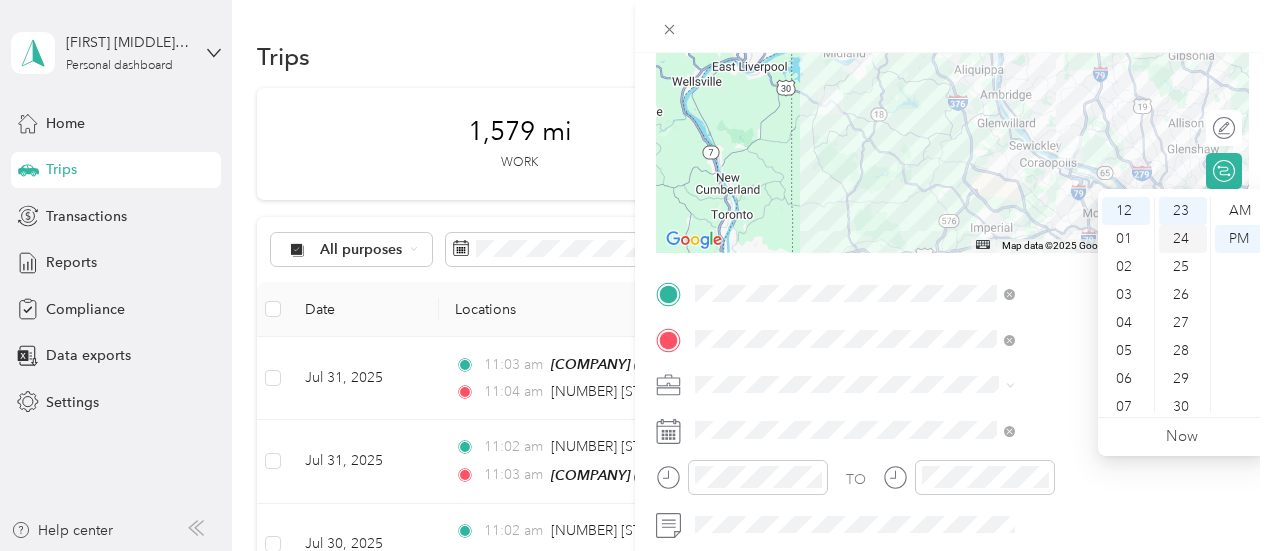 click on "24" at bounding box center [1183, 239] 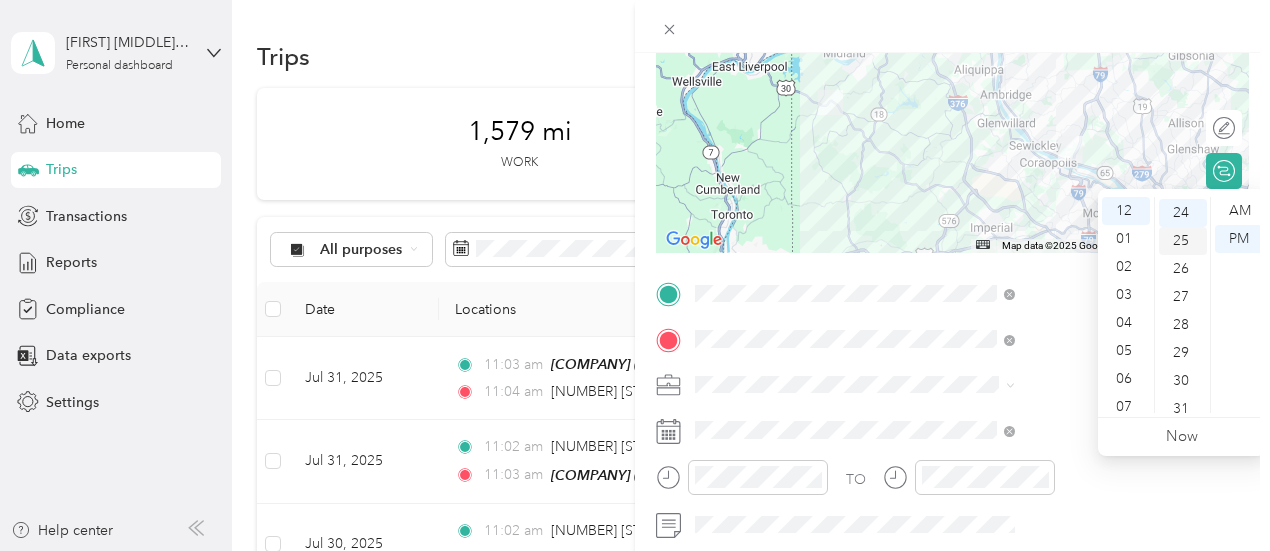scroll, scrollTop: 672, scrollLeft: 0, axis: vertical 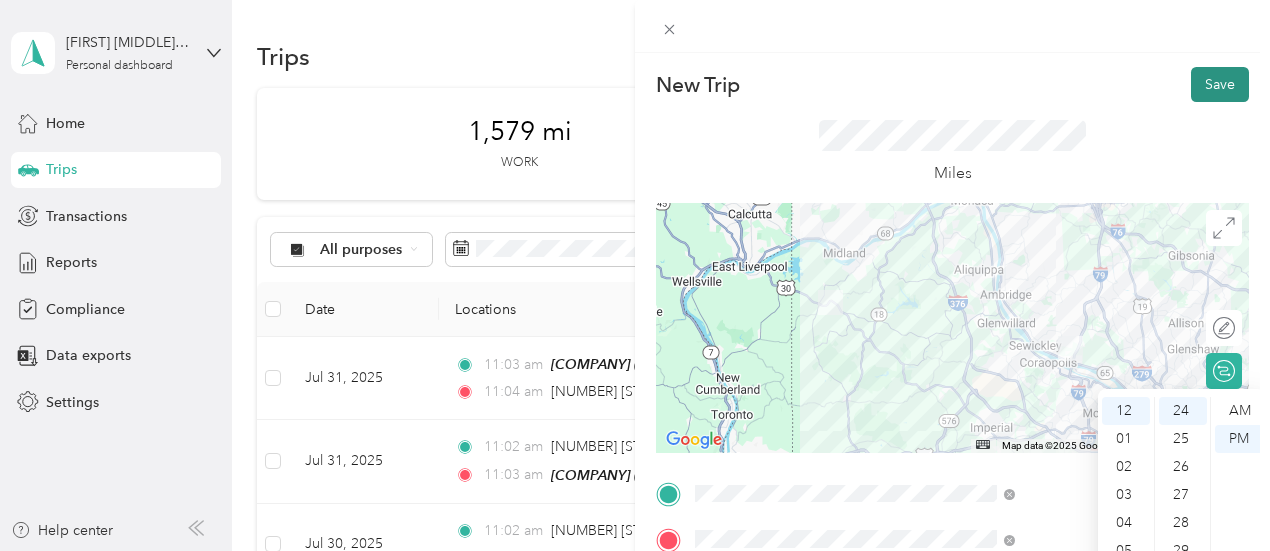 click on "Save" at bounding box center [1220, 84] 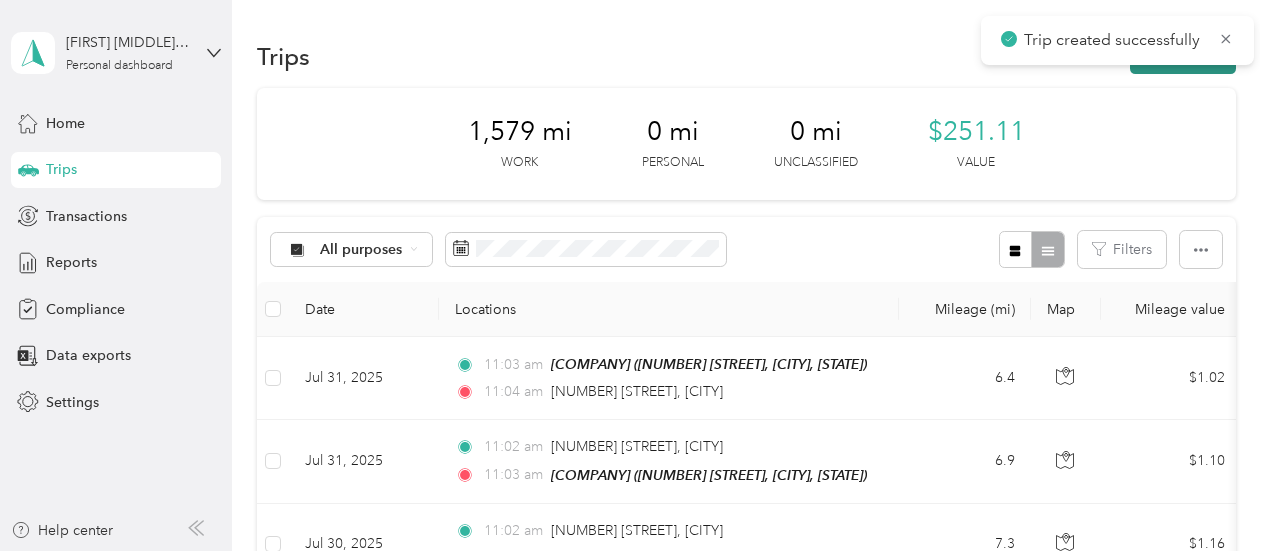 click on "New trip" at bounding box center [1183, 56] 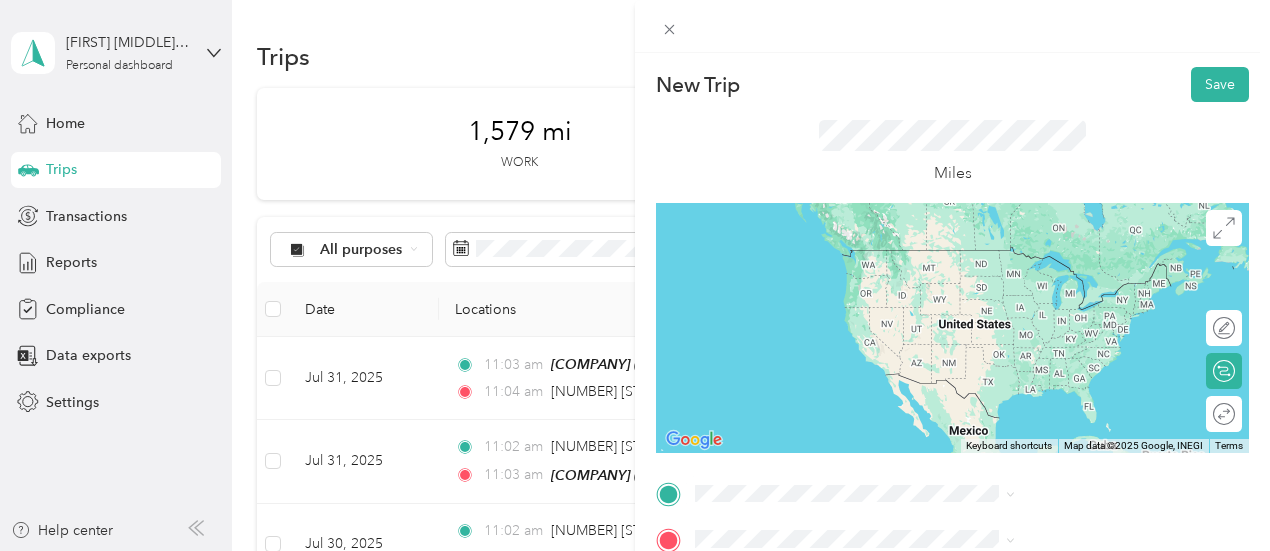 click on "[NUMBER] [STREET]
[CITY], [STATE] [POSTAL_CODE], [COUNTRY]" at bounding box center [1081, 265] 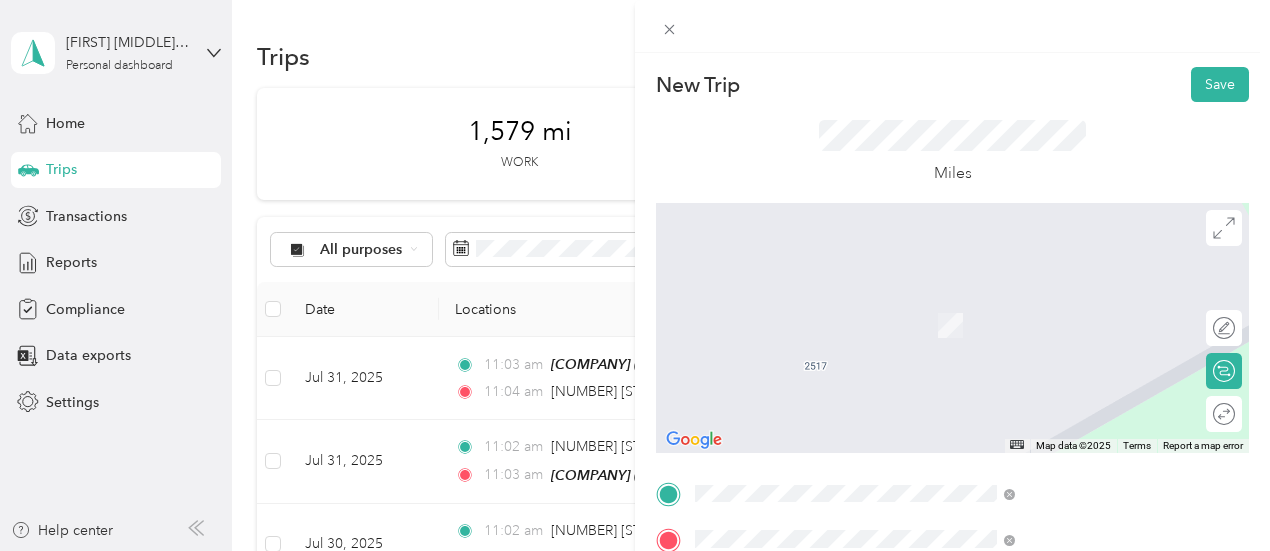 click on "[NUMBER] [STREET]
[CITY], [STATE] [POSTAL_CODE], [COUNTRY]" at bounding box center (1081, 313) 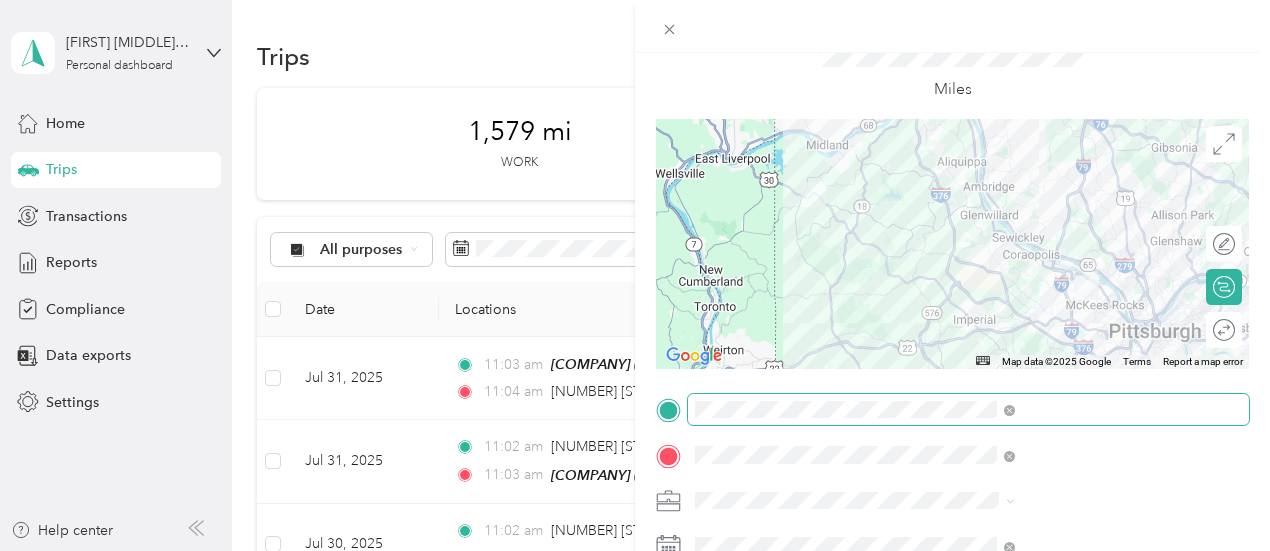 scroll, scrollTop: 200, scrollLeft: 0, axis: vertical 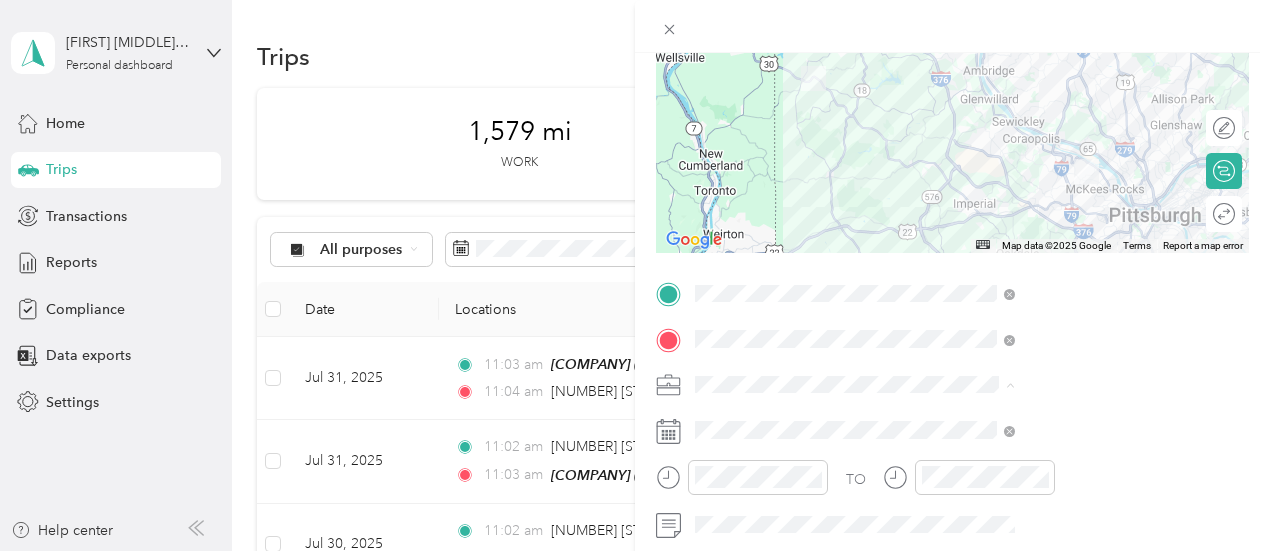 click on "[CITY] - [NUMBER]" at bounding box center (1067, 319) 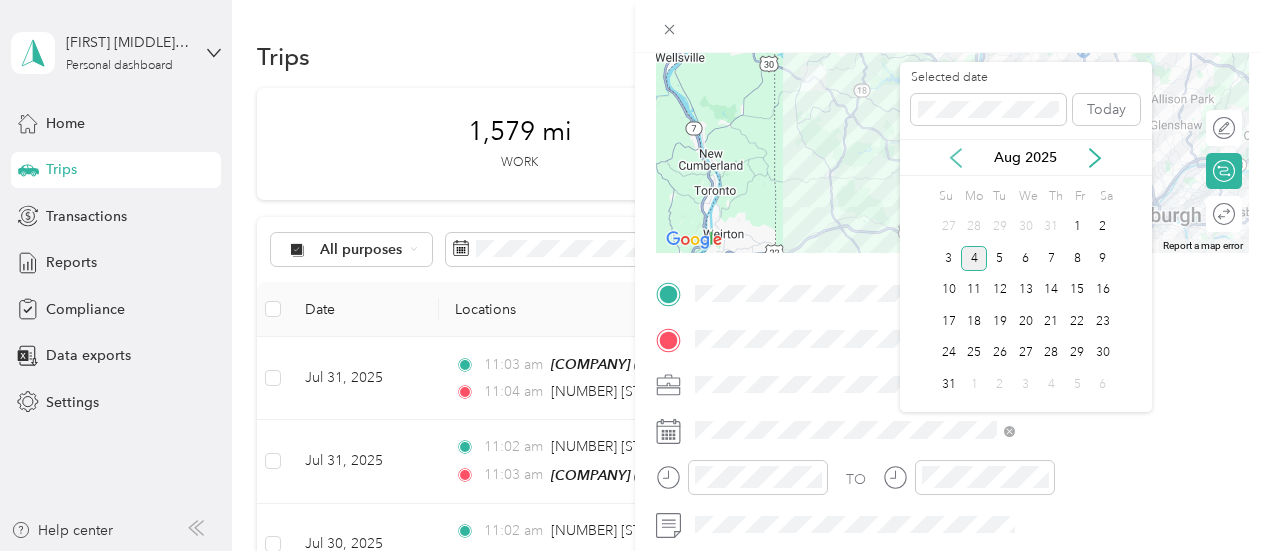 click 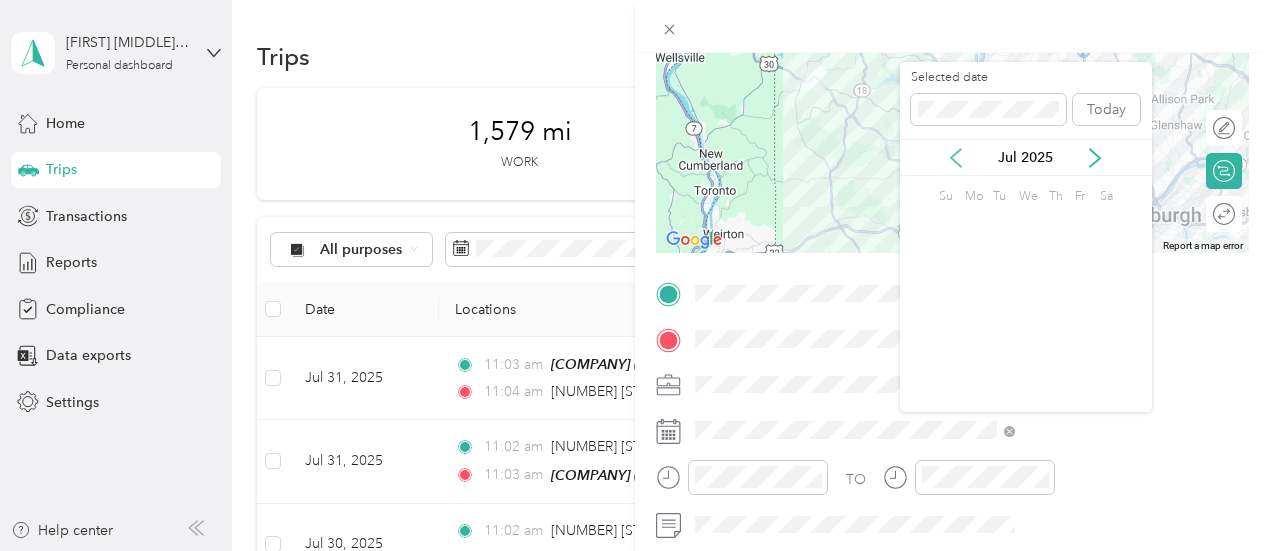 click 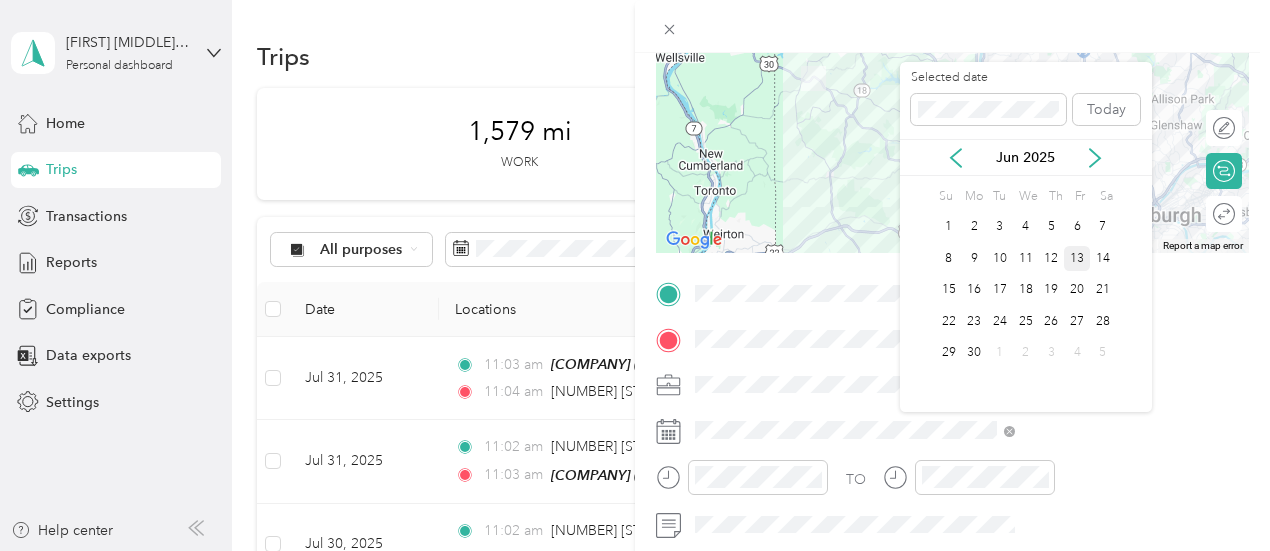 click on "13" at bounding box center (1077, 258) 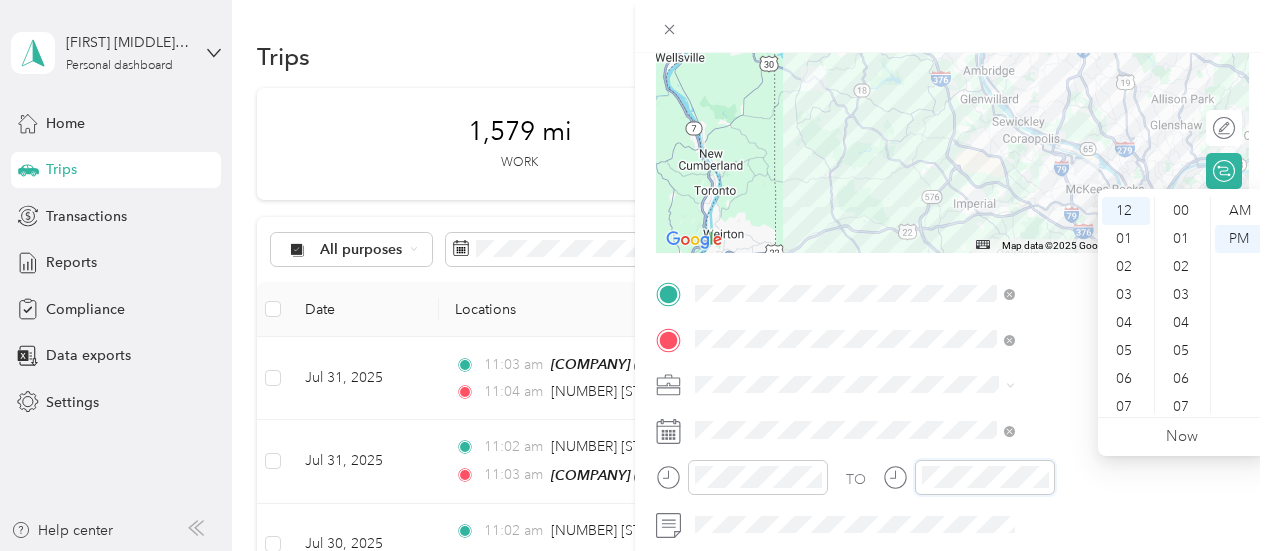 scroll, scrollTop: 672, scrollLeft: 0, axis: vertical 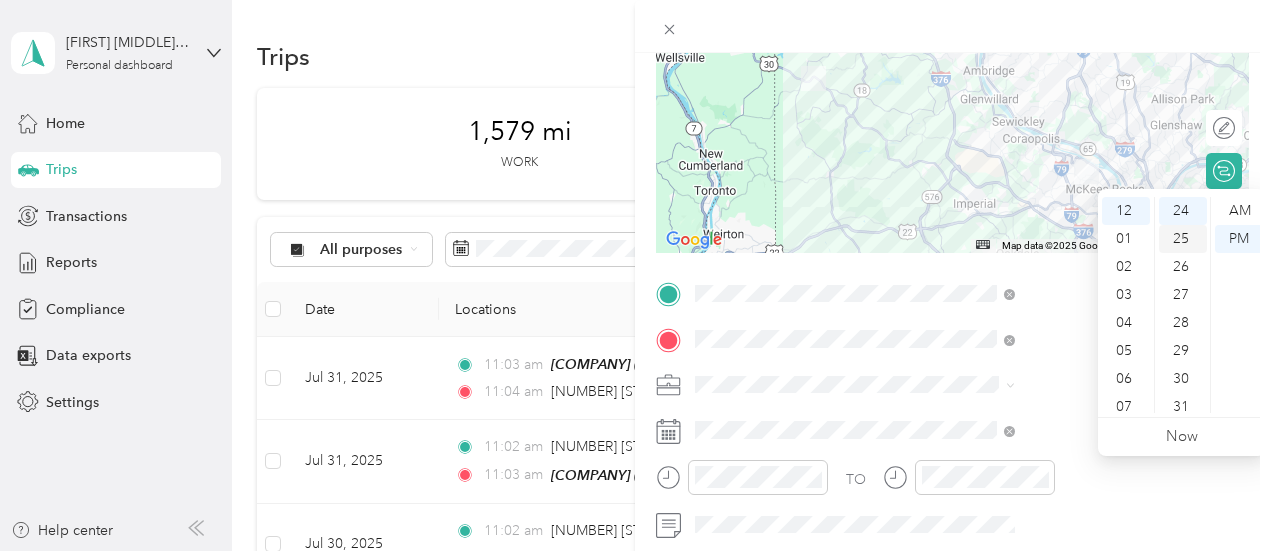 click on "25" at bounding box center [1183, 239] 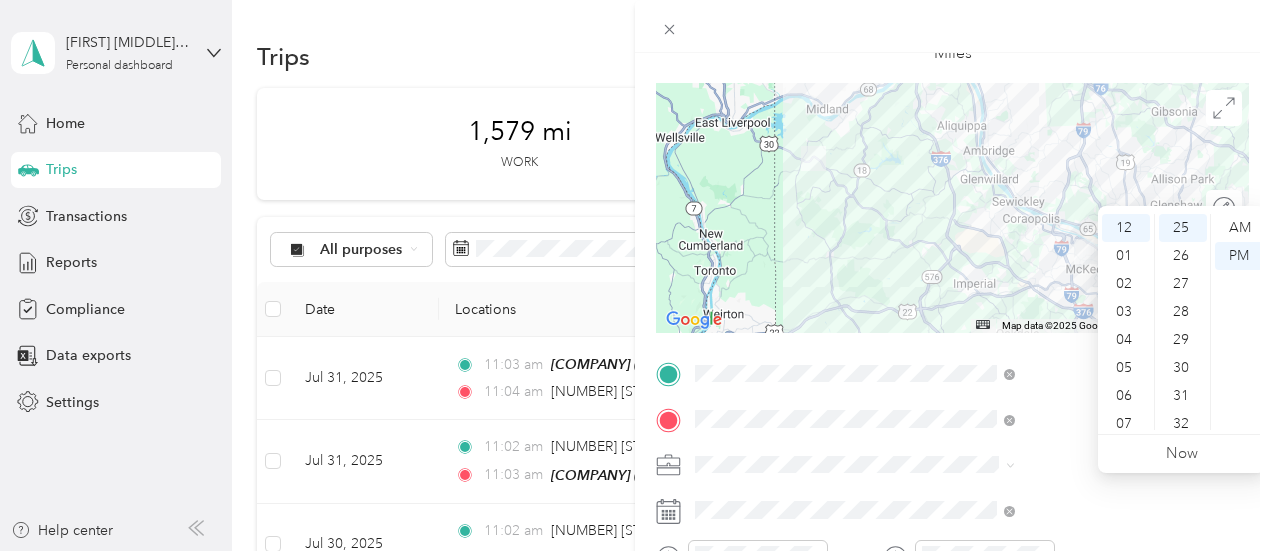 scroll, scrollTop: 0, scrollLeft: 0, axis: both 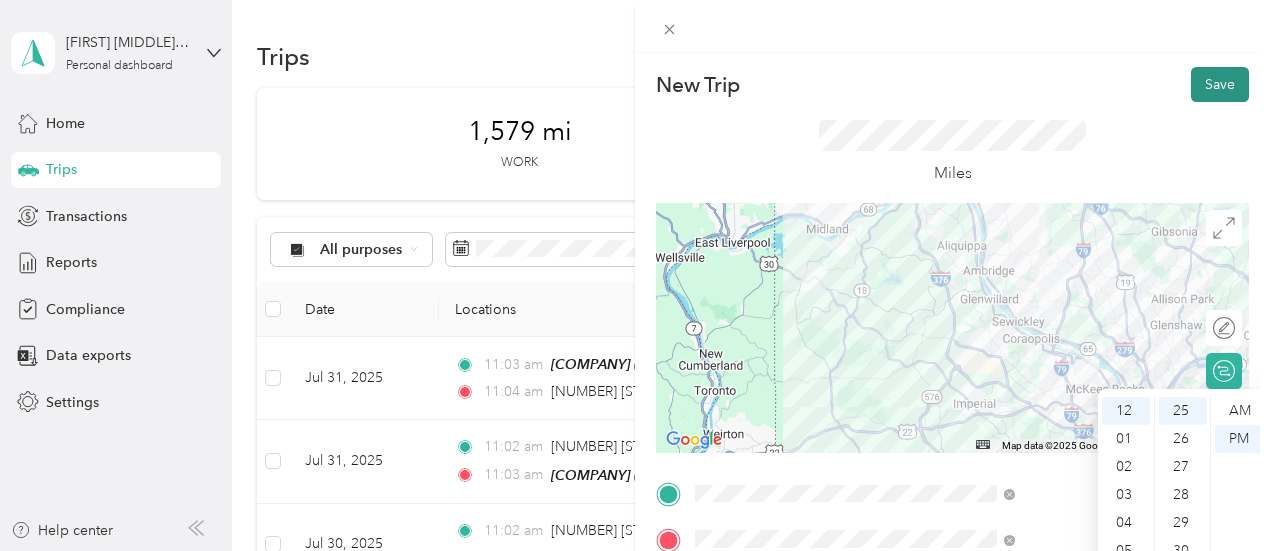click on "Save" at bounding box center [1220, 84] 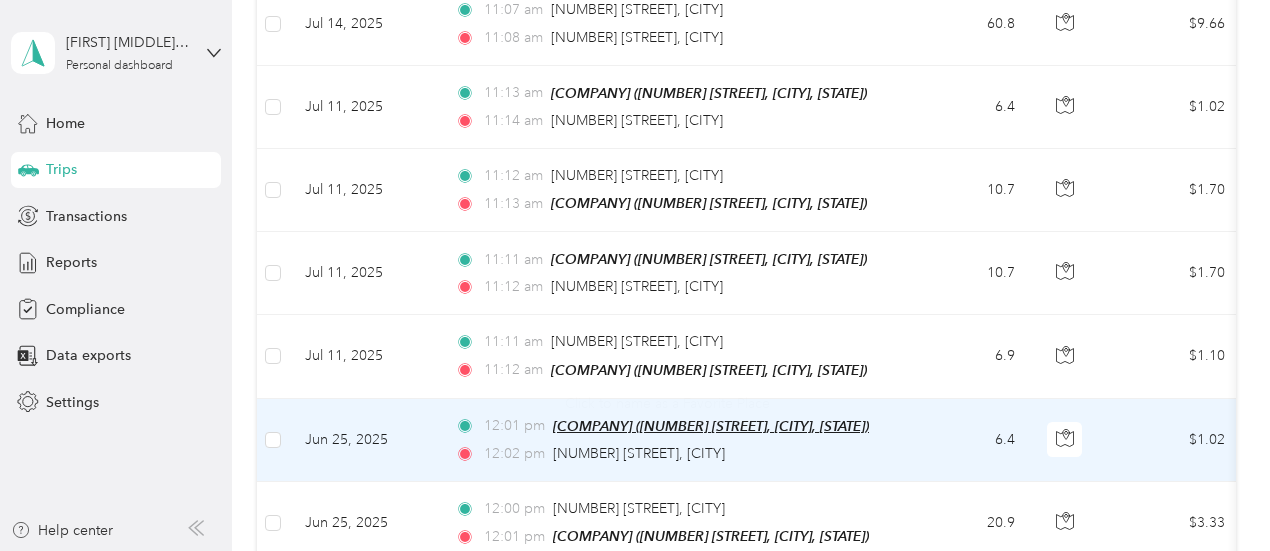 scroll, scrollTop: 1400, scrollLeft: 0, axis: vertical 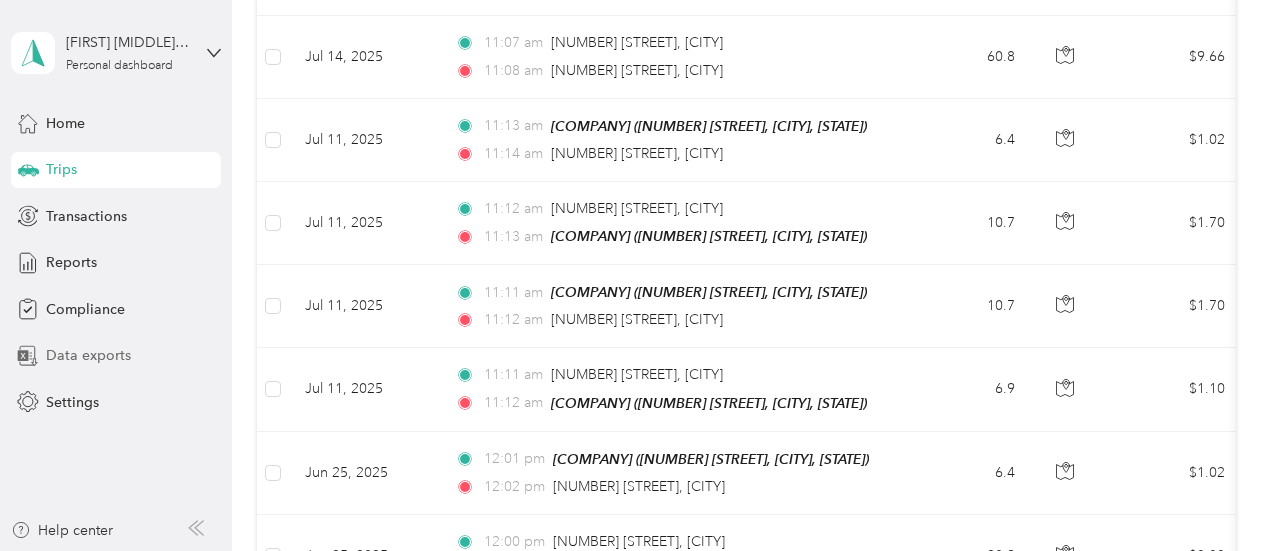 click on "Data exports" at bounding box center (88, 355) 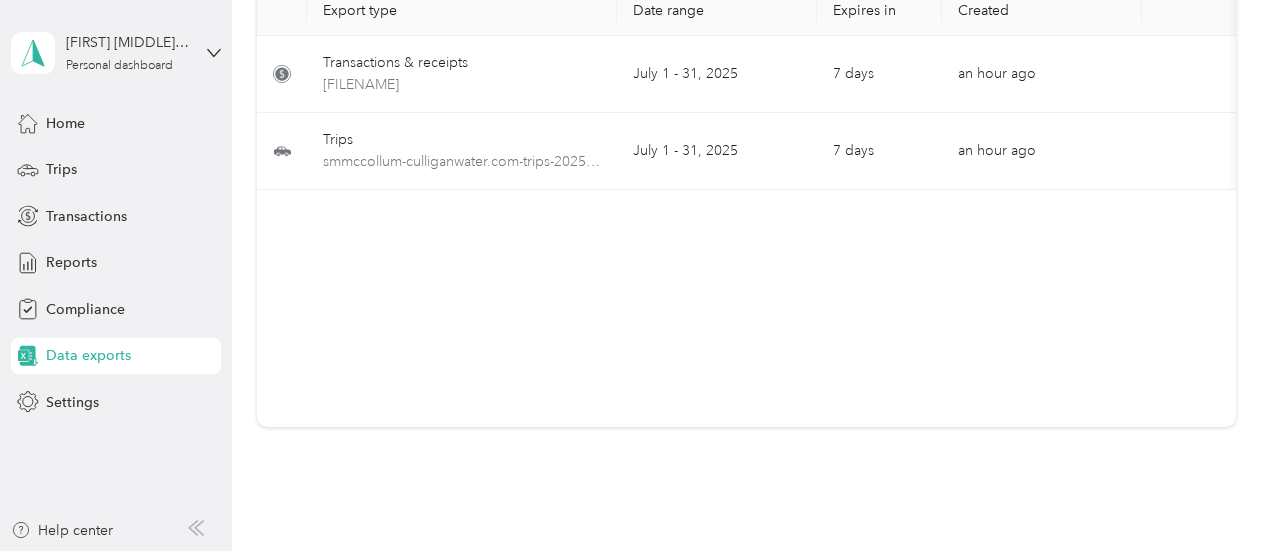 scroll, scrollTop: 0, scrollLeft: 0, axis: both 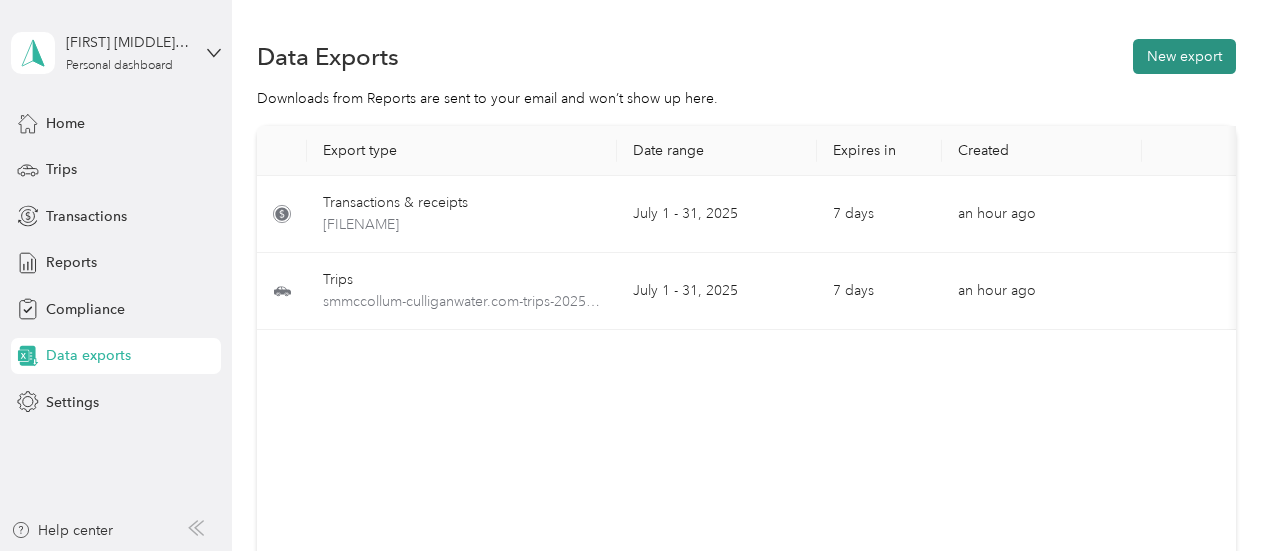 click on "New export" at bounding box center (1184, 56) 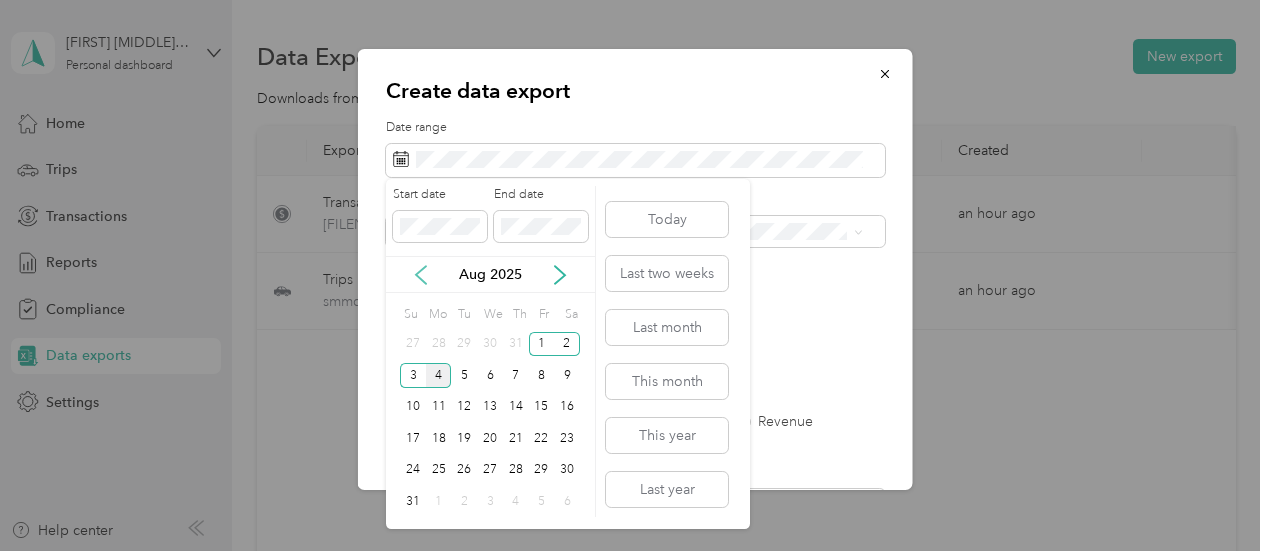 click 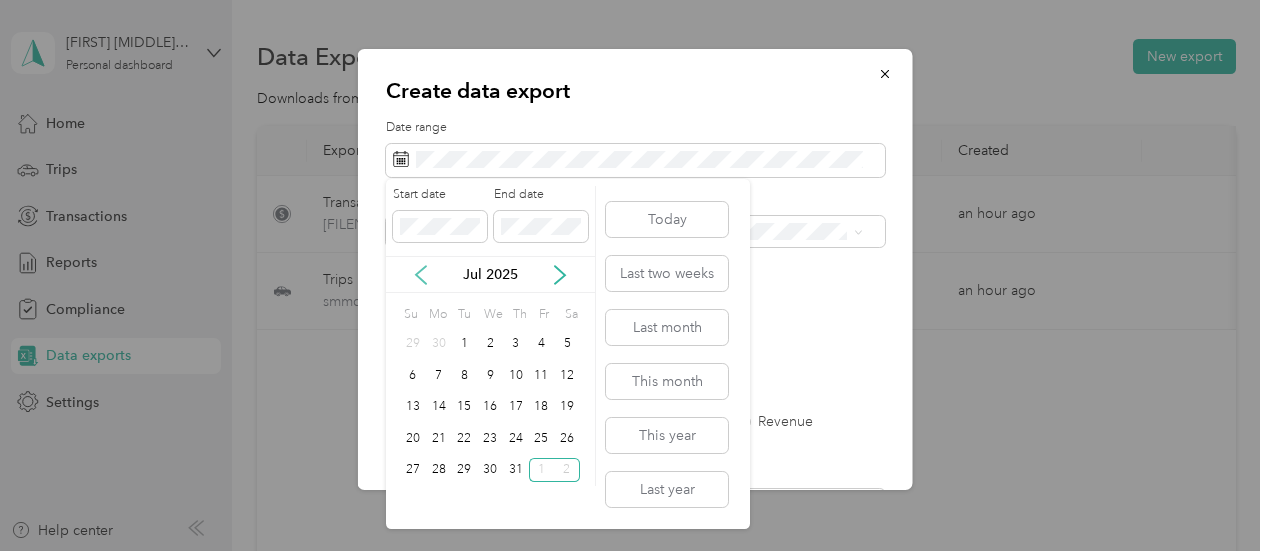click 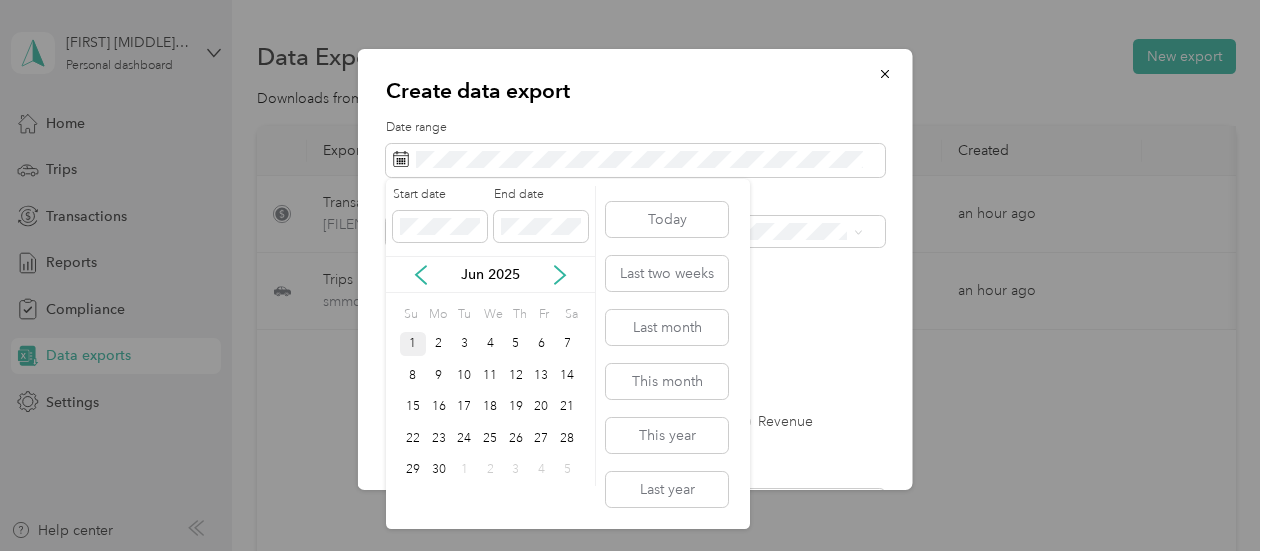 click on "1" at bounding box center (413, 344) 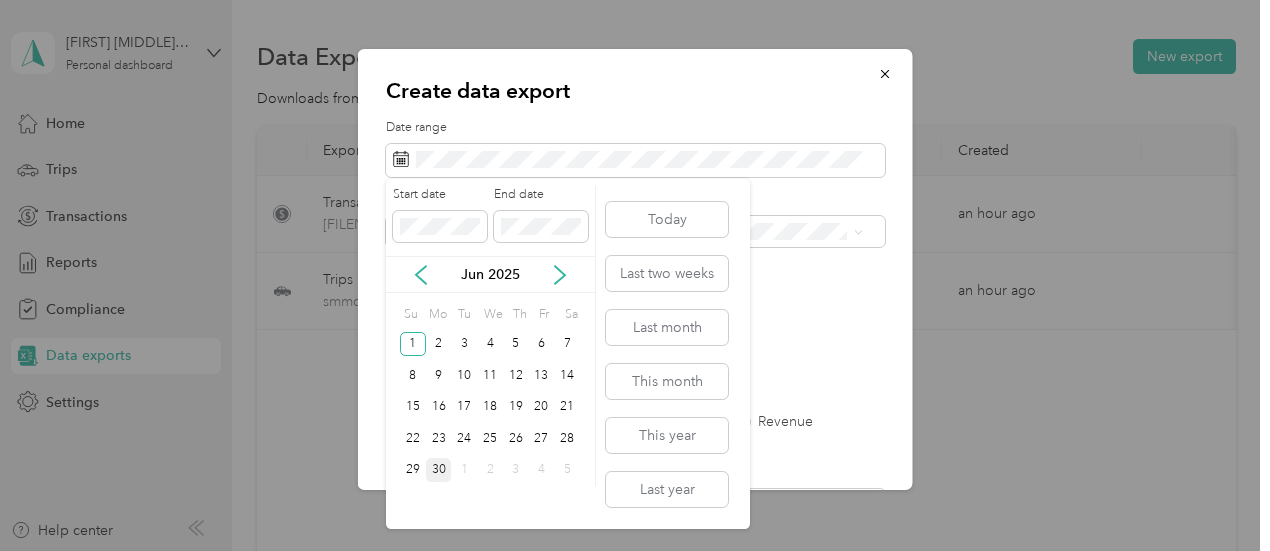 click on "30" at bounding box center (439, 470) 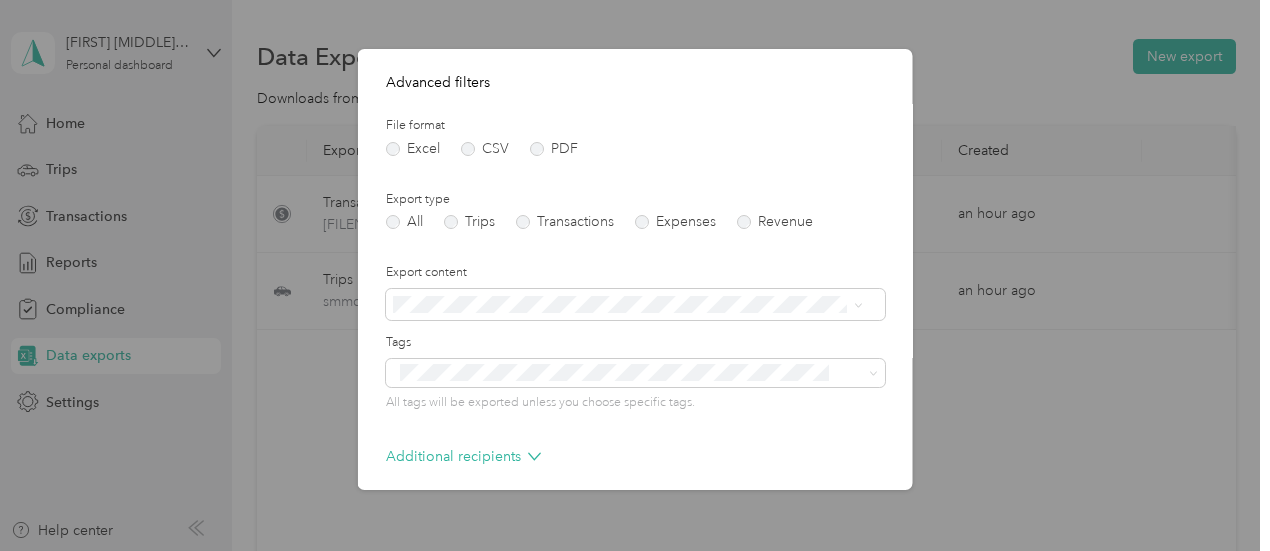 scroll, scrollTop: 286, scrollLeft: 0, axis: vertical 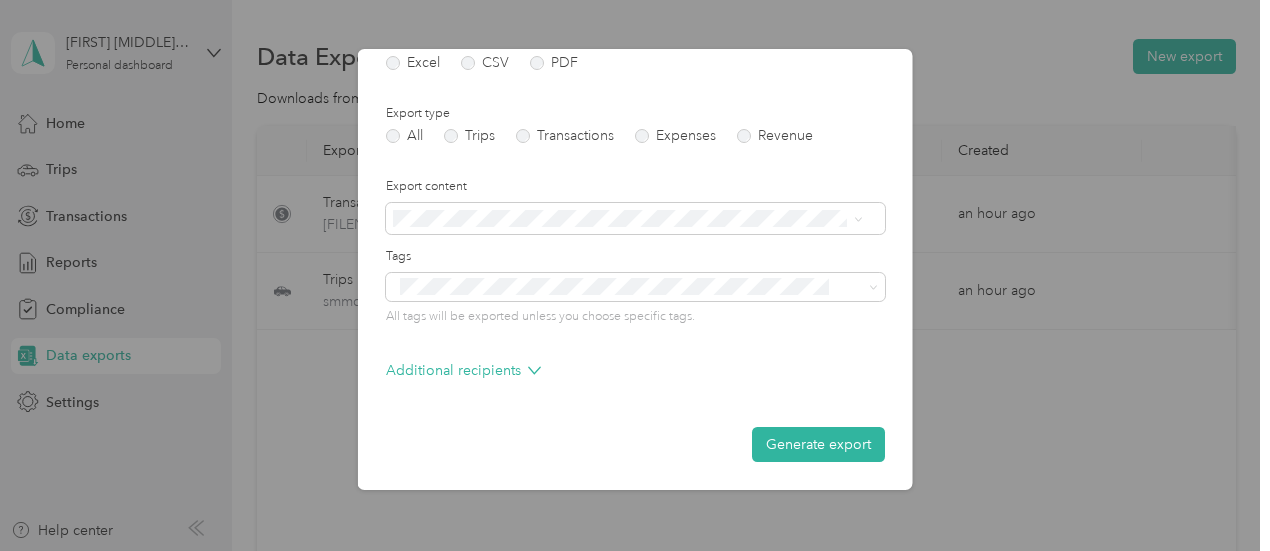 click on "Generate export" at bounding box center (818, 444) 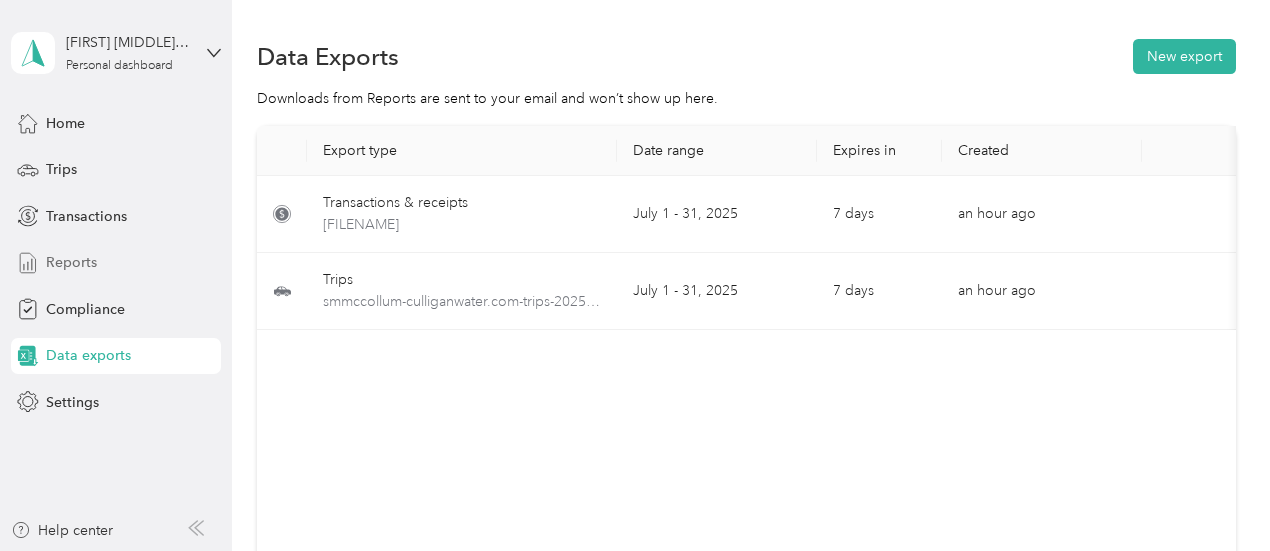 click on "Reports" at bounding box center [71, 262] 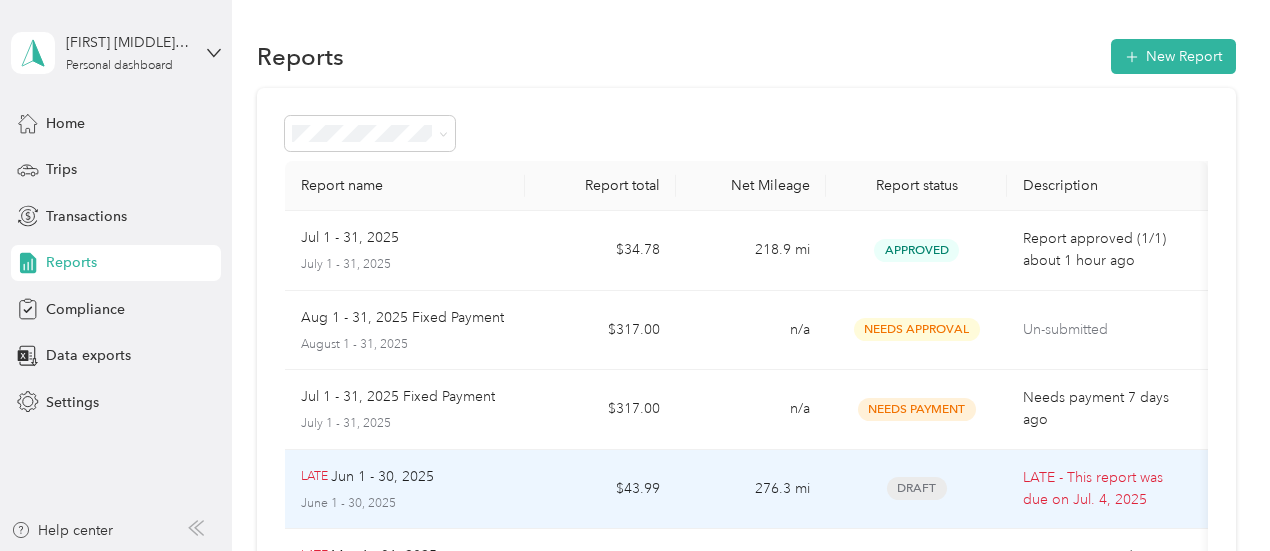 click on "LATE - This report was due on   [MONTH]. [DAY], [YEAR]" at bounding box center (1107, 489) 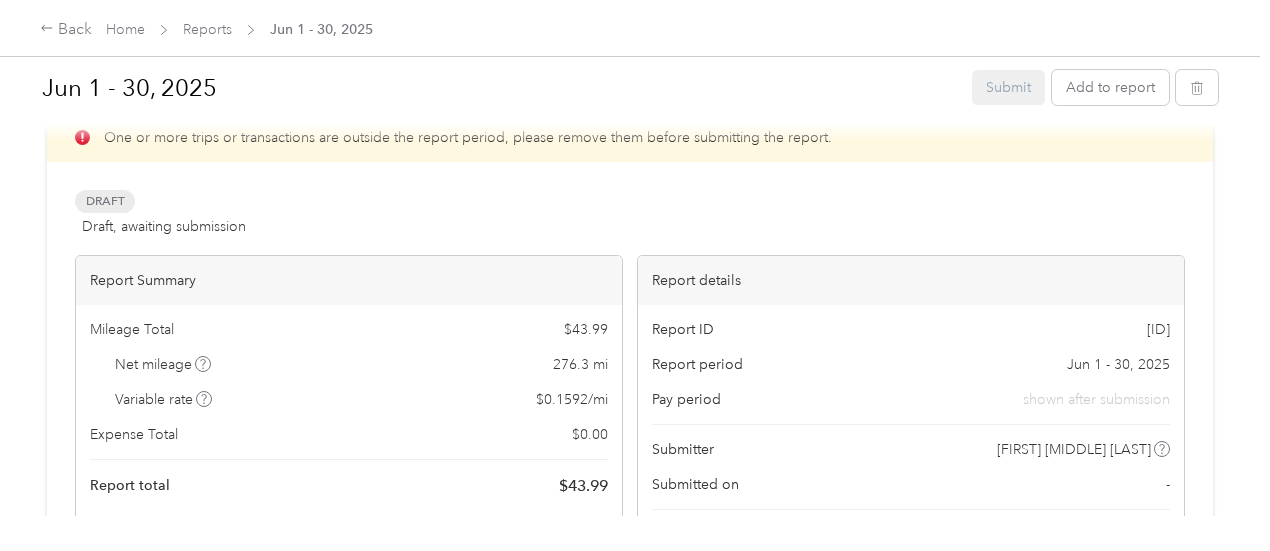 scroll, scrollTop: 0, scrollLeft: 0, axis: both 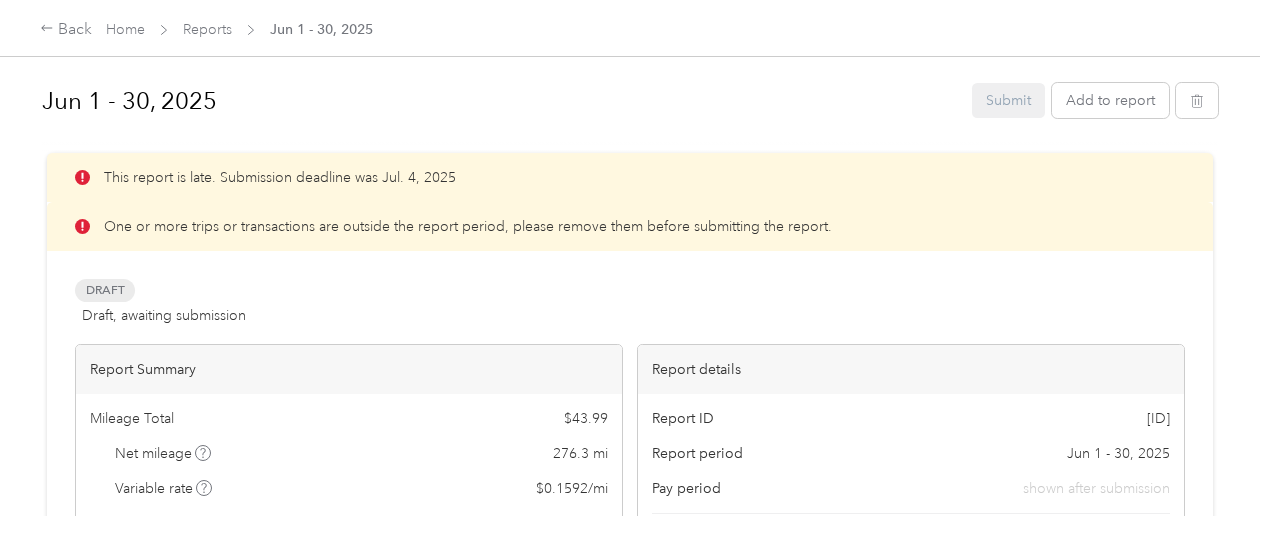 click on "Submit Add to report" at bounding box center (1095, 100) 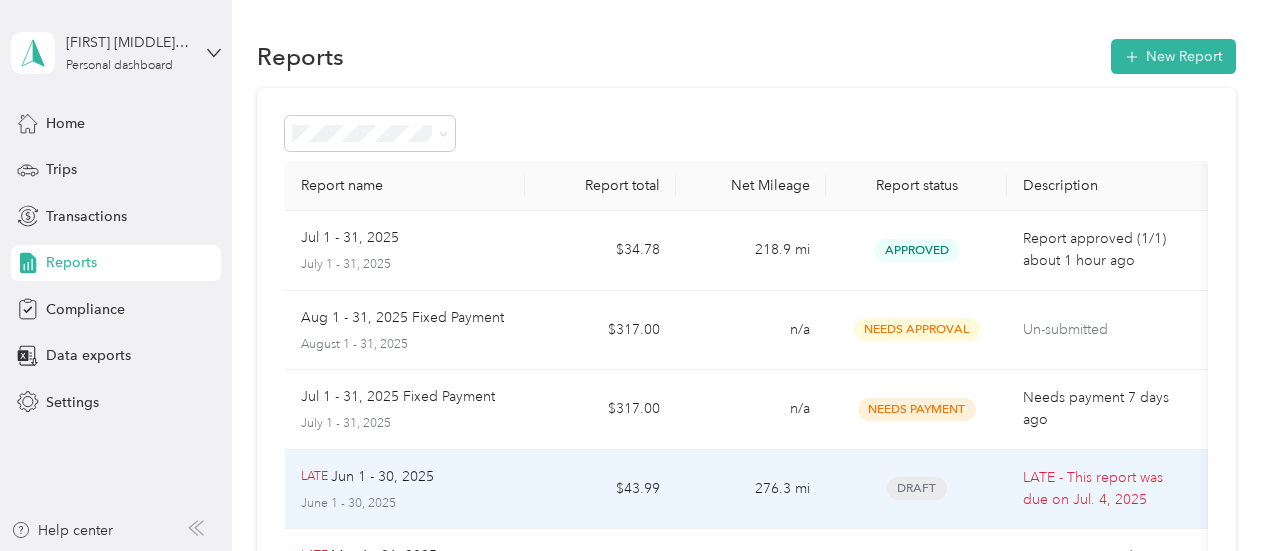 click on "LATE" at bounding box center [314, 477] 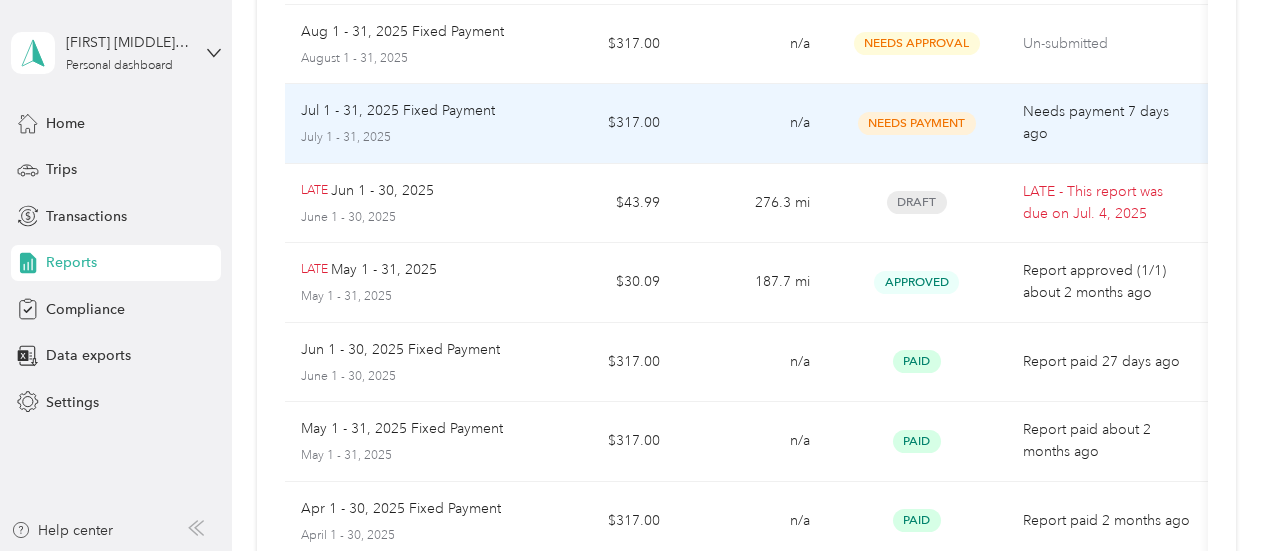 scroll, scrollTop: 300, scrollLeft: 0, axis: vertical 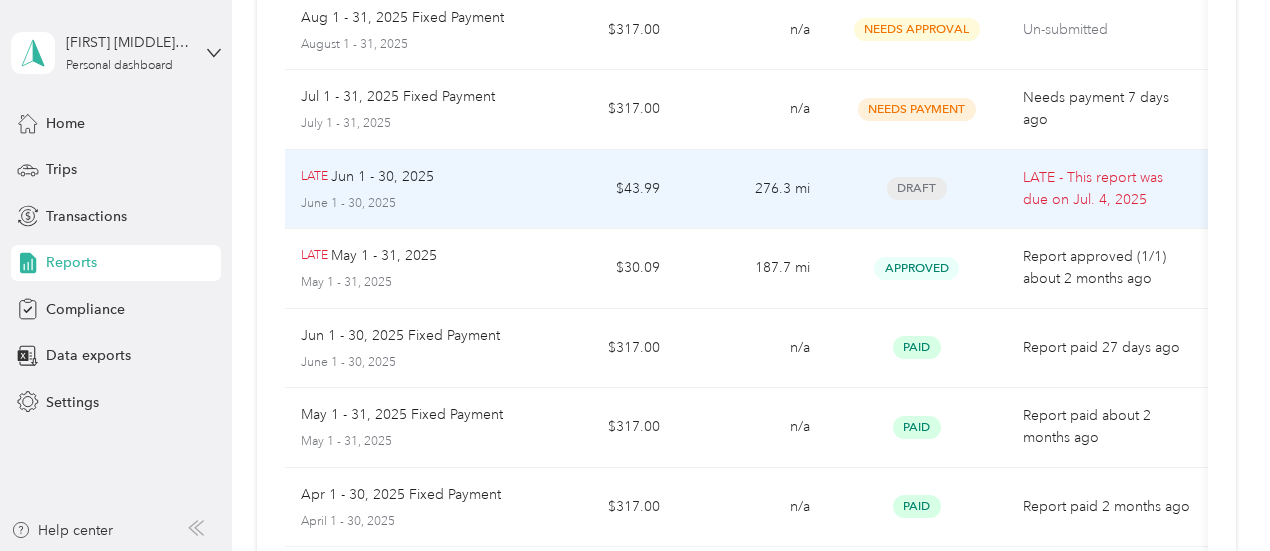 click on "LATE" at bounding box center [314, 177] 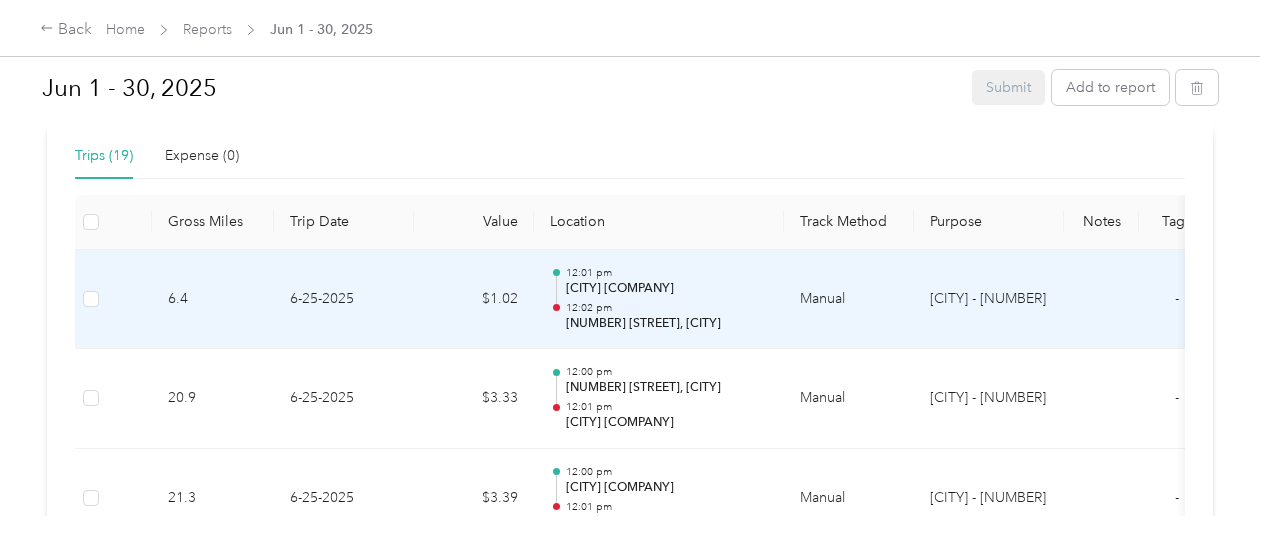 scroll, scrollTop: 559, scrollLeft: 0, axis: vertical 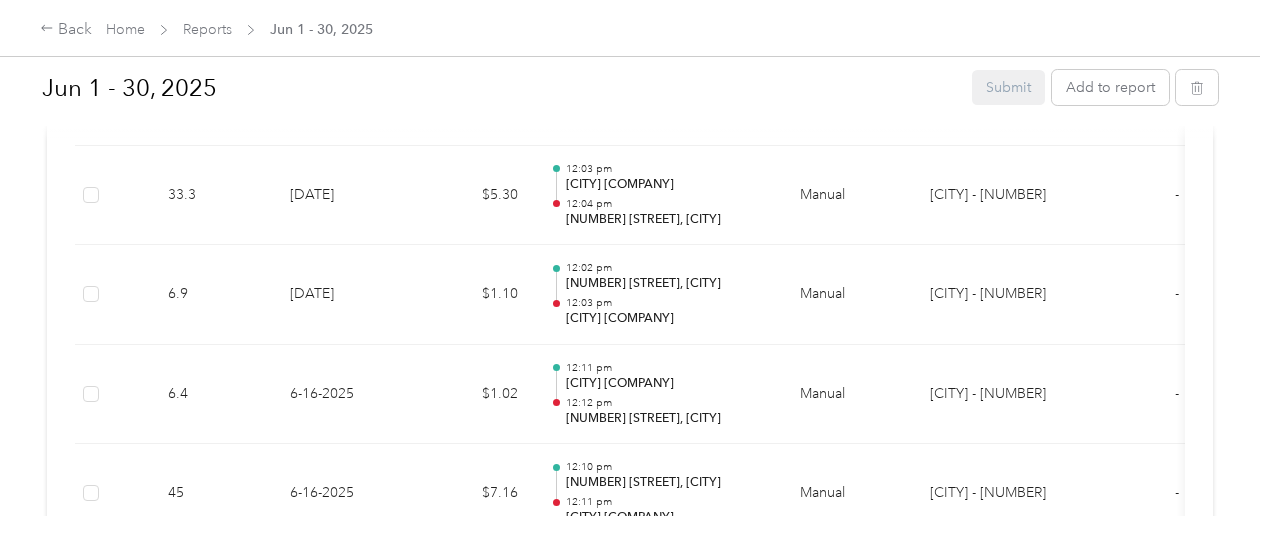 click on "Activity and Comments" at bounding box center (630, 1596) 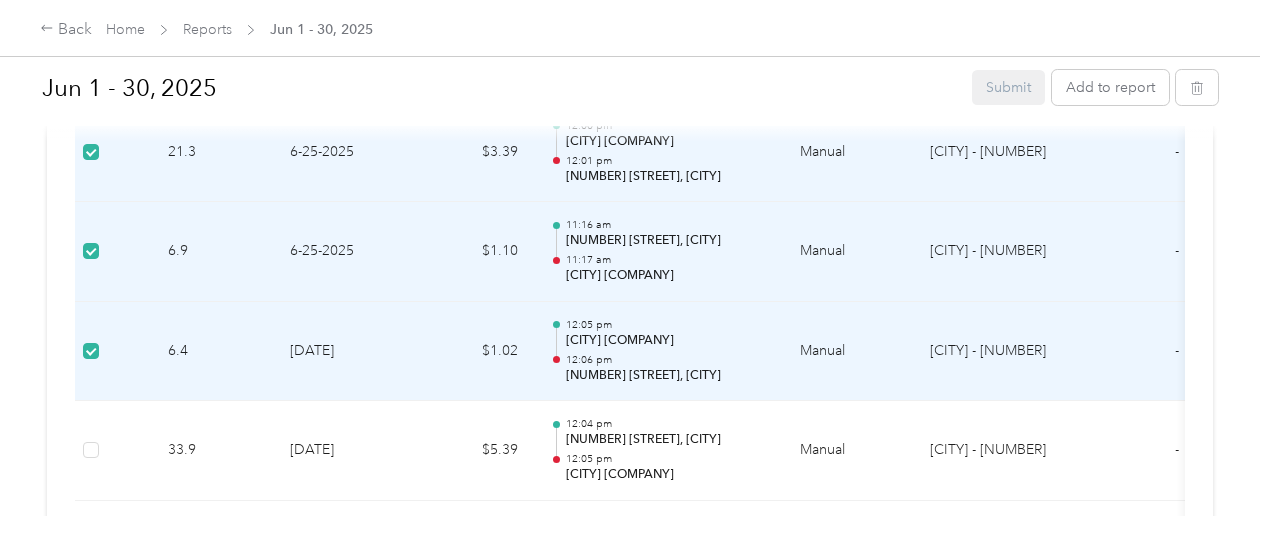 scroll, scrollTop: 859, scrollLeft: 0, axis: vertical 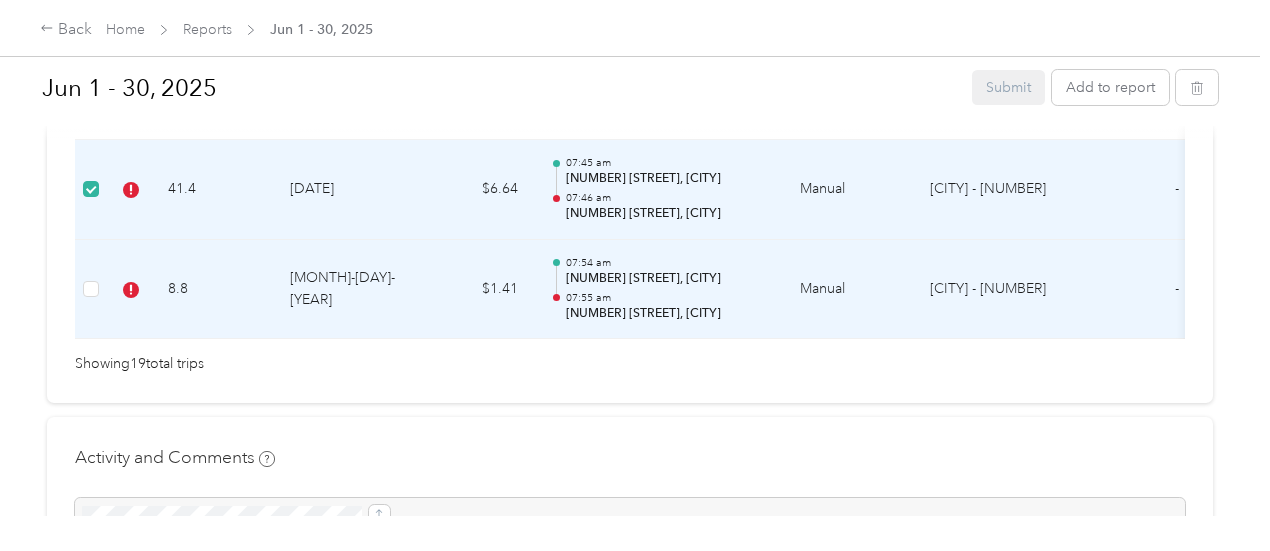click at bounding box center (91, 290) 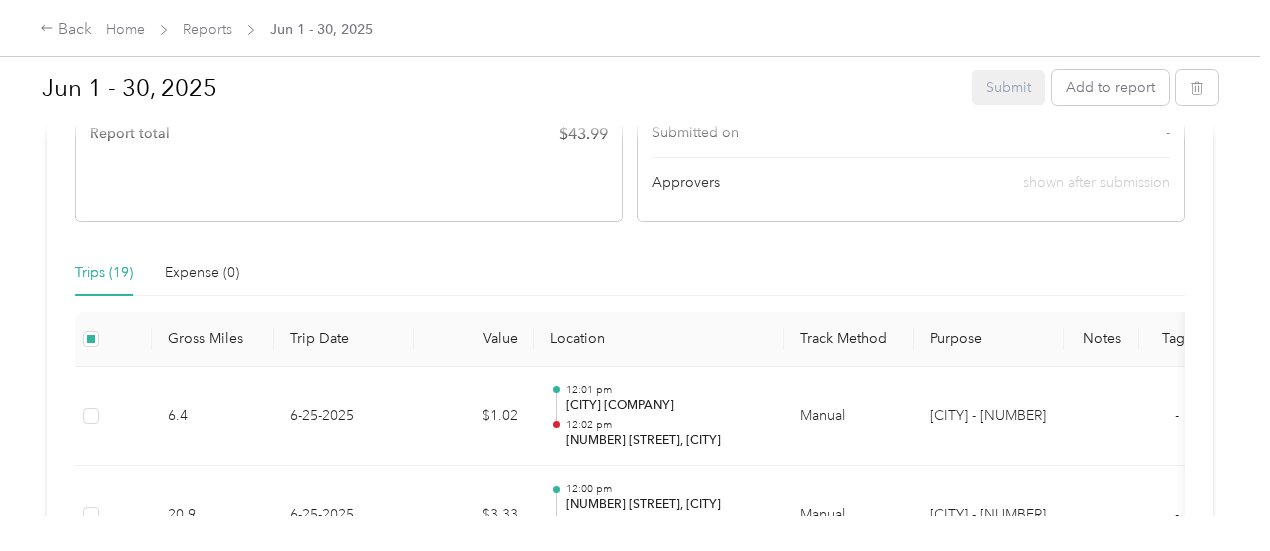 scroll, scrollTop: 741, scrollLeft: 0, axis: vertical 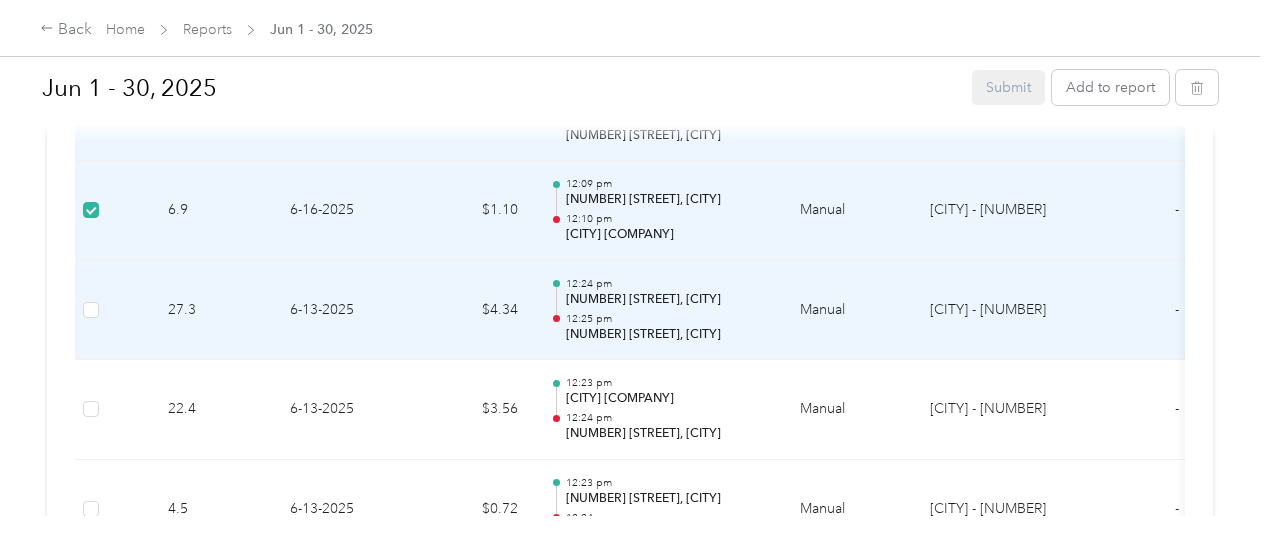 click at bounding box center (91, 311) 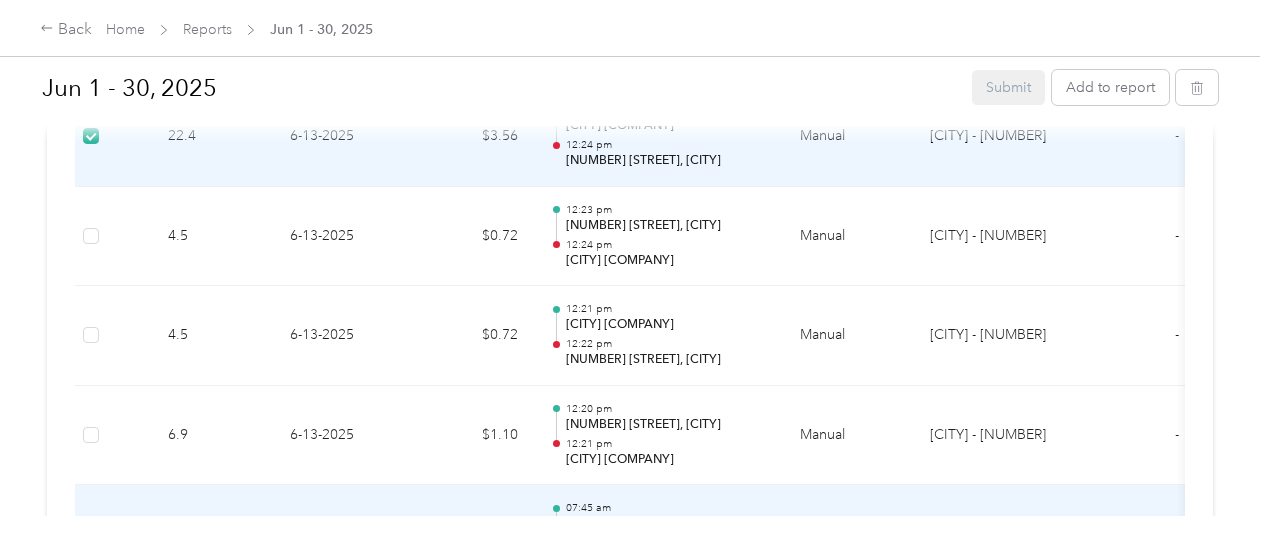 scroll, scrollTop: 2041, scrollLeft: 0, axis: vertical 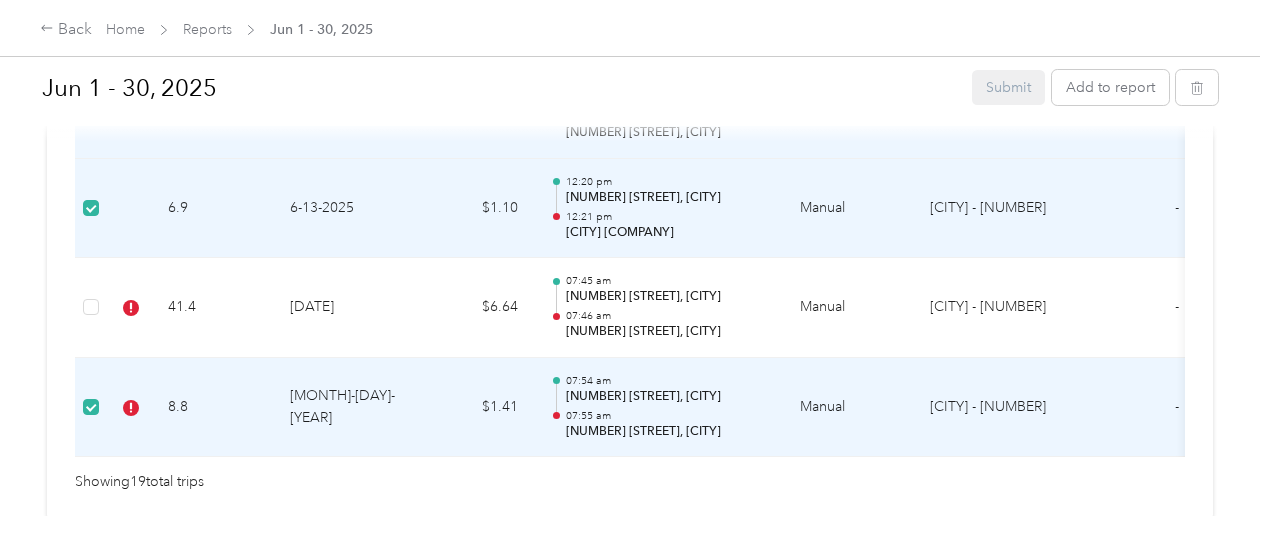 click at bounding box center (91, 408) 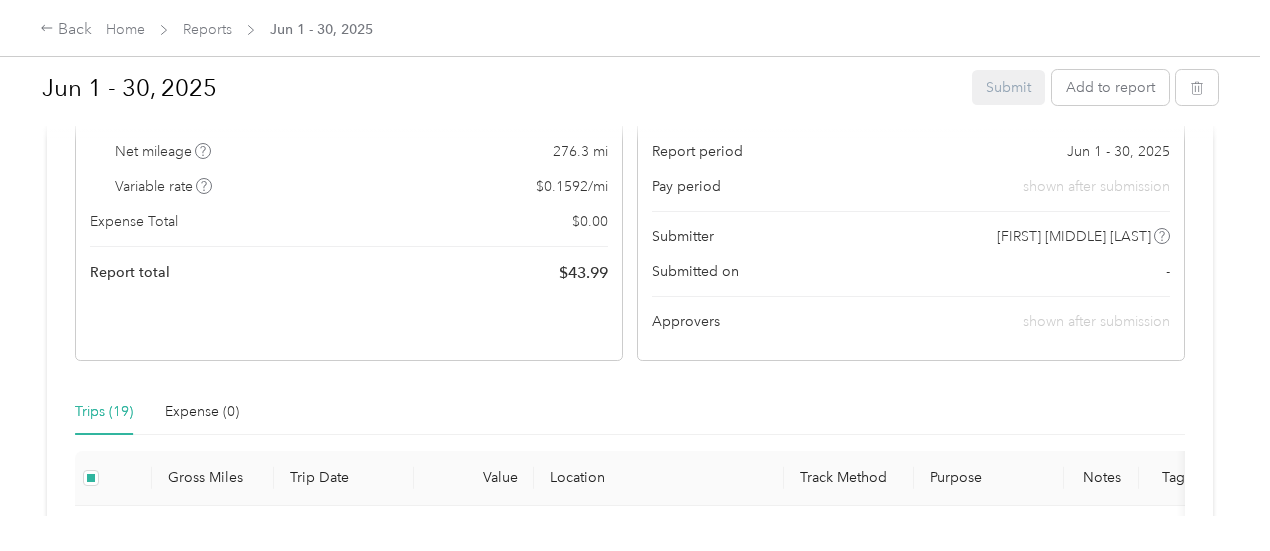 scroll, scrollTop: 0, scrollLeft: 0, axis: both 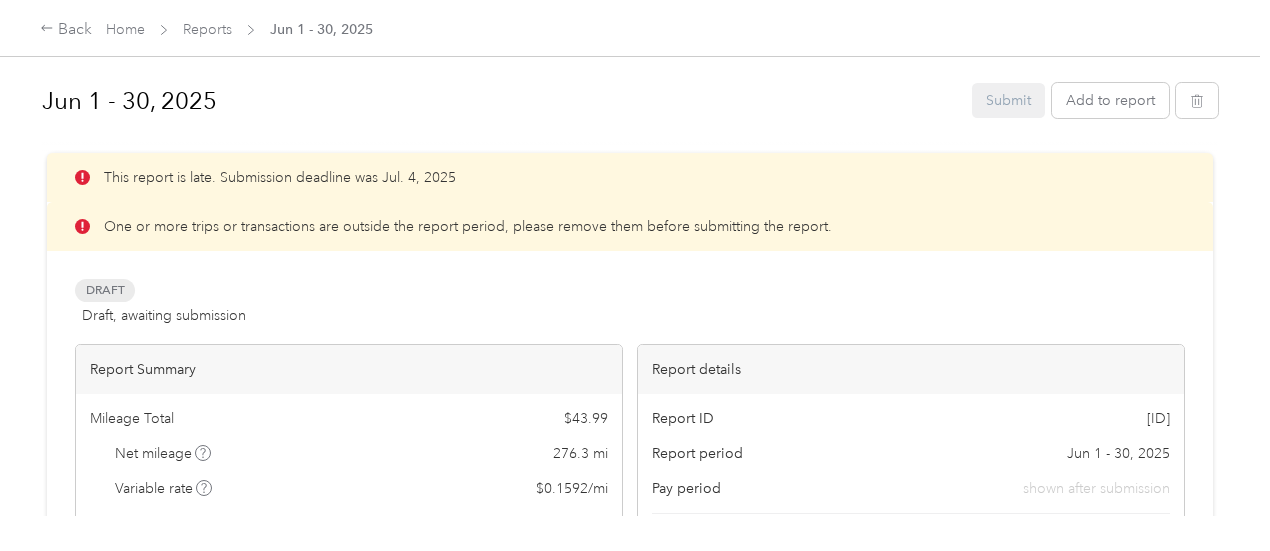 click on "Submit Add to report" at bounding box center (1095, 100) 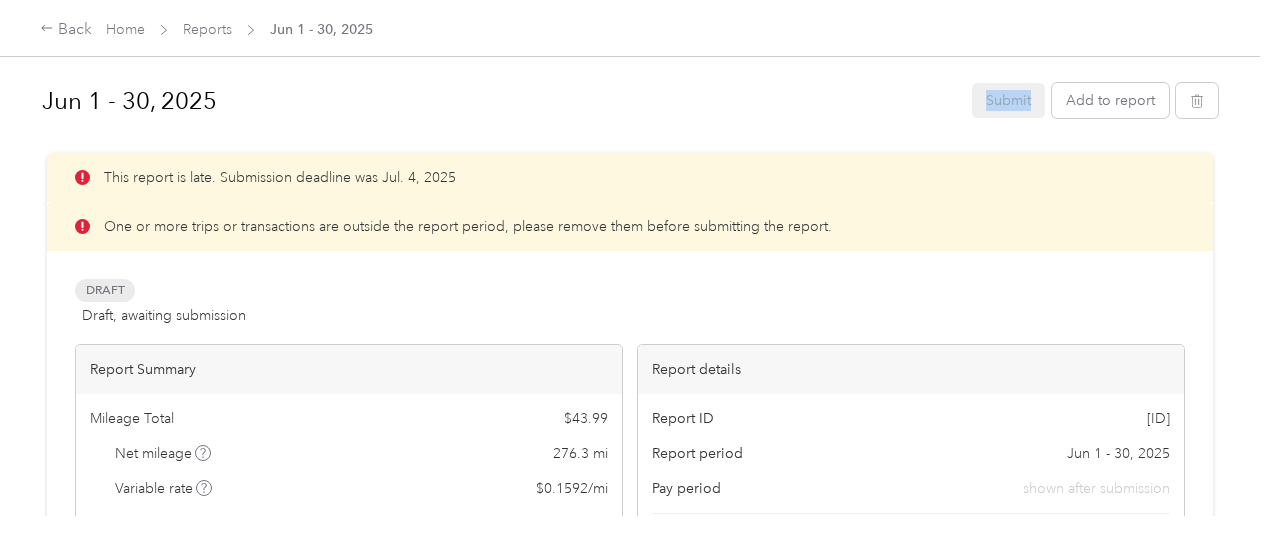 click on "Submit Add to report" at bounding box center (1095, 100) 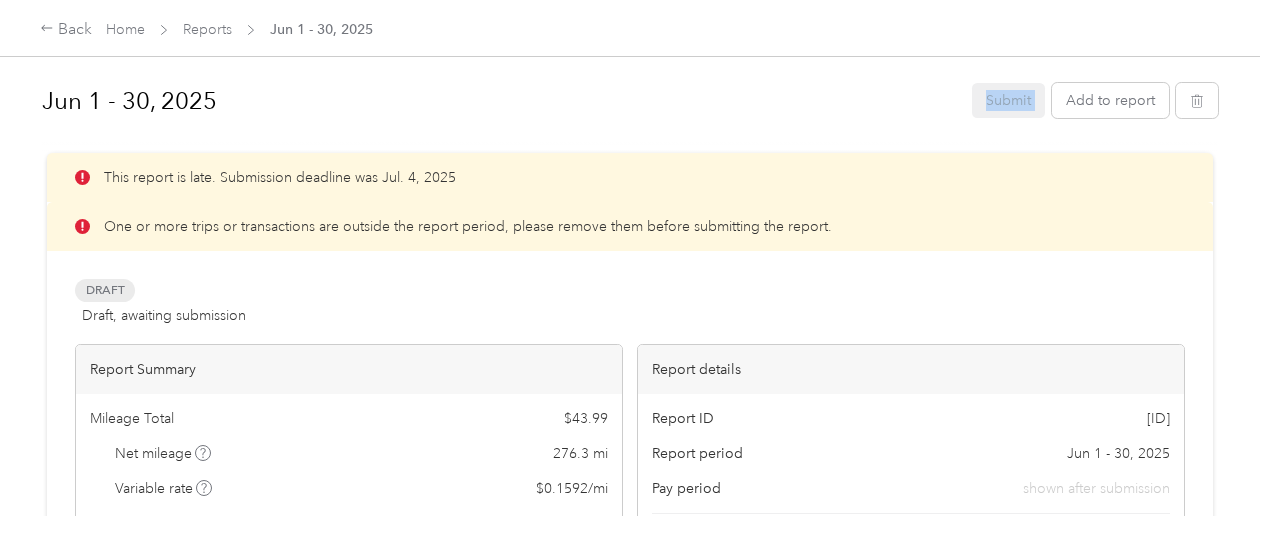 click on "Submit Add to report" at bounding box center [1095, 100] 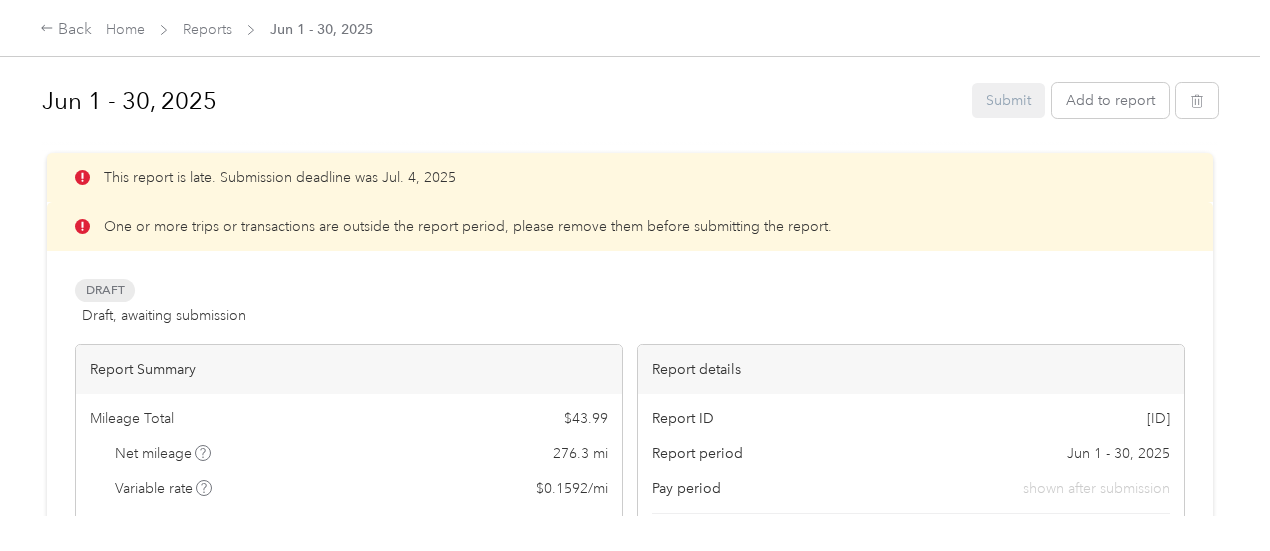 click on "Submit Add to report" at bounding box center (1095, 100) 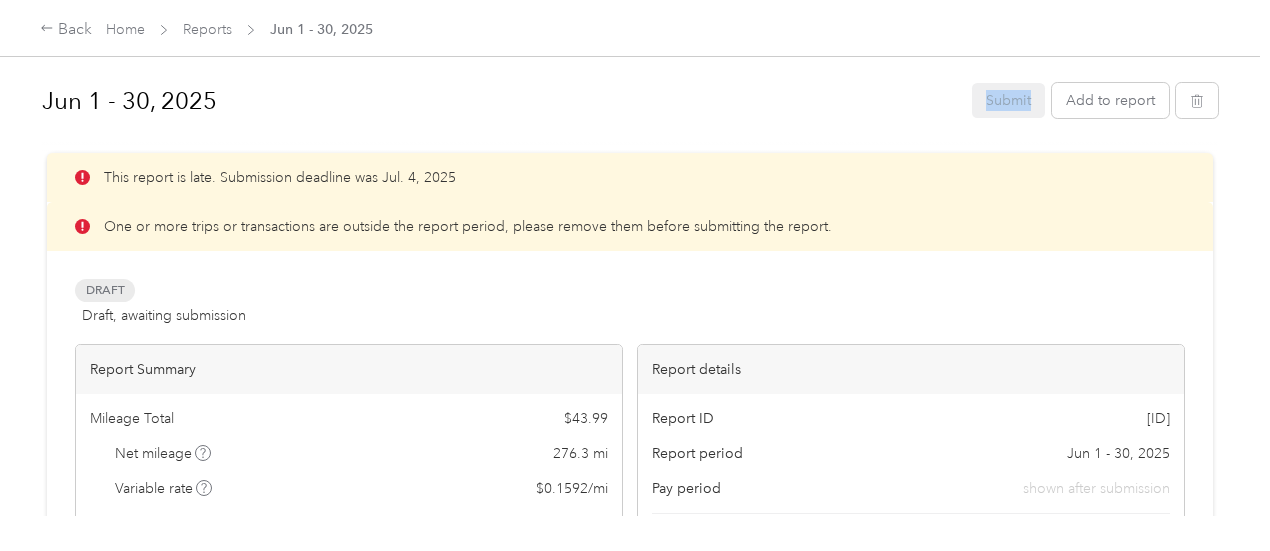 click on "Submit Add to report" at bounding box center (1095, 100) 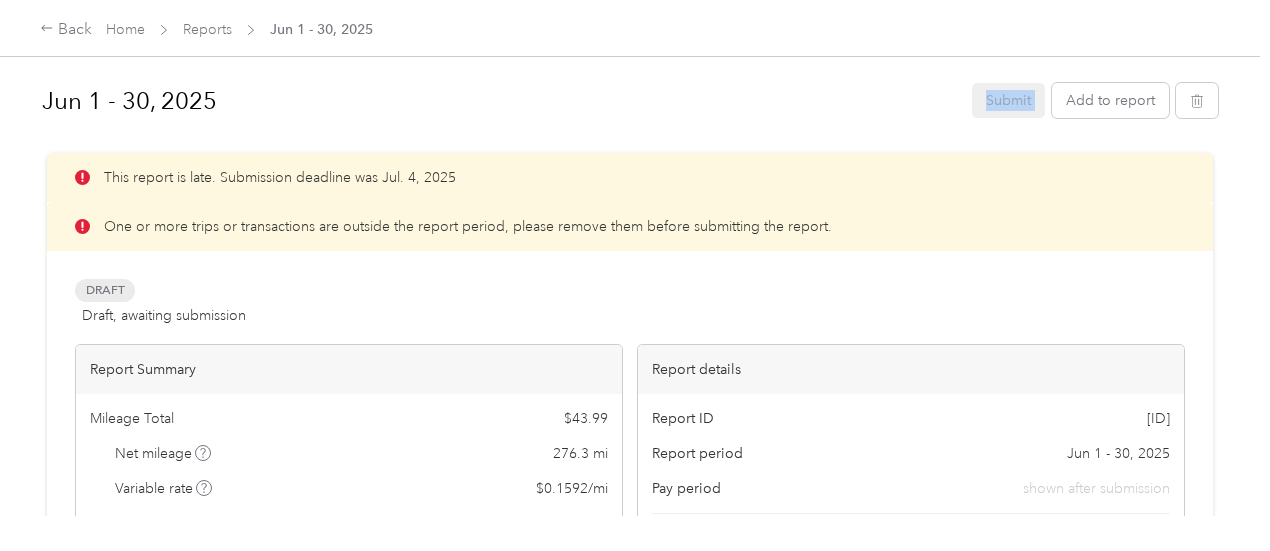 click on "Submit Add to report" at bounding box center (1095, 100) 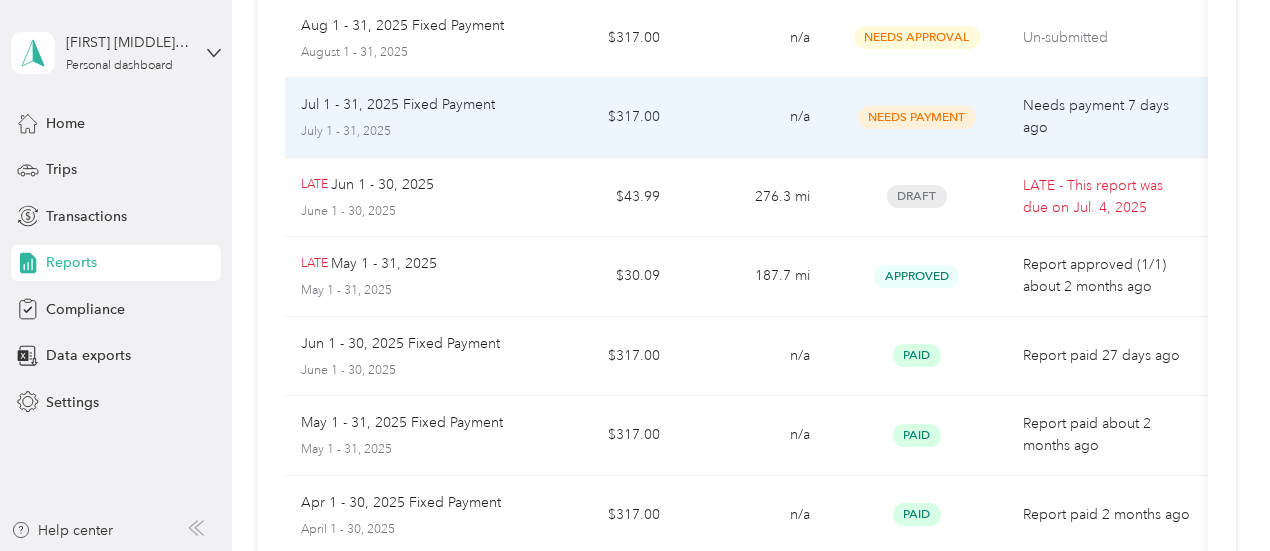 scroll, scrollTop: 300, scrollLeft: 0, axis: vertical 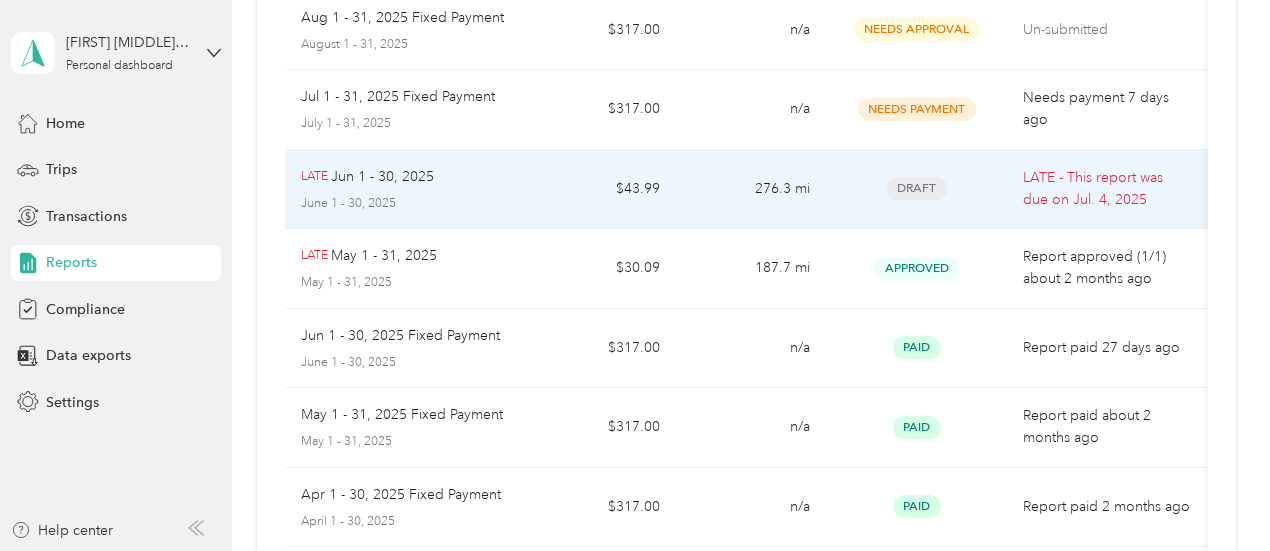 click on "LATE" at bounding box center (314, 177) 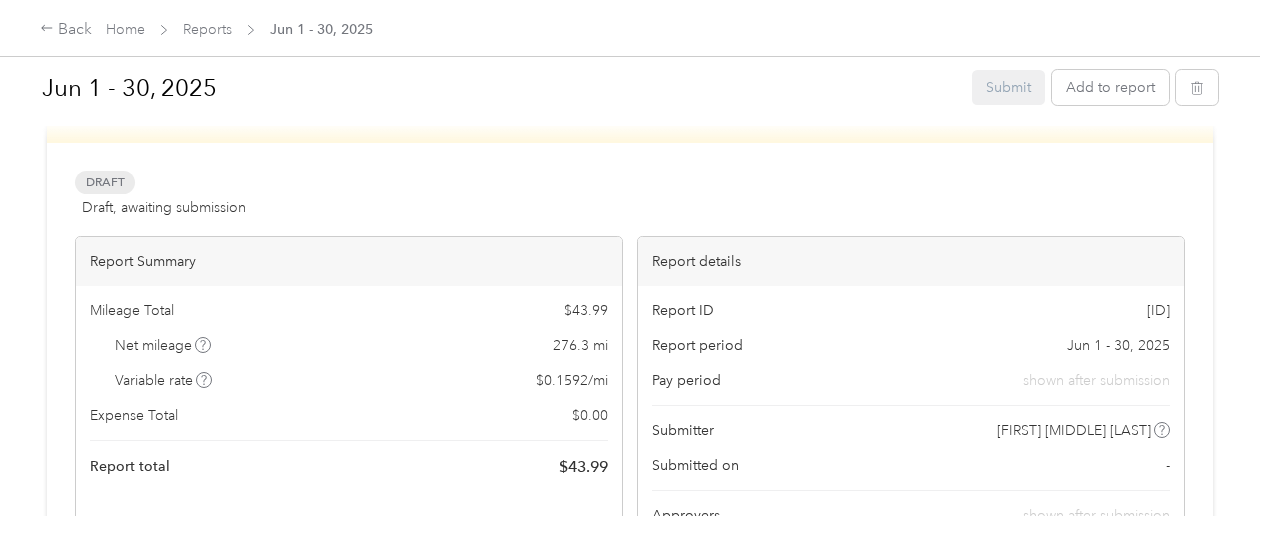 scroll, scrollTop: 0, scrollLeft: 0, axis: both 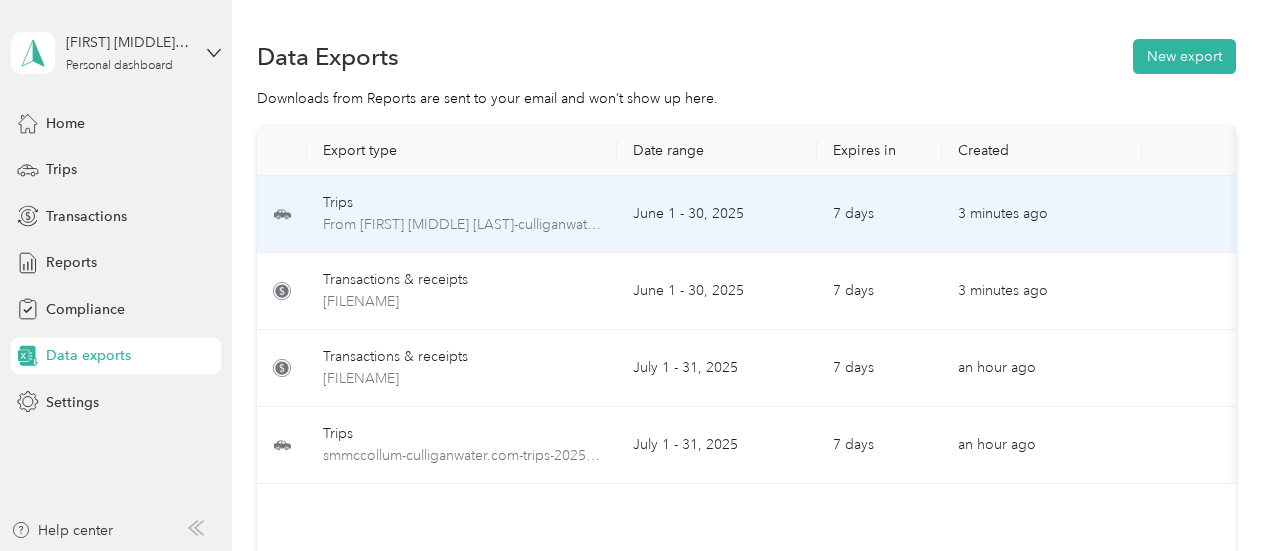 click on "Trips" at bounding box center (462, 203) 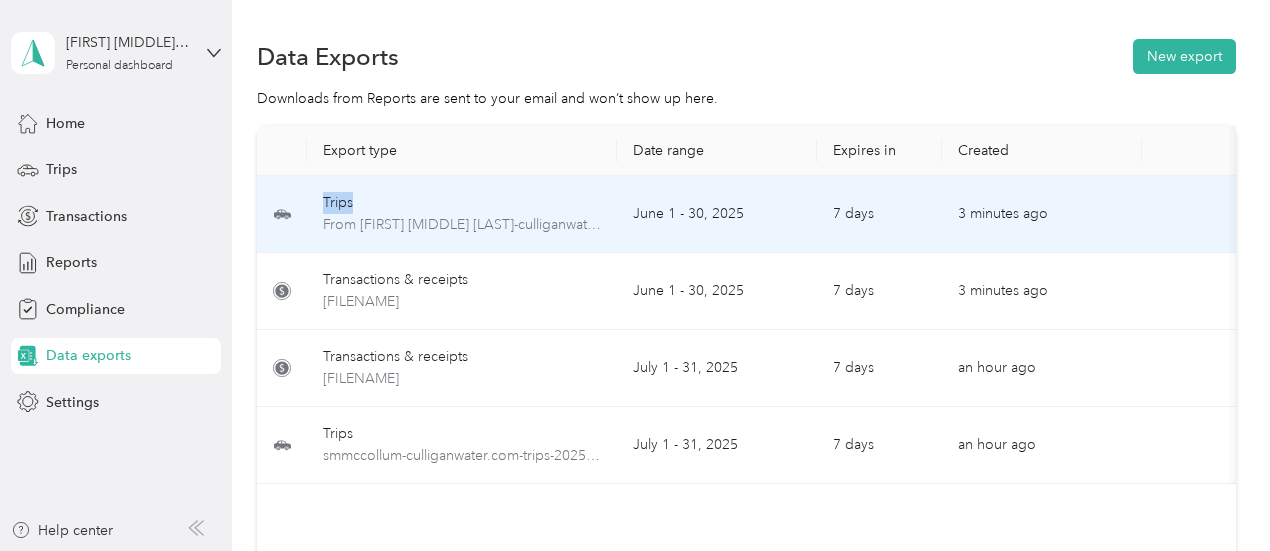 click on "Trips" at bounding box center (462, 203) 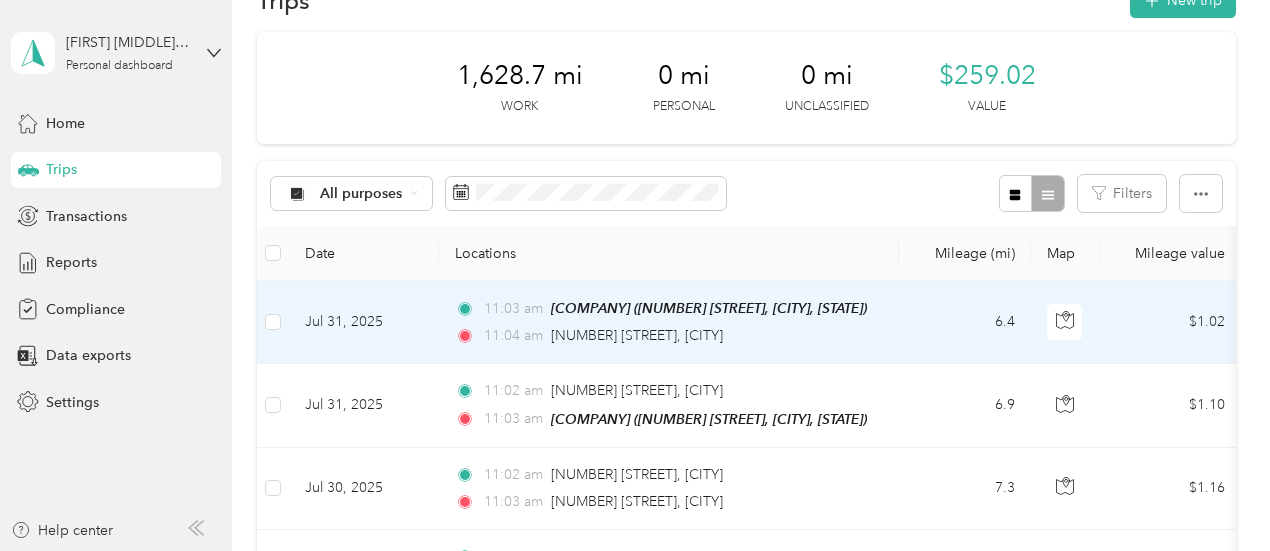 scroll, scrollTop: 0, scrollLeft: 0, axis: both 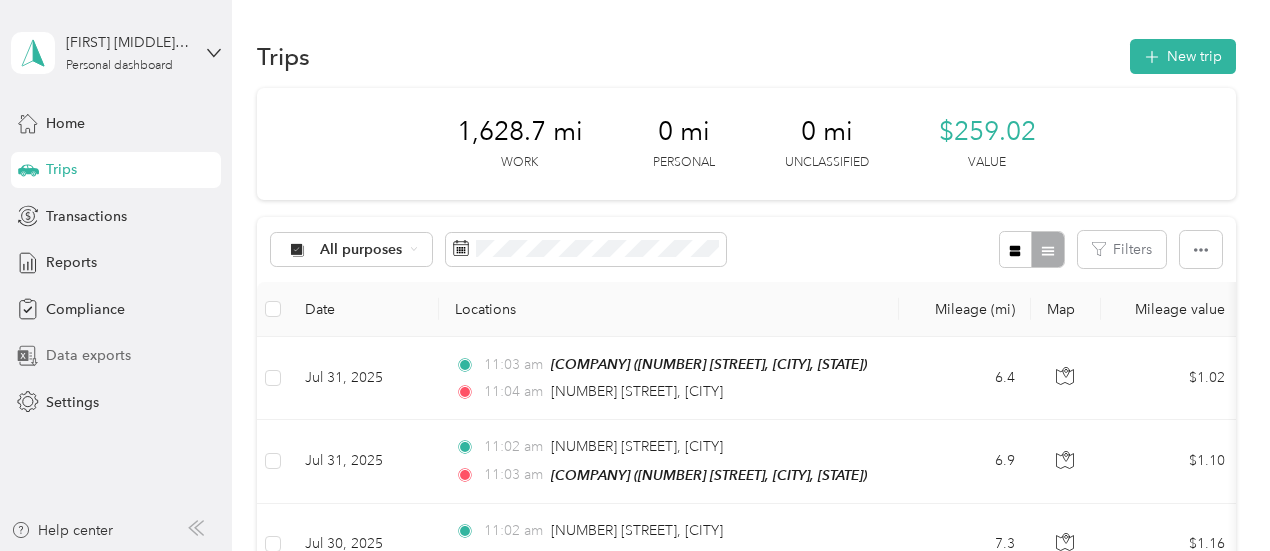click on "Data exports" at bounding box center (88, 355) 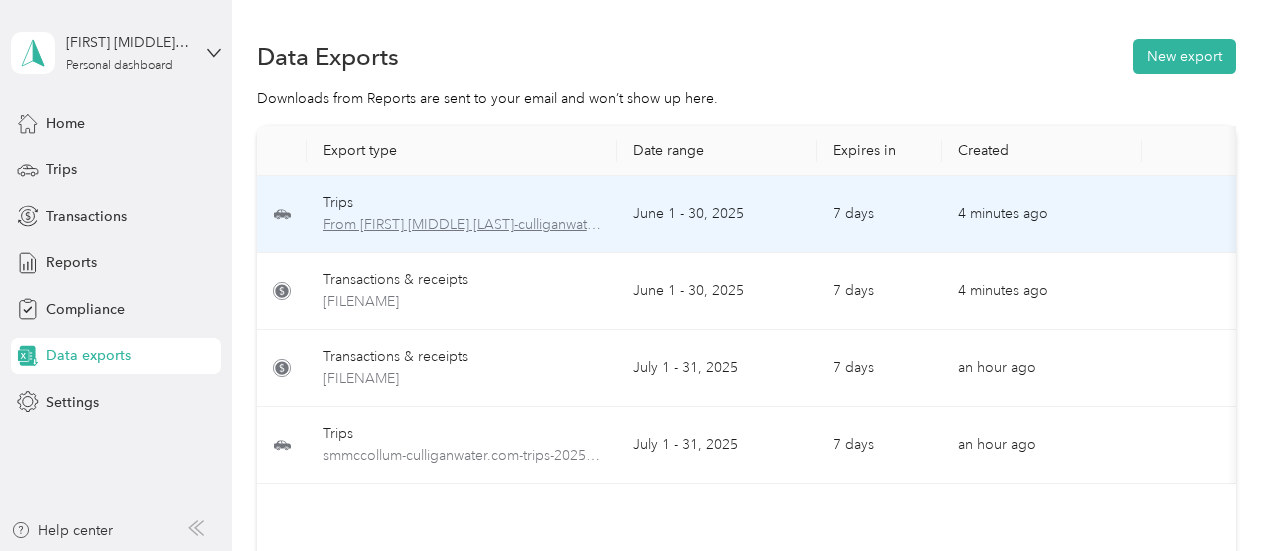 click on "From [FIRST] [MIDDLE] [LAST]-culliganwater.com-trips-[DATE]-[DATE].xlsx" at bounding box center [462, 225] 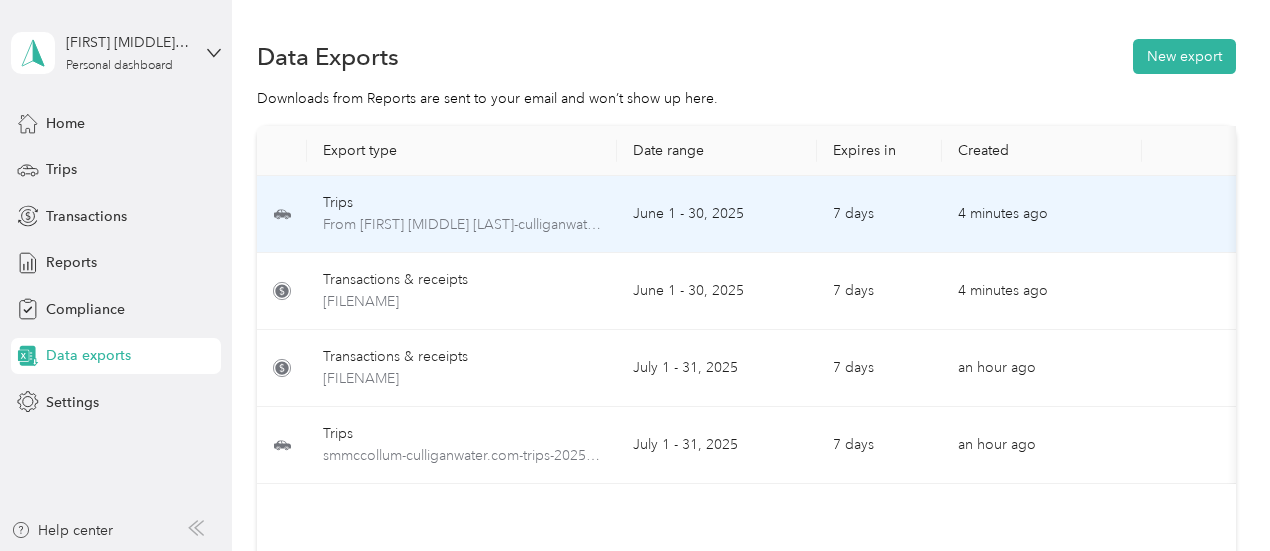 click on "Trips" at bounding box center [462, 203] 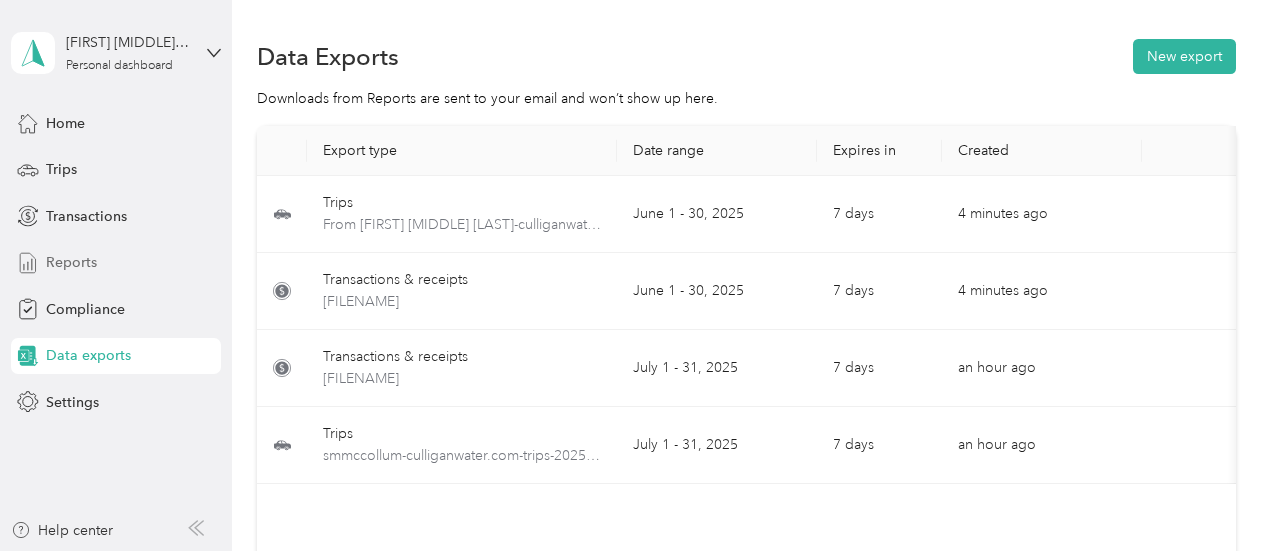 click on "Reports" at bounding box center [71, 262] 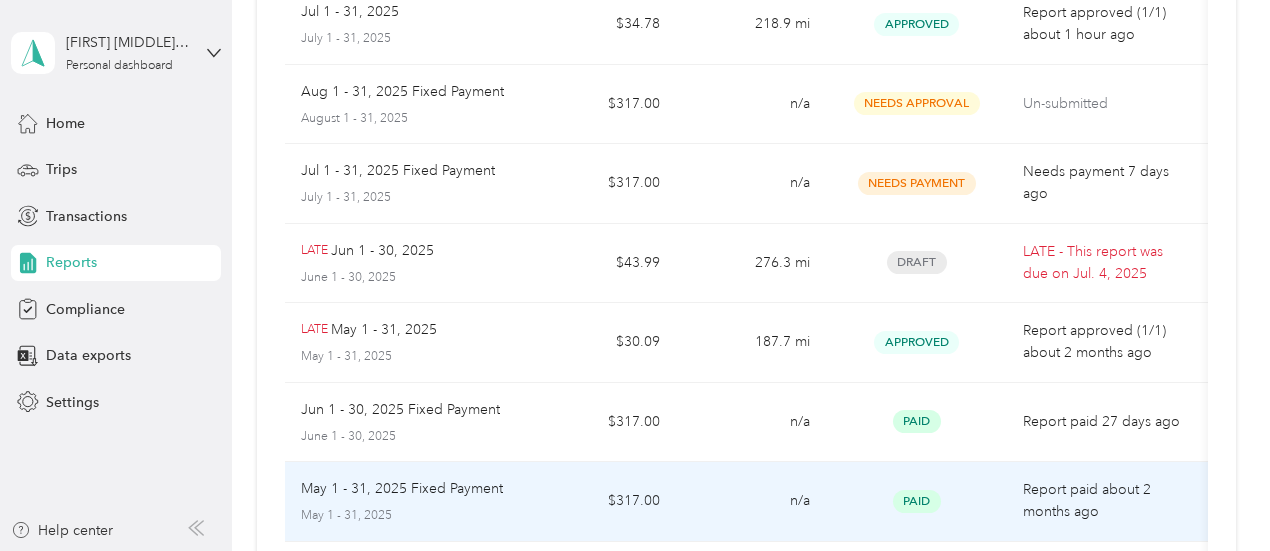 scroll, scrollTop: 200, scrollLeft: 0, axis: vertical 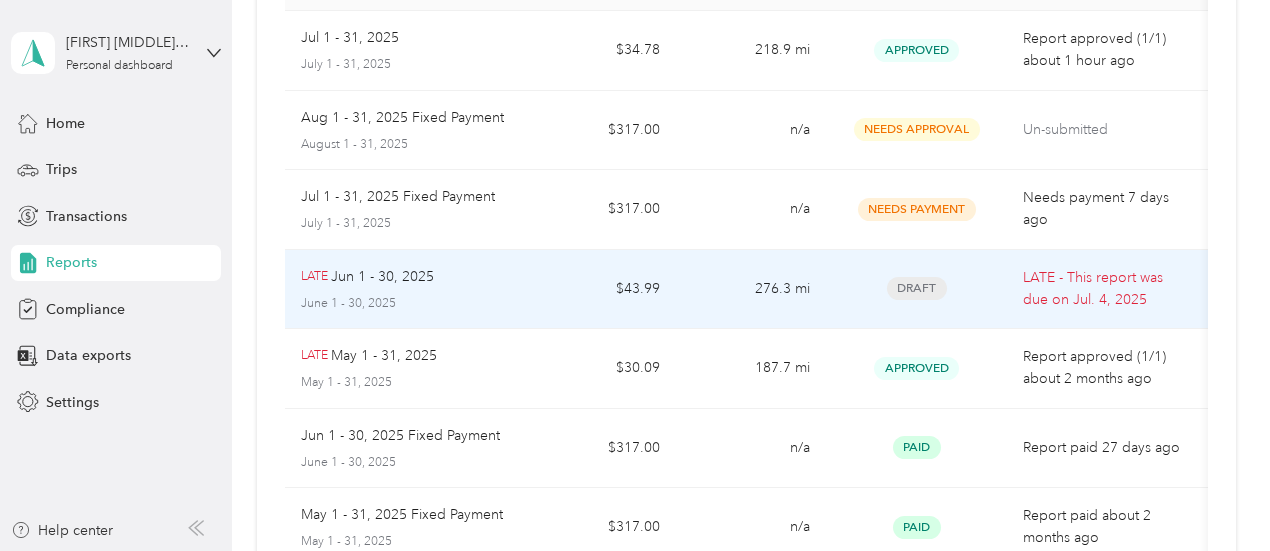 click on "LATE - This report was due on   [MONTH]. [DAY], [YEAR]" at bounding box center [1107, 289] 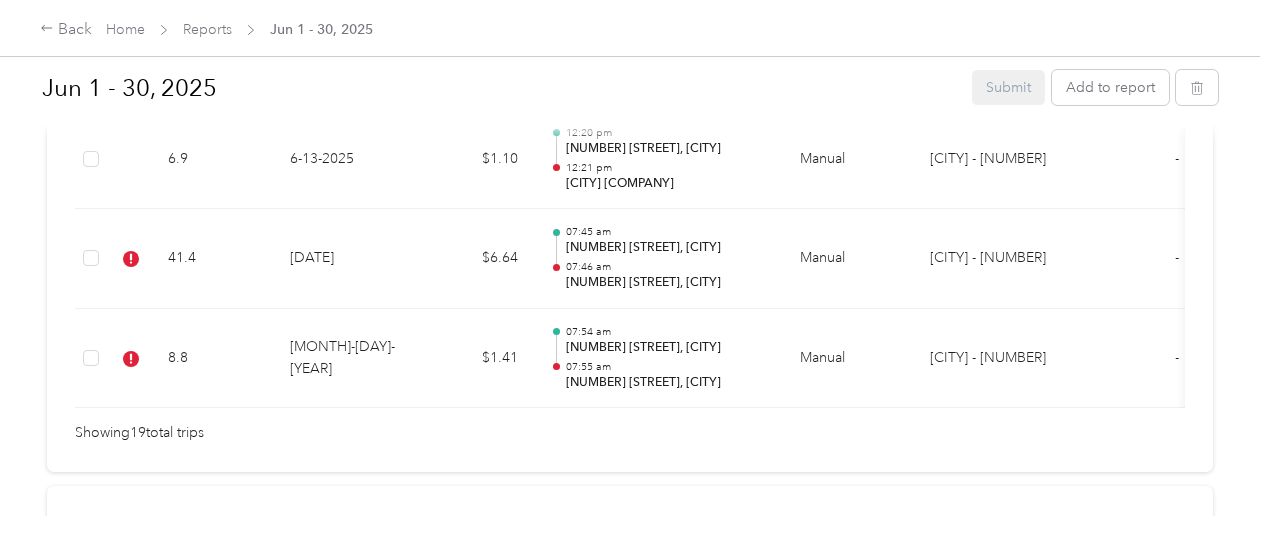 scroll, scrollTop: 2259, scrollLeft: 0, axis: vertical 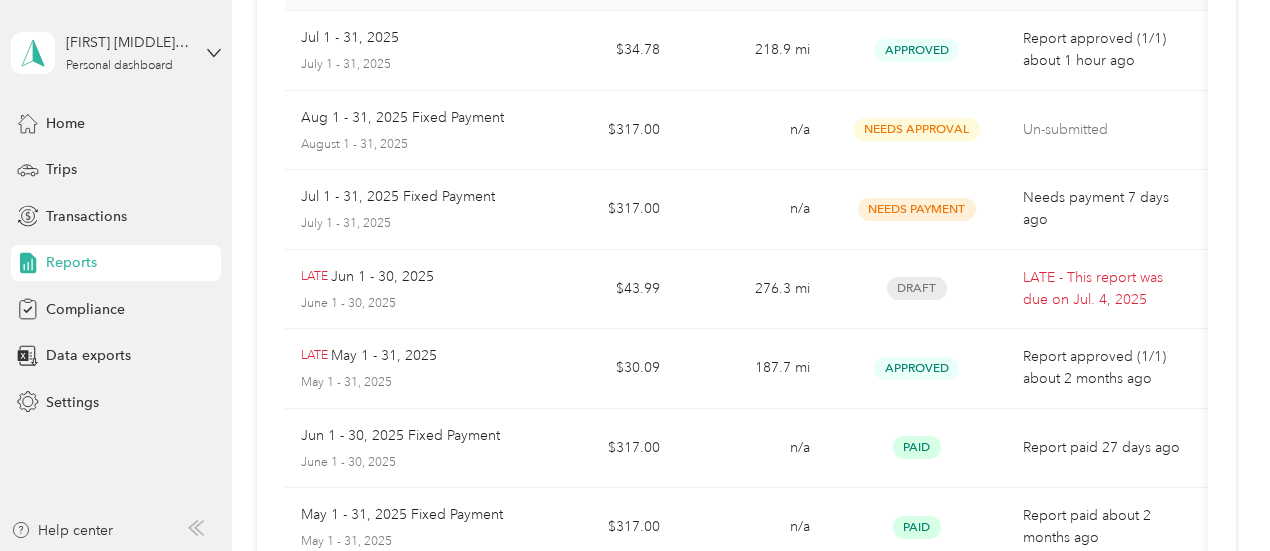 click on "Reports" at bounding box center [71, 262] 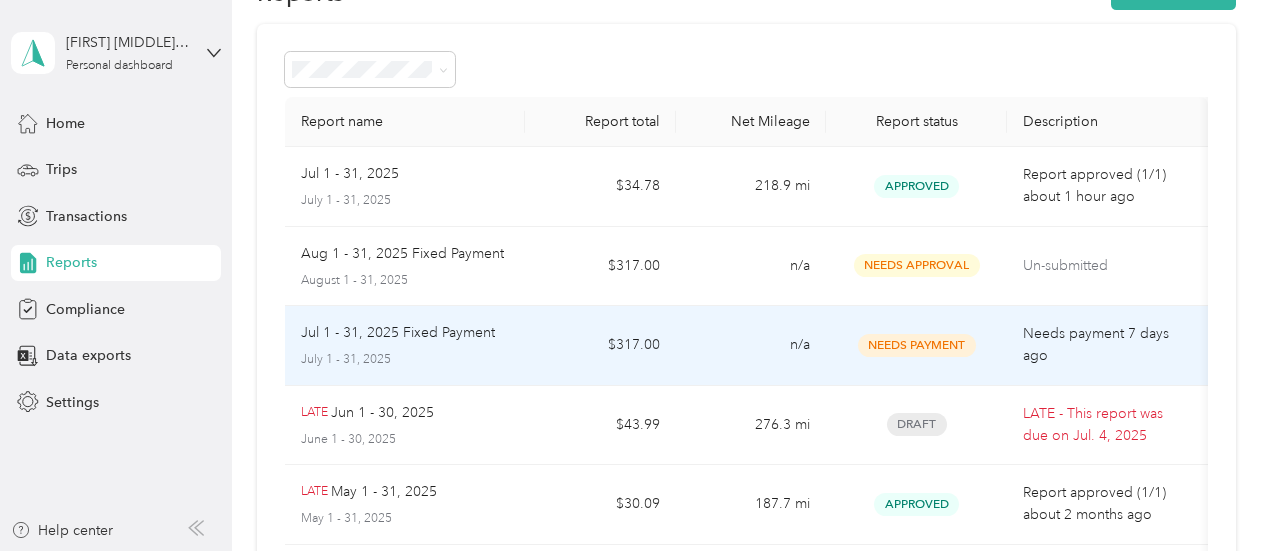 scroll, scrollTop: 0, scrollLeft: 0, axis: both 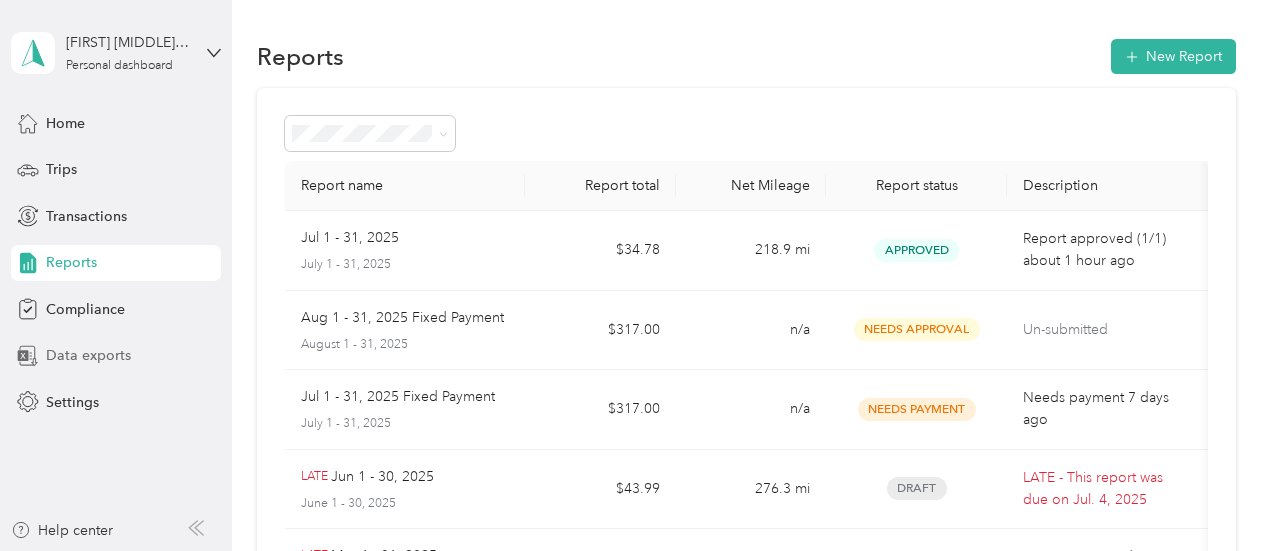 click on "Data exports" at bounding box center (88, 355) 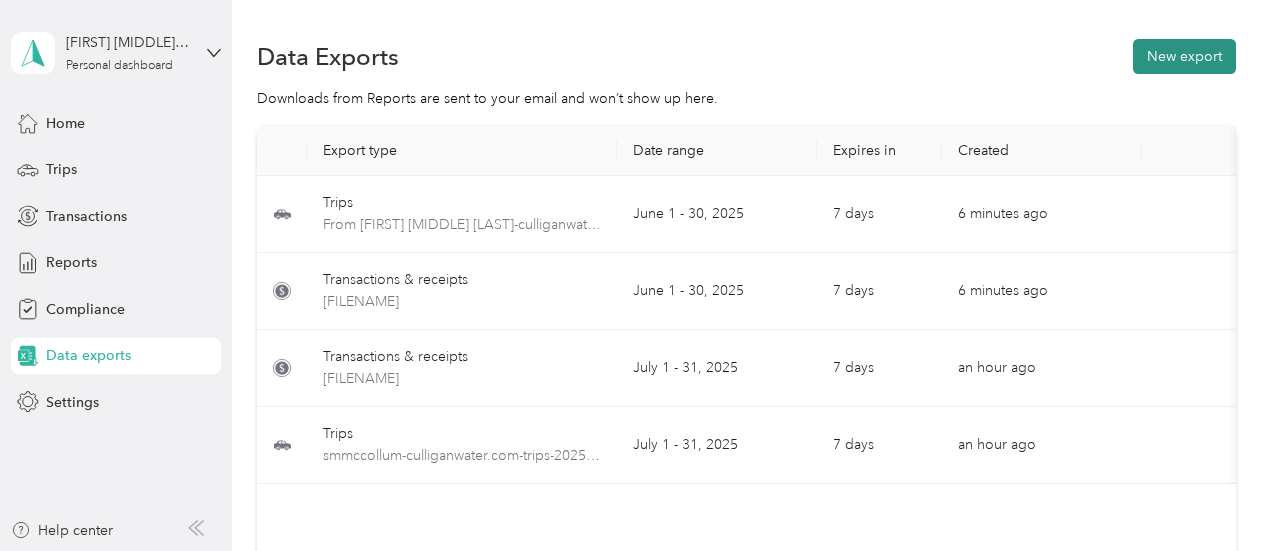click on "New export" at bounding box center (1184, 56) 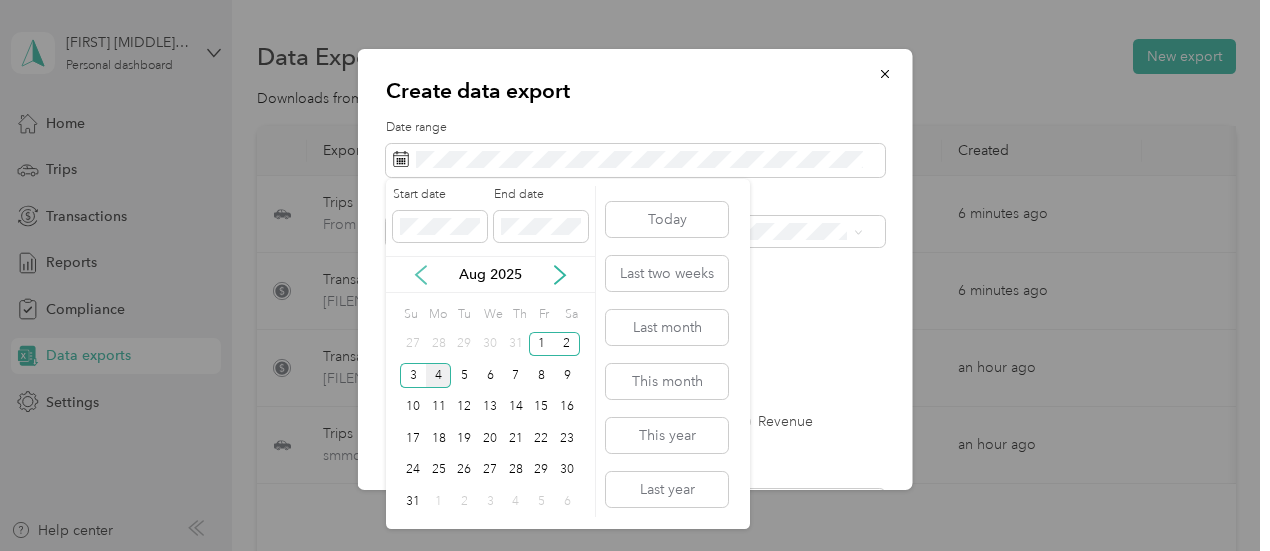 click 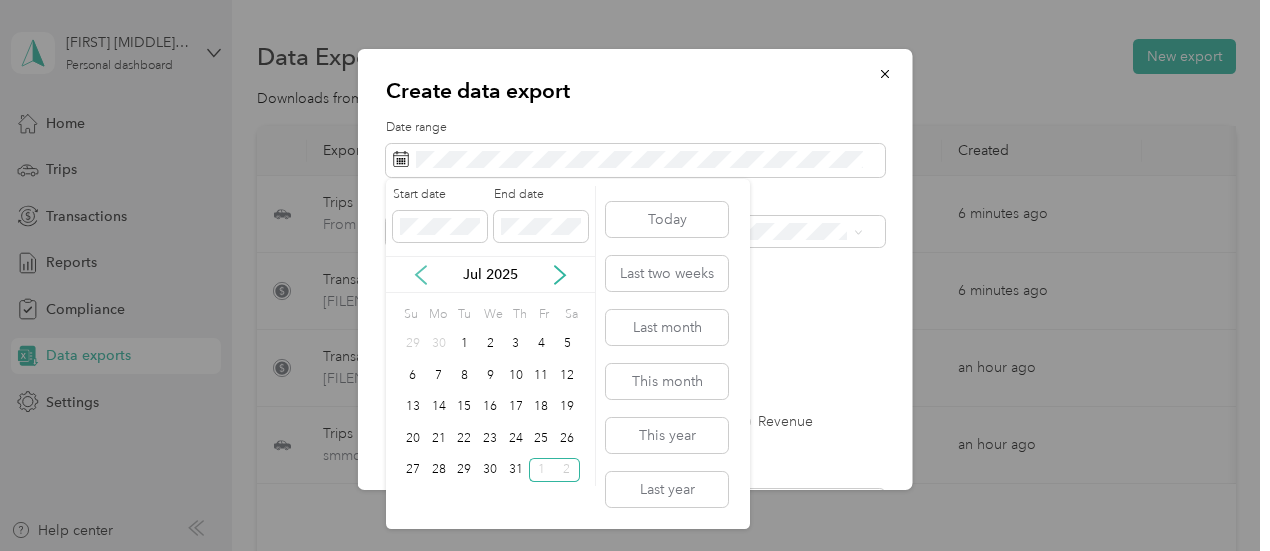 click 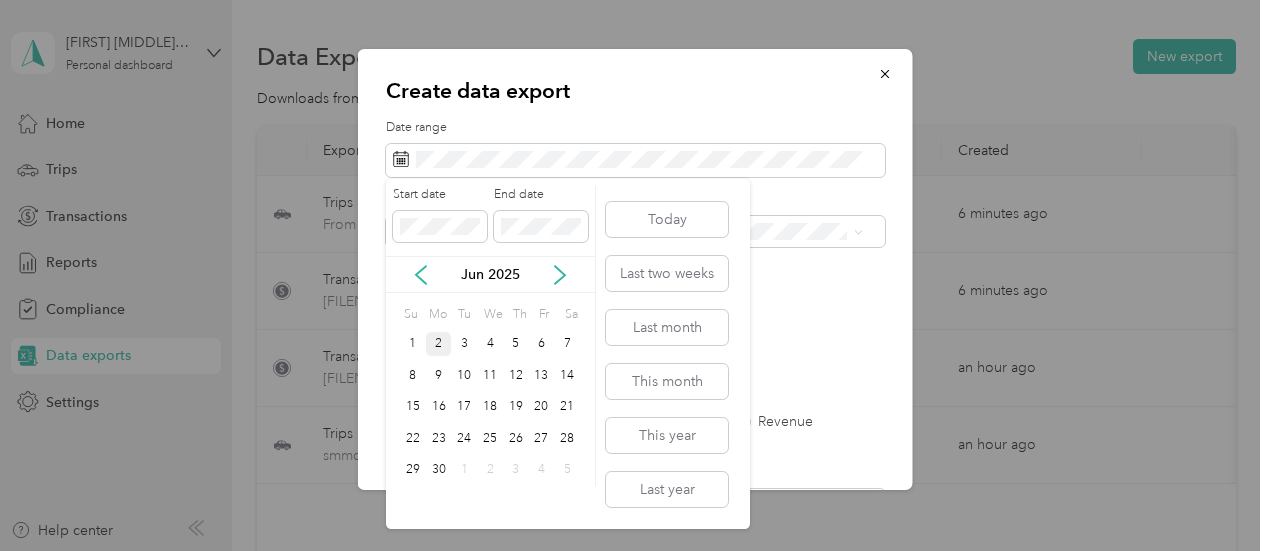 click on "2" at bounding box center [439, 344] 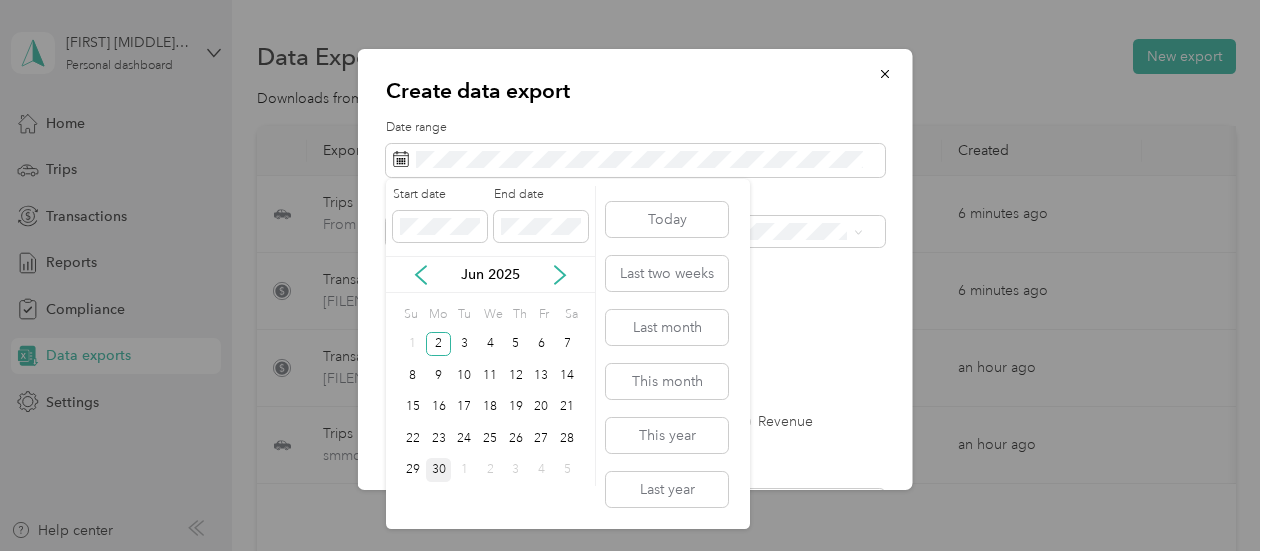 click on "30" at bounding box center [439, 470] 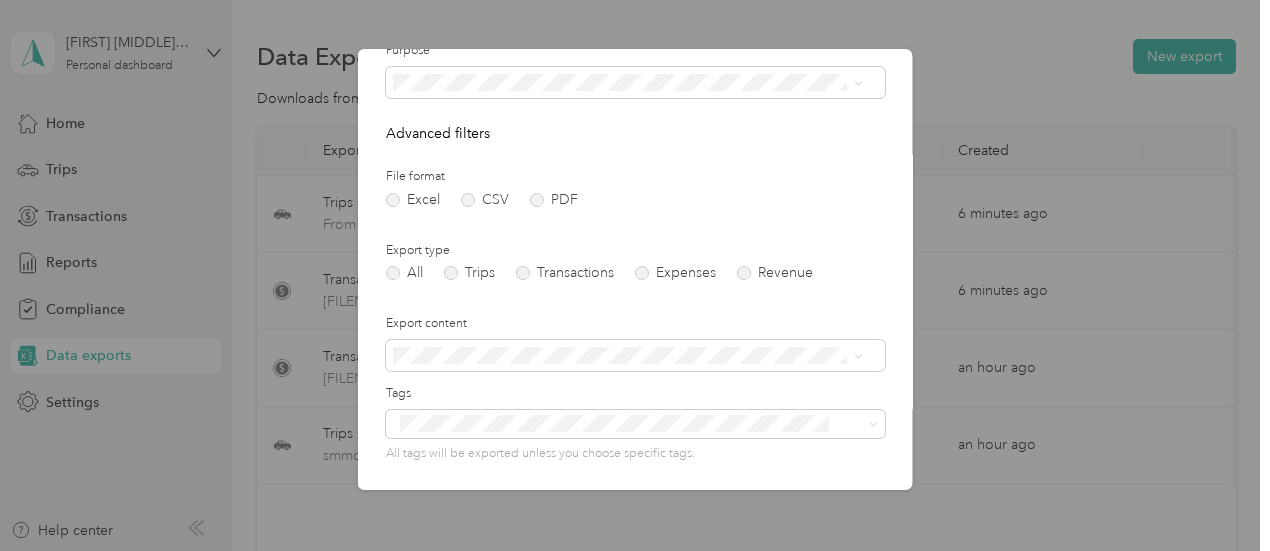 scroll, scrollTop: 286, scrollLeft: 0, axis: vertical 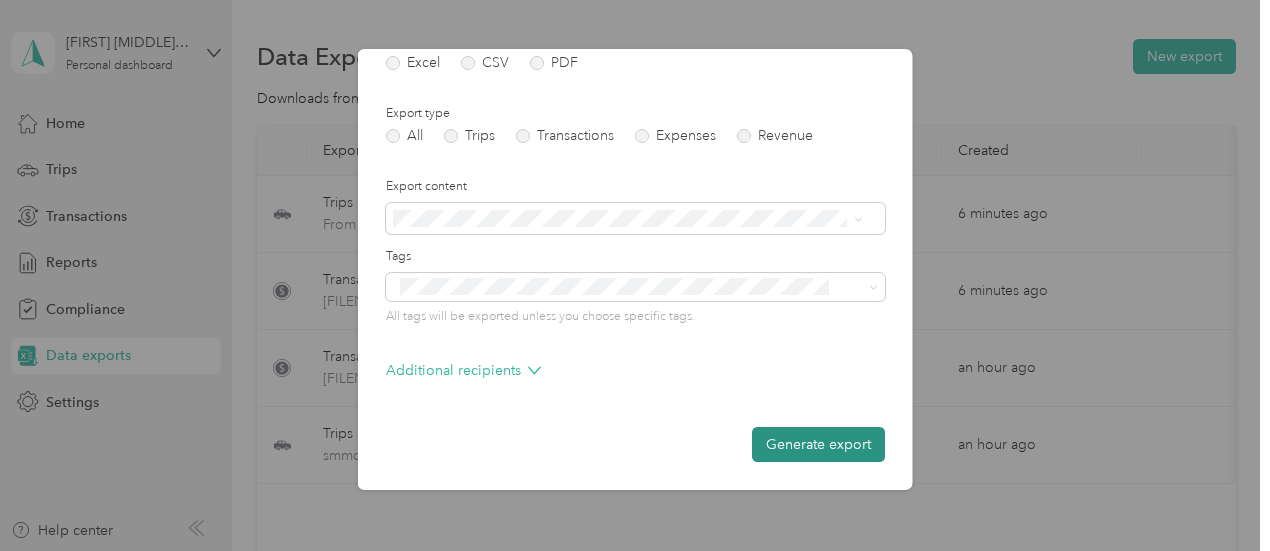 click on "Generate export" at bounding box center (818, 444) 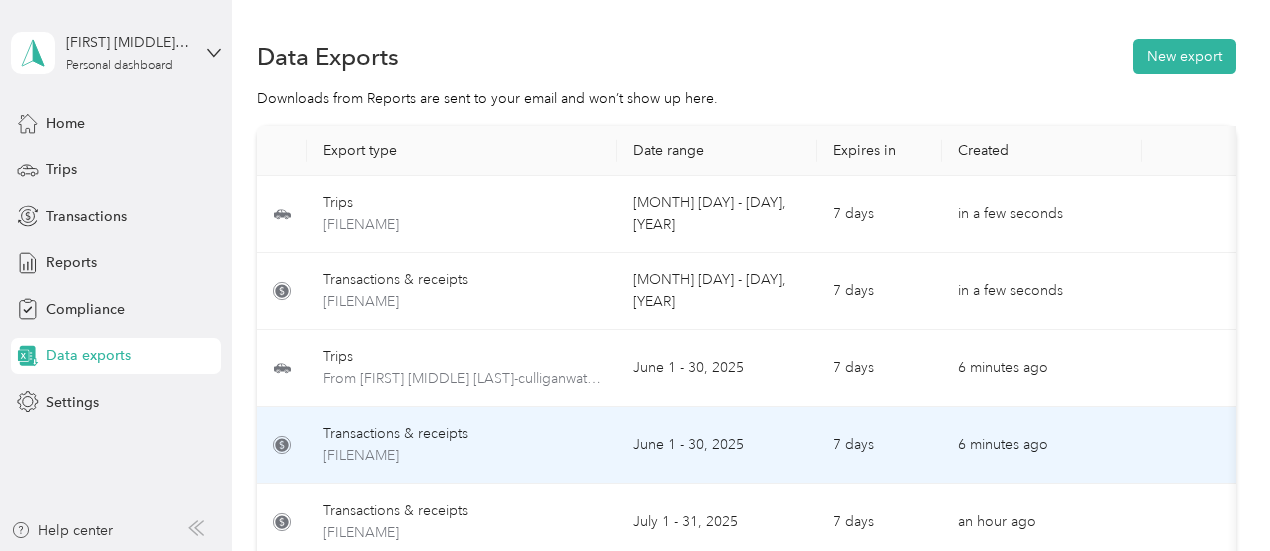 scroll, scrollTop: 100, scrollLeft: 0, axis: vertical 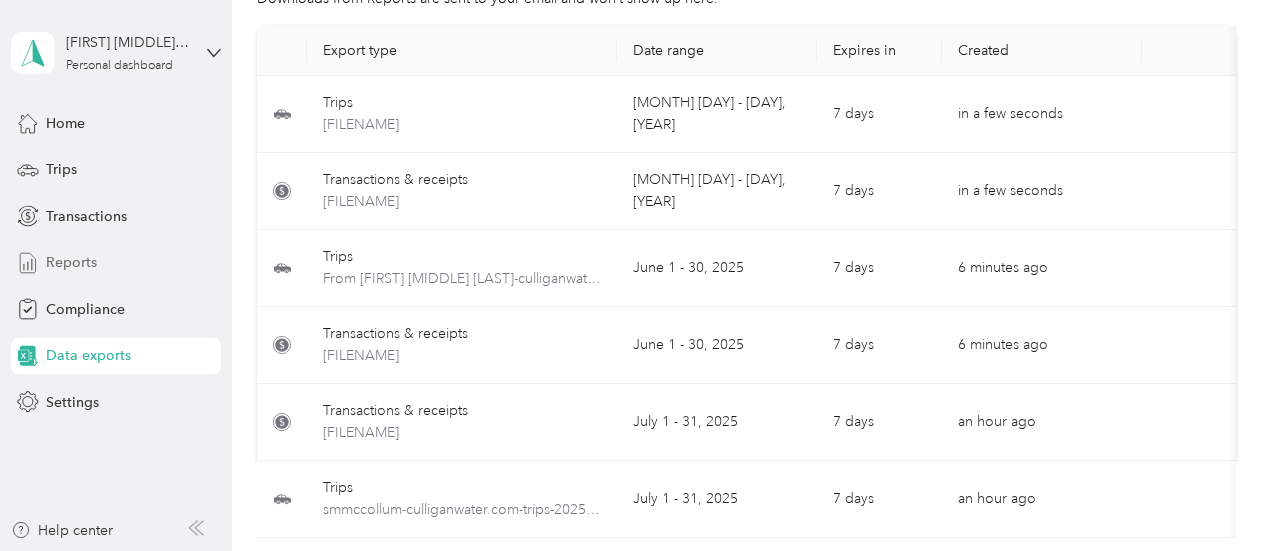 click on "Reports" at bounding box center [71, 262] 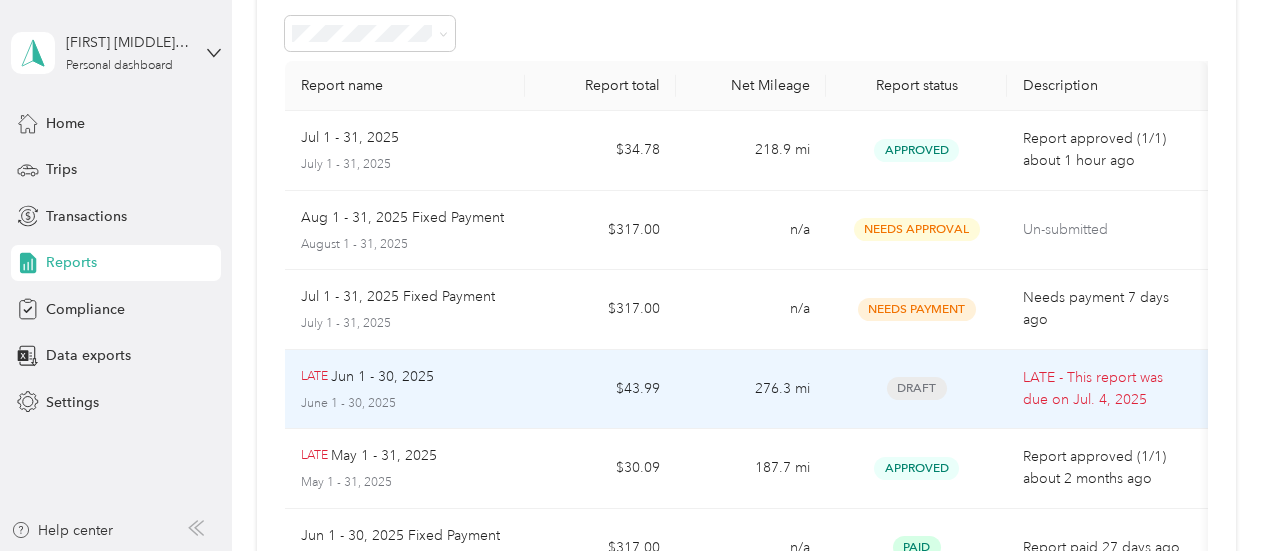 click on "Jun 1 - 30, 2025" at bounding box center [382, 377] 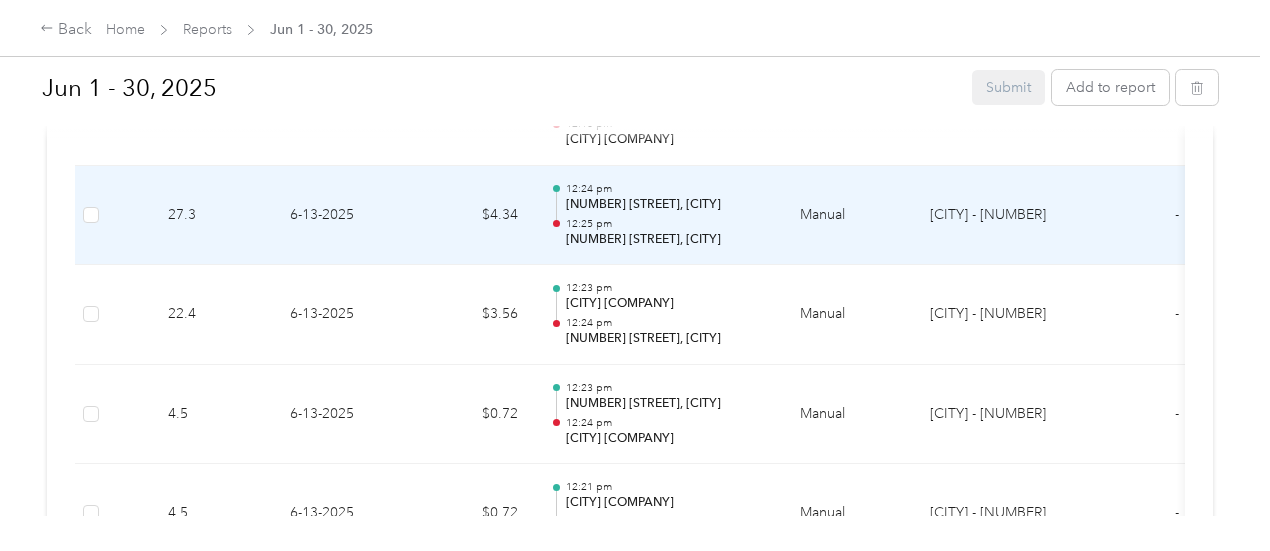 scroll, scrollTop: 1959, scrollLeft: 0, axis: vertical 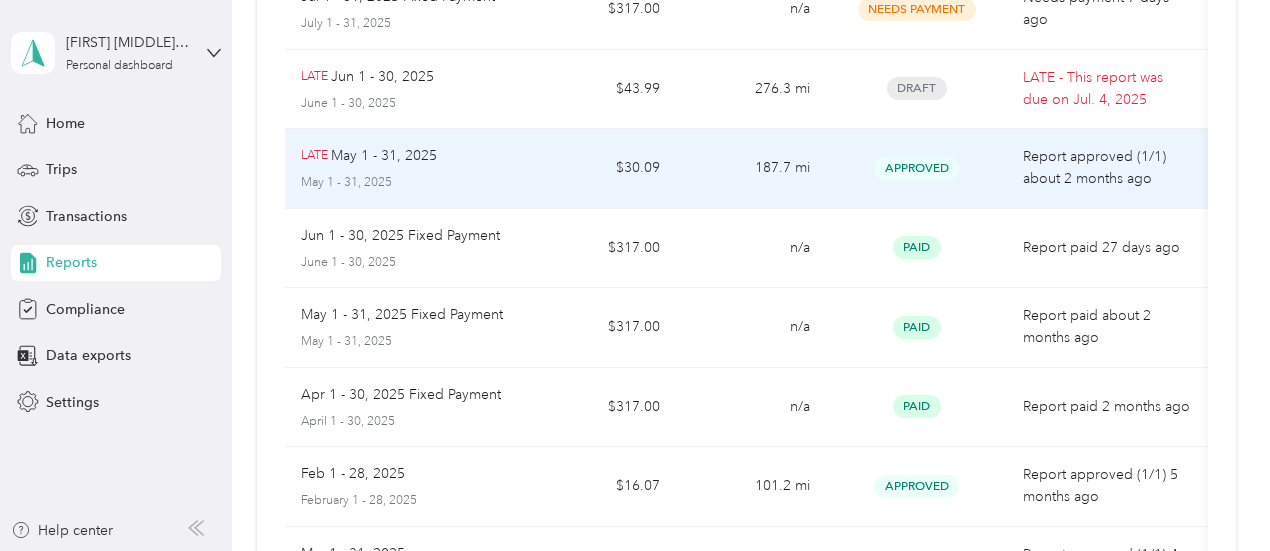 click on "May 1 - 31, 2025" at bounding box center [384, 156] 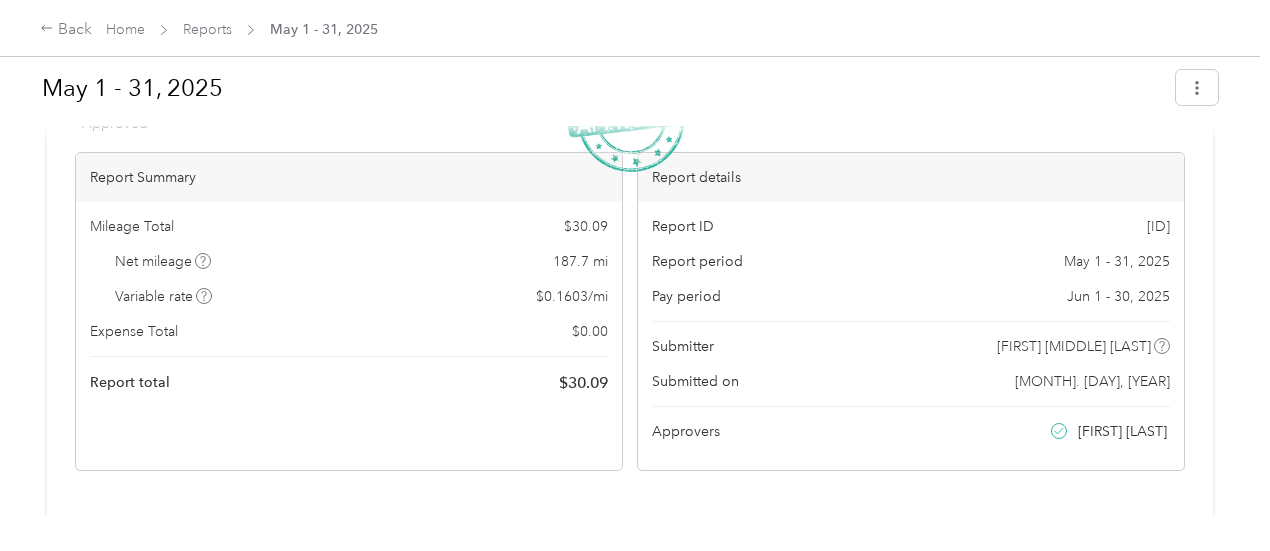 scroll, scrollTop: 0, scrollLeft: 0, axis: both 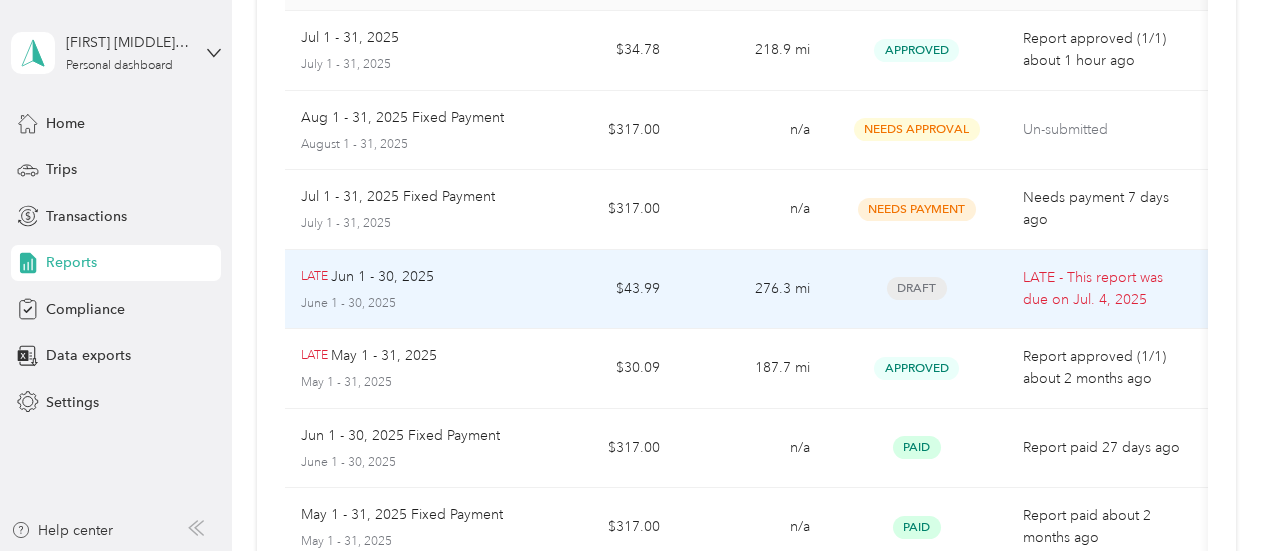 click on "LATE" at bounding box center [314, 277] 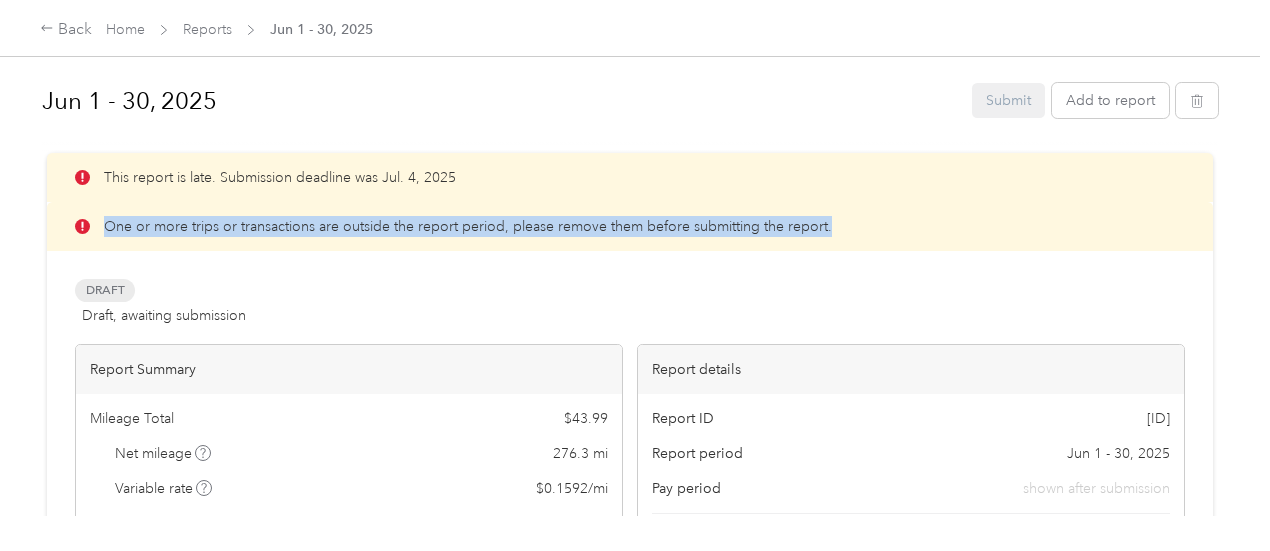 drag, startPoint x: 107, startPoint y: 227, endPoint x: 200, endPoint y: 248, distance: 95.34149 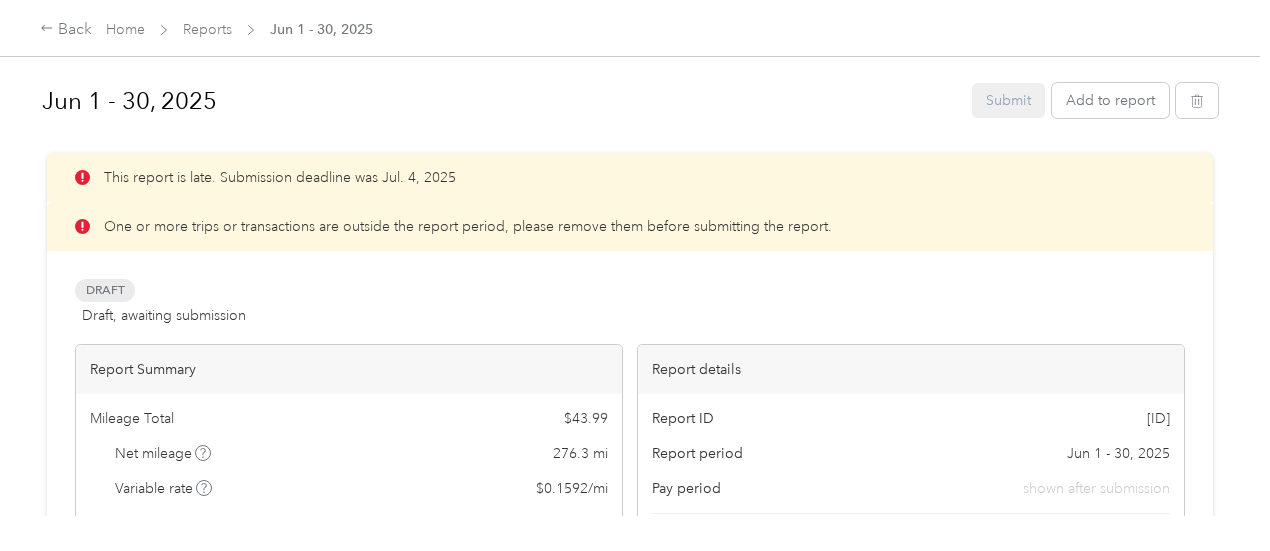 click on "Draft Draft, awaiting submission View  activity & comments" at bounding box center (630, 303) 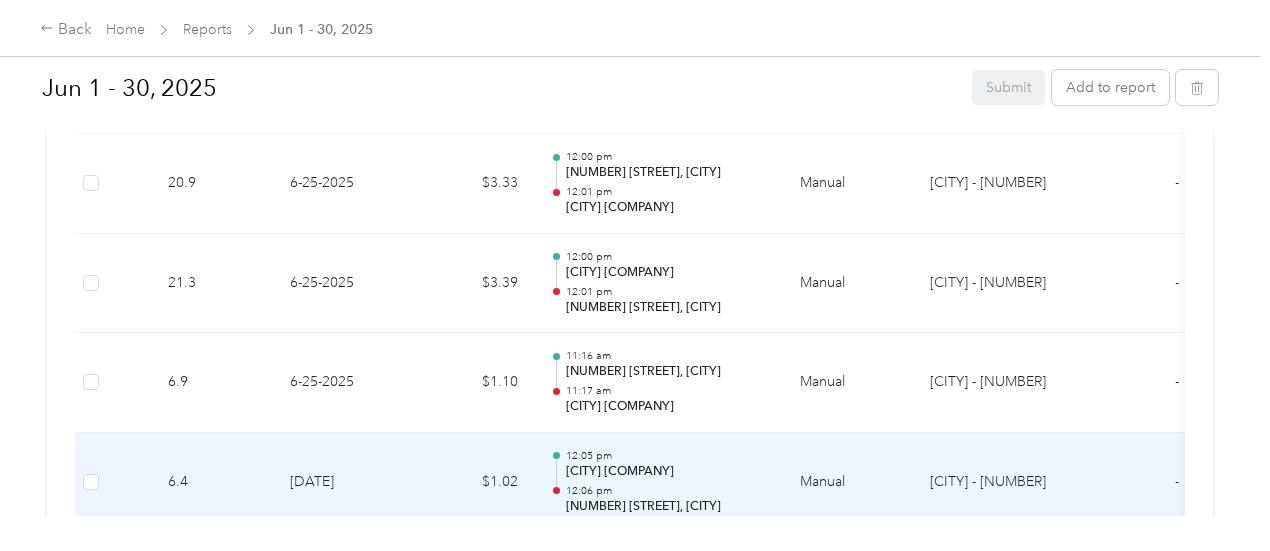 scroll, scrollTop: 600, scrollLeft: 0, axis: vertical 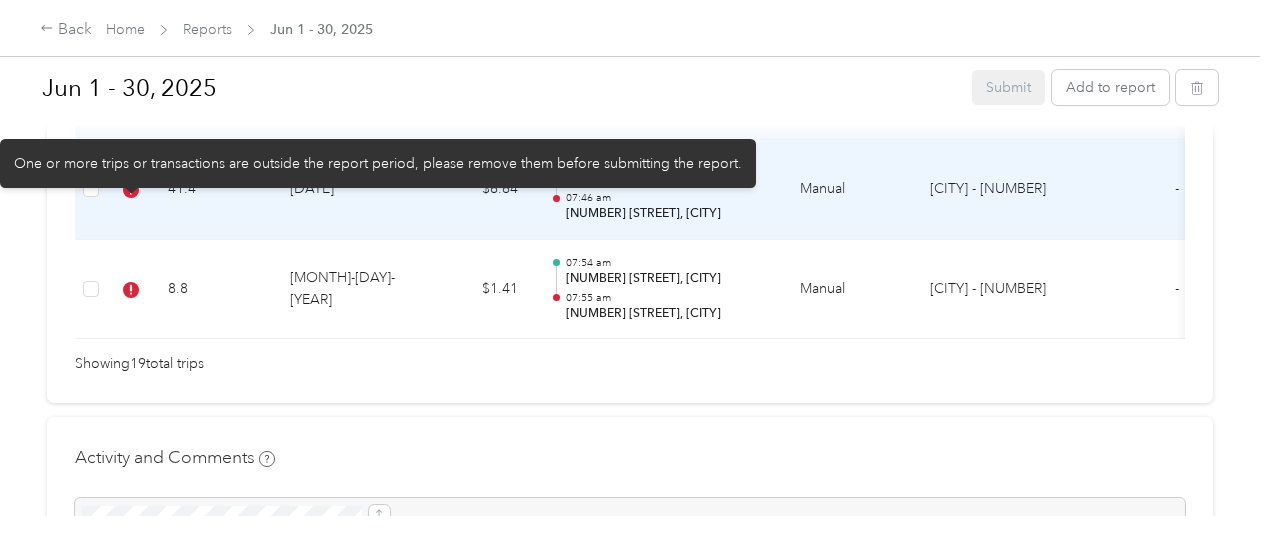 click 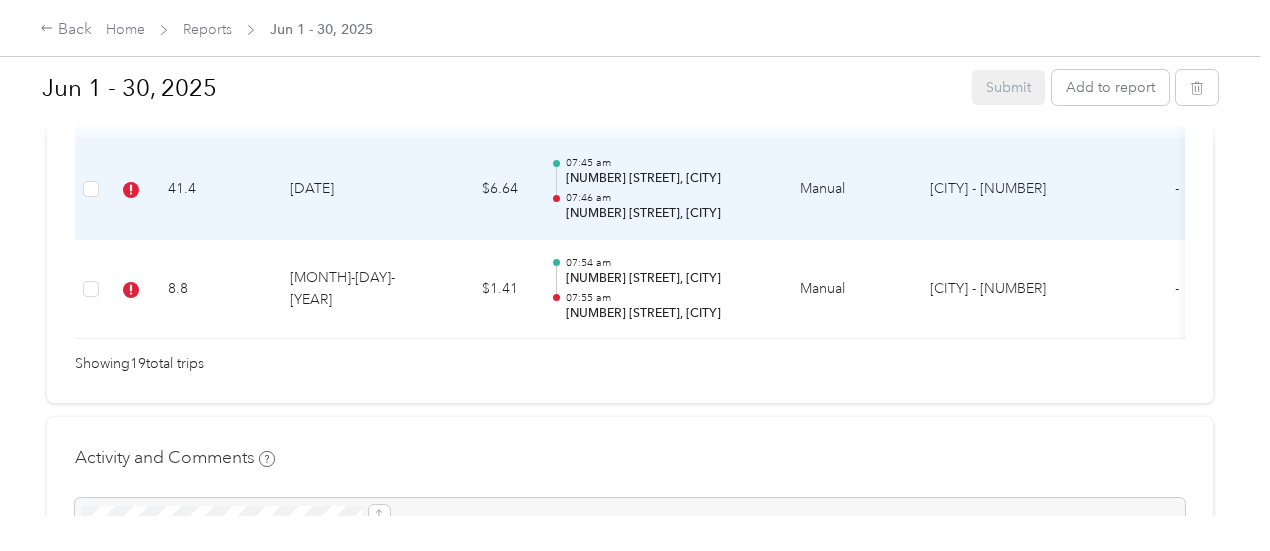 click on "$6.64" at bounding box center [474, 190] 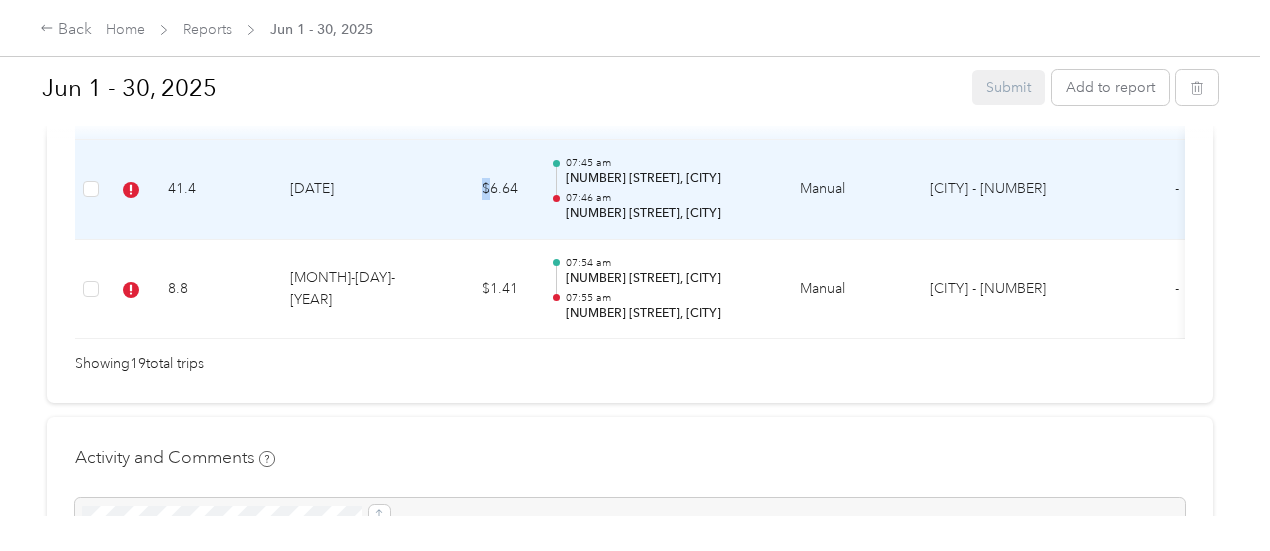 click on "$6.64" at bounding box center (474, 190) 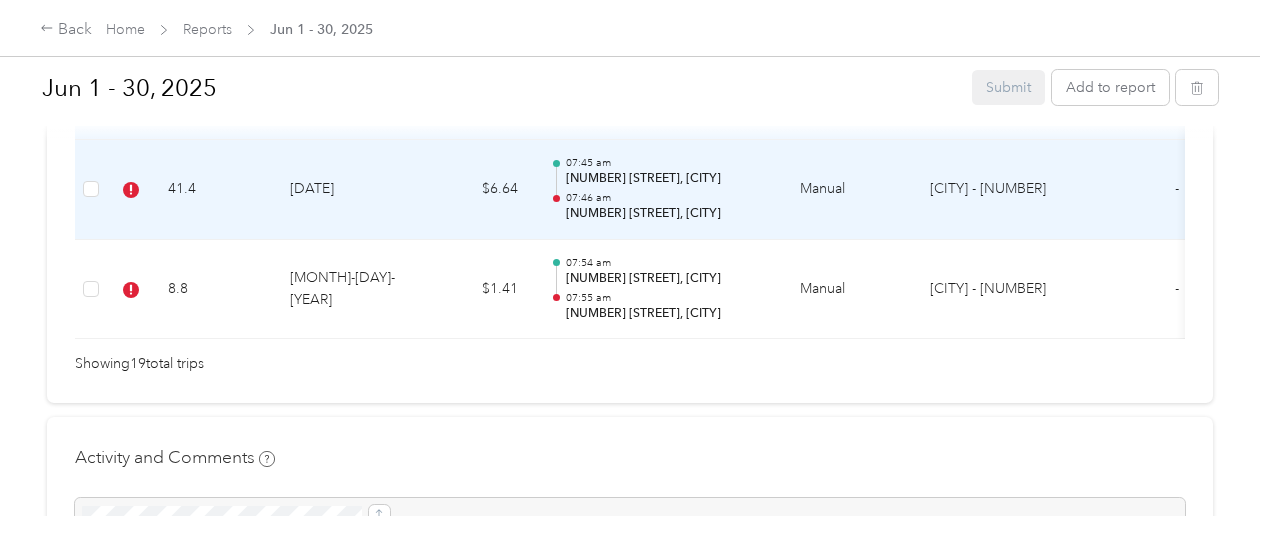 click on "[DATE]" at bounding box center [344, 190] 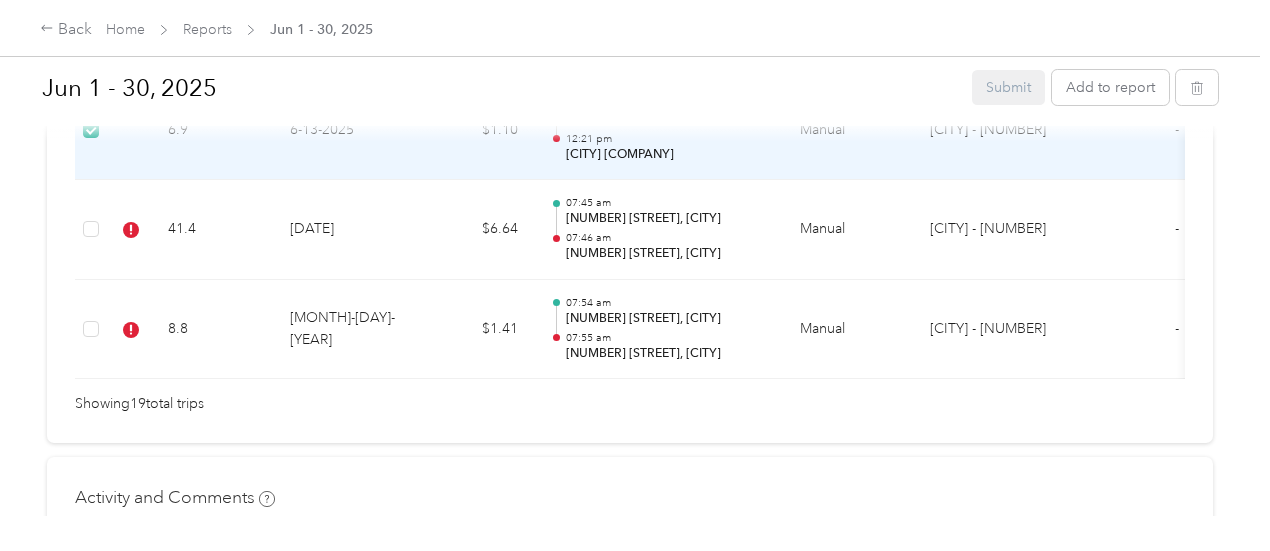 scroll, scrollTop: 2359, scrollLeft: 0, axis: vertical 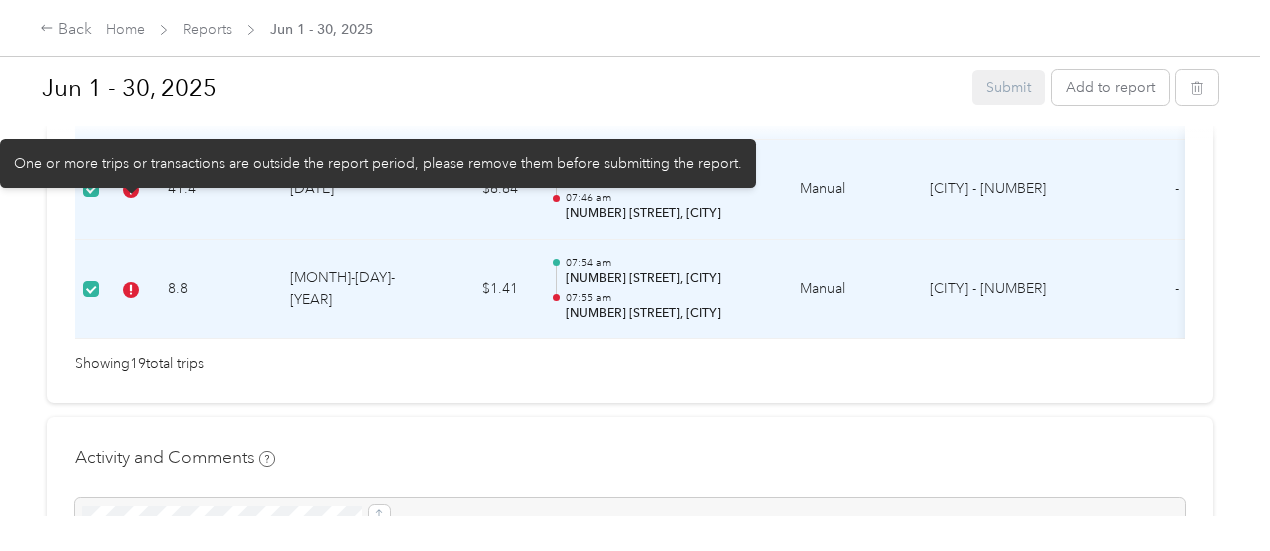 click 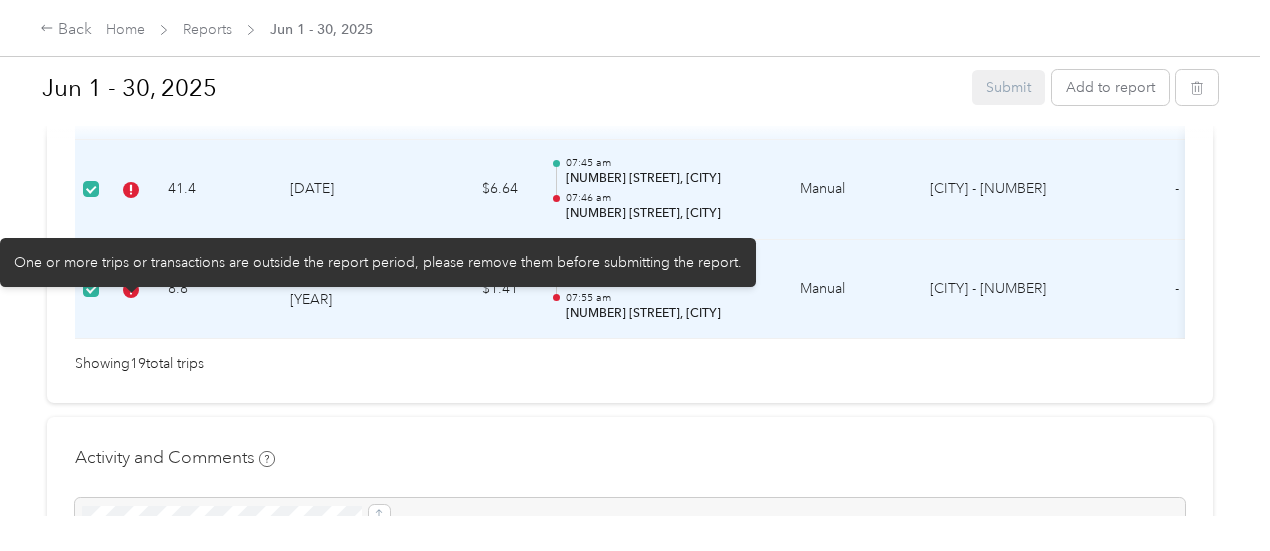 click 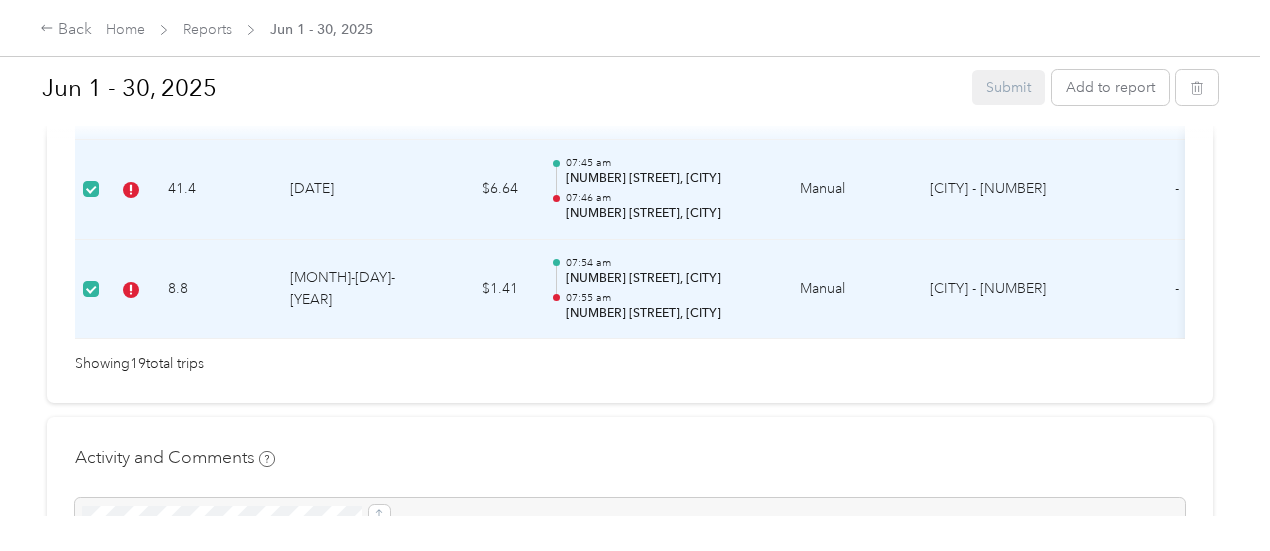 drag, startPoint x: 194, startPoint y: 259, endPoint x: 624, endPoint y: 421, distance: 459.5041 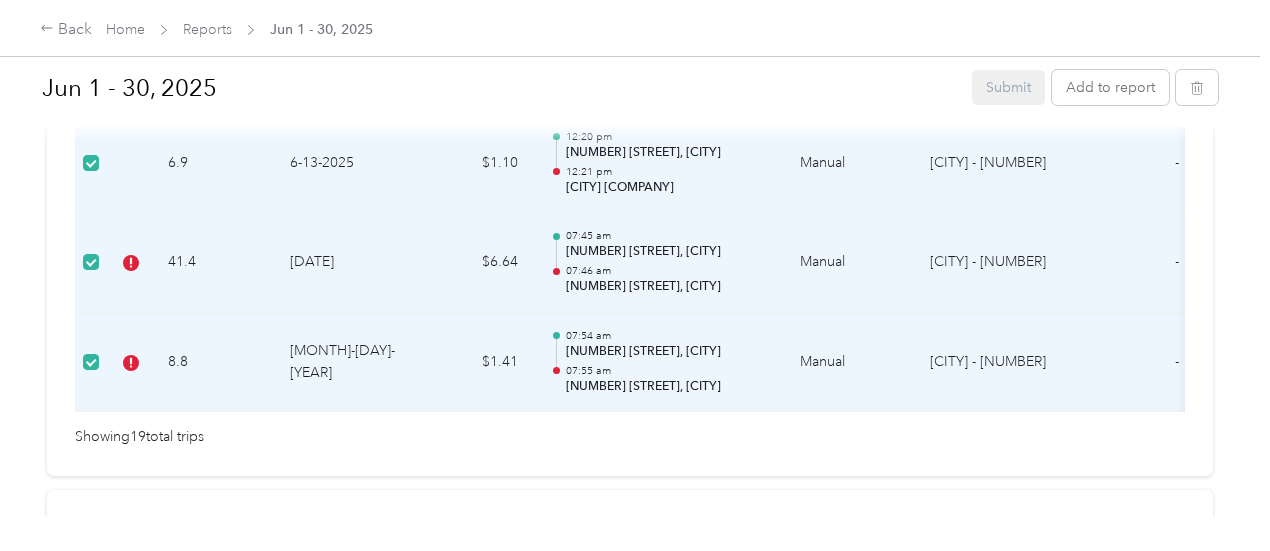 scroll, scrollTop: 2259, scrollLeft: 0, axis: vertical 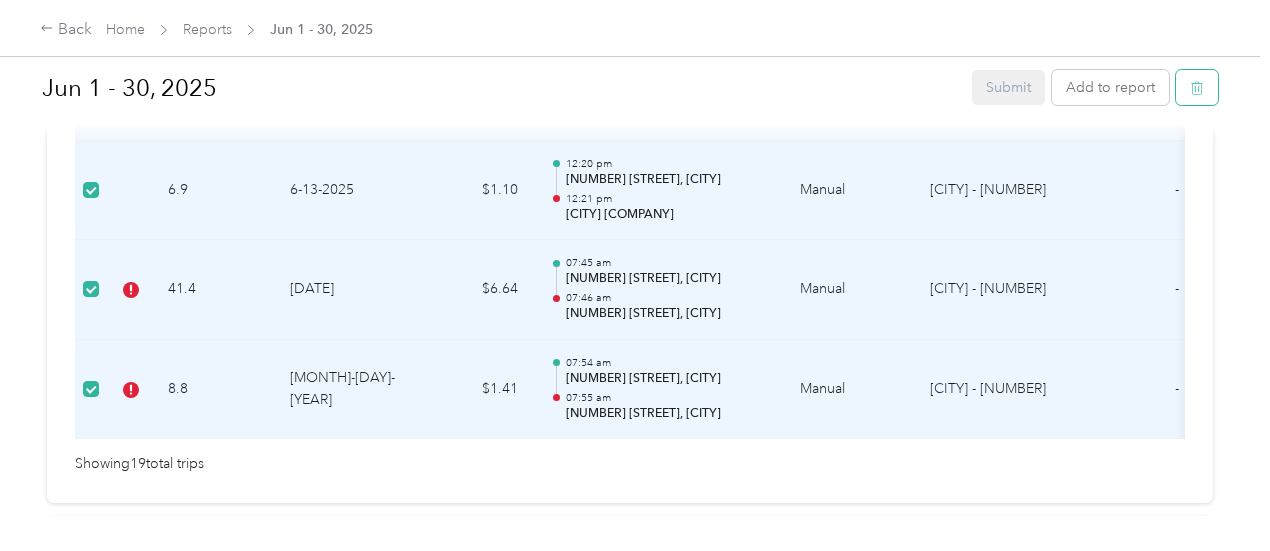 click at bounding box center [1197, 87] 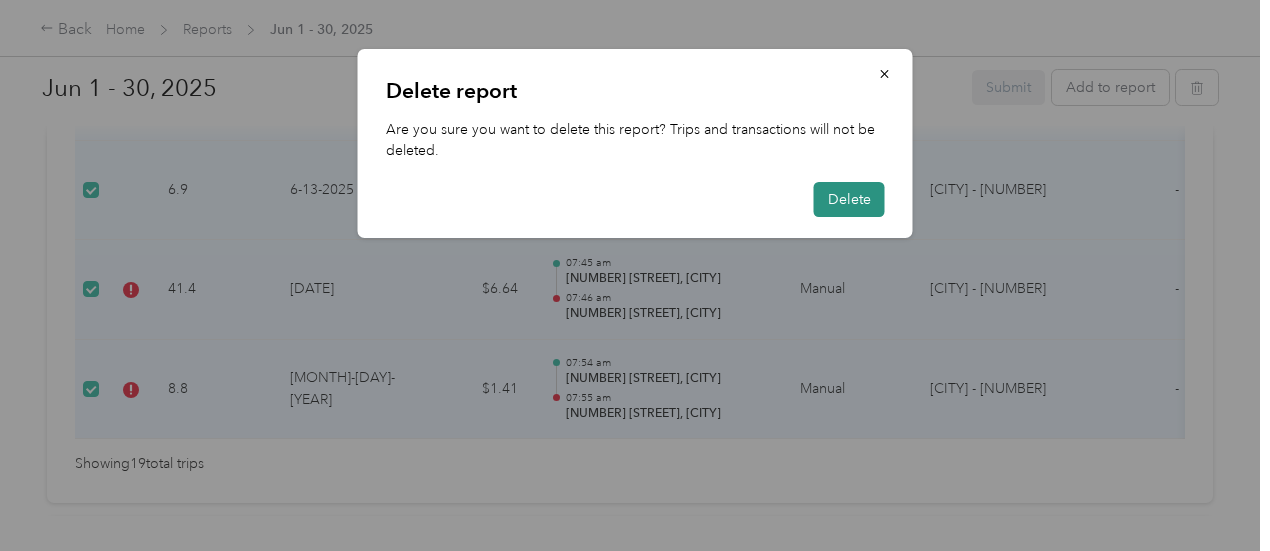 click on "Delete" at bounding box center (849, 199) 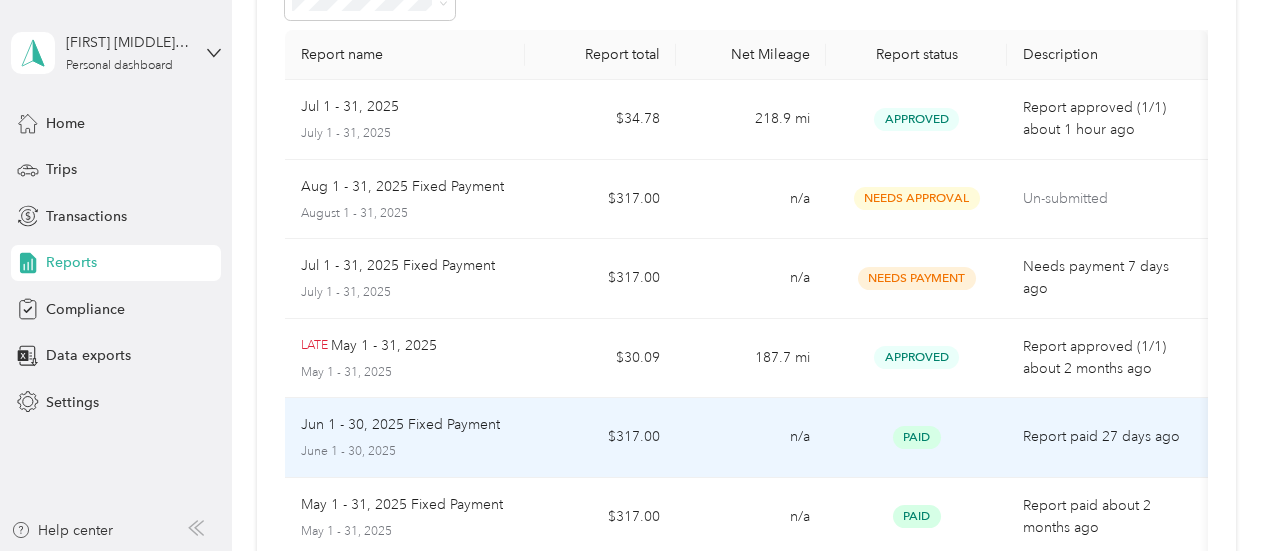 scroll, scrollTop: 100, scrollLeft: 0, axis: vertical 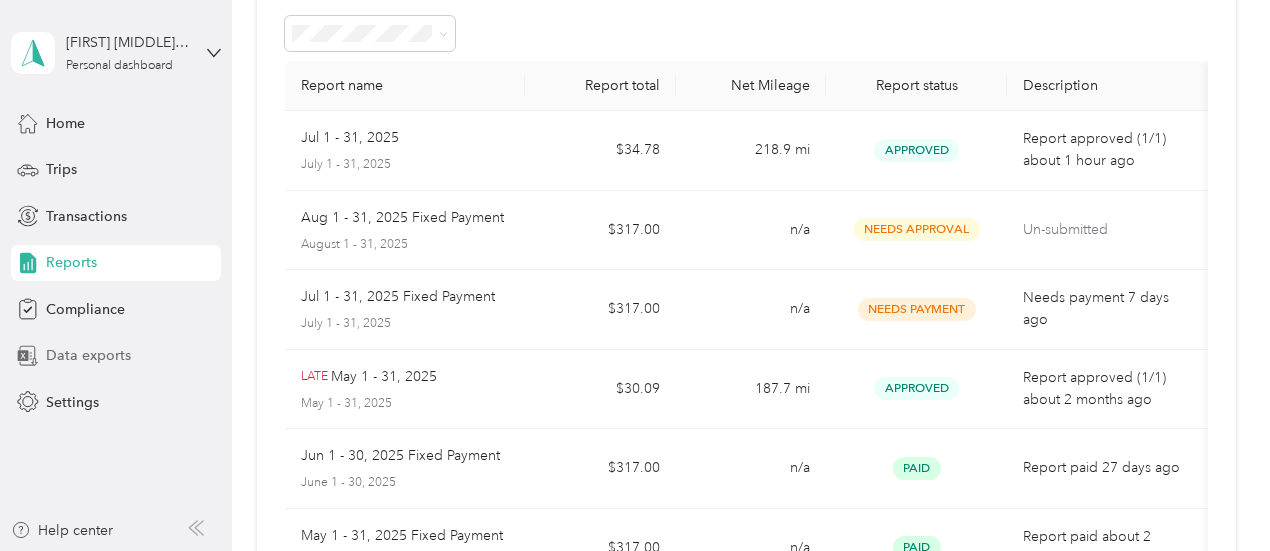 click on "Data exports" at bounding box center (88, 355) 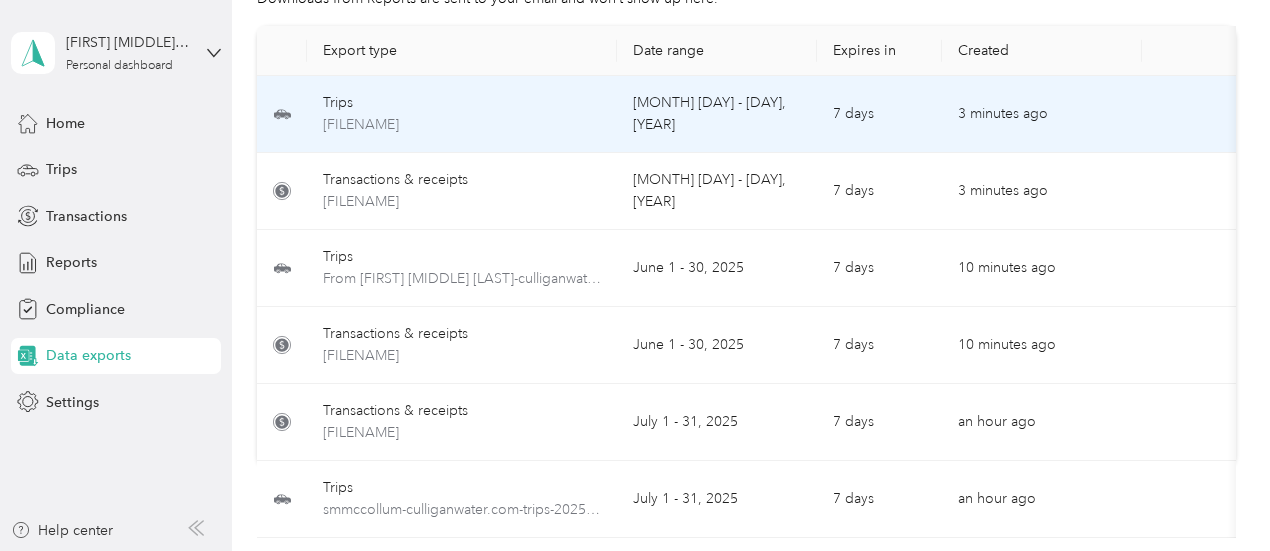 click on "Trips" at bounding box center (462, 103) 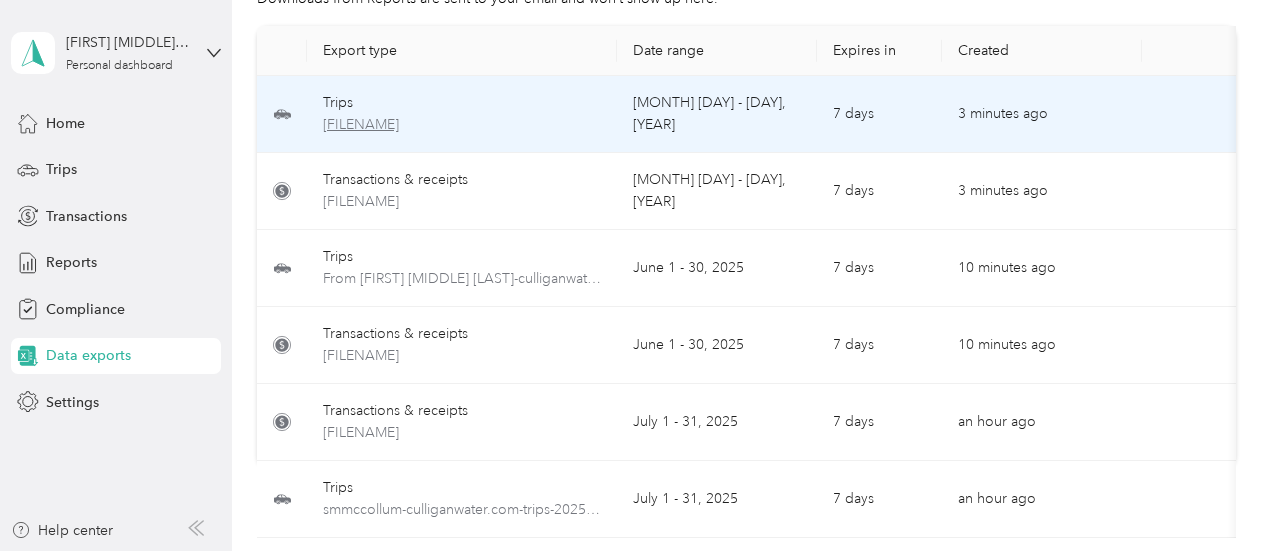 click on "[FILENAME]" at bounding box center [462, 125] 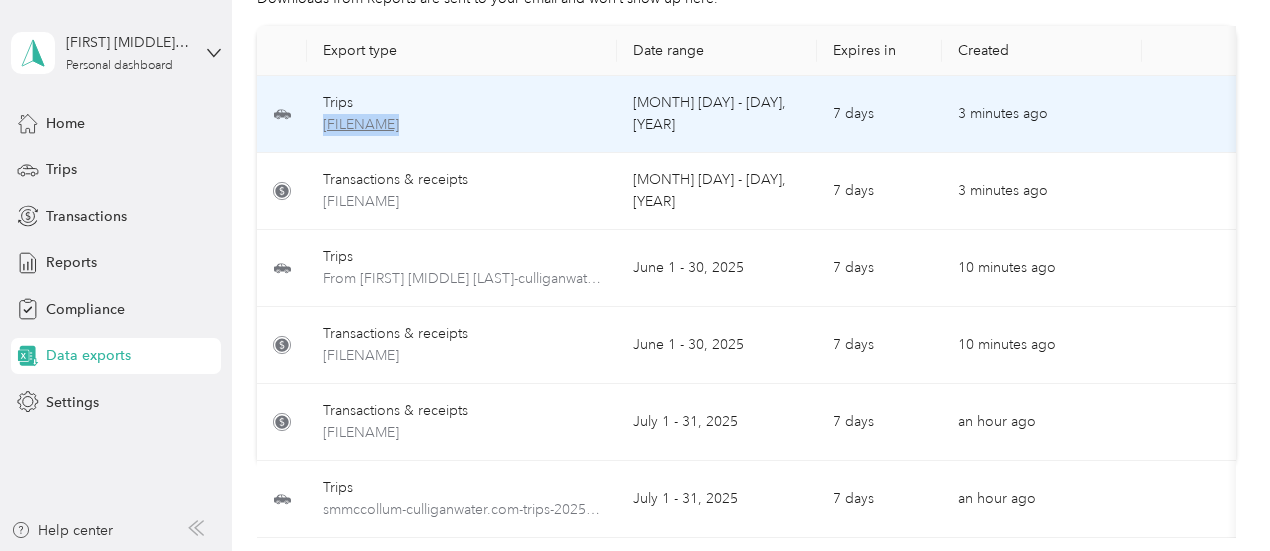 click on "[FILENAME]" at bounding box center [462, 125] 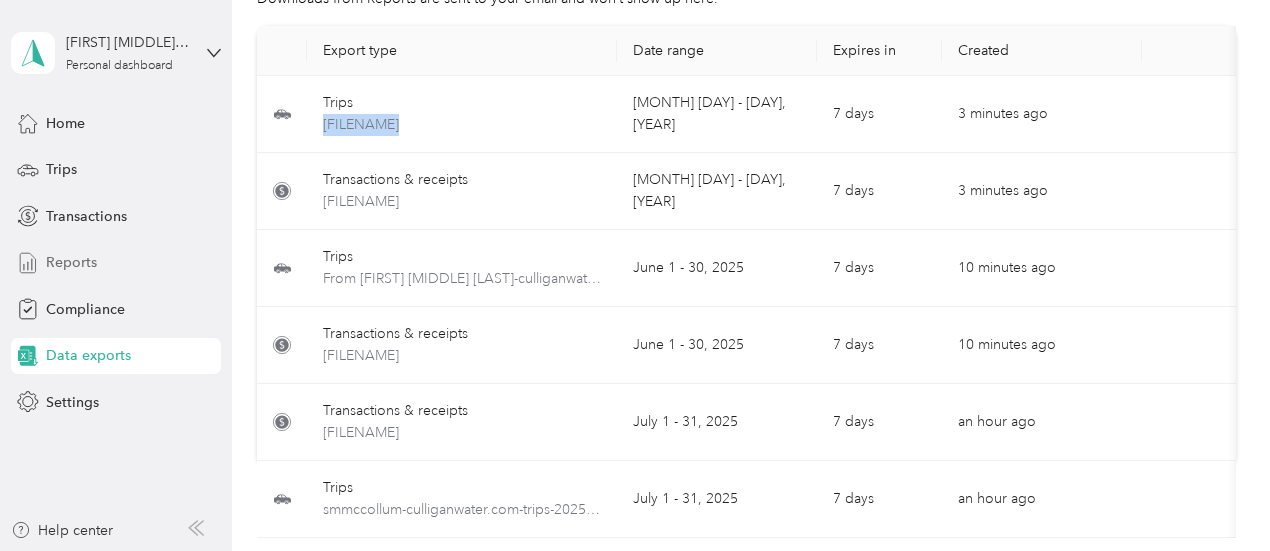 click on "Reports" at bounding box center [71, 262] 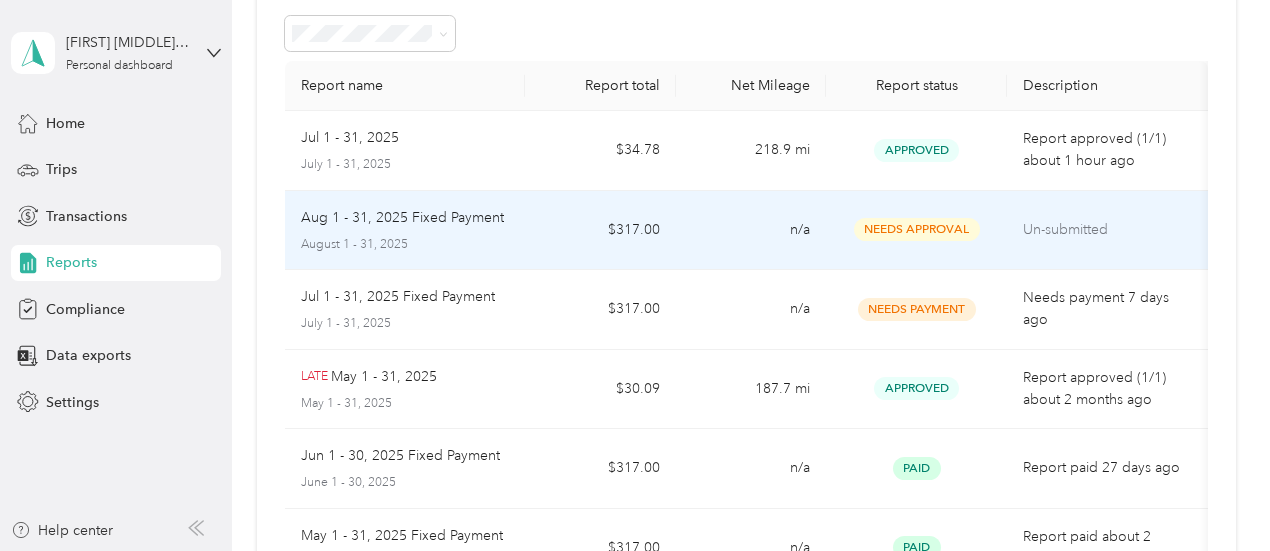 scroll, scrollTop: 0, scrollLeft: 0, axis: both 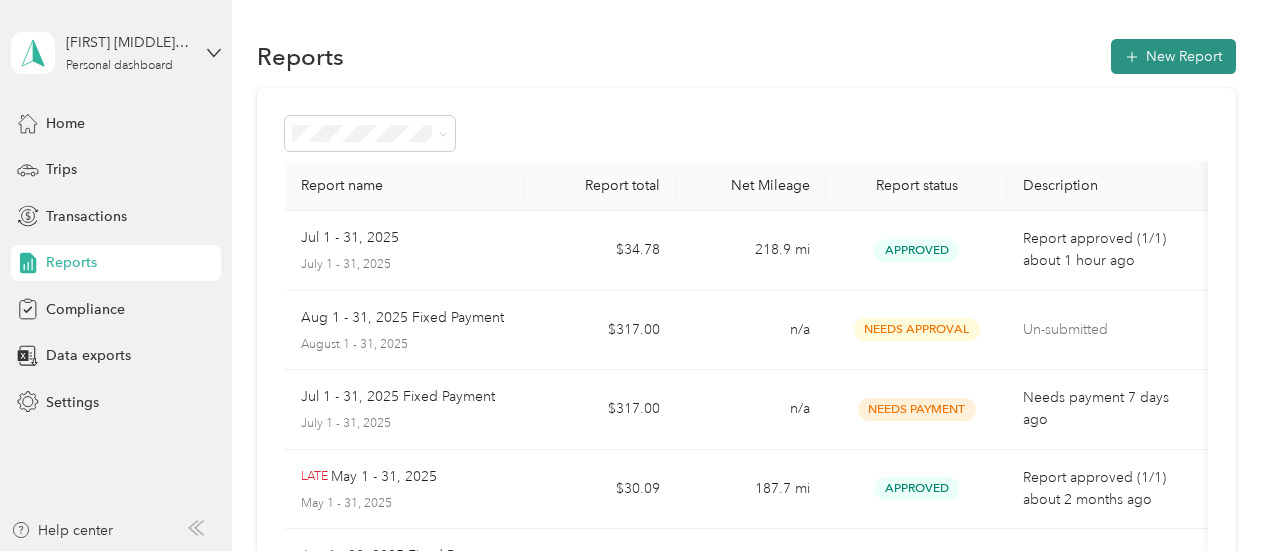 click on "New Report" at bounding box center (1173, 56) 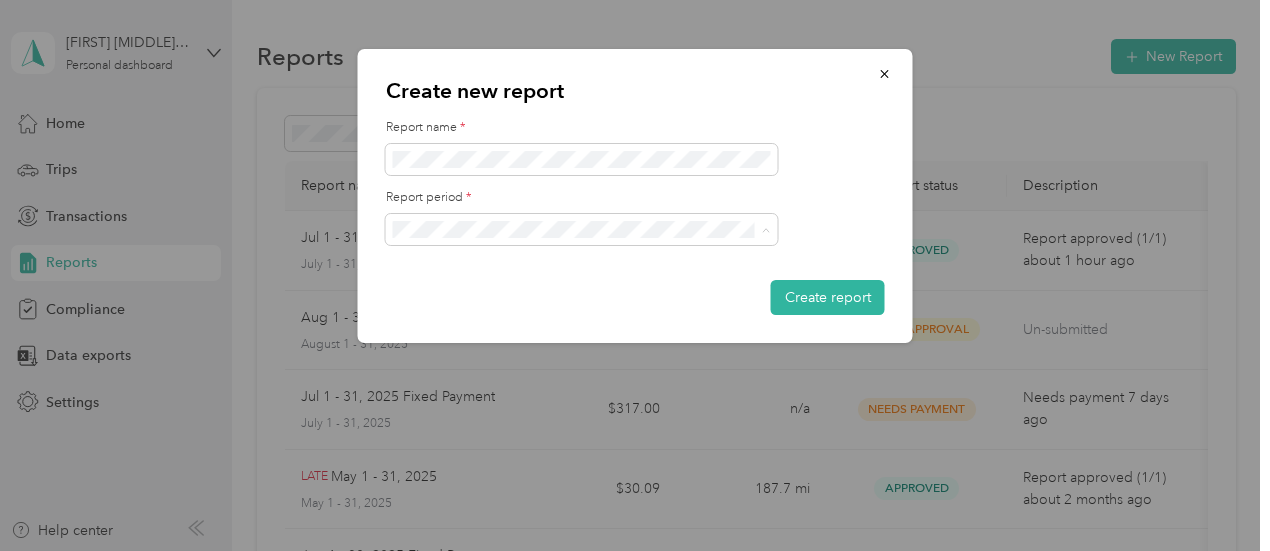 click on "Jun 1 - 30, 2025" at bounding box center [451, 334] 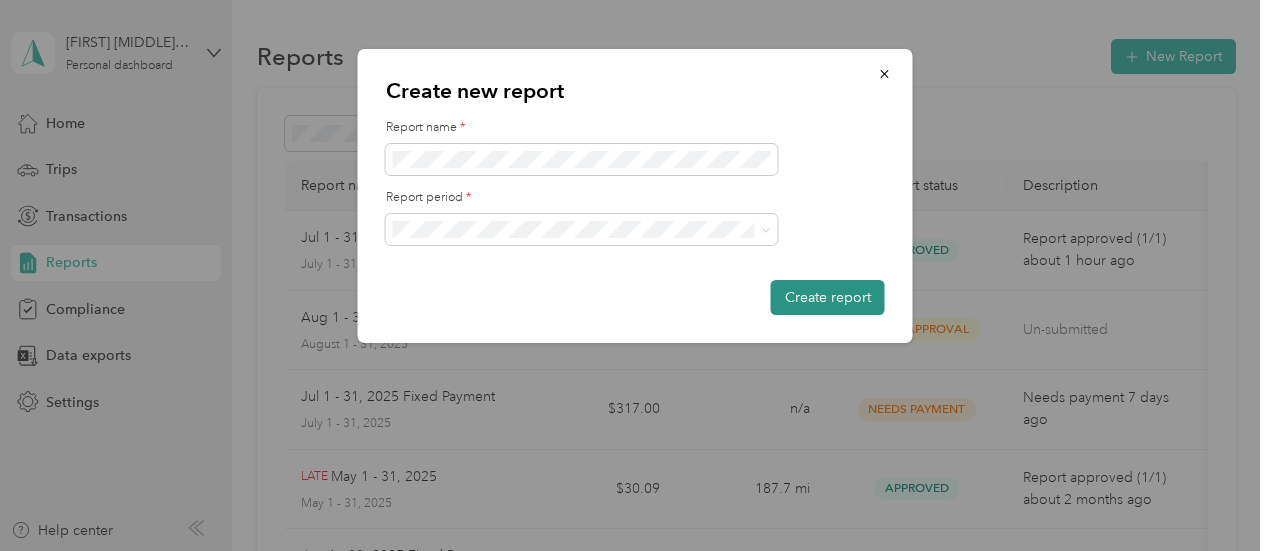 click on "Create report" at bounding box center [828, 297] 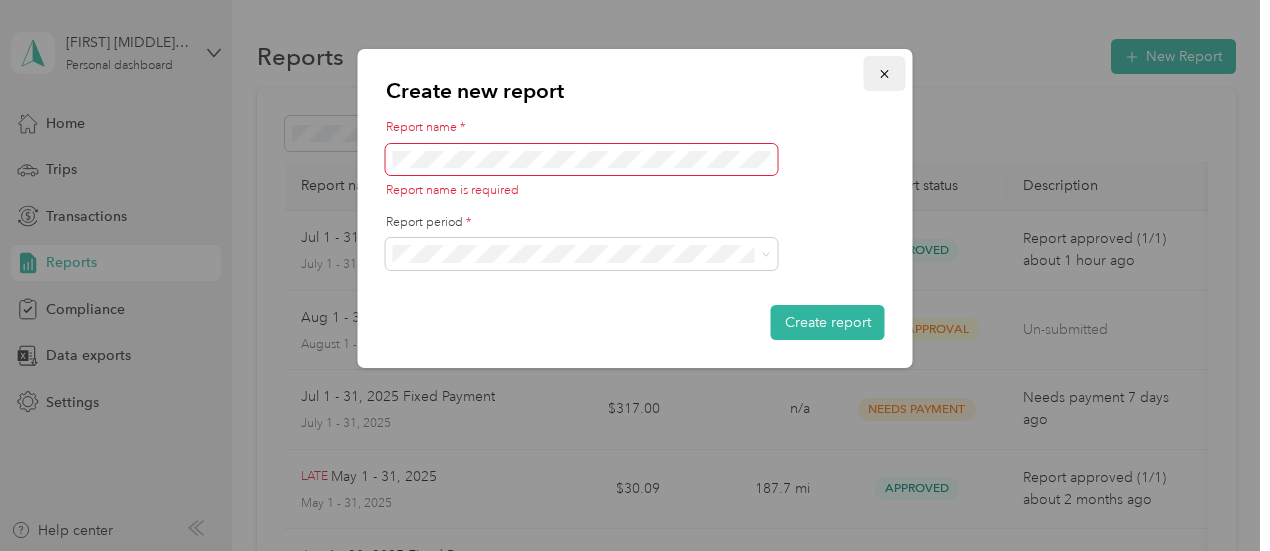 click 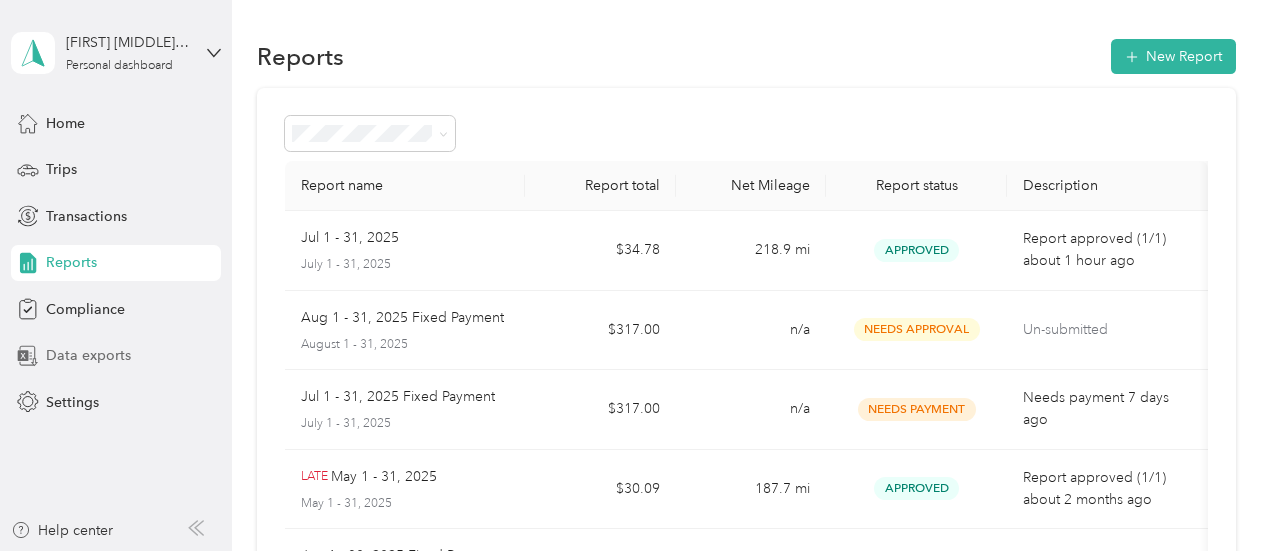 click on "Data exports" at bounding box center [88, 355] 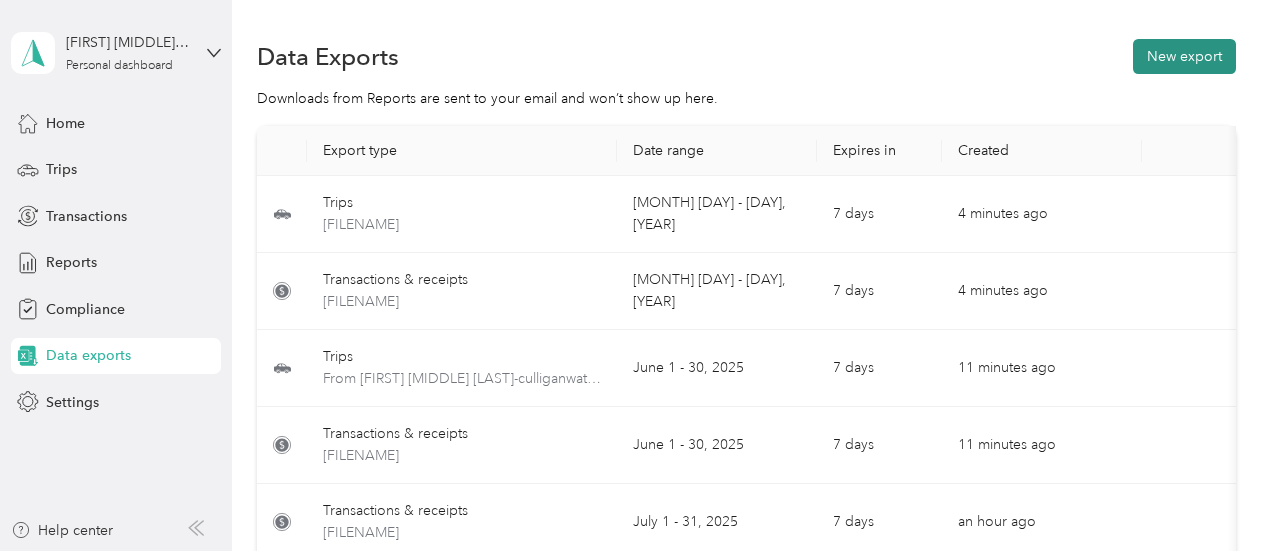 click on "New export" at bounding box center [1184, 56] 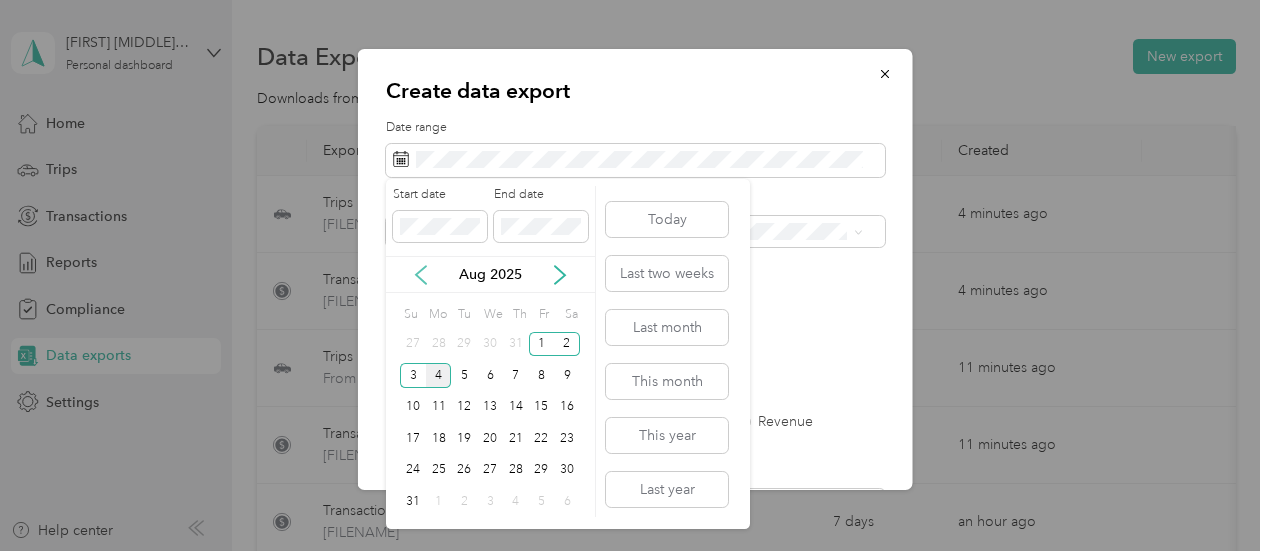 click 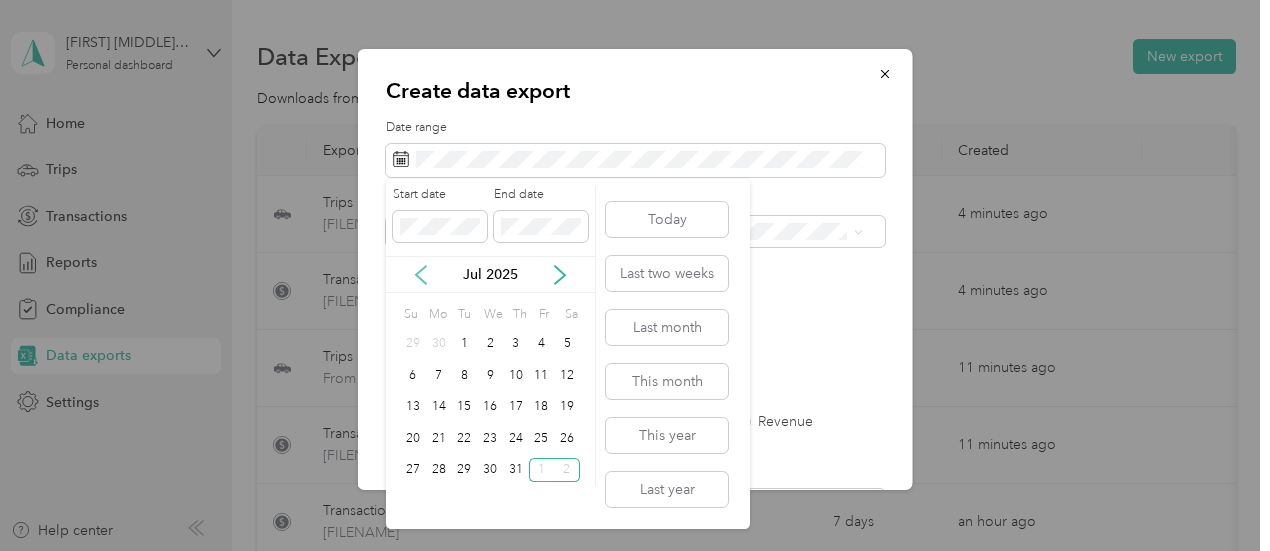 click 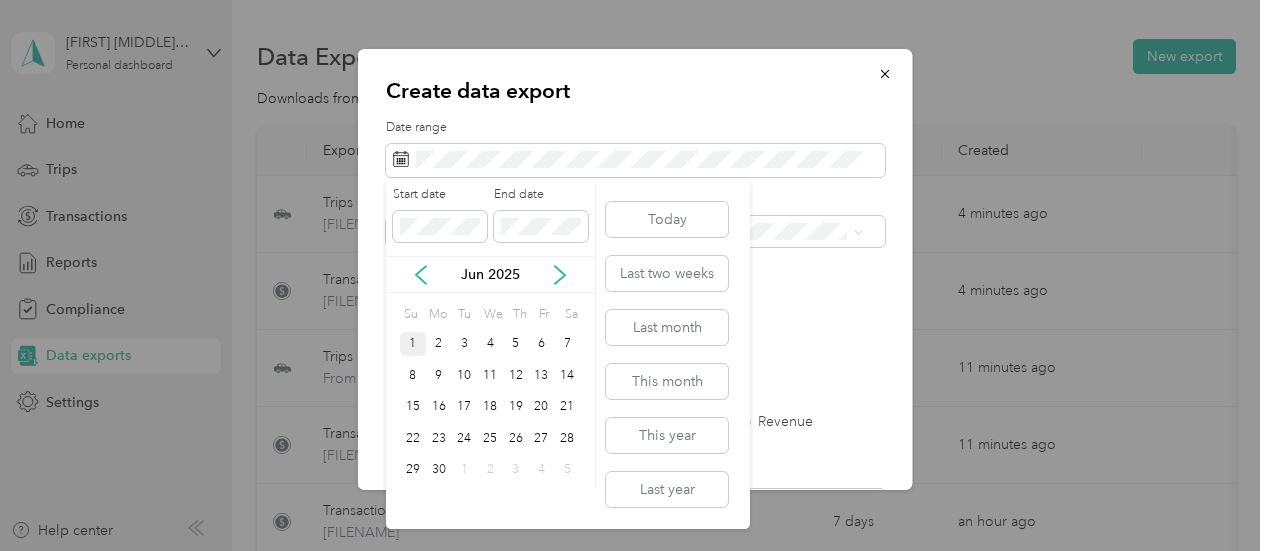 click on "1" at bounding box center (413, 344) 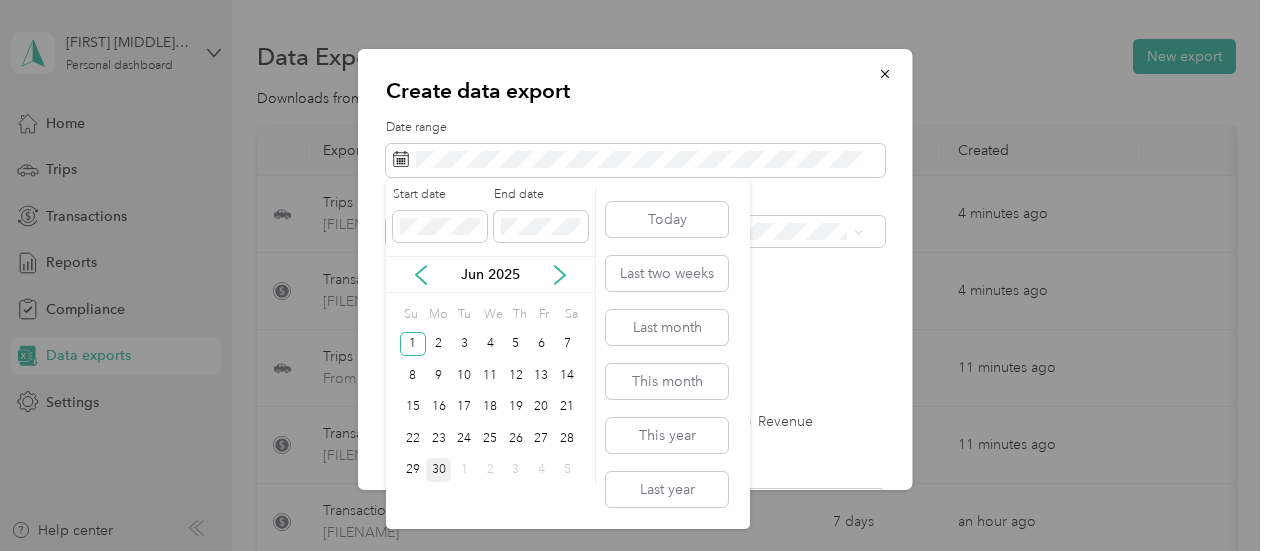 click on "30" at bounding box center [439, 470] 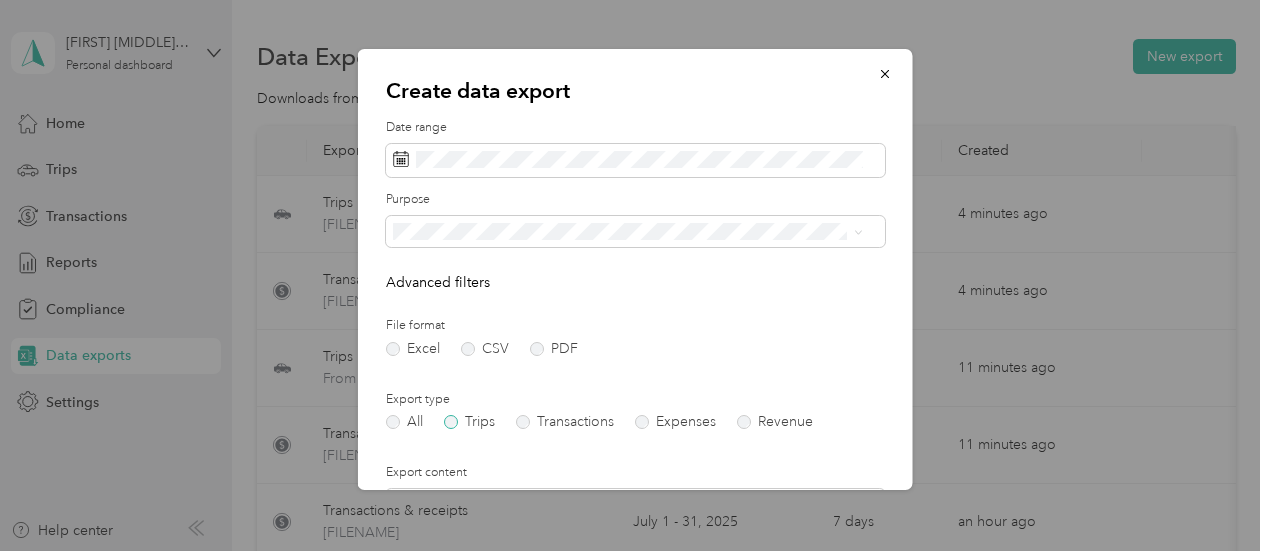 click on "Trips" at bounding box center (469, 422) 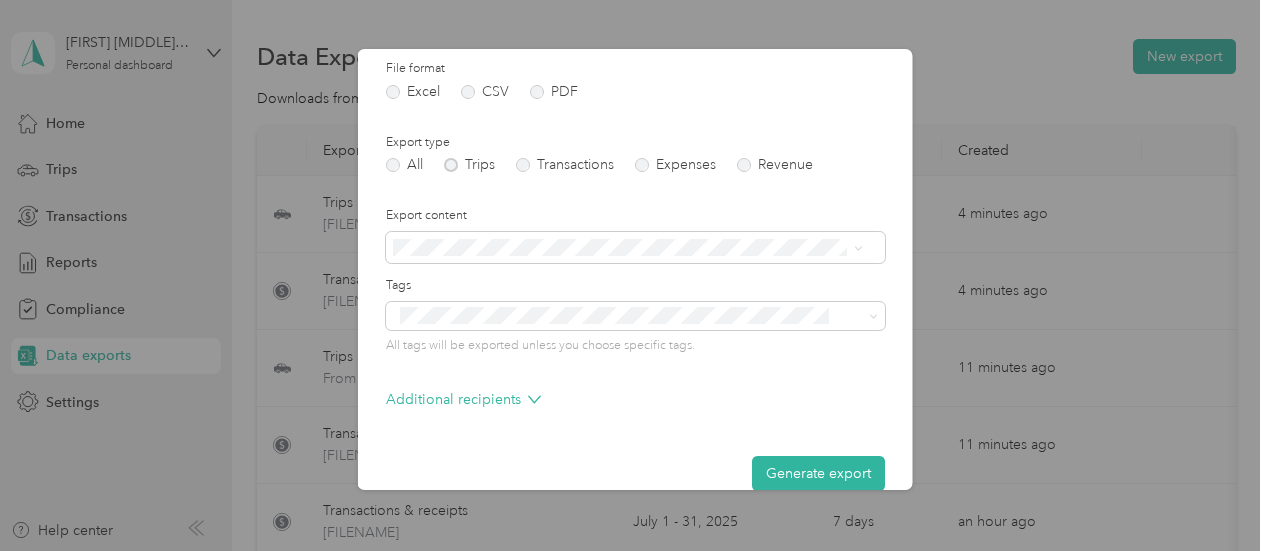 scroll, scrollTop: 286, scrollLeft: 0, axis: vertical 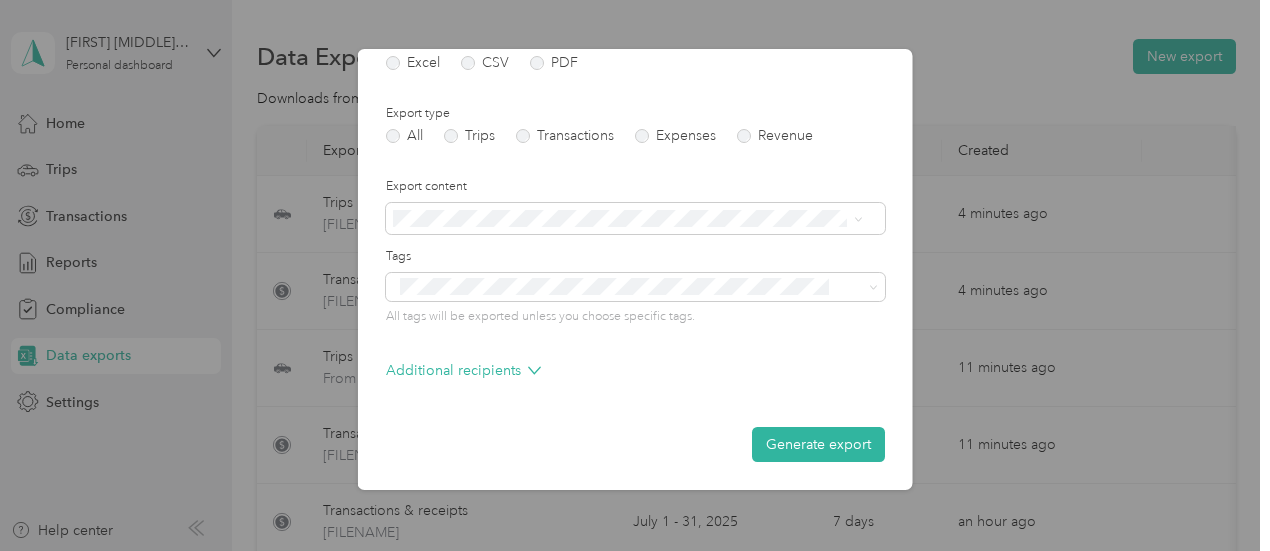 click on "Generate export" at bounding box center [818, 444] 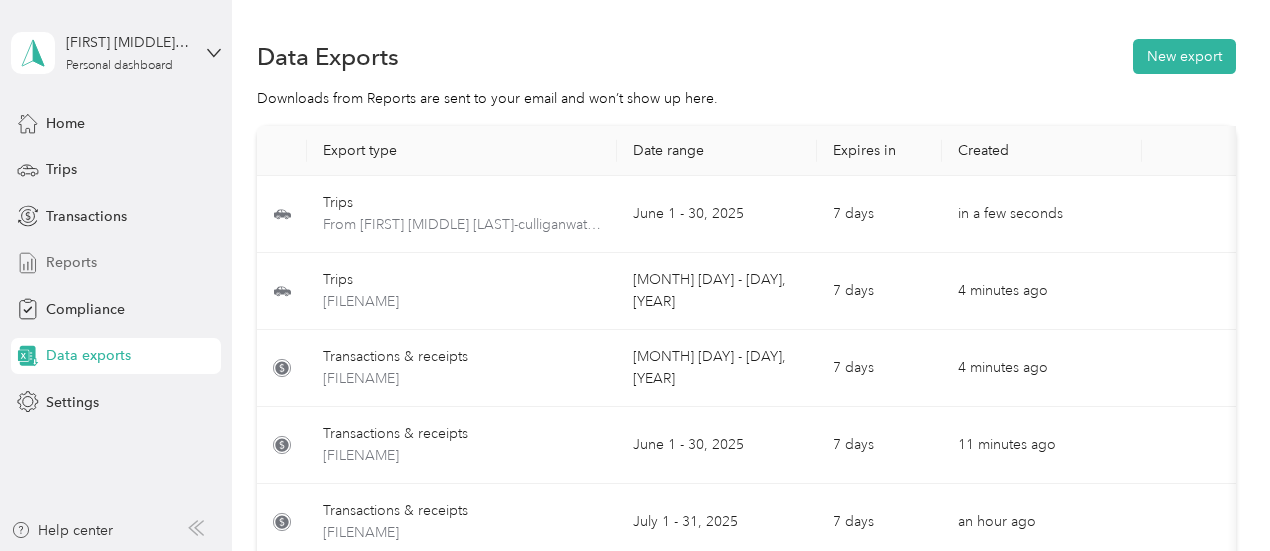 click on "Reports" at bounding box center (71, 262) 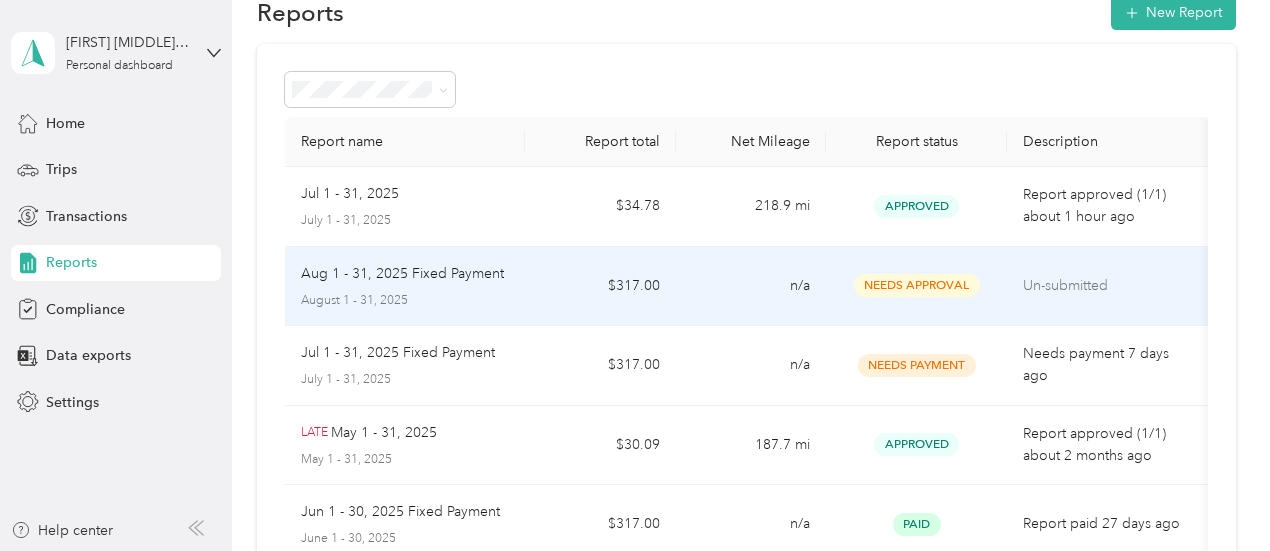 scroll, scrollTop: 0, scrollLeft: 0, axis: both 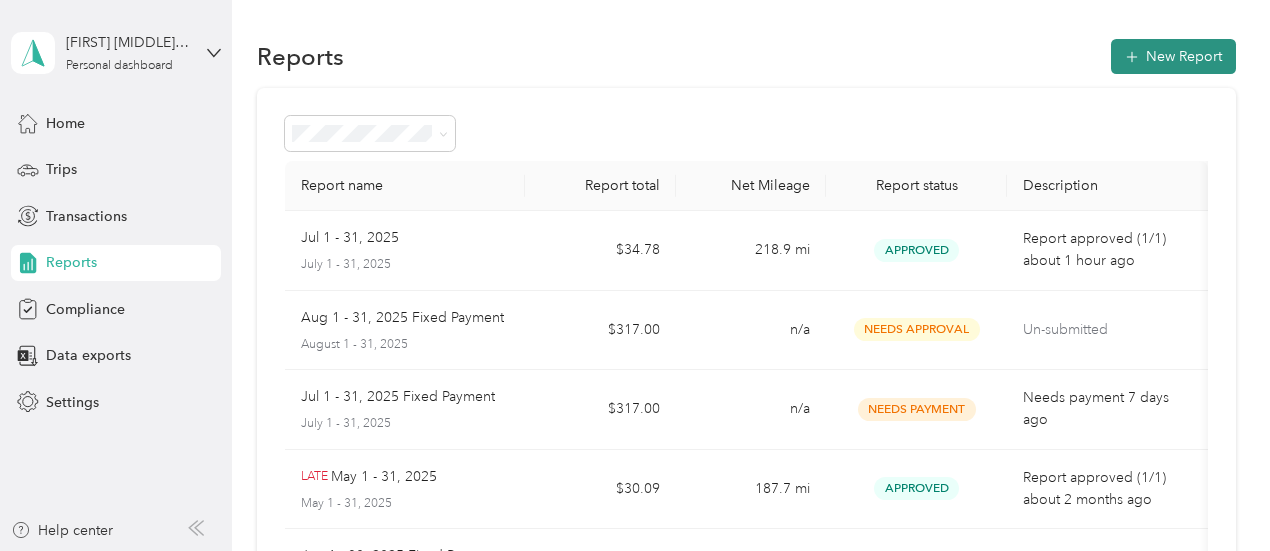 click on "New Report" at bounding box center (1173, 56) 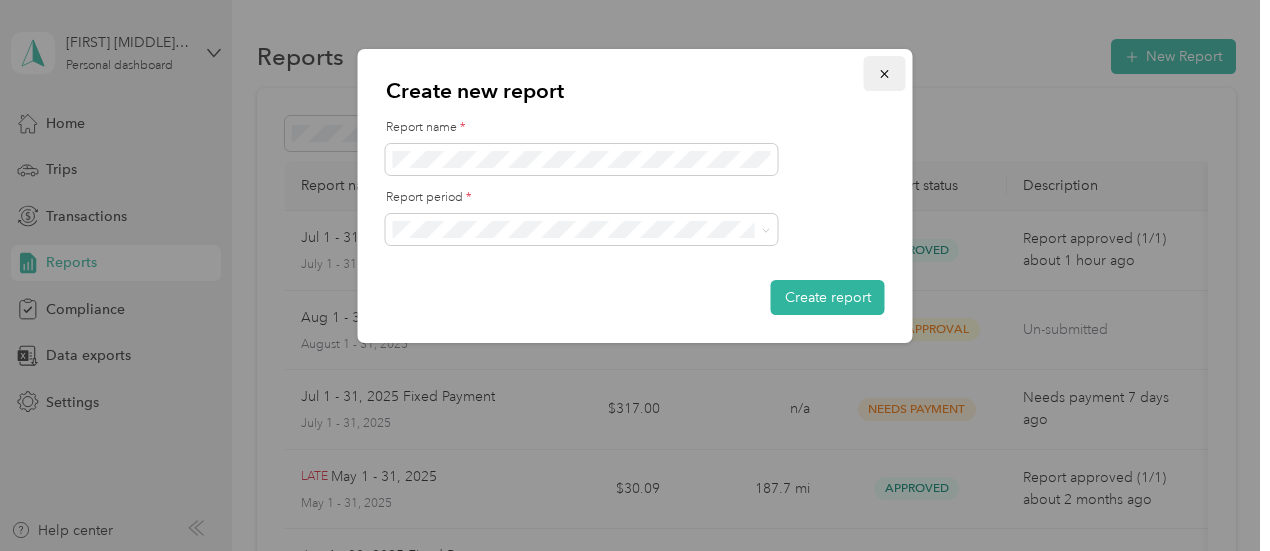 click 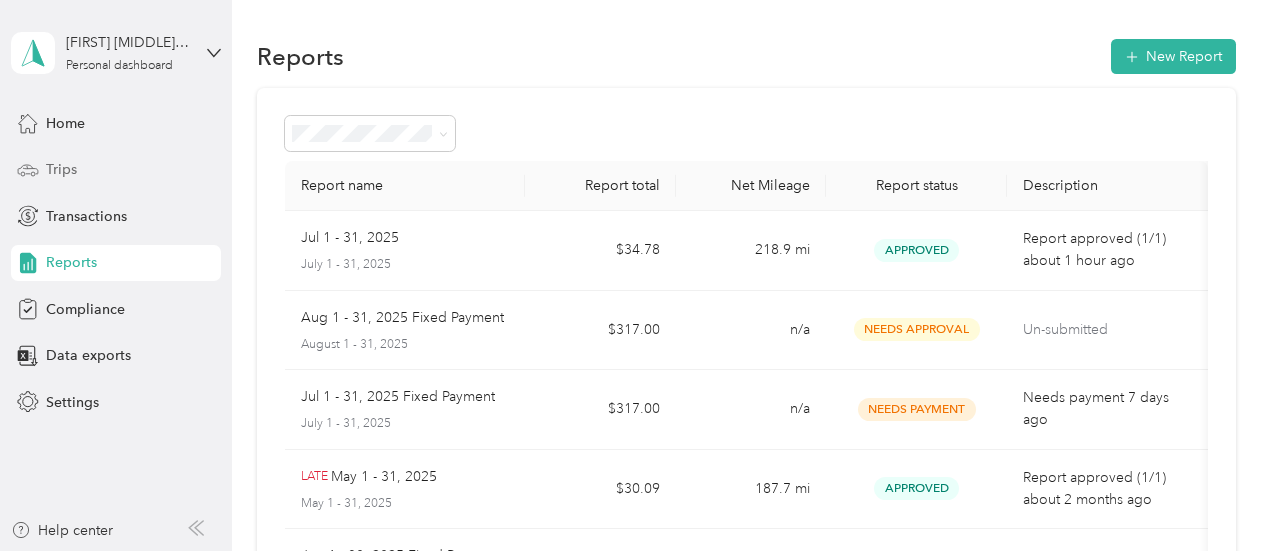 click on "Trips" at bounding box center (61, 169) 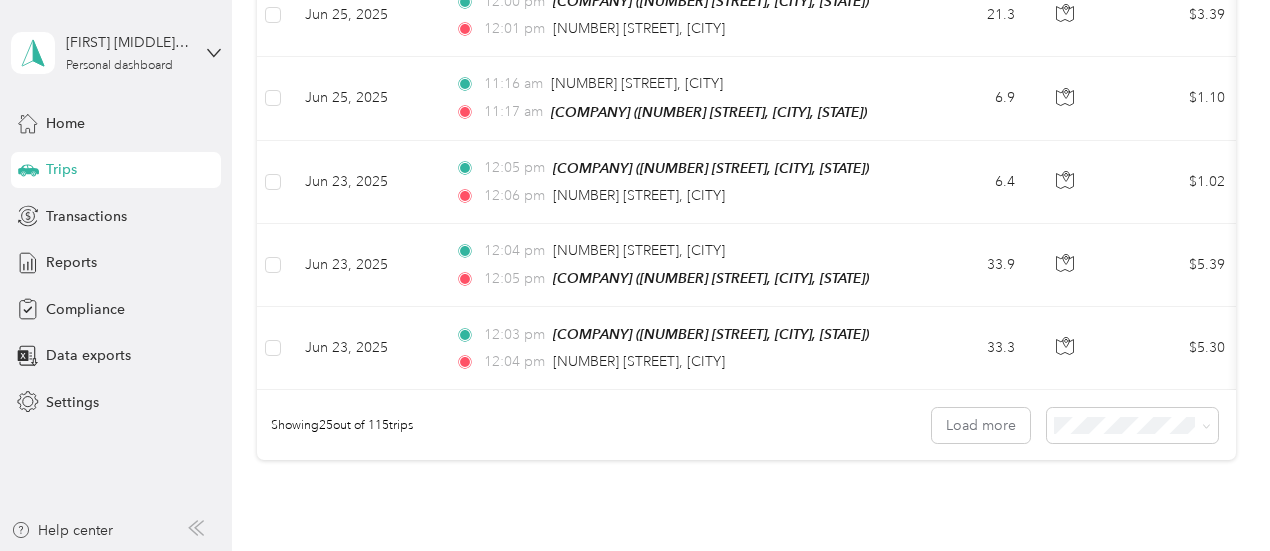 scroll, scrollTop: 1994, scrollLeft: 0, axis: vertical 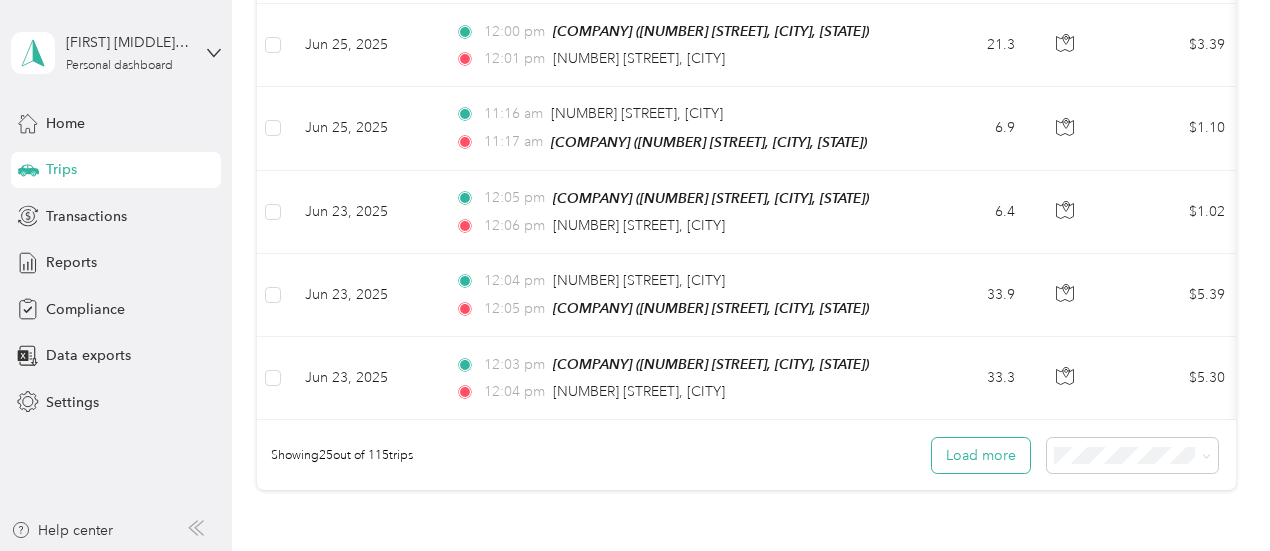 click on "Load more" at bounding box center (981, 455) 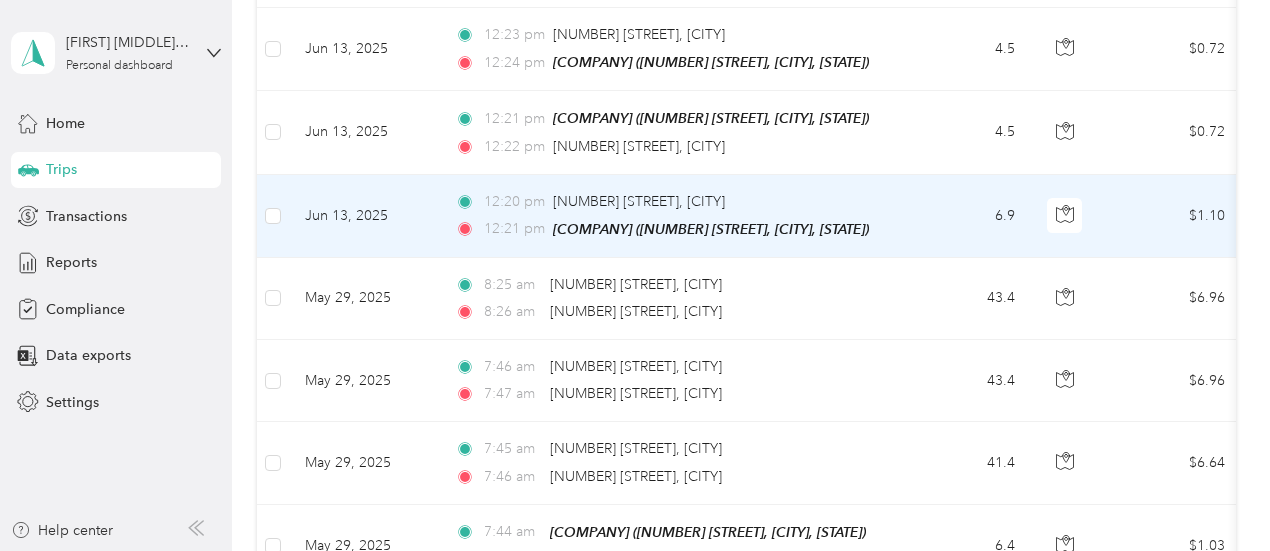 scroll, scrollTop: 2894, scrollLeft: 0, axis: vertical 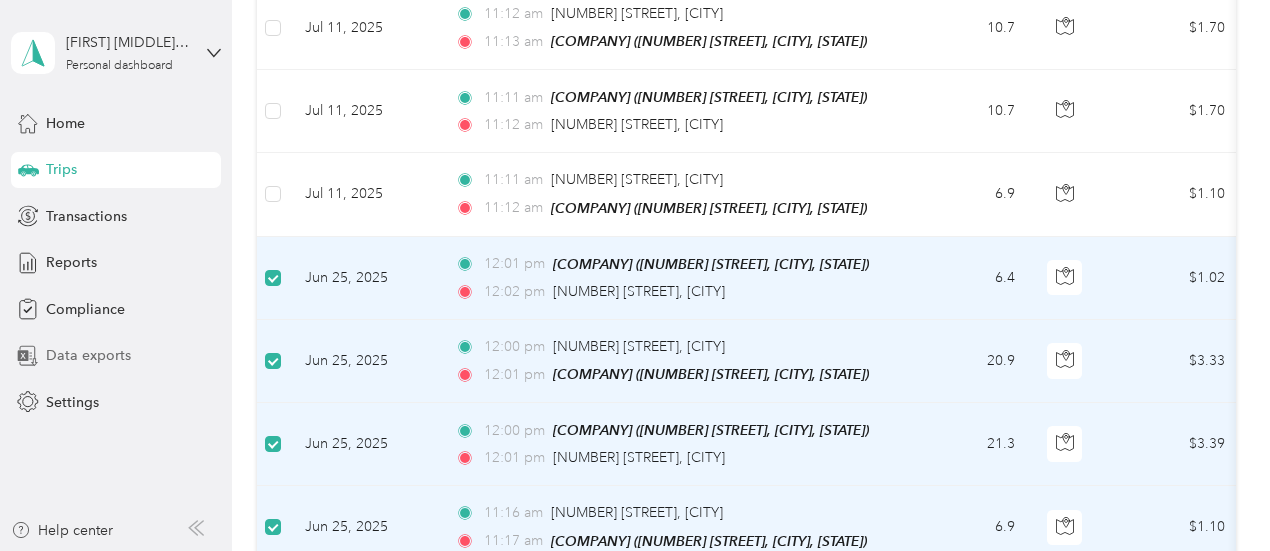 click on "Data exports" at bounding box center [88, 355] 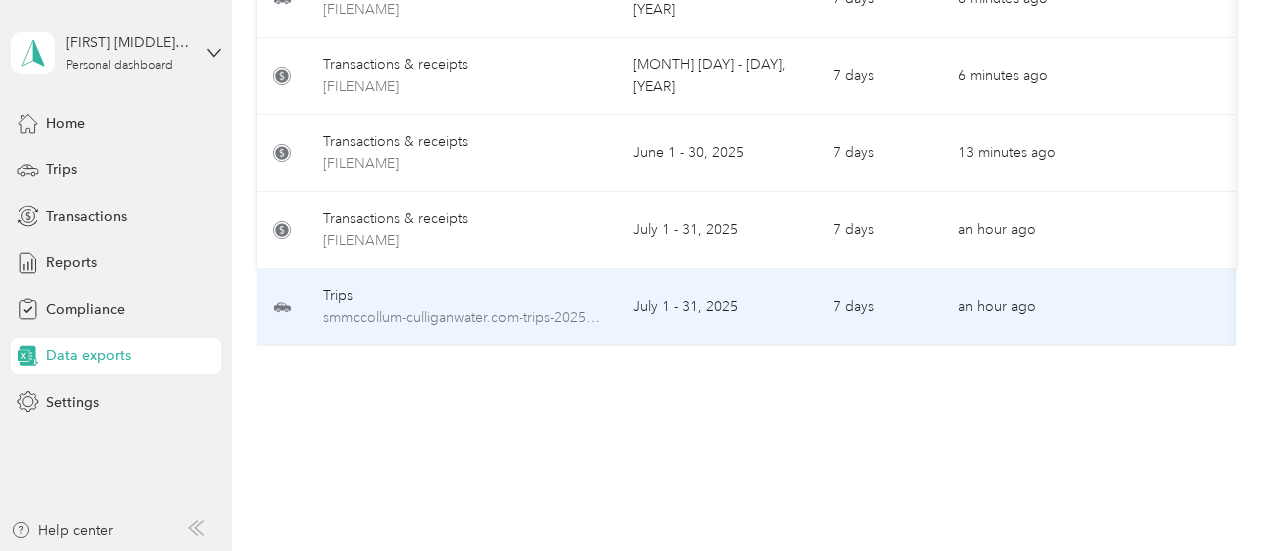 scroll, scrollTop: 192, scrollLeft: 0, axis: vertical 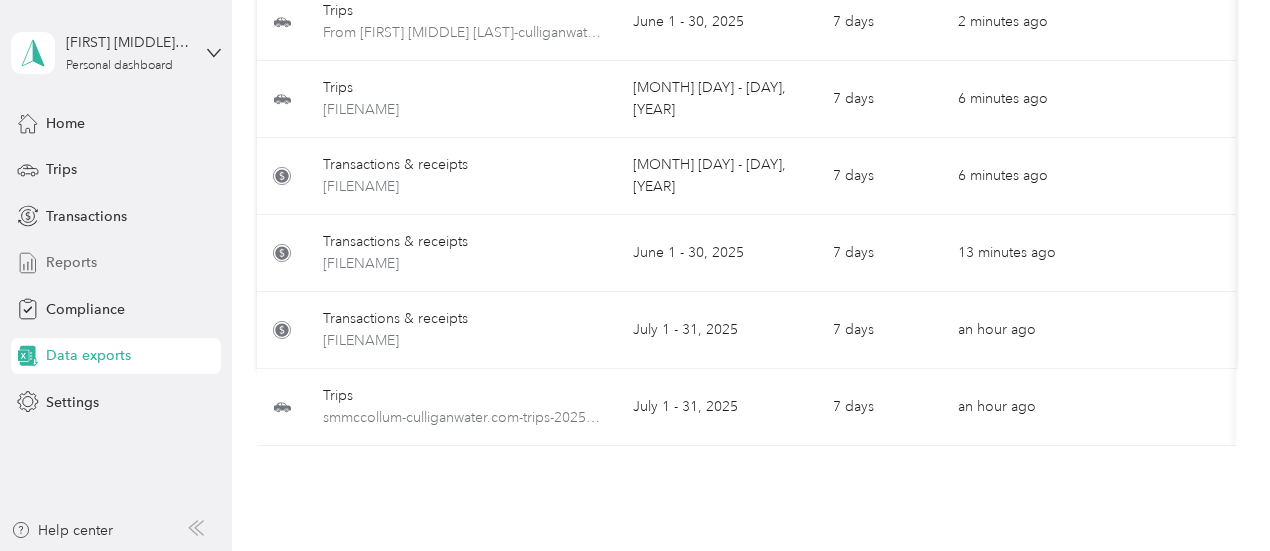click on "Reports" at bounding box center (71, 262) 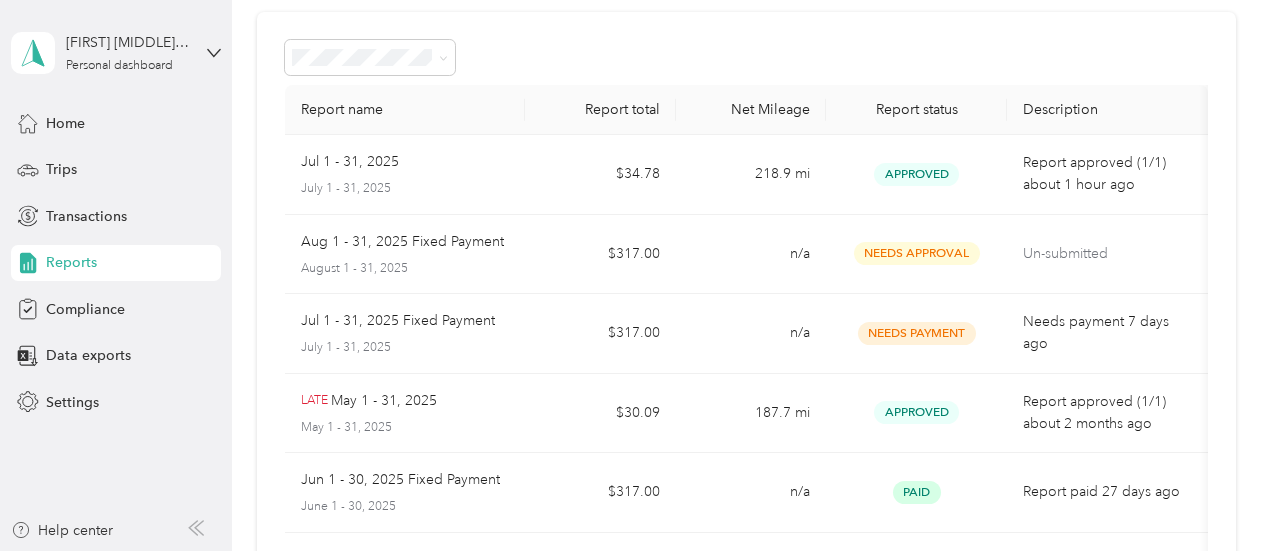 scroll, scrollTop: 0, scrollLeft: 0, axis: both 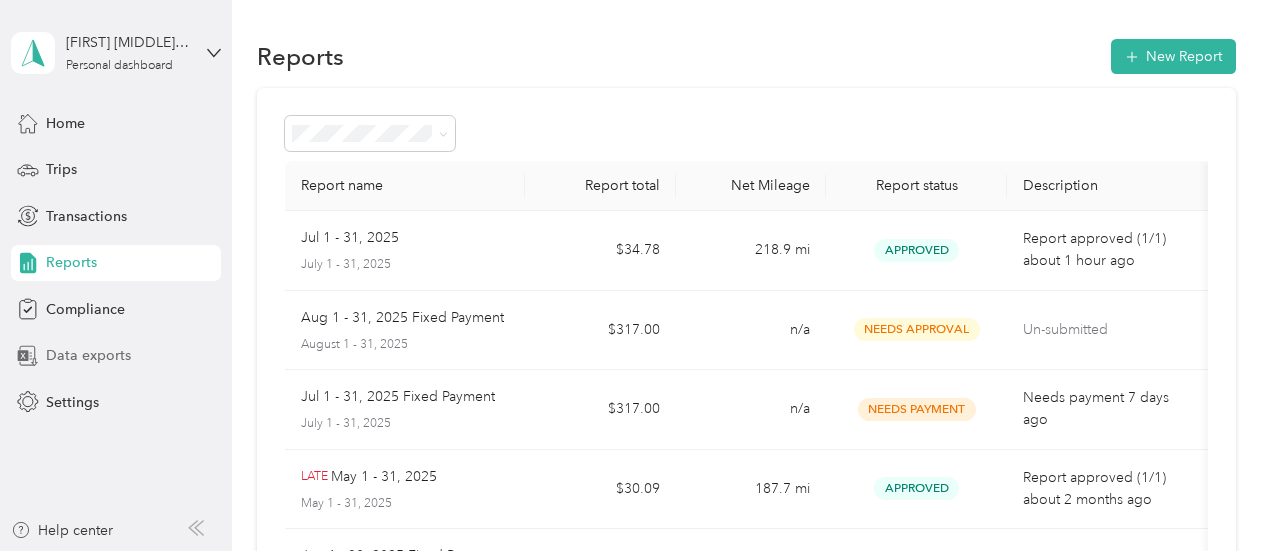 click on "Data exports" at bounding box center [88, 355] 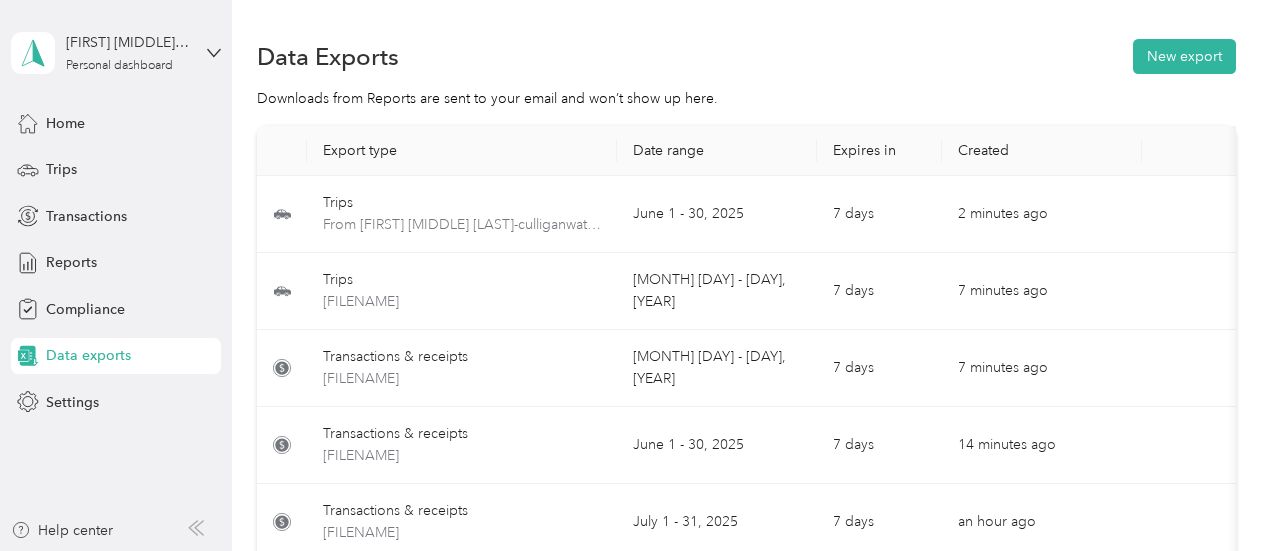 click on "Data exports" at bounding box center (88, 355) 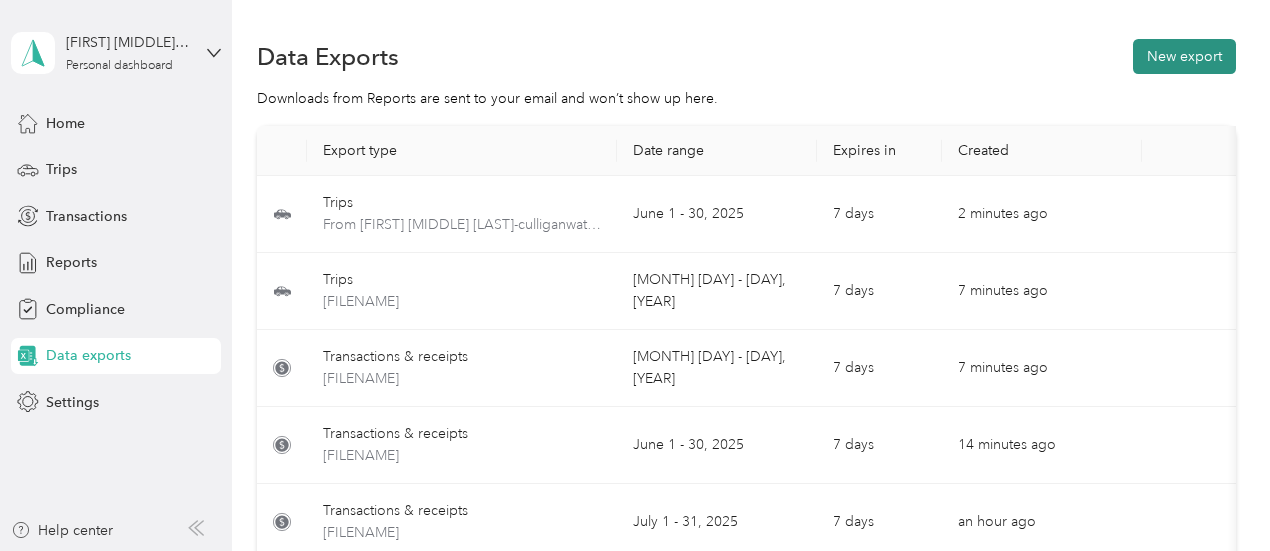 click on "New export" at bounding box center [1184, 56] 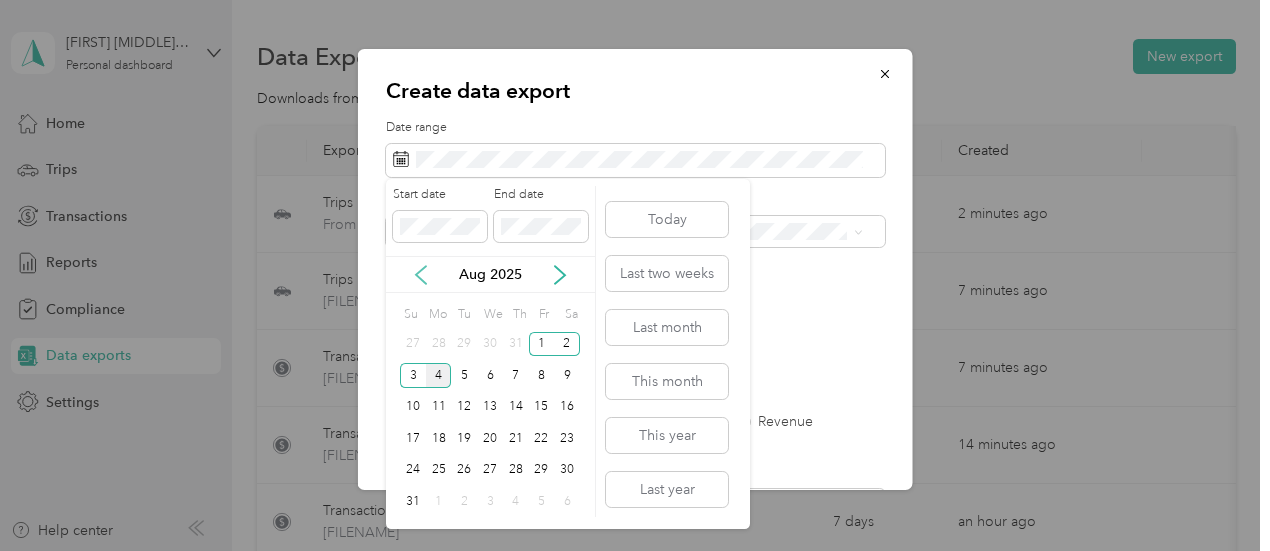 click 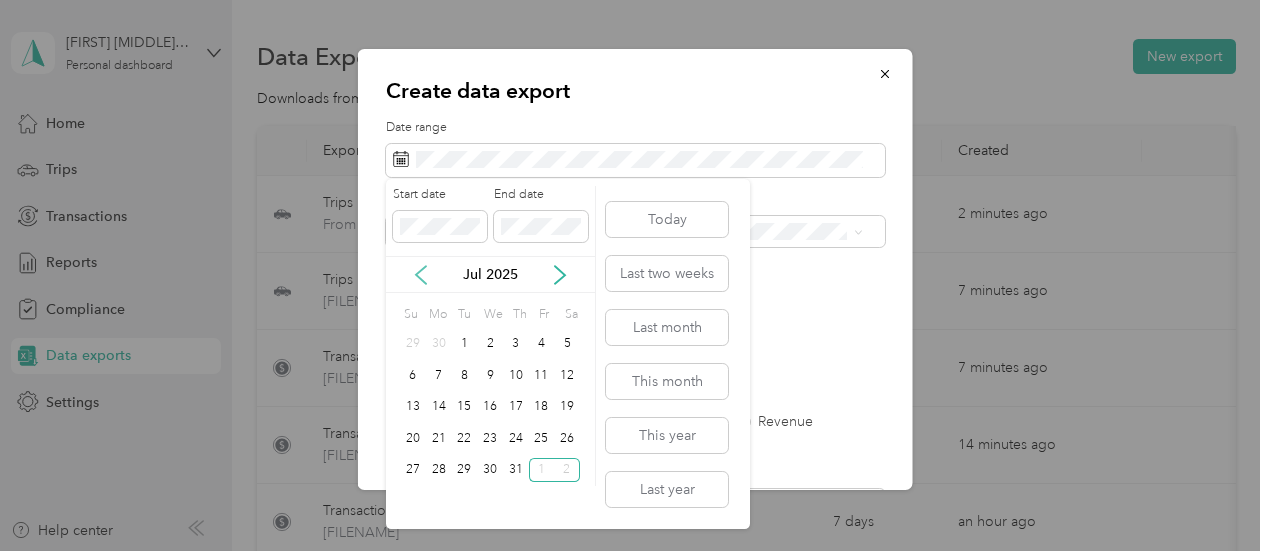 click 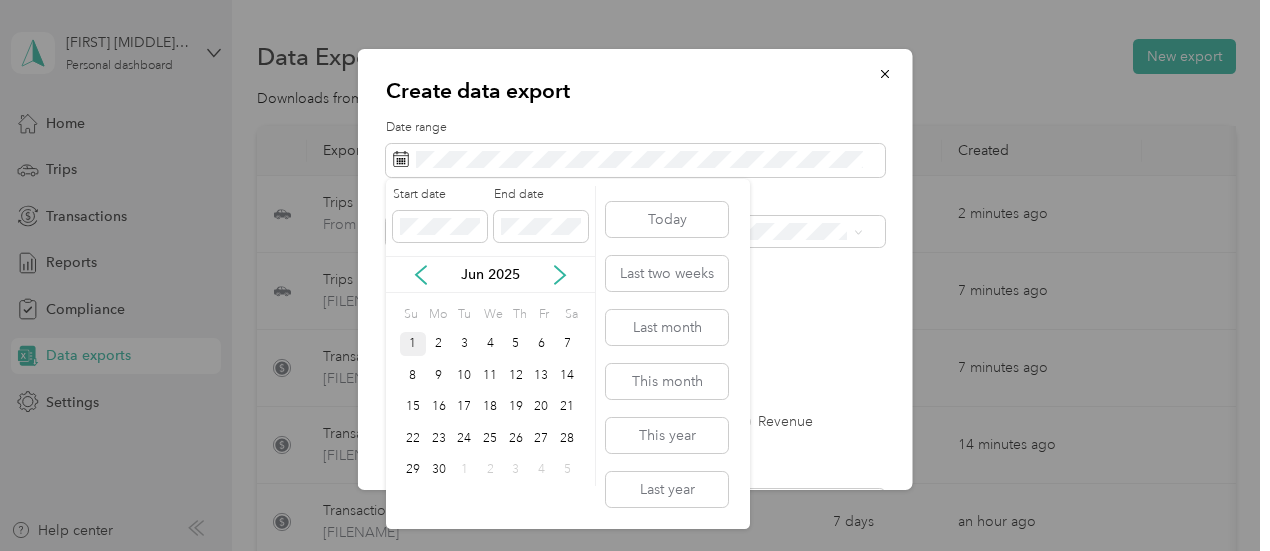 click on "1" at bounding box center (413, 344) 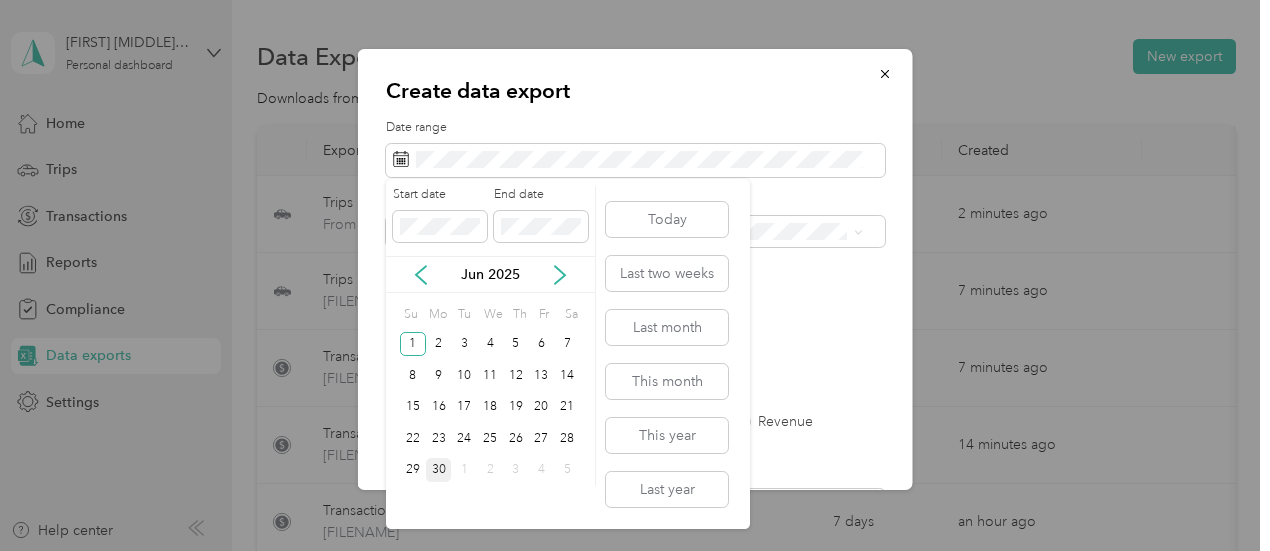 click on "30" at bounding box center [439, 470] 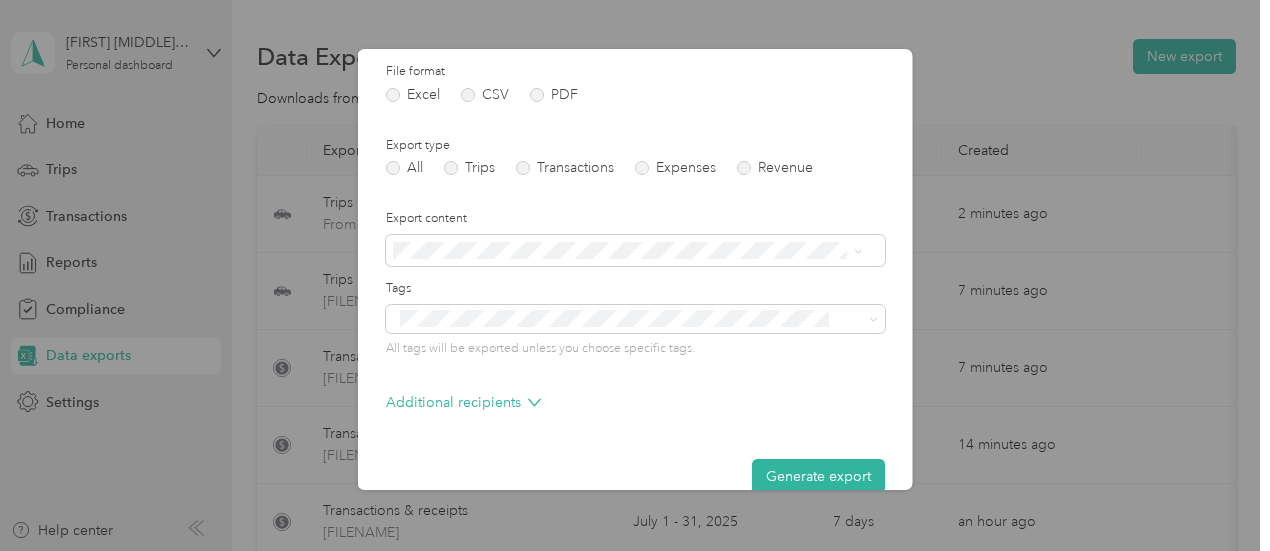 scroll, scrollTop: 286, scrollLeft: 0, axis: vertical 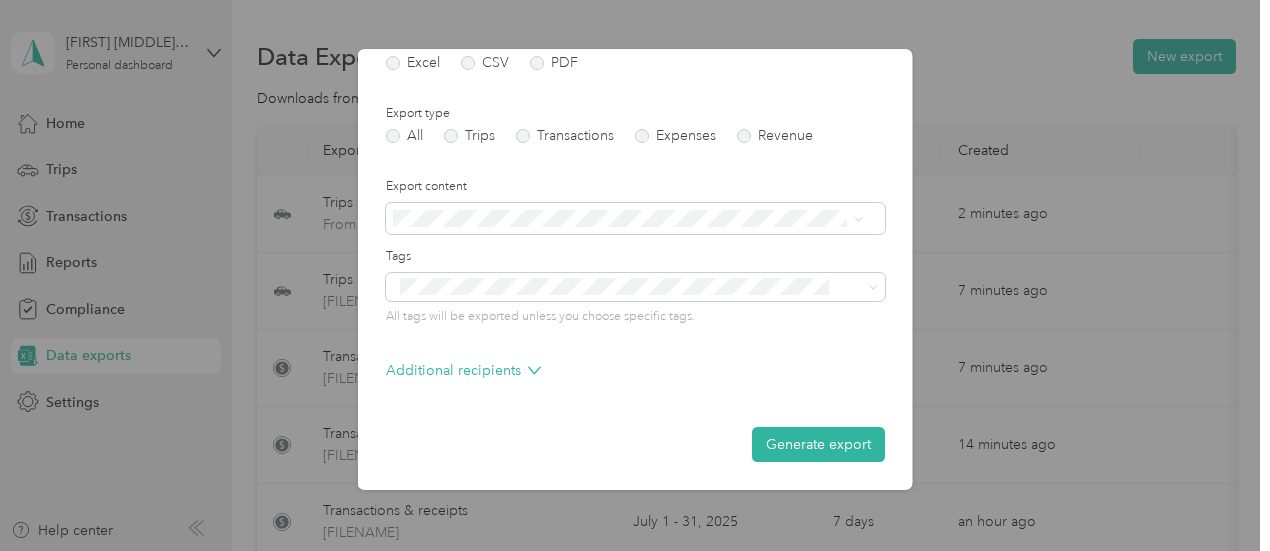 click on "Generate export" at bounding box center [818, 444] 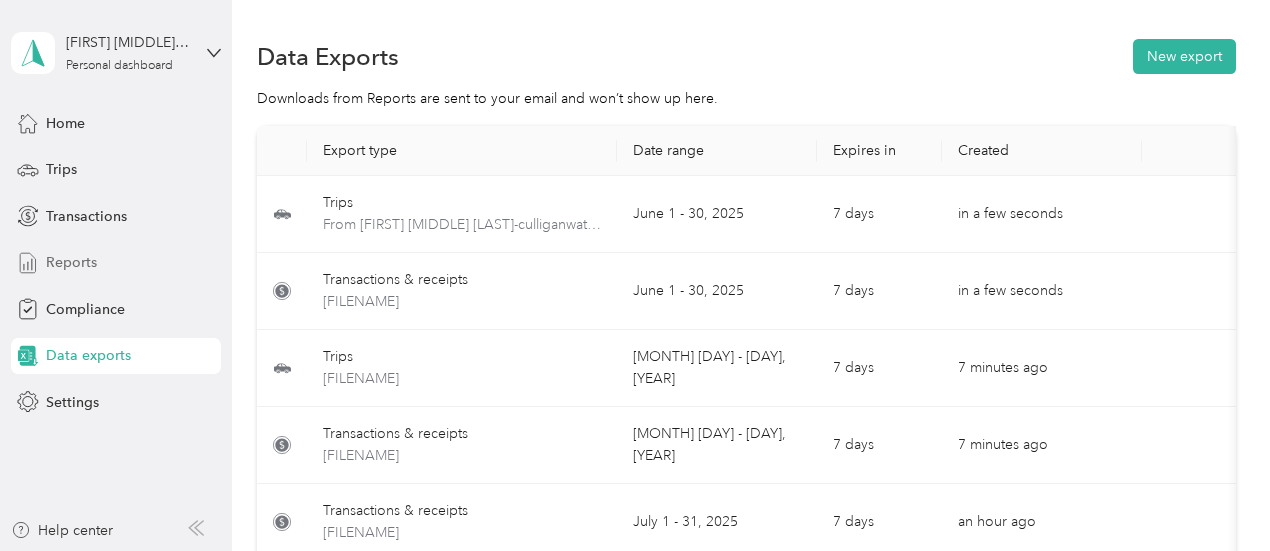 click on "Reports" at bounding box center (71, 262) 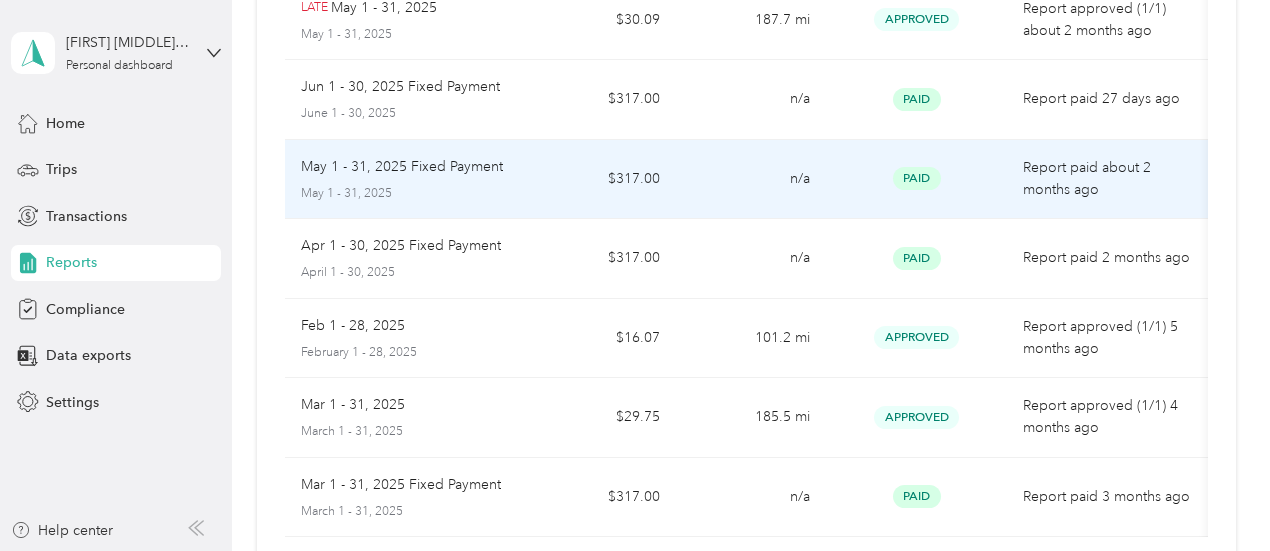 scroll, scrollTop: 500, scrollLeft: 0, axis: vertical 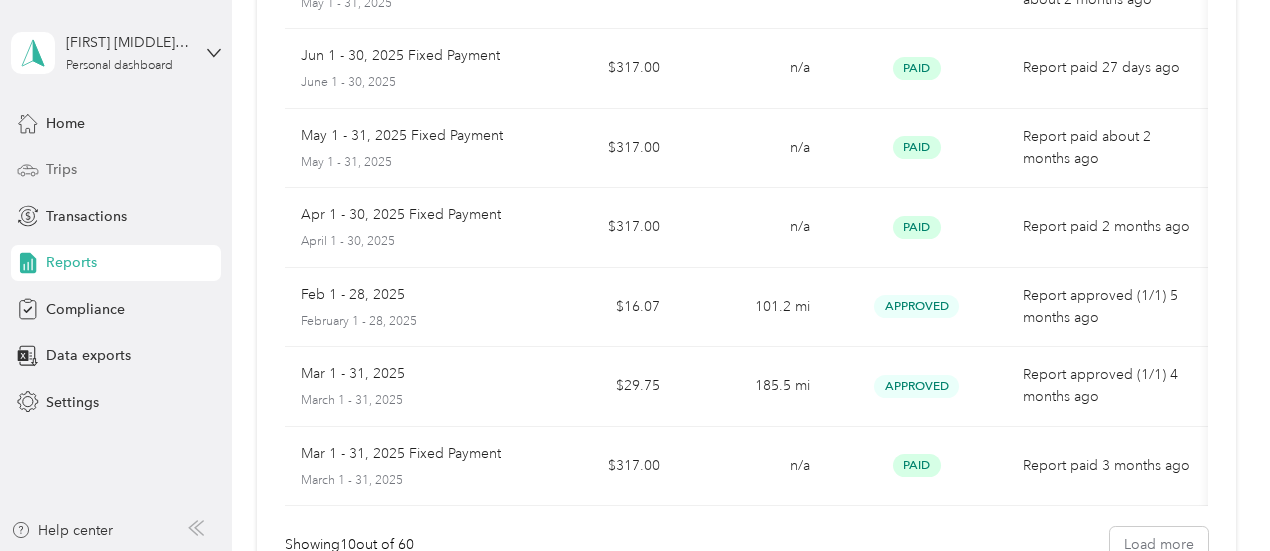 click on "Trips" at bounding box center [61, 169] 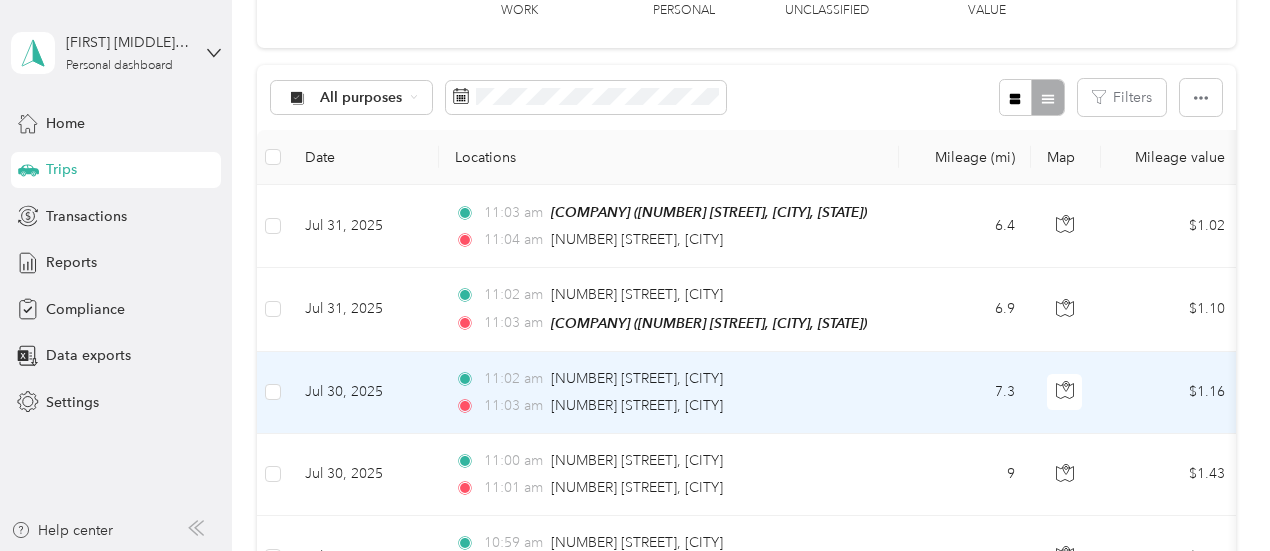 scroll, scrollTop: 0, scrollLeft: 0, axis: both 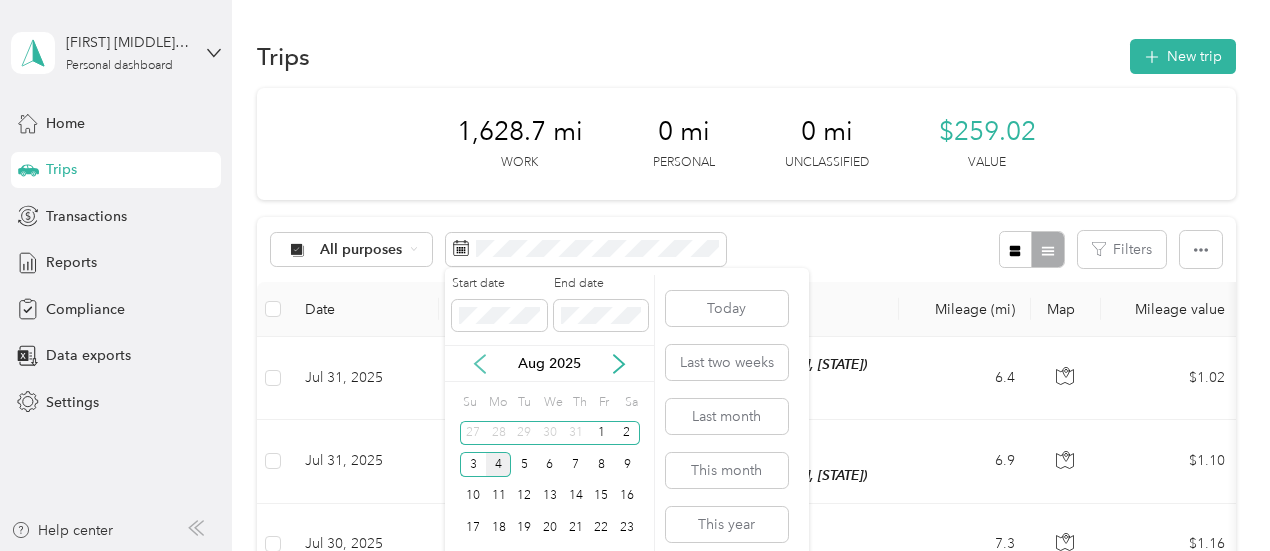 click 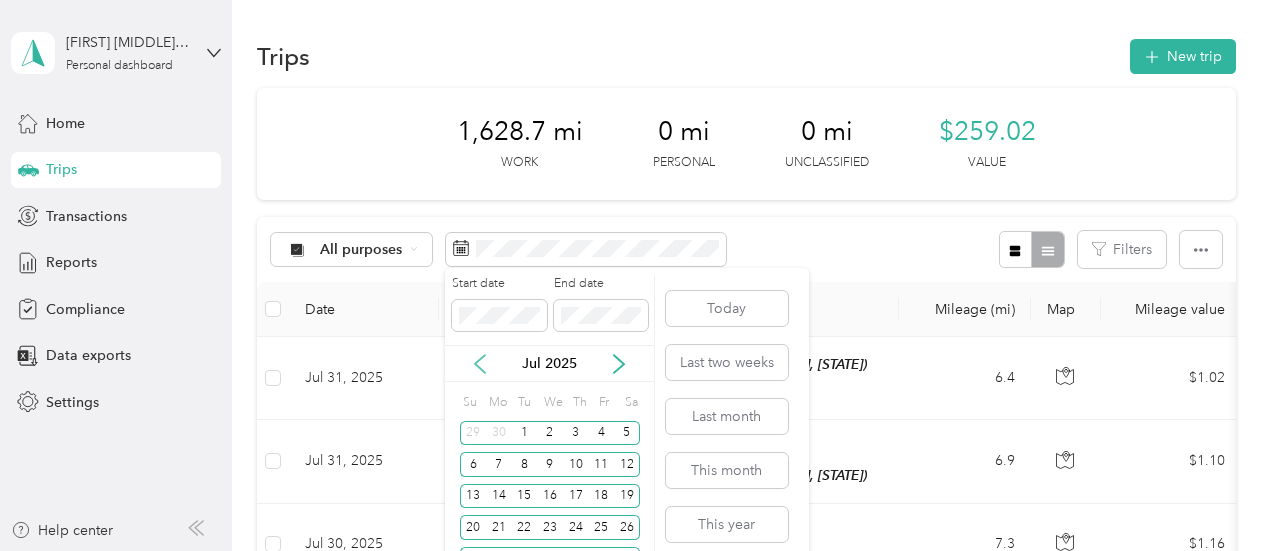 click 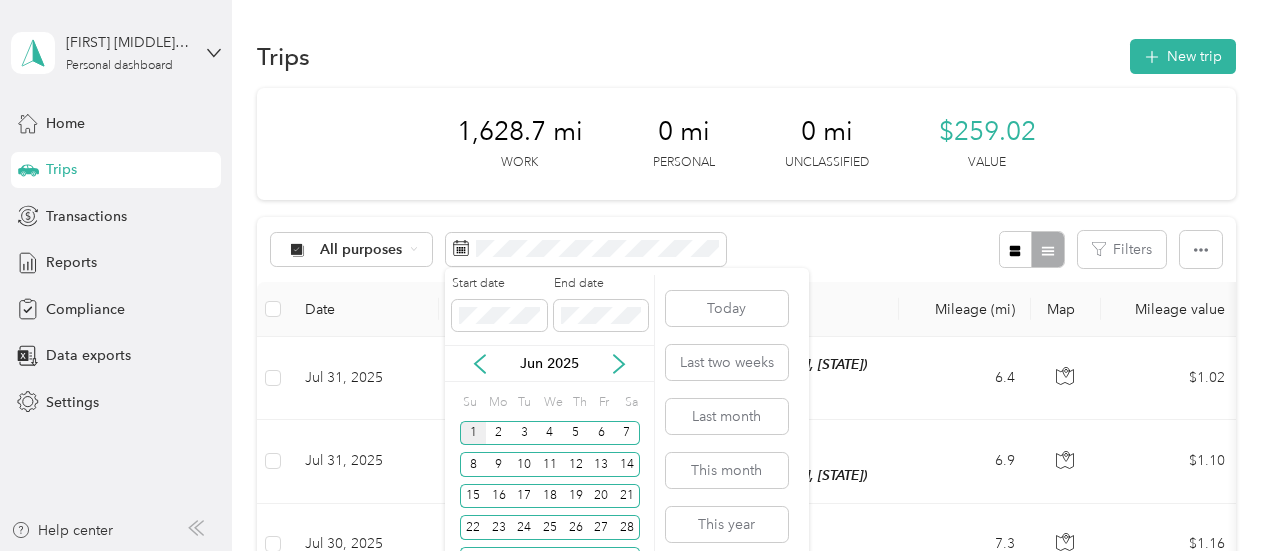 click on "1" at bounding box center [473, 433] 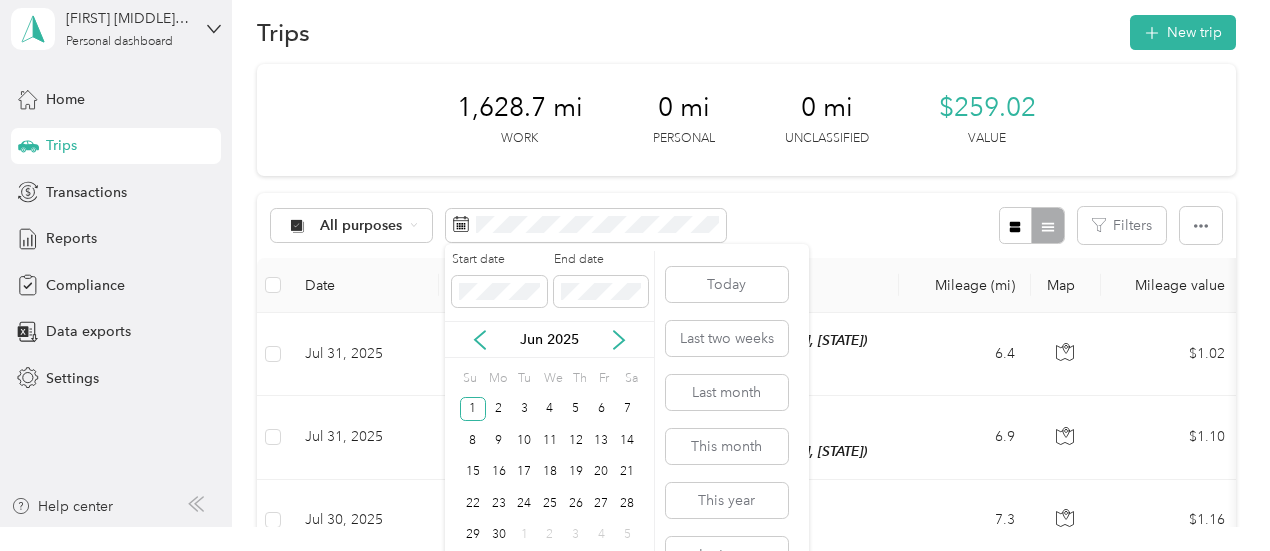 scroll, scrollTop: 66, scrollLeft: 0, axis: vertical 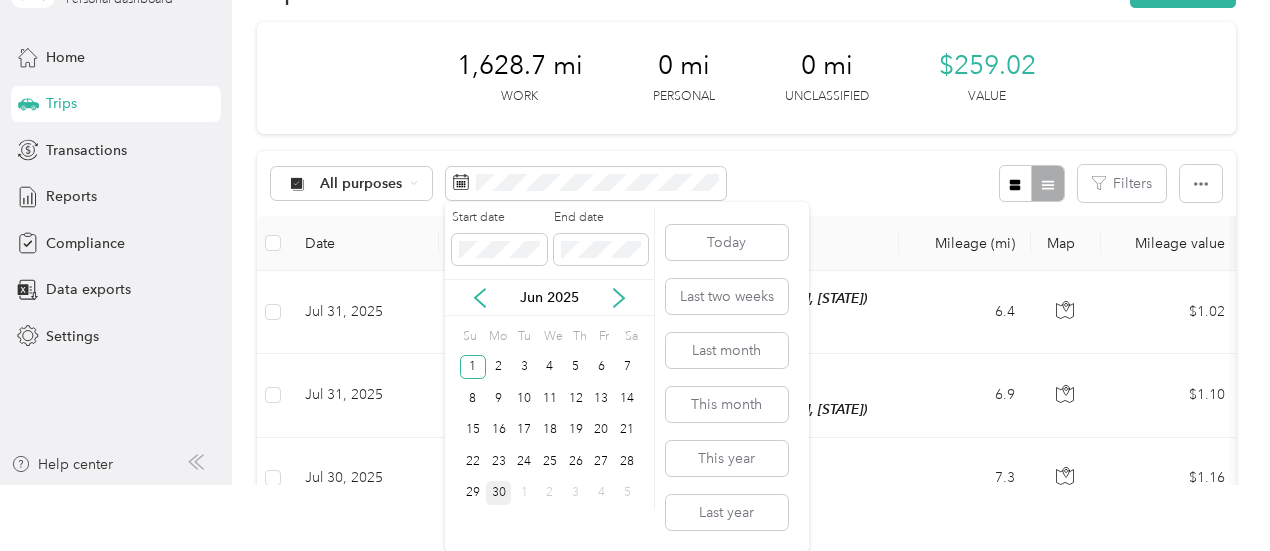 click on "30" at bounding box center (499, 493) 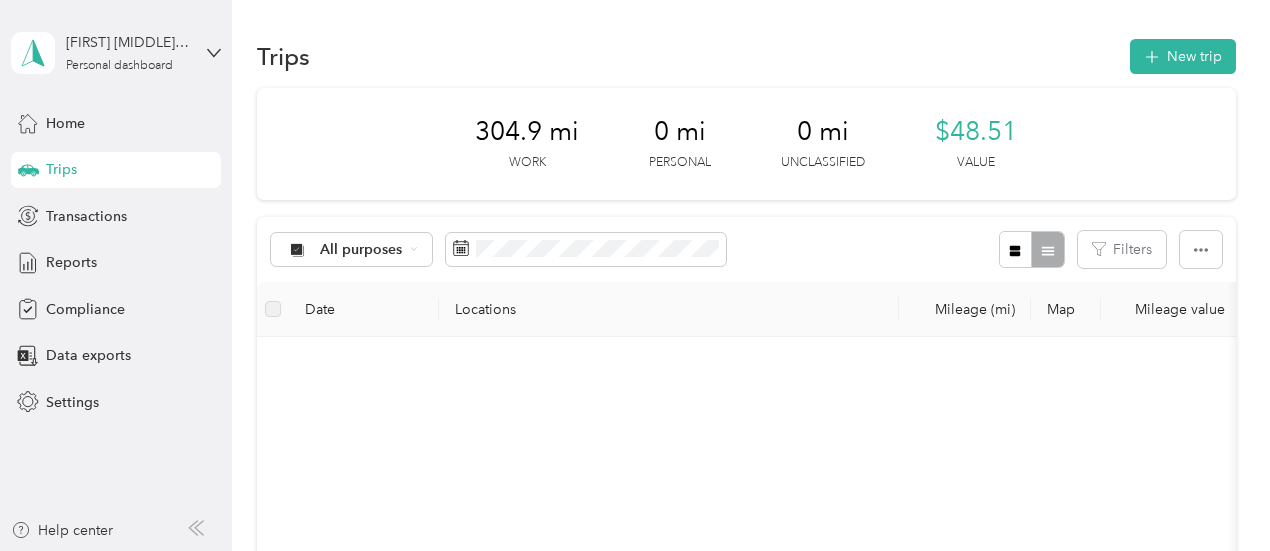 scroll, scrollTop: 0, scrollLeft: 0, axis: both 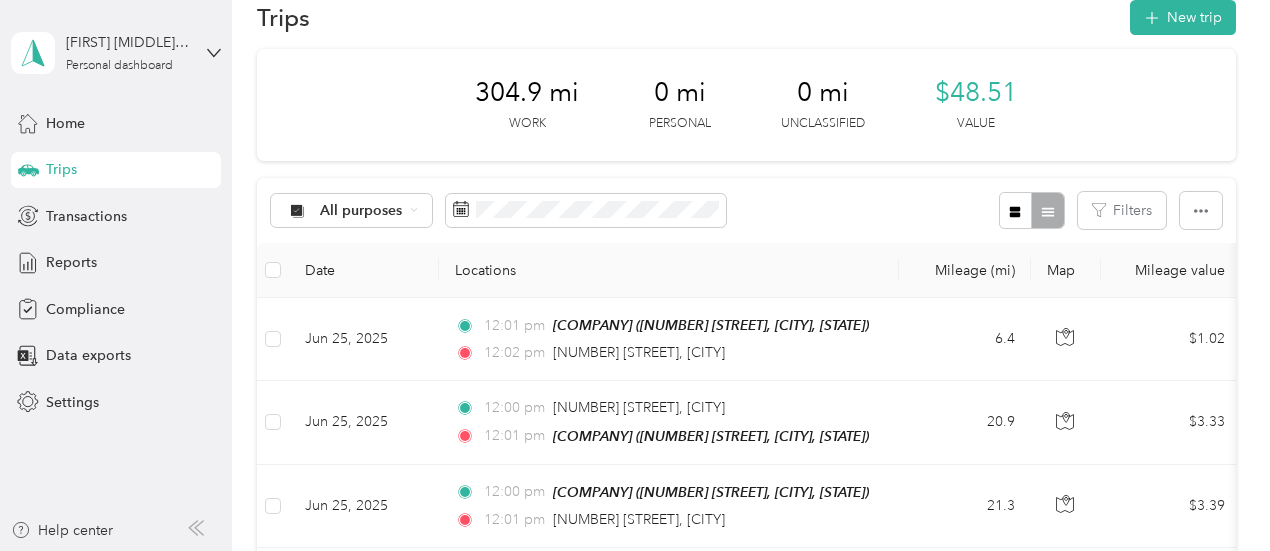 click at bounding box center (1031, 210) 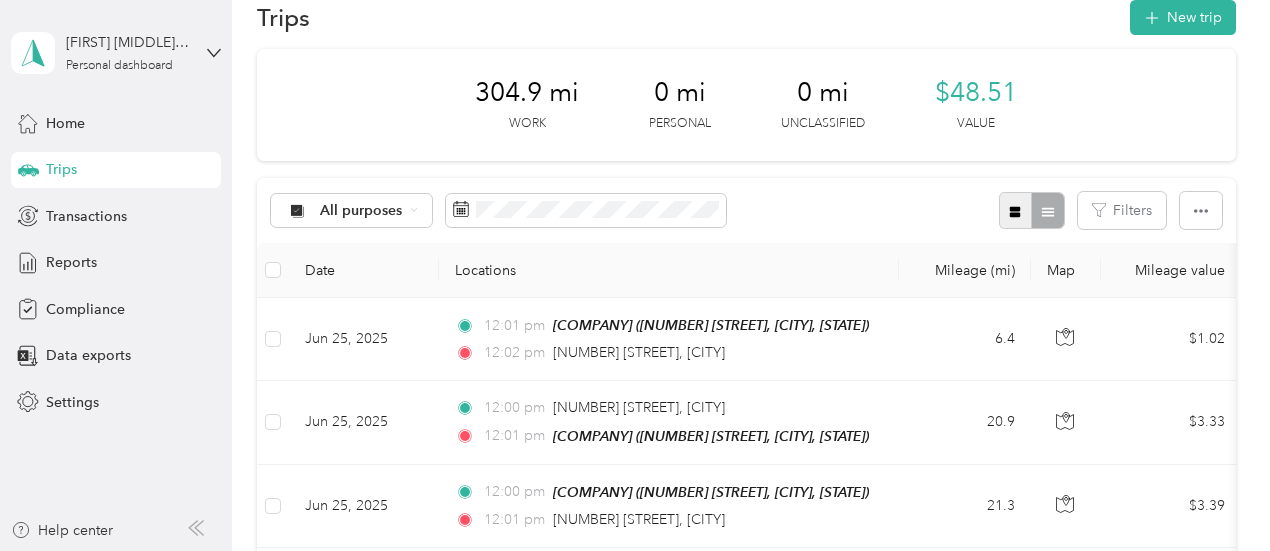 click 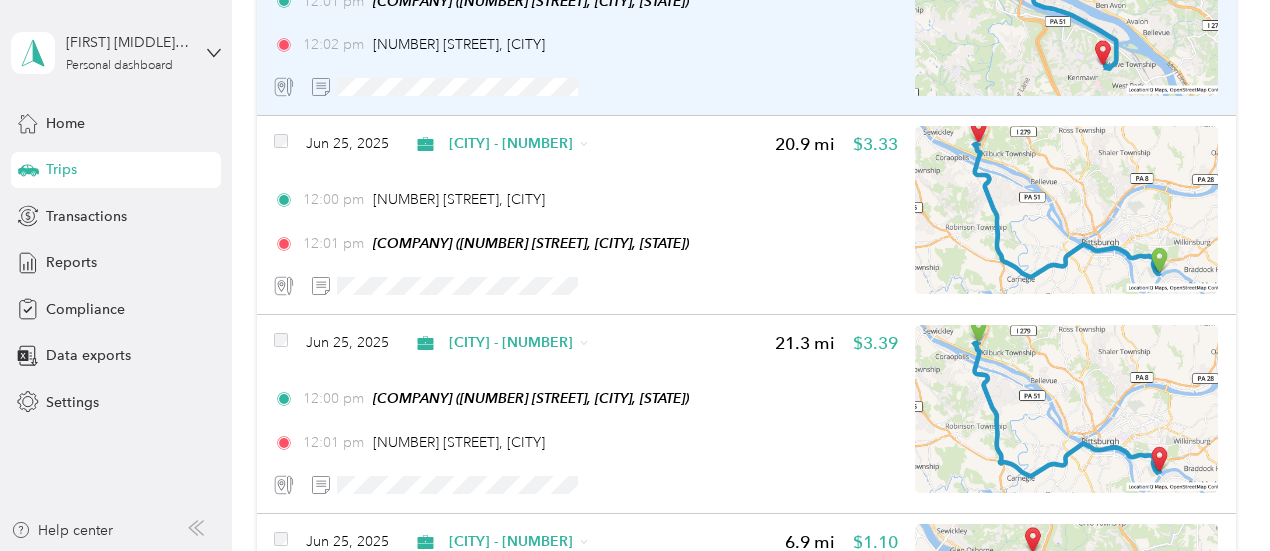 scroll, scrollTop: 0, scrollLeft: 0, axis: both 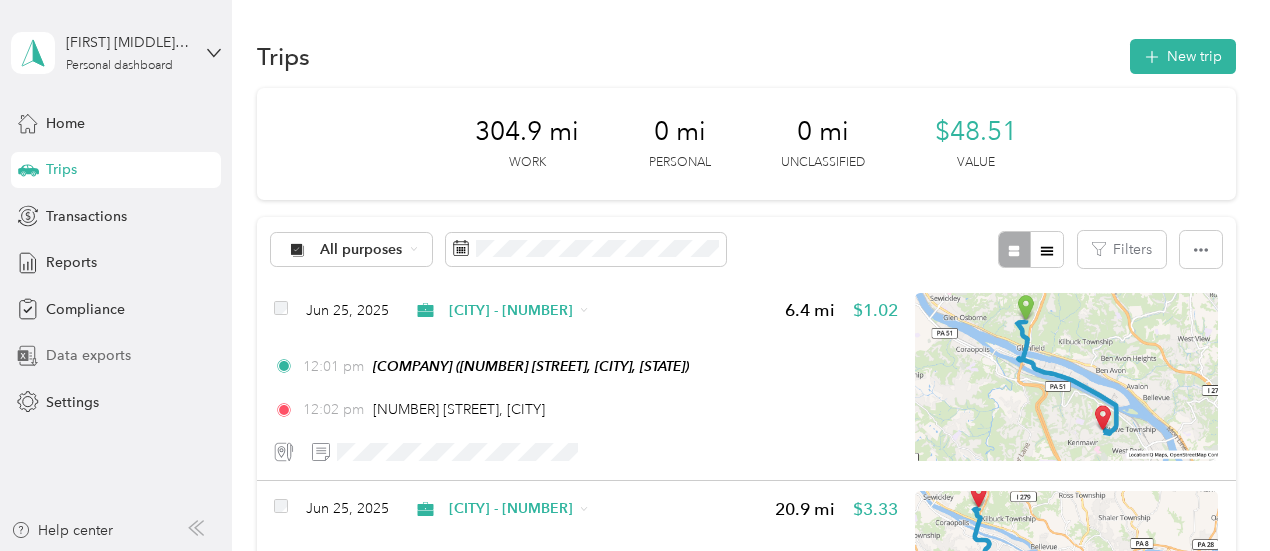click on "Data exports" at bounding box center (88, 355) 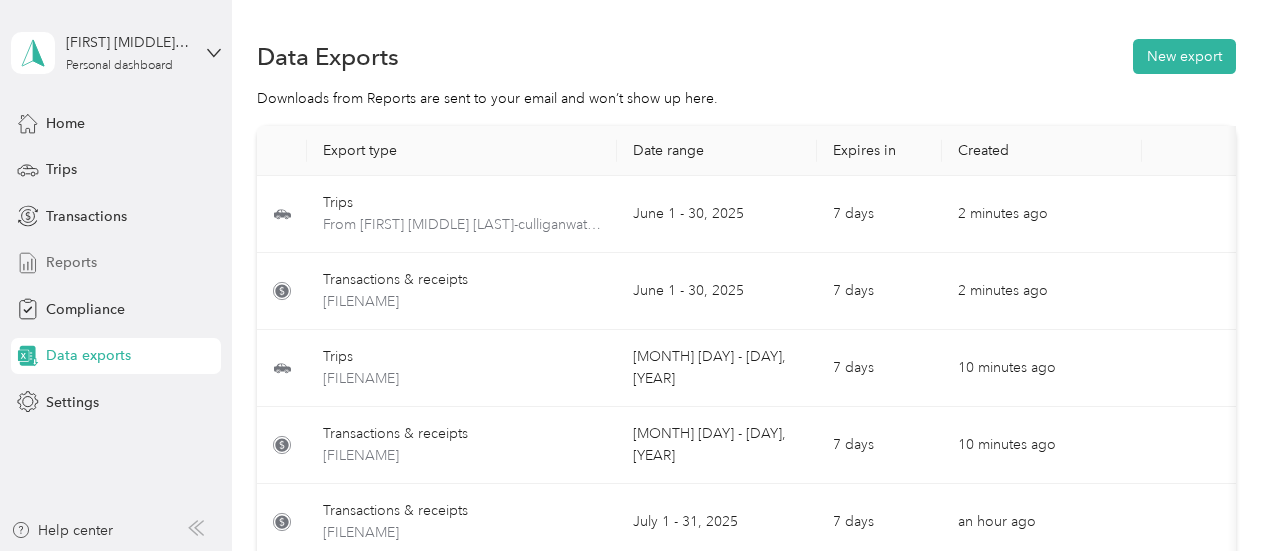 click on "Reports" at bounding box center (71, 262) 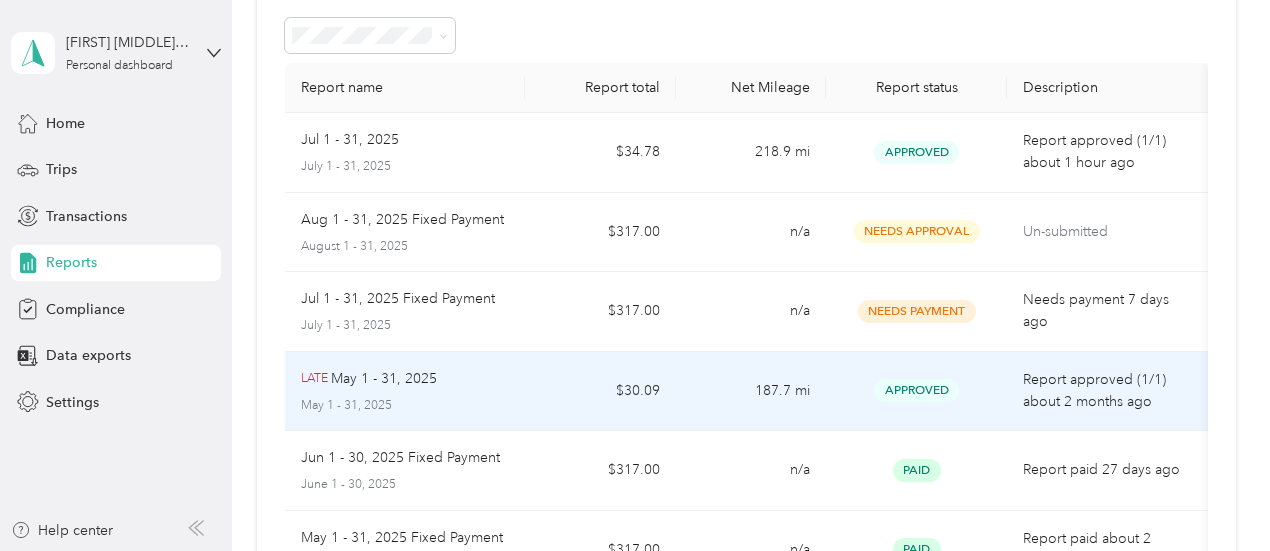 scroll, scrollTop: 0, scrollLeft: 0, axis: both 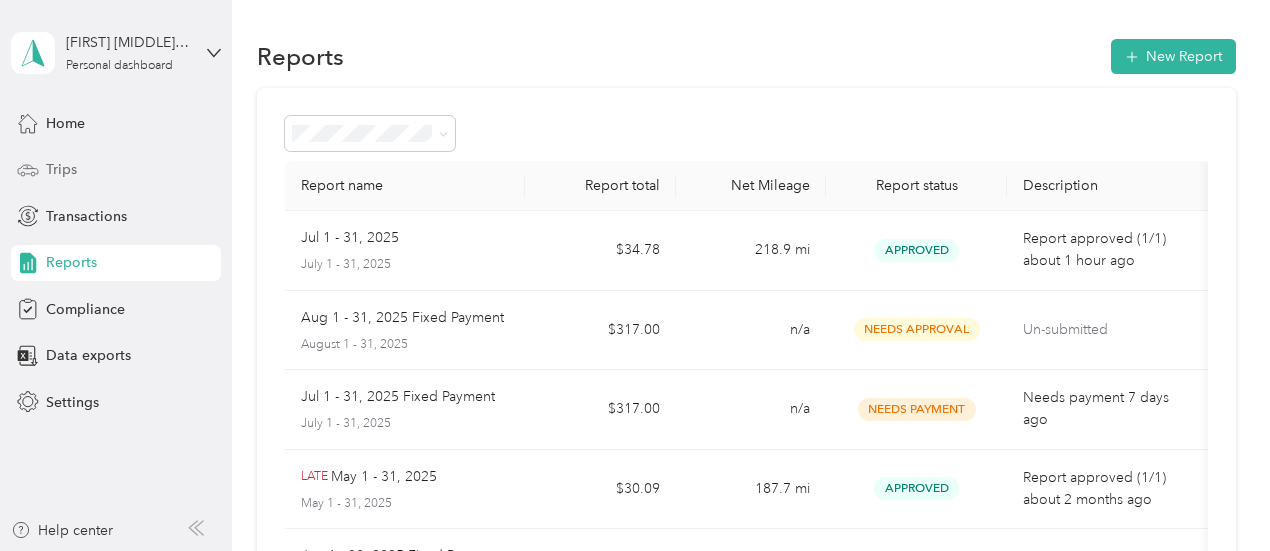 click on "Trips" at bounding box center (116, 170) 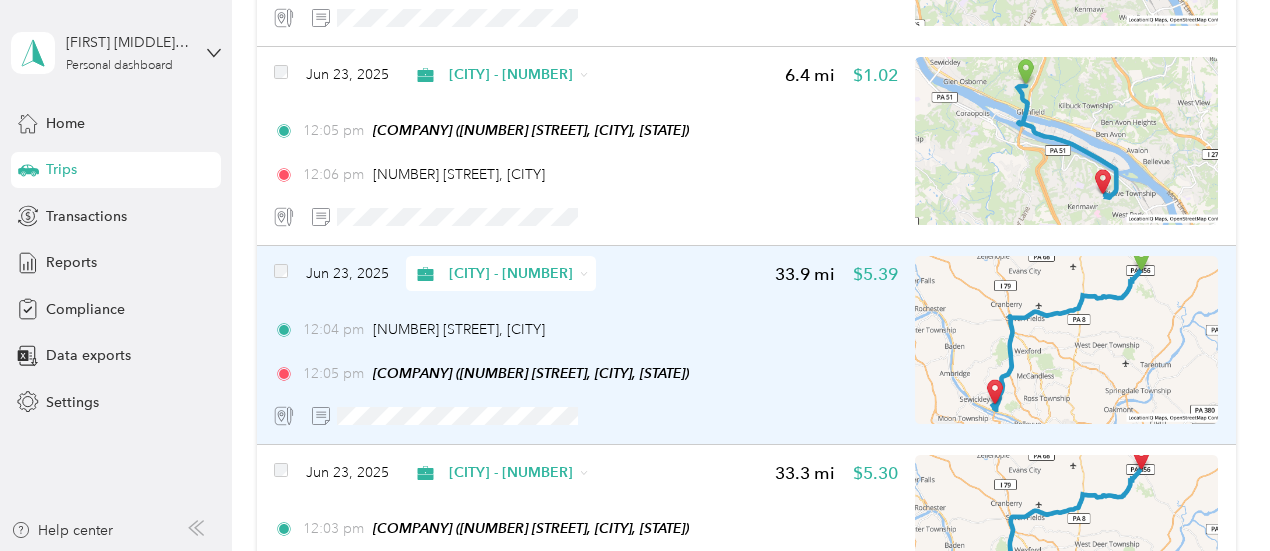 scroll, scrollTop: 1000, scrollLeft: 0, axis: vertical 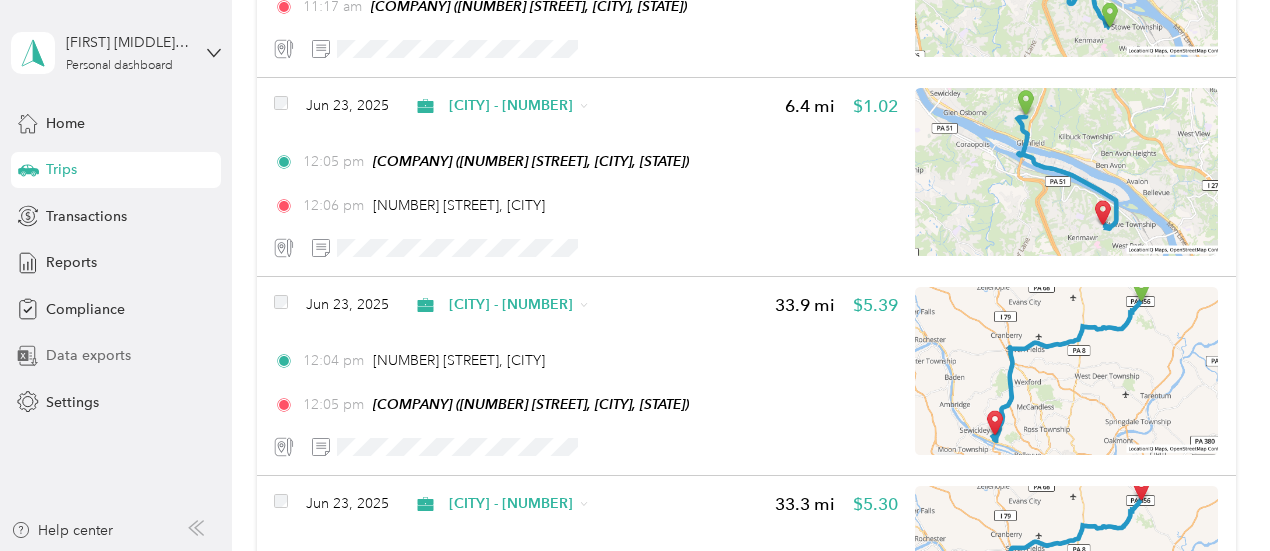 click on "Data exports" at bounding box center [88, 355] 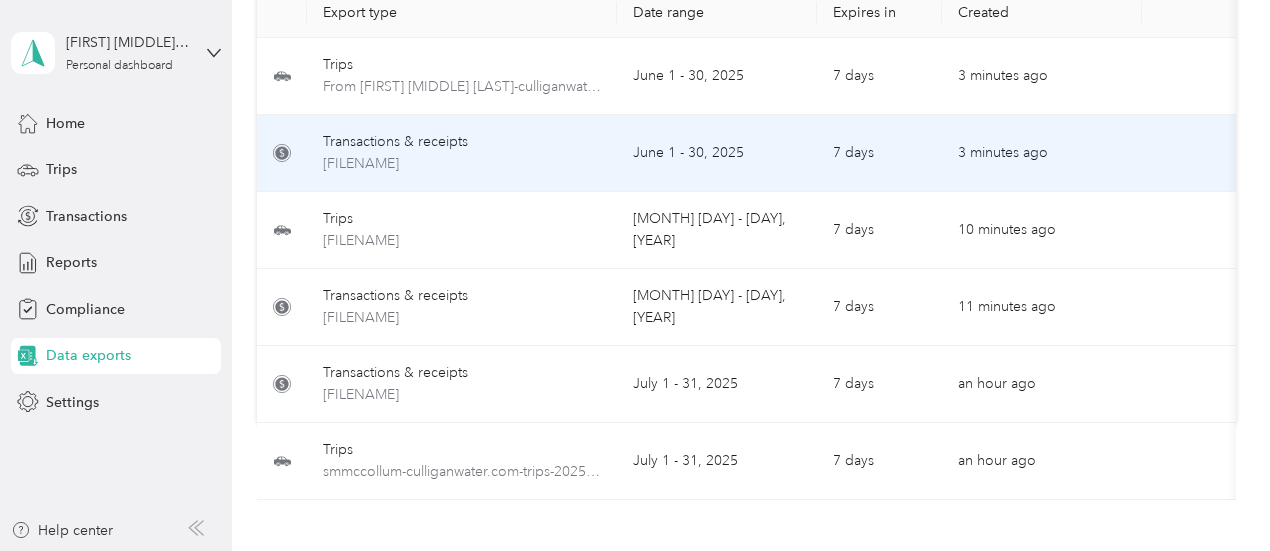 scroll, scrollTop: 0, scrollLeft: 0, axis: both 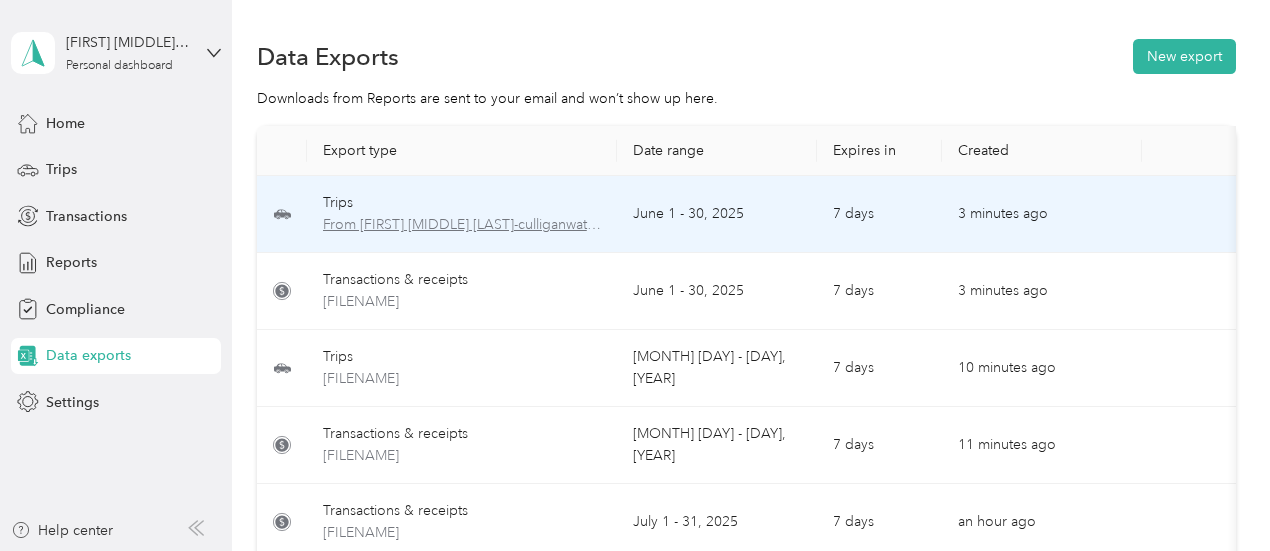 click on "From [FIRST] [MIDDLE] [LAST]-culliganwater.com-trips-[DATE]-[DATE].xlsx" at bounding box center [462, 225] 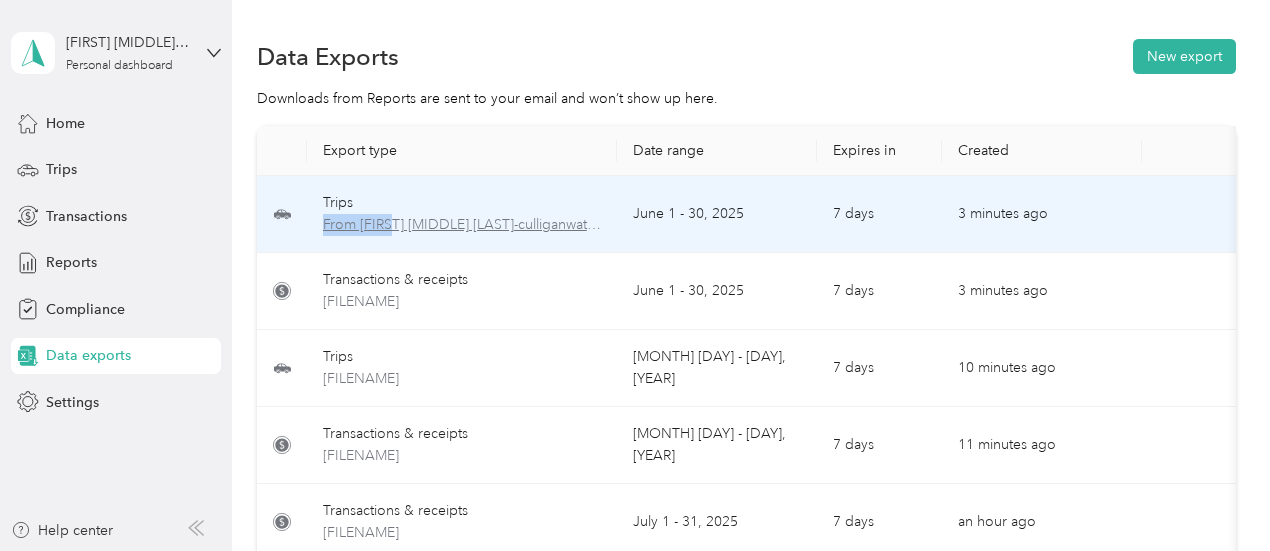 click on "From [FIRST] [MIDDLE] [LAST]-culliganwater.com-trips-[DATE]-[DATE].xlsx" at bounding box center (462, 225) 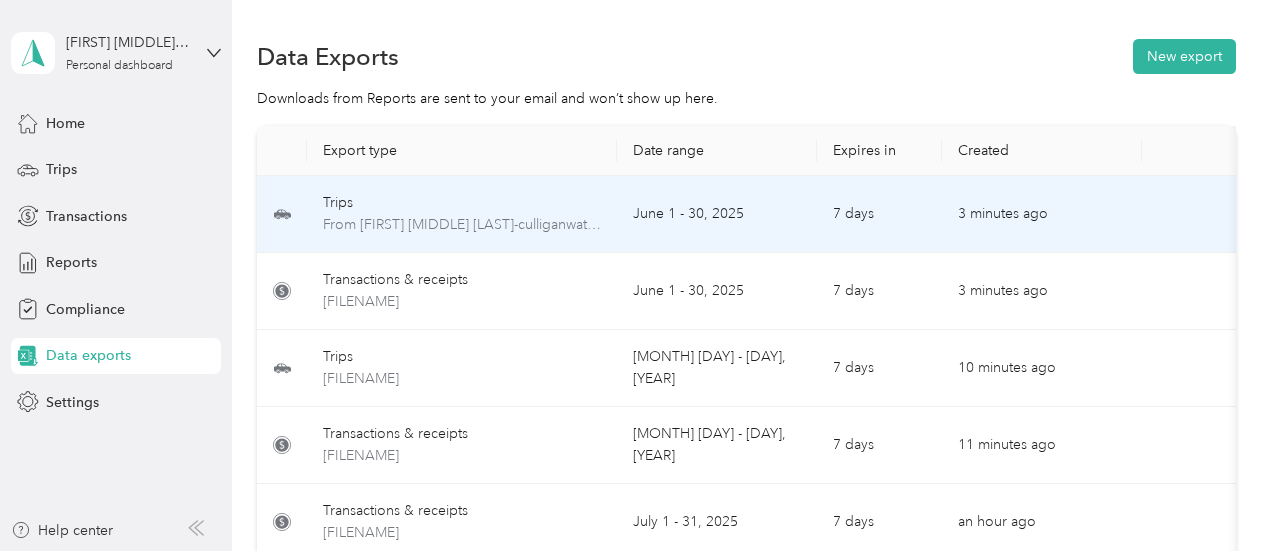 click on "Trips smccollum-culliganwater.com-trips-2025-06-01-2025-06-30.xlsx" at bounding box center [462, 214] 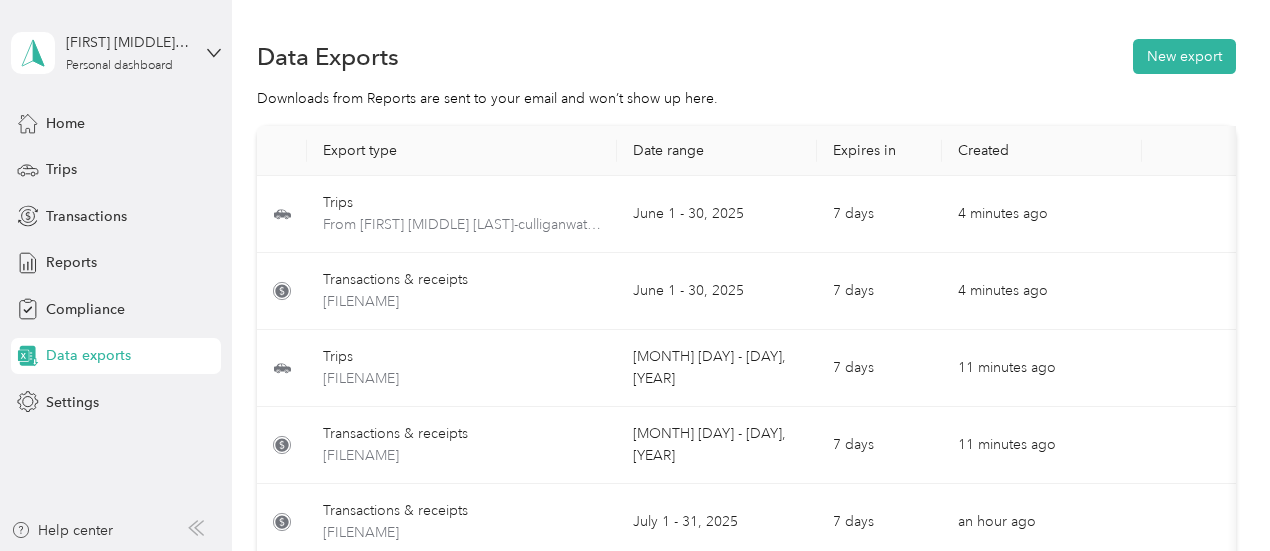 drag, startPoint x: 1005, startPoint y: 1, endPoint x: 870, endPoint y: 75, distance: 153.9513 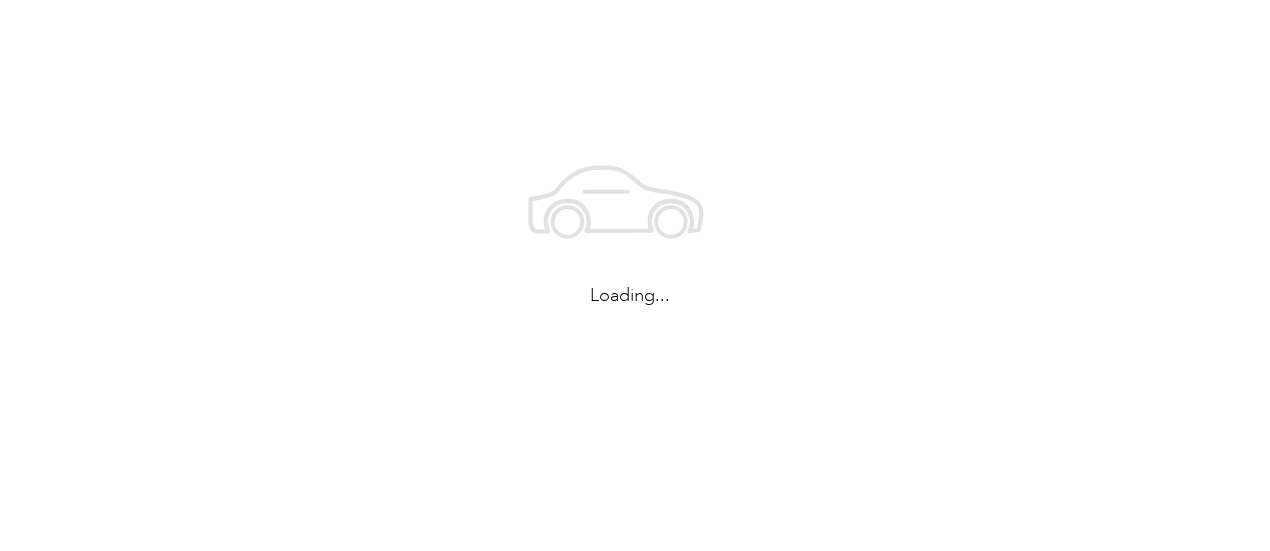 scroll, scrollTop: 0, scrollLeft: 0, axis: both 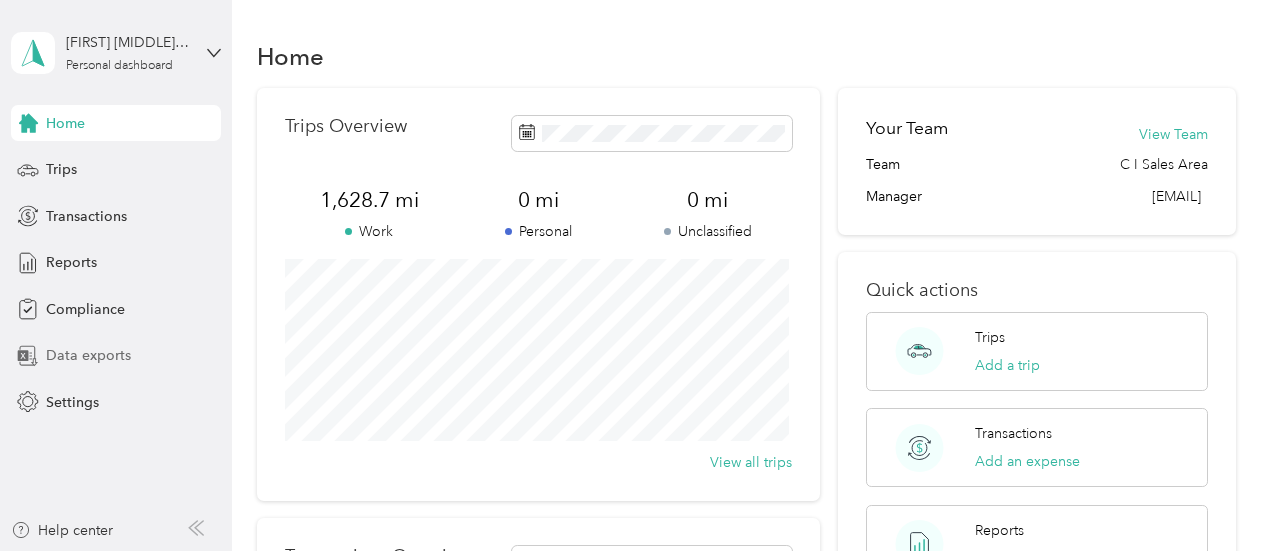click on "Data exports" at bounding box center (88, 355) 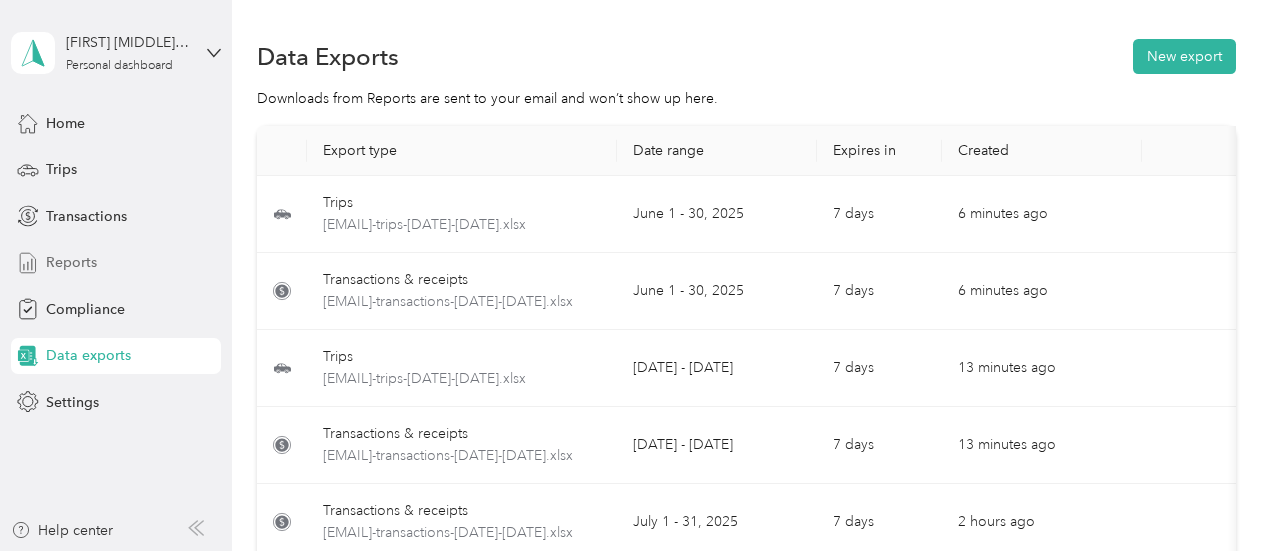 click on "Reports" at bounding box center [71, 262] 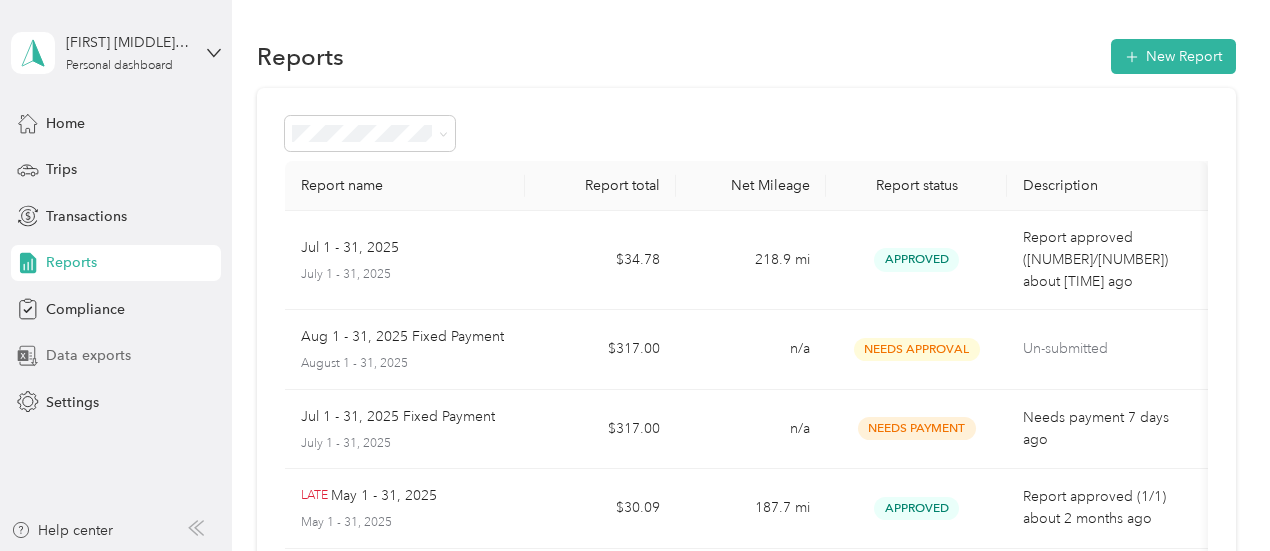 click on "Data exports" at bounding box center (88, 355) 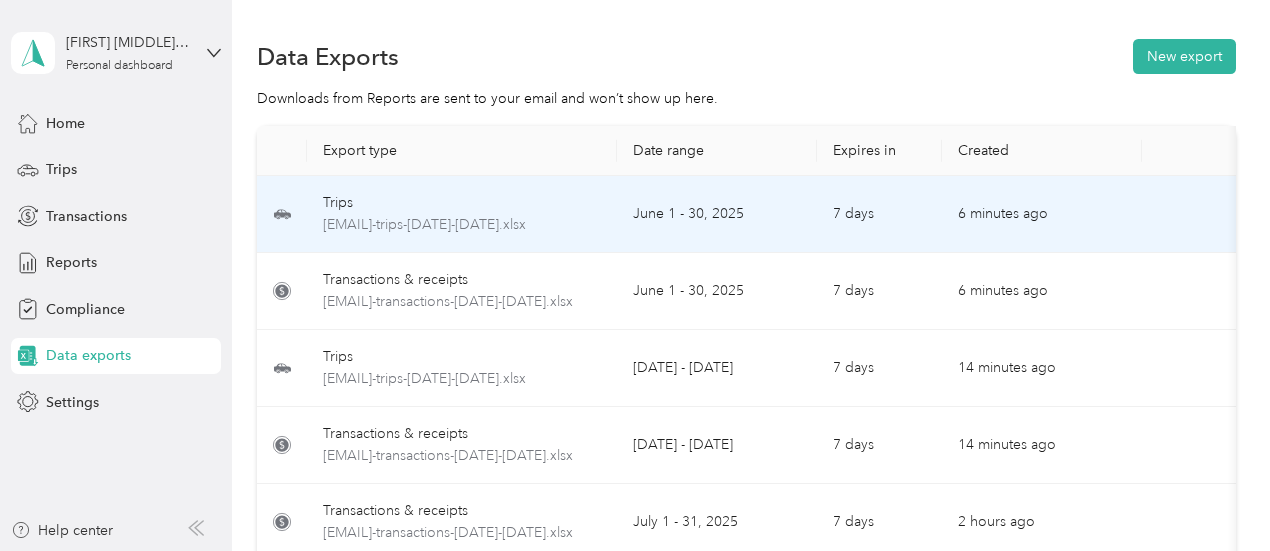 click on "Trips" at bounding box center (462, 203) 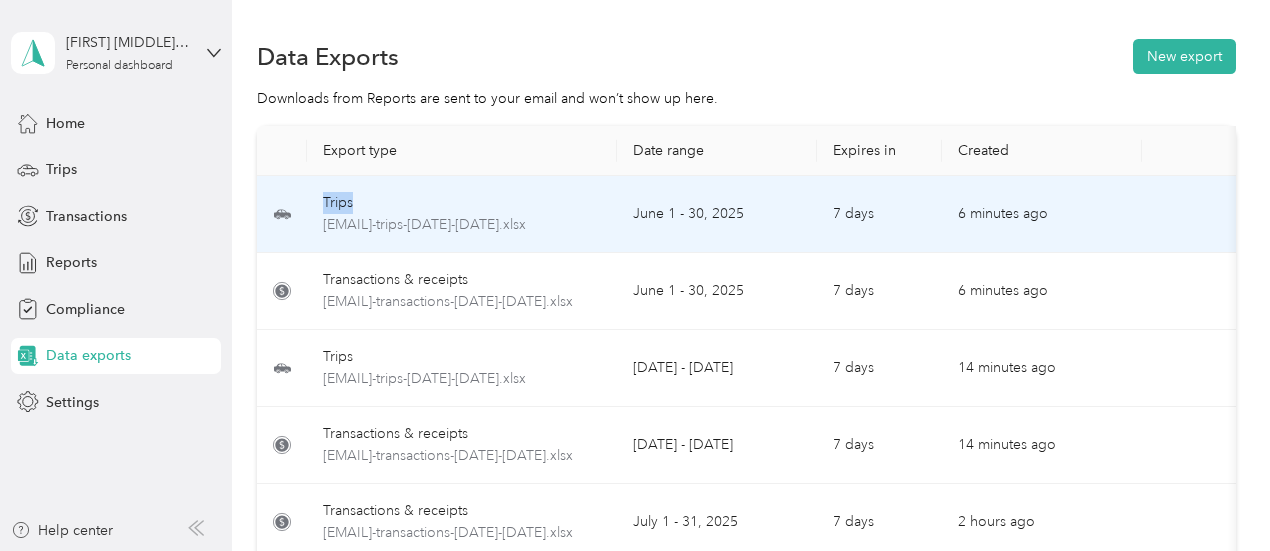 click on "Trips" at bounding box center (462, 203) 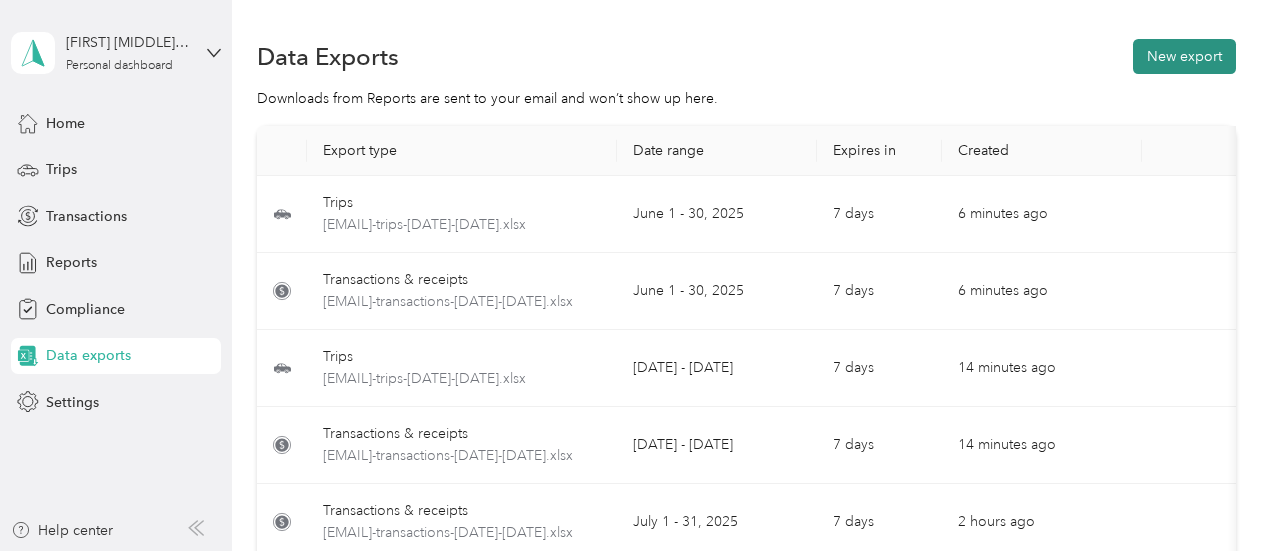 click on "New export" at bounding box center (1184, 56) 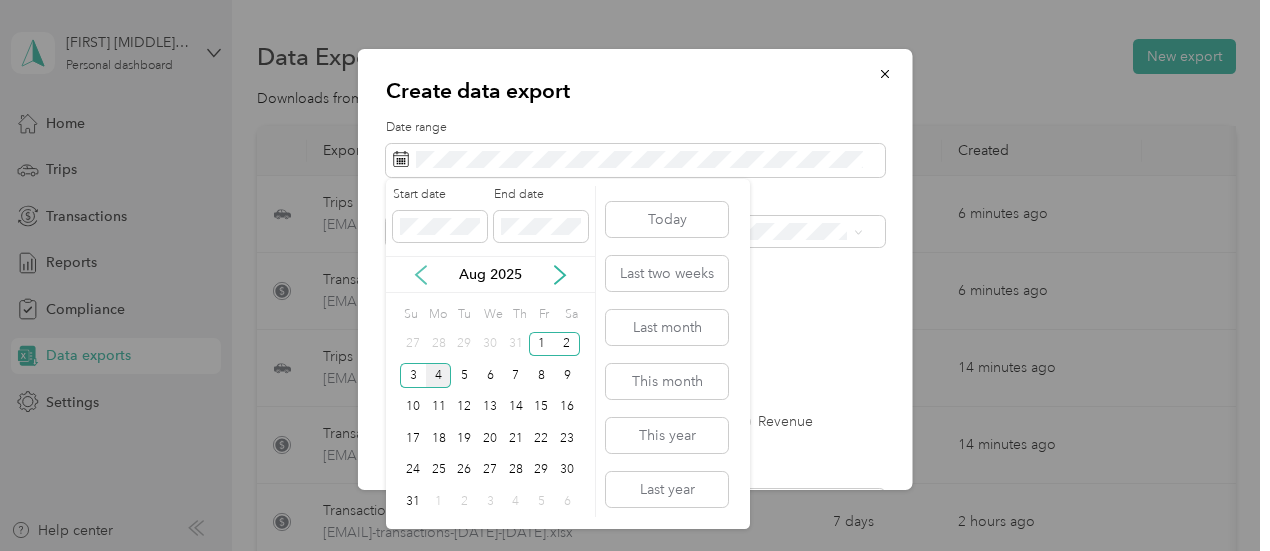 click 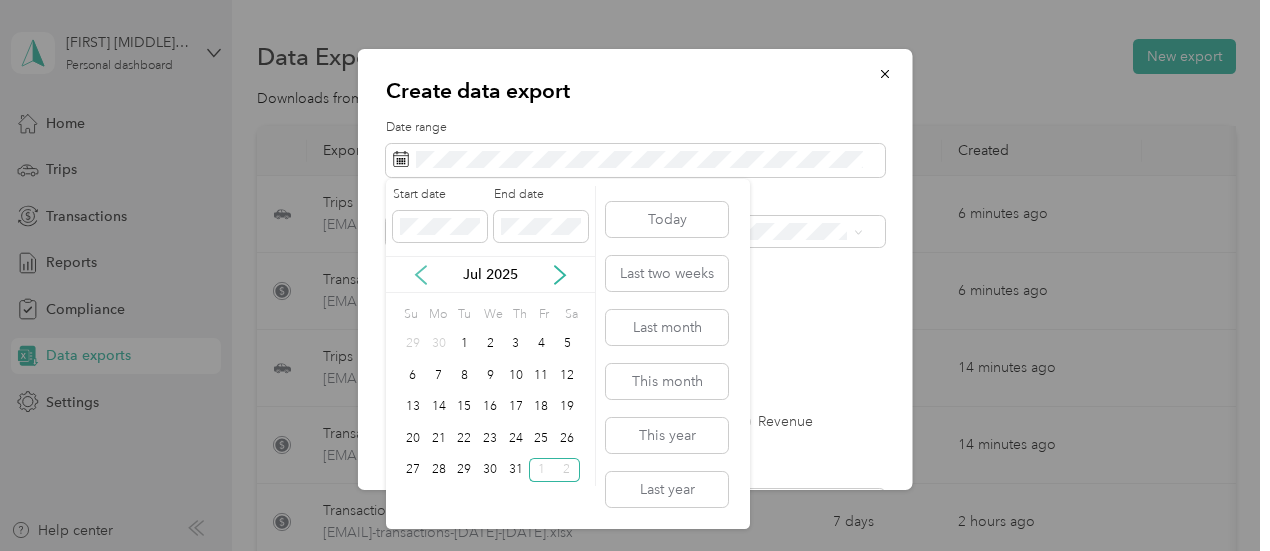 click 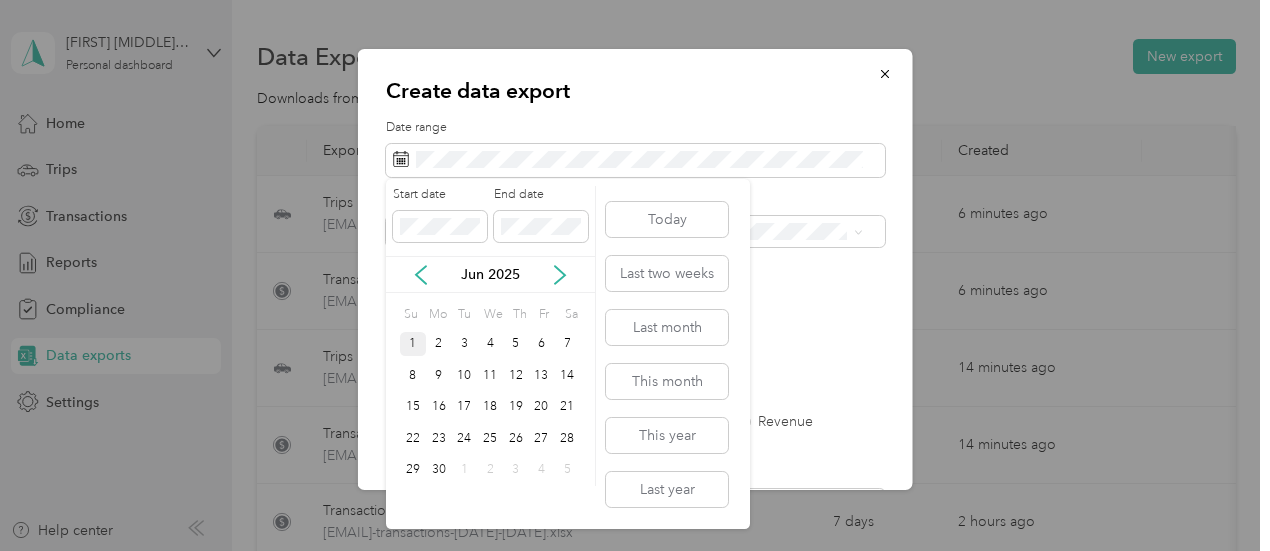 click on "1" at bounding box center (413, 344) 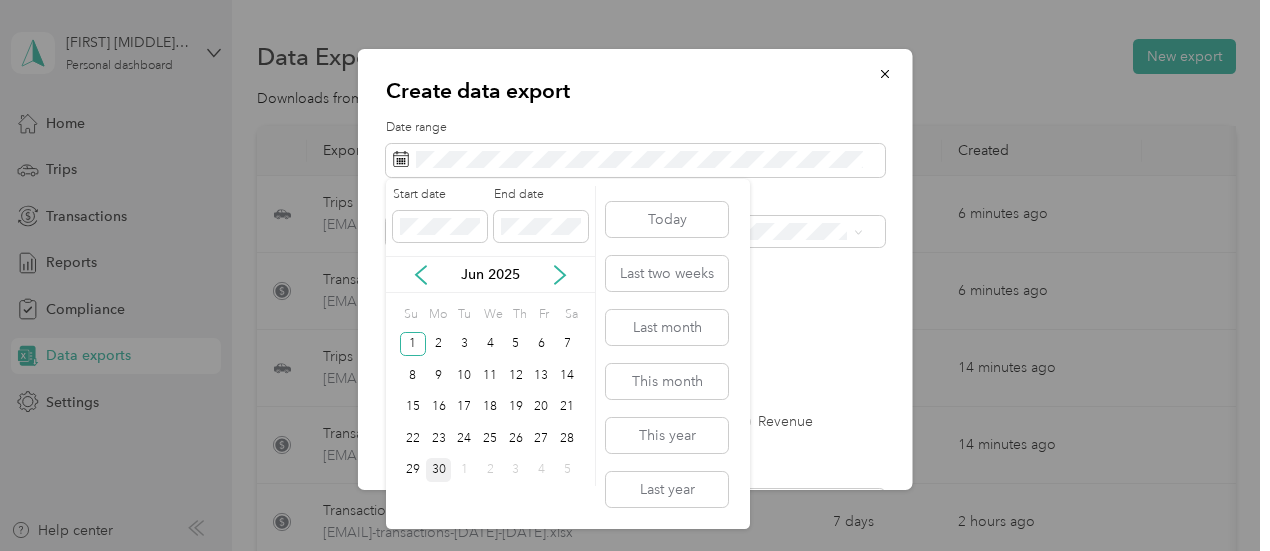 click on "30" at bounding box center (439, 470) 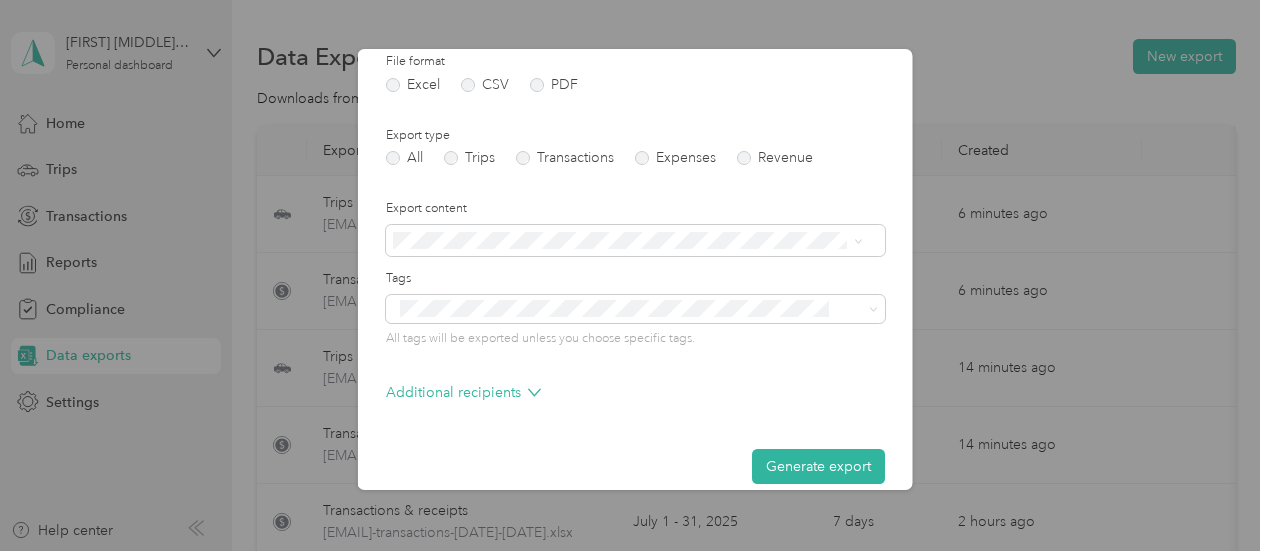 scroll, scrollTop: 286, scrollLeft: 0, axis: vertical 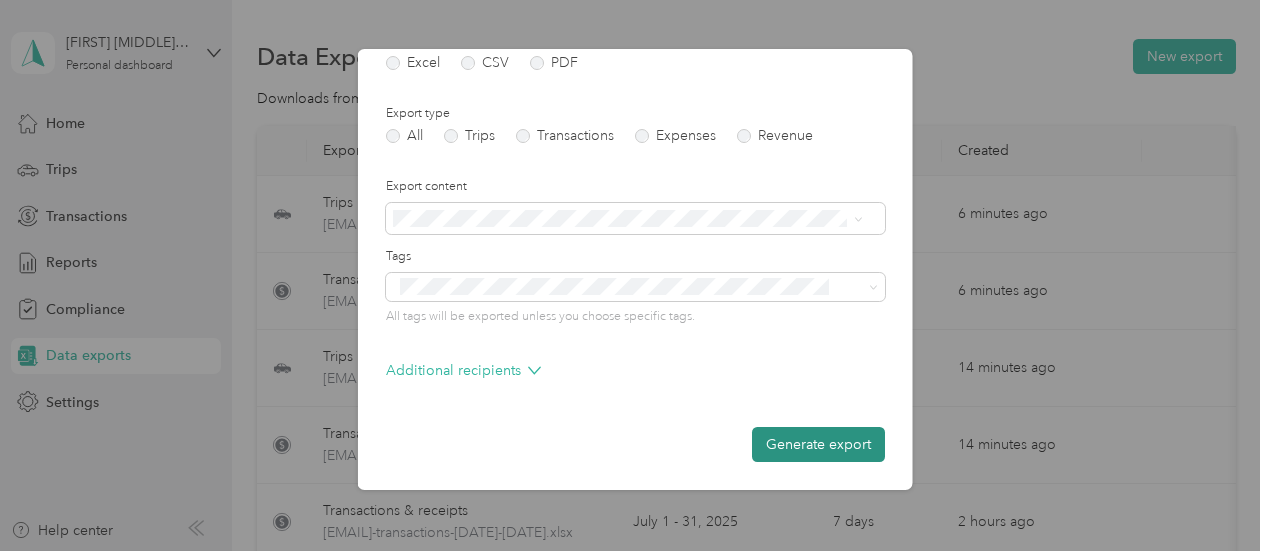 click on "Generate export" at bounding box center [818, 444] 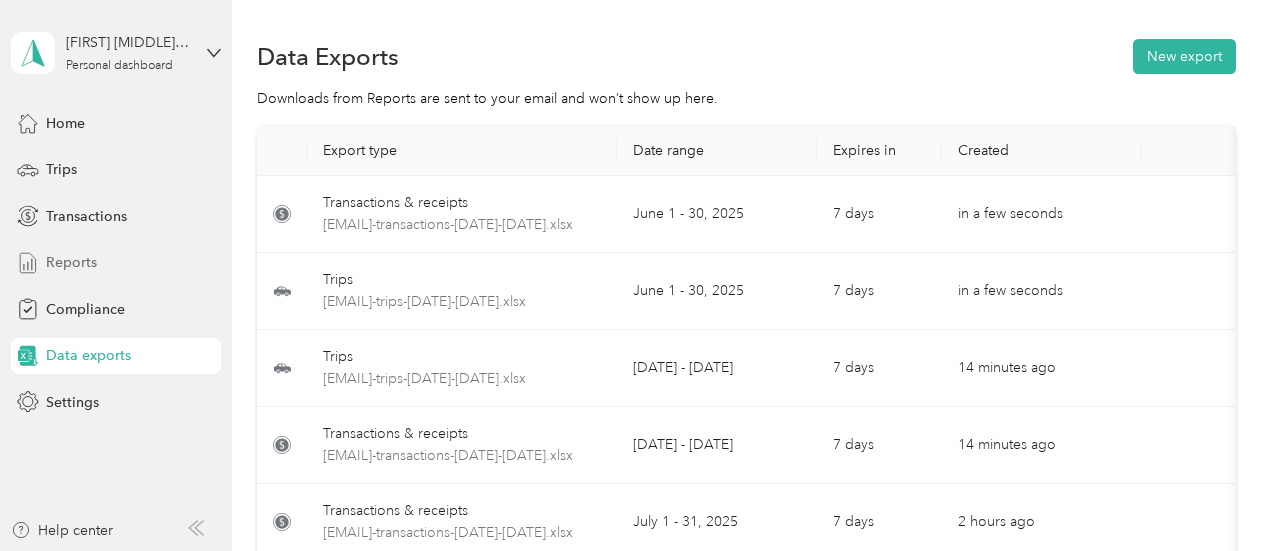 click on "Reports" at bounding box center [71, 262] 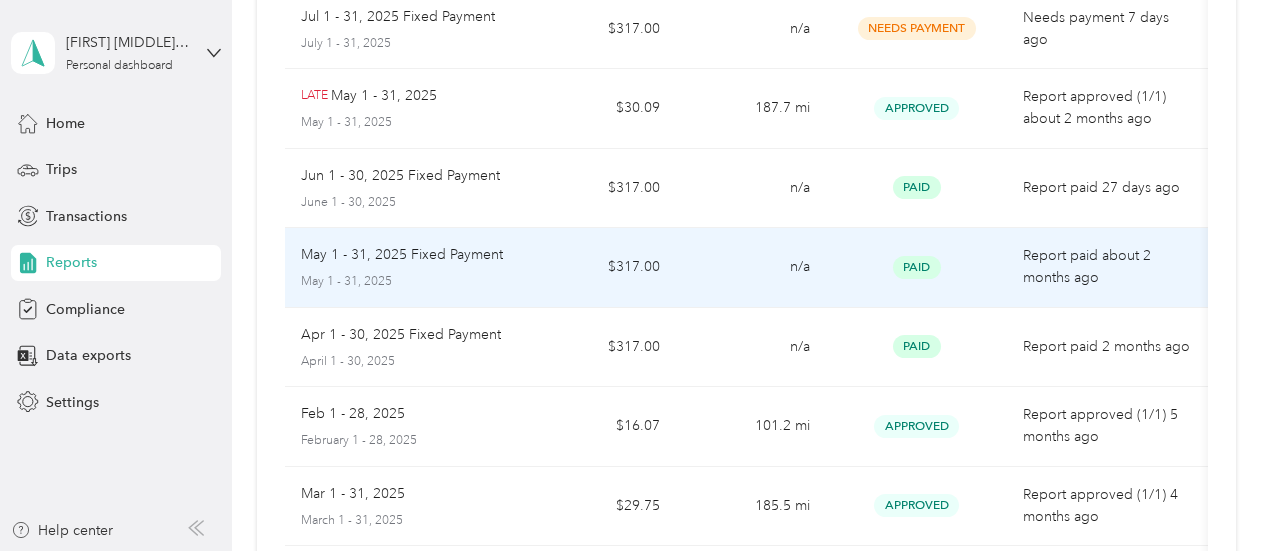 scroll, scrollTop: 600, scrollLeft: 0, axis: vertical 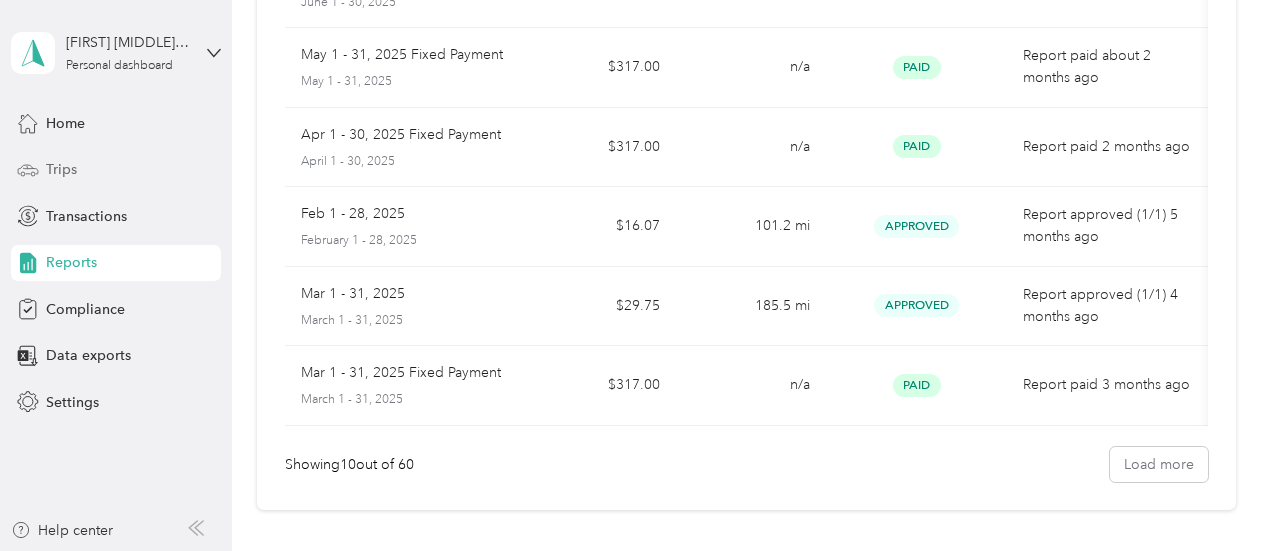 click on "Trips" at bounding box center (61, 169) 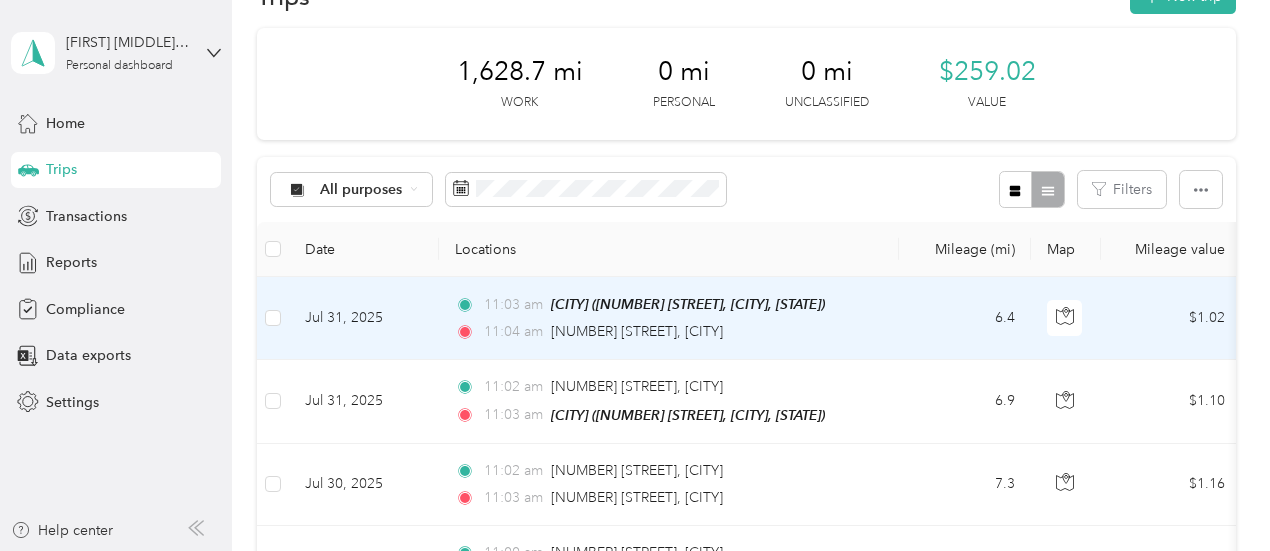 scroll, scrollTop: 100, scrollLeft: 0, axis: vertical 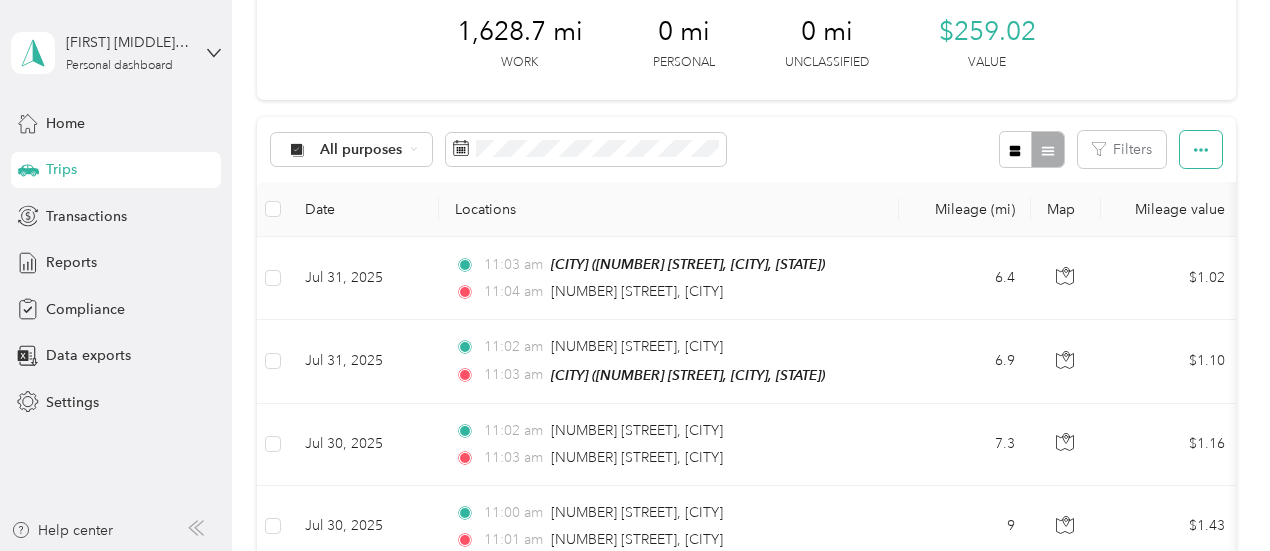 click at bounding box center (1201, 149) 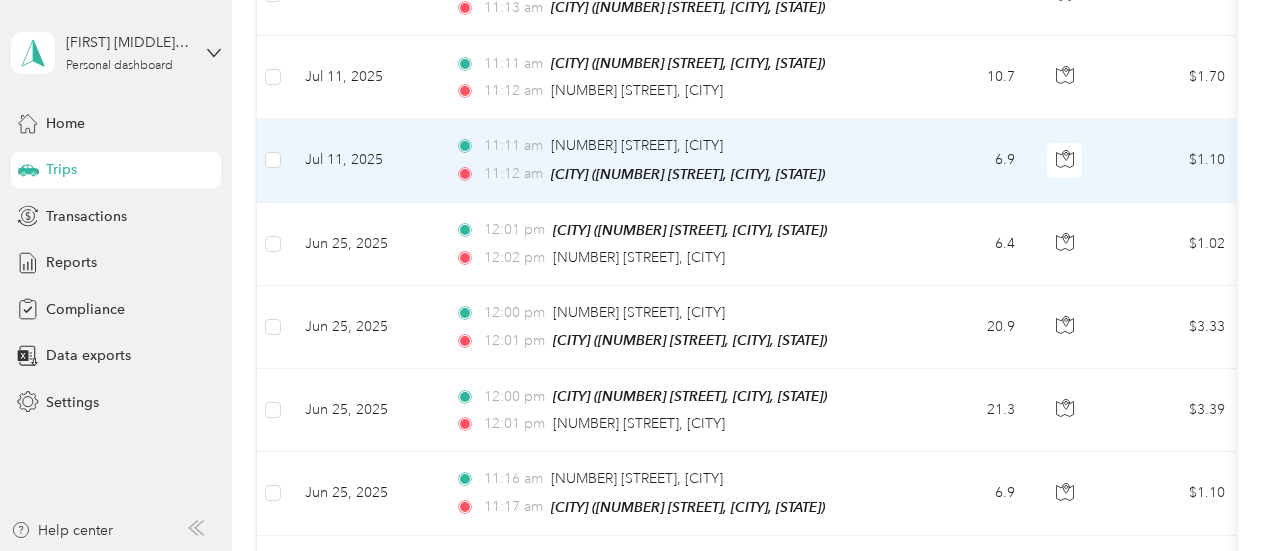 scroll, scrollTop: 1600, scrollLeft: 0, axis: vertical 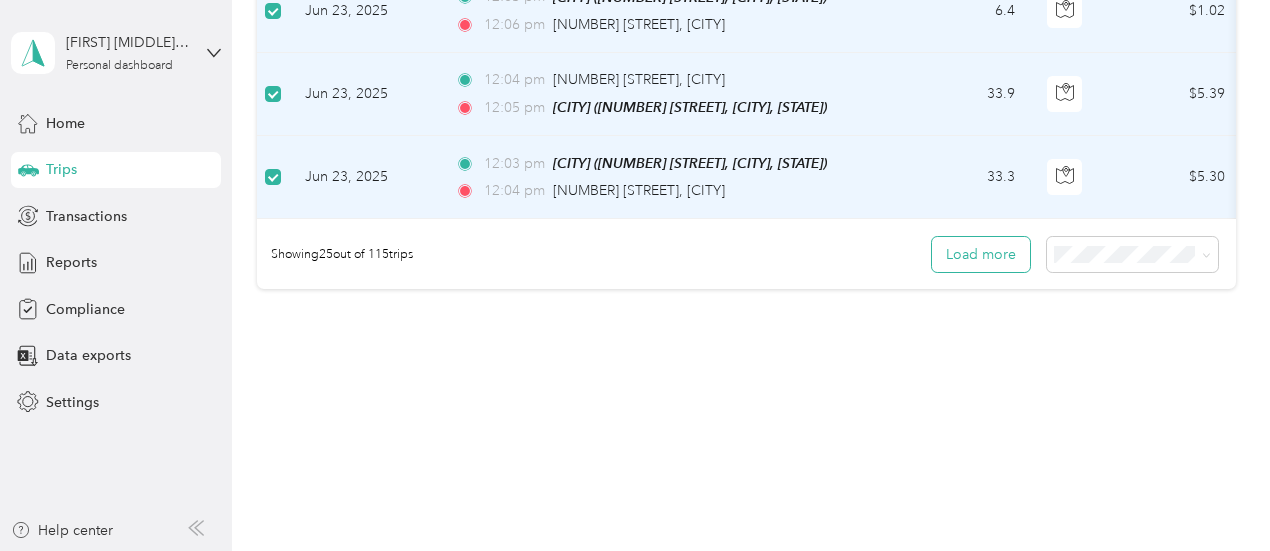 click on "Load more" at bounding box center [981, 254] 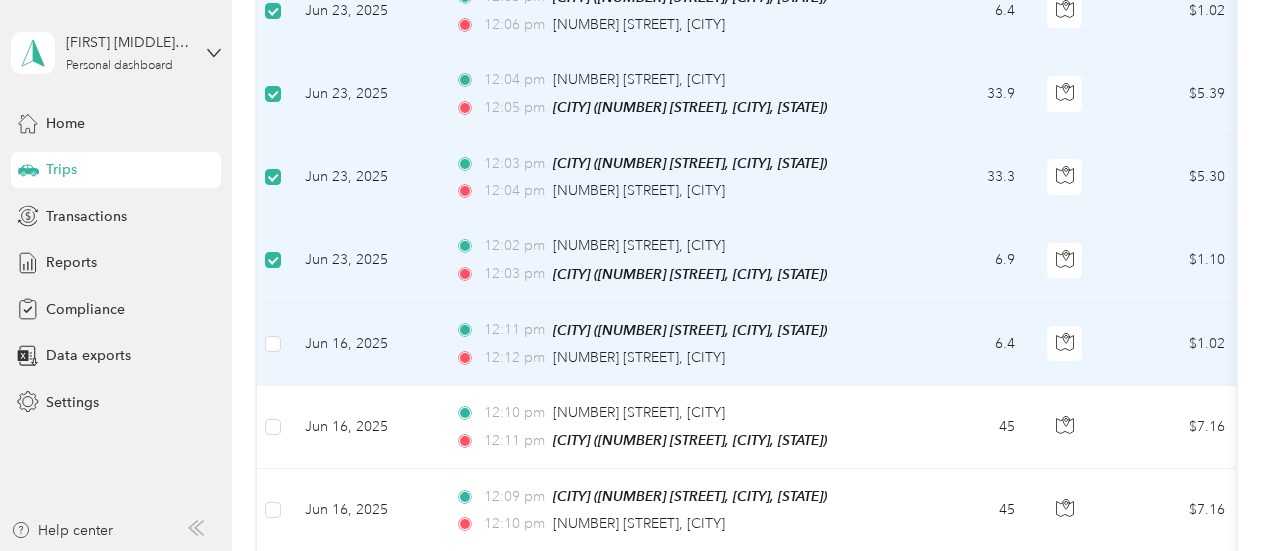 click at bounding box center [273, 344] 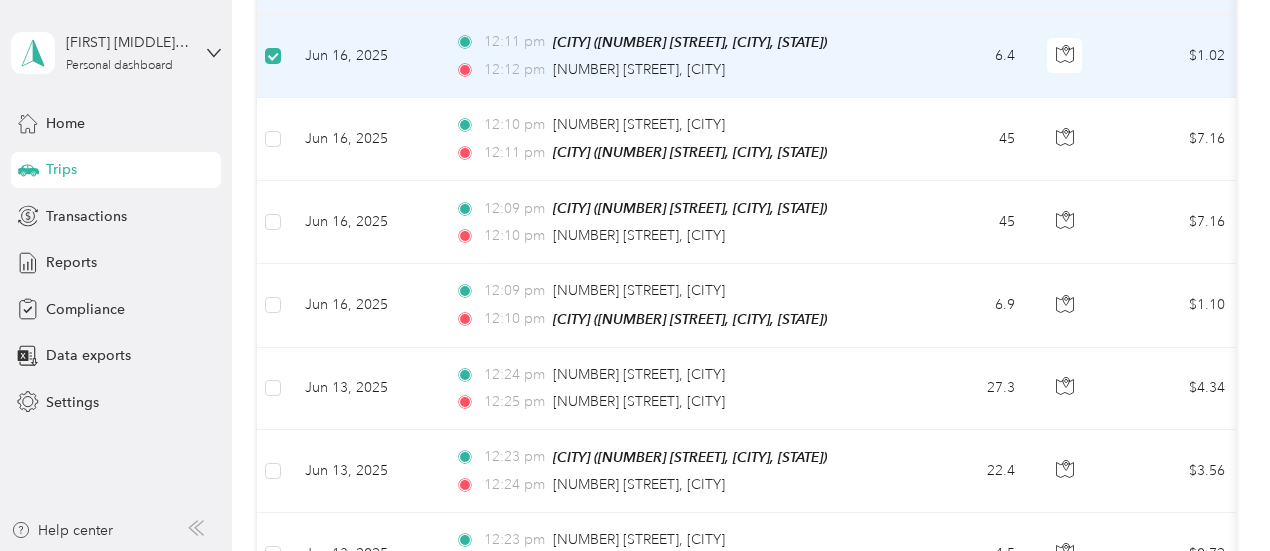 scroll, scrollTop: 2493, scrollLeft: 0, axis: vertical 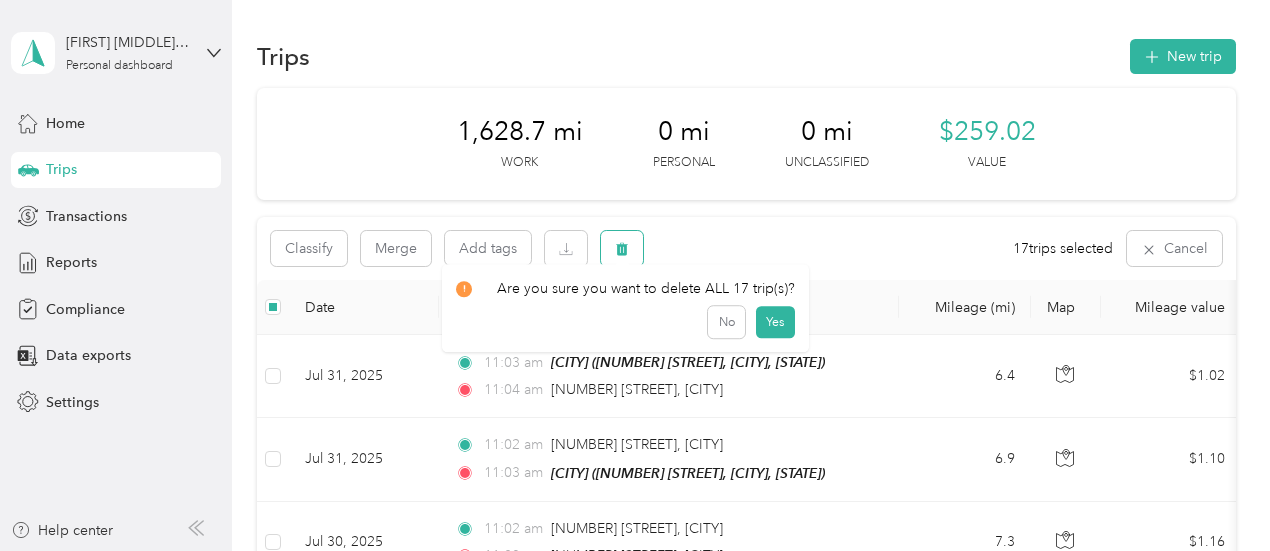 click 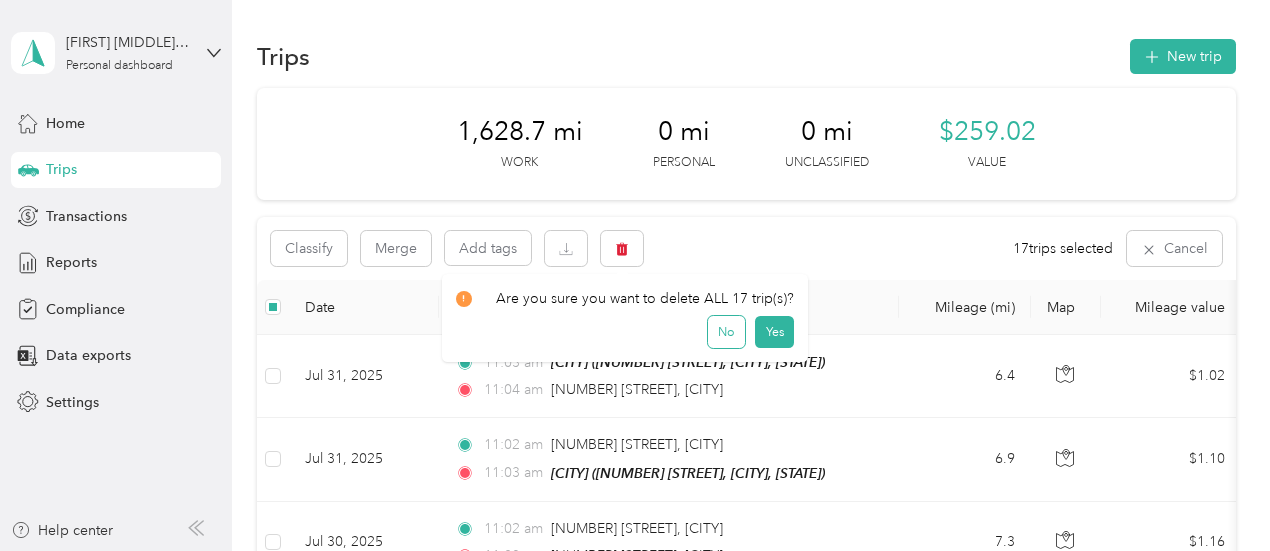 click on "No" at bounding box center (726, 332) 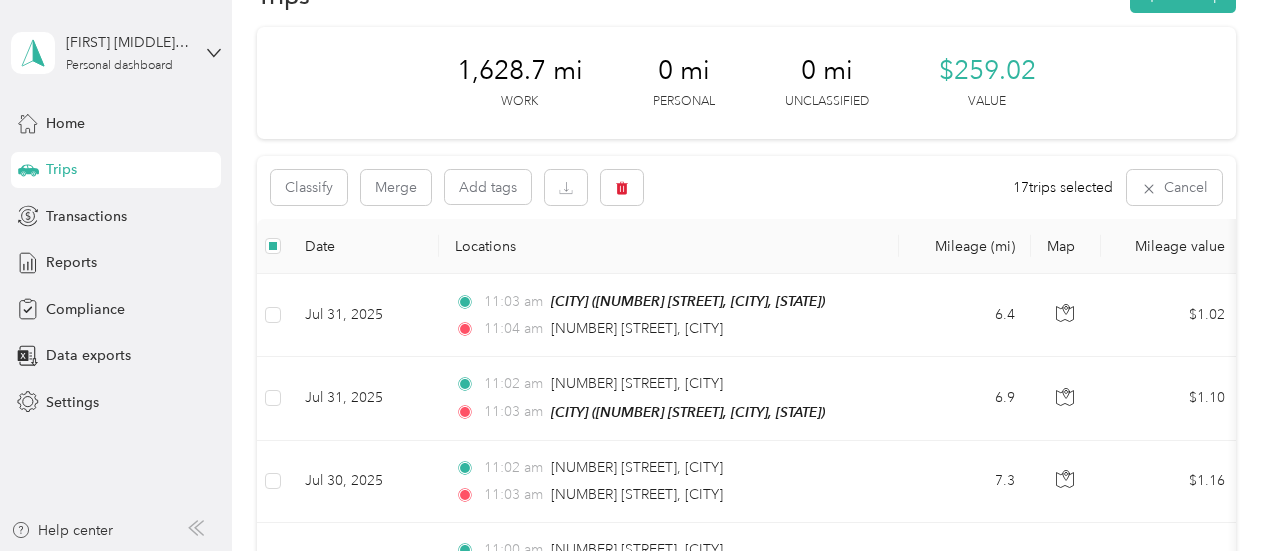 scroll, scrollTop: 0, scrollLeft: 0, axis: both 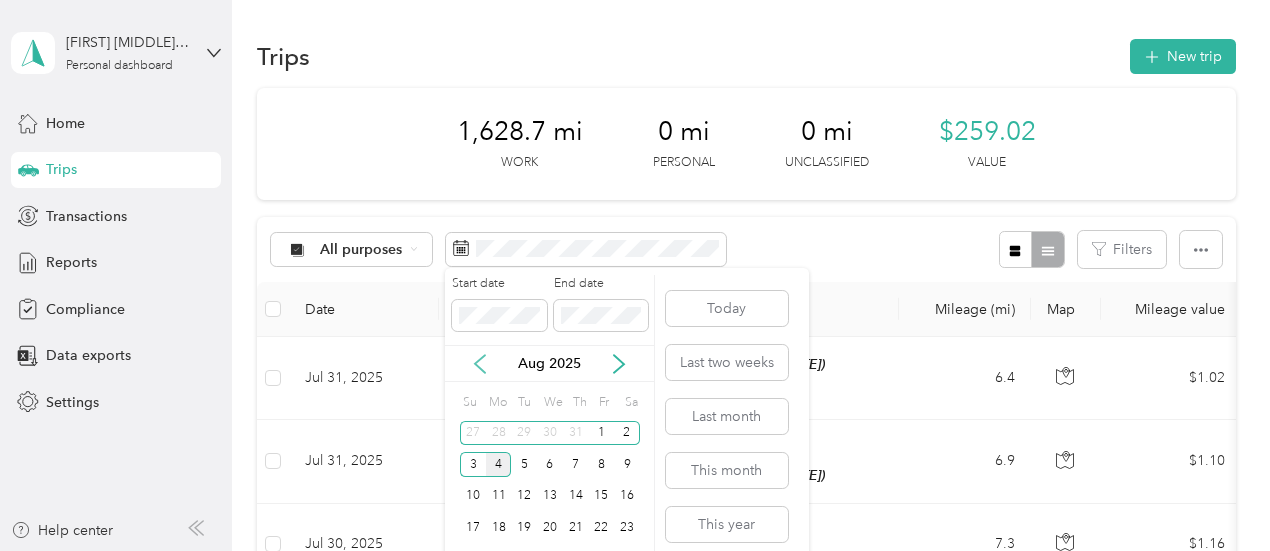 click 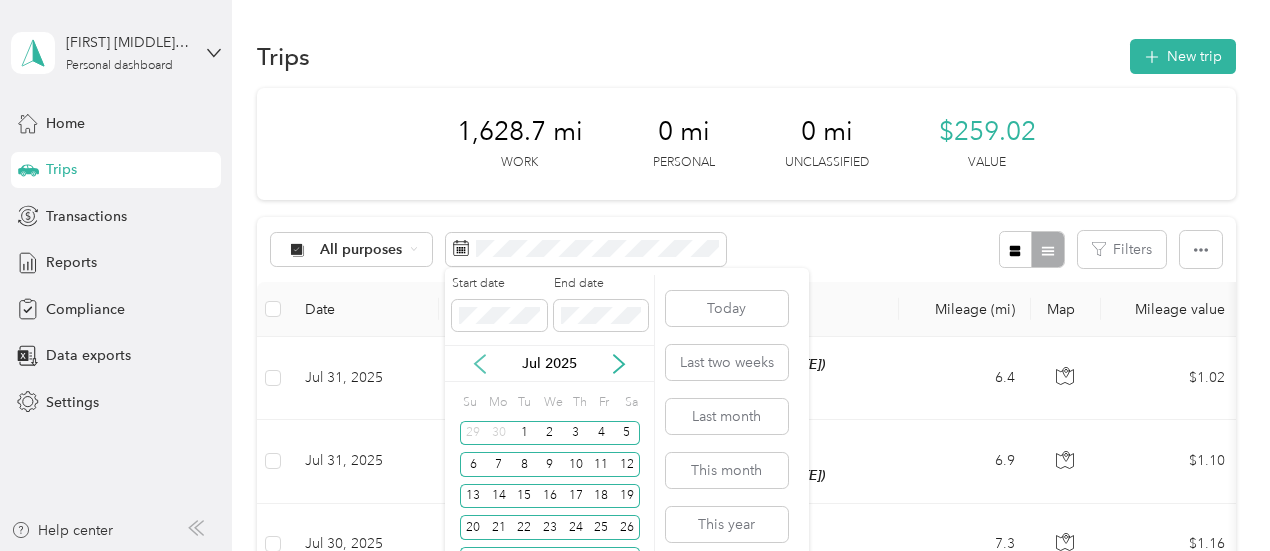 click 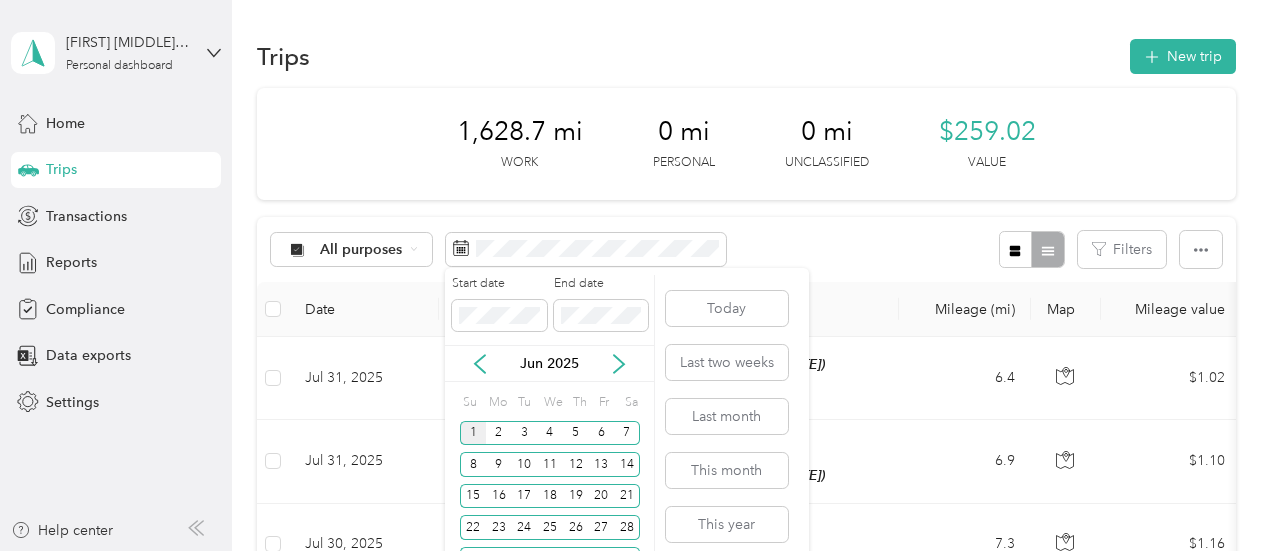 click on "1" at bounding box center (473, 433) 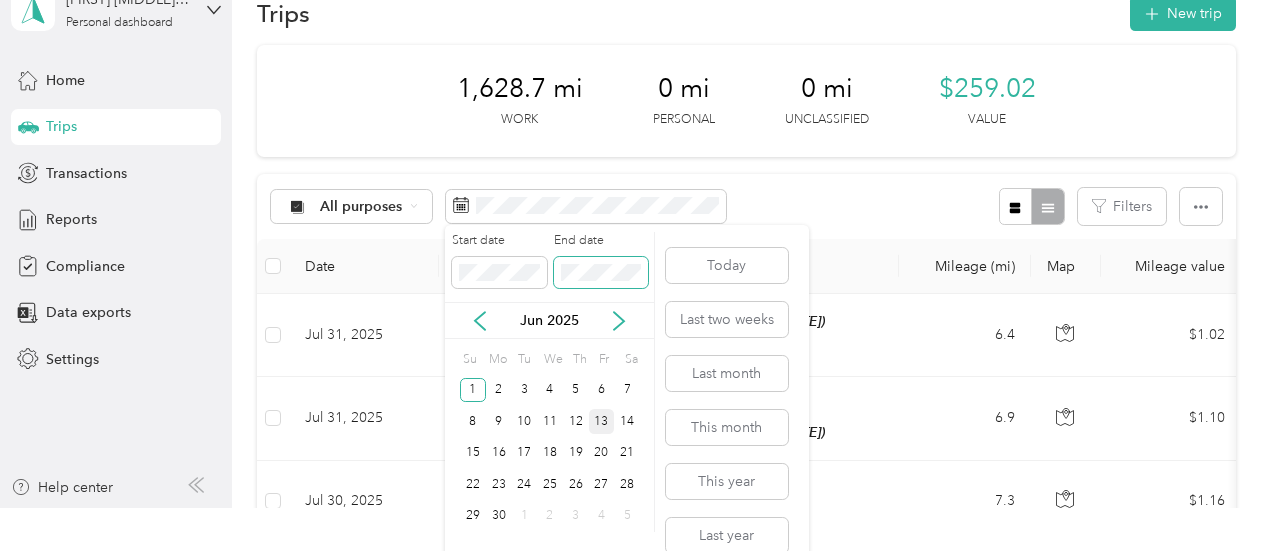 scroll, scrollTop: 66, scrollLeft: 0, axis: vertical 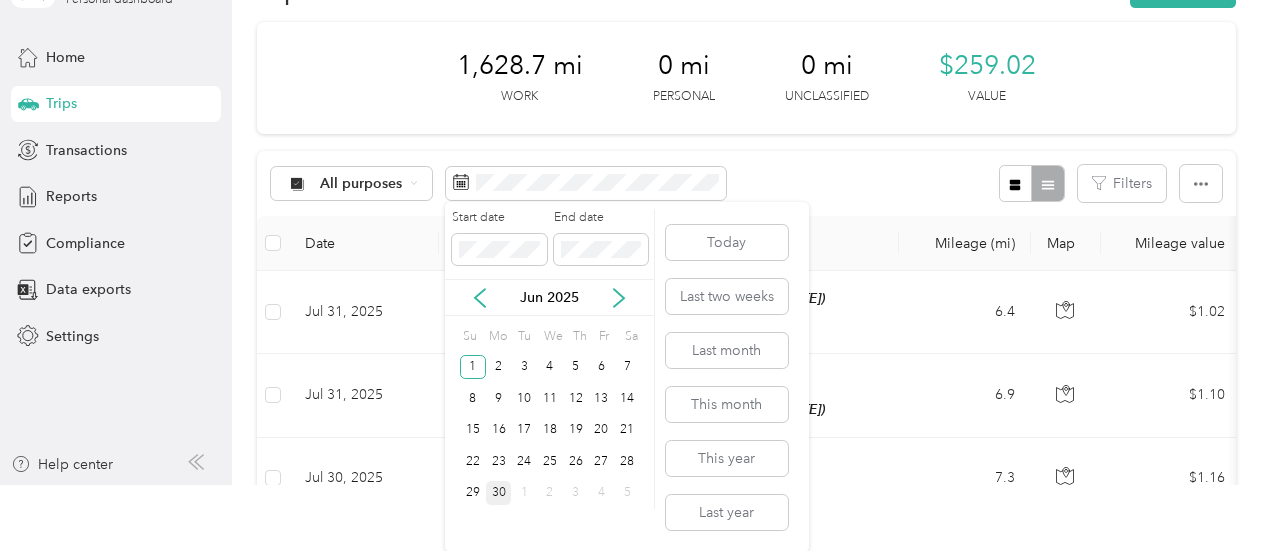 click on "30" at bounding box center (499, 493) 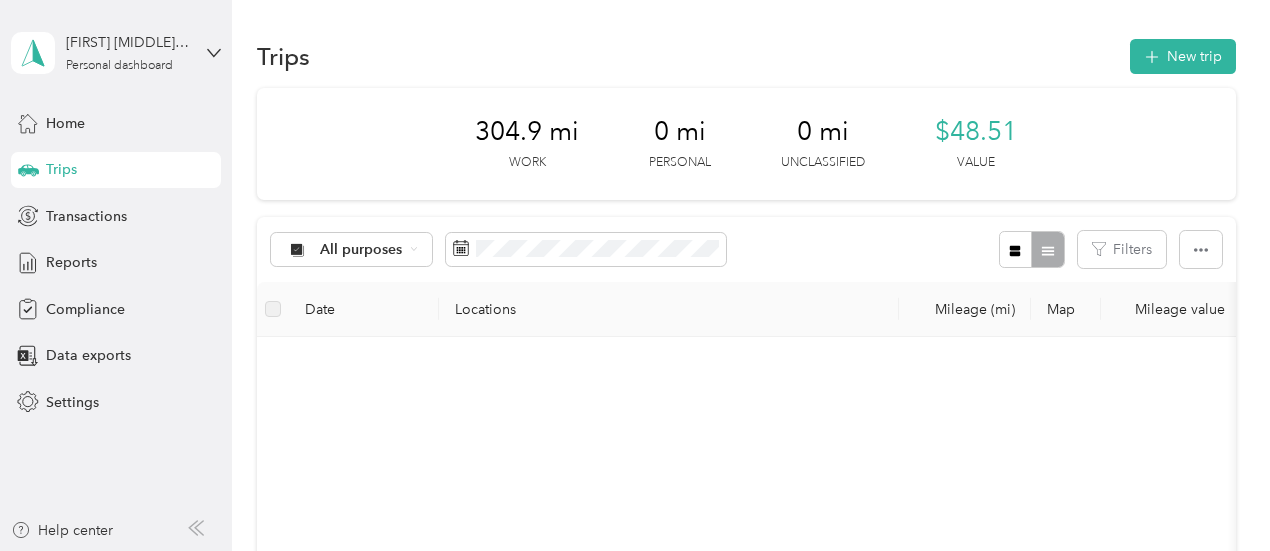 scroll, scrollTop: 0, scrollLeft: 0, axis: both 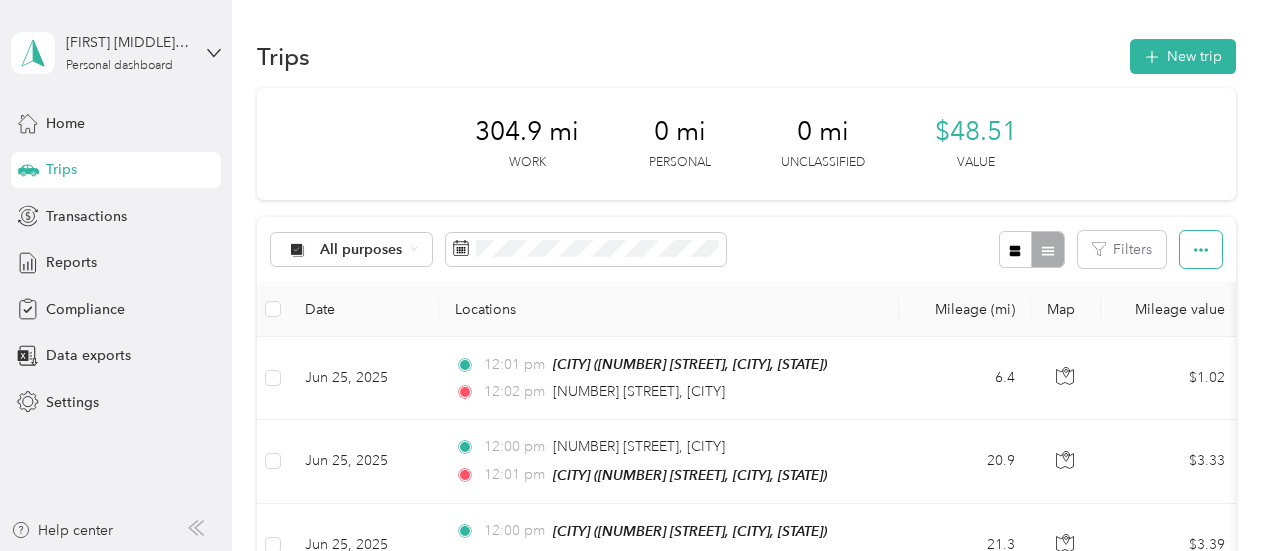 click at bounding box center [1201, 249] 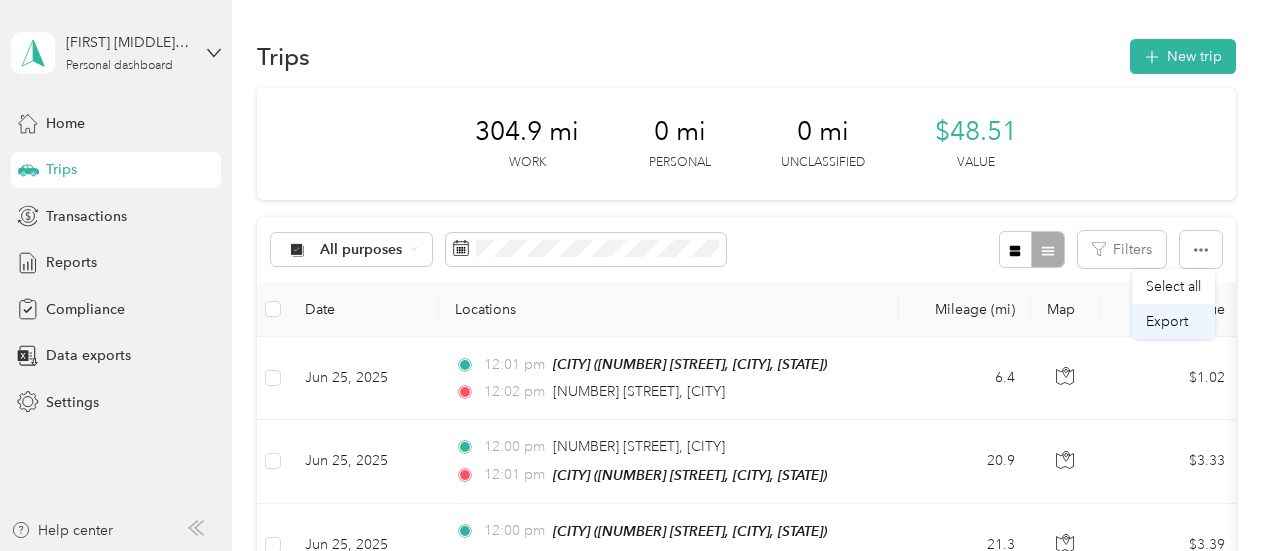 click on "Export" at bounding box center (1167, 321) 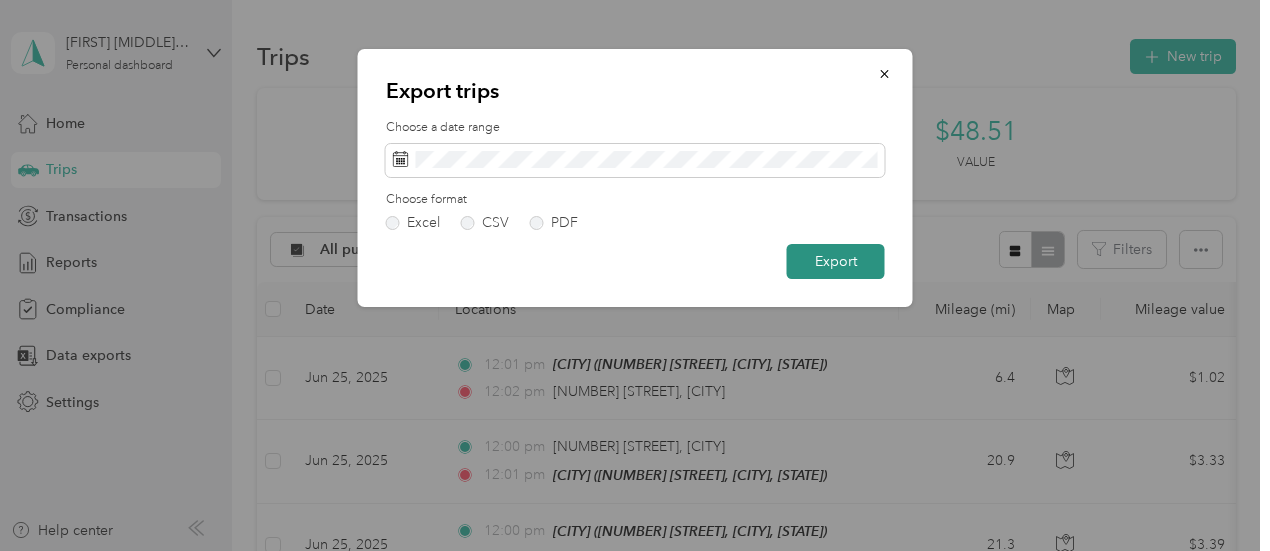 click on "Export" at bounding box center [836, 261] 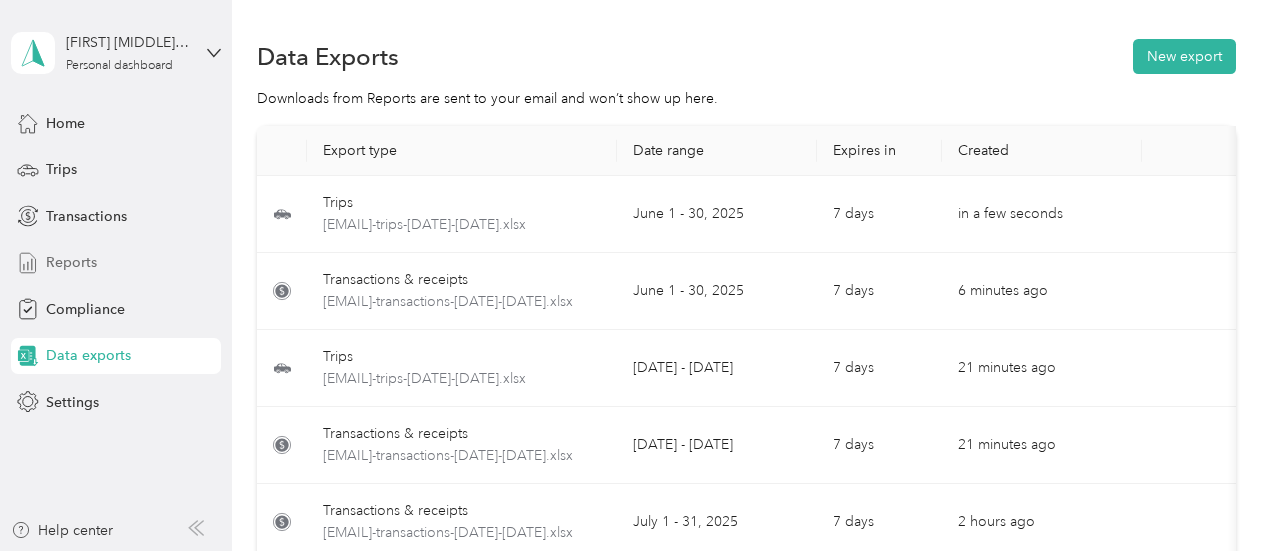 click on "Reports" at bounding box center [71, 262] 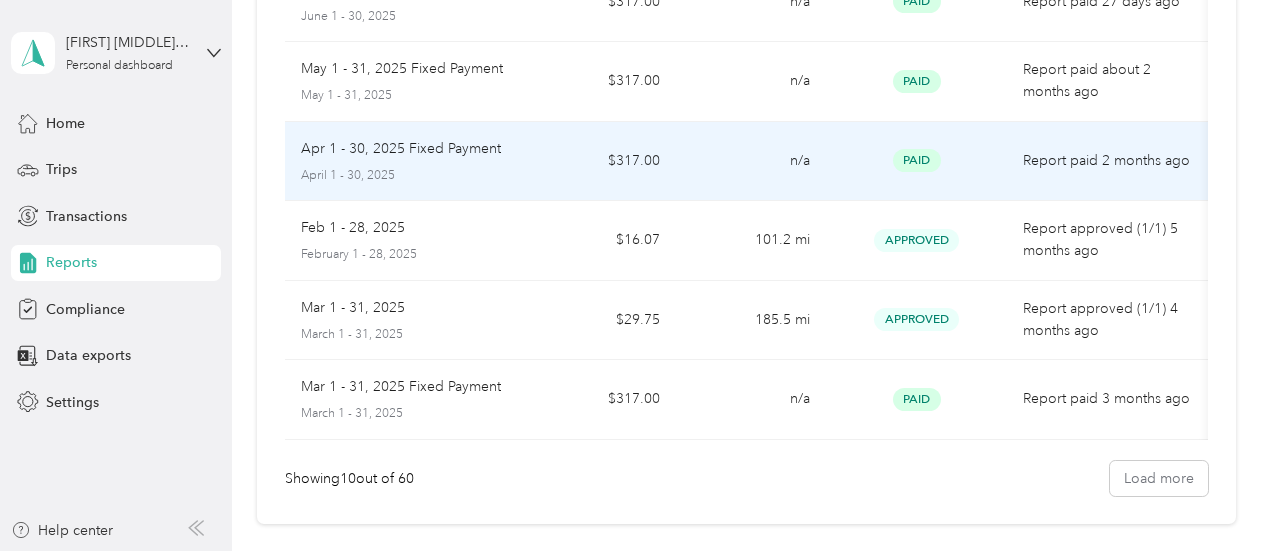 scroll, scrollTop: 0, scrollLeft: 0, axis: both 